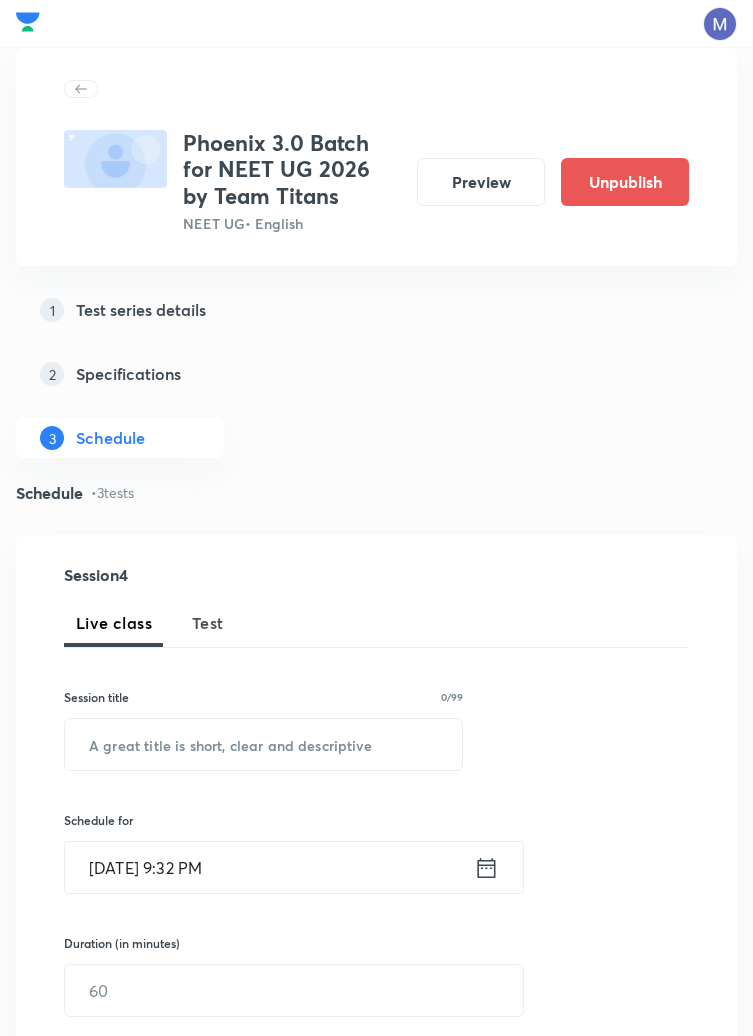 scroll, scrollTop: 1009, scrollLeft: 0, axis: vertical 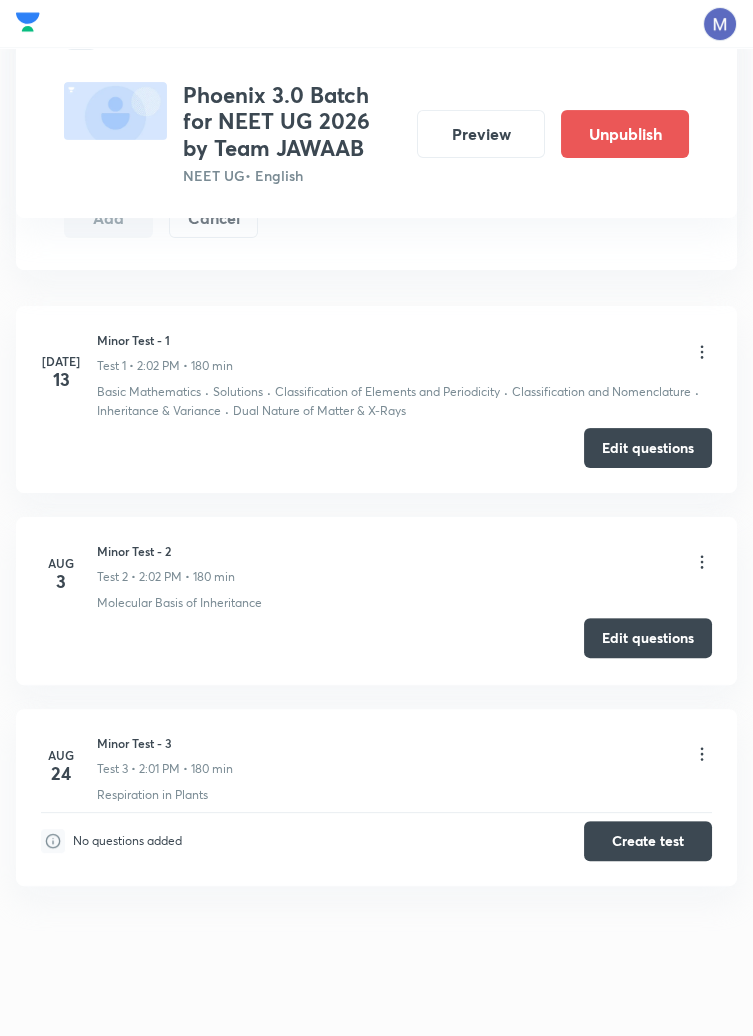 click on "Edit questions" at bounding box center (648, 638) 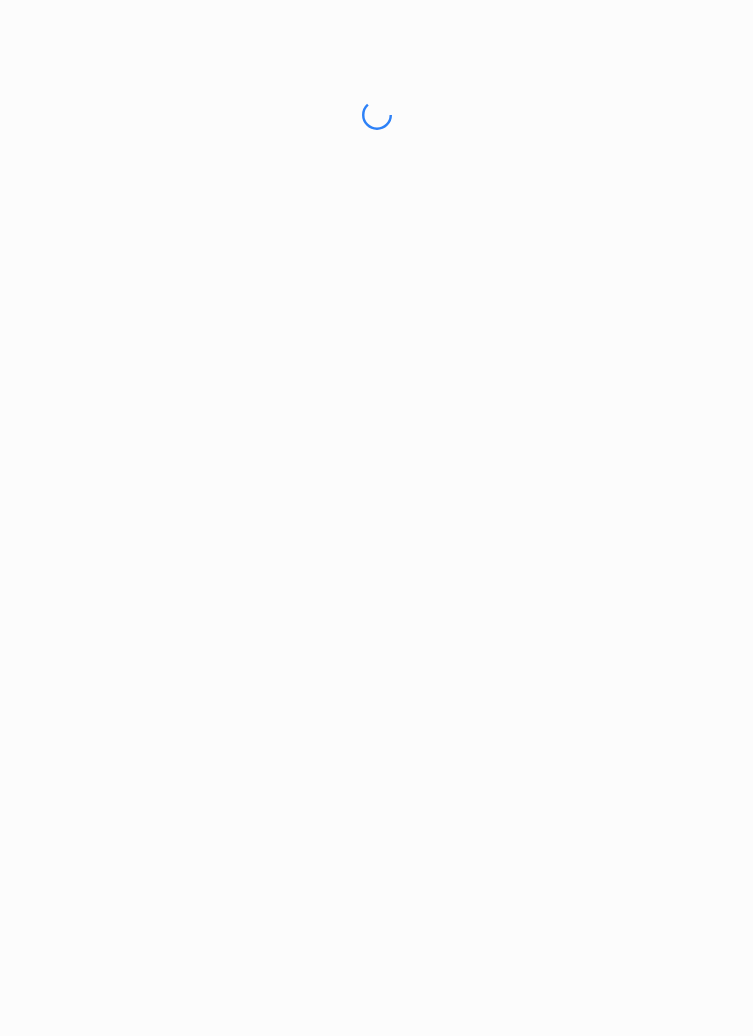 scroll, scrollTop: 0, scrollLeft: 0, axis: both 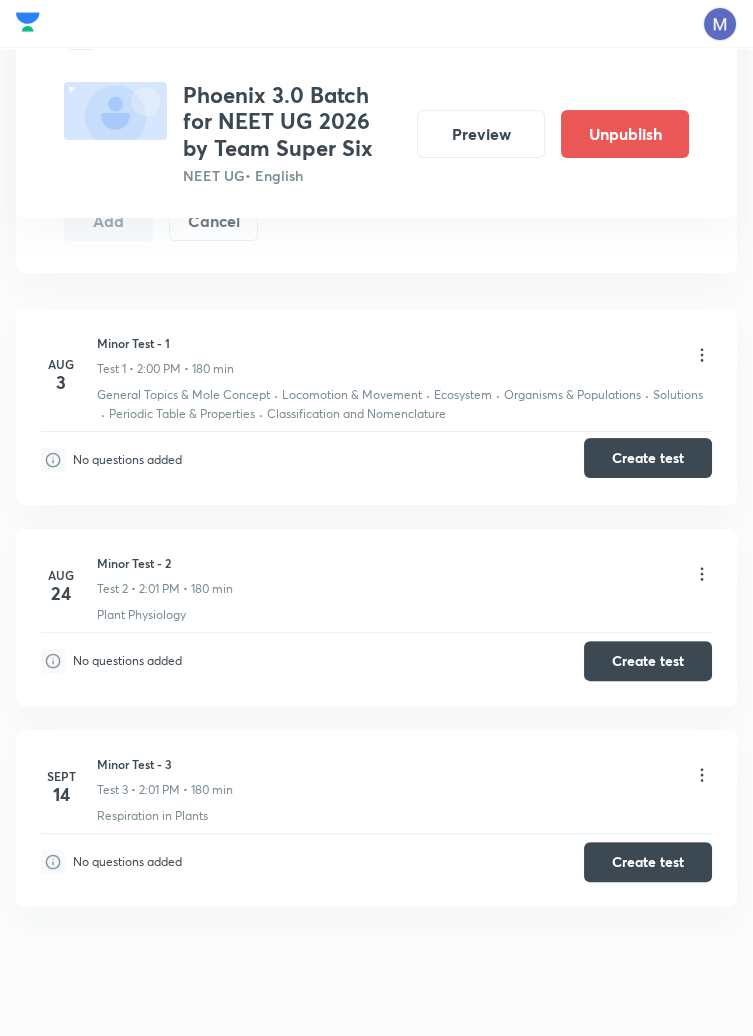 click on "Create test" at bounding box center (648, 458) 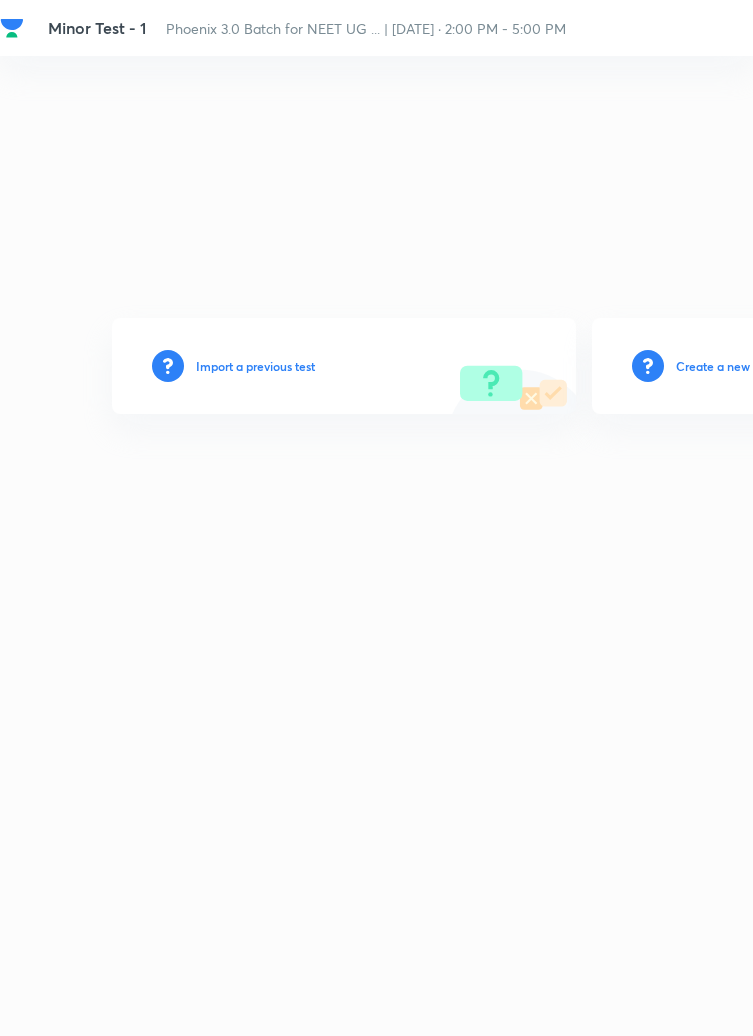 scroll, scrollTop: 0, scrollLeft: 0, axis: both 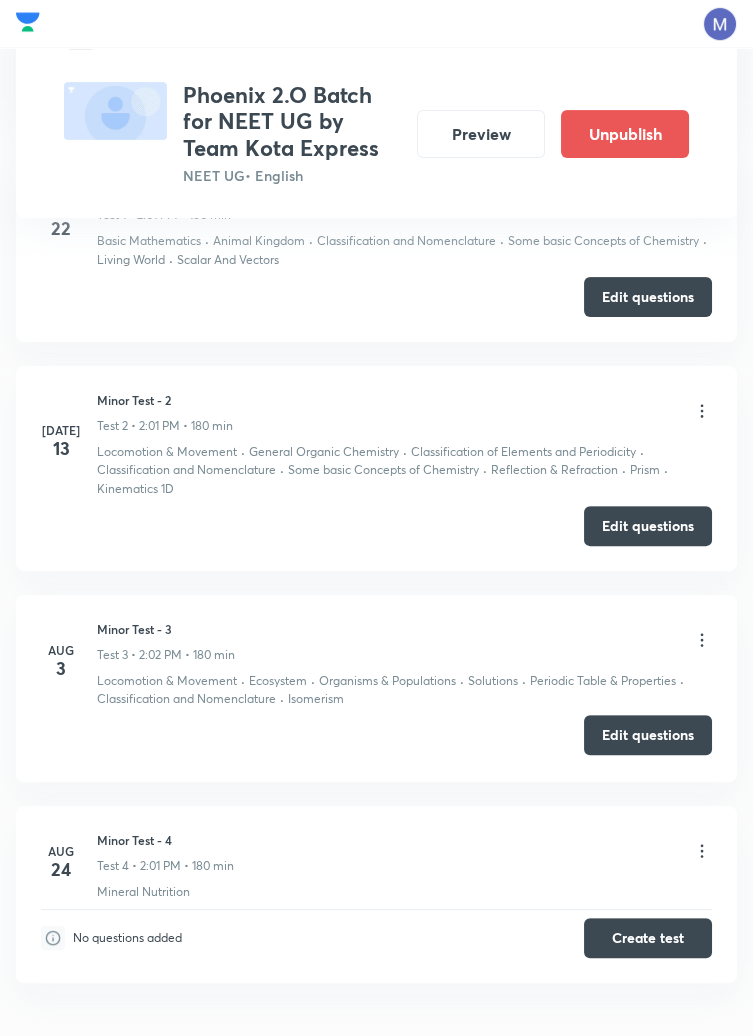 click on "Edit questions" at bounding box center (648, 735) 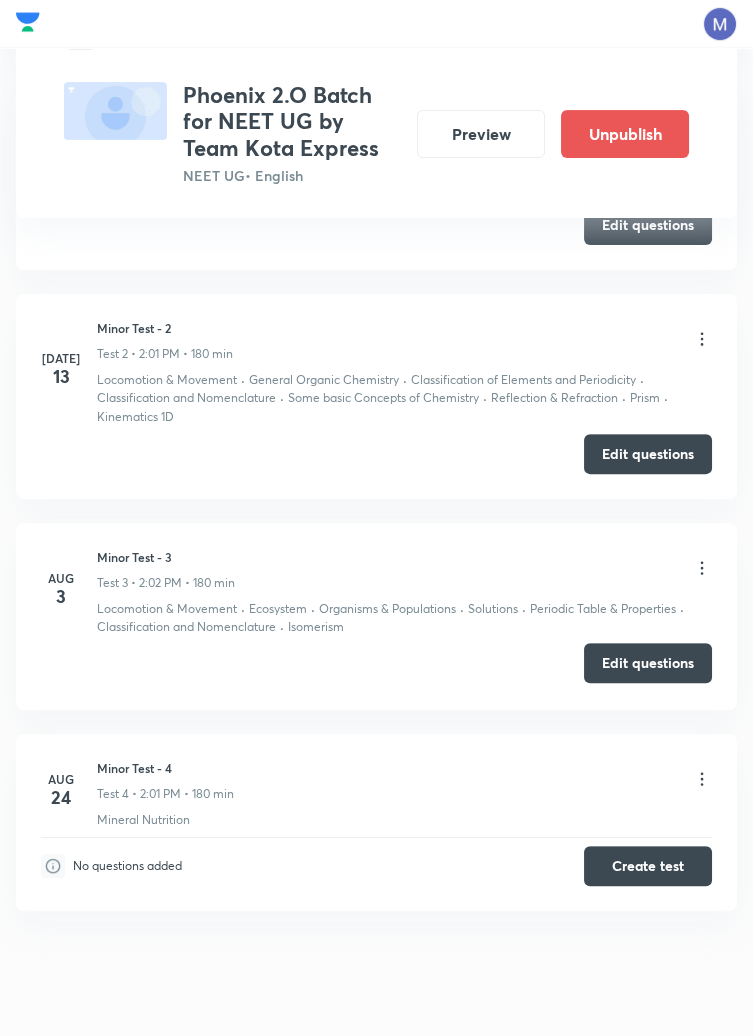 click on "Edit questions" at bounding box center (648, 663) 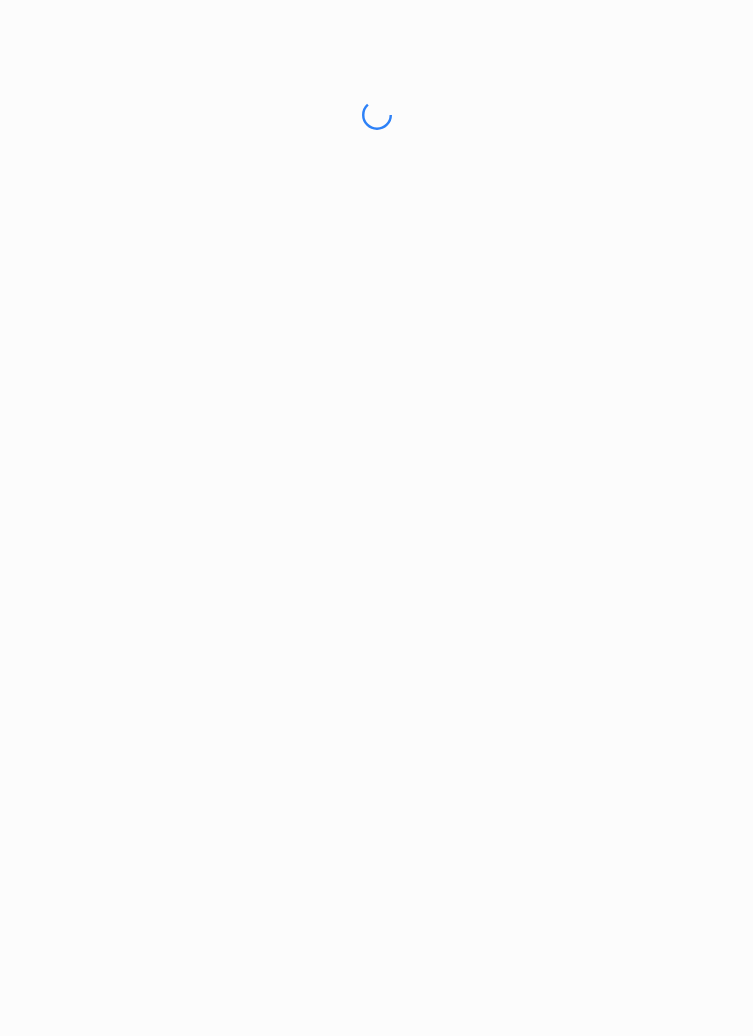 scroll, scrollTop: 0, scrollLeft: 0, axis: both 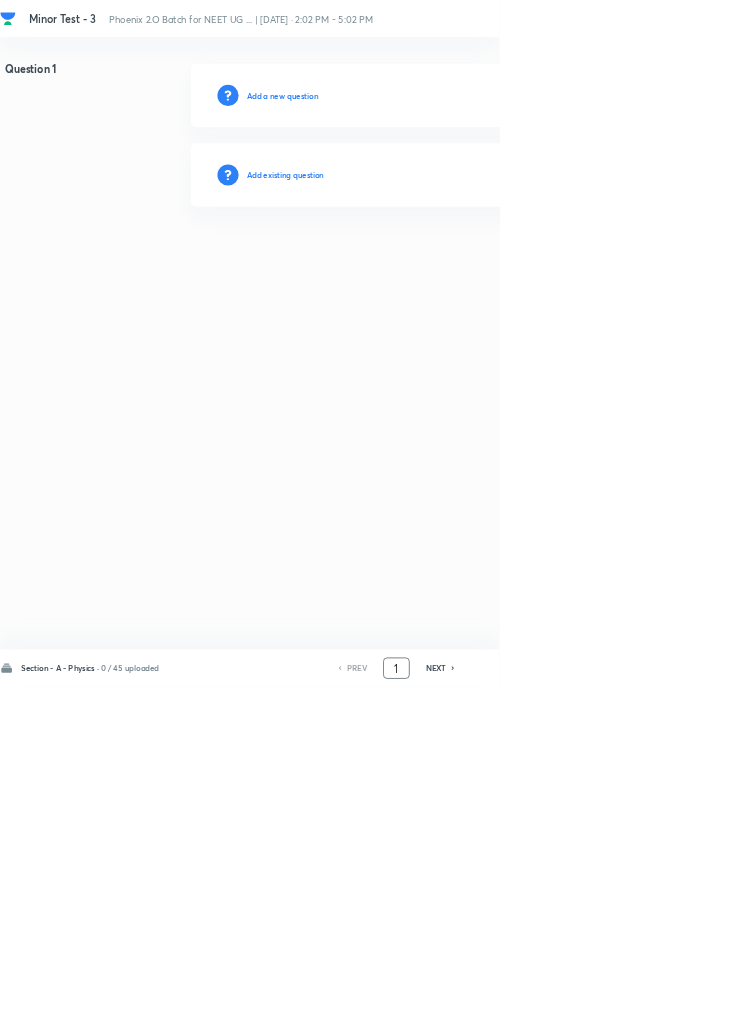 click on "1" at bounding box center [598, 1008] 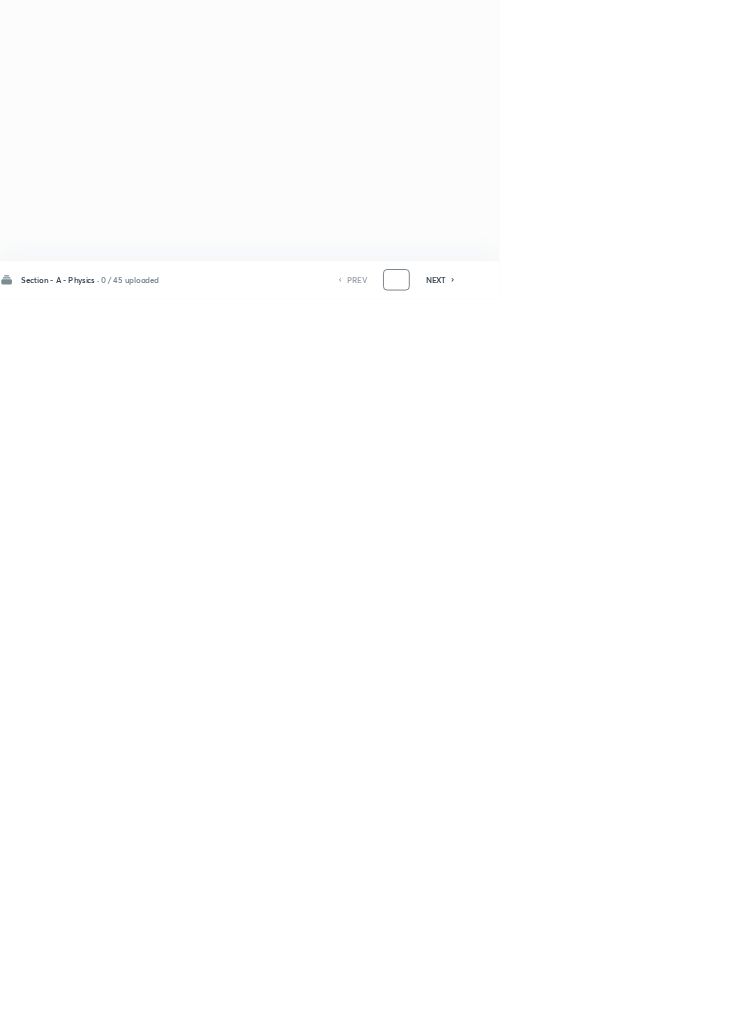 scroll, scrollTop: 0, scrollLeft: 0, axis: both 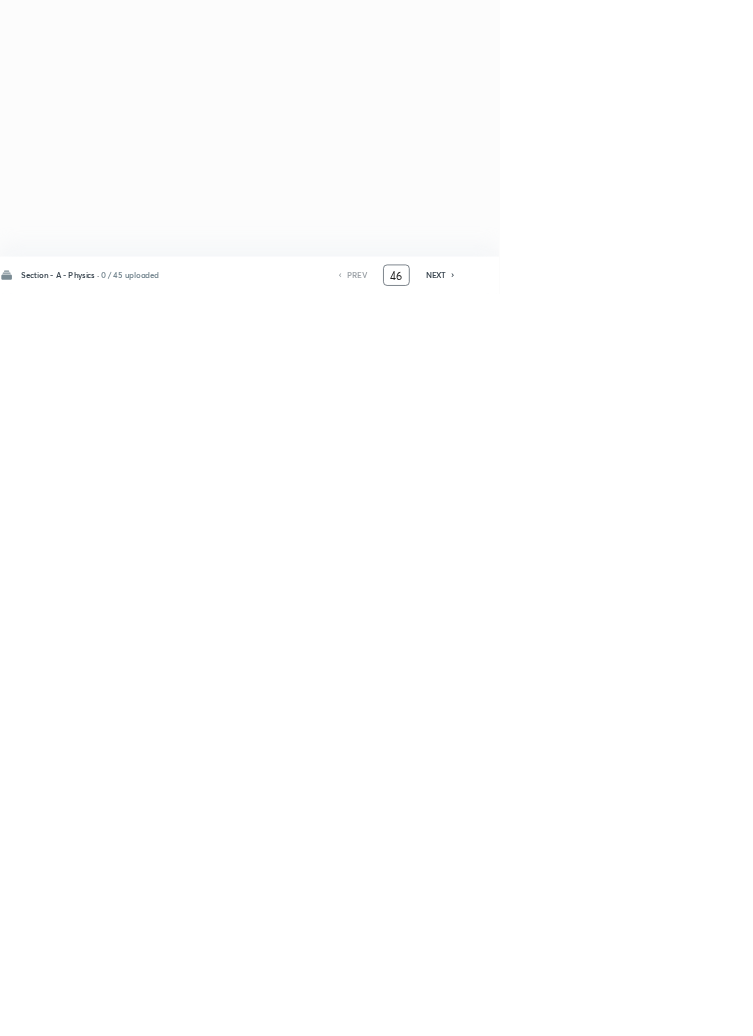 type on "46" 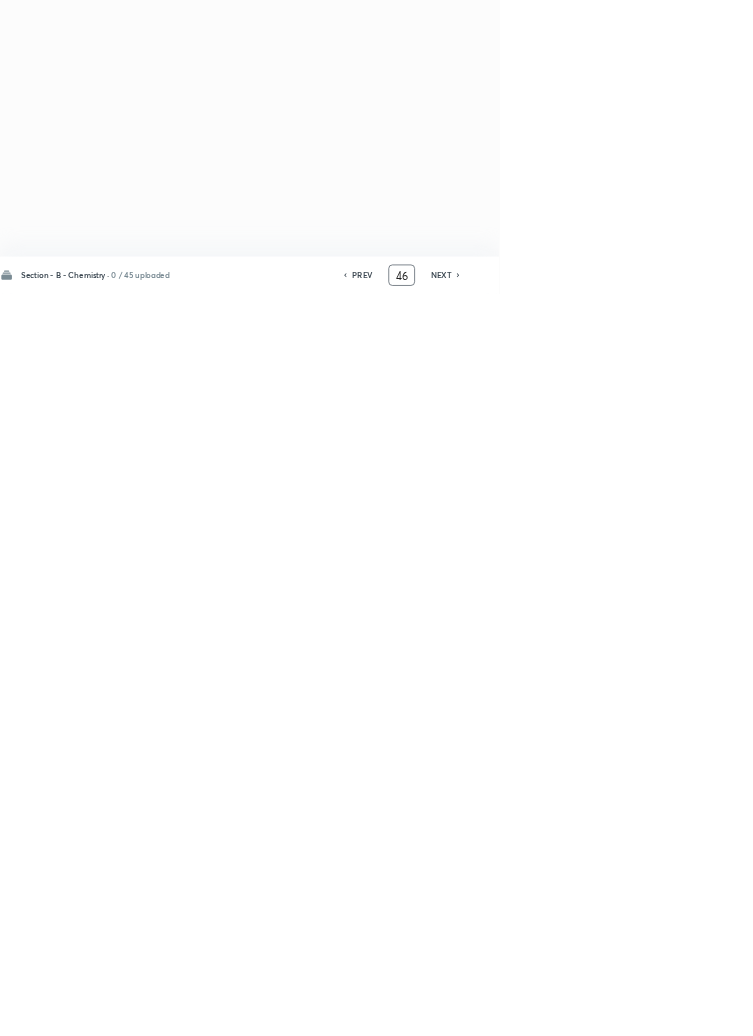 scroll, scrollTop: 0, scrollLeft: 0, axis: both 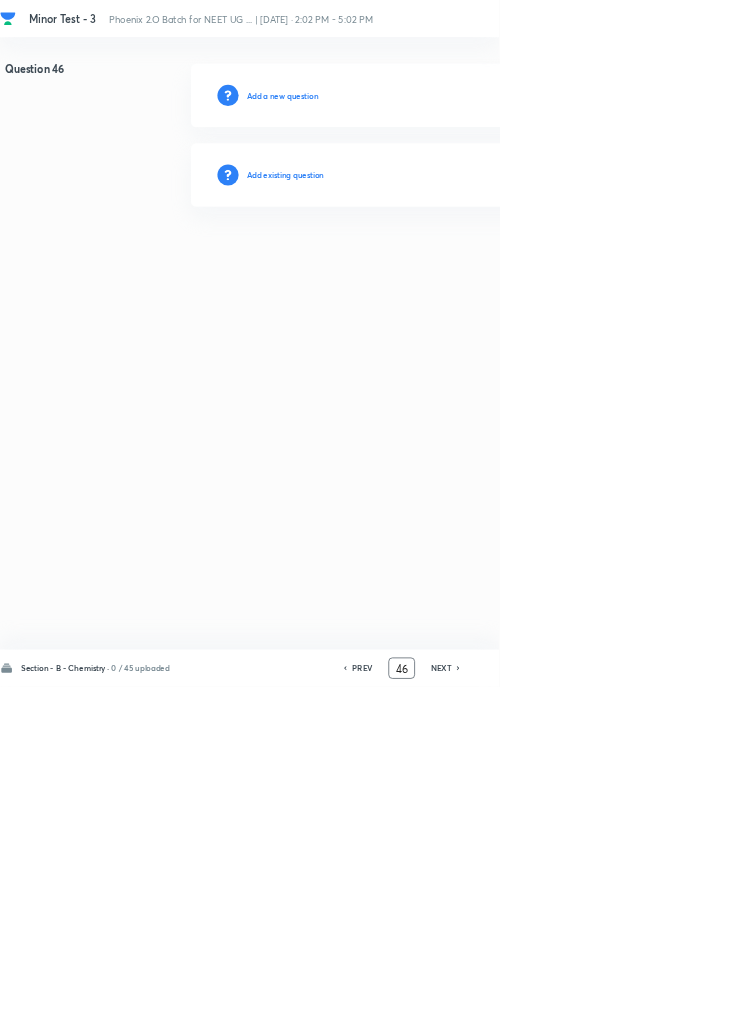 click on "Add existing question" at bounding box center [430, 264] 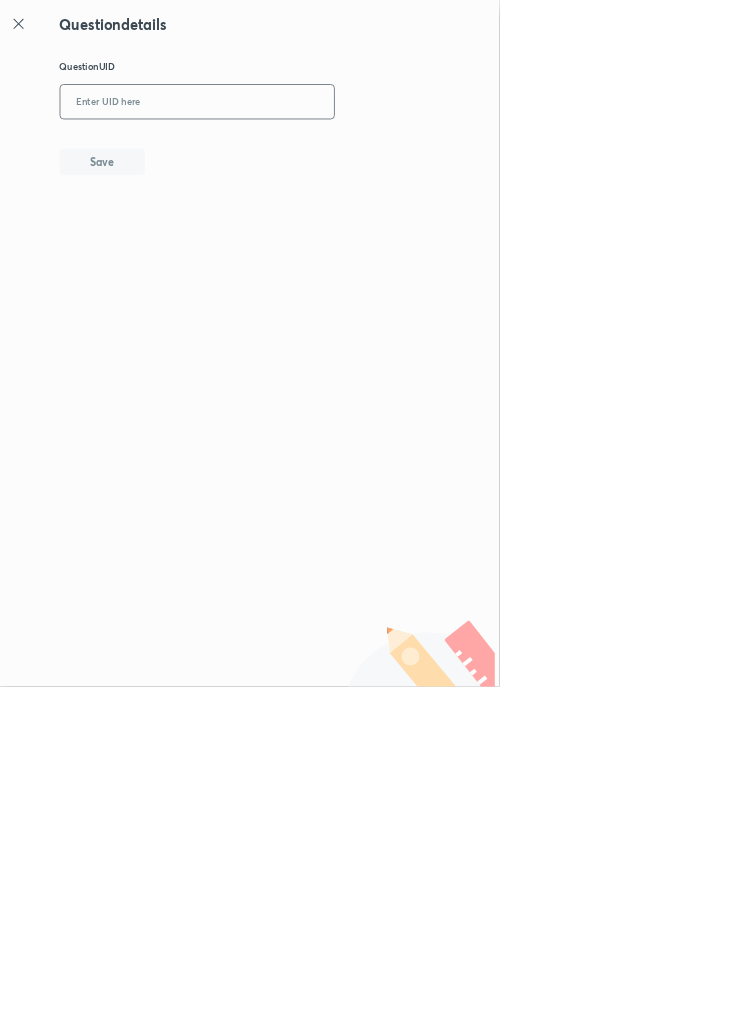 click at bounding box center [297, 154] 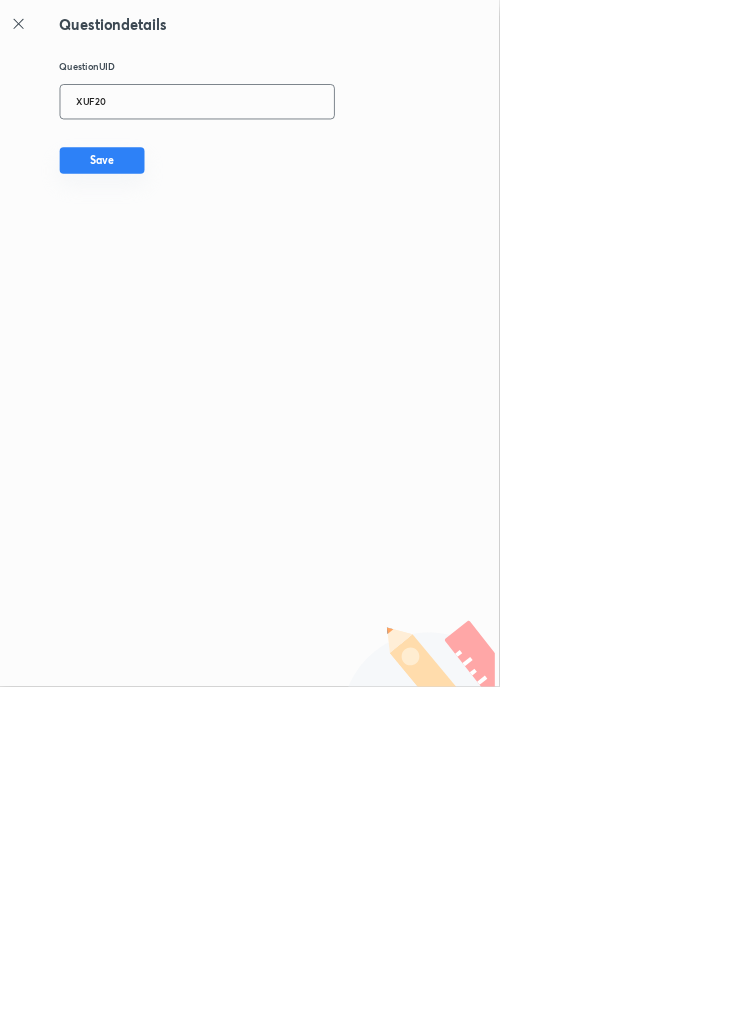 type on "XUF20" 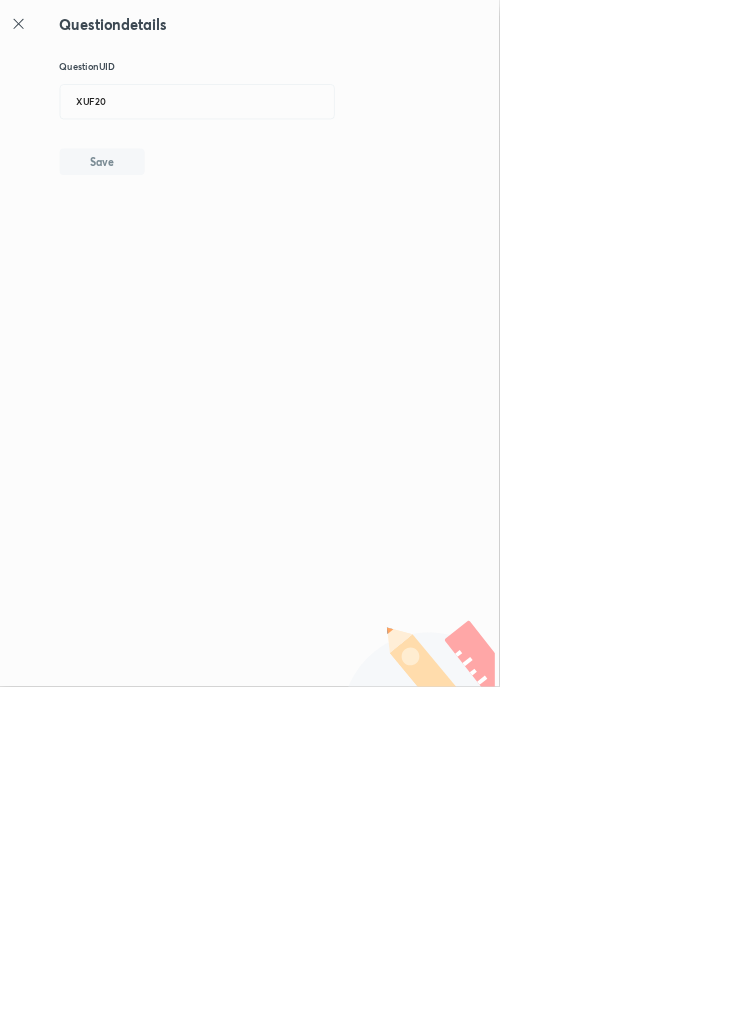 type 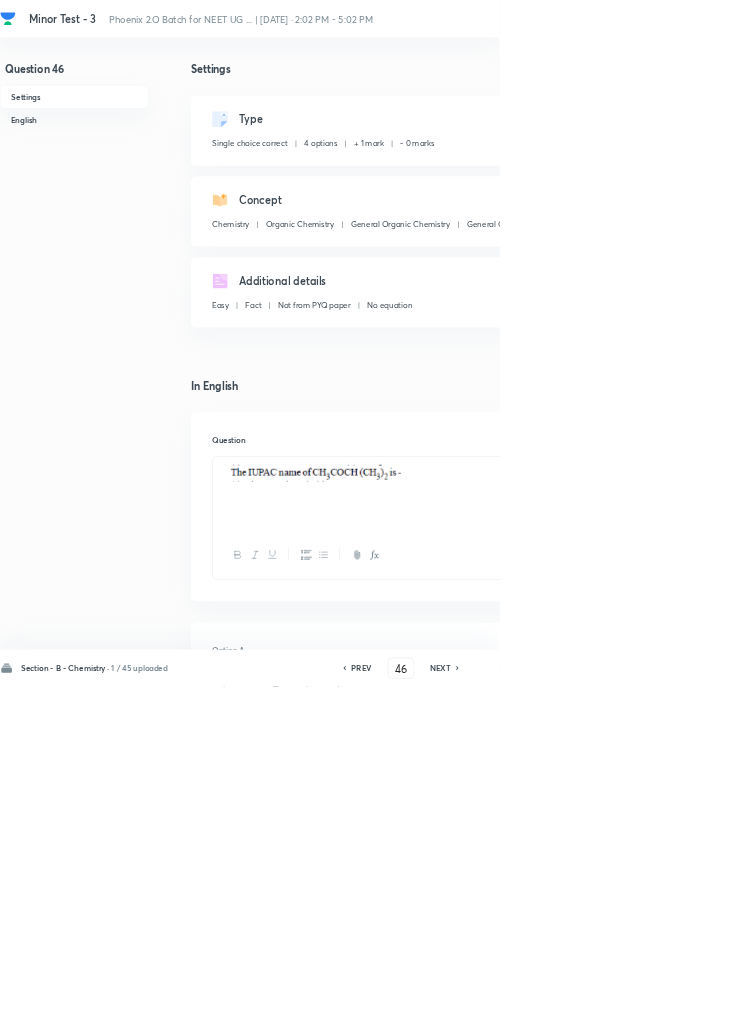 click 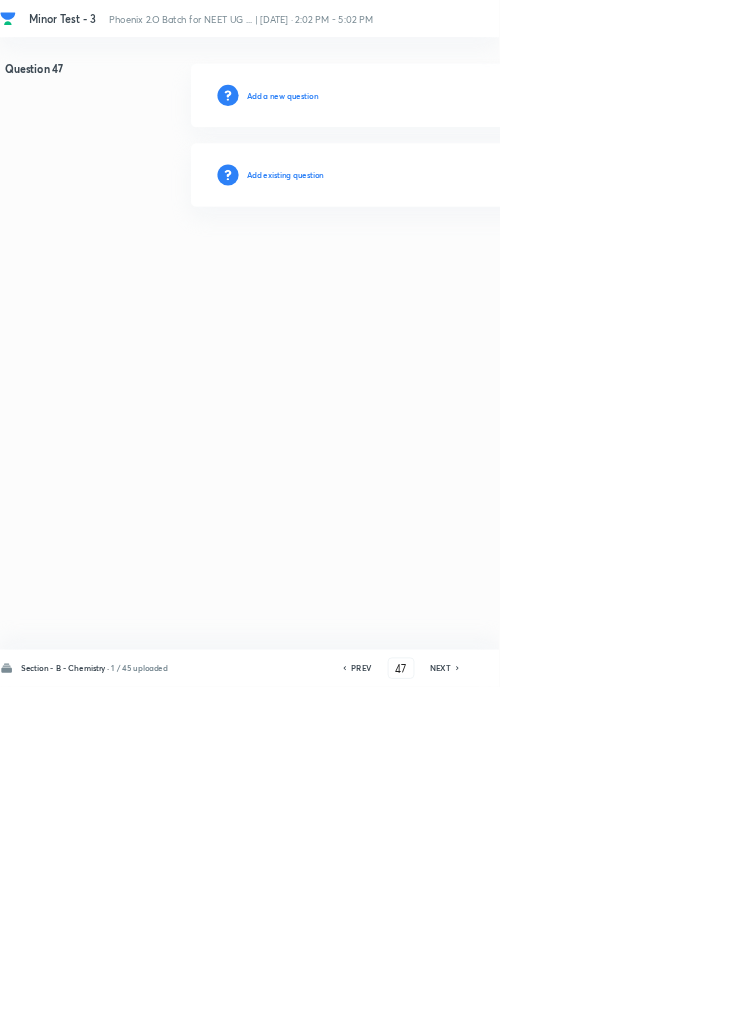click on "Add existing question" at bounding box center [430, 264] 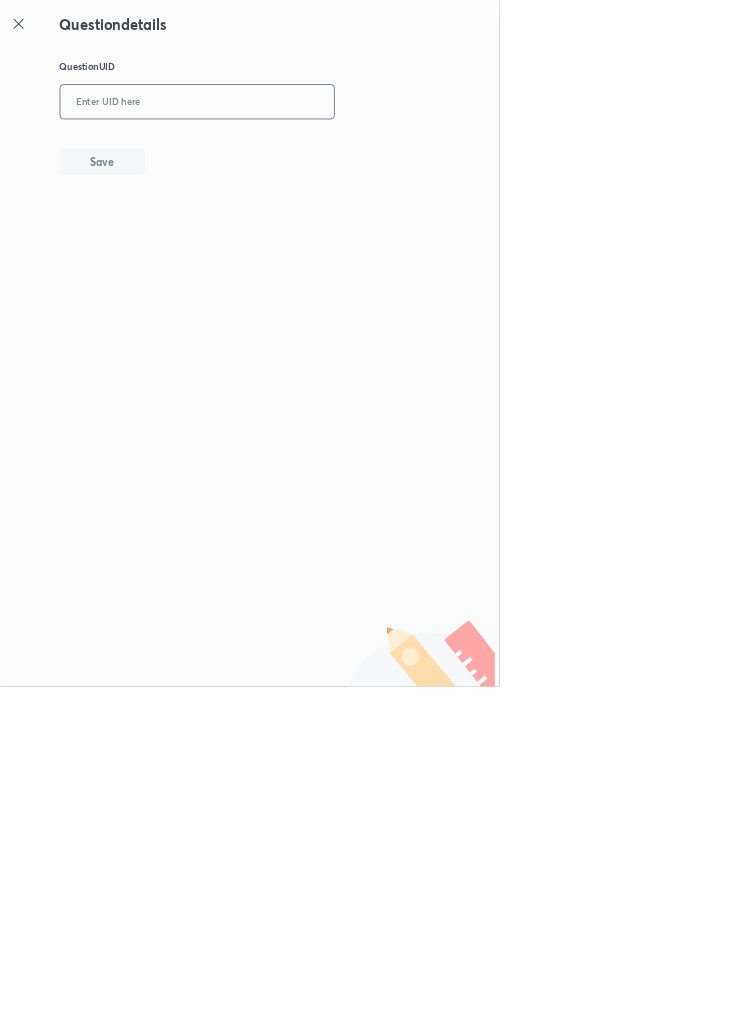 click at bounding box center (297, 154) 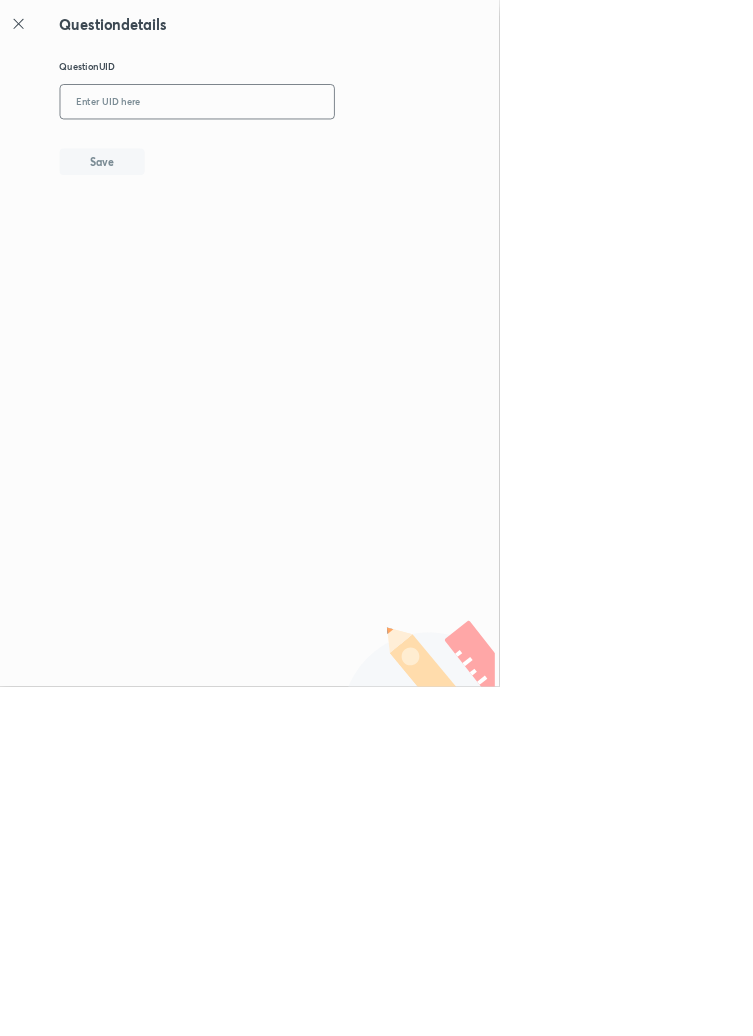 type on "Q" 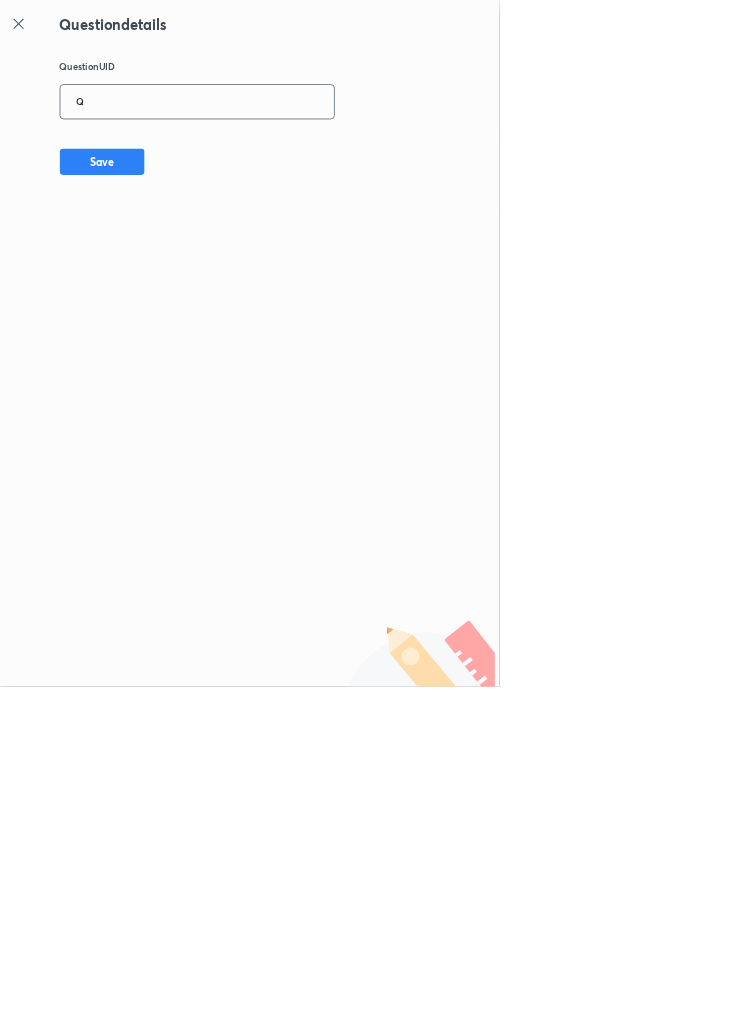 type 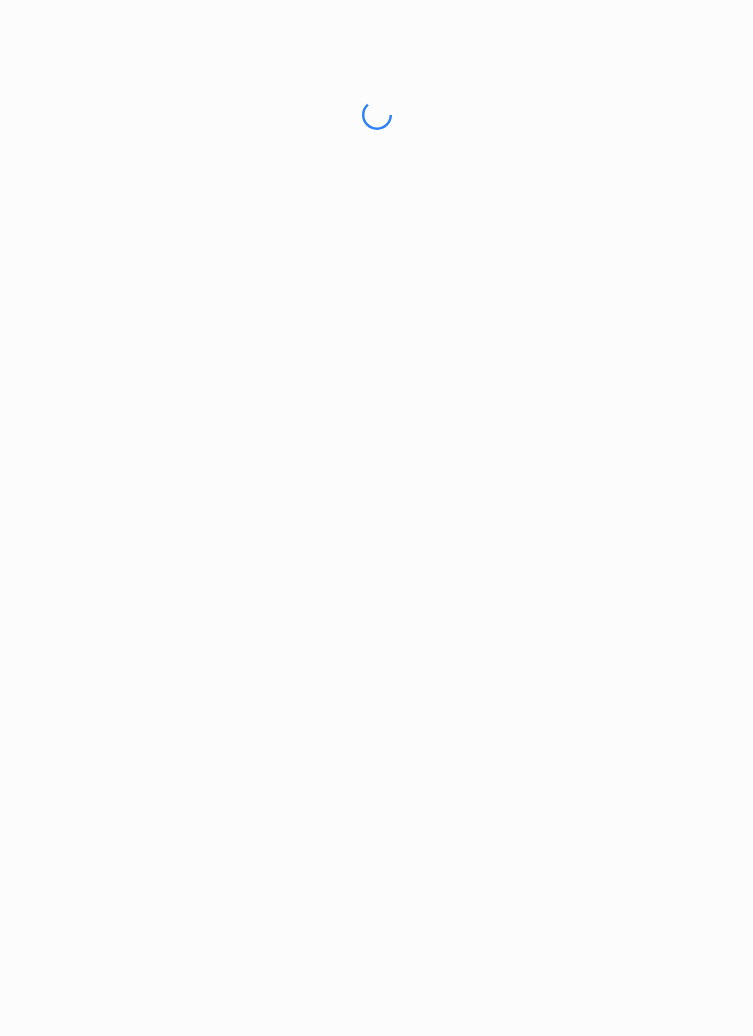 scroll, scrollTop: 0, scrollLeft: 0, axis: both 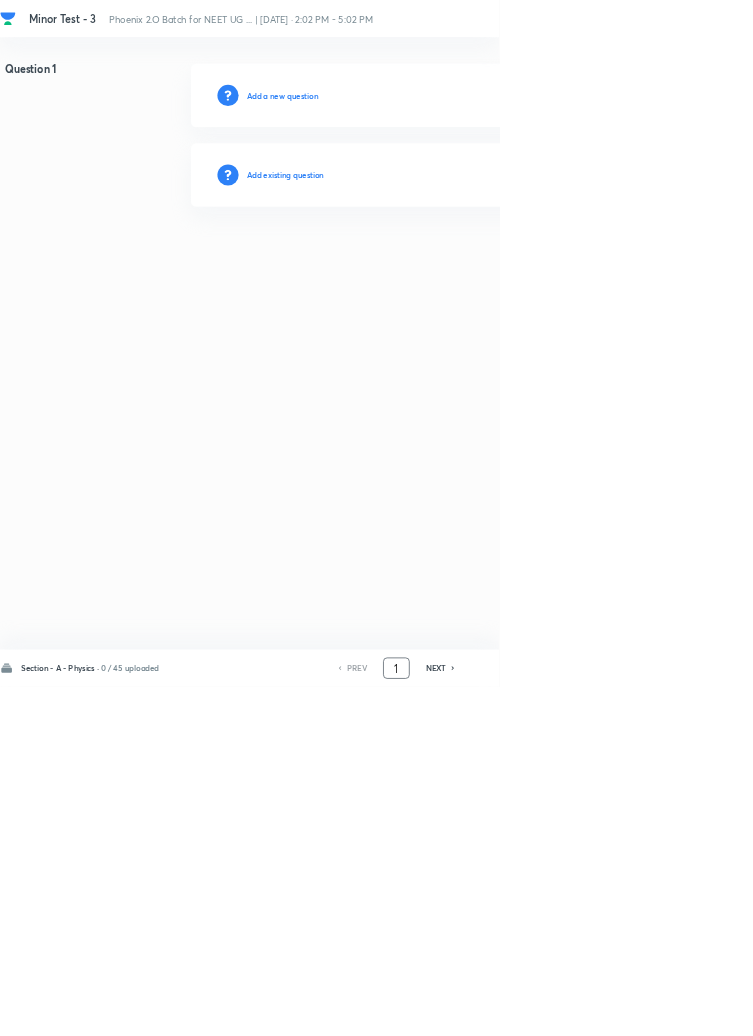click on "1" at bounding box center [598, 1008] 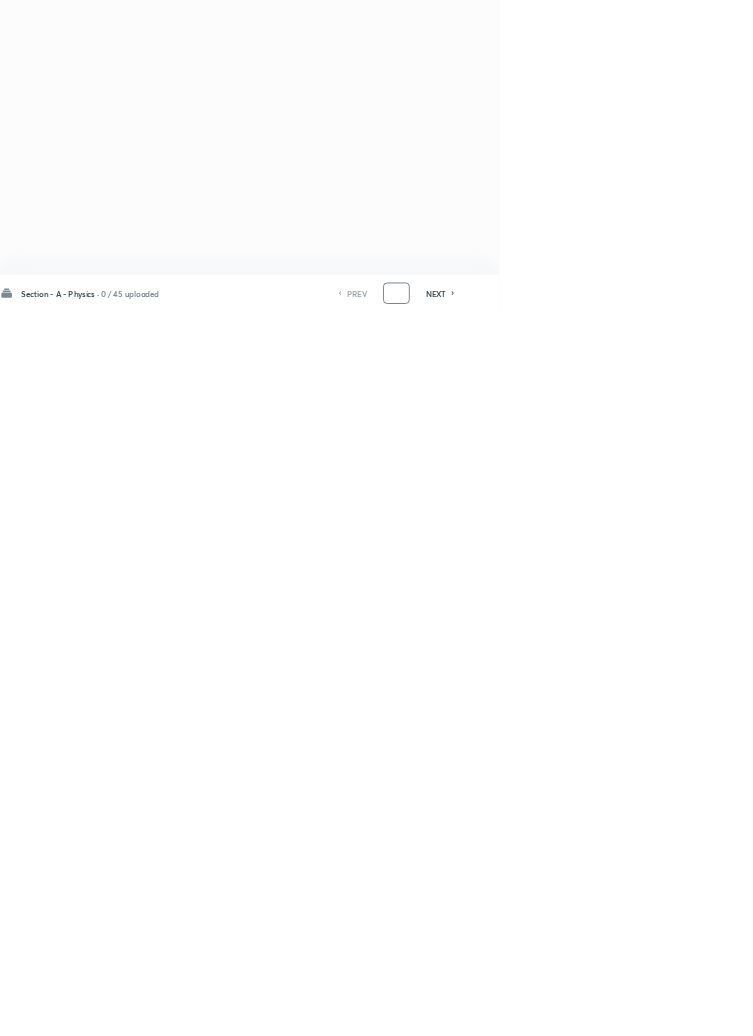 scroll, scrollTop: 0, scrollLeft: 0, axis: both 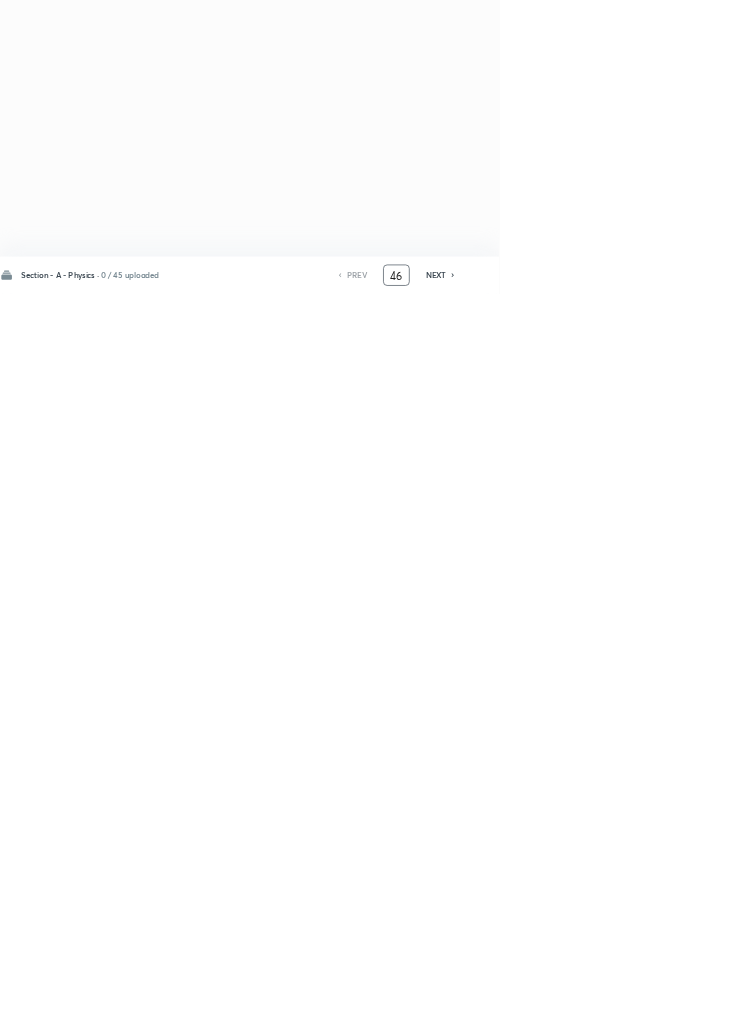 type on "46" 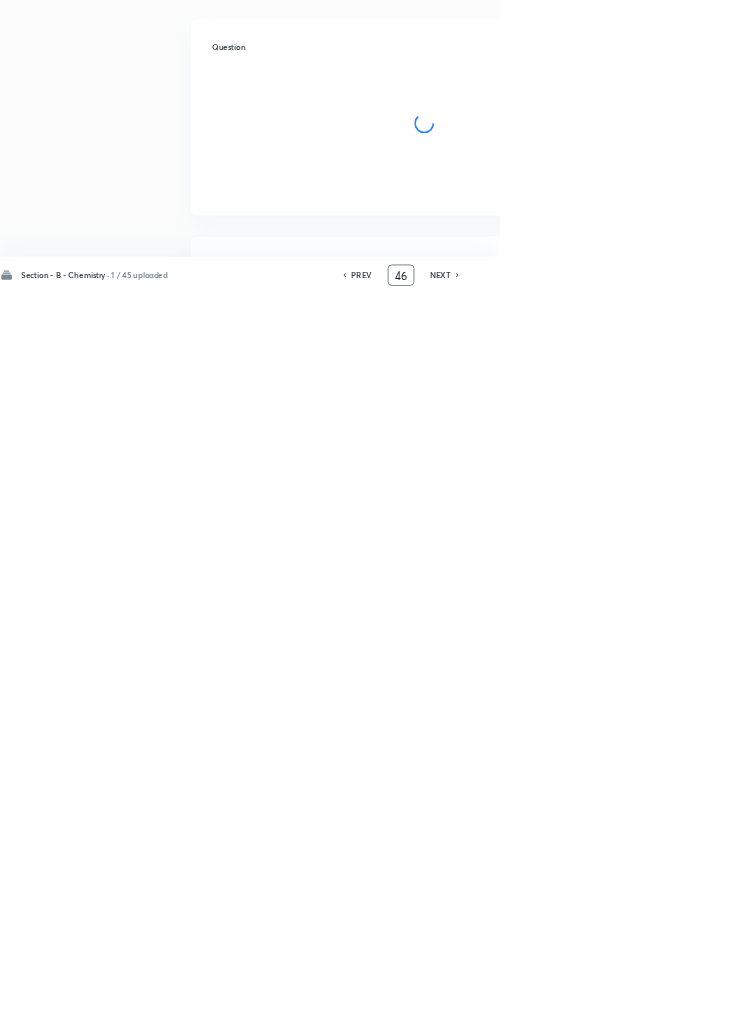 checkbox on "true" 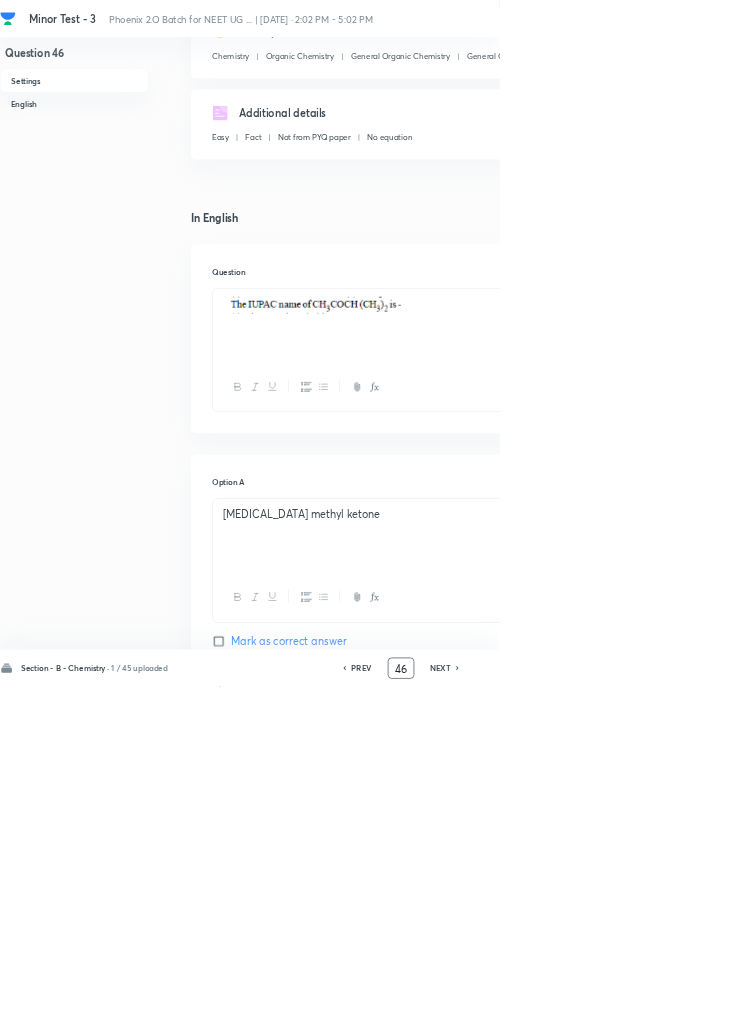 scroll, scrollTop: 0, scrollLeft: 0, axis: both 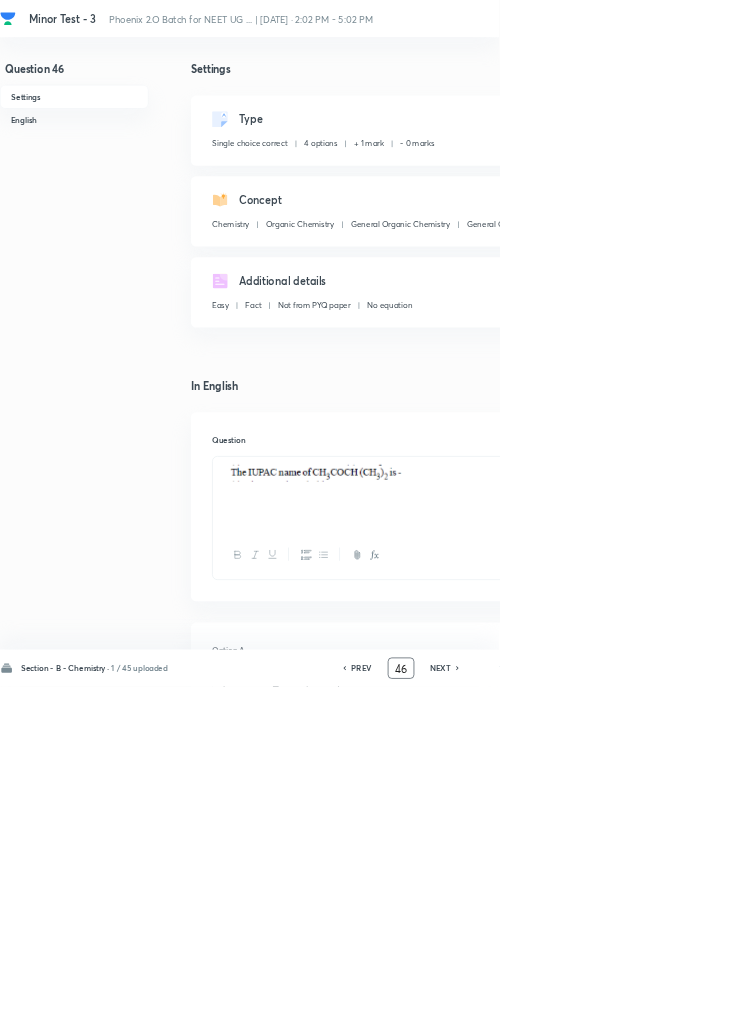click 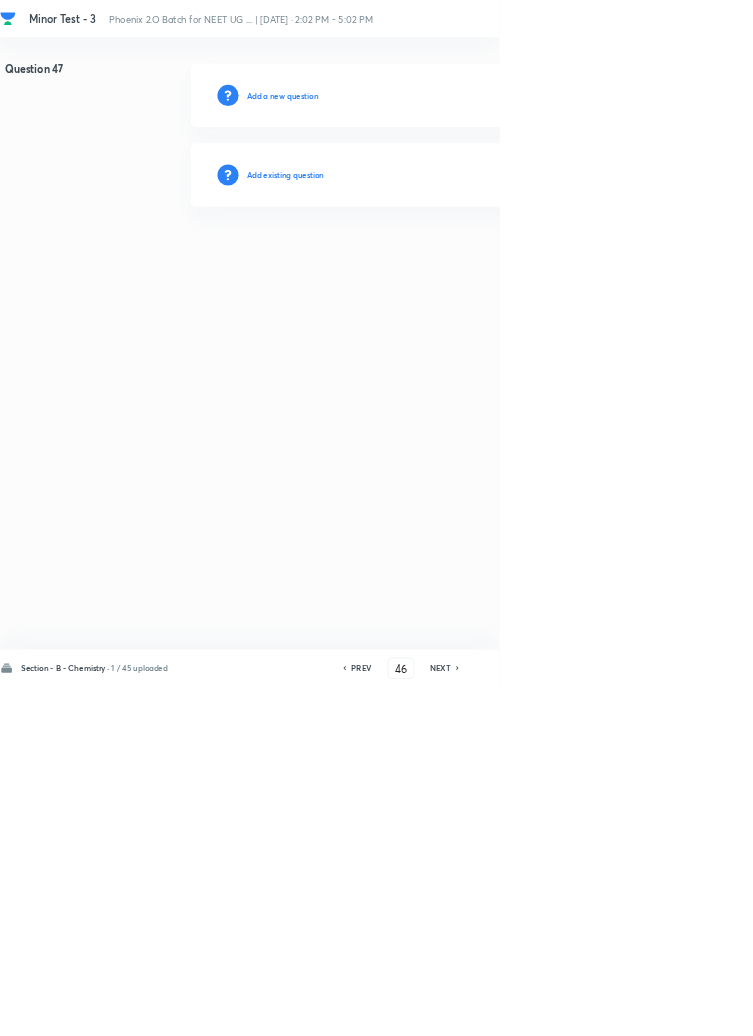 type on "47" 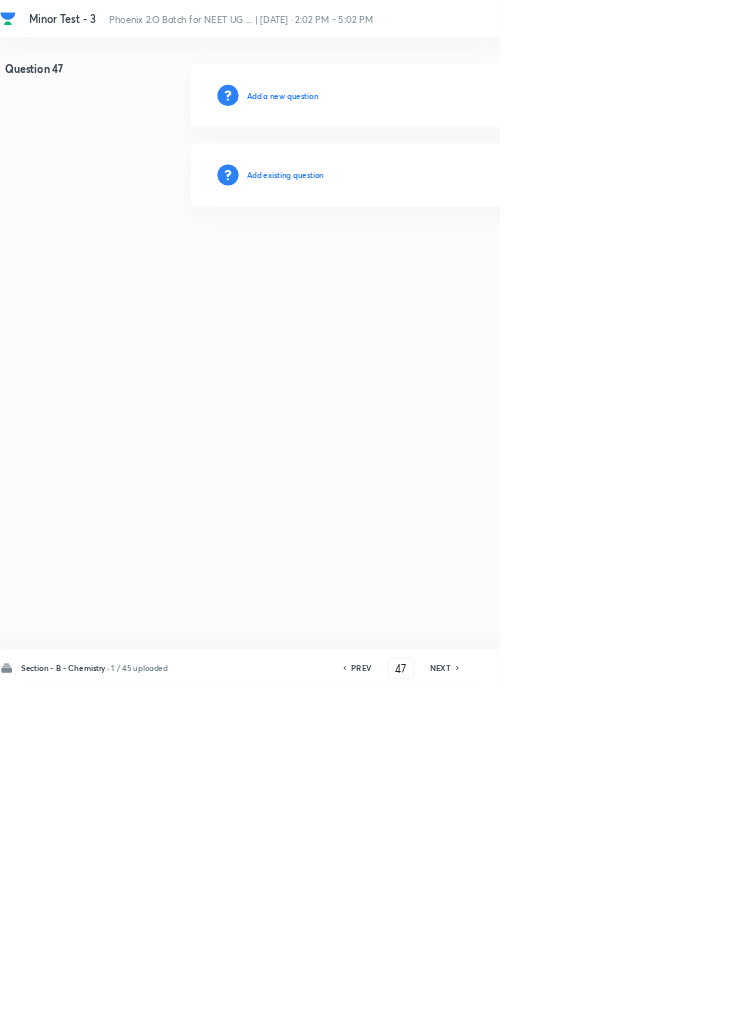 click on "Add existing question" at bounding box center [430, 264] 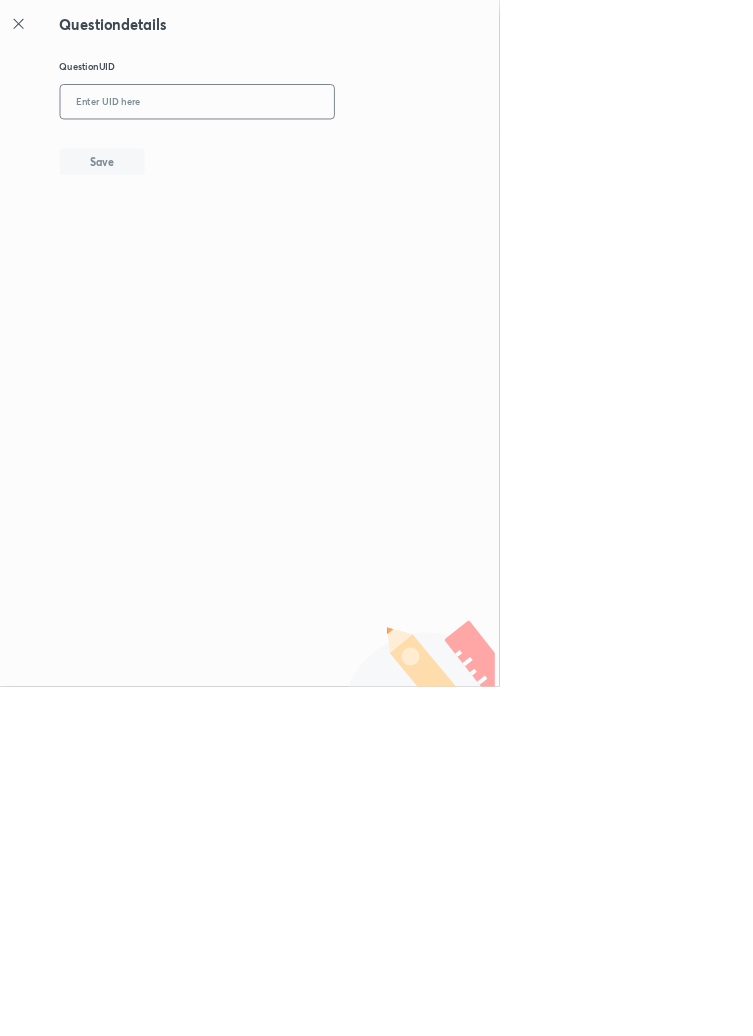 click at bounding box center [297, 154] 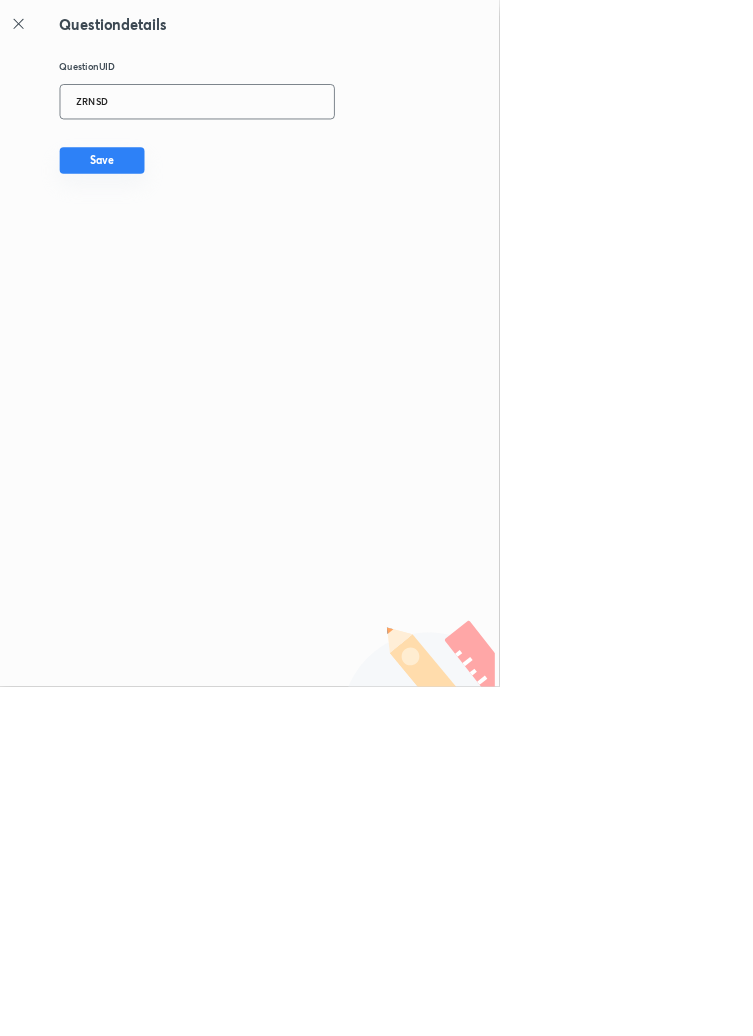 type on "ZRNSD" 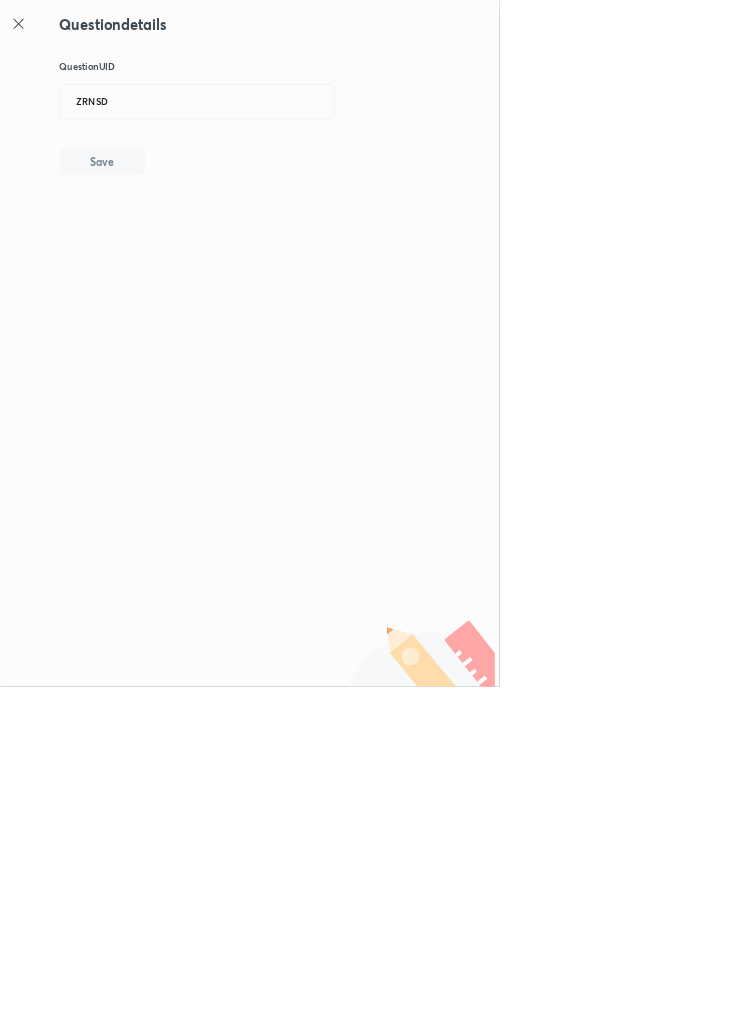 type 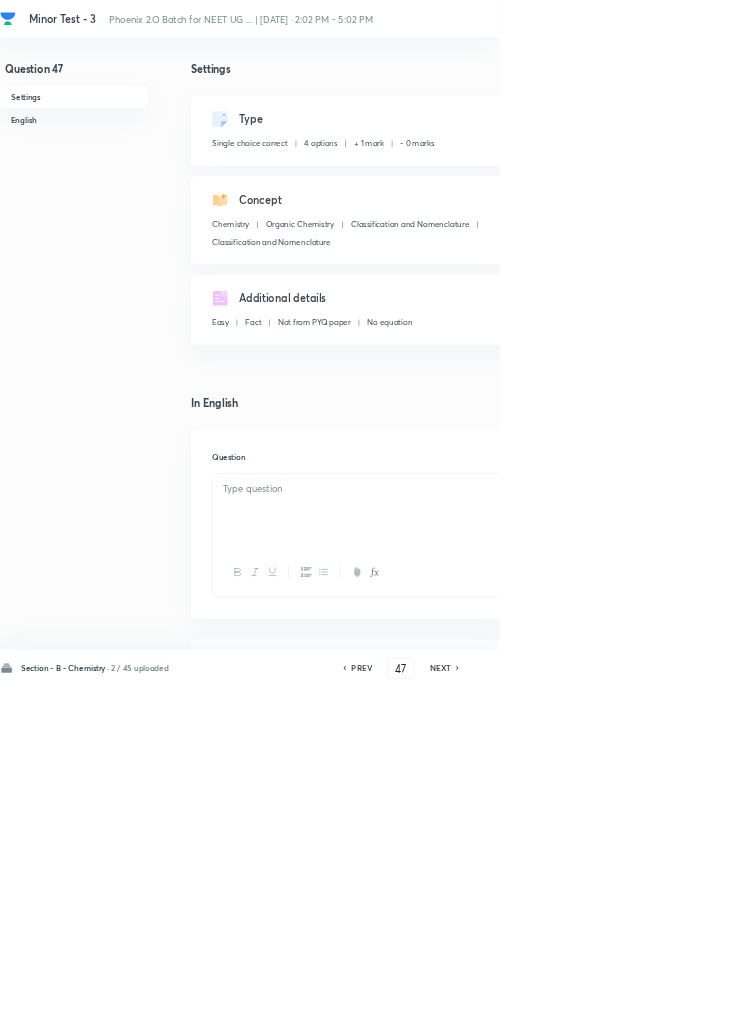 checkbox on "true" 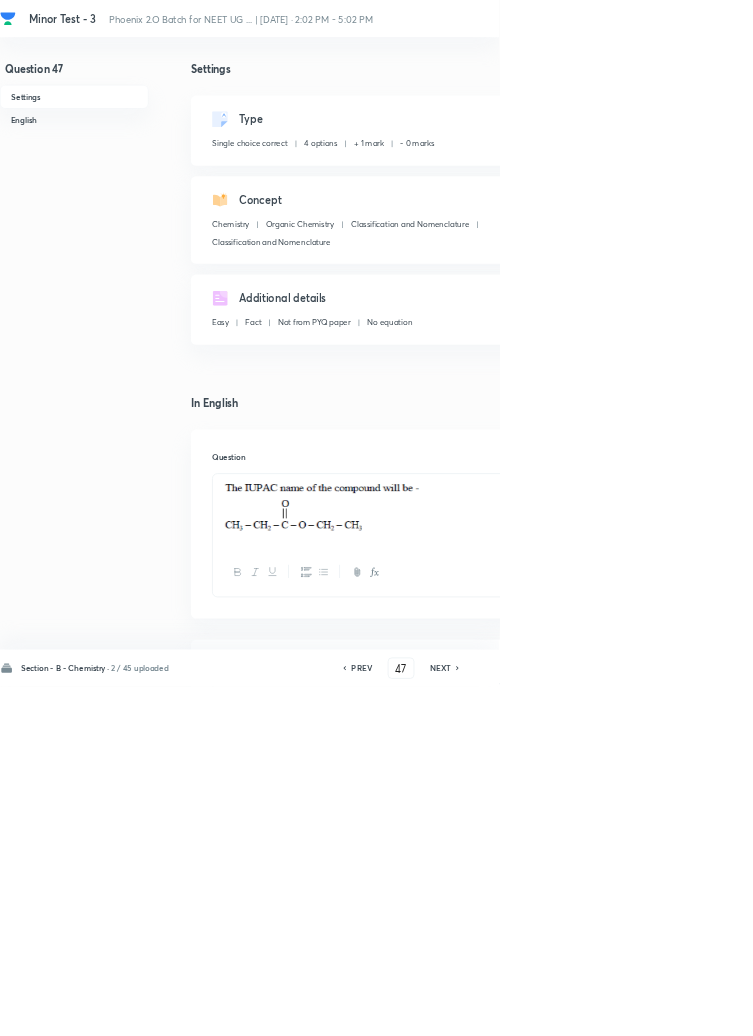 click 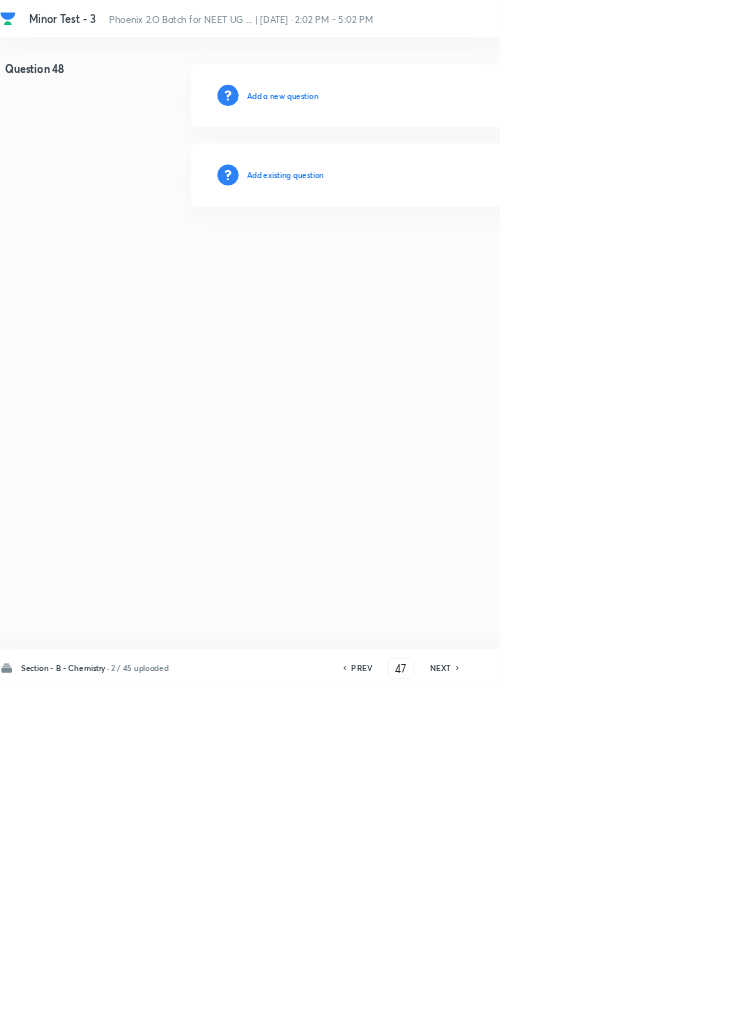 type on "48" 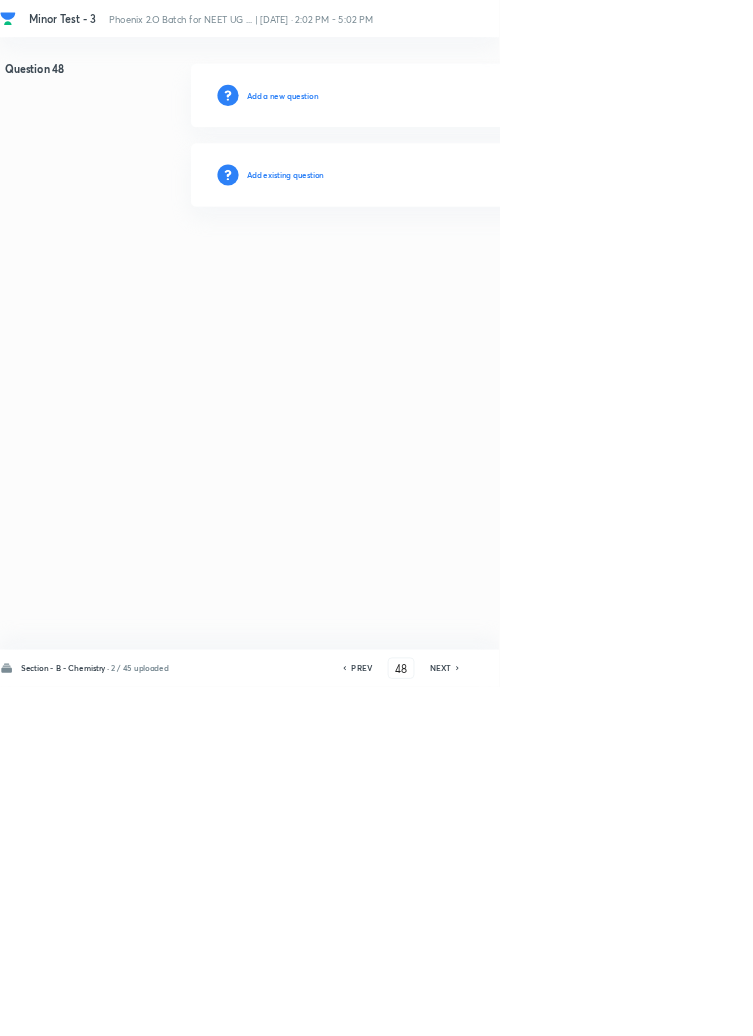 click on "Add existing question" at bounding box center (430, 264) 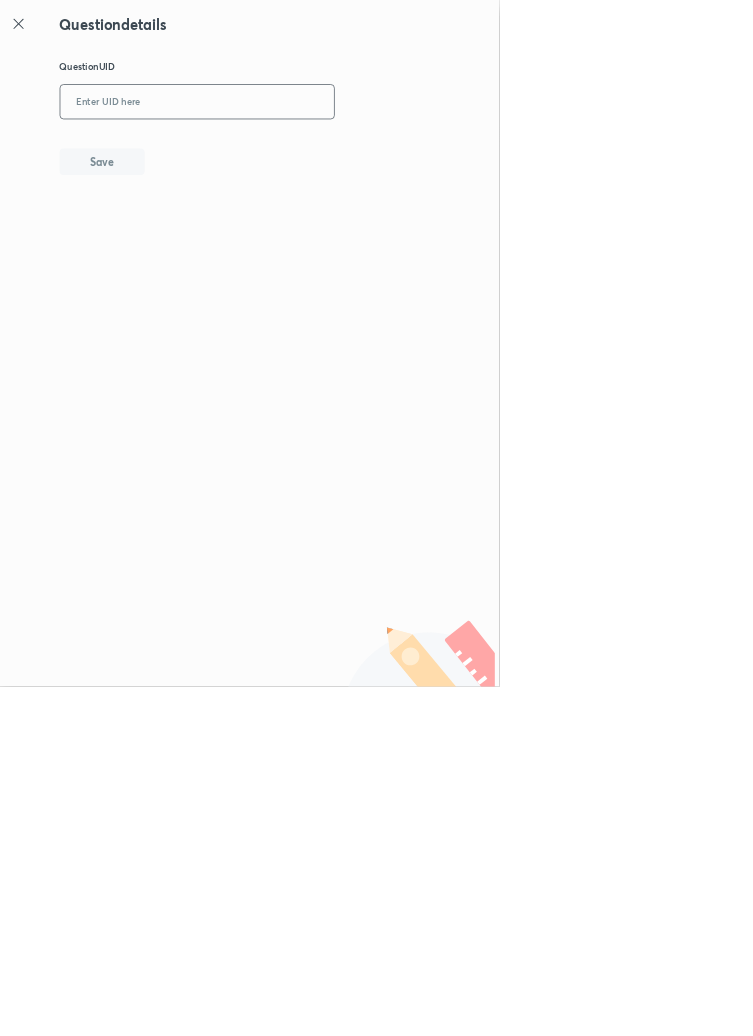 click at bounding box center [297, 154] 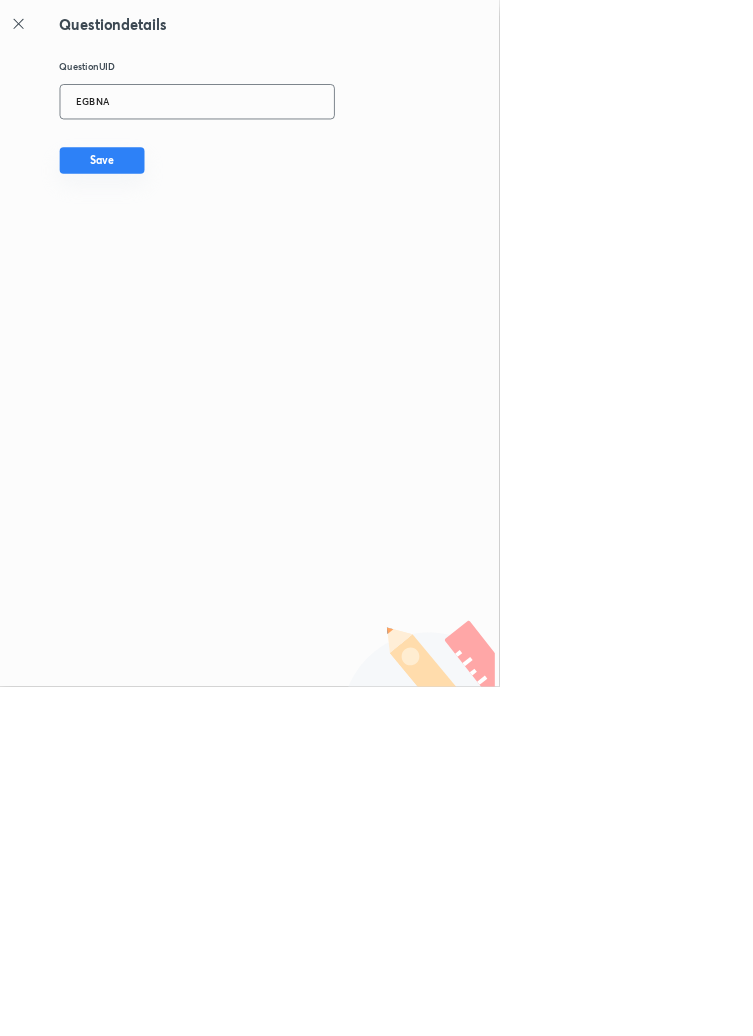 type on "EGBNA" 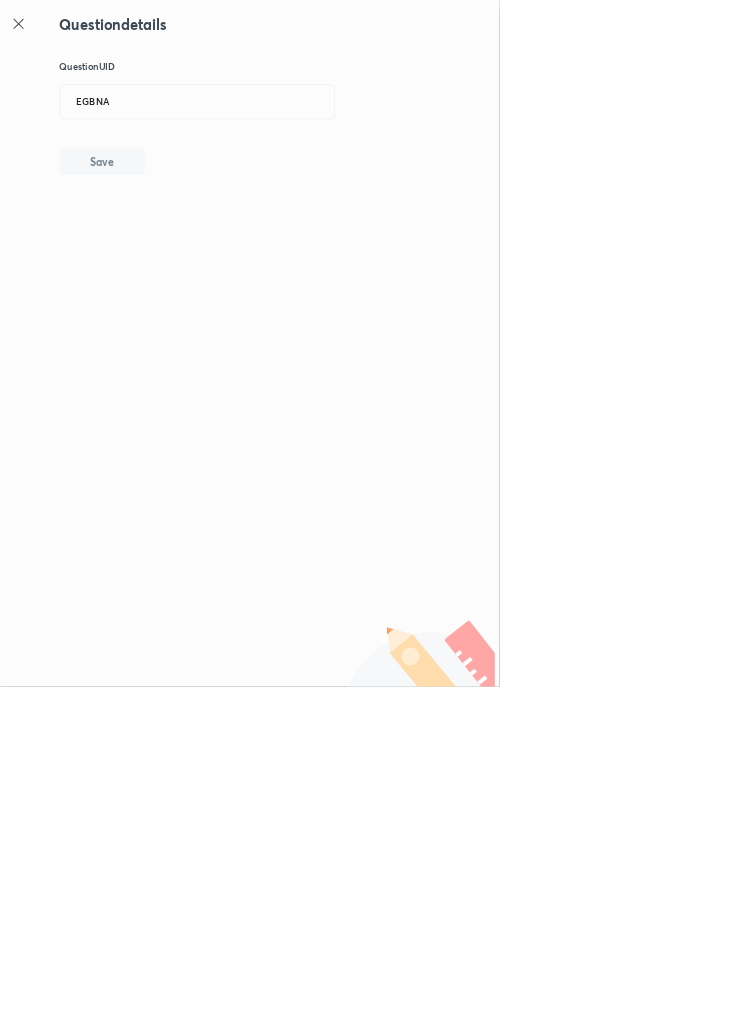type 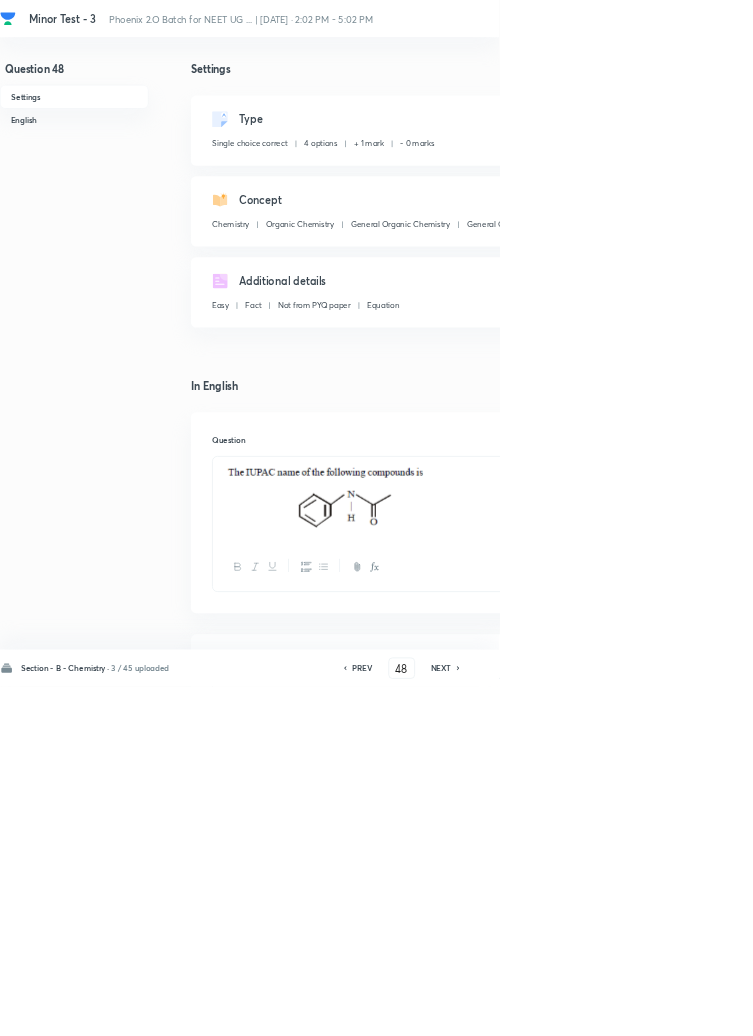 click 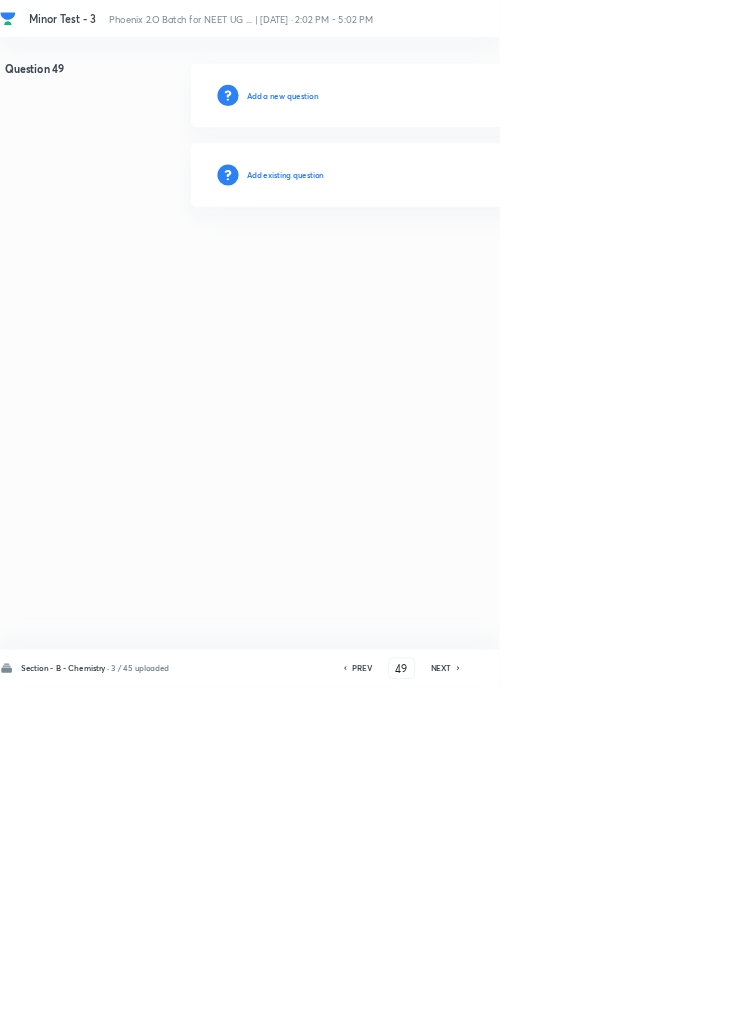 click on "Add existing question" at bounding box center [430, 264] 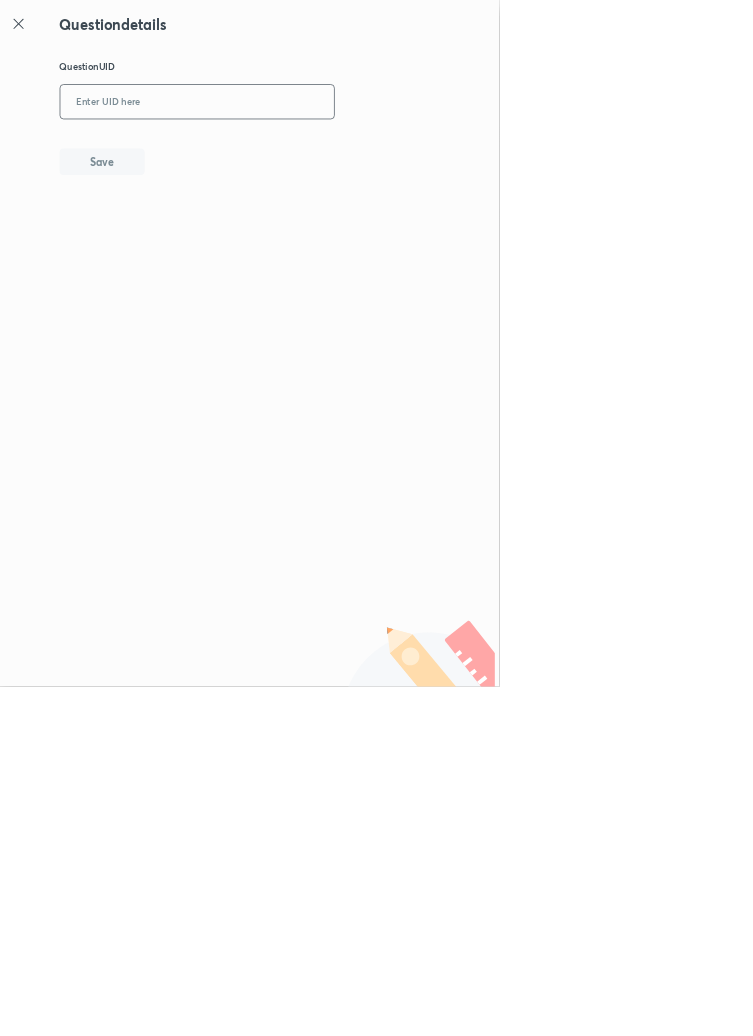 click at bounding box center [297, 154] 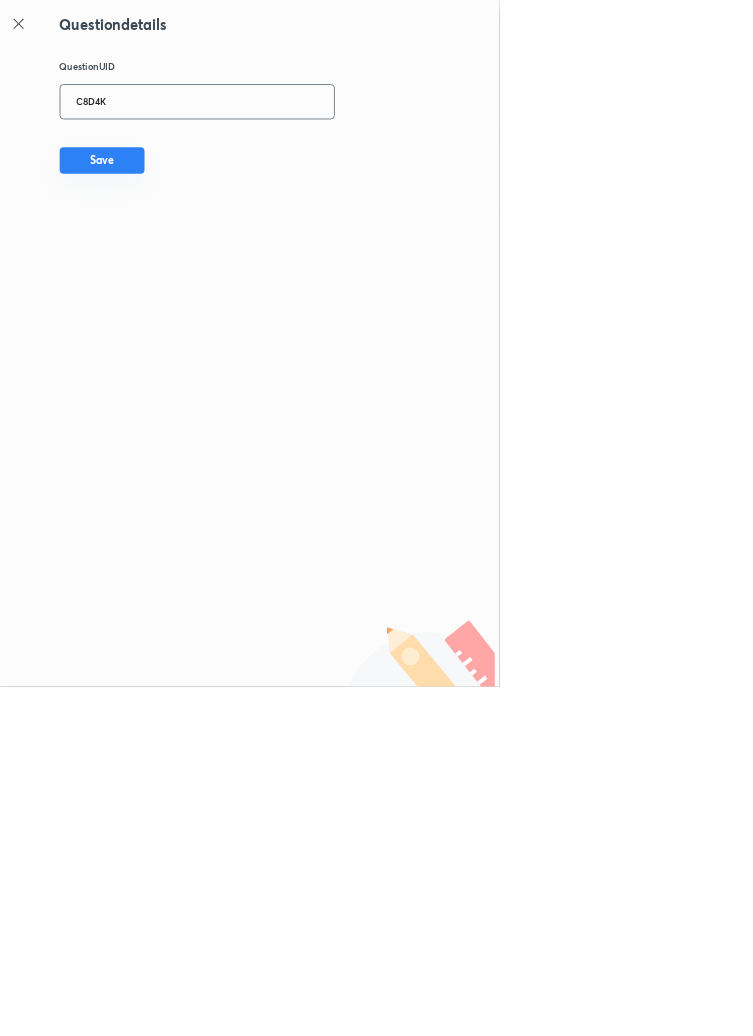 type on "C8D4K" 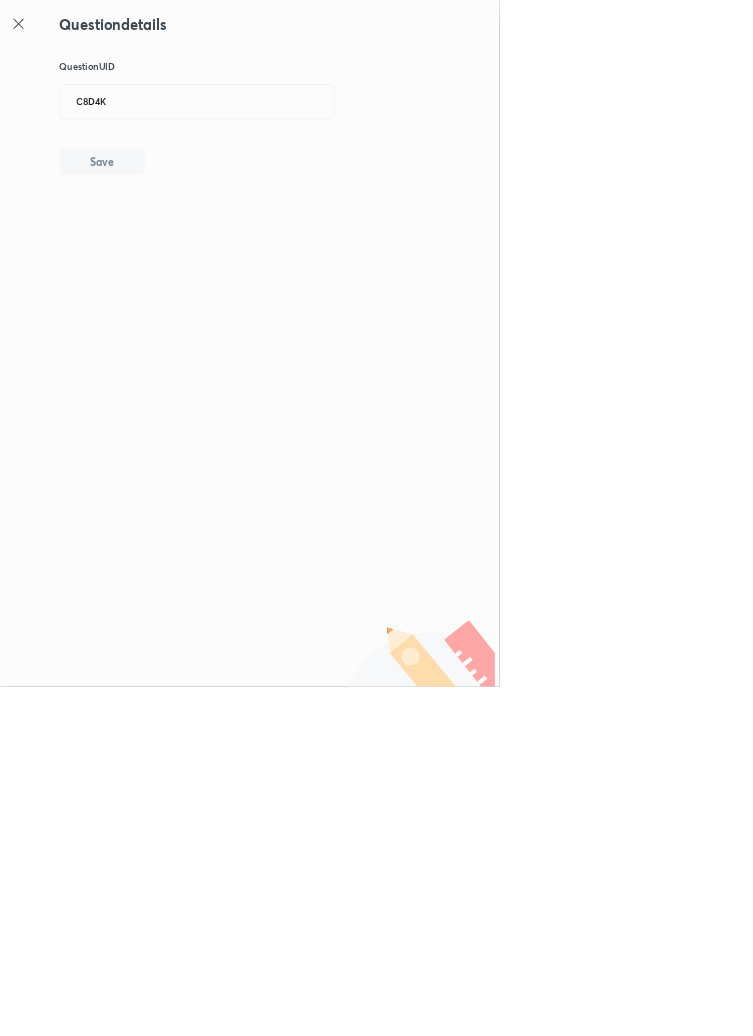 type 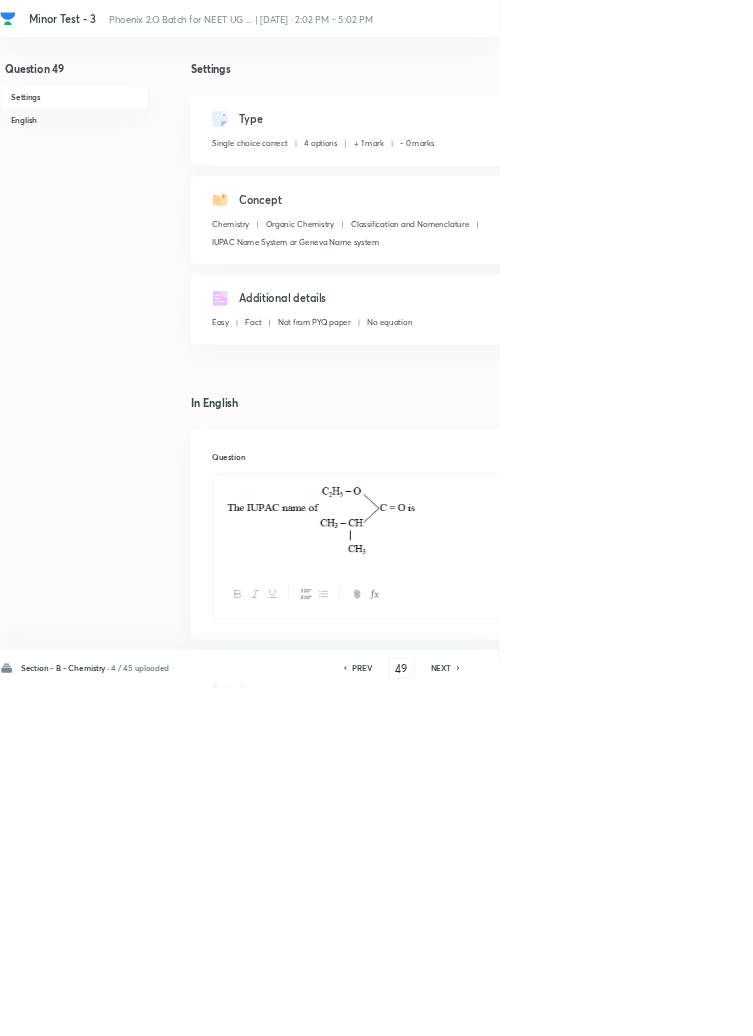 click 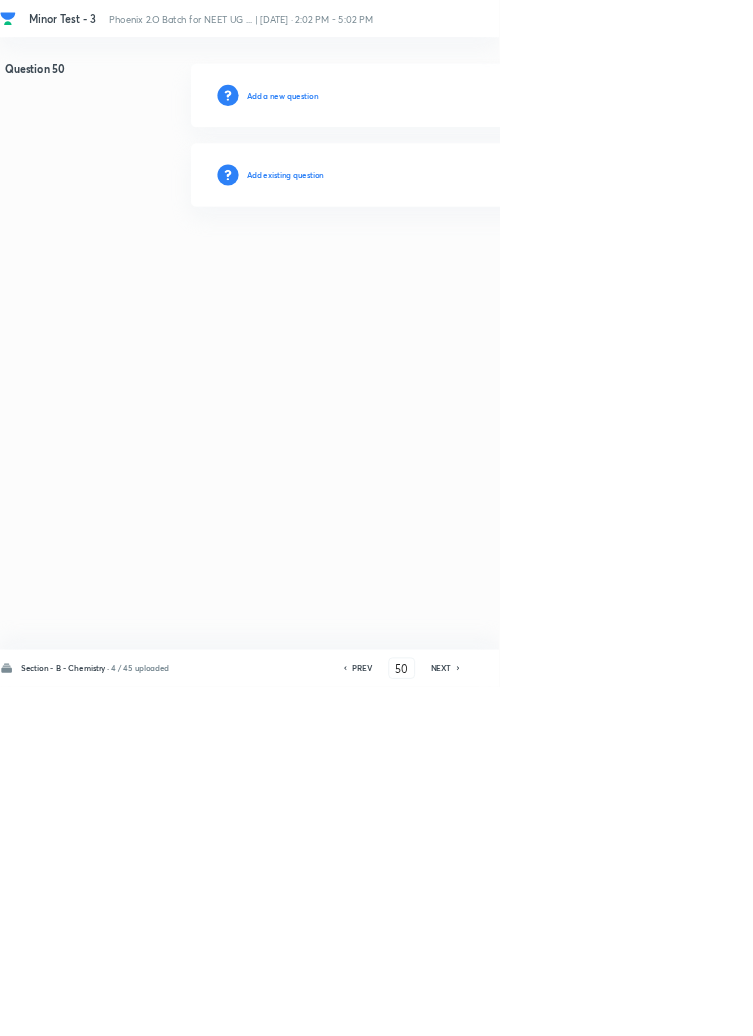 click on "Add existing question" at bounding box center (430, 264) 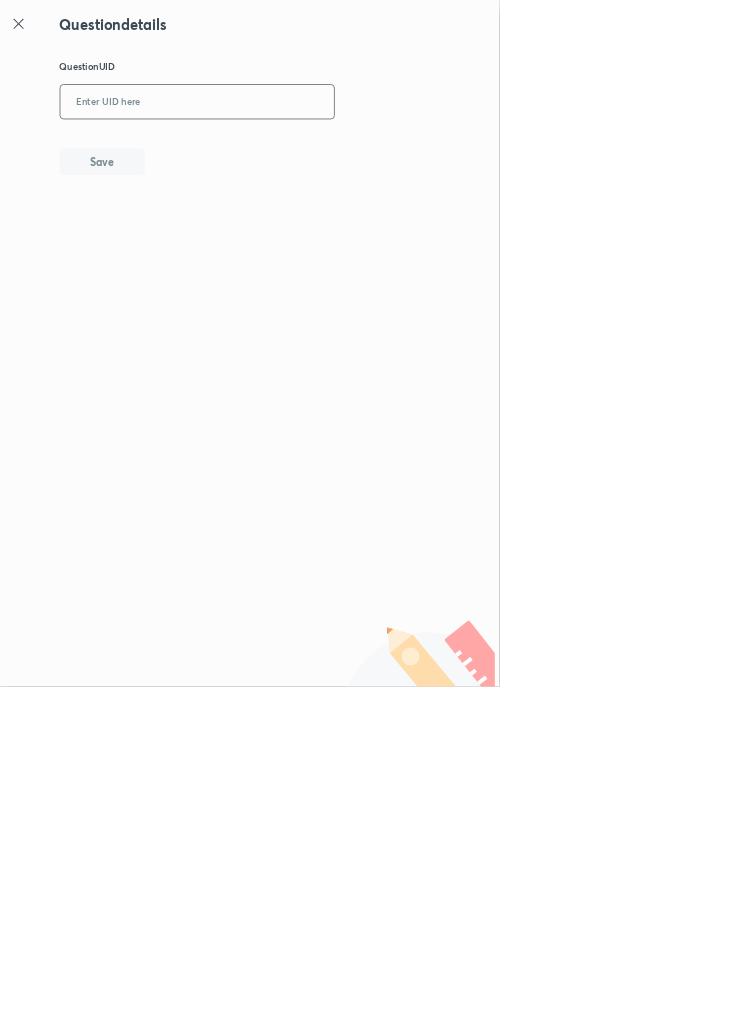 click at bounding box center [297, 154] 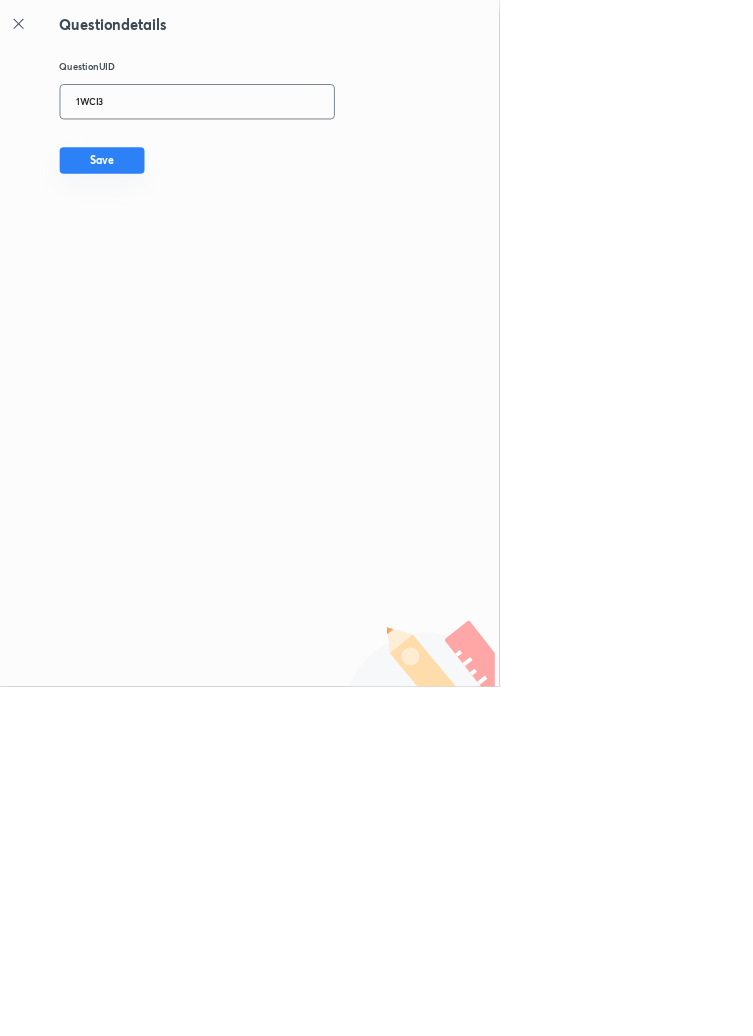 type on "1WCI3" 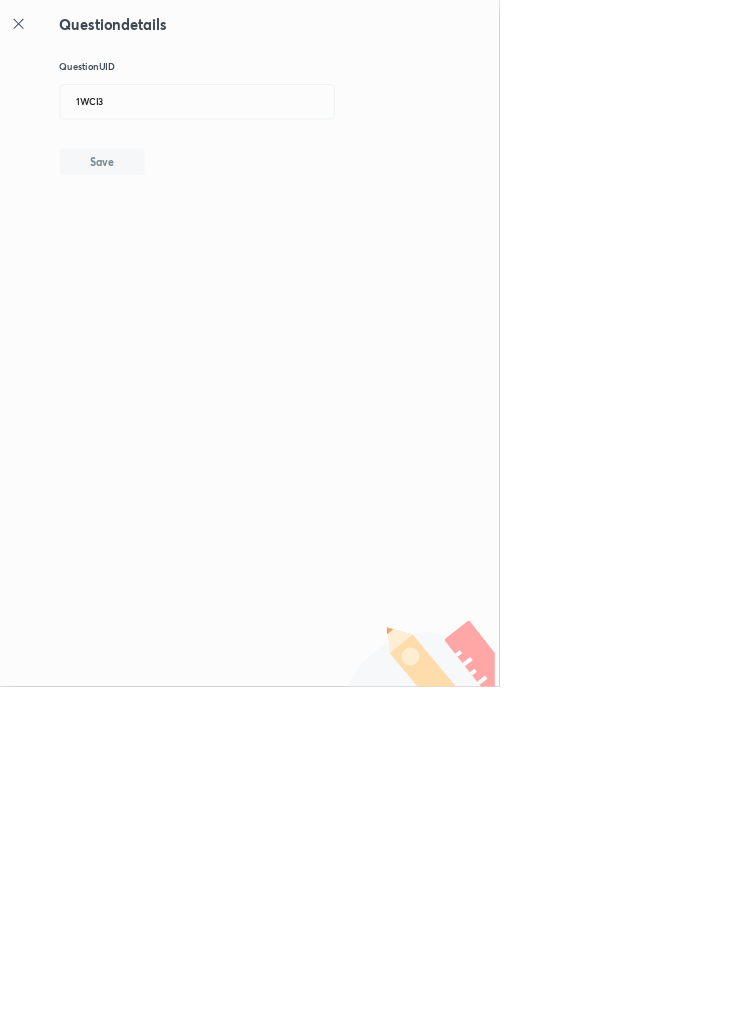 type 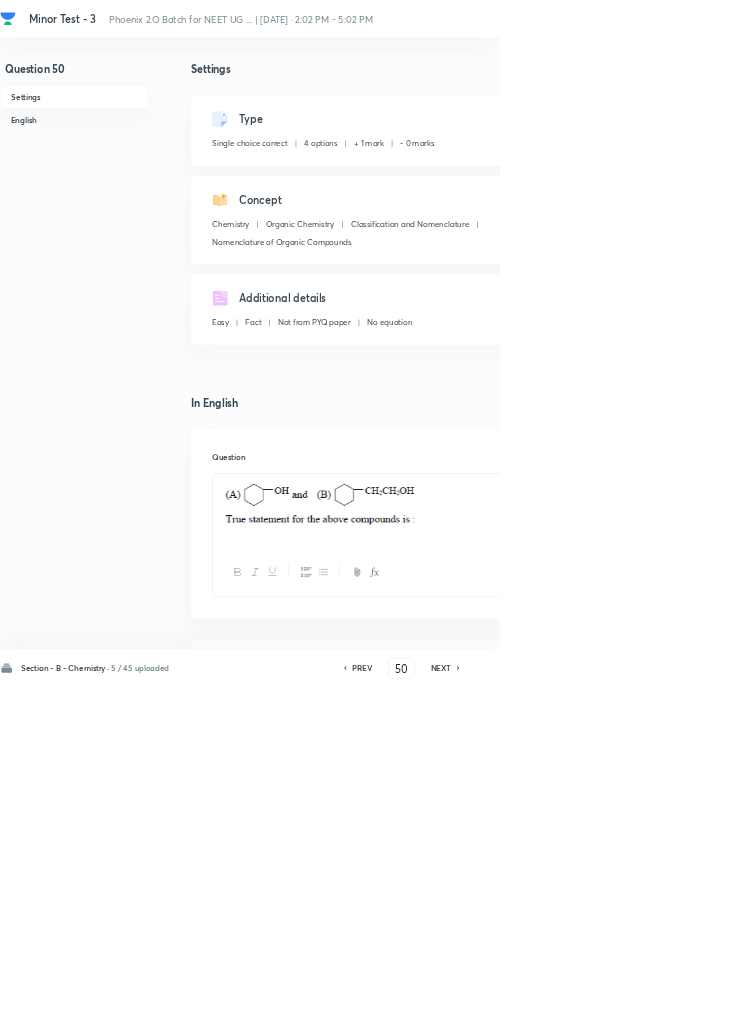 click on "Remove" at bounding box center [996, 1006] 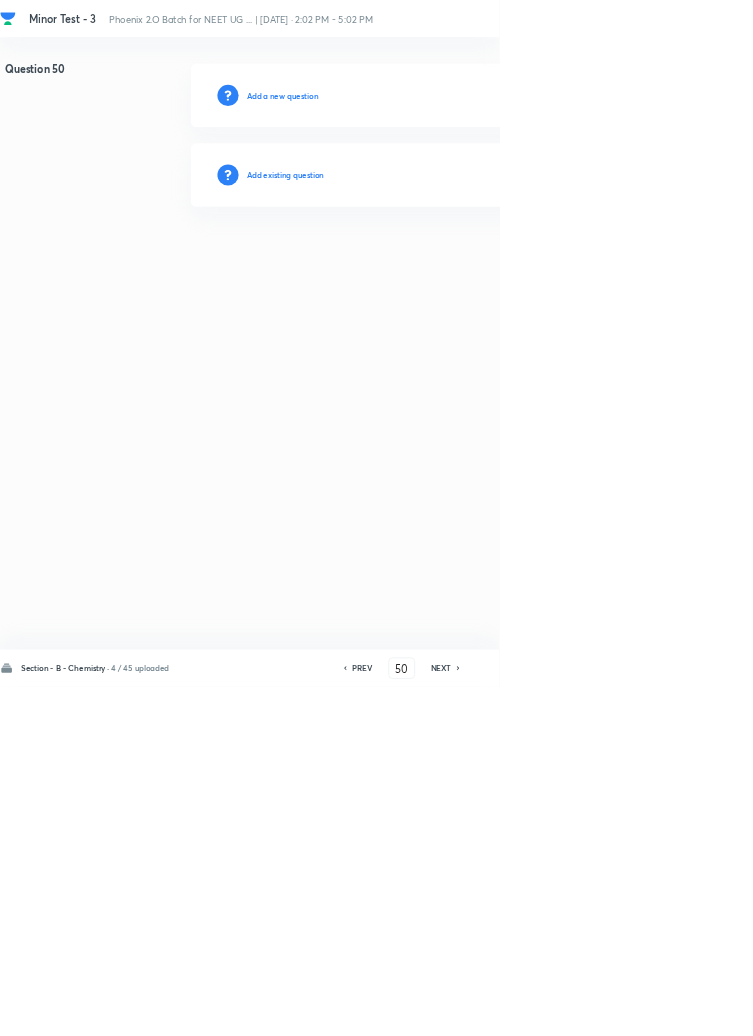click on "Add existing question" at bounding box center [430, 264] 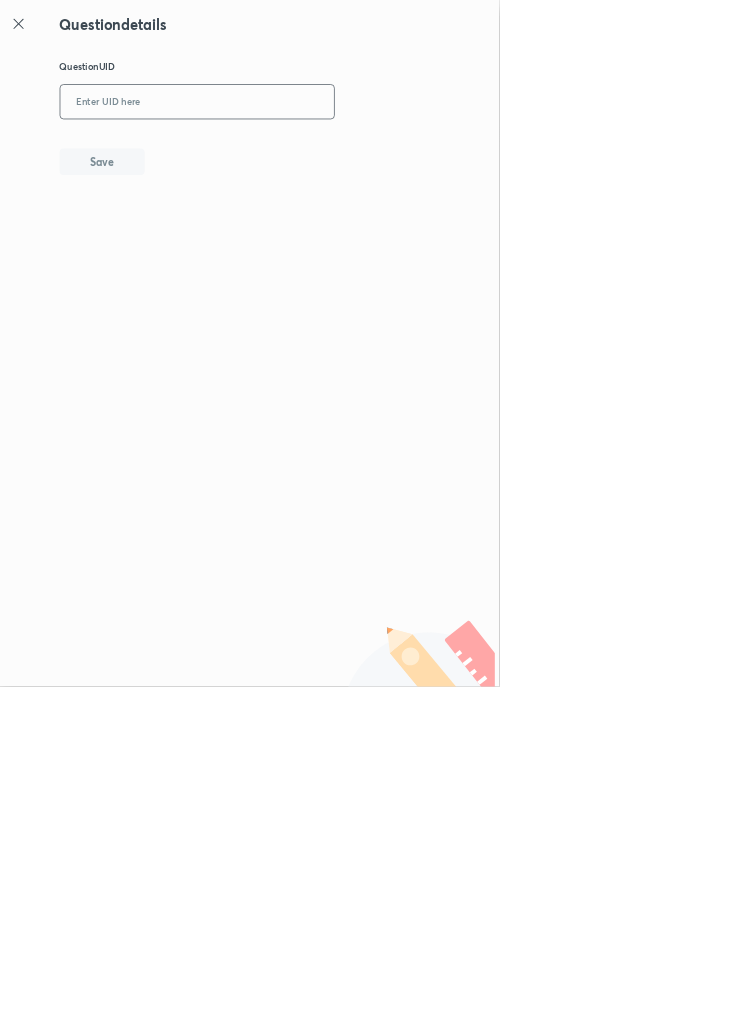 click at bounding box center (297, 154) 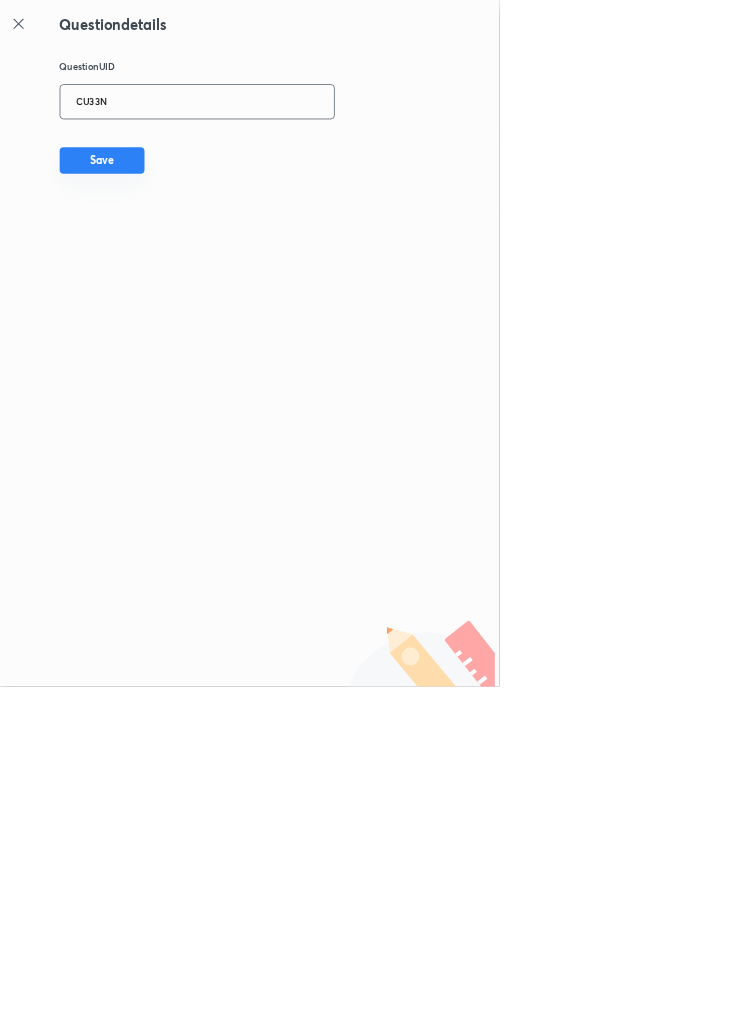 type on "CU33N" 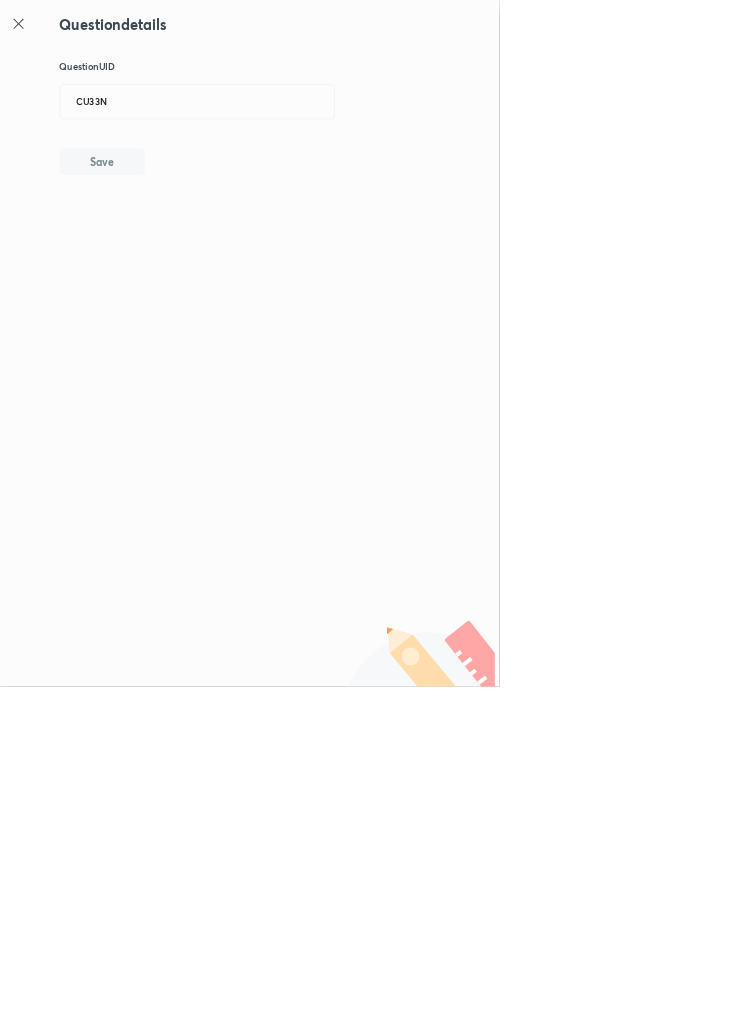 type 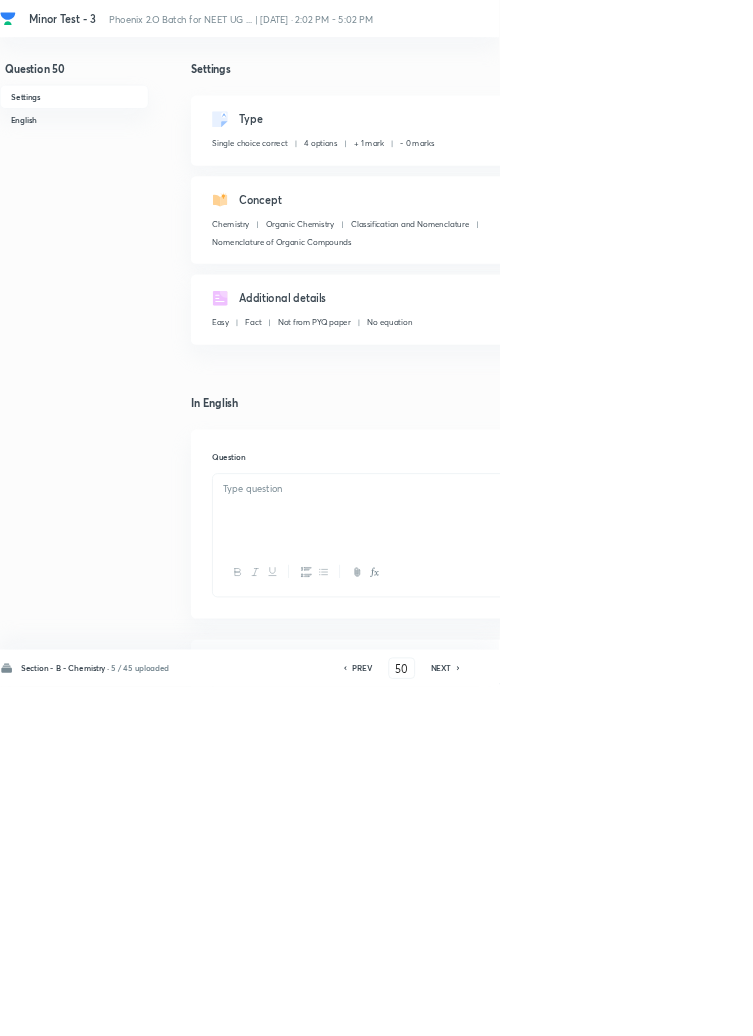 checkbox on "true" 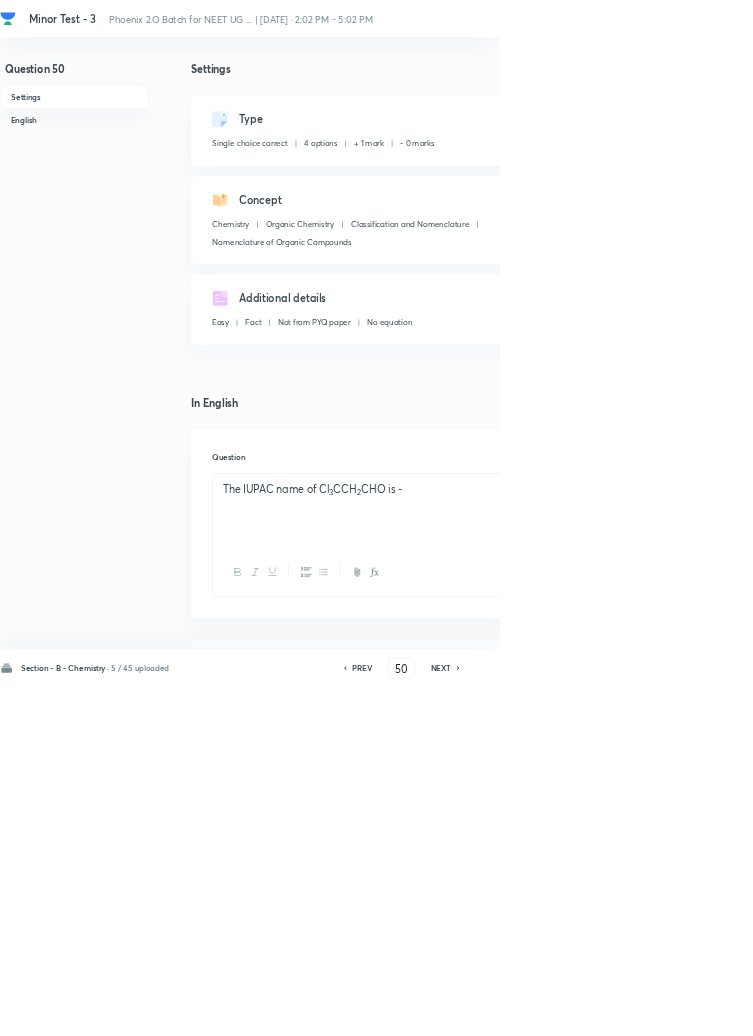 click on "PREV" at bounding box center (546, 1008) 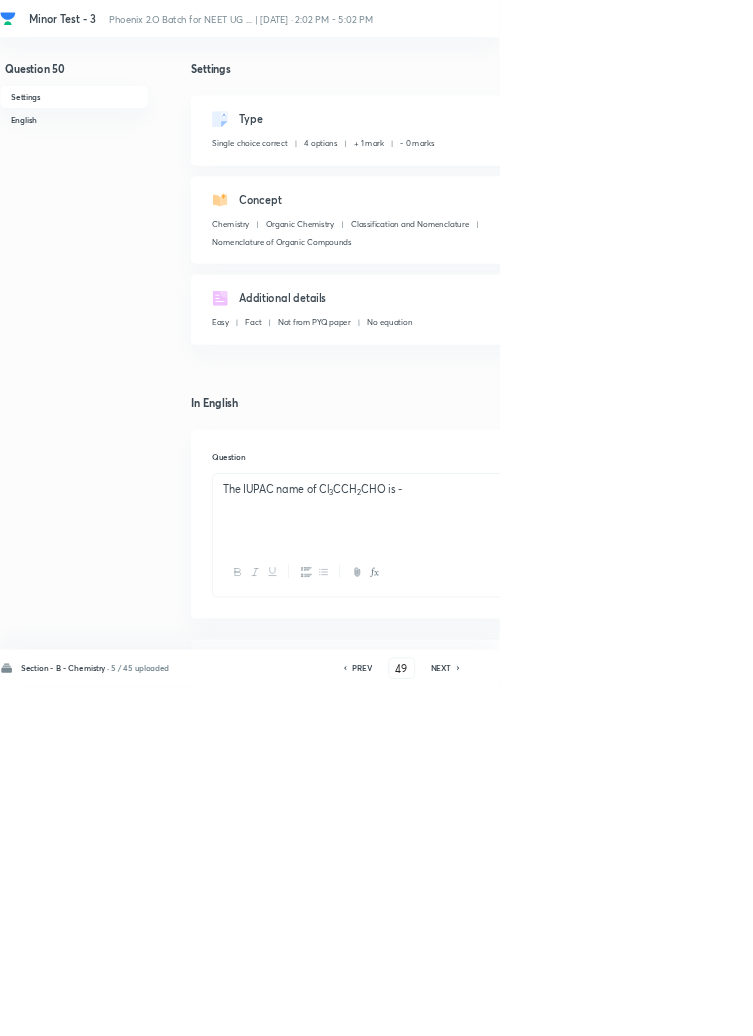 checkbox on "true" 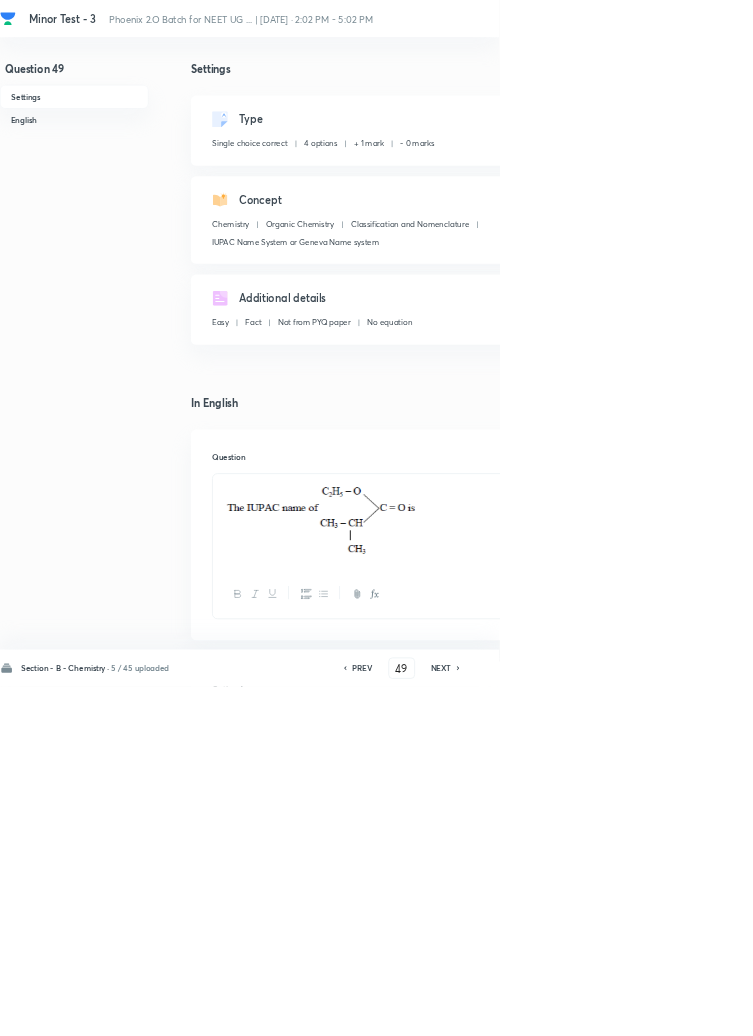 click on "NEXT" at bounding box center [665, 1008] 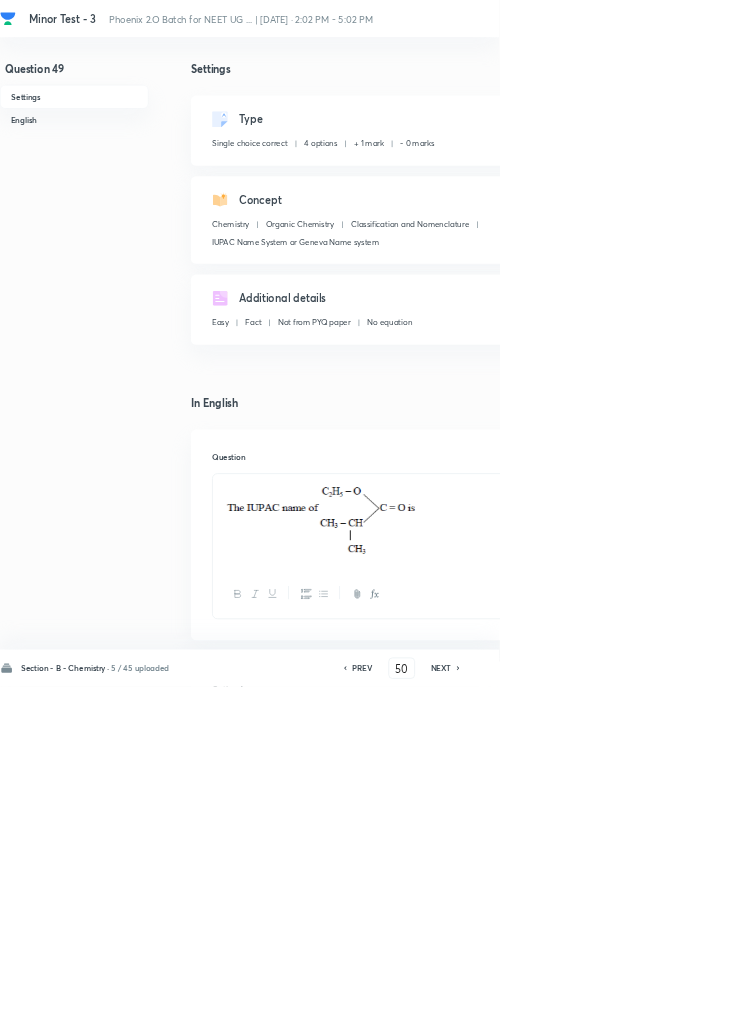 checkbox on "true" 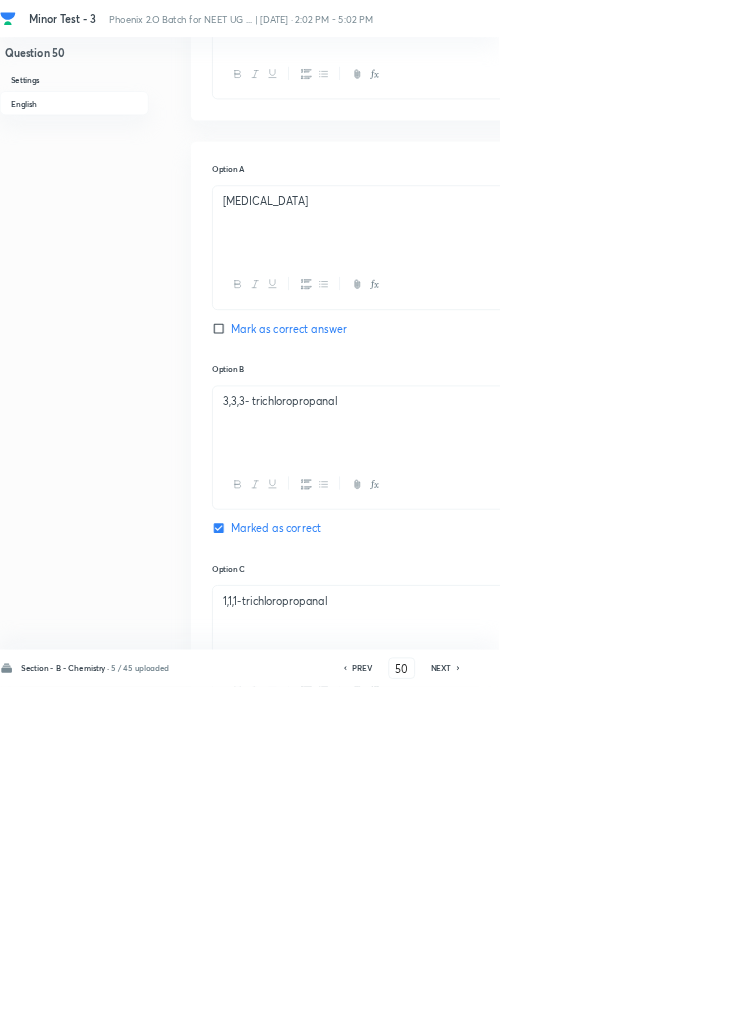 scroll, scrollTop: 981, scrollLeft: 0, axis: vertical 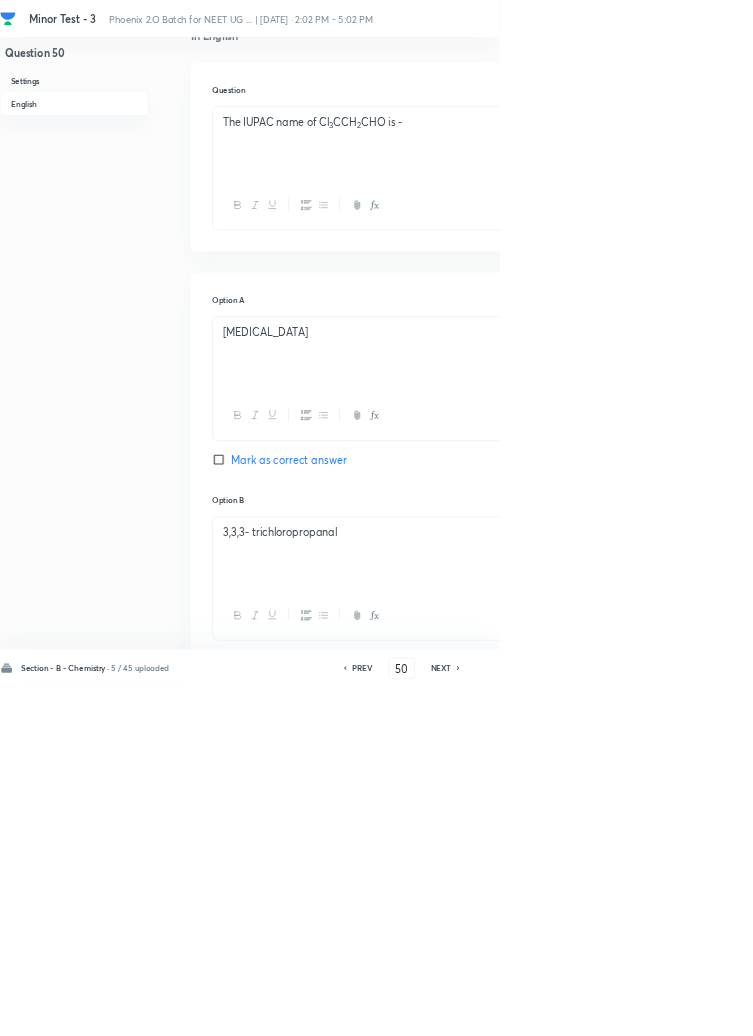 click on "1,1,1-trichloropropanal" at bounding box center [640, 1137] 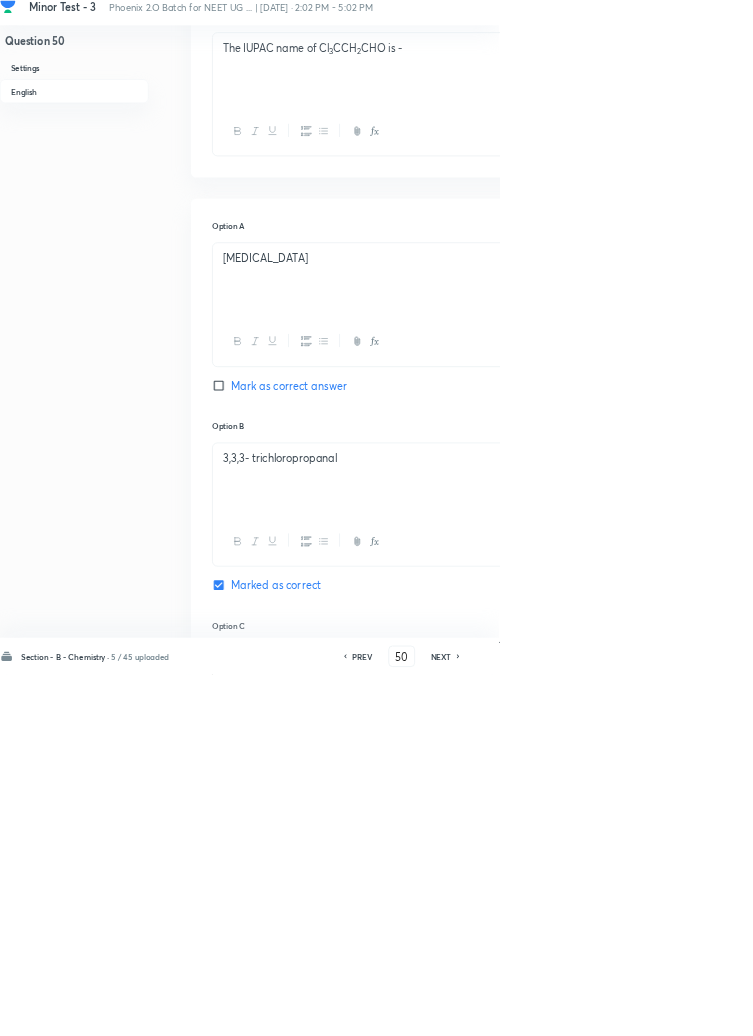 scroll, scrollTop: 648, scrollLeft: 0, axis: vertical 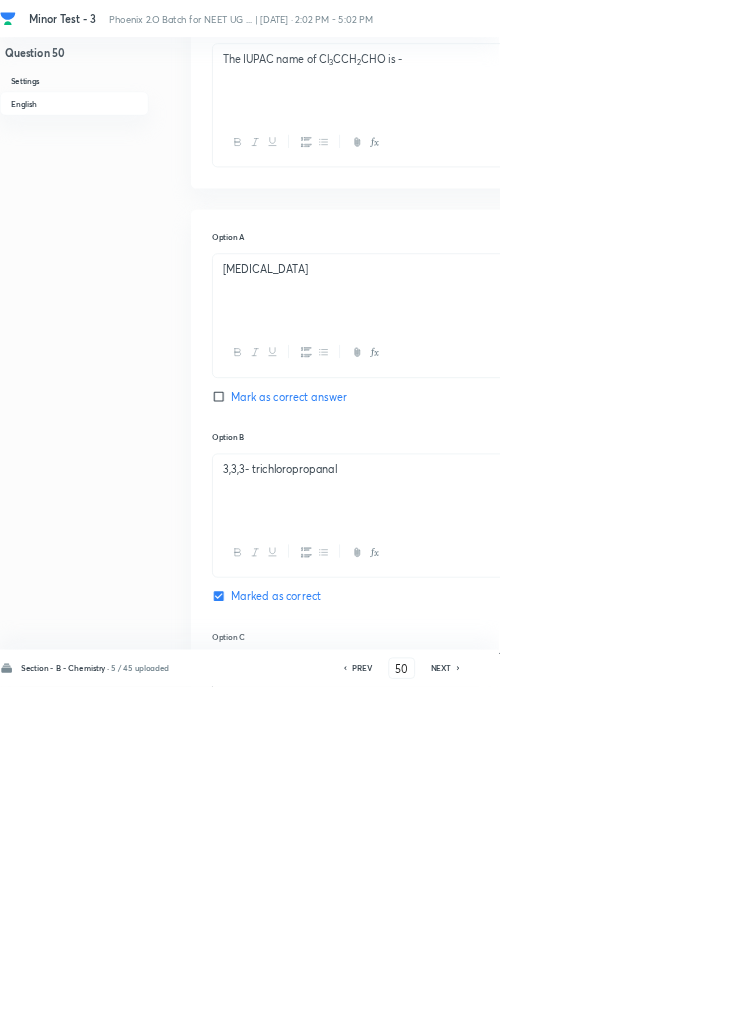 click 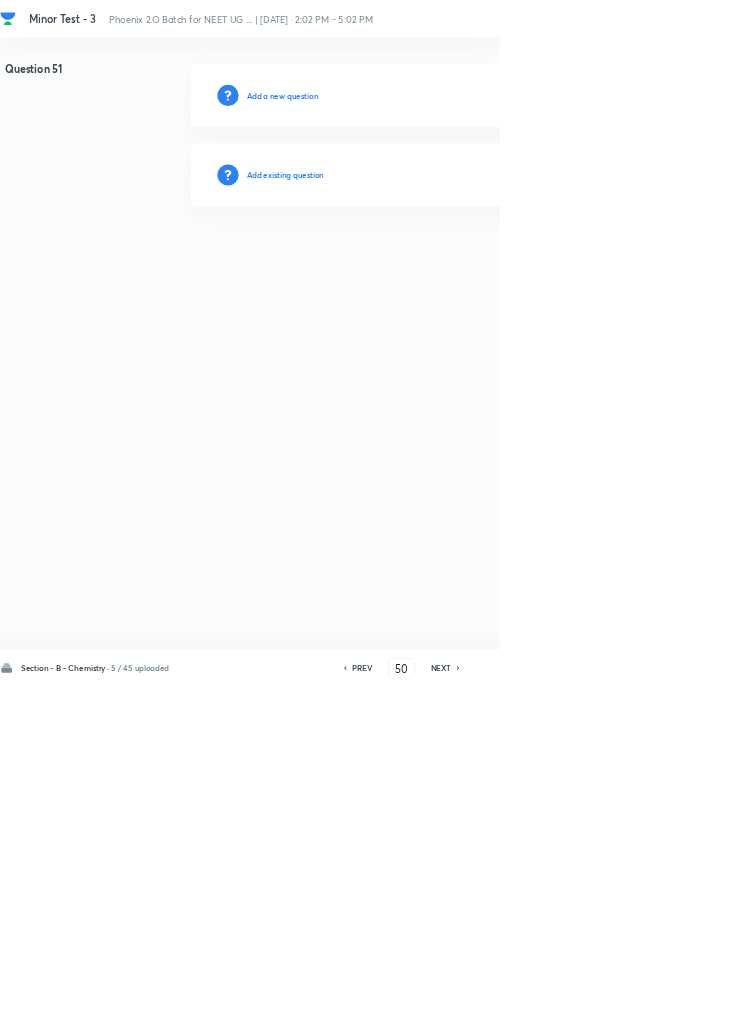 type on "51" 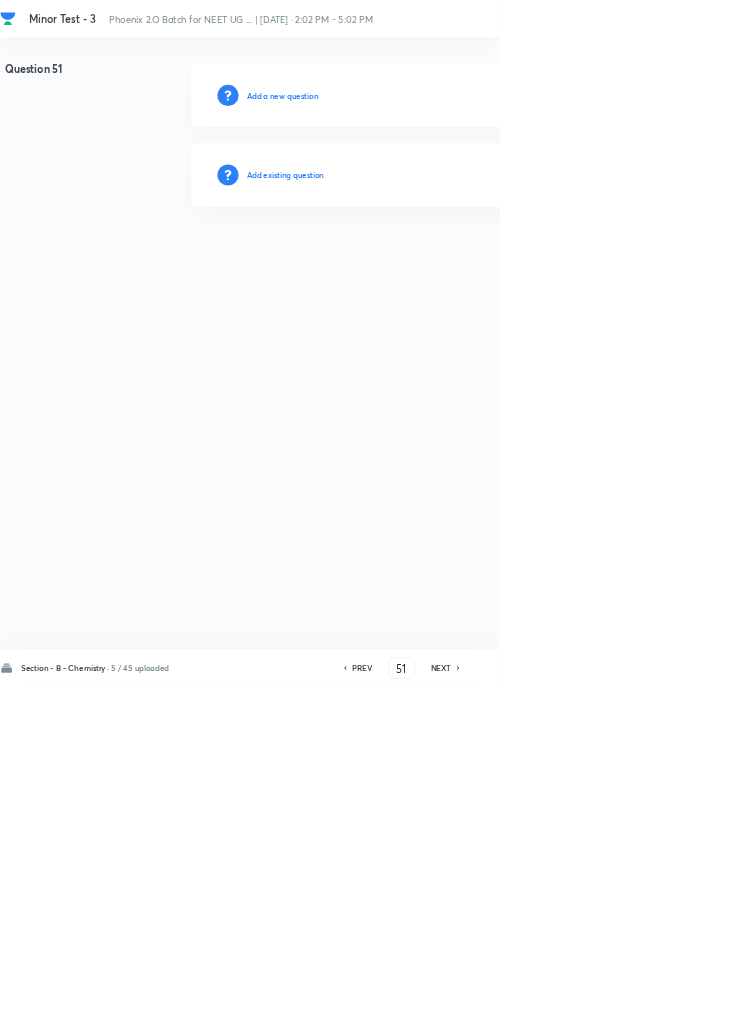 scroll, scrollTop: 0, scrollLeft: 0, axis: both 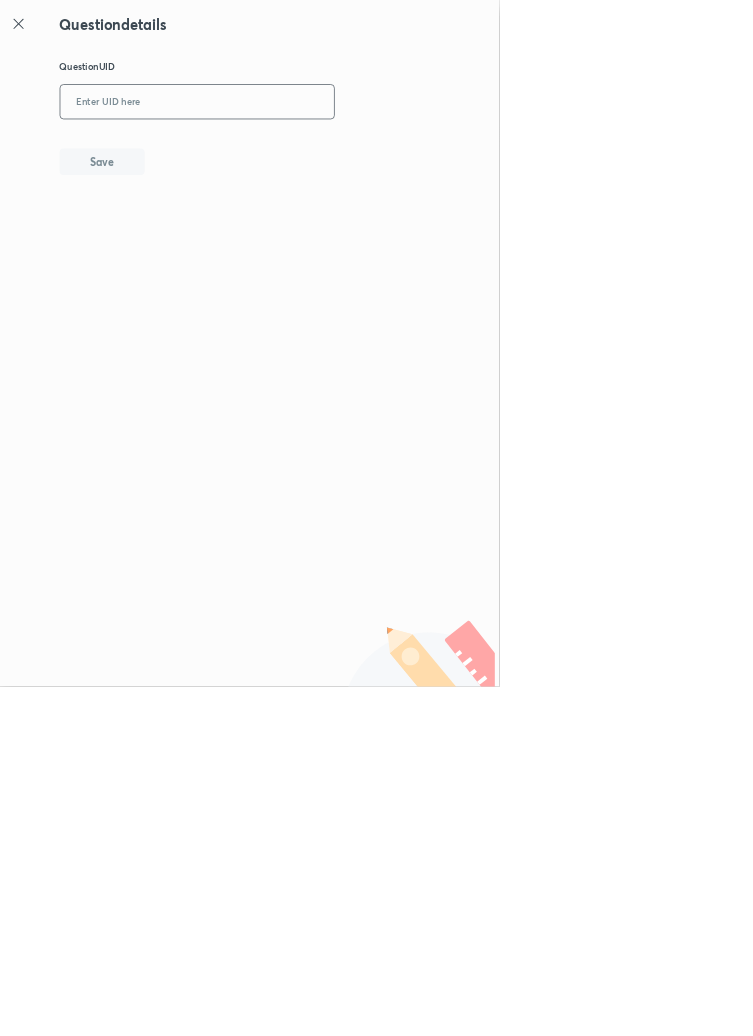 click at bounding box center (297, 154) 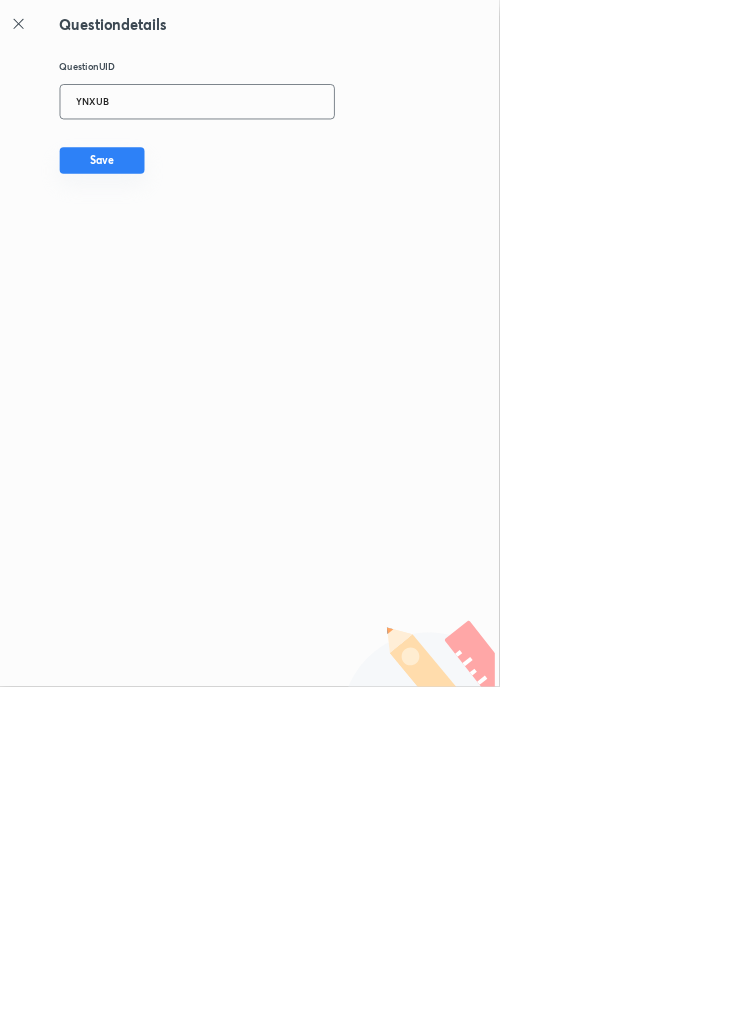 type on "YNXUB" 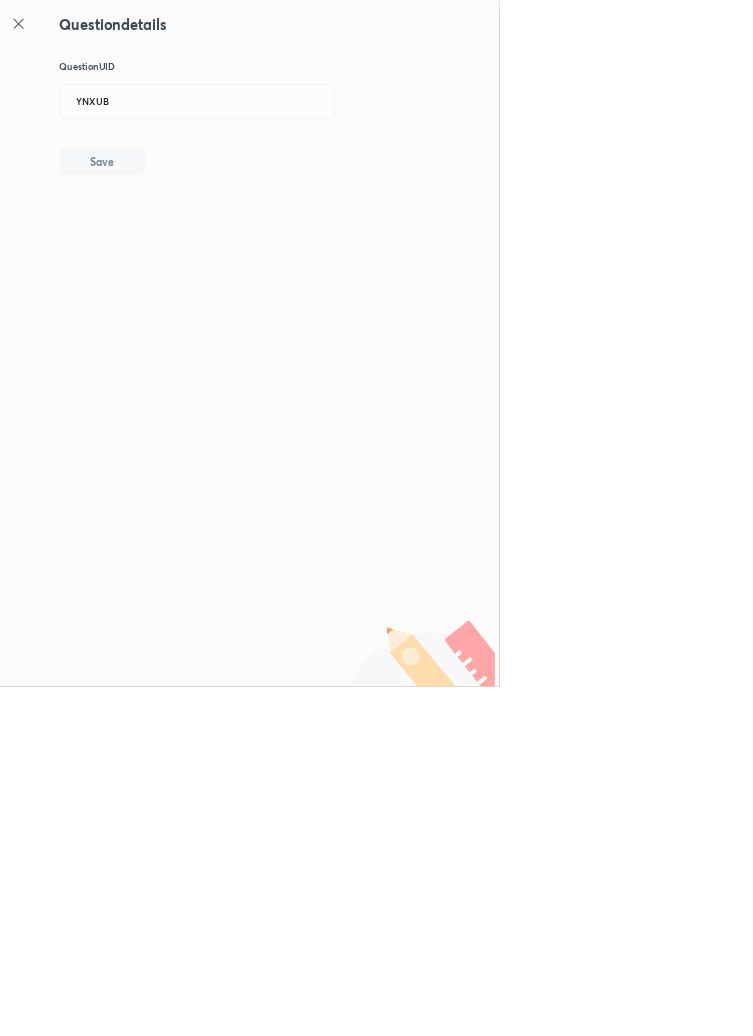 type 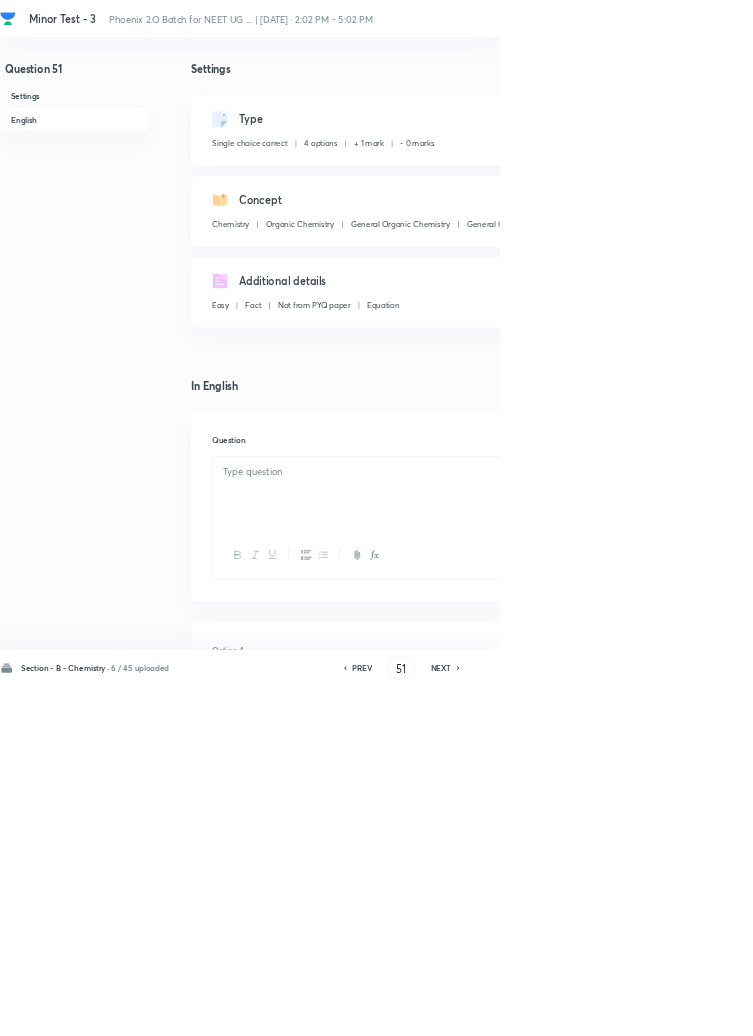checkbox on "true" 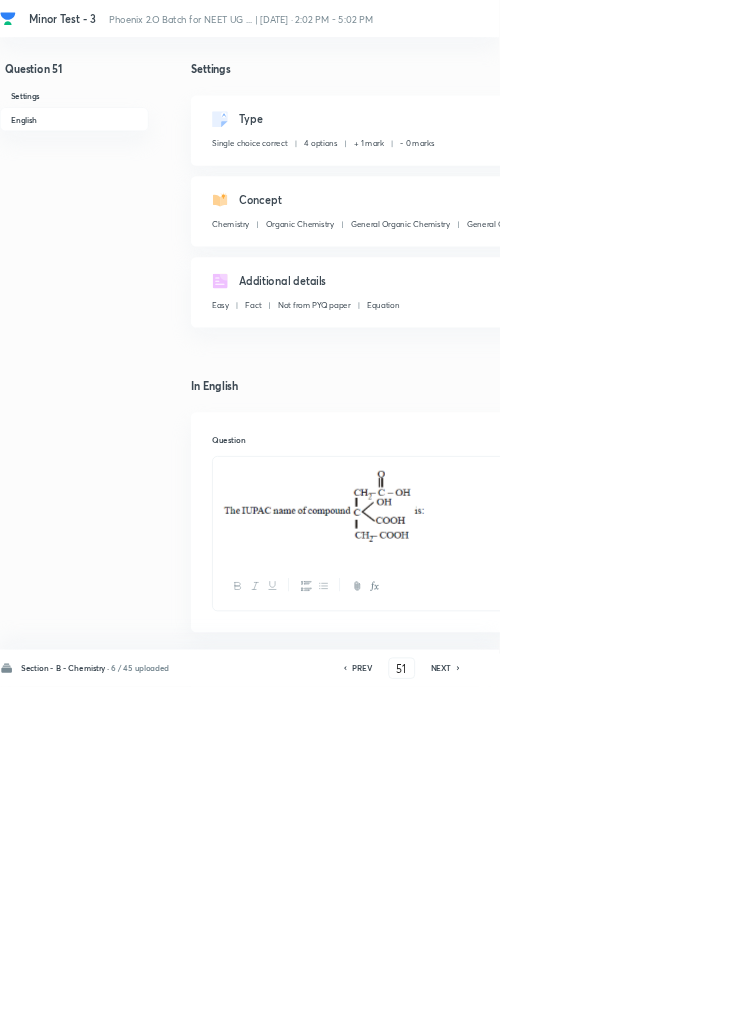 click 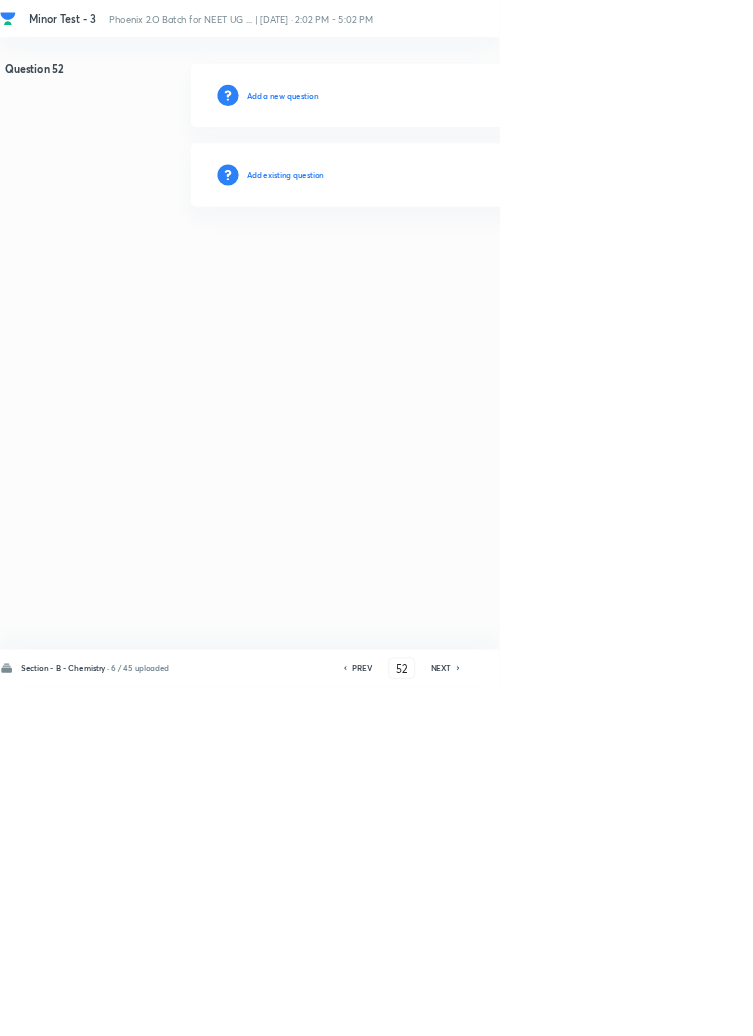 click on "Add existing question" at bounding box center [430, 264] 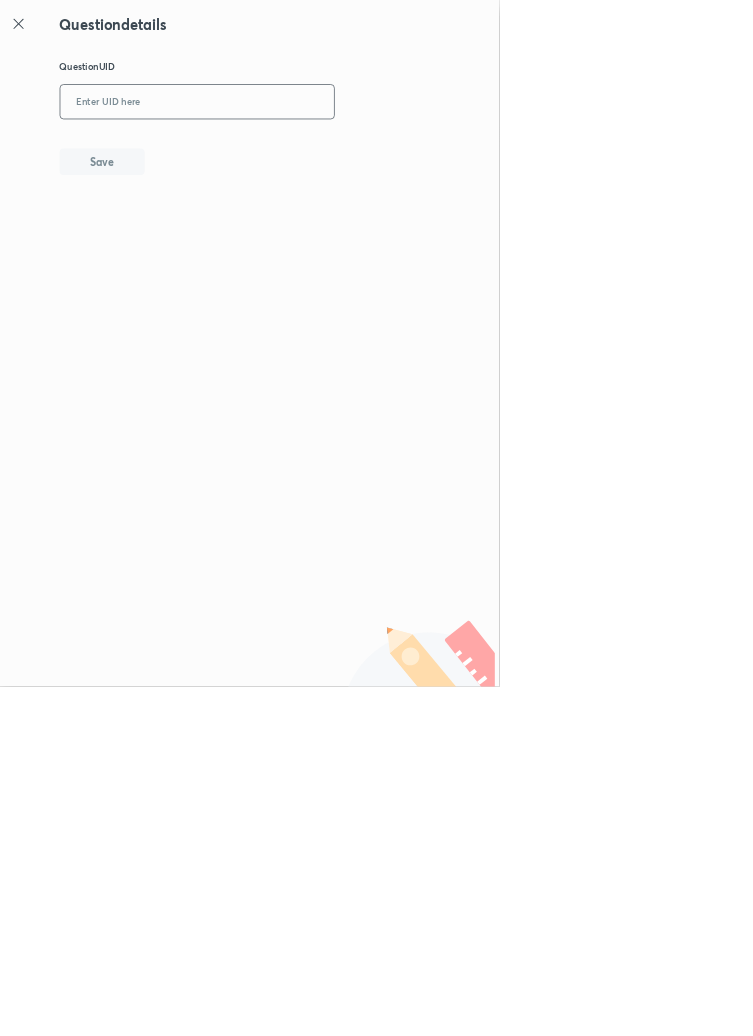 click at bounding box center (297, 154) 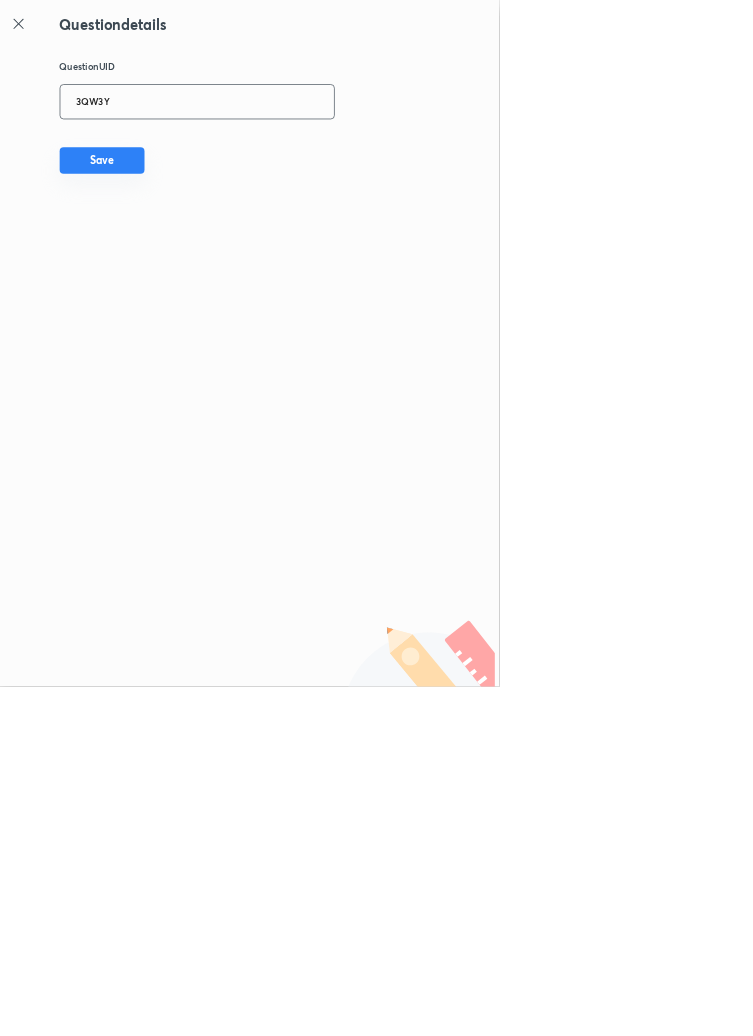 type on "3QW3Y" 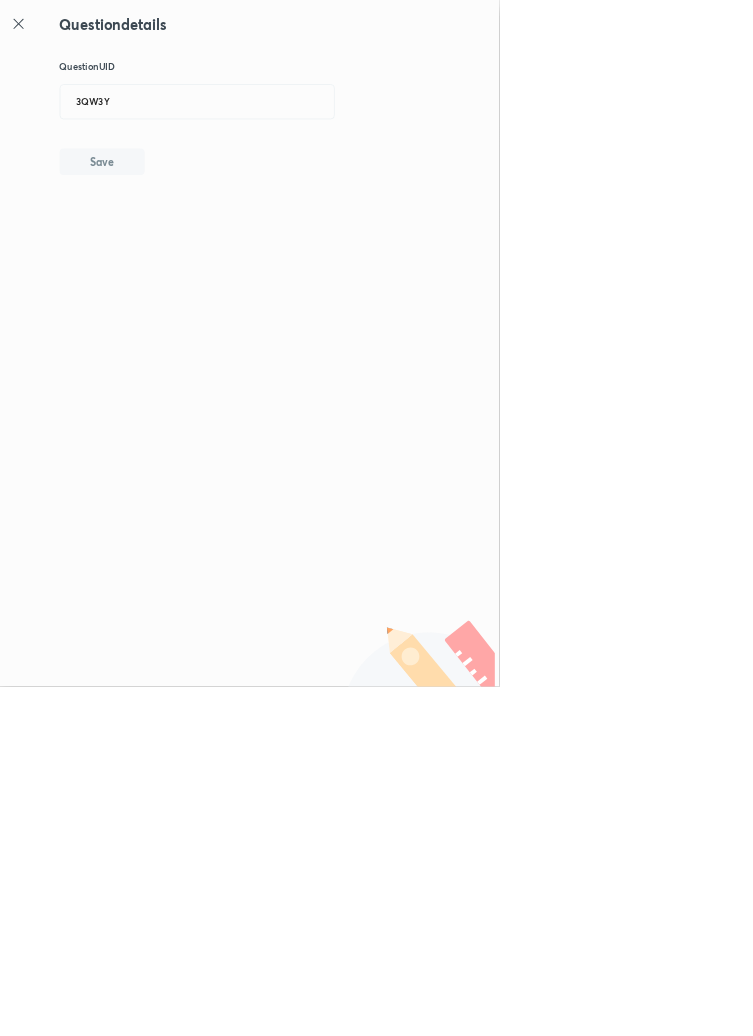 type 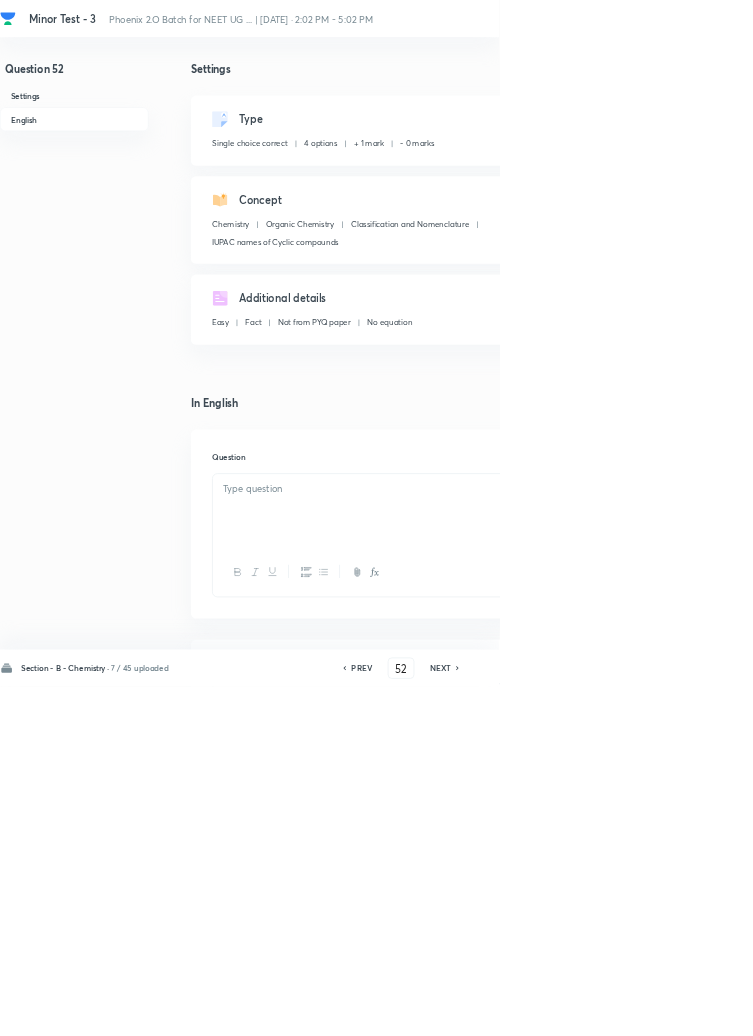 checkbox on "true" 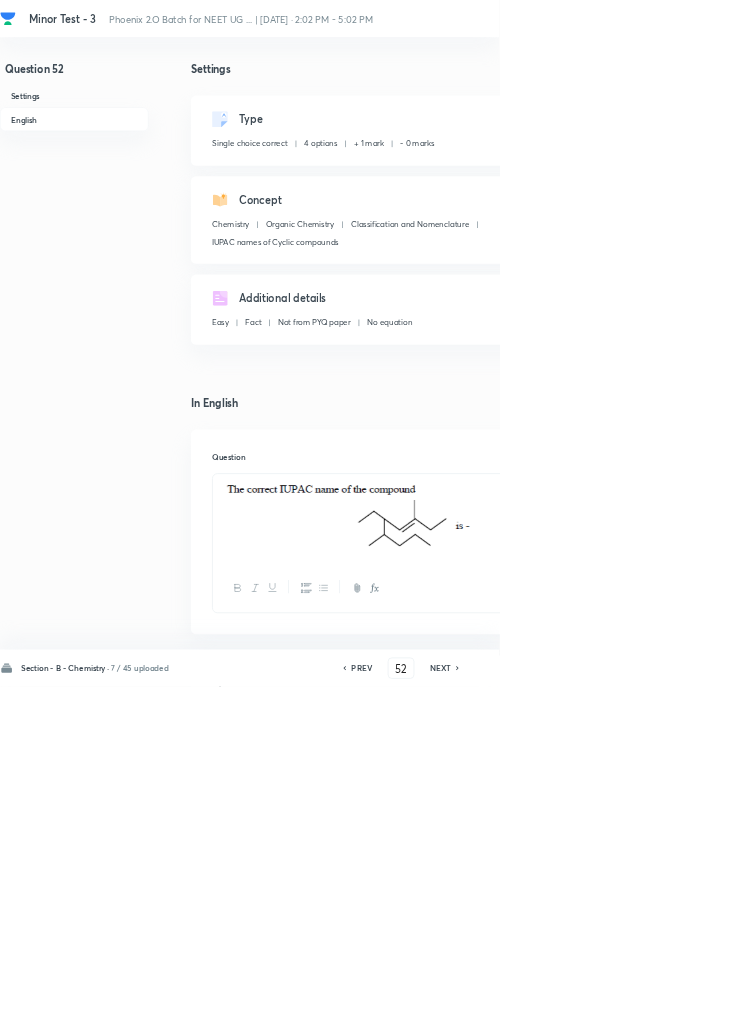 click 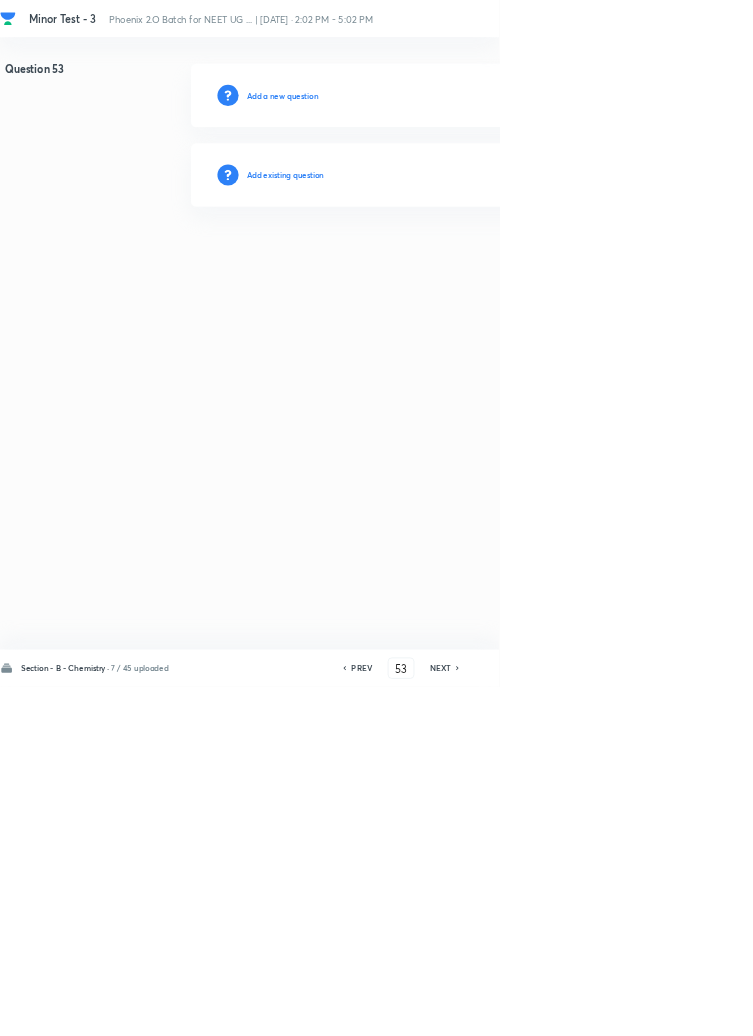 click on "Add existing question" at bounding box center (430, 264) 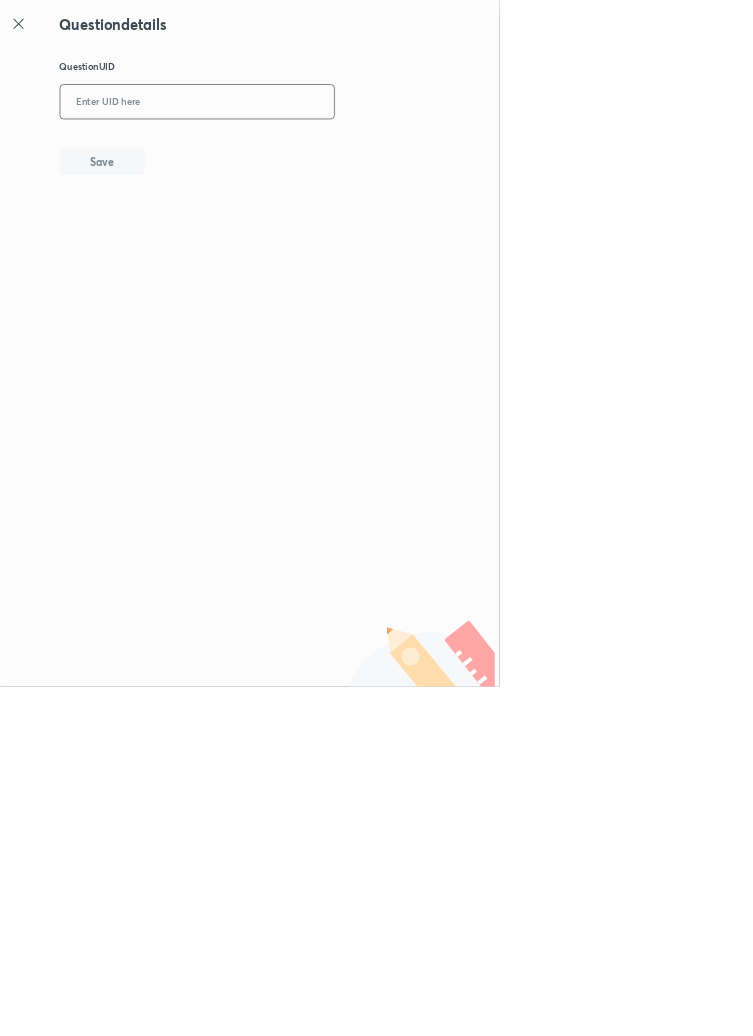 click at bounding box center (297, 154) 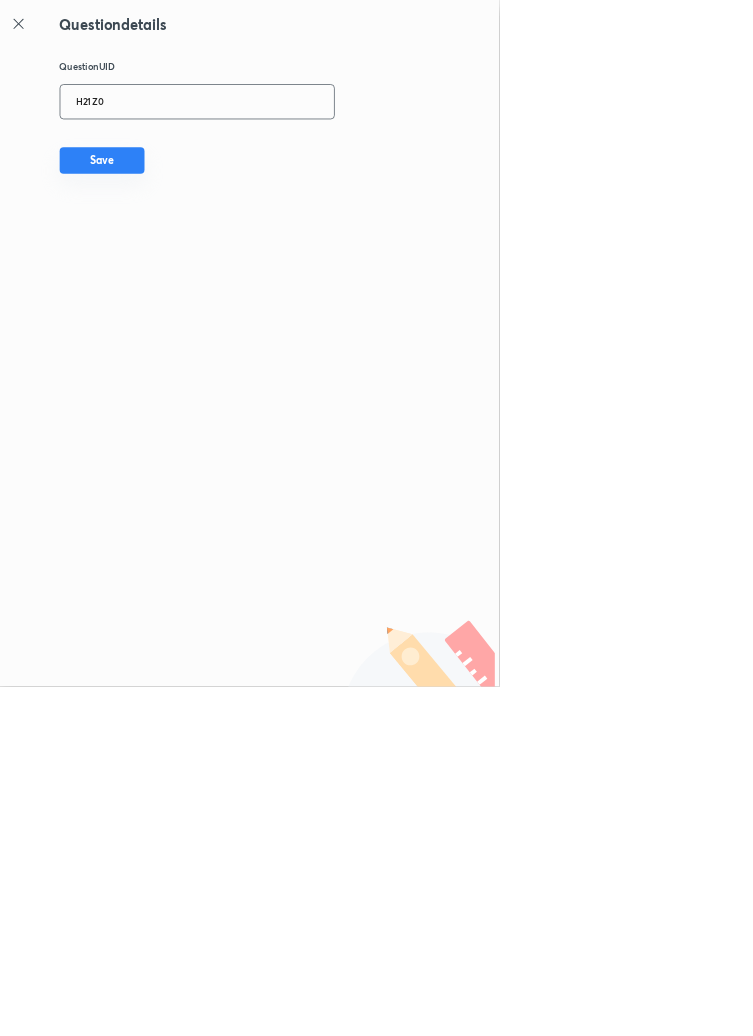 type on "H21Z0" 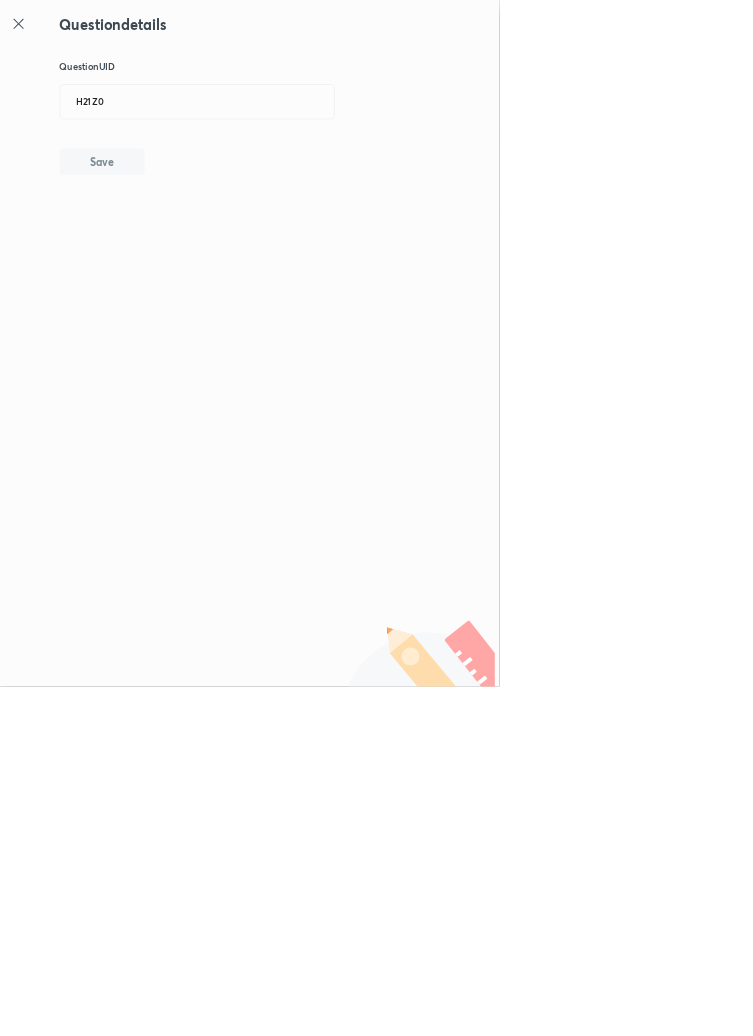 type 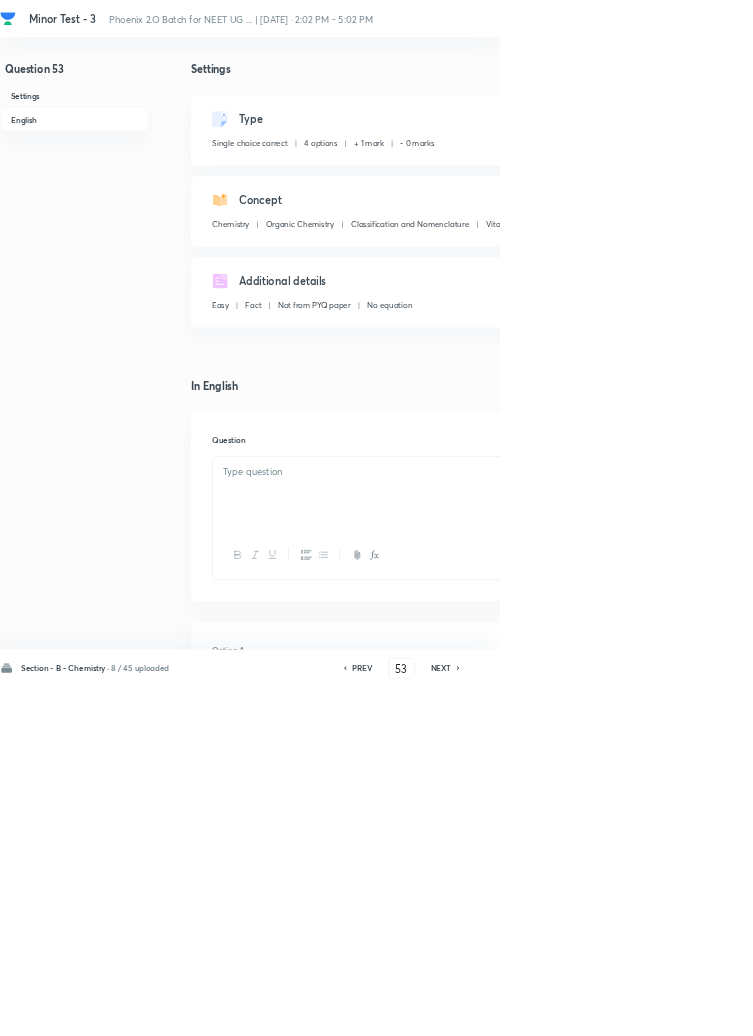 checkbox on "true" 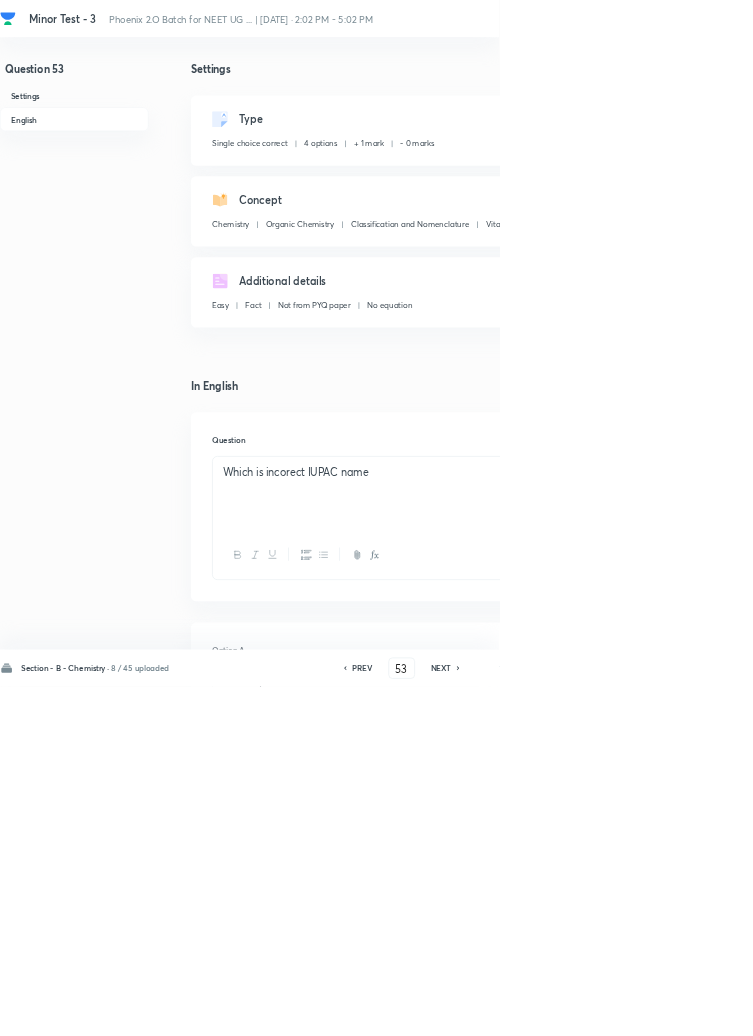 click 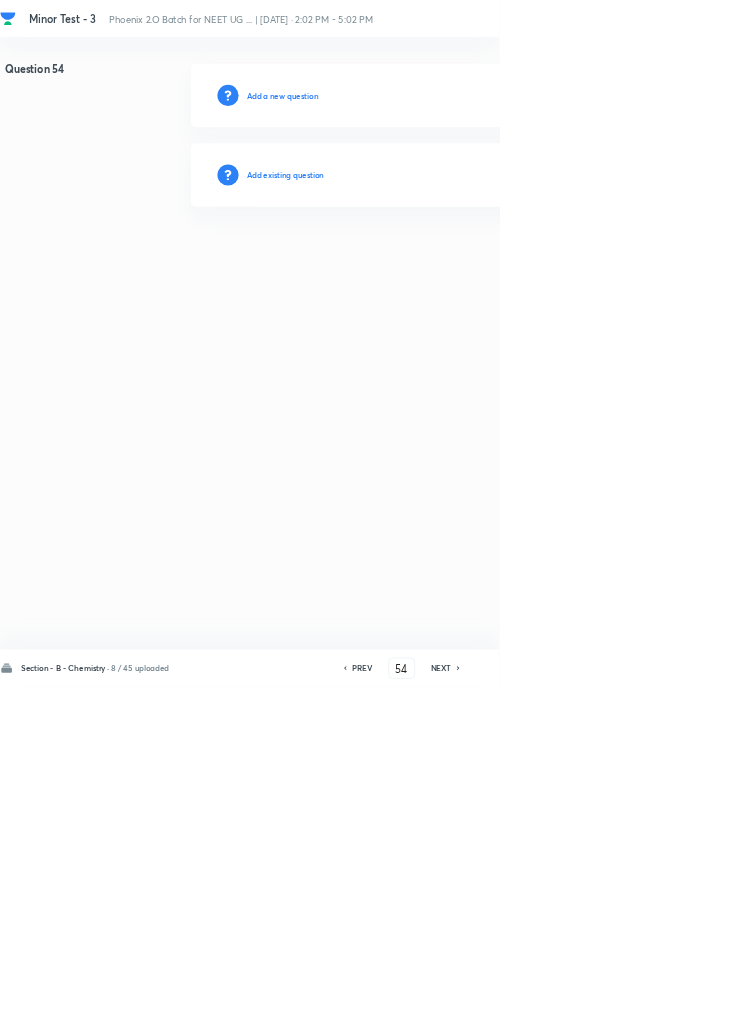 click on "Add existing question" at bounding box center [430, 264] 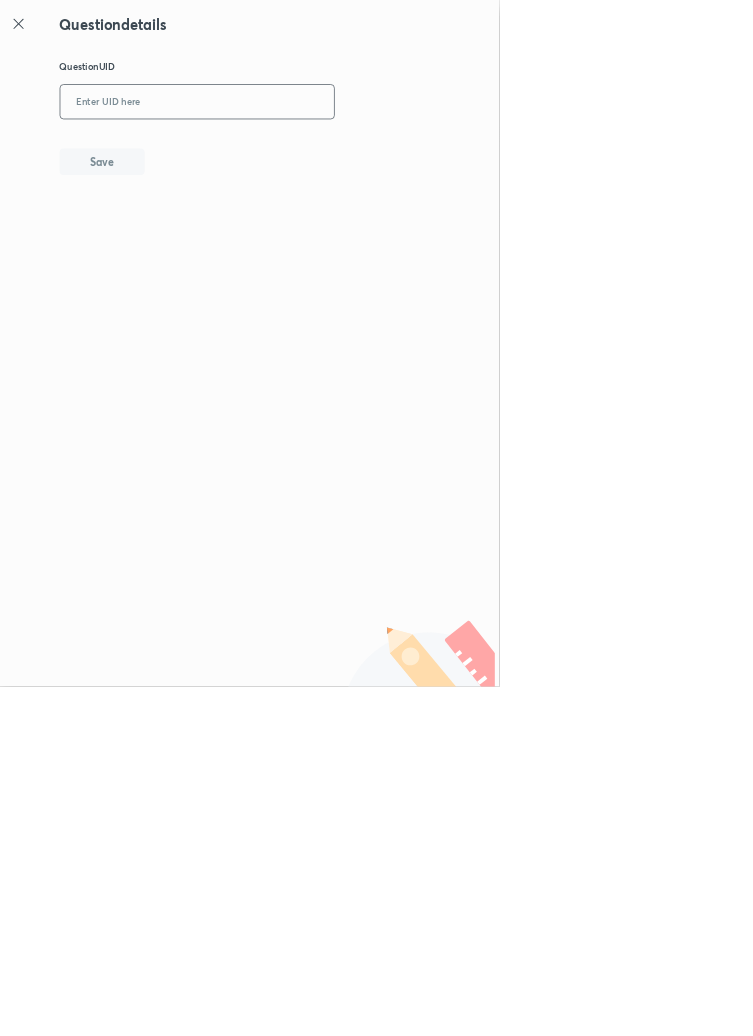 click at bounding box center [297, 154] 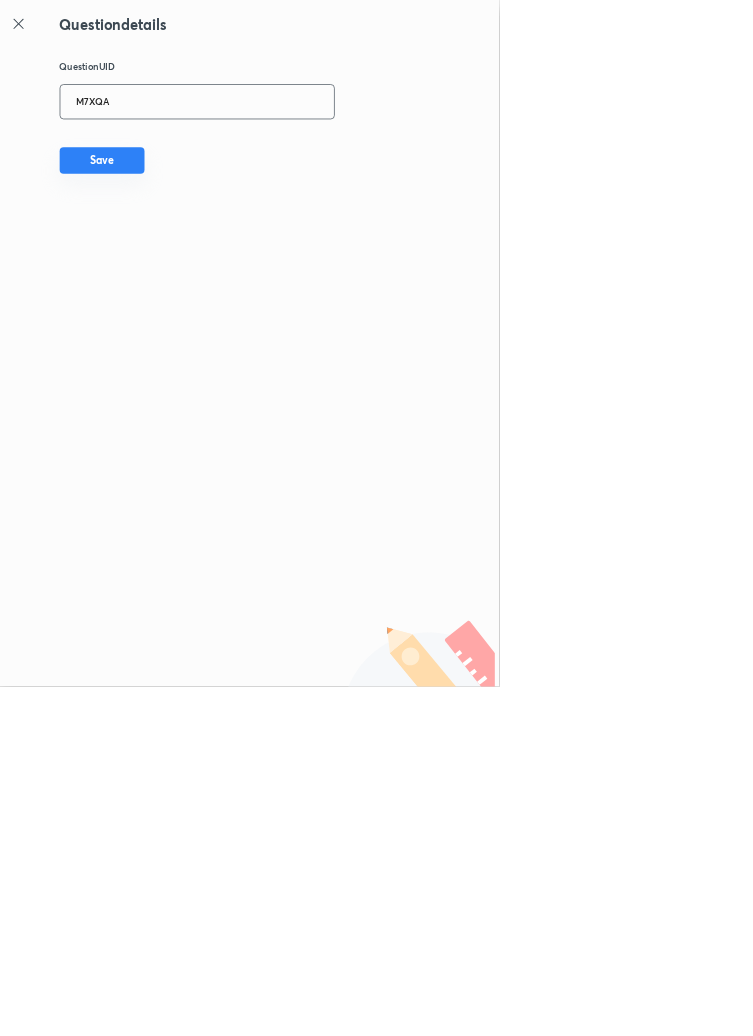 type on "M7XQA" 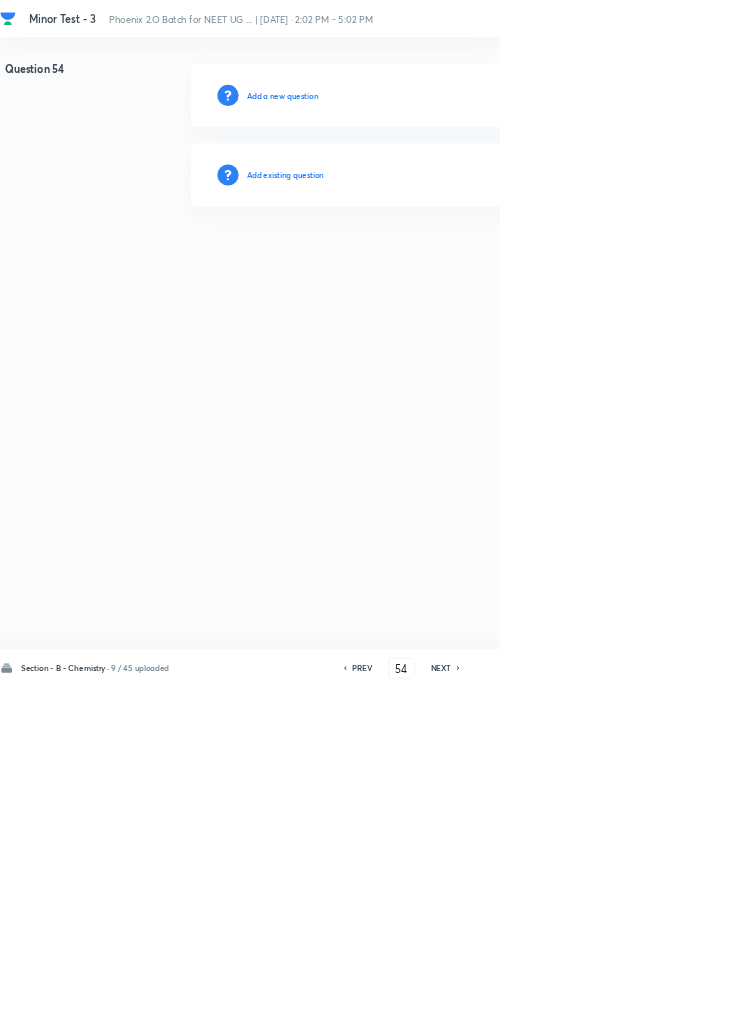 type 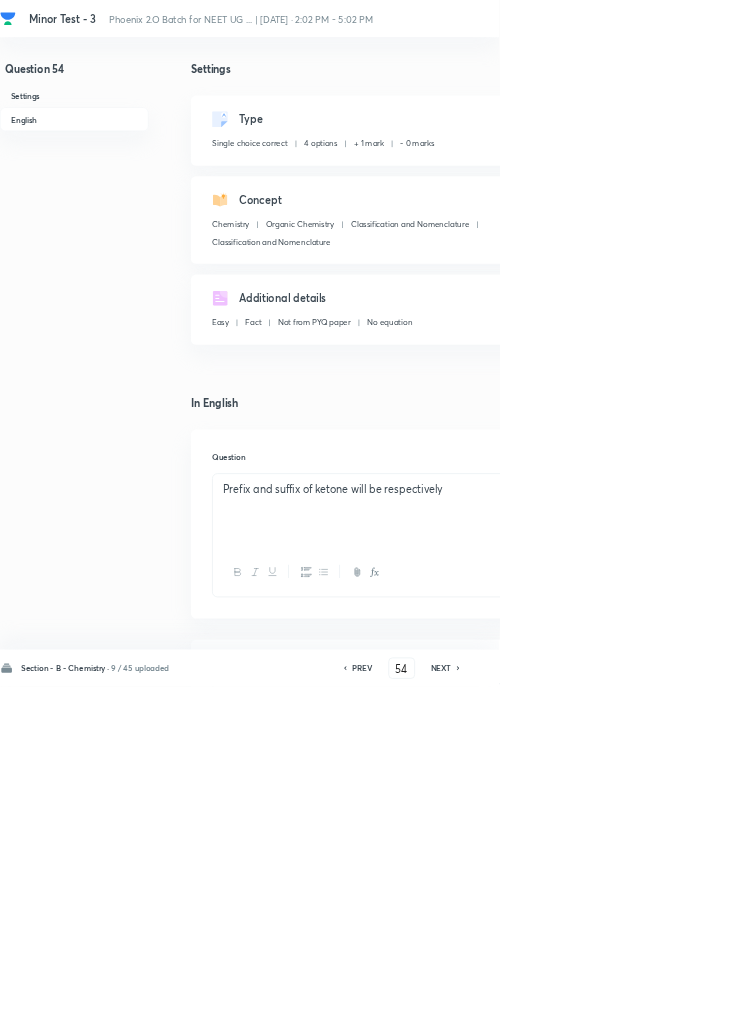 click on "NEXT" at bounding box center (665, 1008) 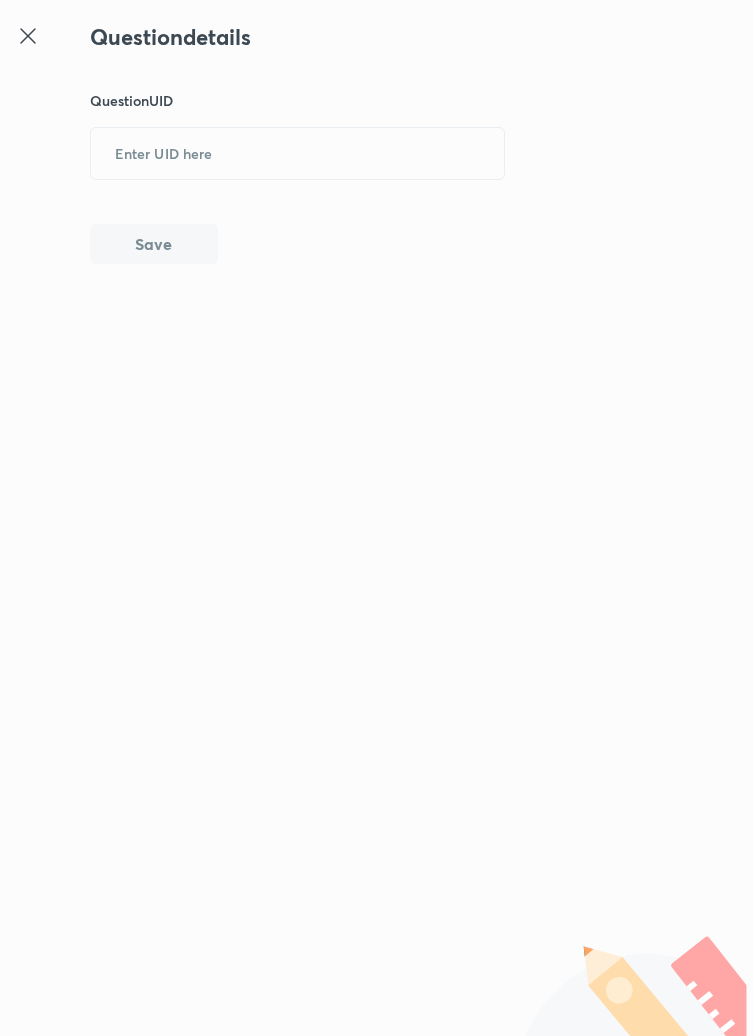 scroll, scrollTop: 0, scrollLeft: 0, axis: both 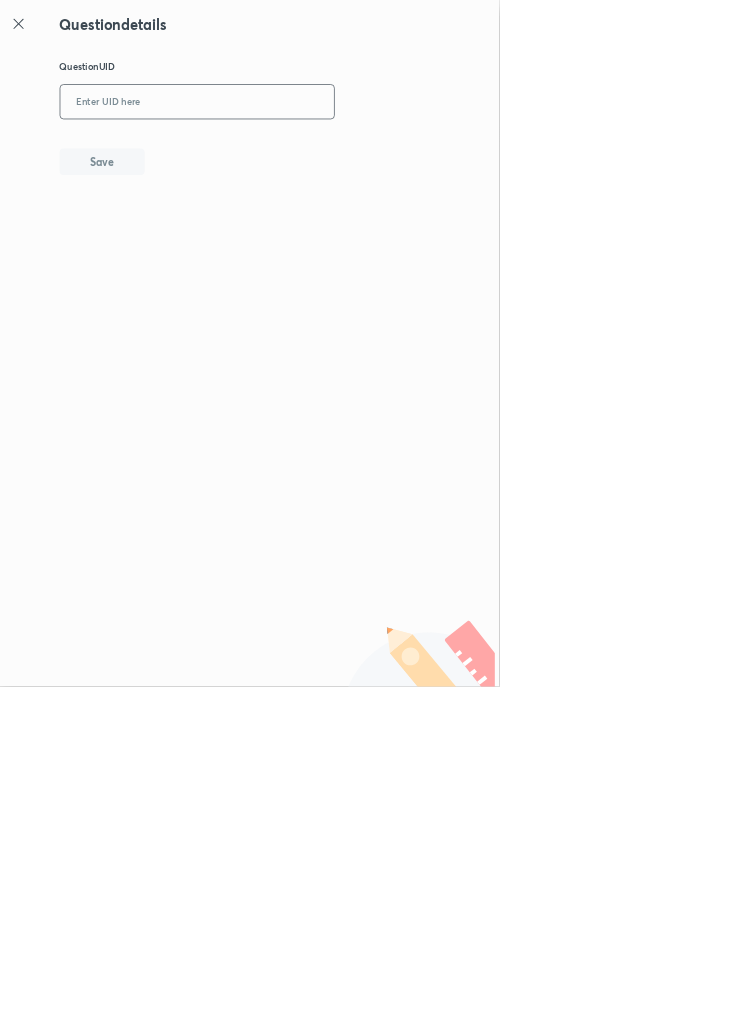 click at bounding box center [297, 154] 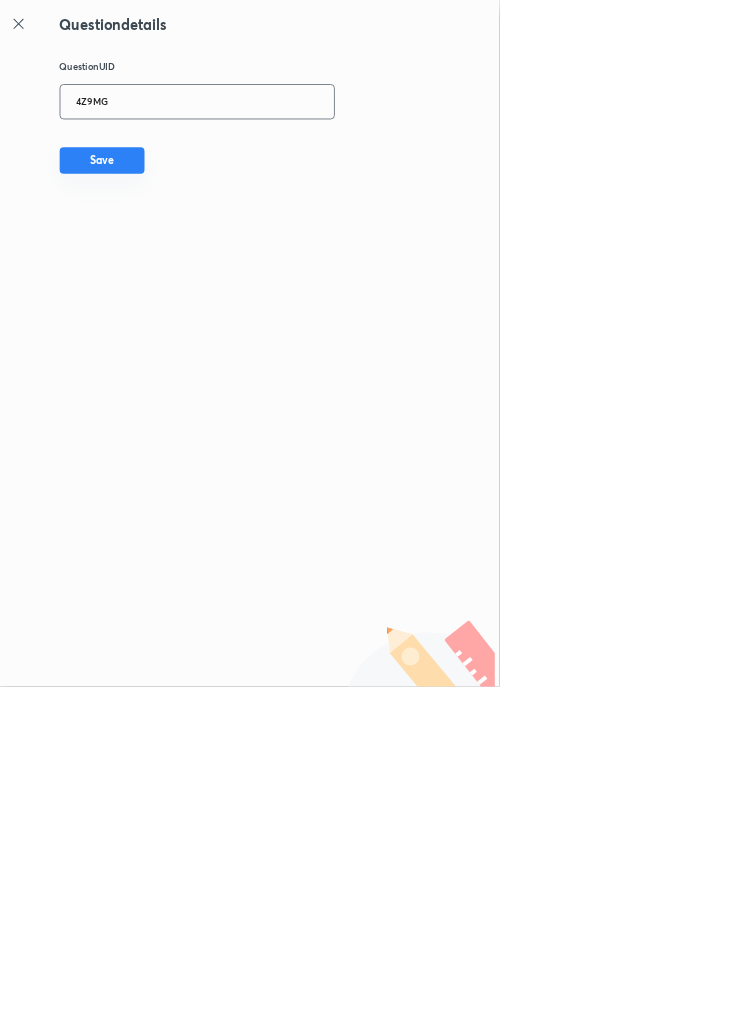 click on "Save" at bounding box center [154, 242] 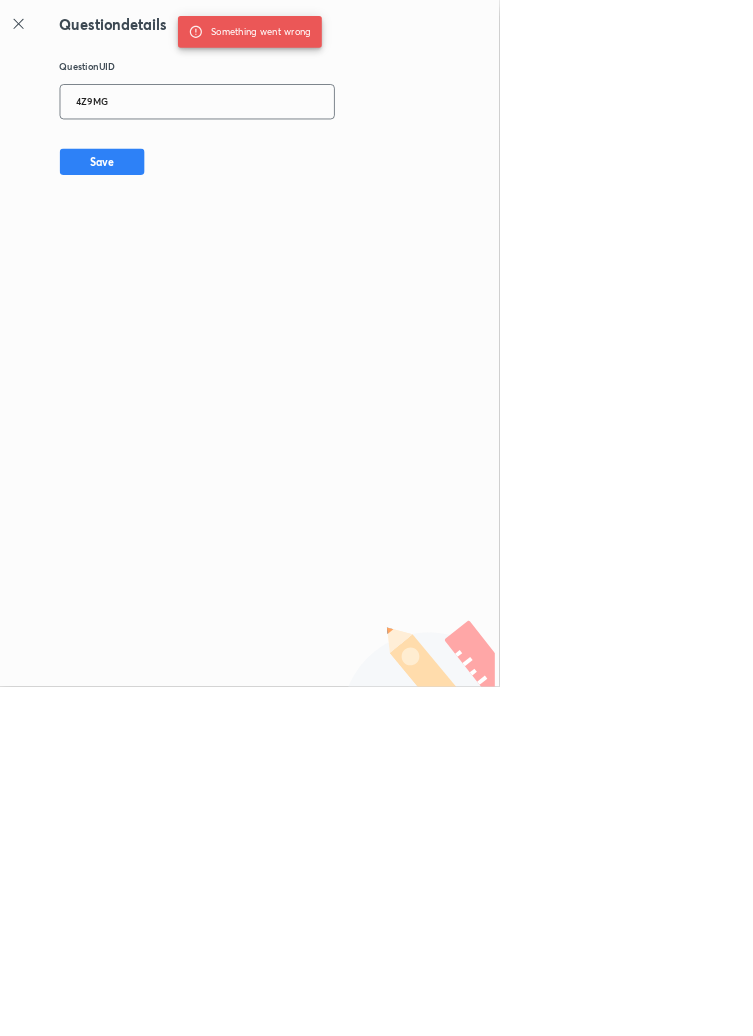 click on "4Z9MG" at bounding box center (297, 154) 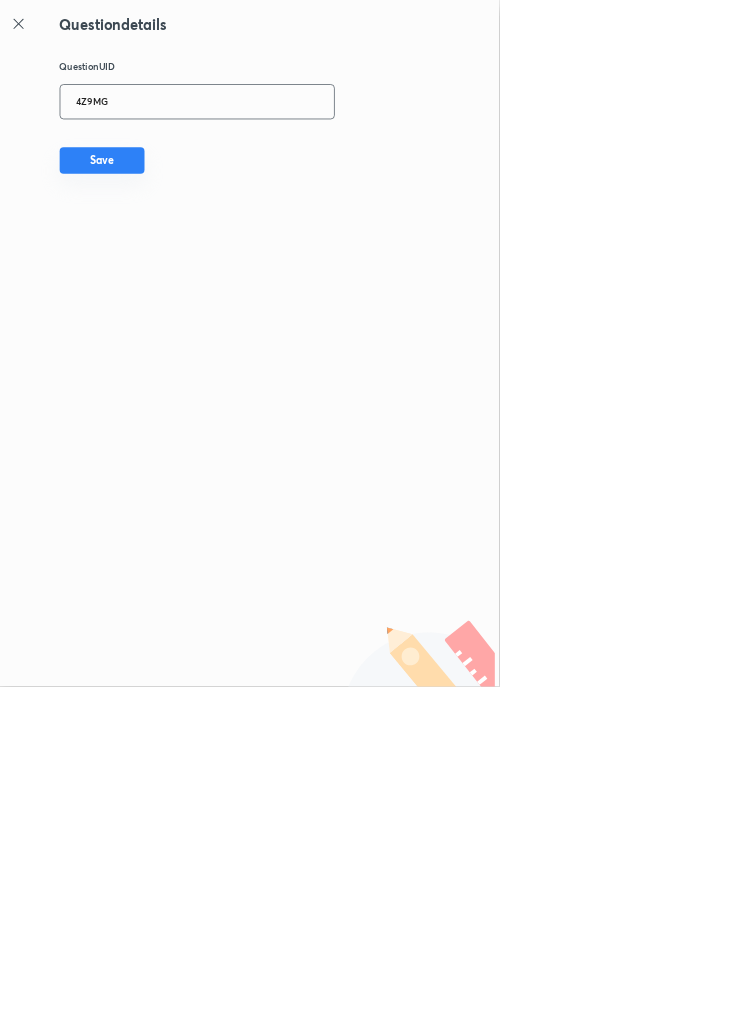 click on "Save" at bounding box center (154, 242) 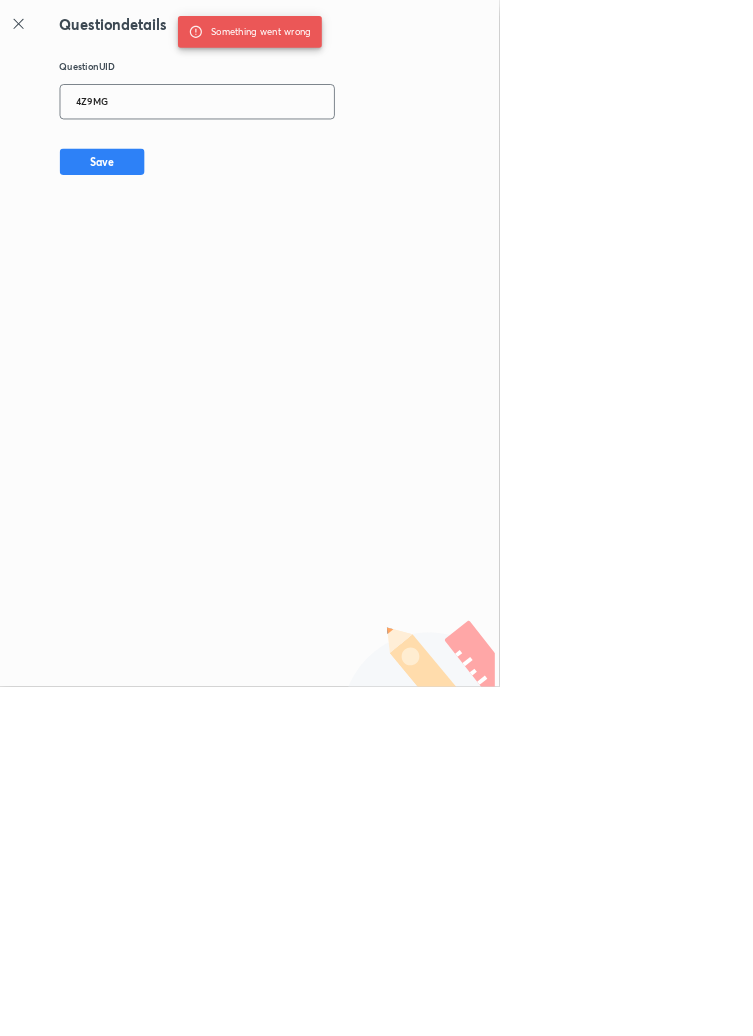 click on "4Z9MG" at bounding box center (297, 154) 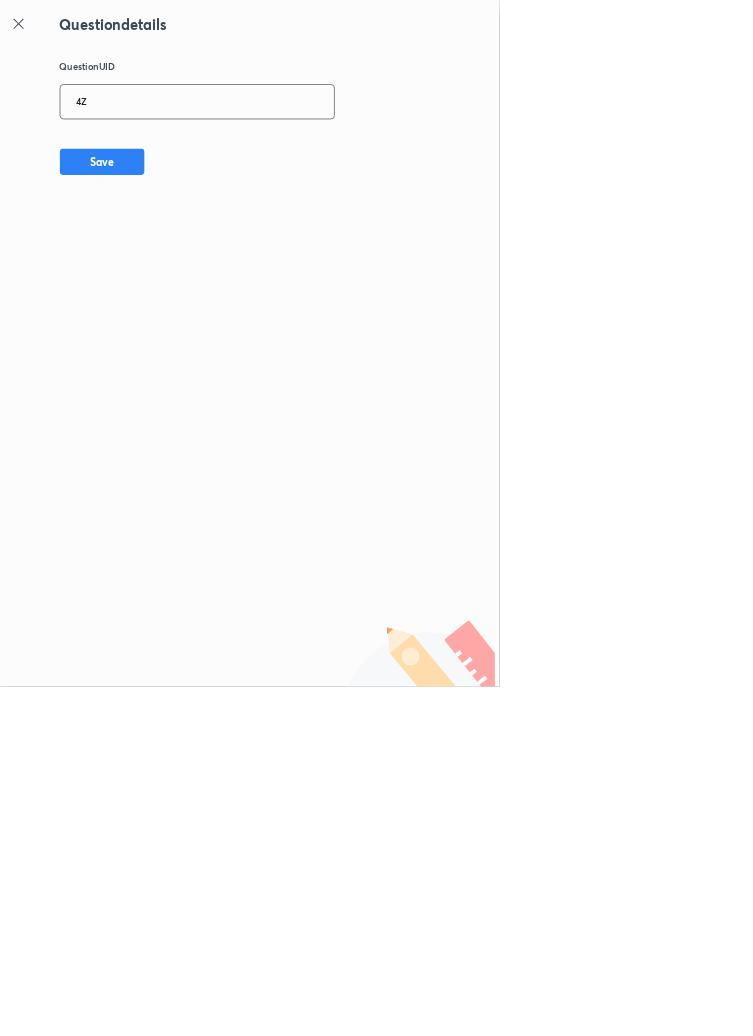 type on "4" 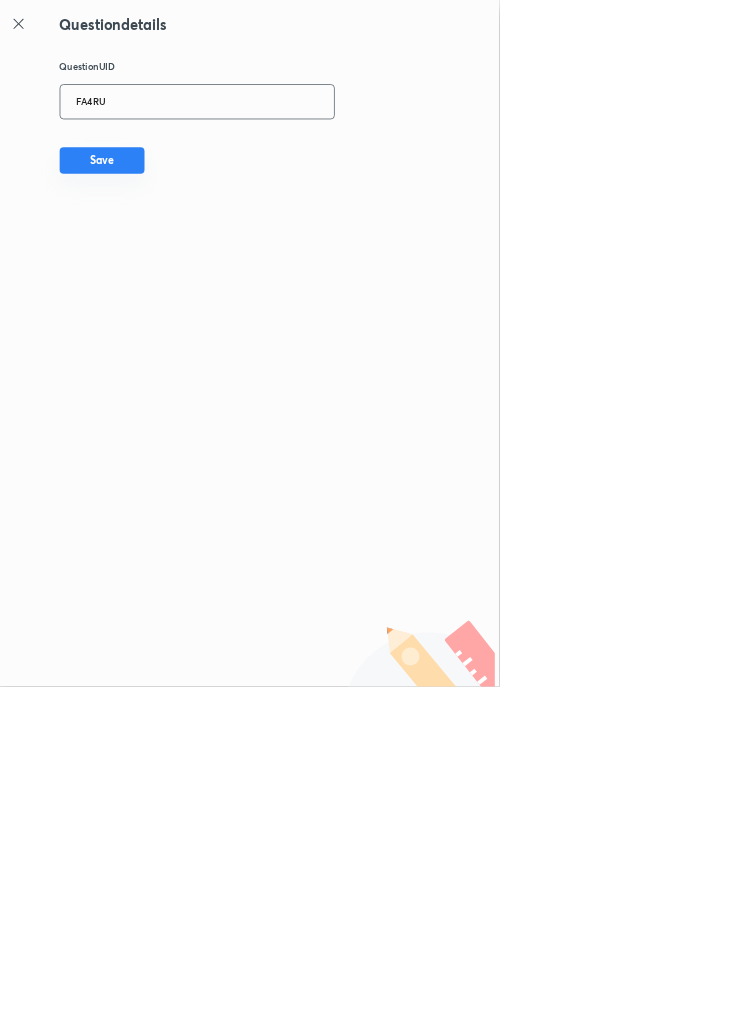 click on "Save" at bounding box center (154, 242) 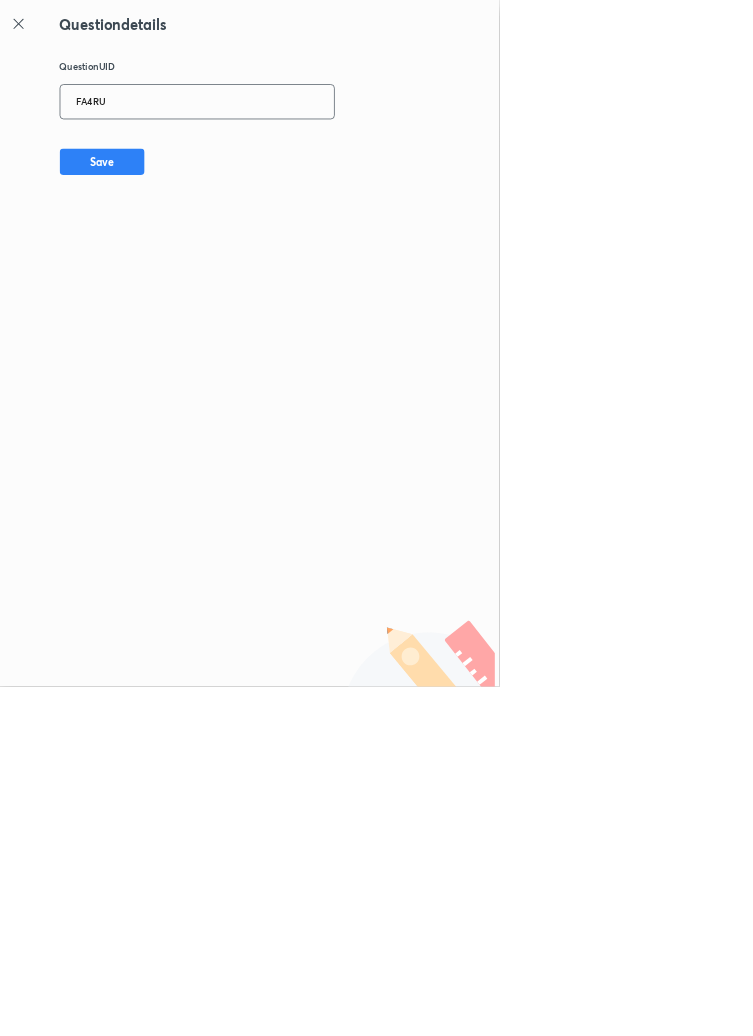 click on "FA4RU" at bounding box center (297, 154) 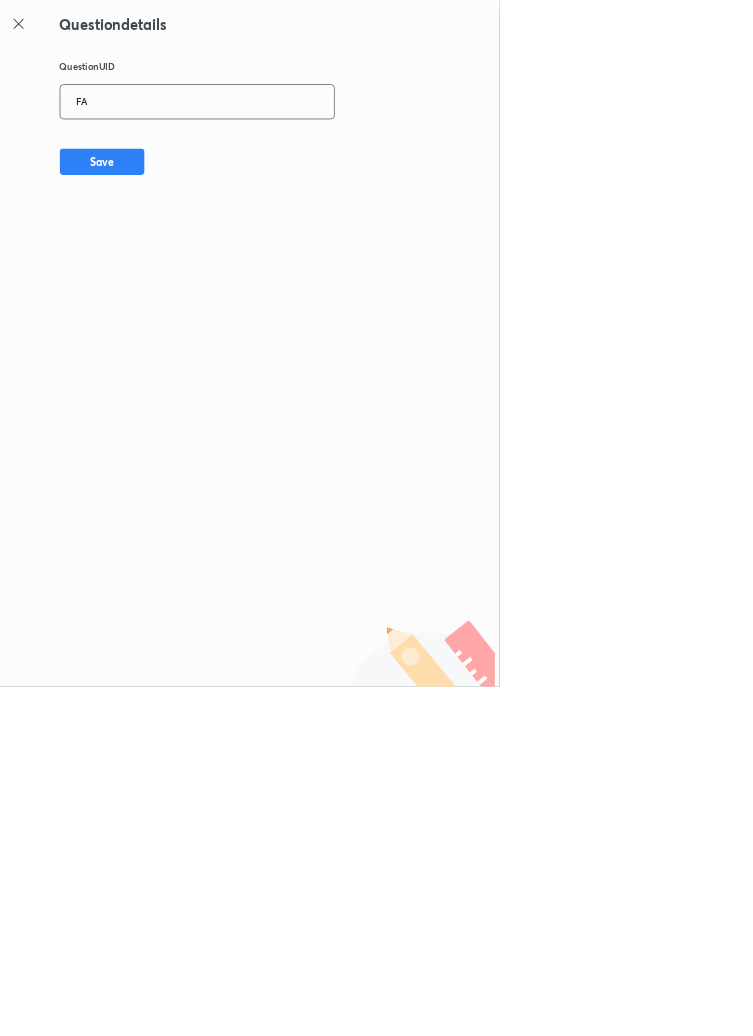 type on "F" 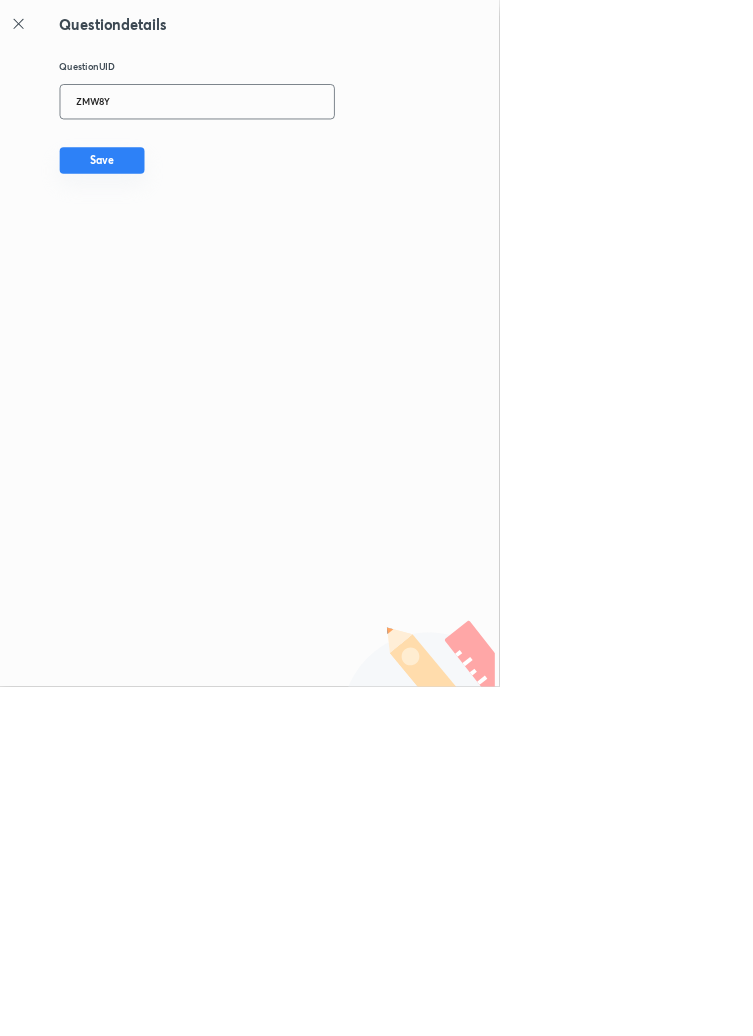 click on "Save" at bounding box center [154, 242] 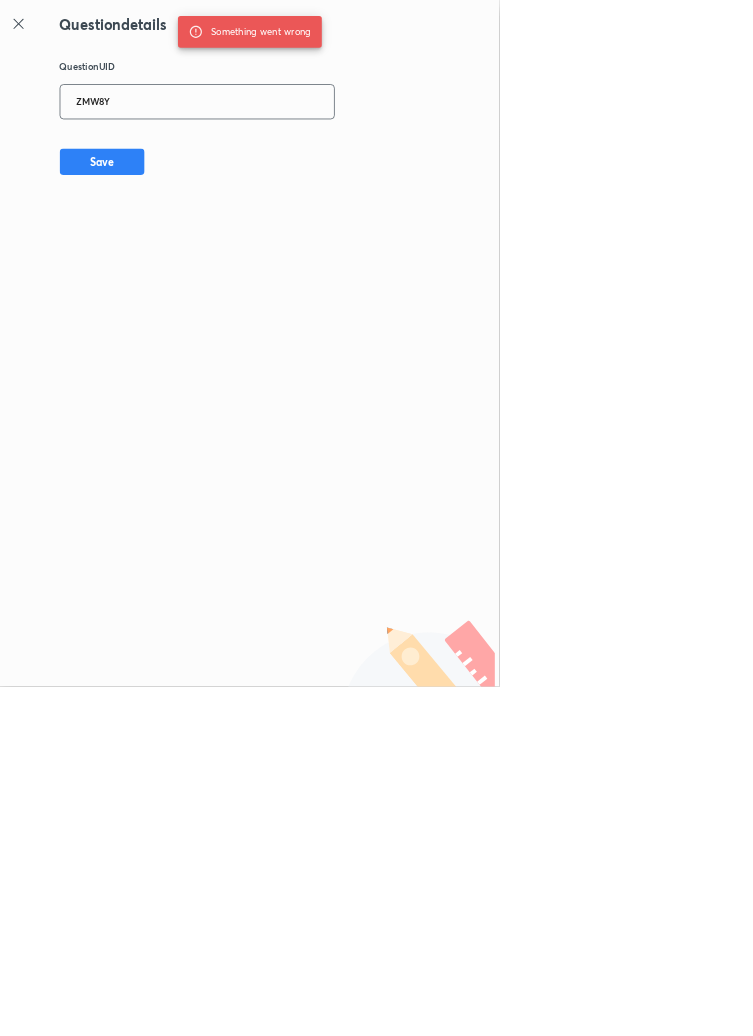 click on "ZMW8Y" at bounding box center [297, 154] 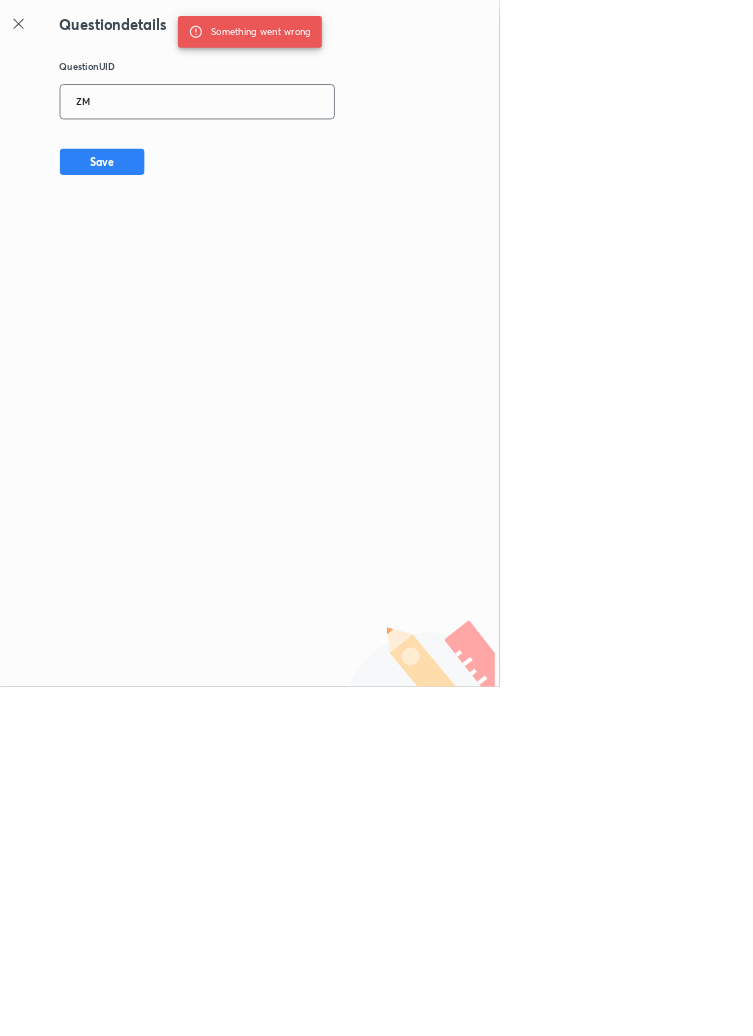 type on "Z" 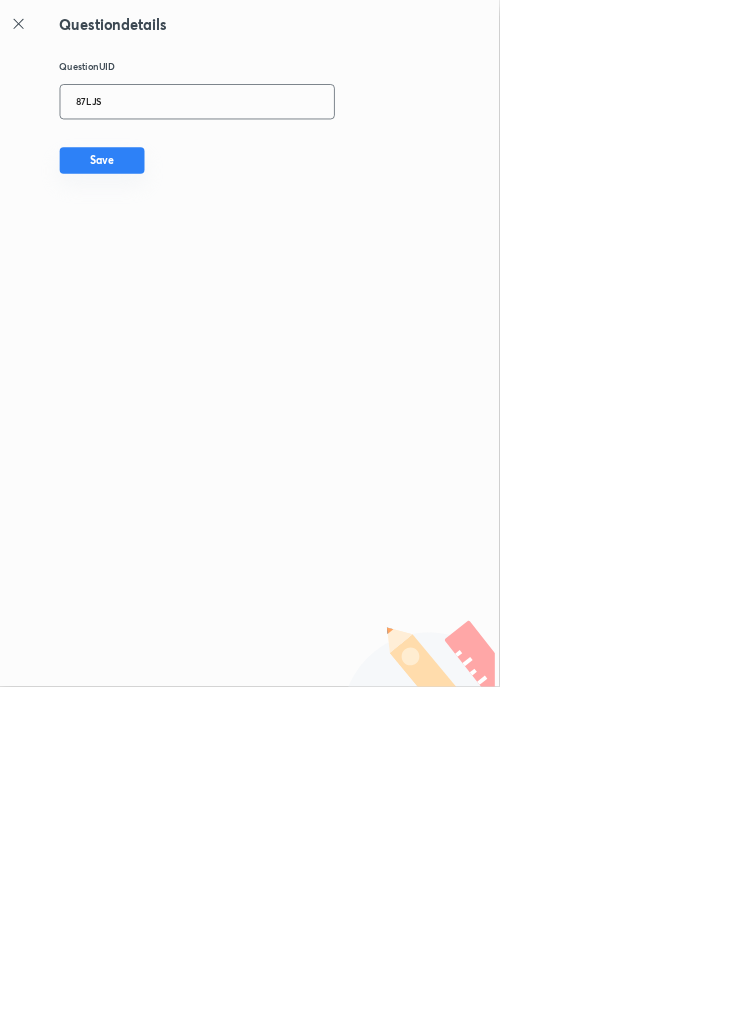 type on "87LJS" 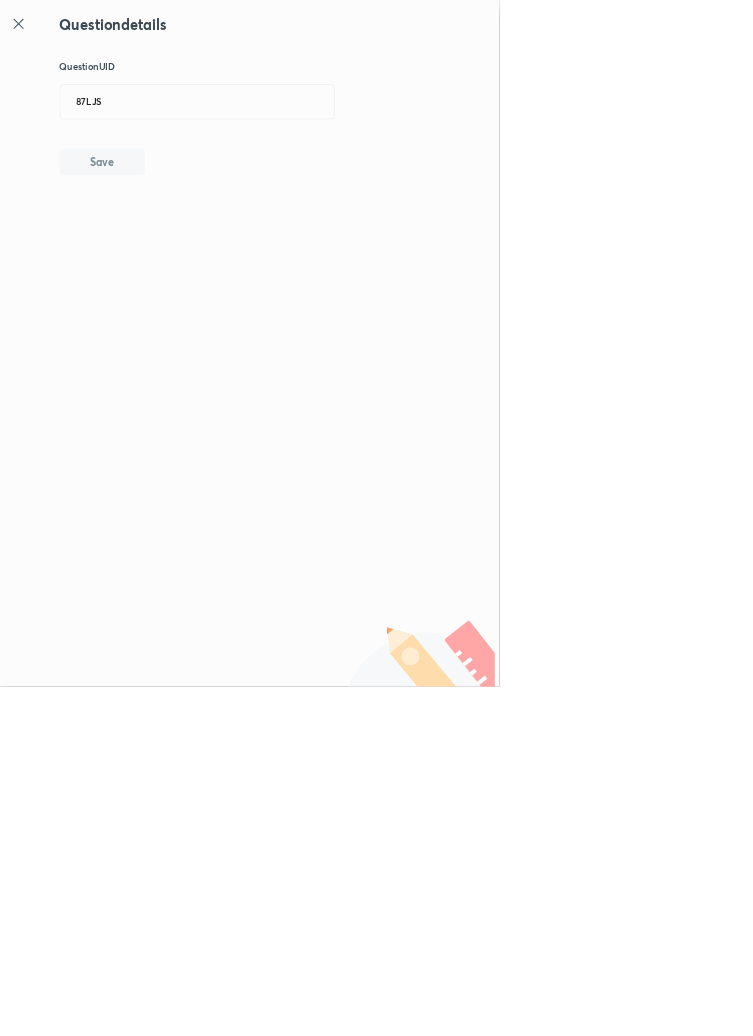 type 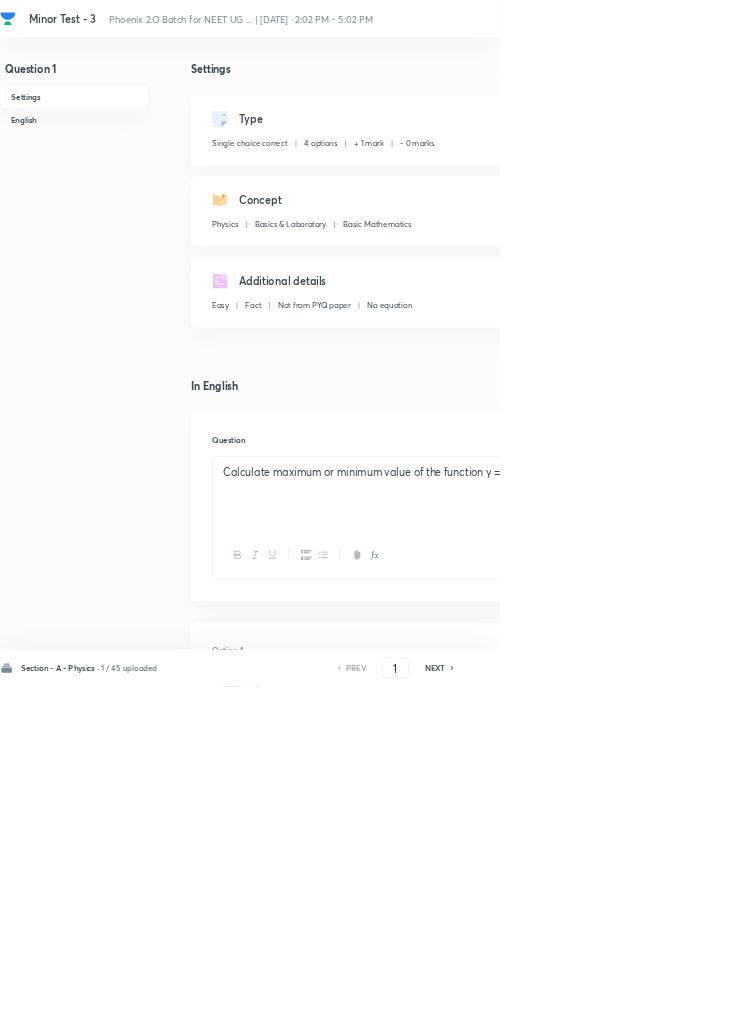click on "Remove" at bounding box center [996, 1006] 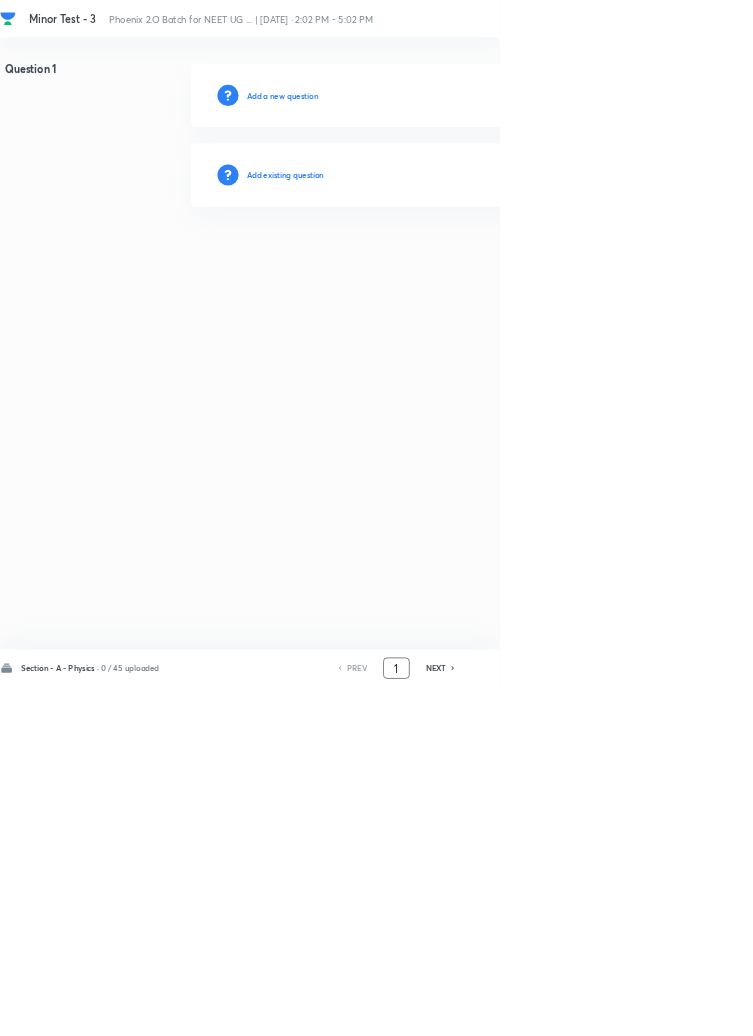 click on "1" at bounding box center [598, 1008] 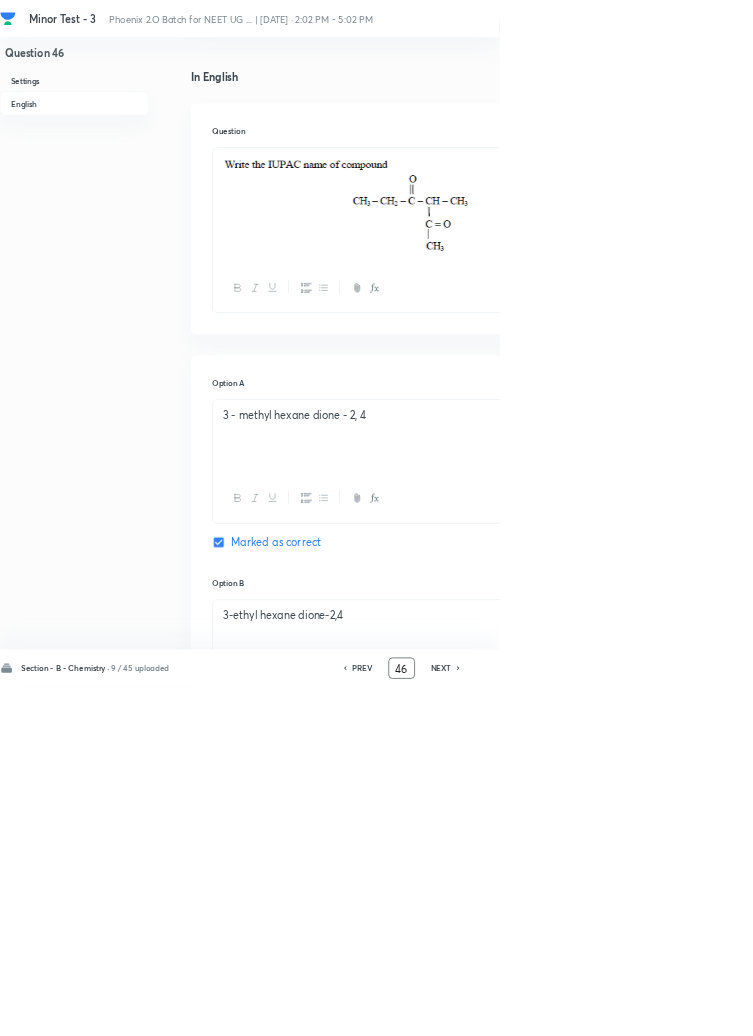 scroll, scrollTop: 462, scrollLeft: 0, axis: vertical 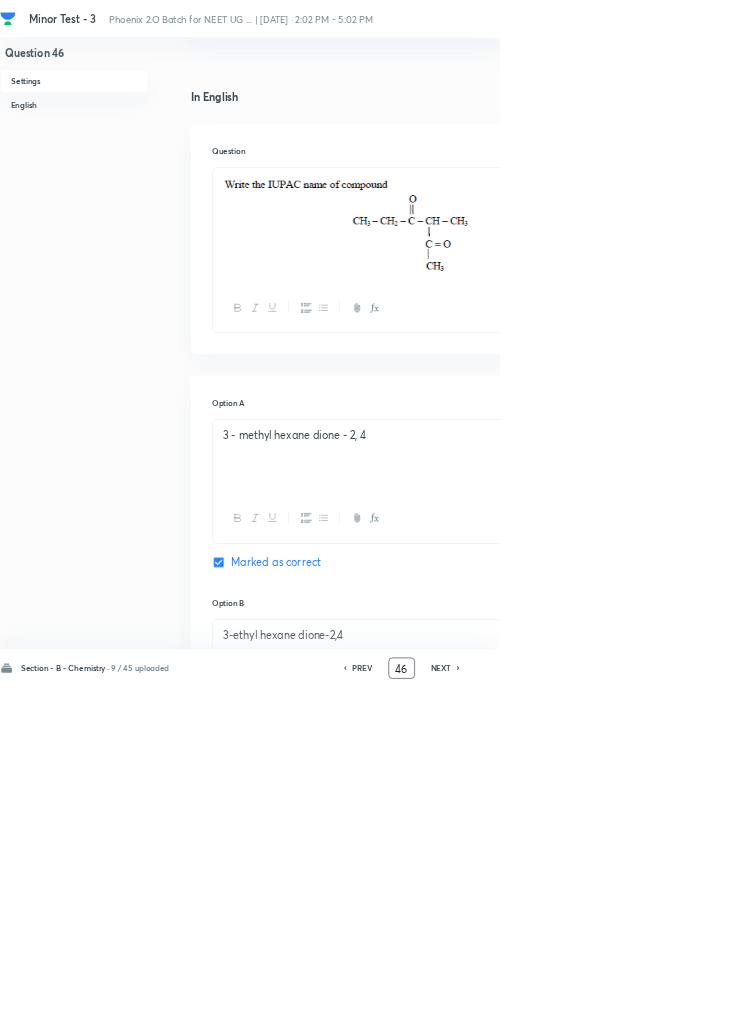 click 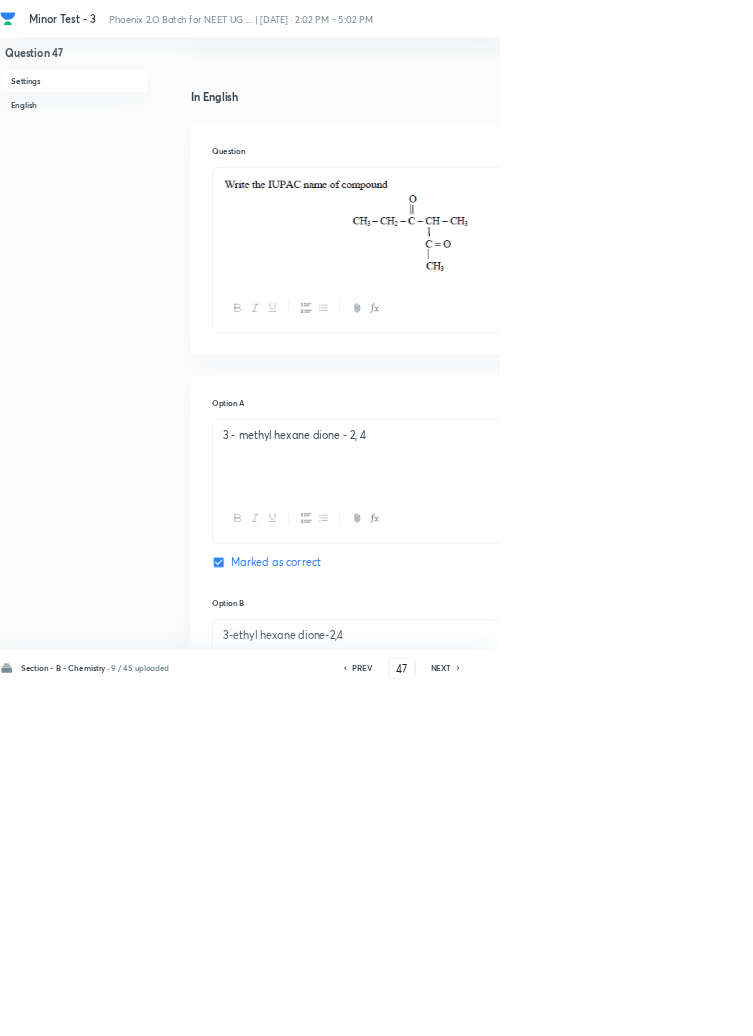 checkbox on "true" 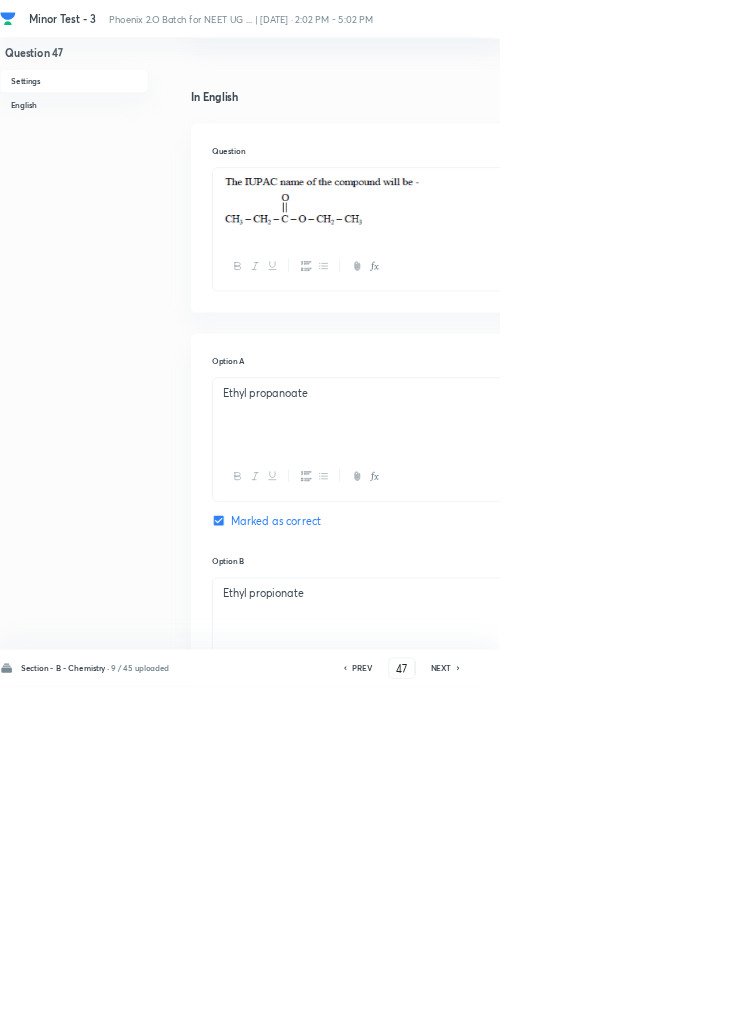click on "PREV 47 ​ NEXT" at bounding box center (606, 1008) 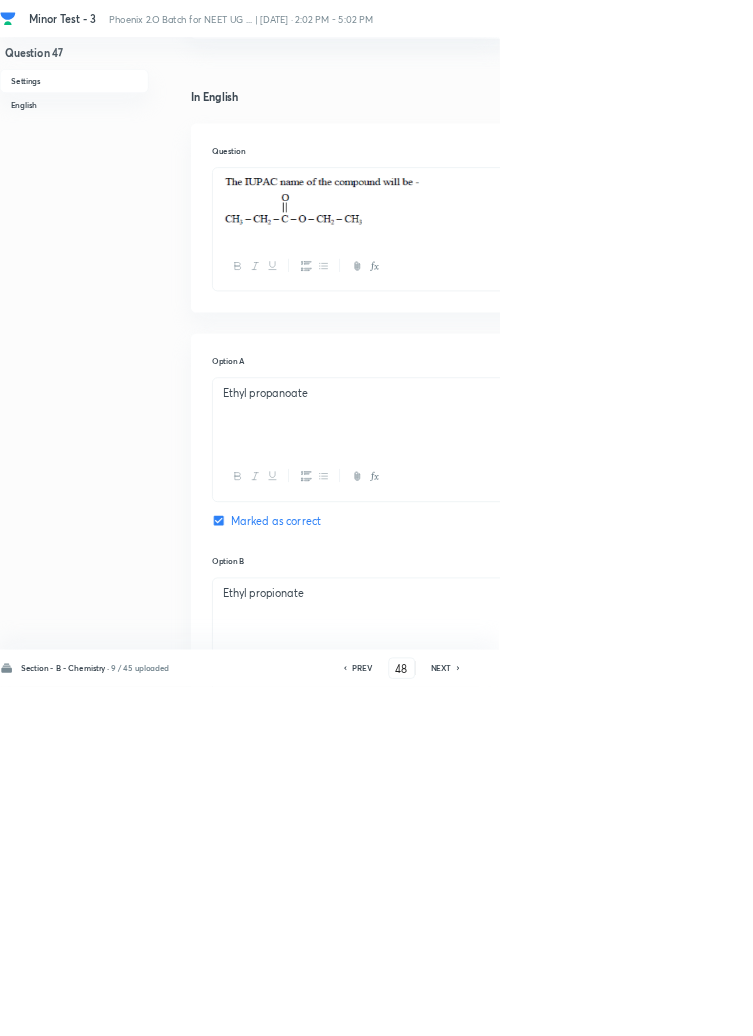 checkbox on "true" 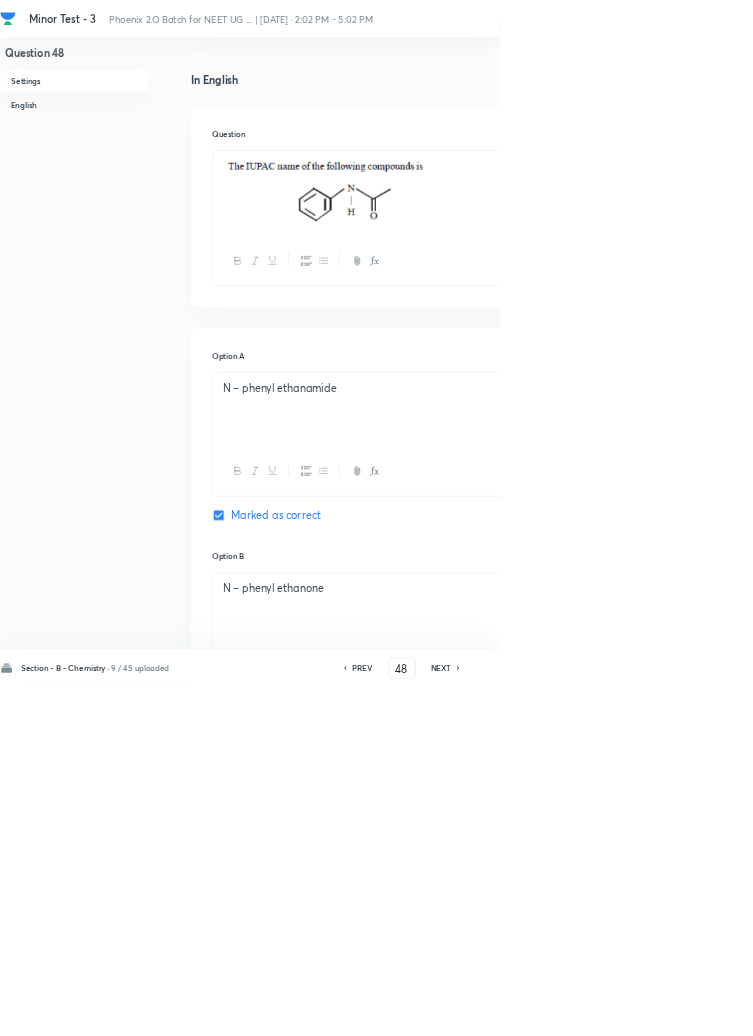 click 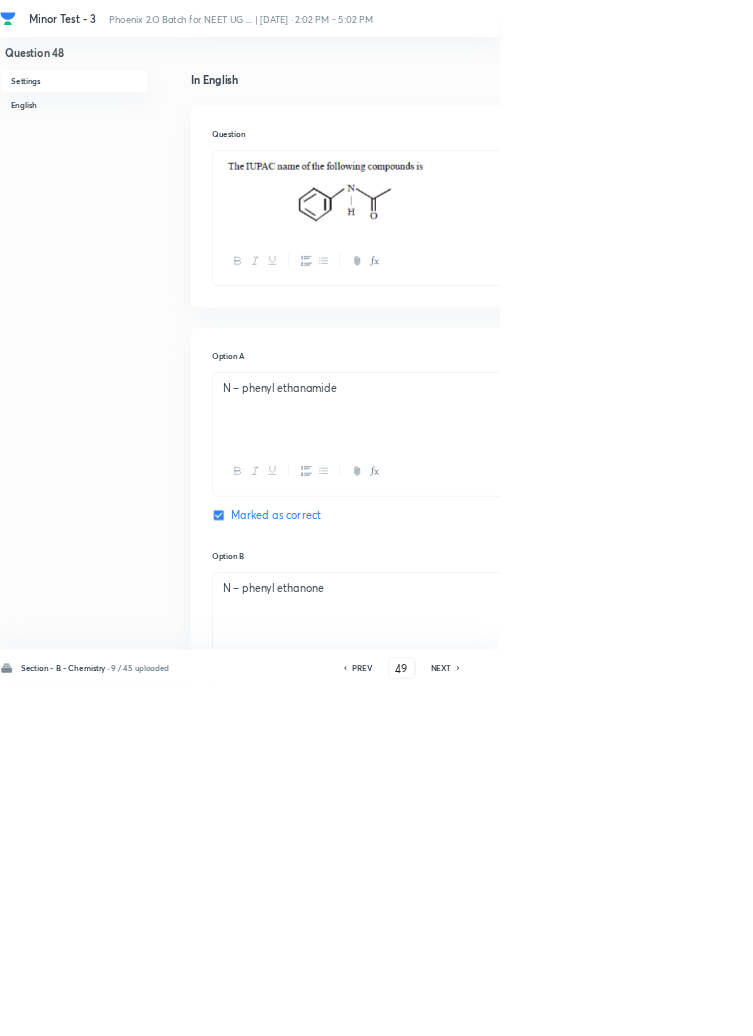 checkbox on "false" 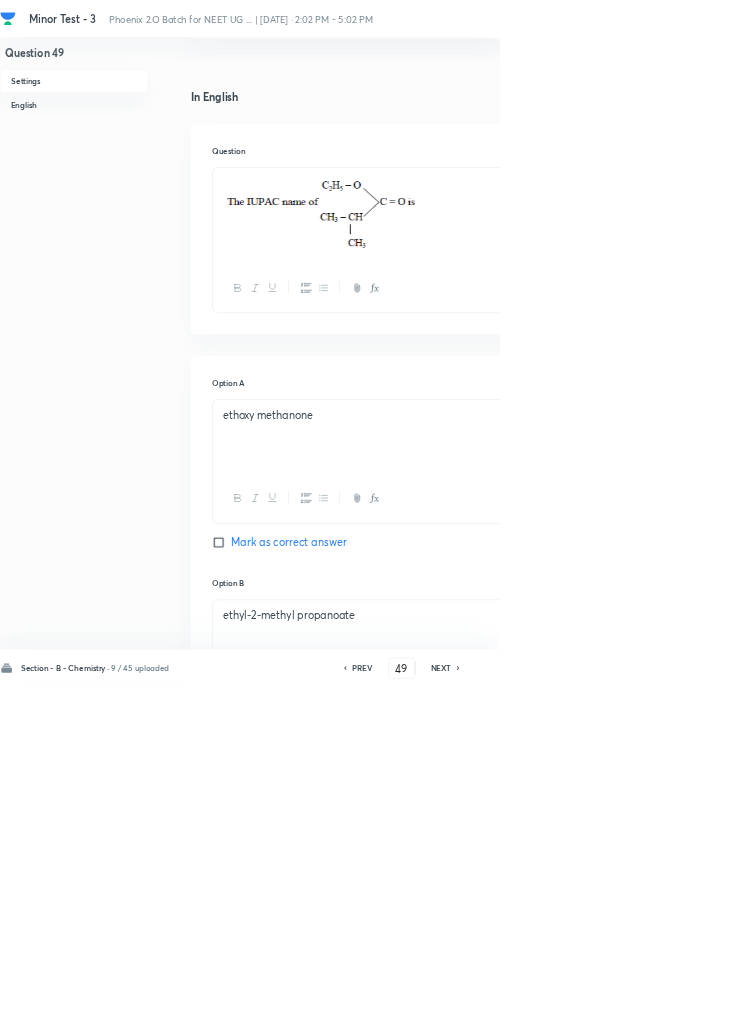 click 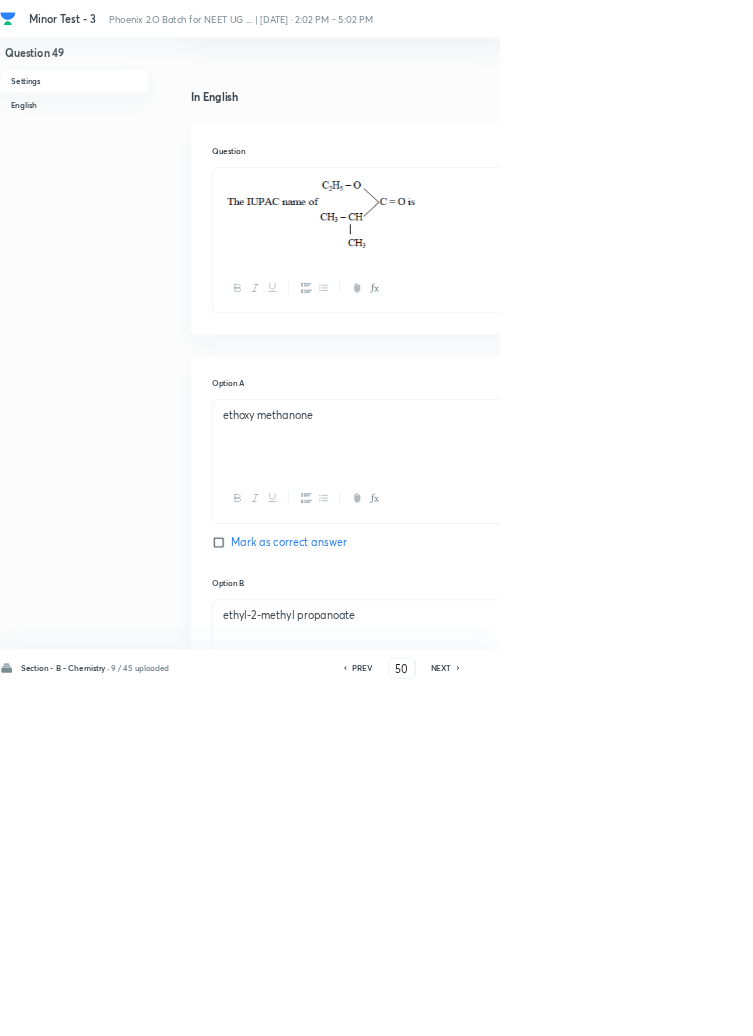 checkbox on "true" 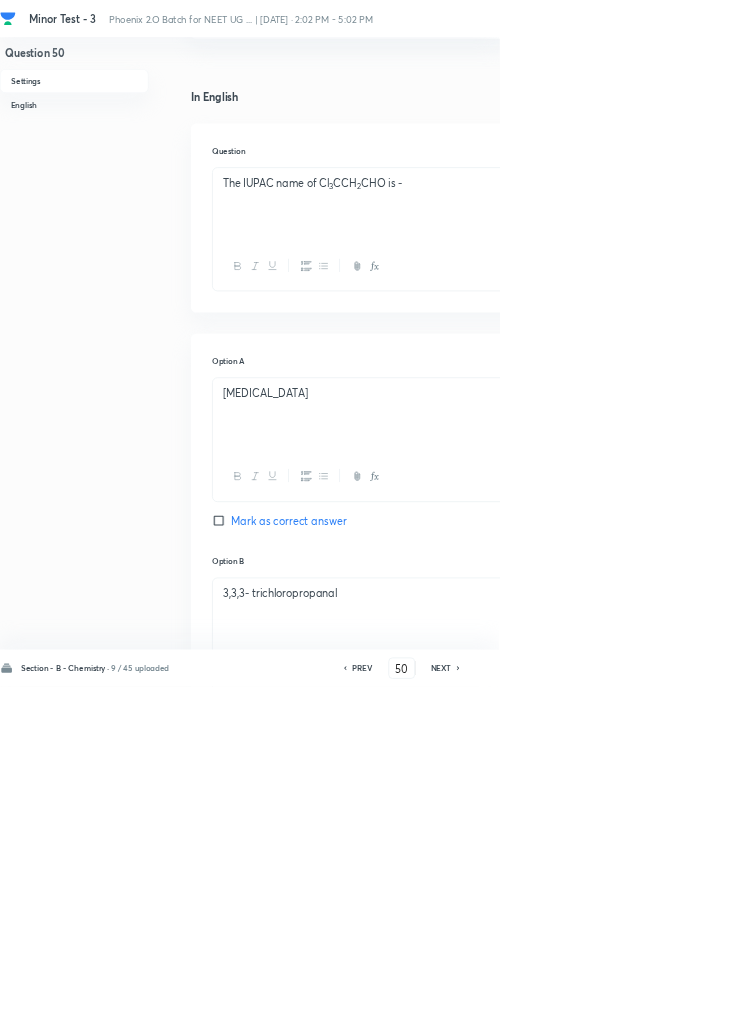 click 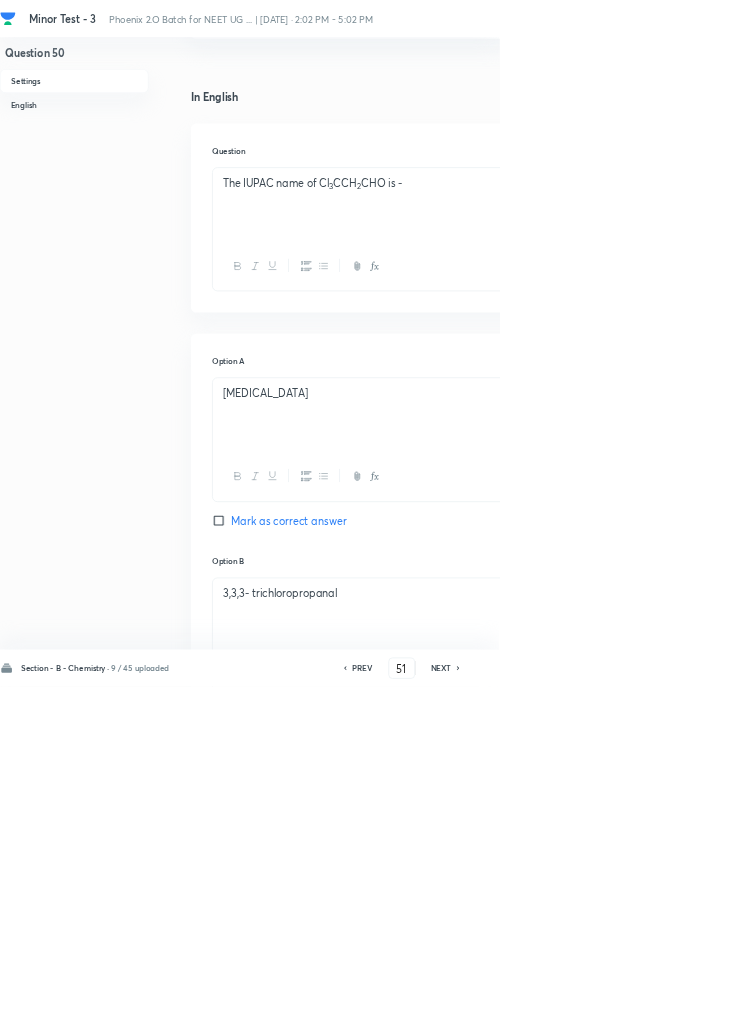 checkbox on "false" 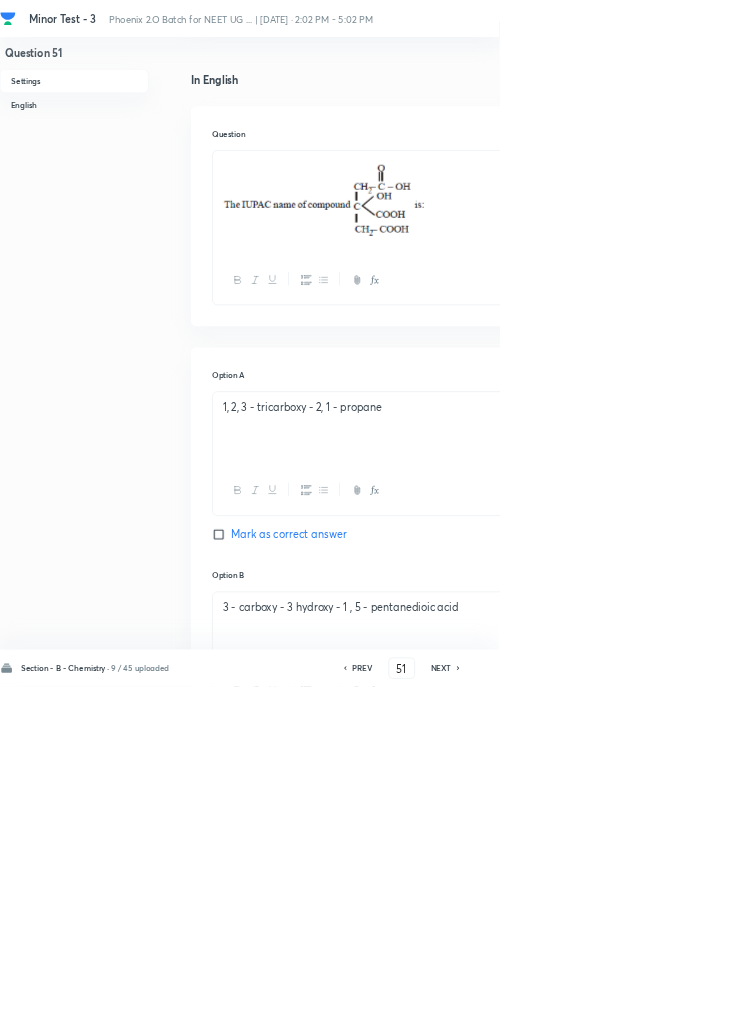 click 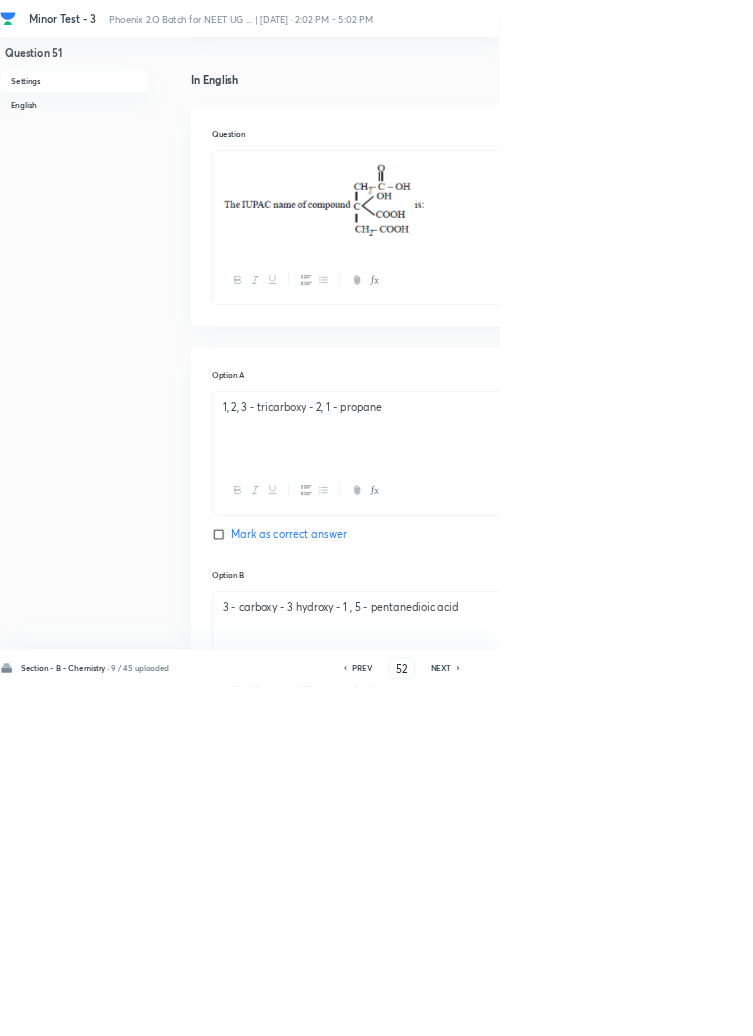 checkbox on "false" 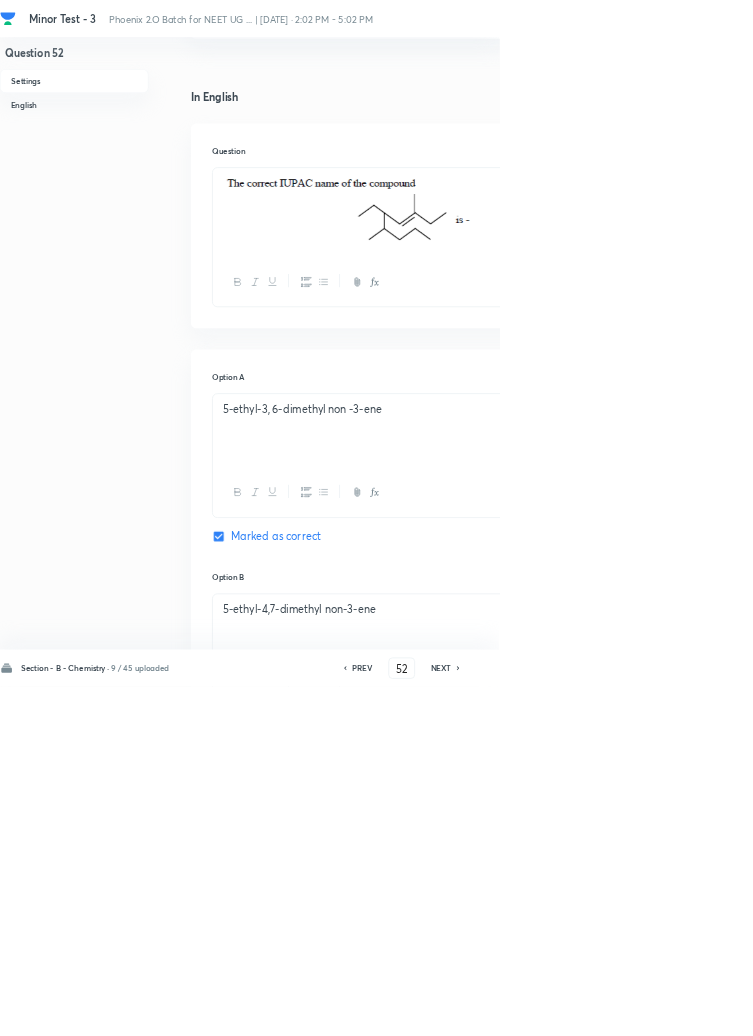 click 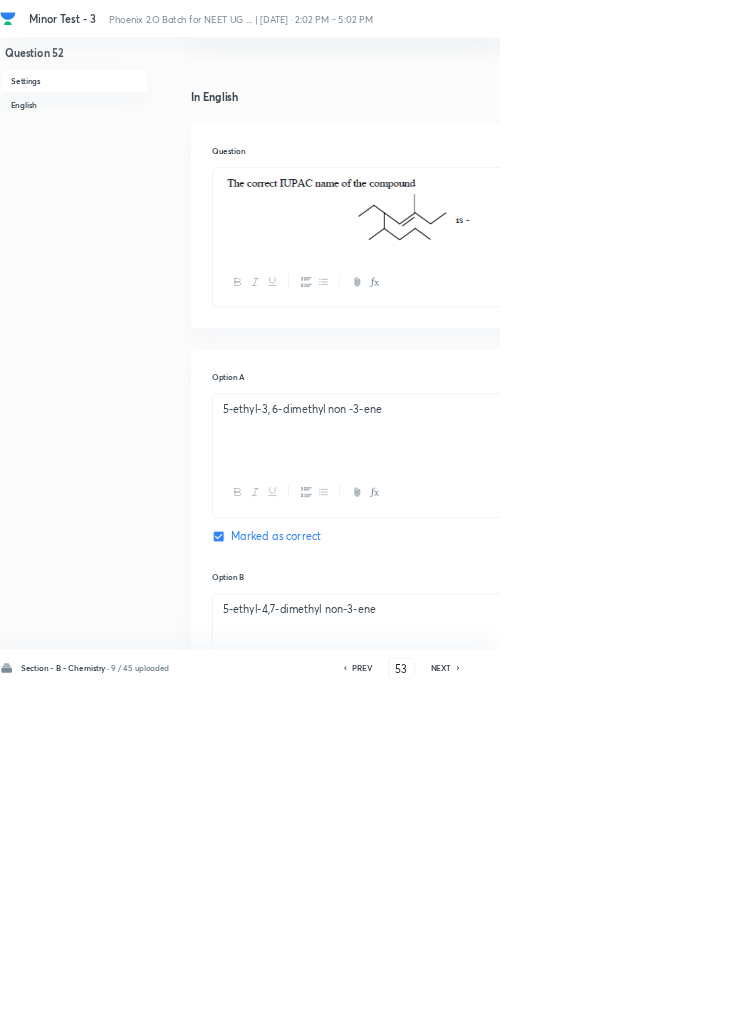 checkbox on "false" 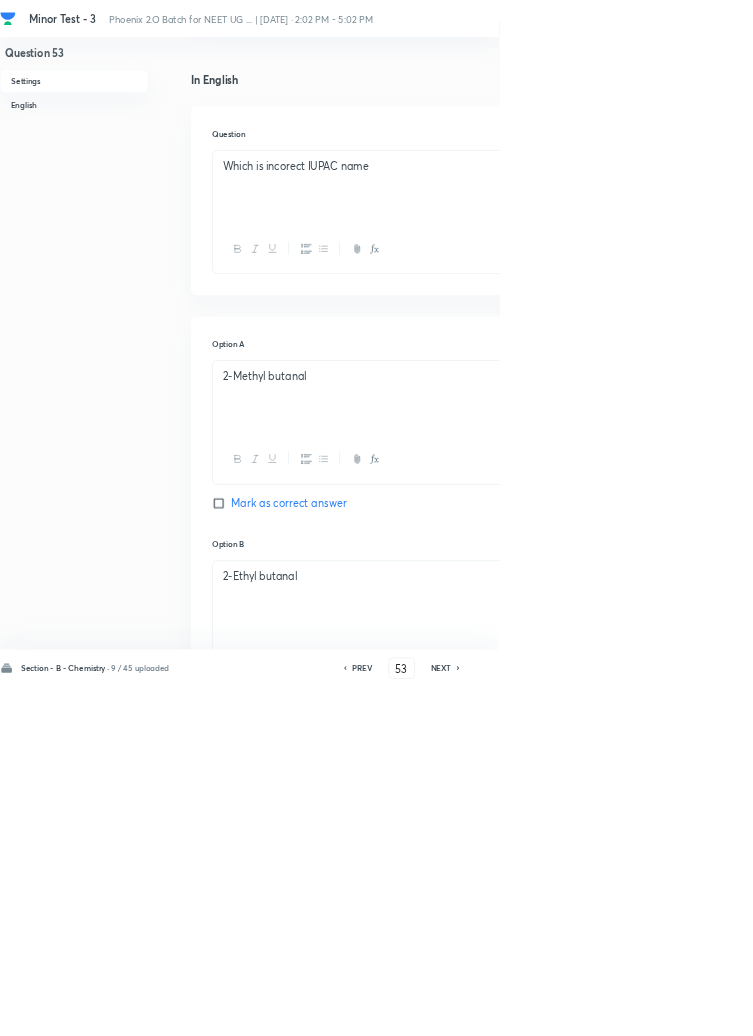 checkbox on "true" 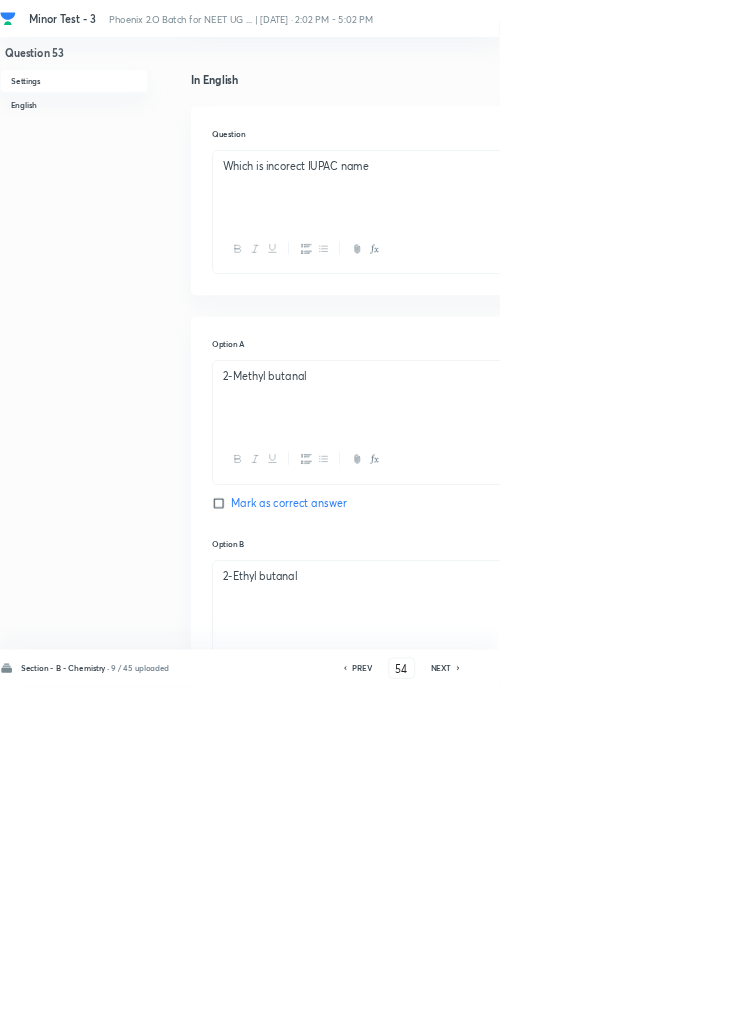 checkbox on "false" 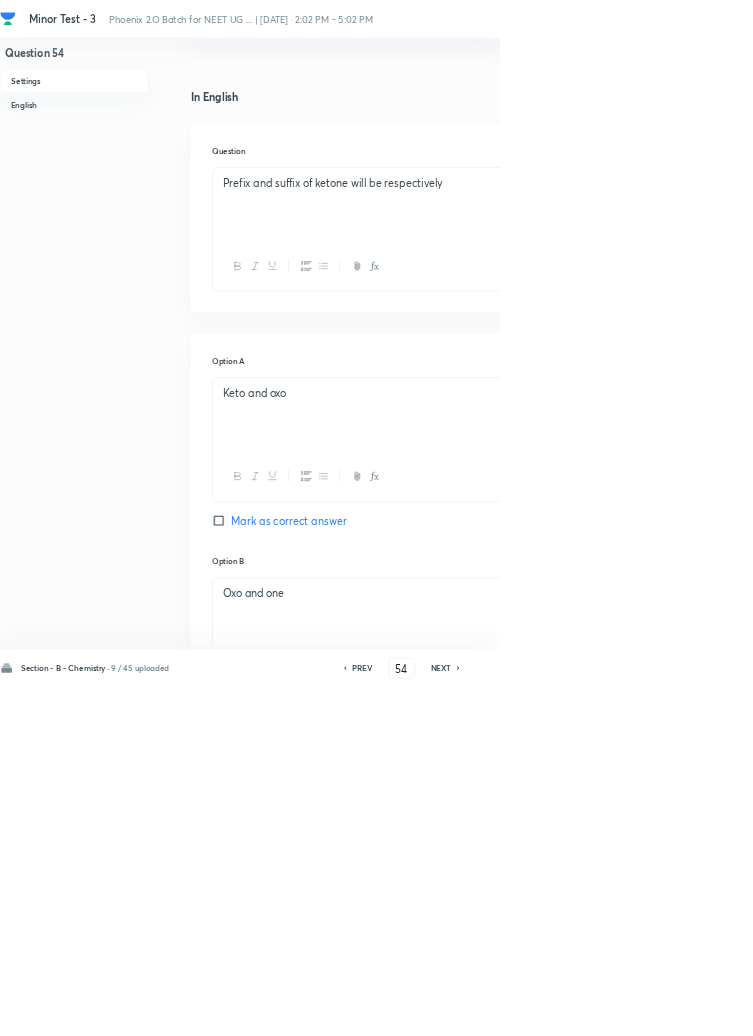 click 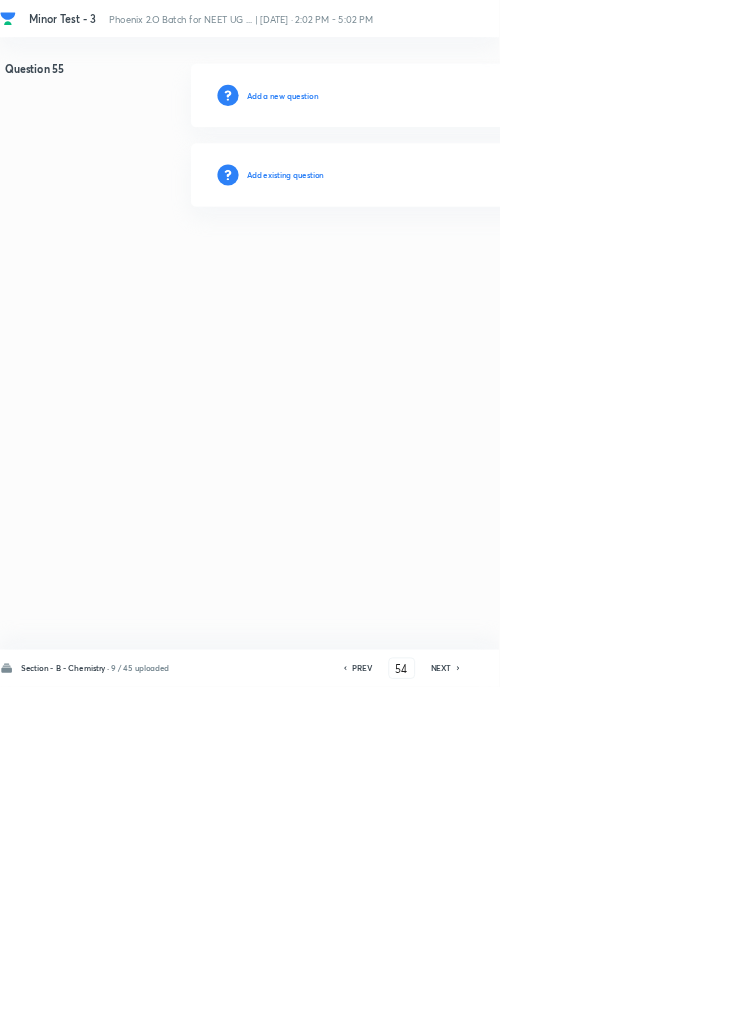 type on "55" 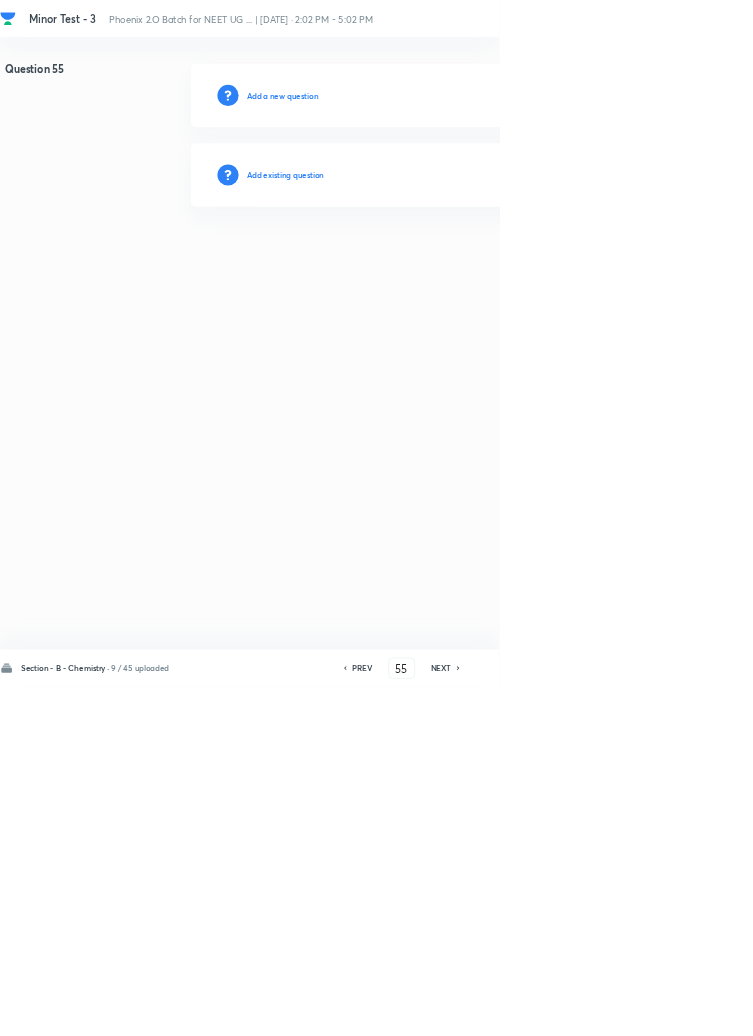 scroll, scrollTop: 0, scrollLeft: 0, axis: both 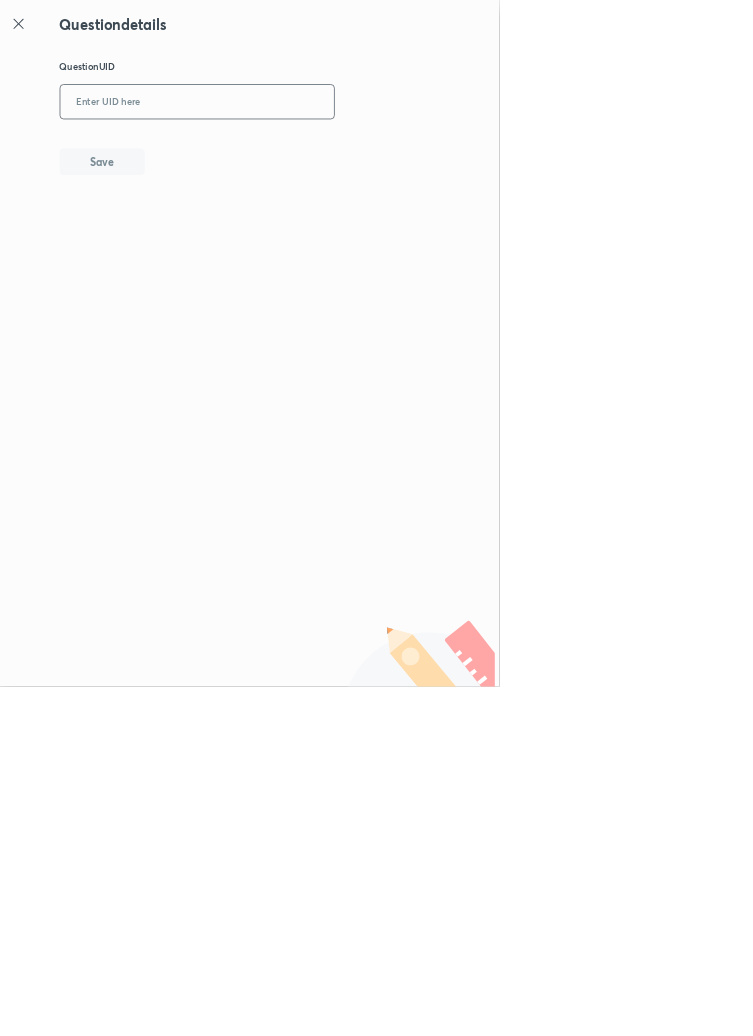 click at bounding box center [297, 154] 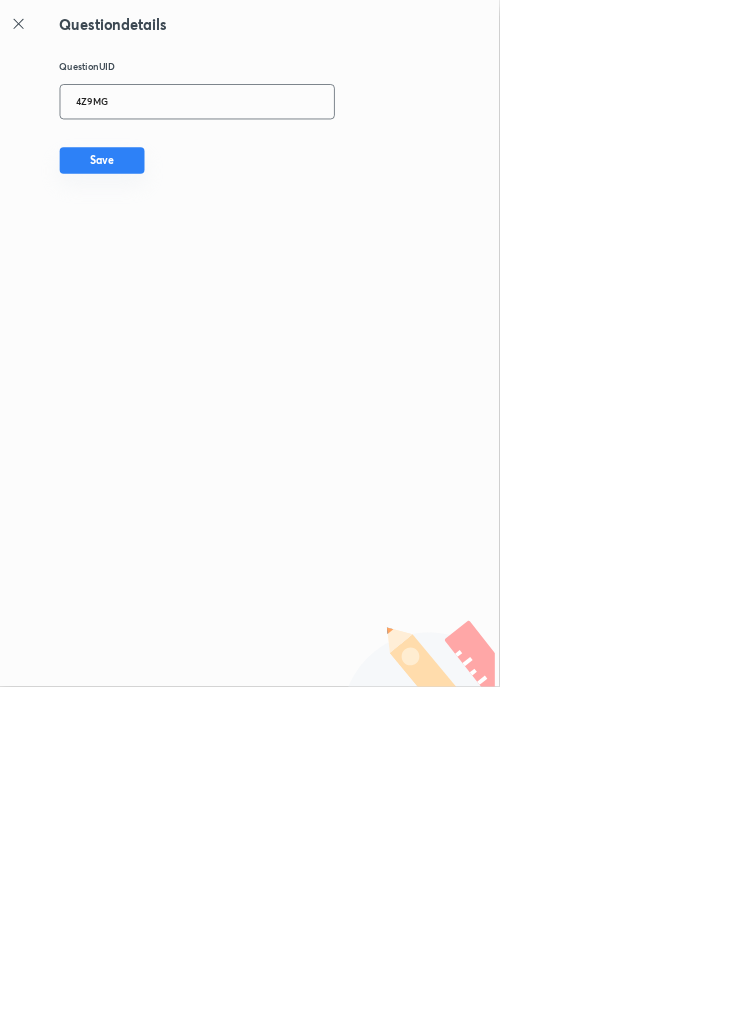 type on "4Z9MG" 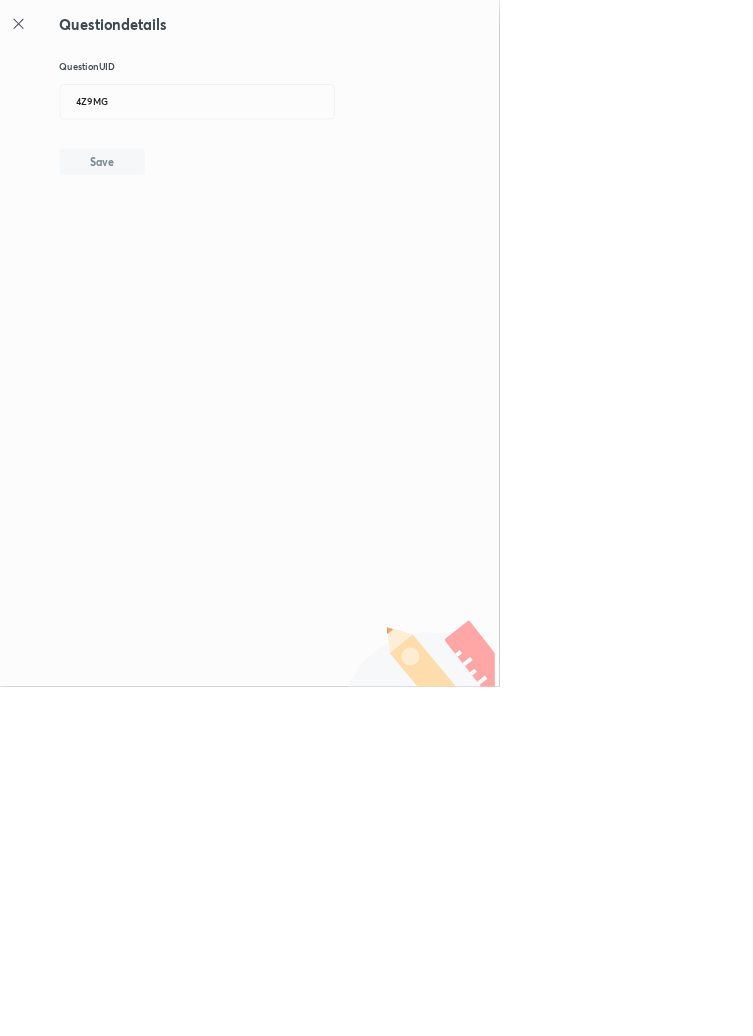type 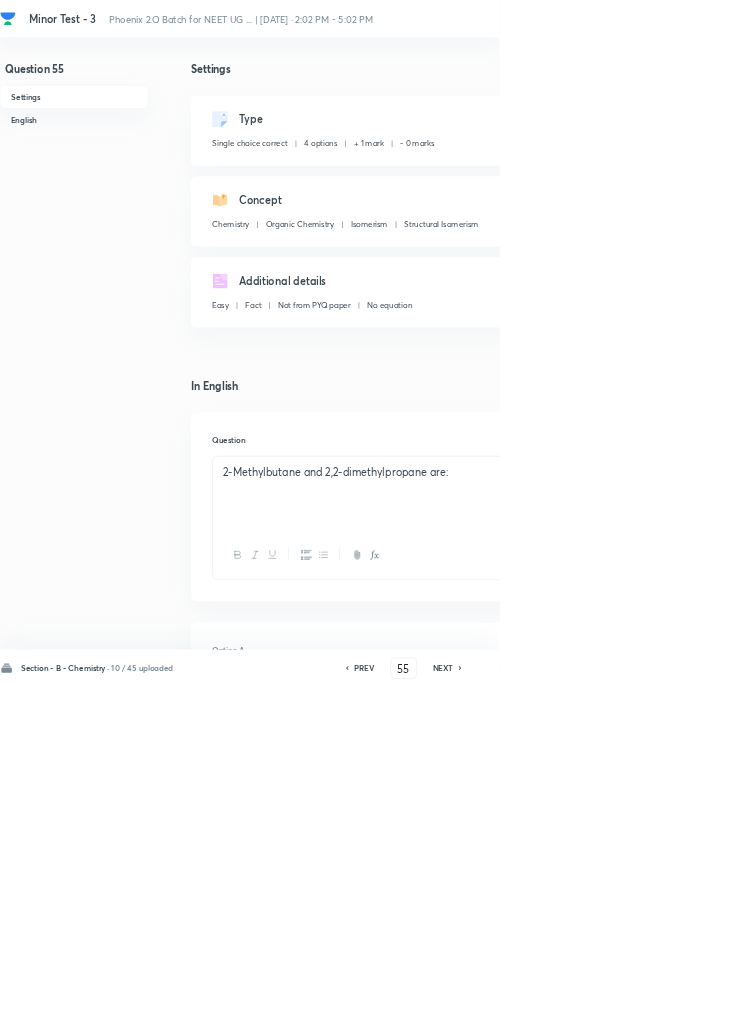 click 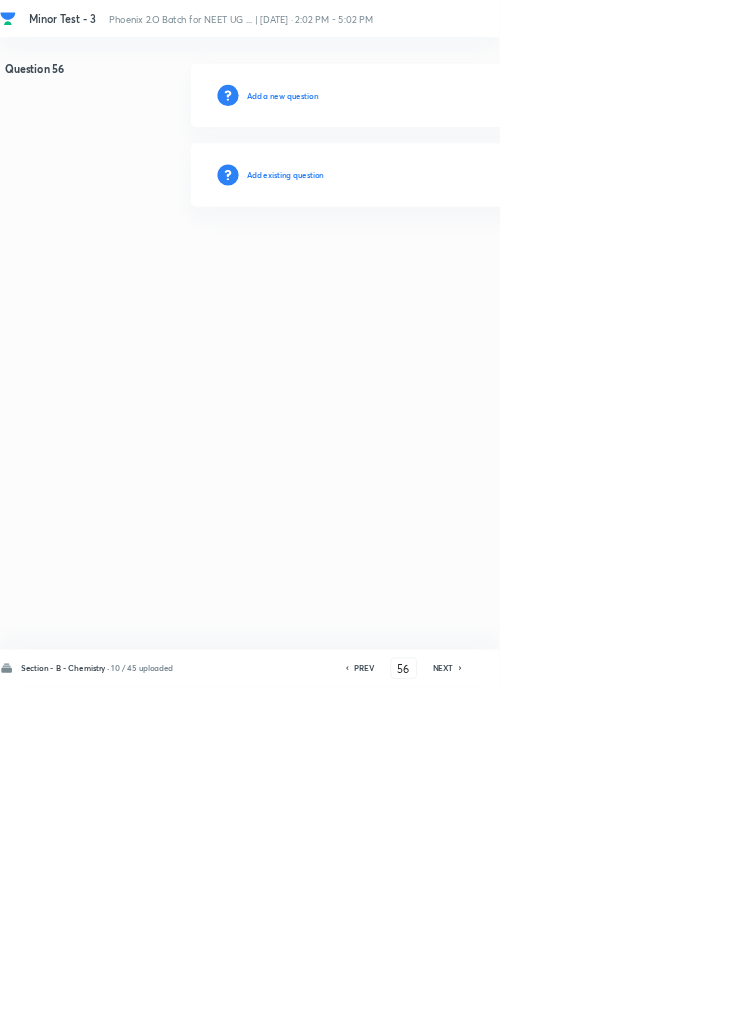 click on "Add existing question" at bounding box center [430, 264] 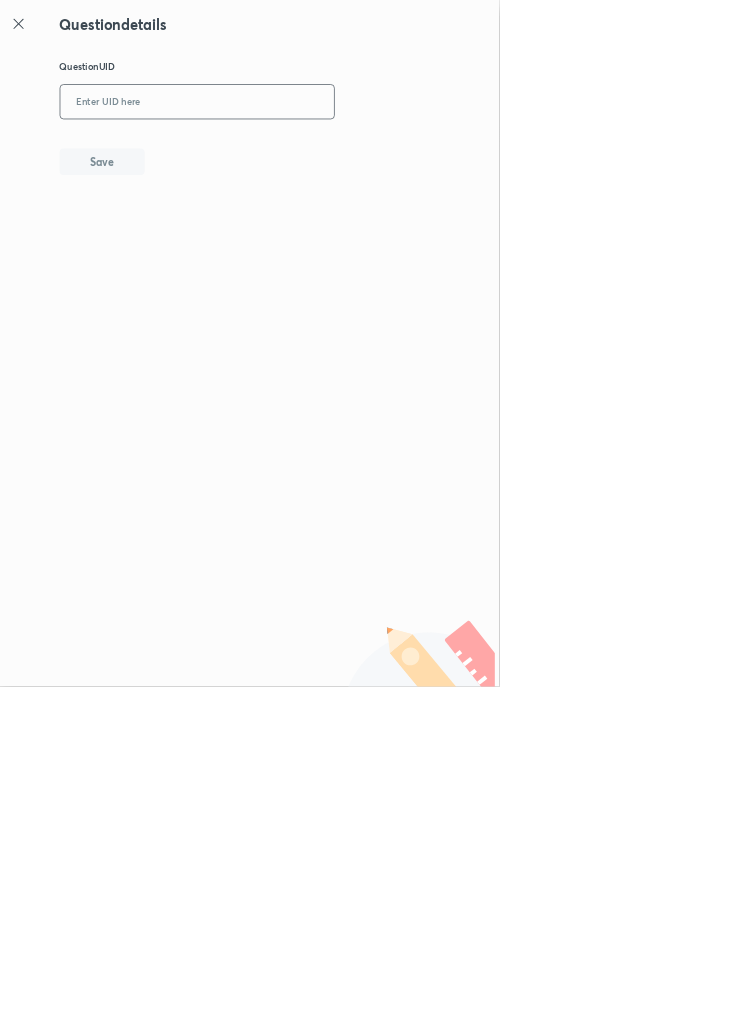 click at bounding box center (297, 154) 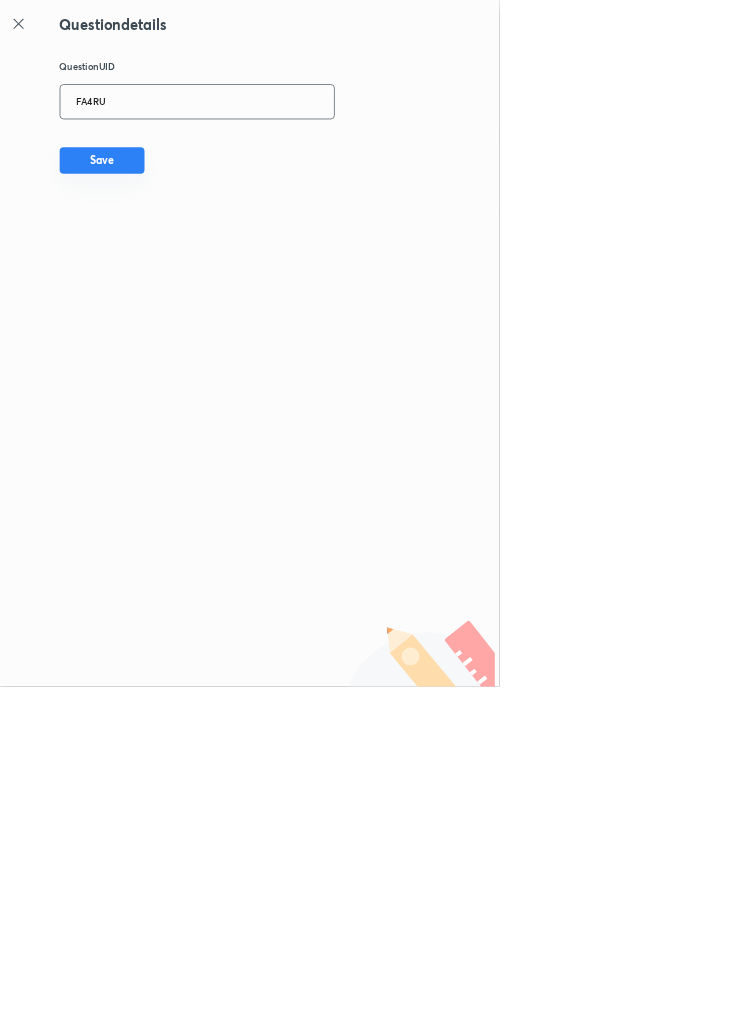 type on "FA4RU" 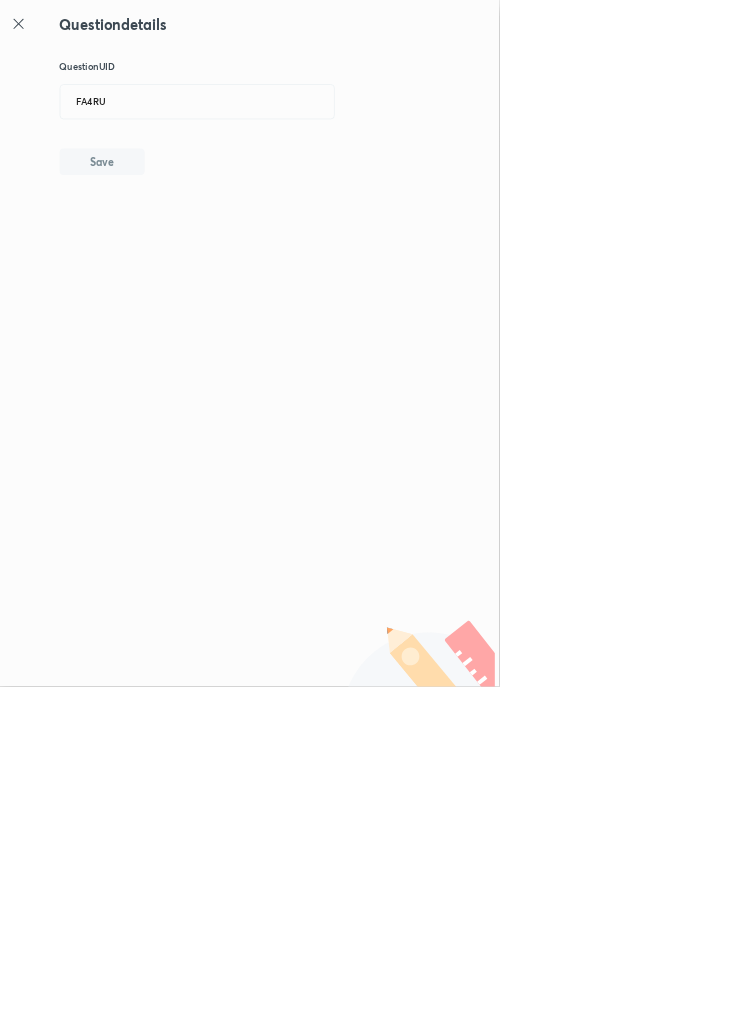 type 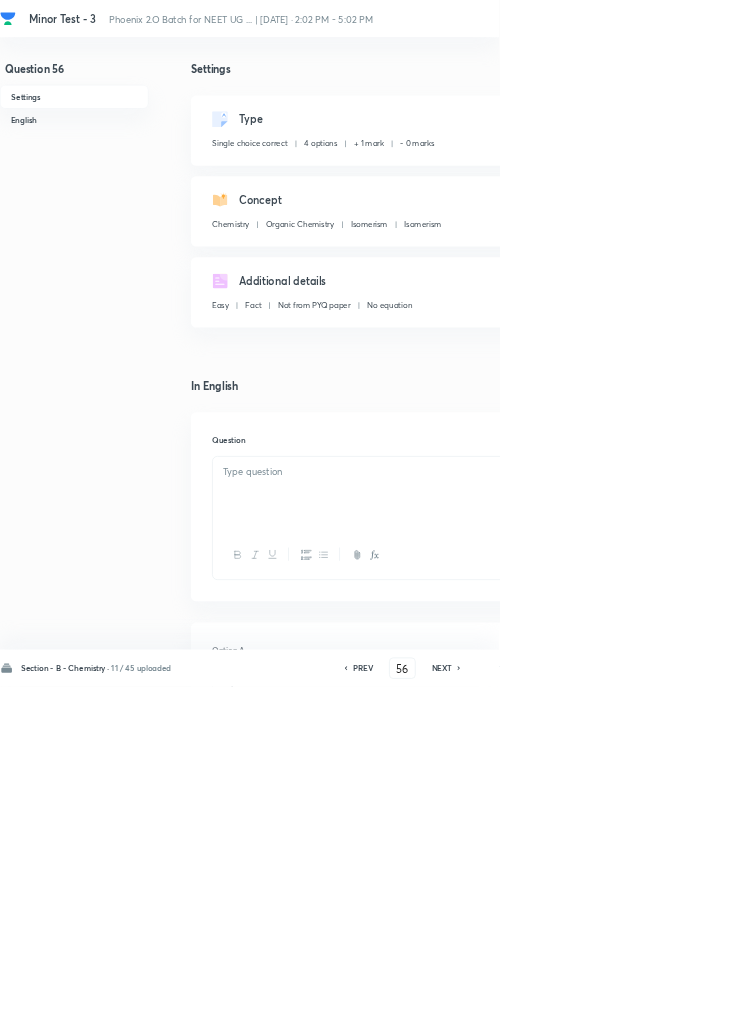 checkbox on "true" 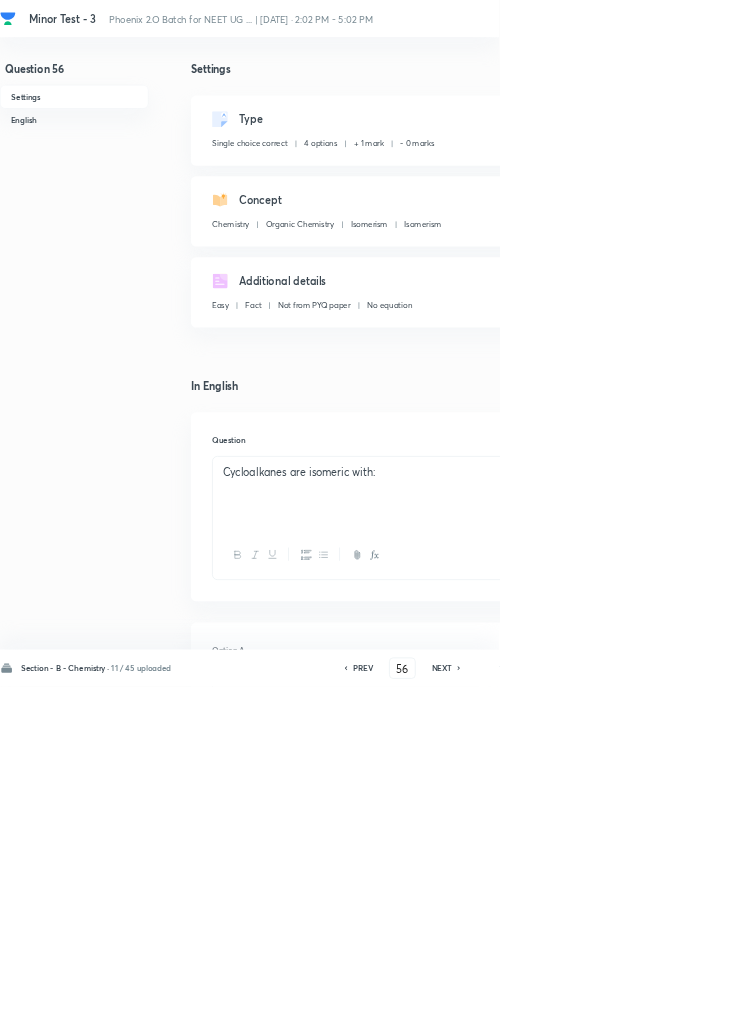 click 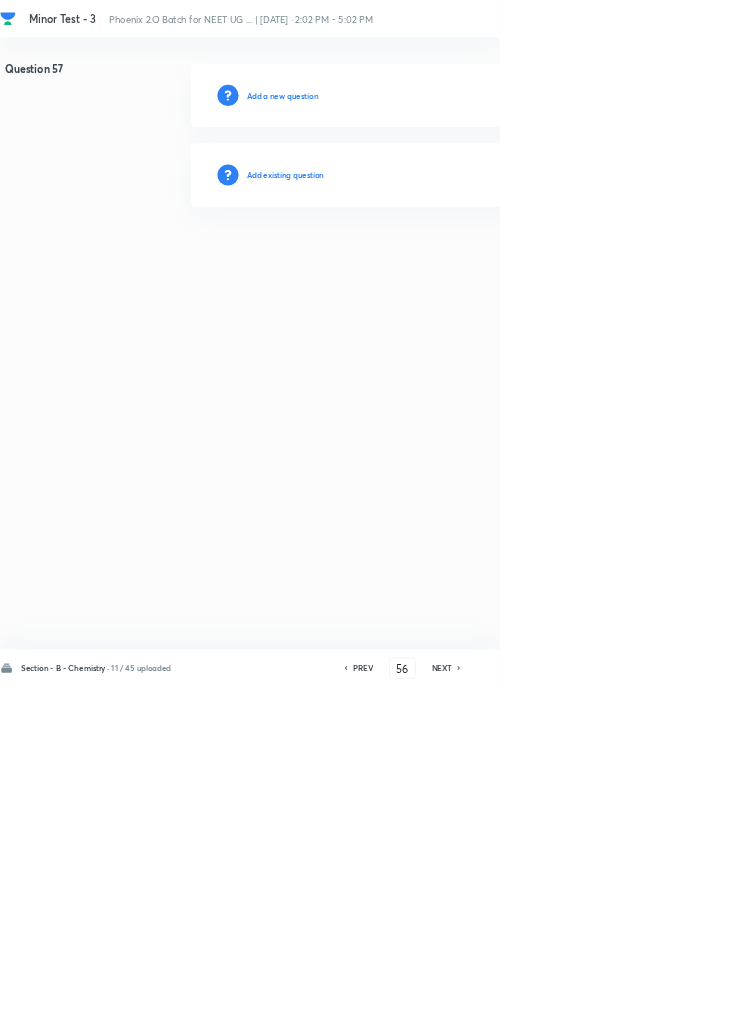 type on "57" 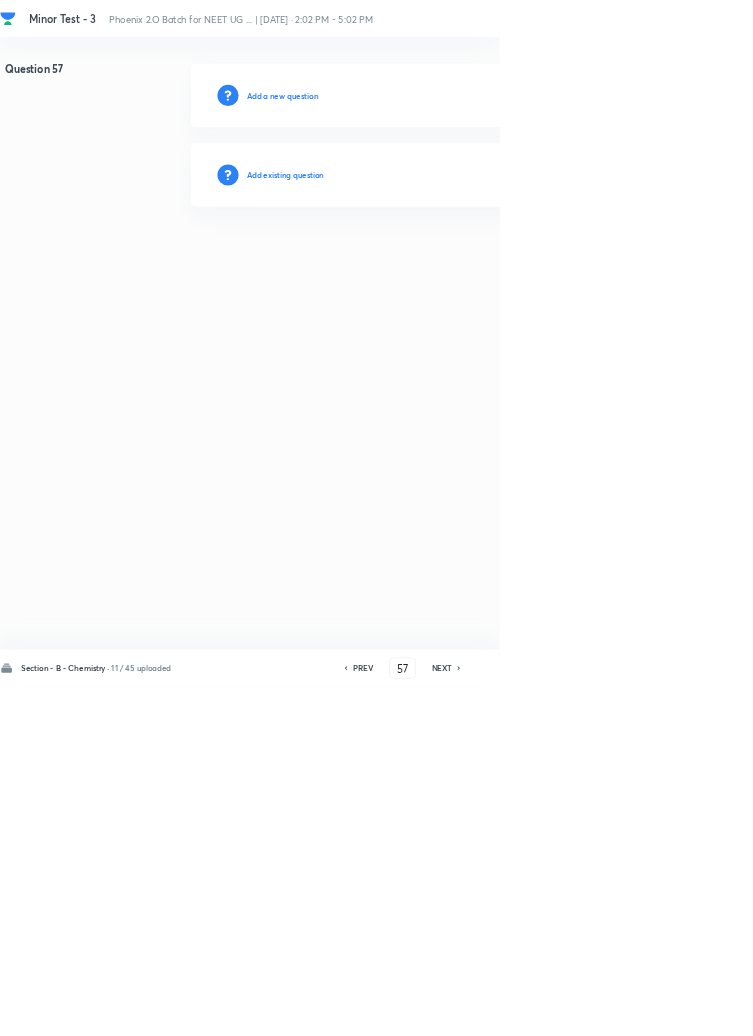 click on "Add existing question" at bounding box center (430, 264) 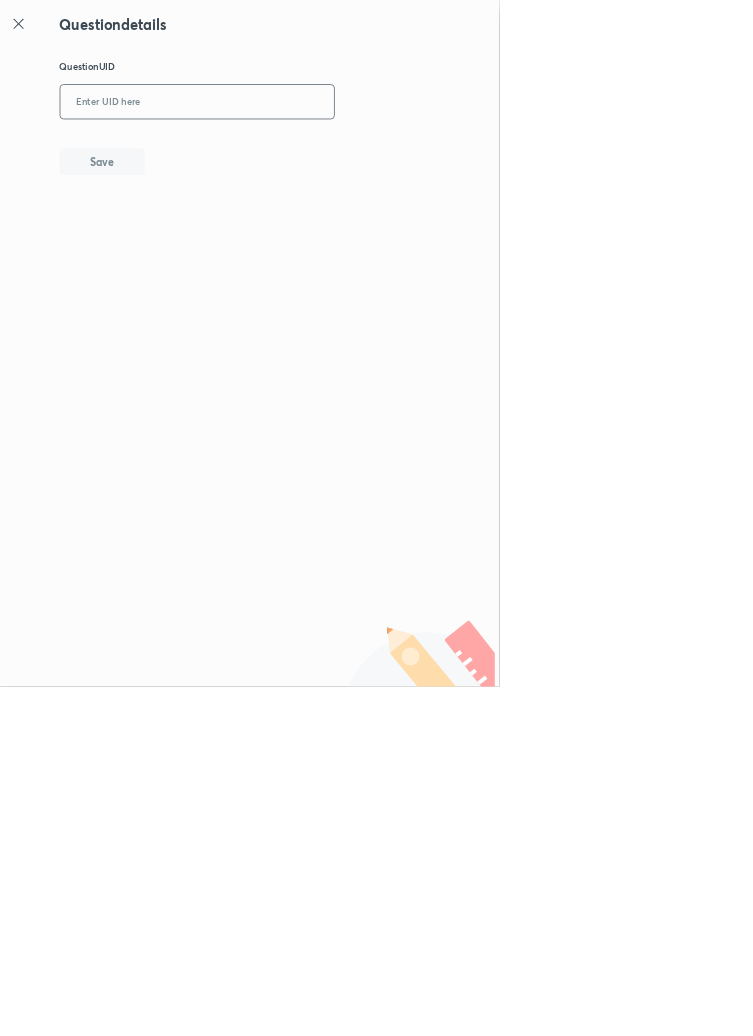 click at bounding box center [297, 154] 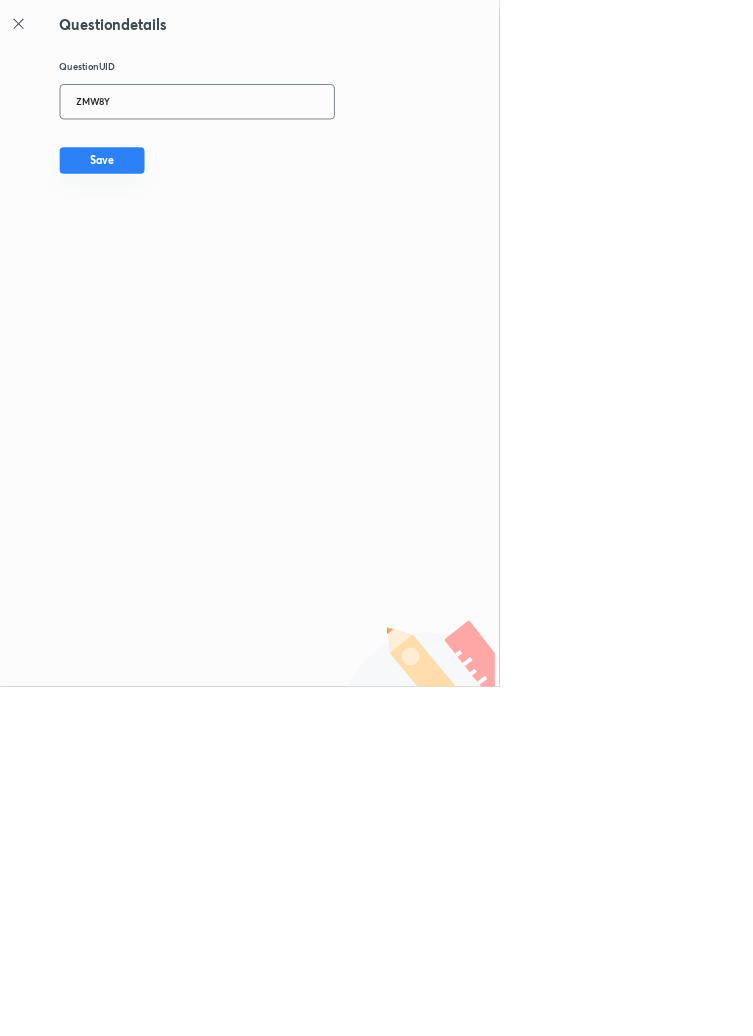 type on "ZMW8Y" 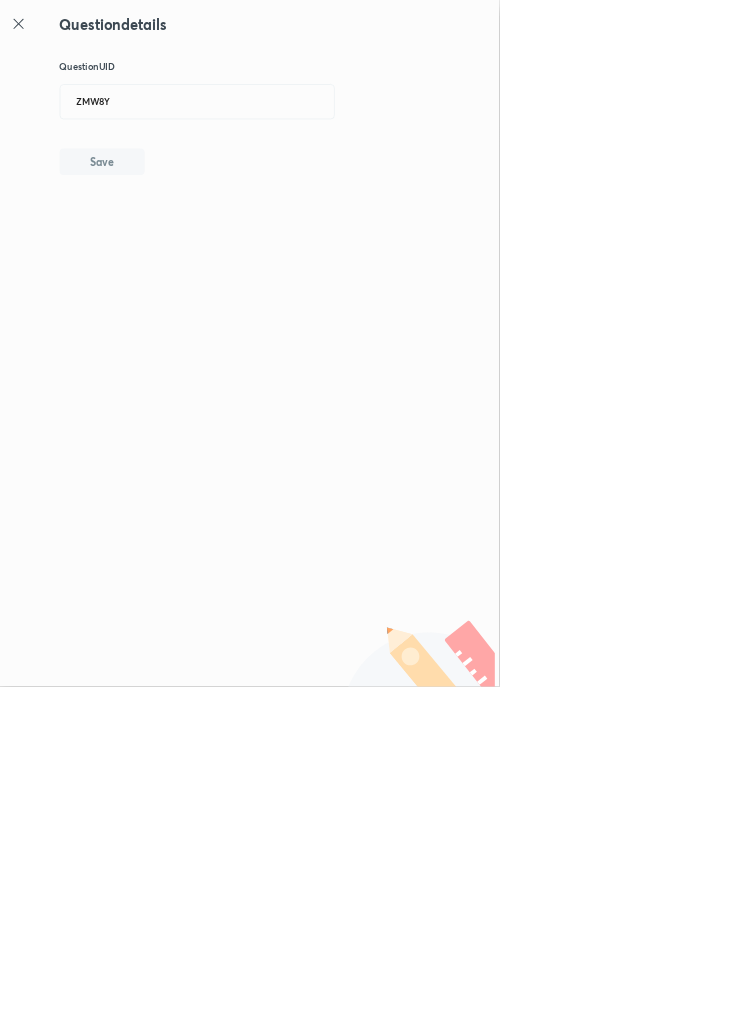 type 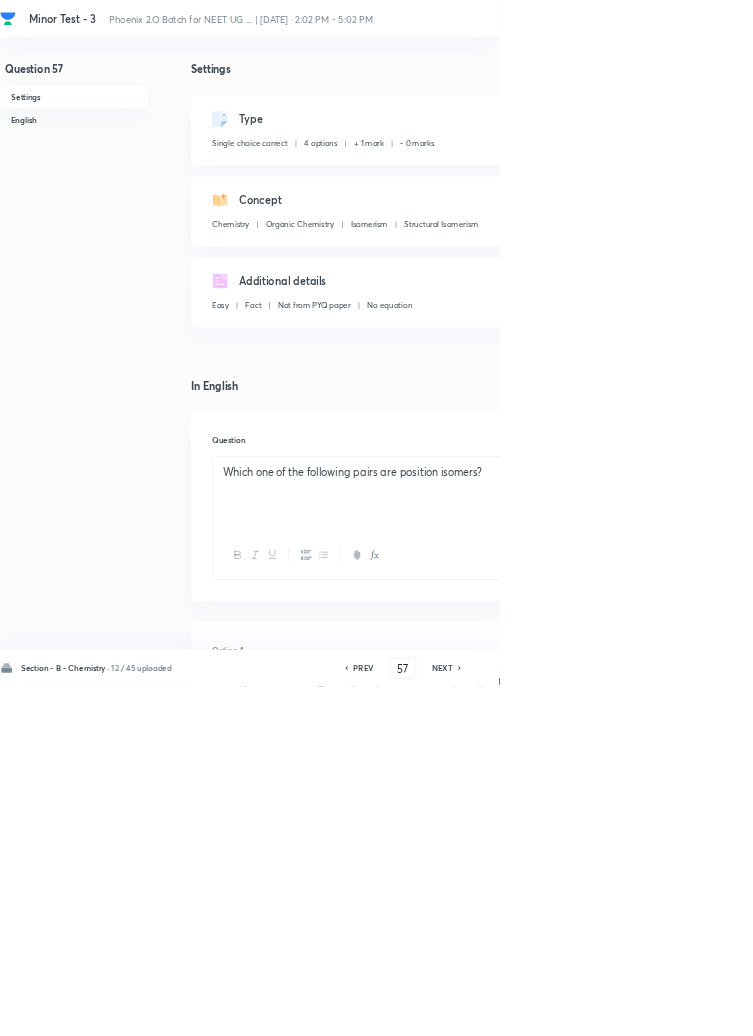 click 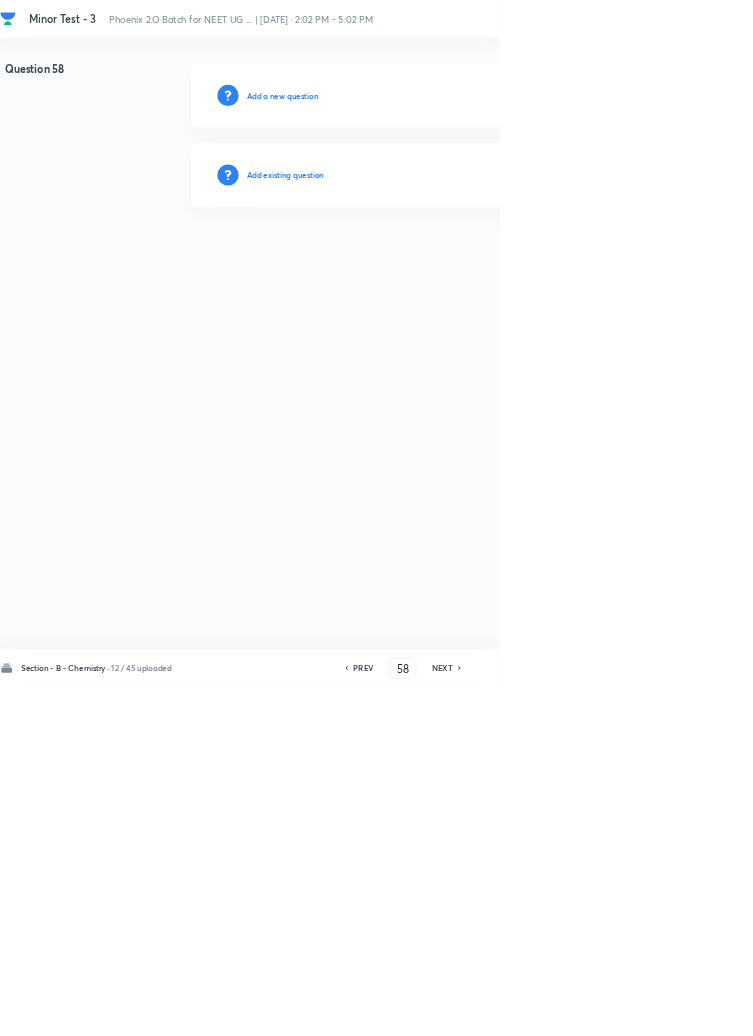 click on "Add existing question" at bounding box center (430, 264) 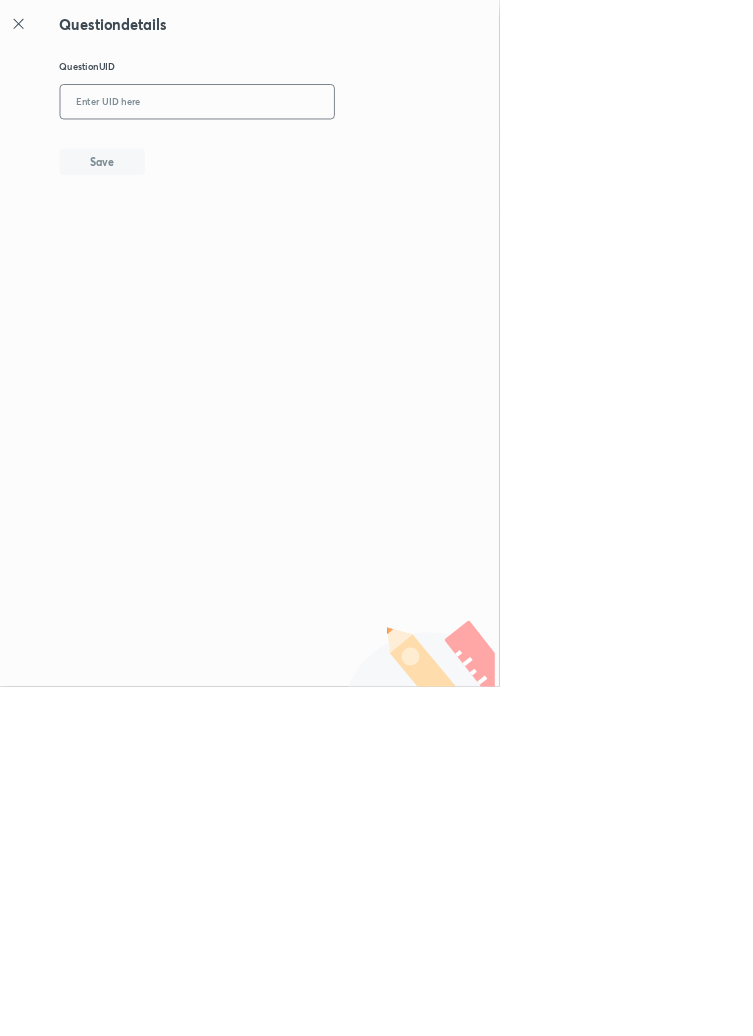 click at bounding box center (297, 154) 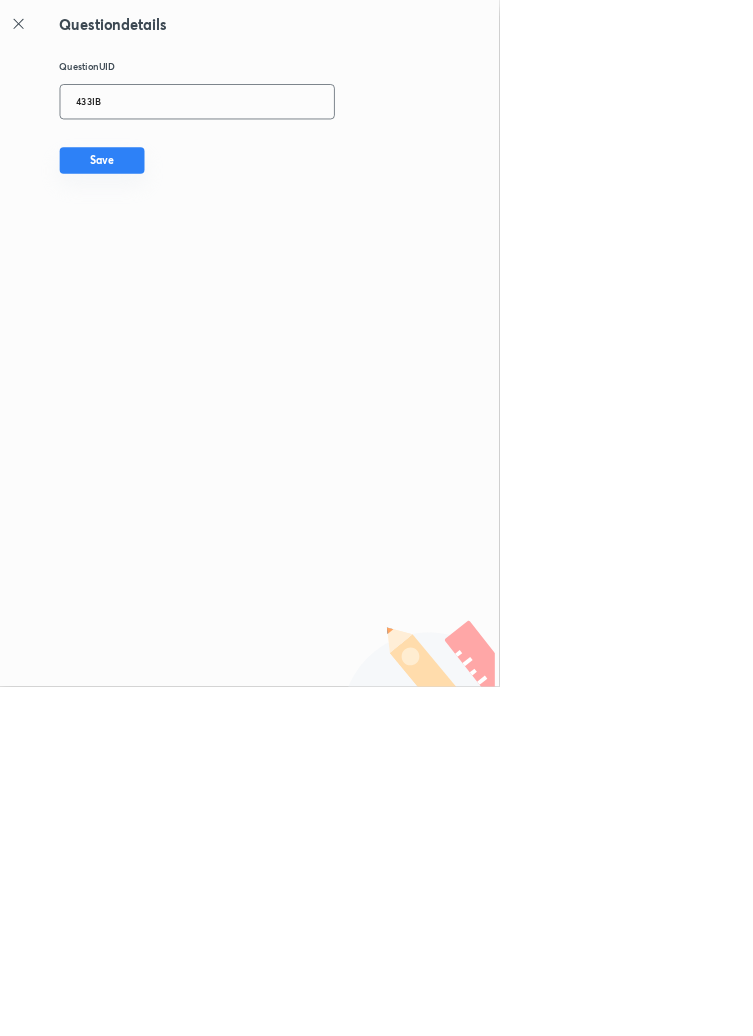 type on "433IB" 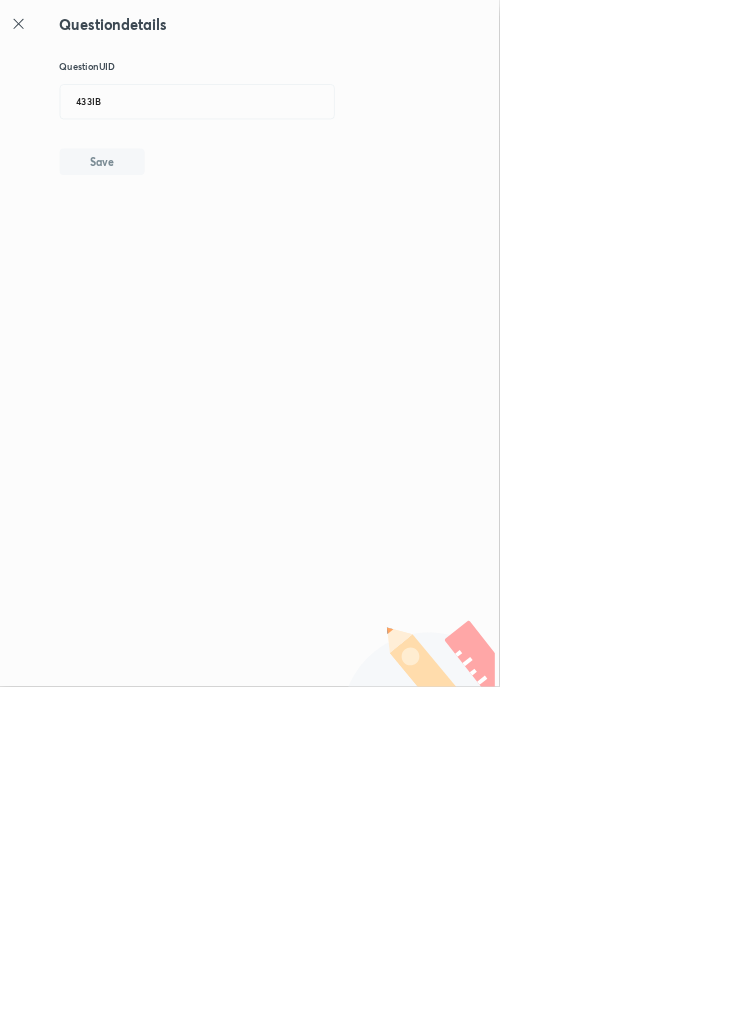type 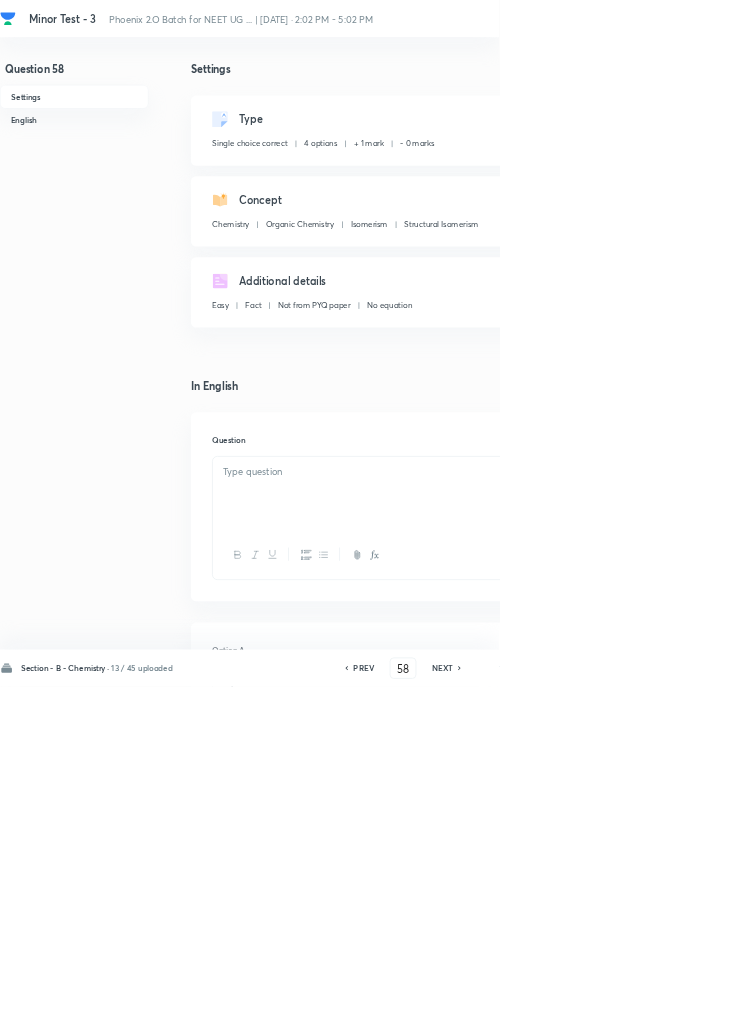 checkbox on "true" 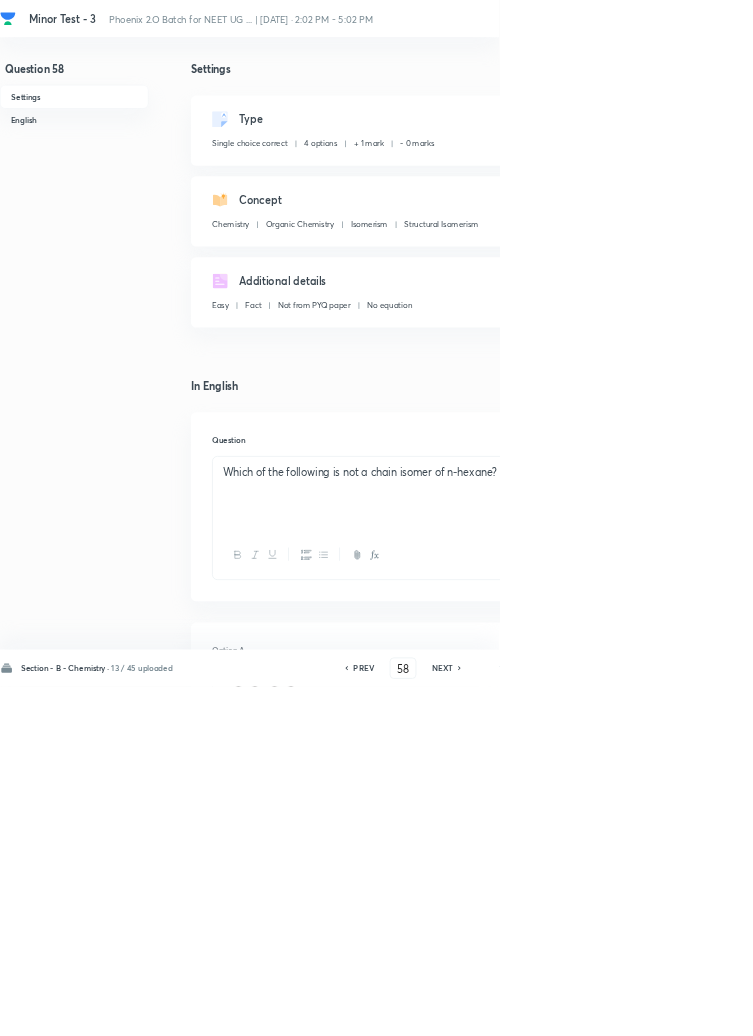 click 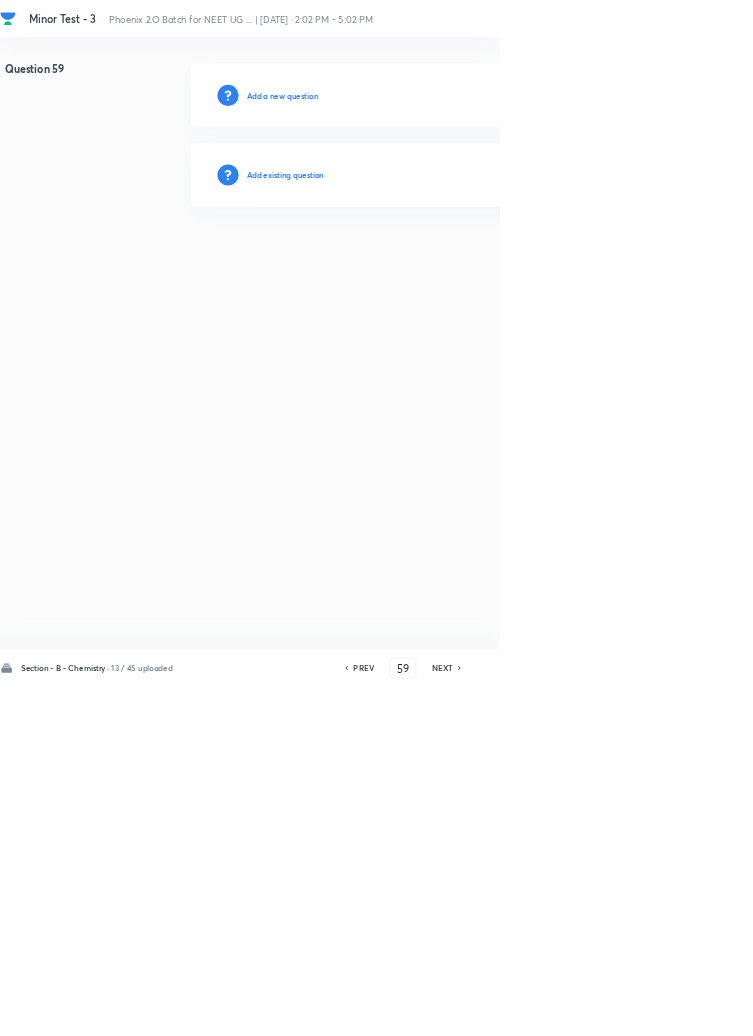 click on "Add existing question" at bounding box center (430, 264) 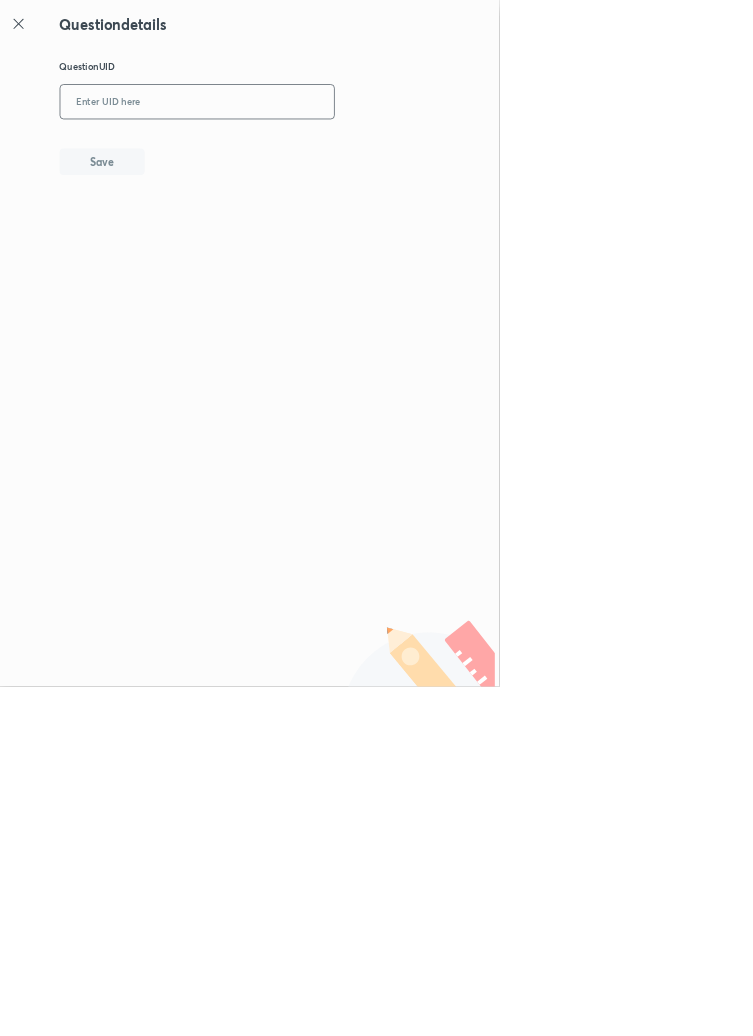 click at bounding box center [297, 154] 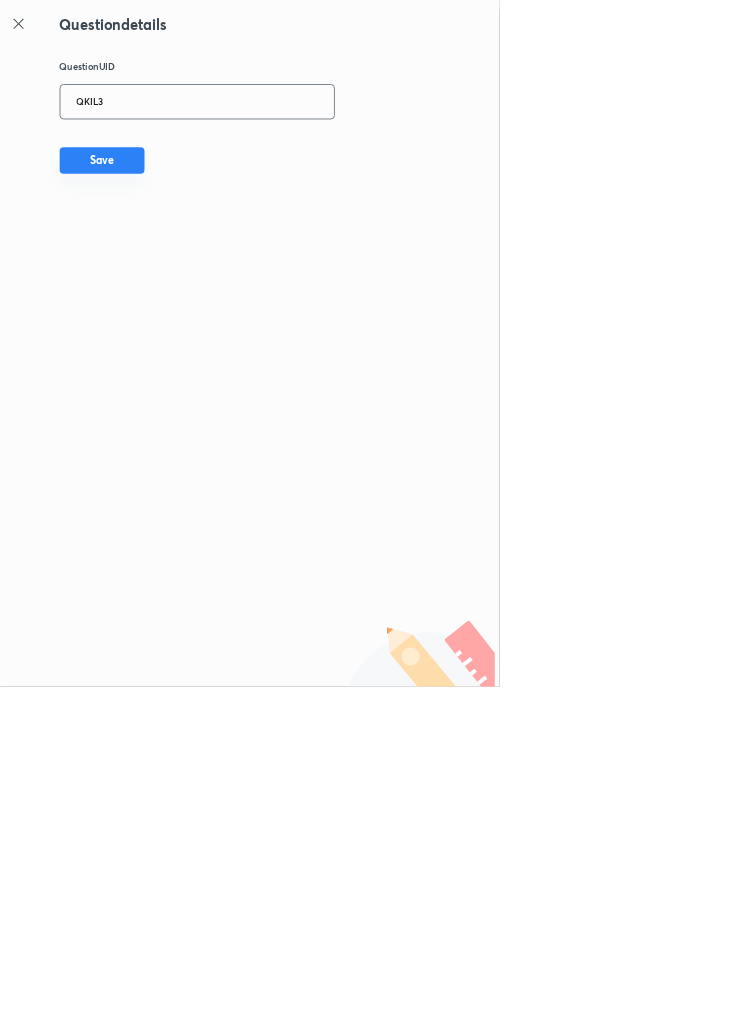 type on "QKIL3" 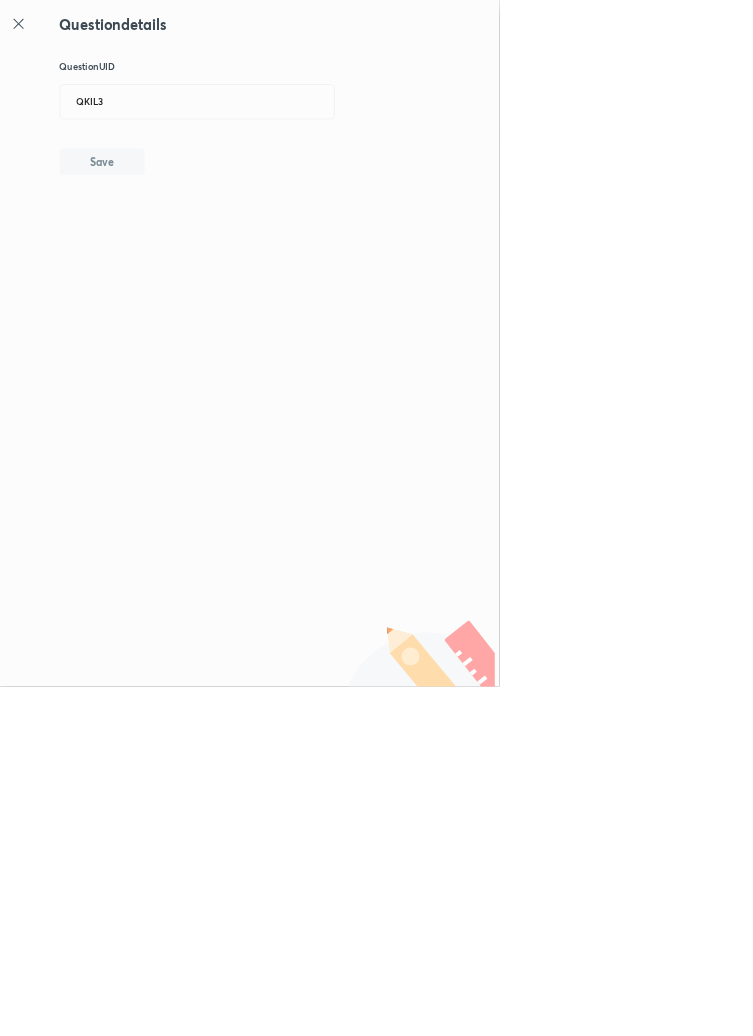 type 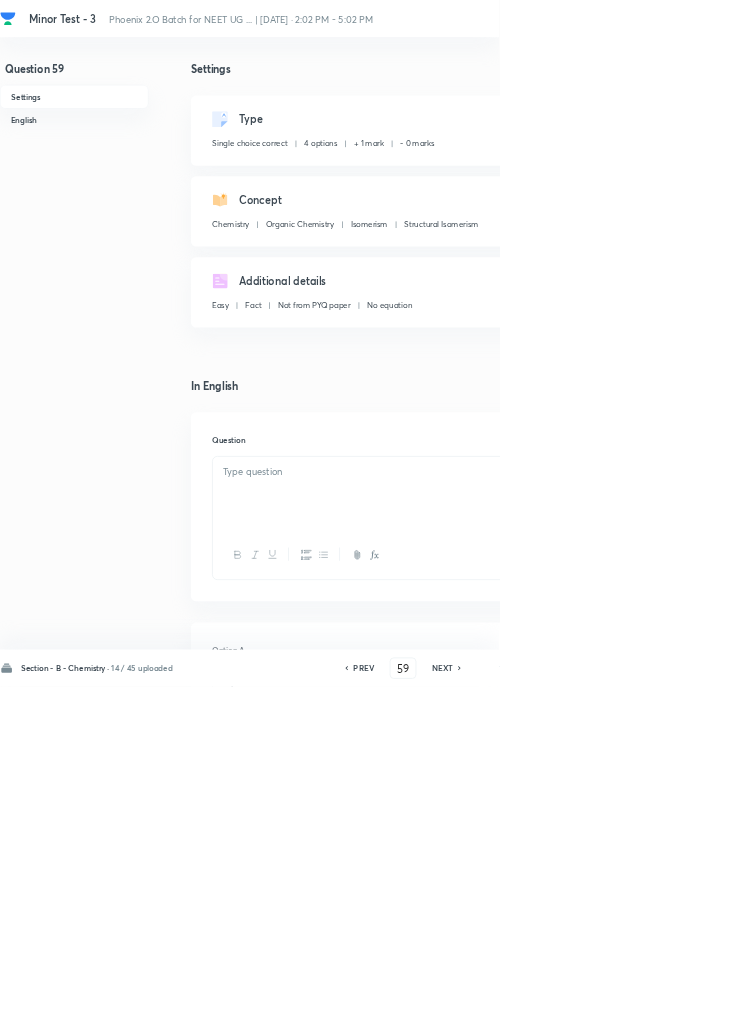 checkbox on "true" 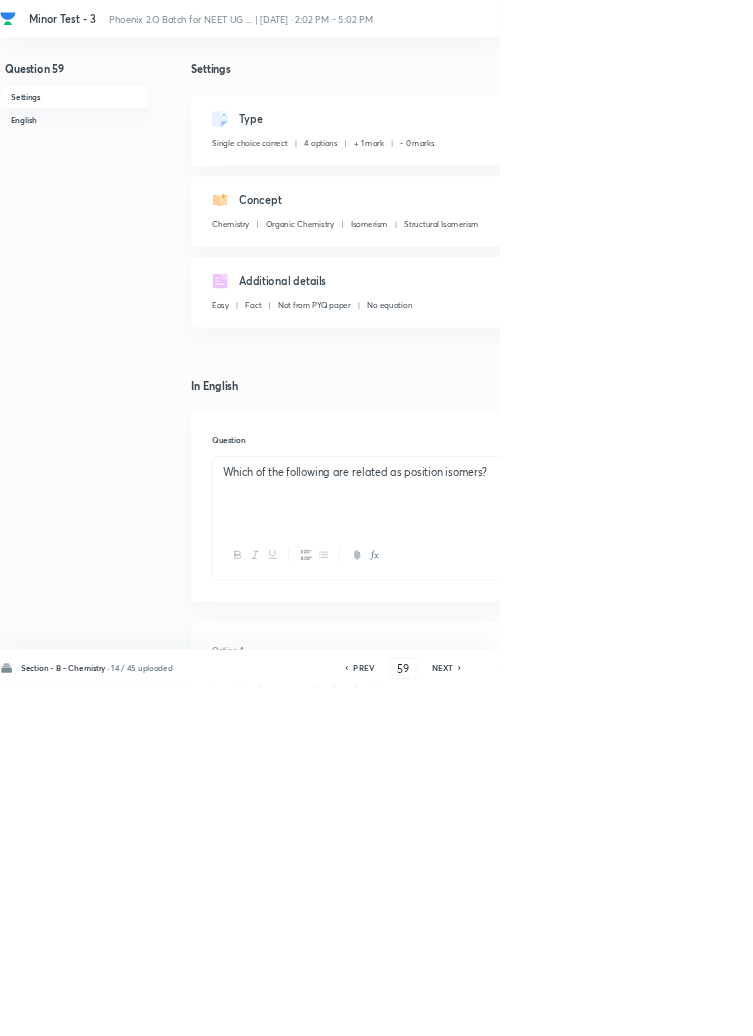 scroll, scrollTop: 0, scrollLeft: 0, axis: both 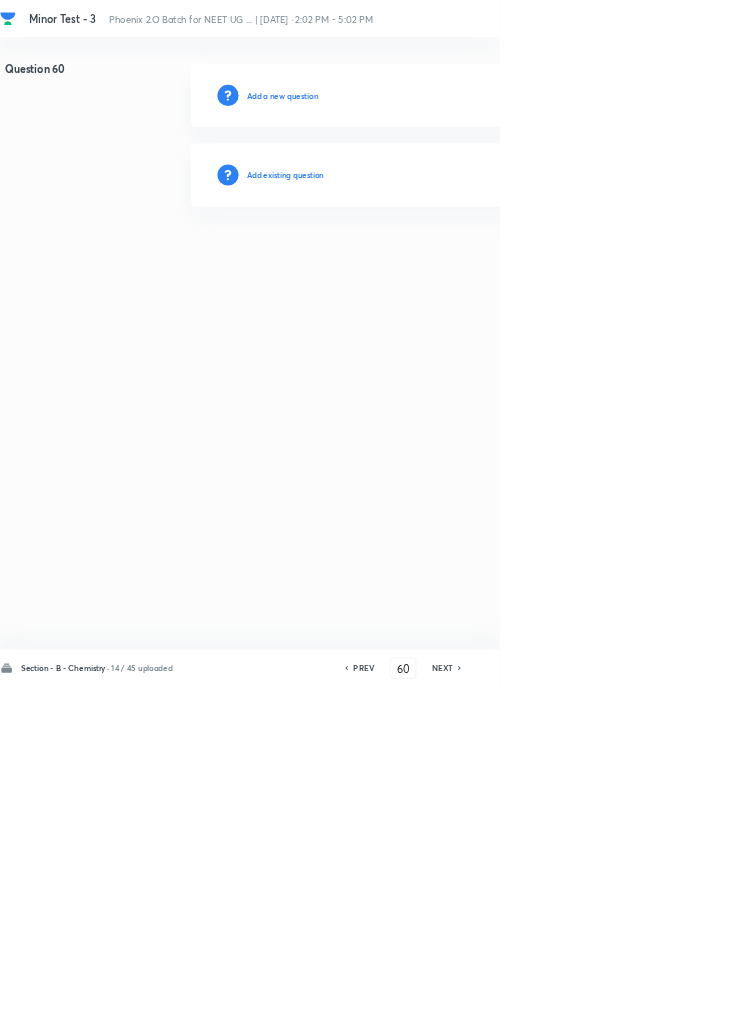 click on "Add existing question" at bounding box center [430, 264] 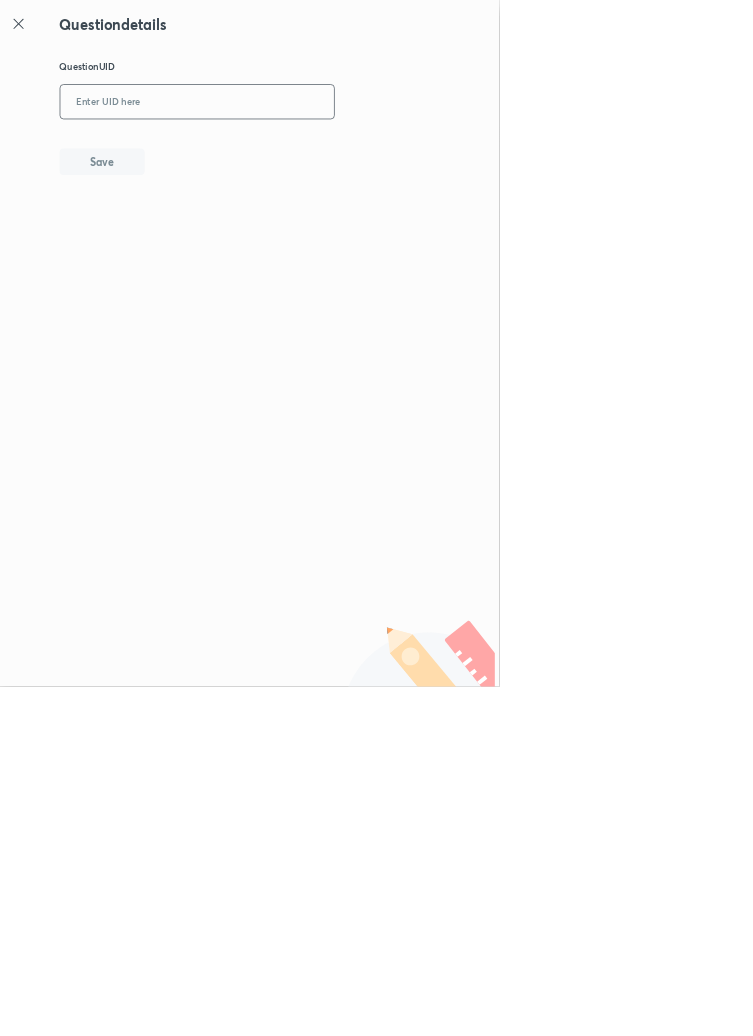 click at bounding box center [297, 154] 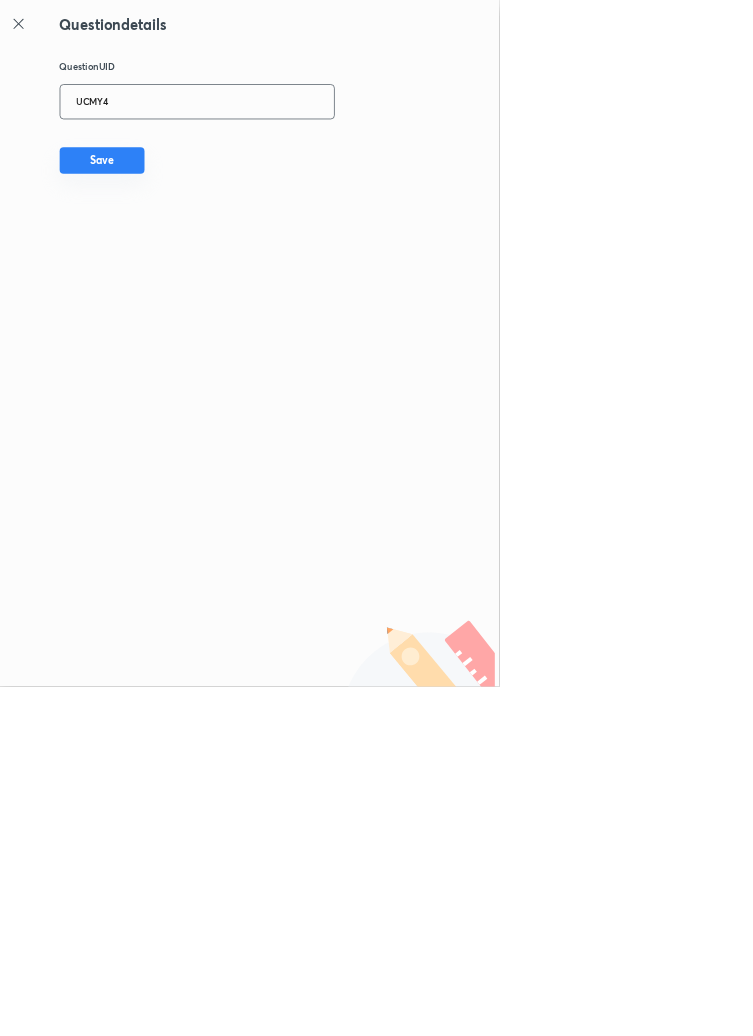 type on "UCMY4" 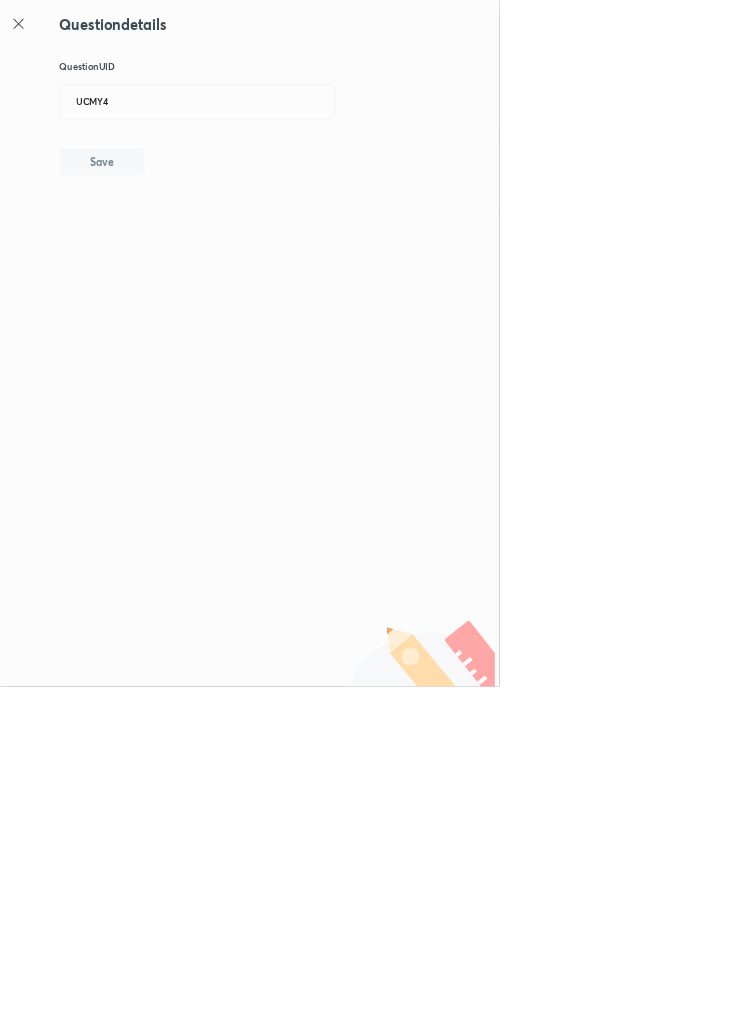 type 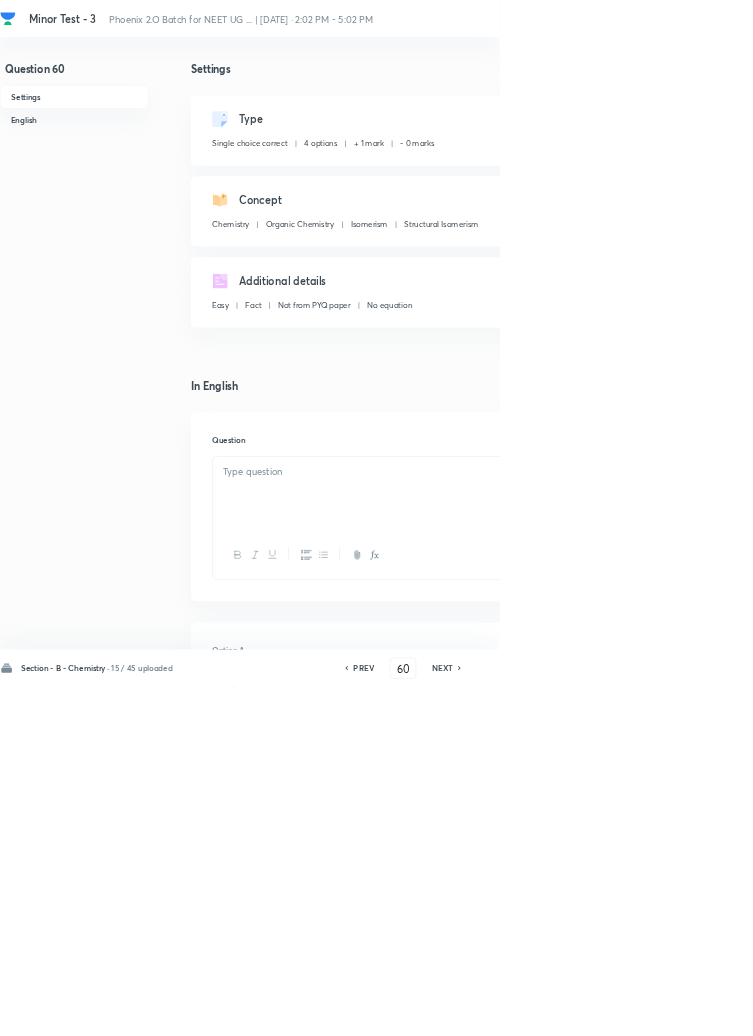checkbox on "true" 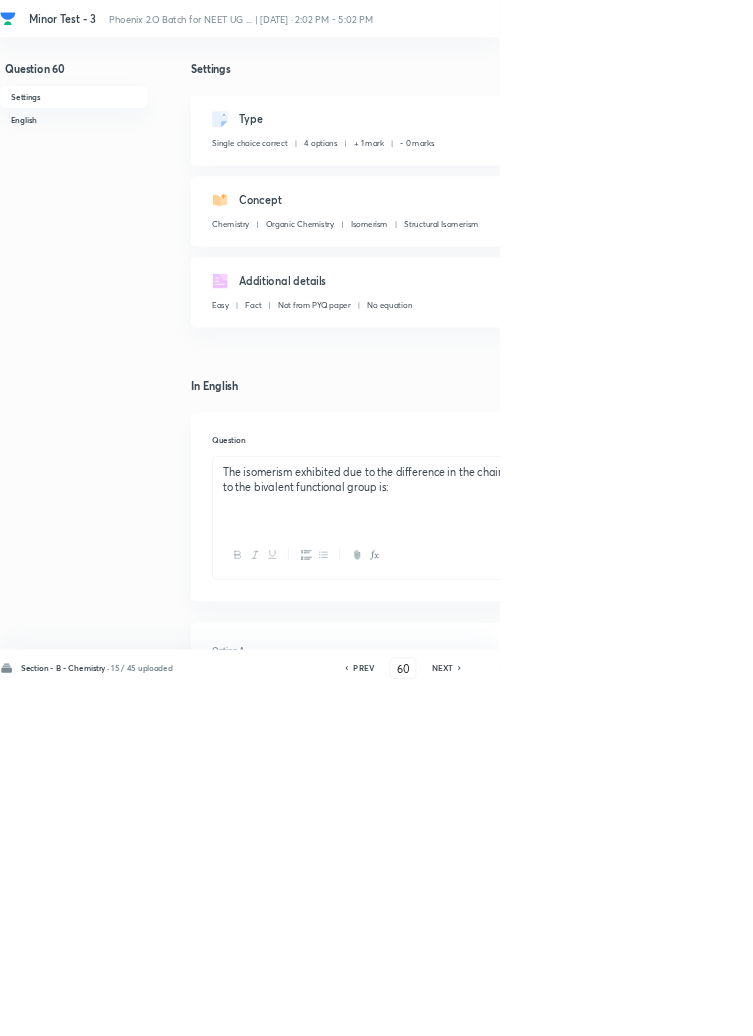 click on "NEXT" at bounding box center [667, 1008] 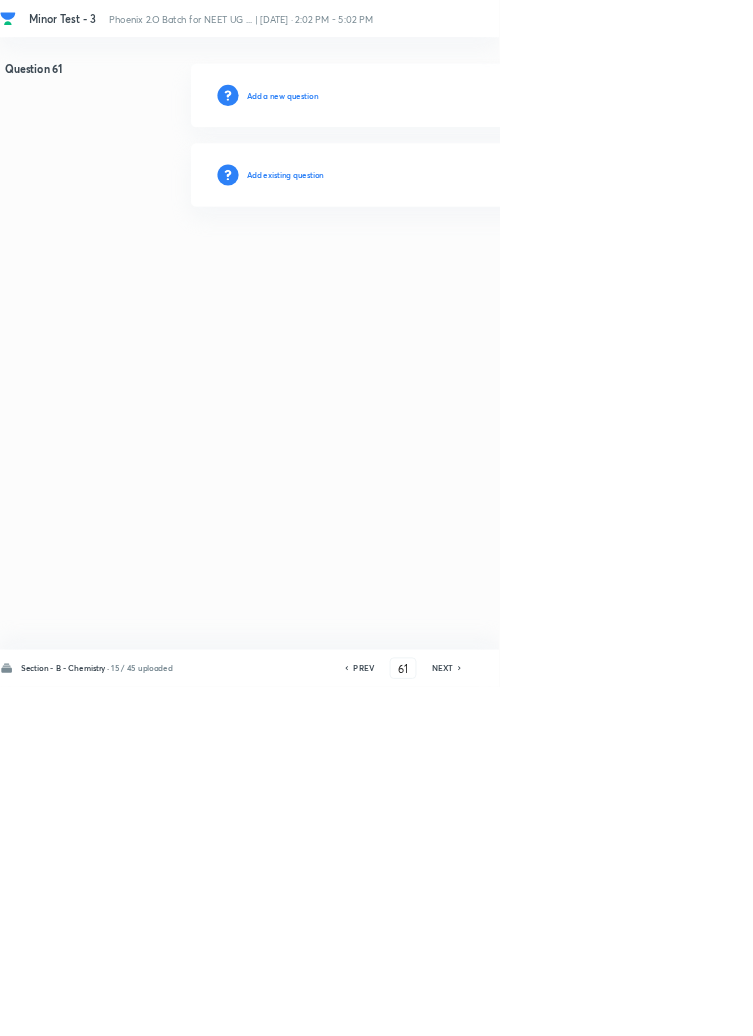 click on "Add existing question" at bounding box center [430, 264] 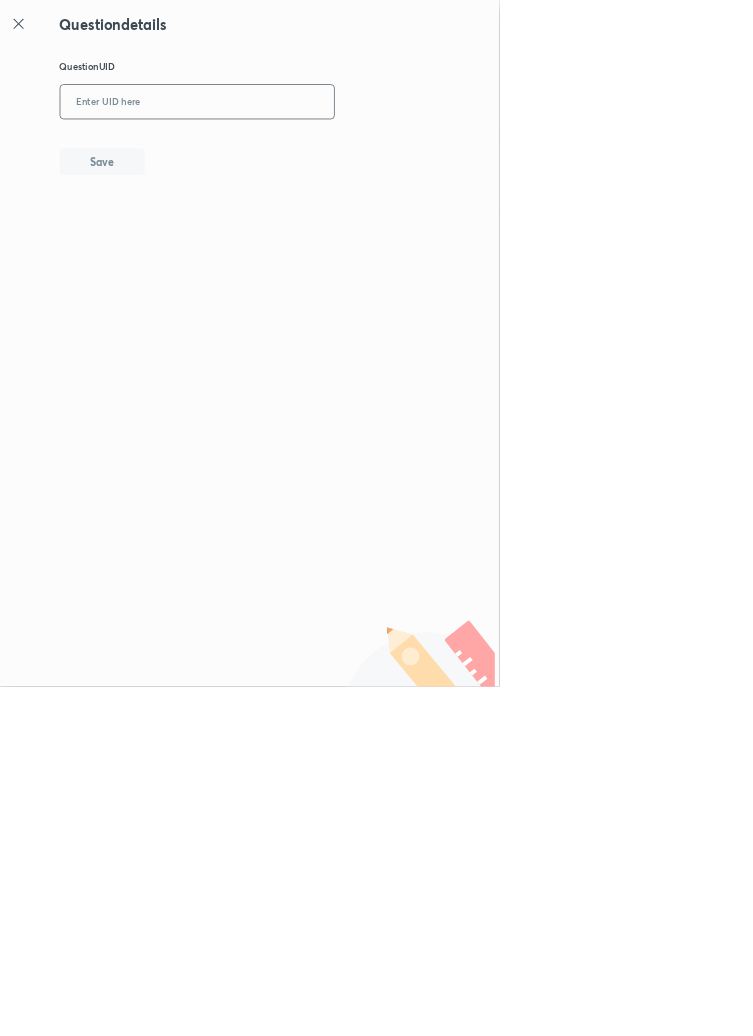 click at bounding box center [297, 154] 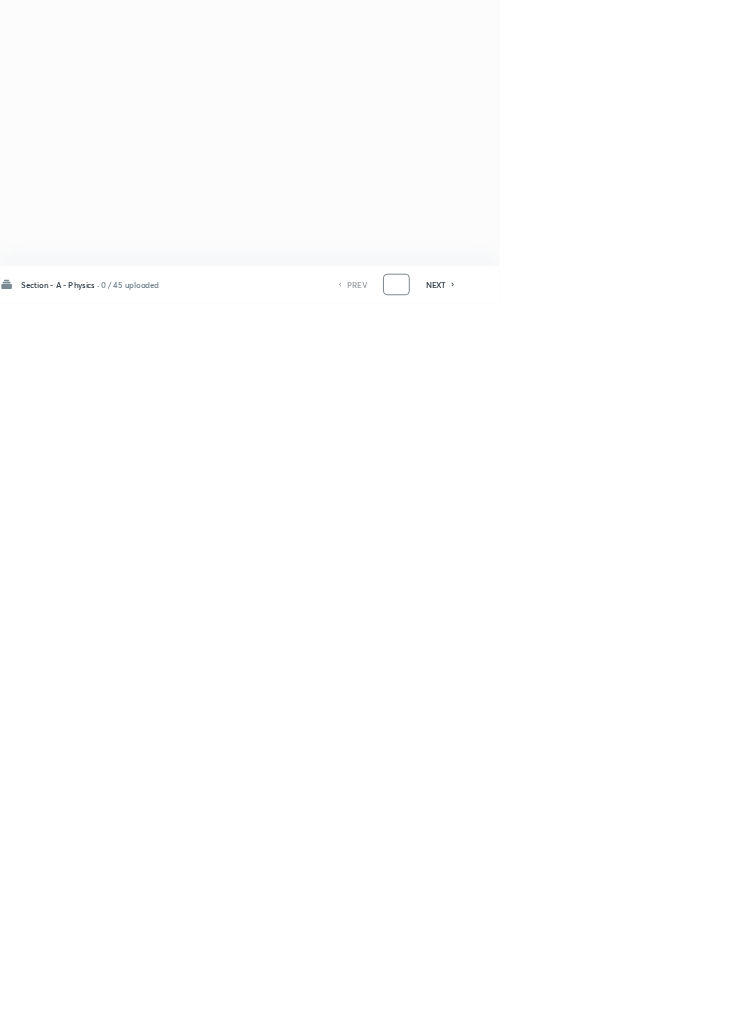 scroll, scrollTop: 0, scrollLeft: 0, axis: both 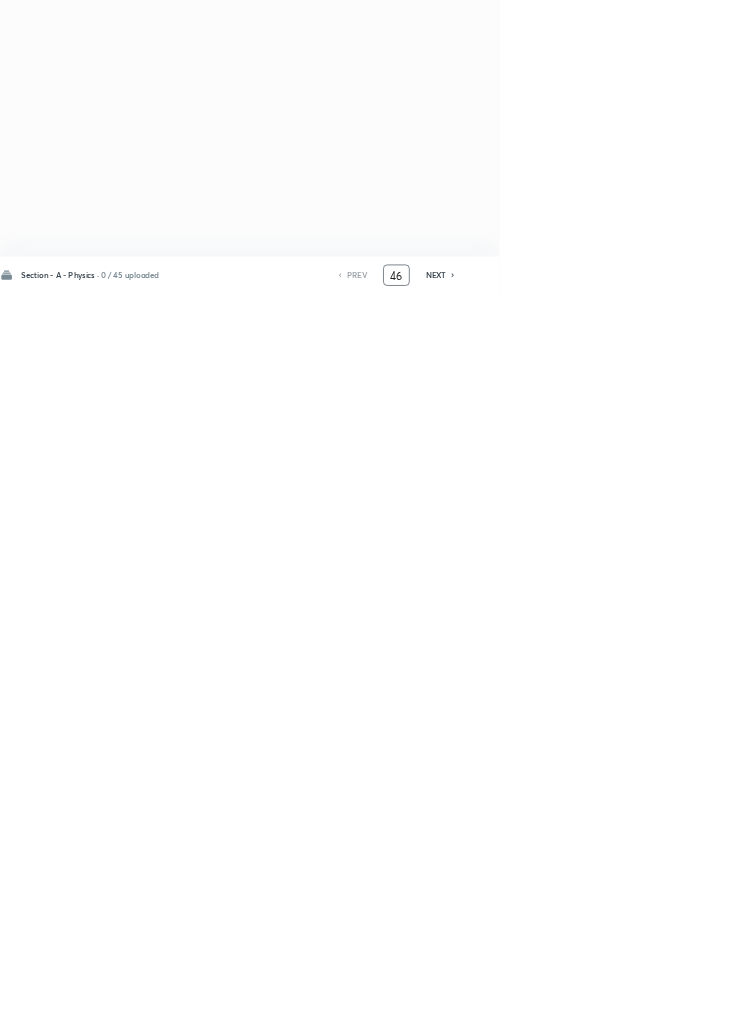 type on "46" 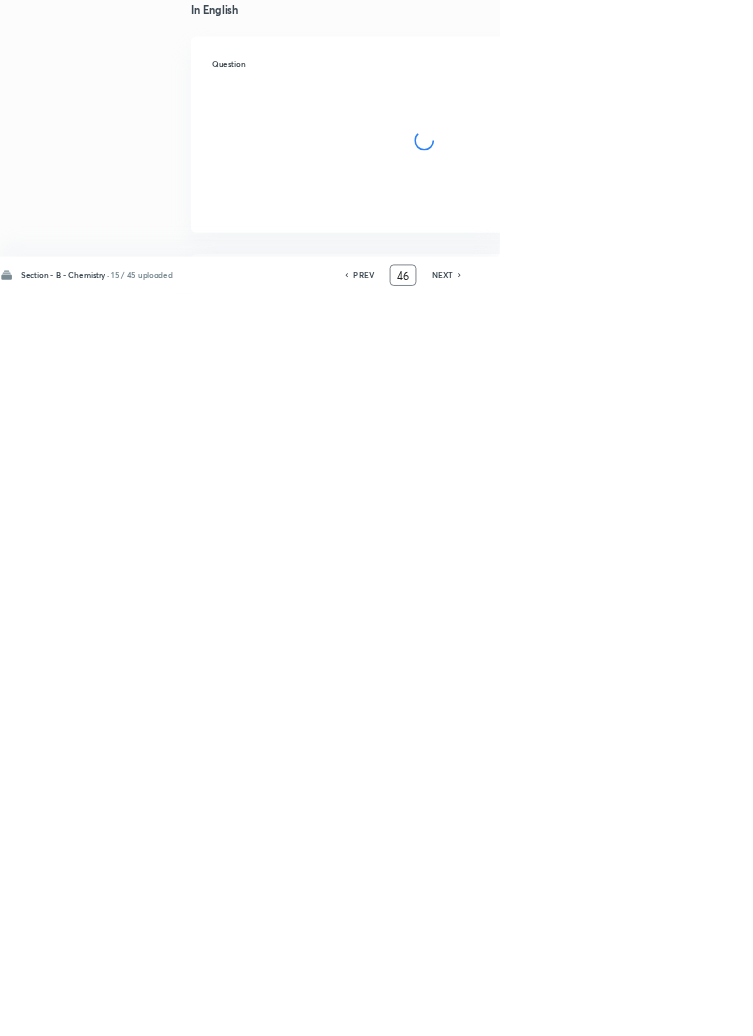 checkbox on "true" 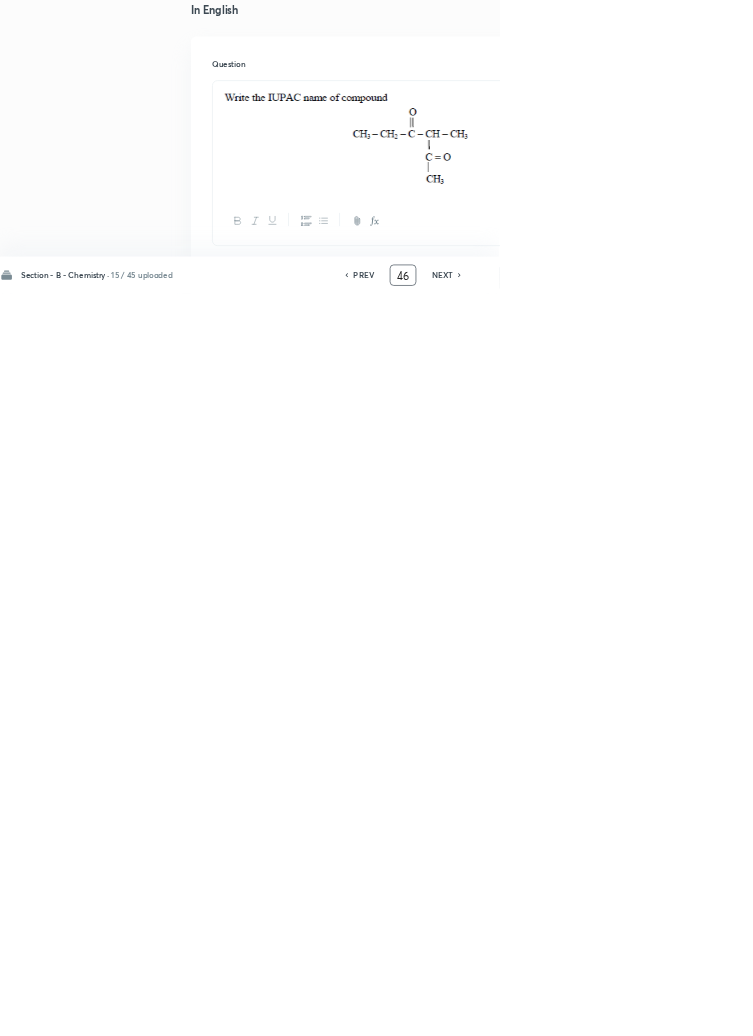 scroll, scrollTop: 0, scrollLeft: 0, axis: both 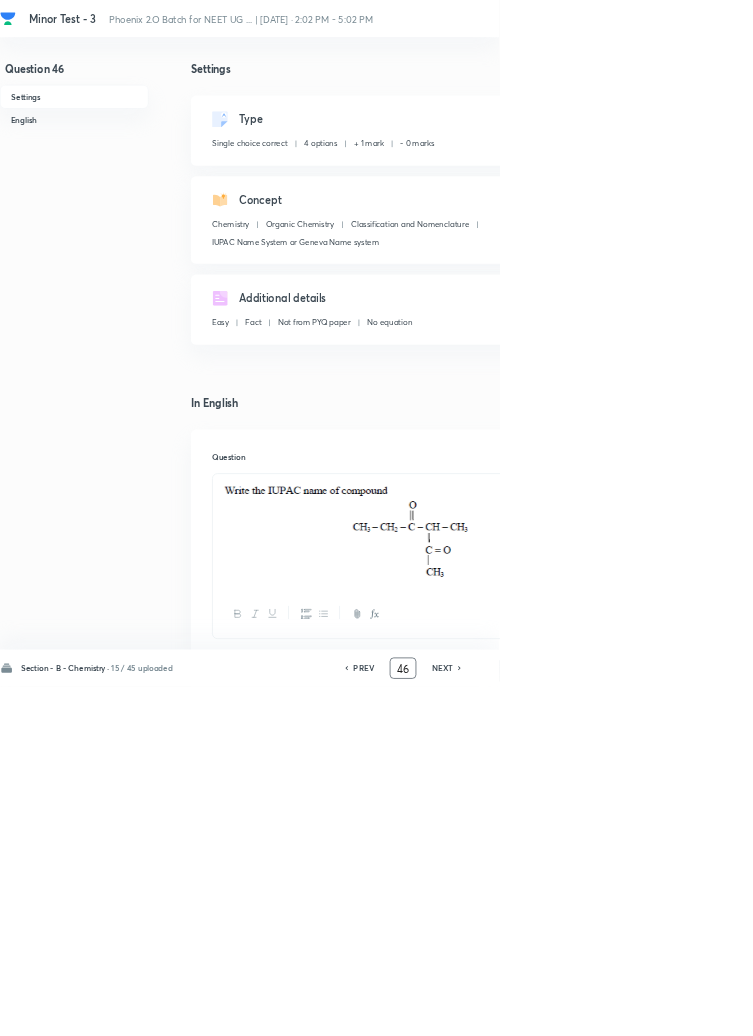 click on "46" at bounding box center (608, 1008) 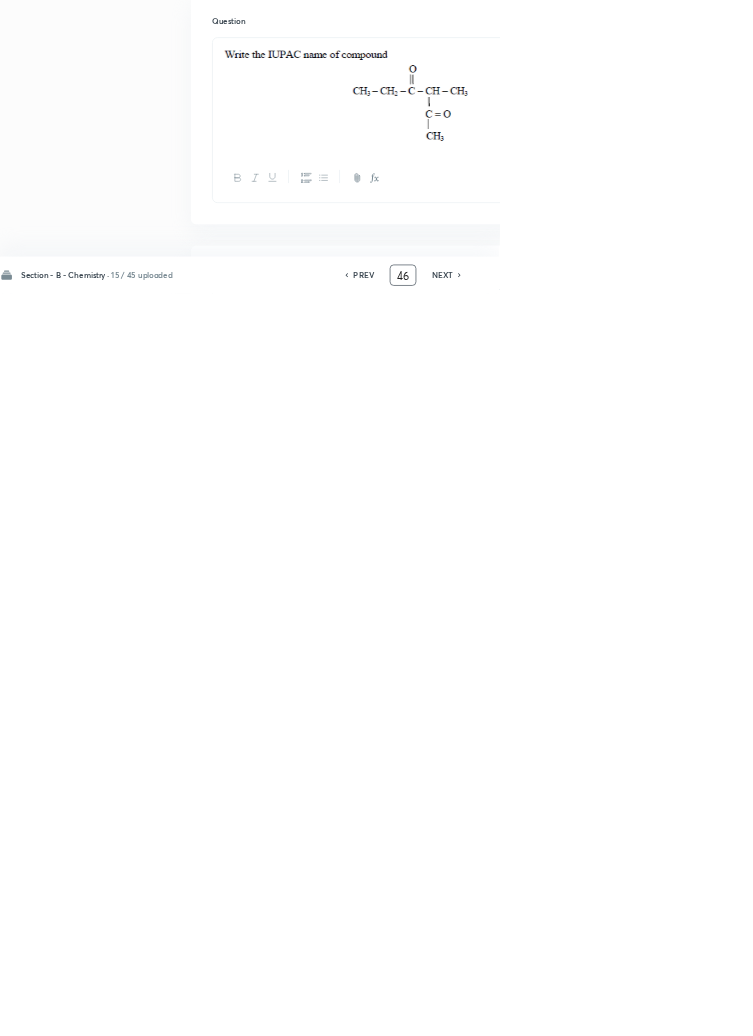 scroll, scrollTop: 457, scrollLeft: 0, axis: vertical 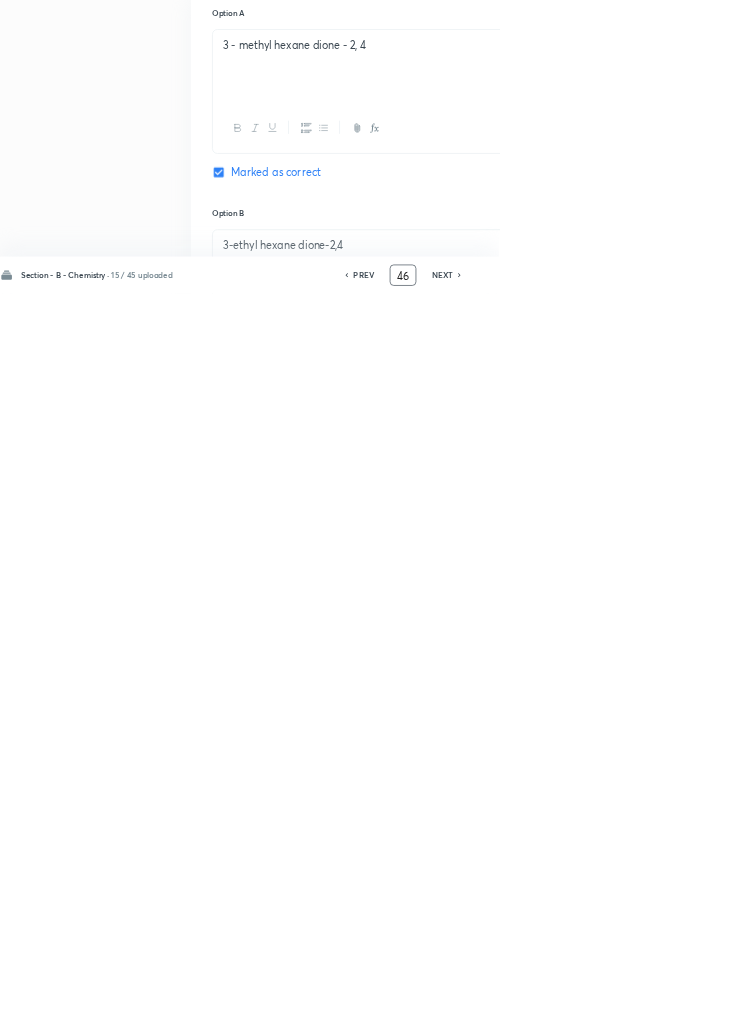 type on "4" 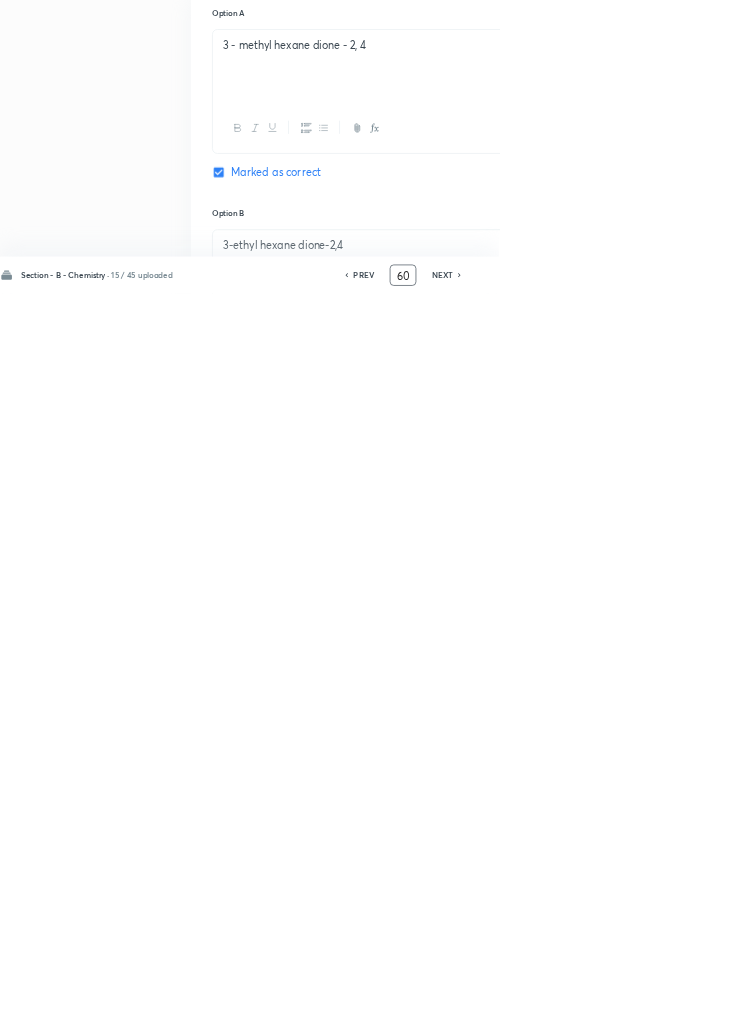 type on "60" 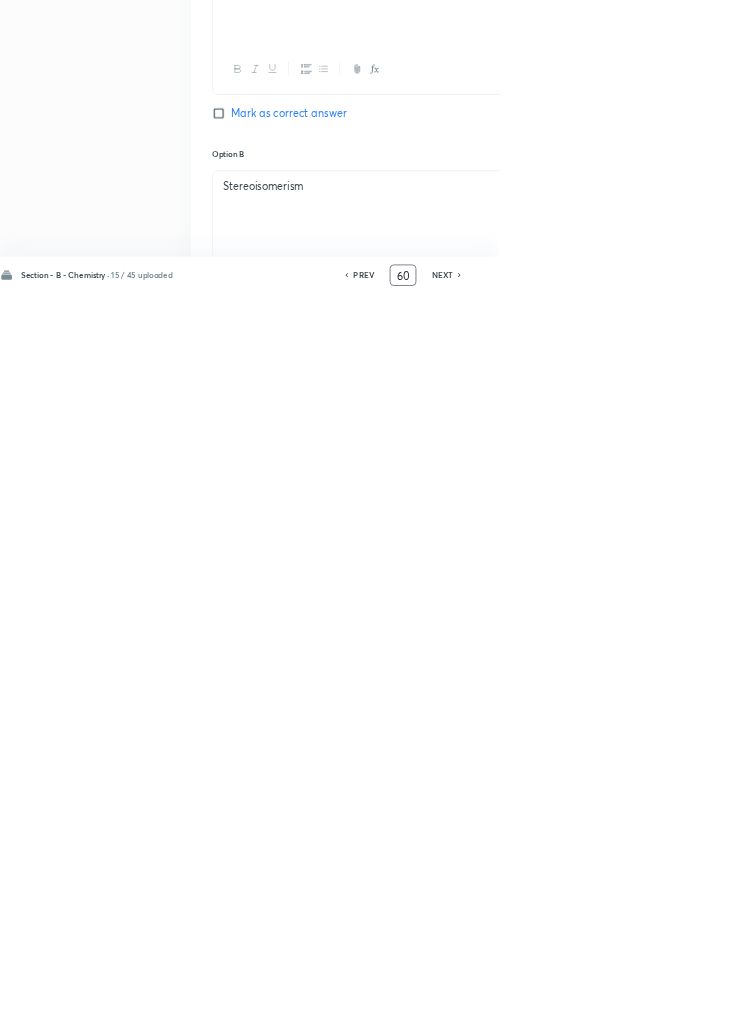 checkbox on "true" 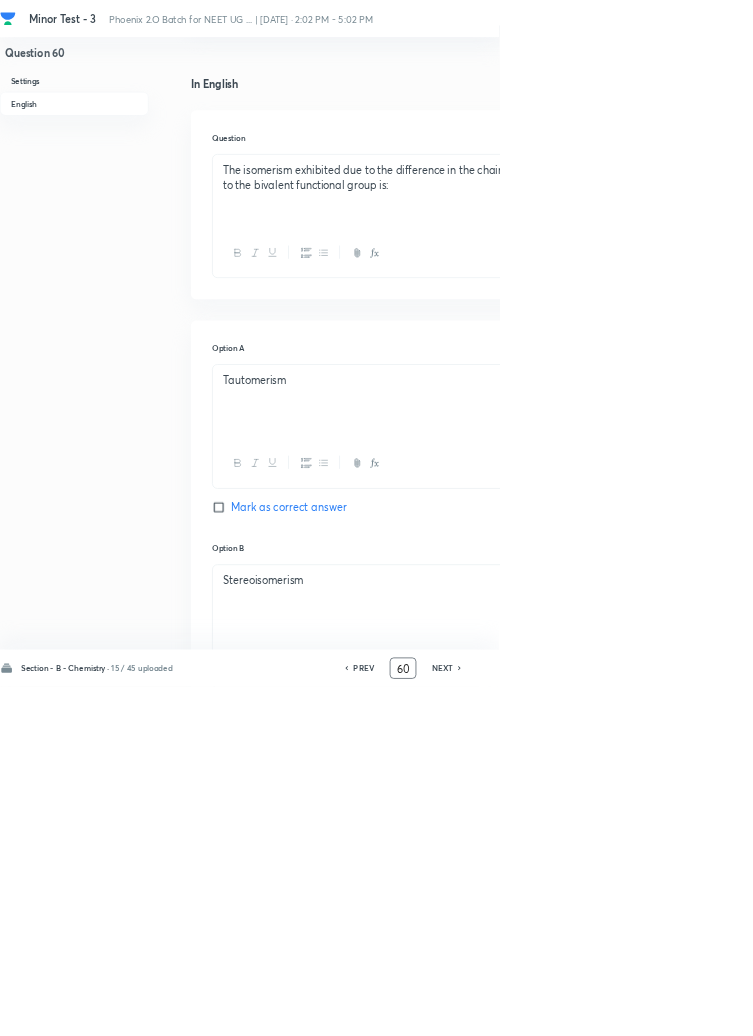 scroll, scrollTop: 439, scrollLeft: 0, axis: vertical 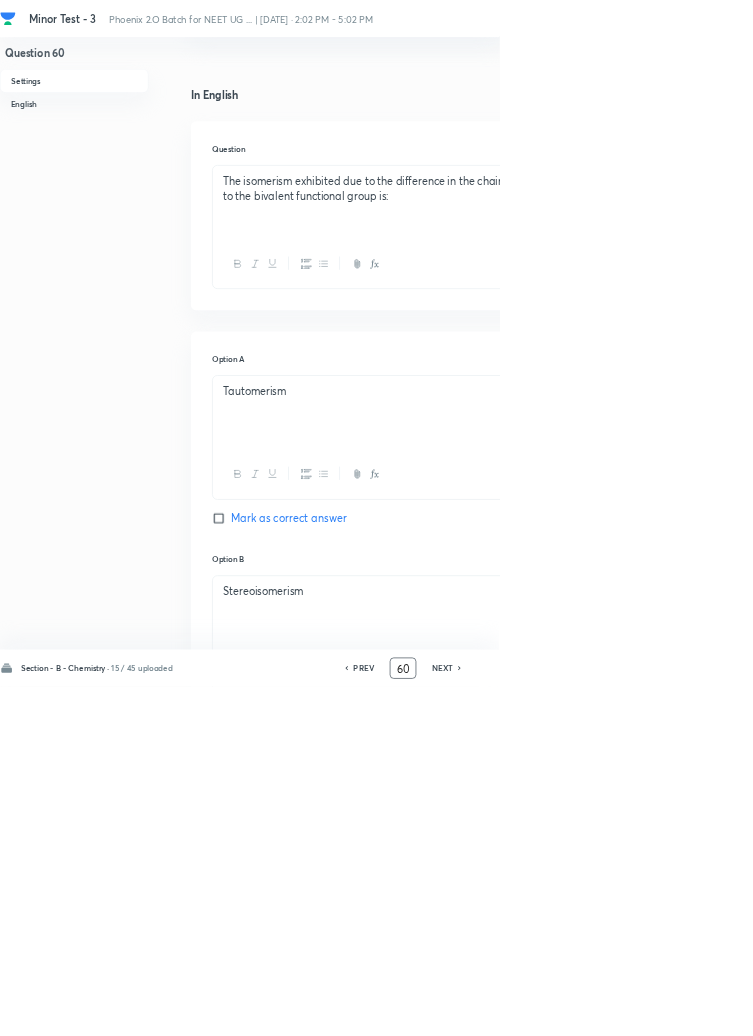 click on "Geometrical isomerism" at bounding box center [640, 1495] 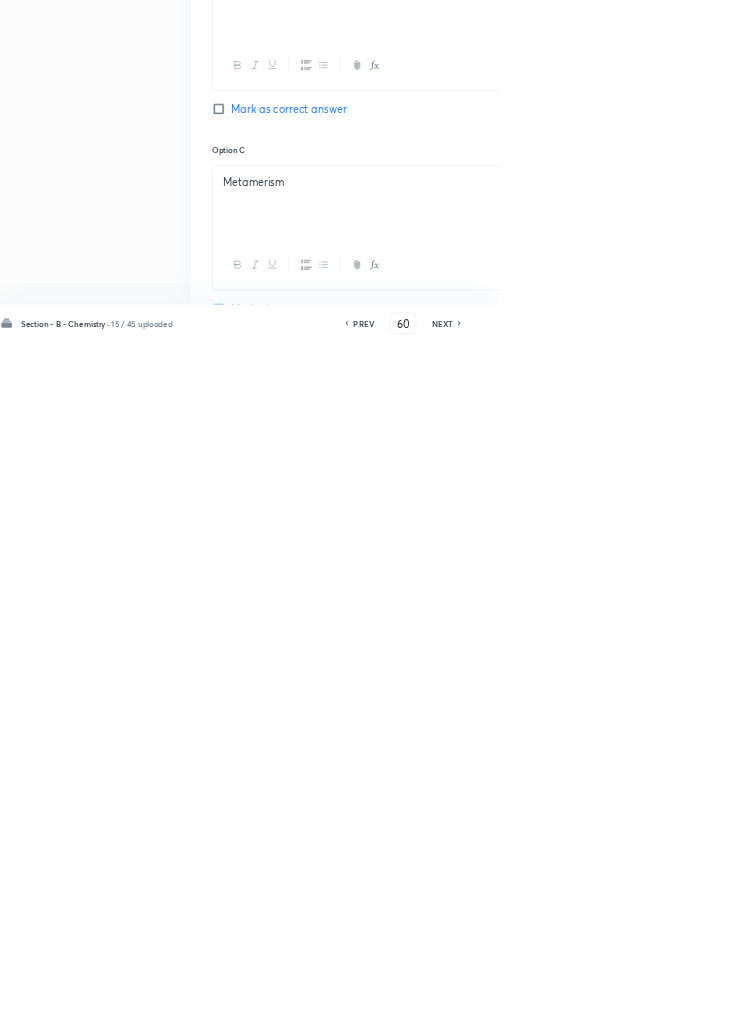 scroll, scrollTop: 852, scrollLeft: 0, axis: vertical 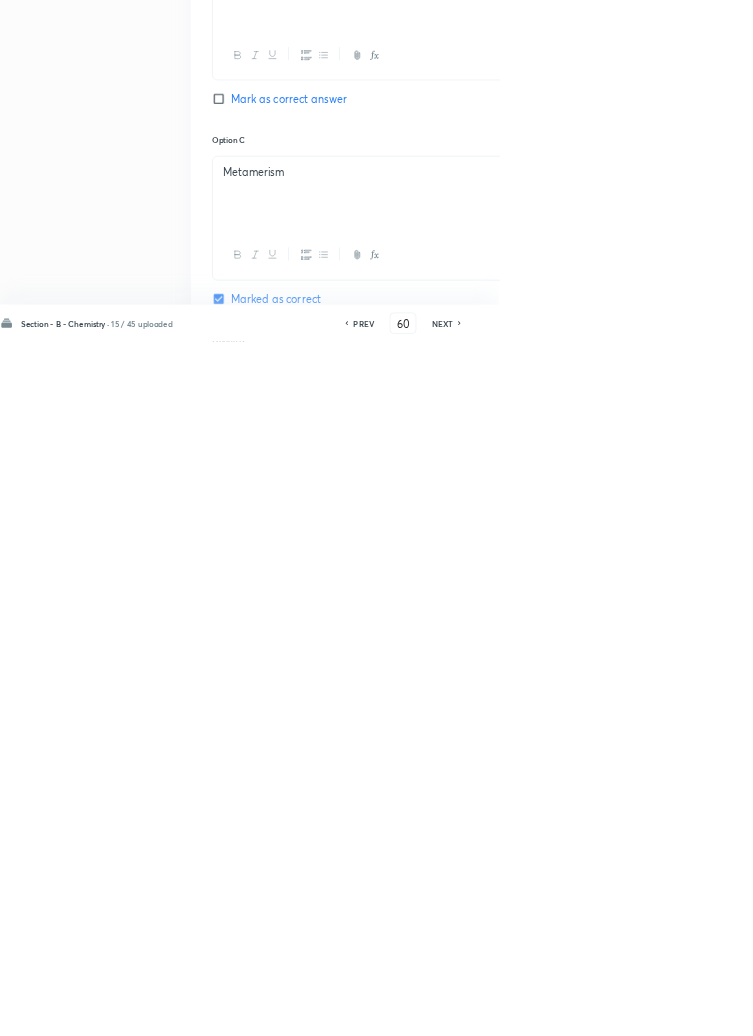 type 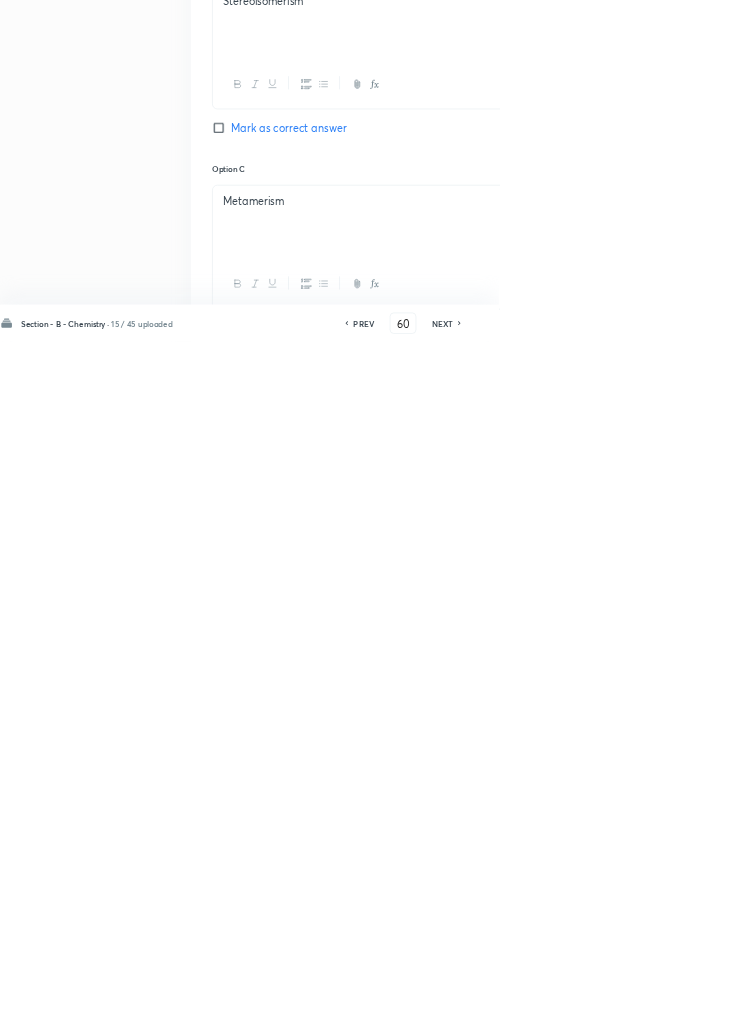scroll, scrollTop: 1154, scrollLeft: 0, axis: vertical 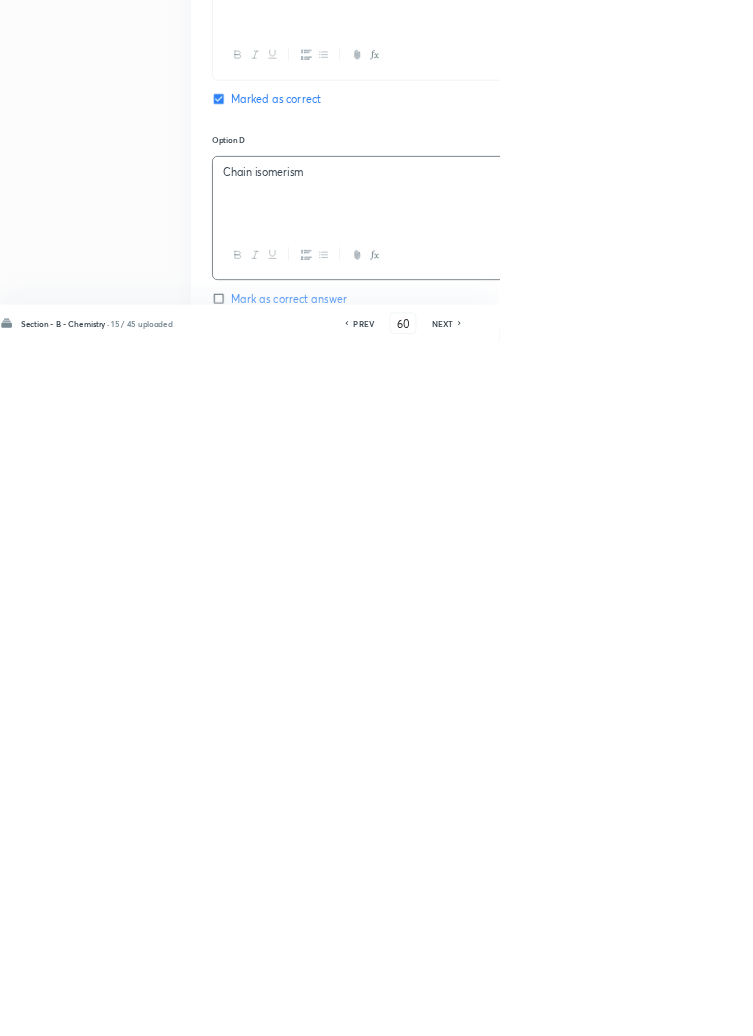 click on "Save" at bounding box center (1096, 1006) 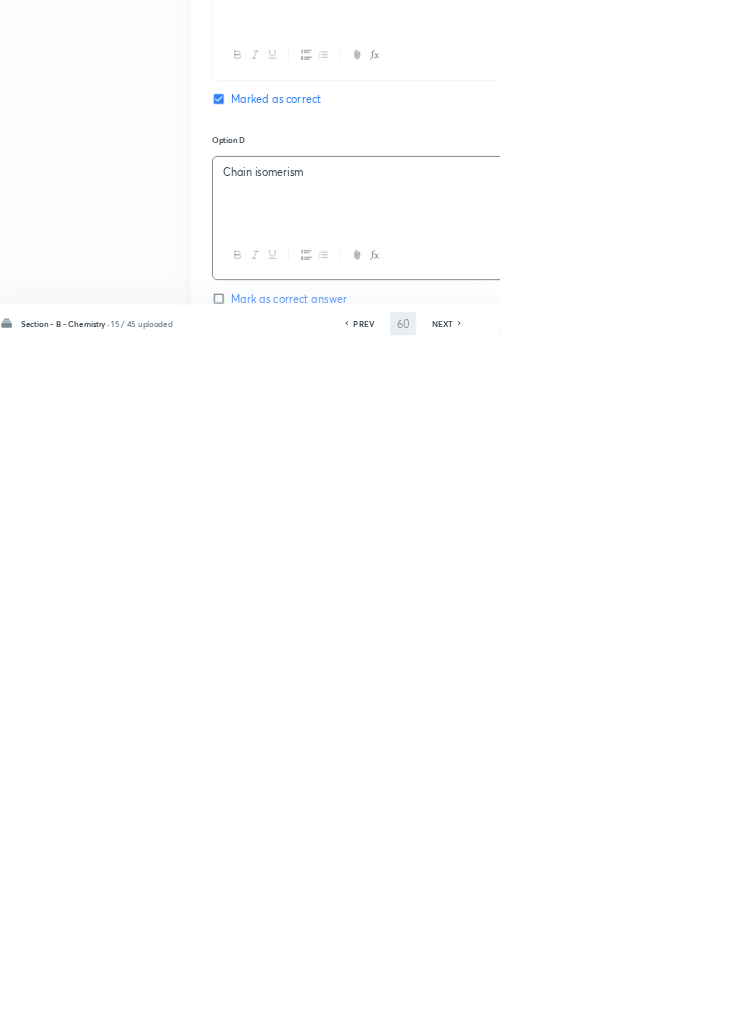 scroll, scrollTop: 1154, scrollLeft: 0, axis: vertical 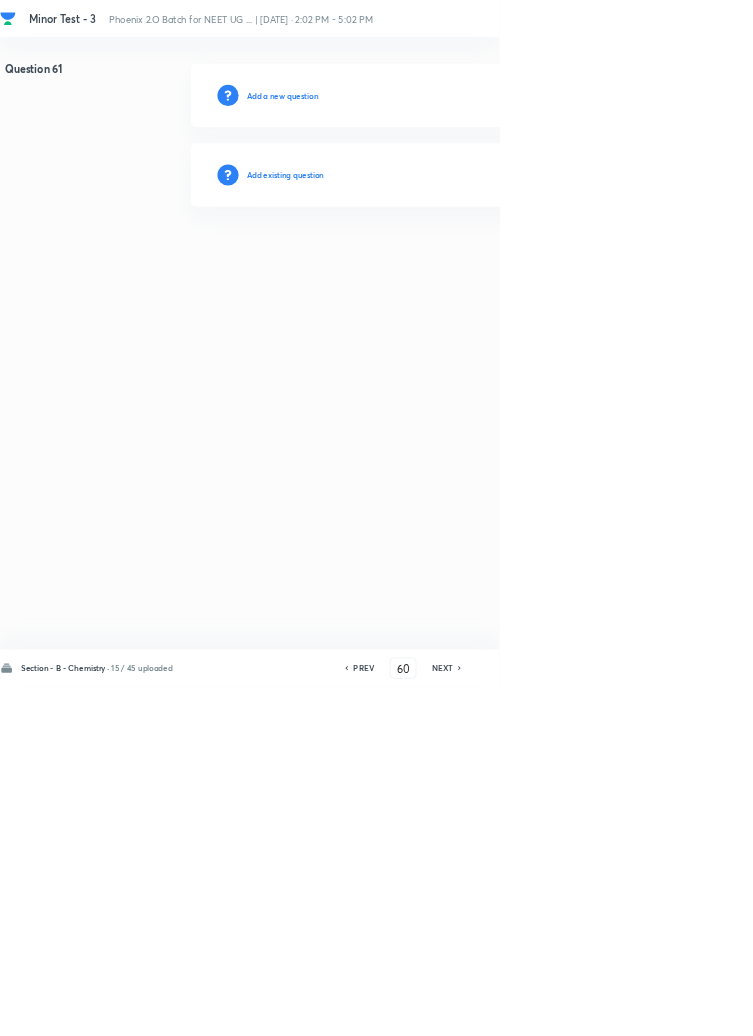 type on "61" 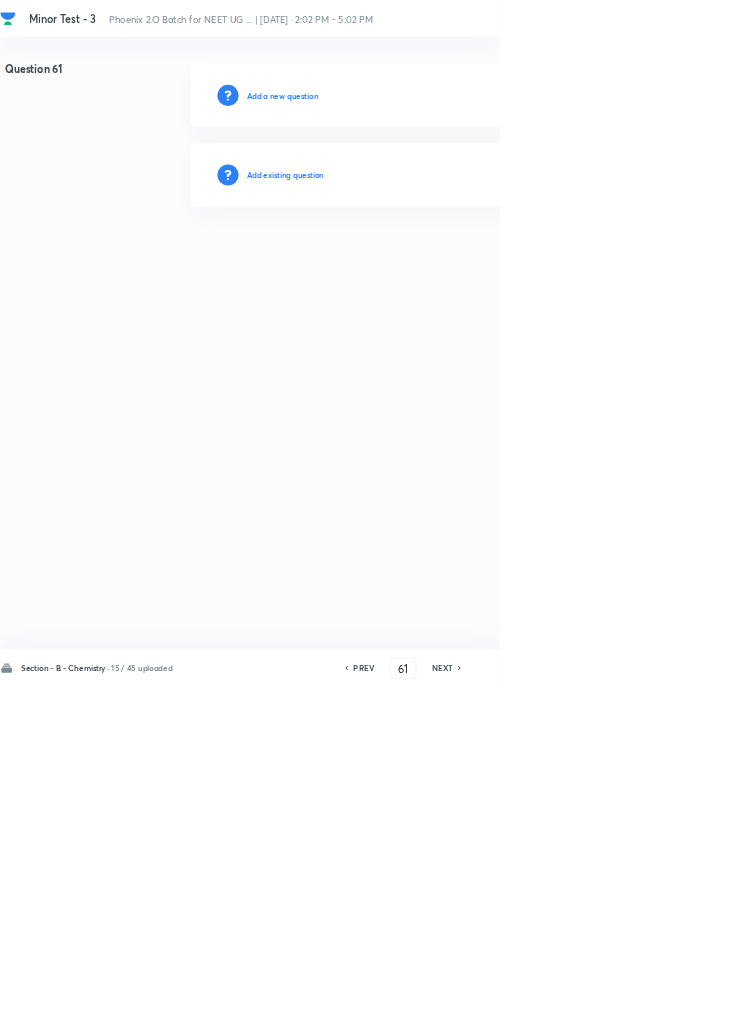 scroll, scrollTop: 0, scrollLeft: 0, axis: both 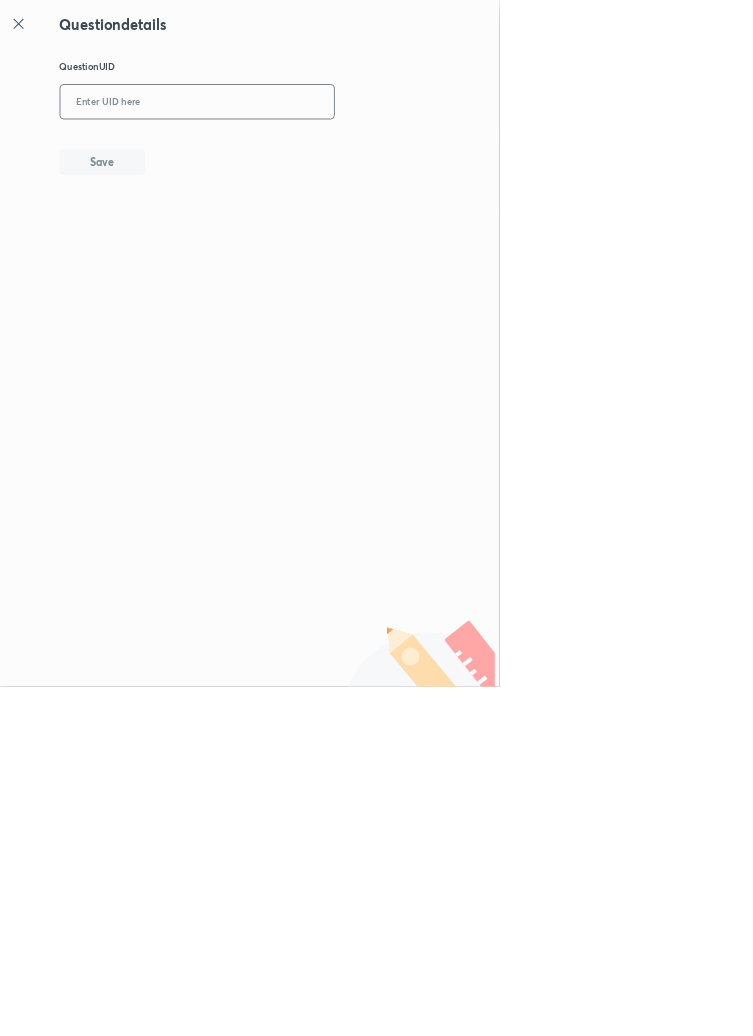 click at bounding box center [297, 154] 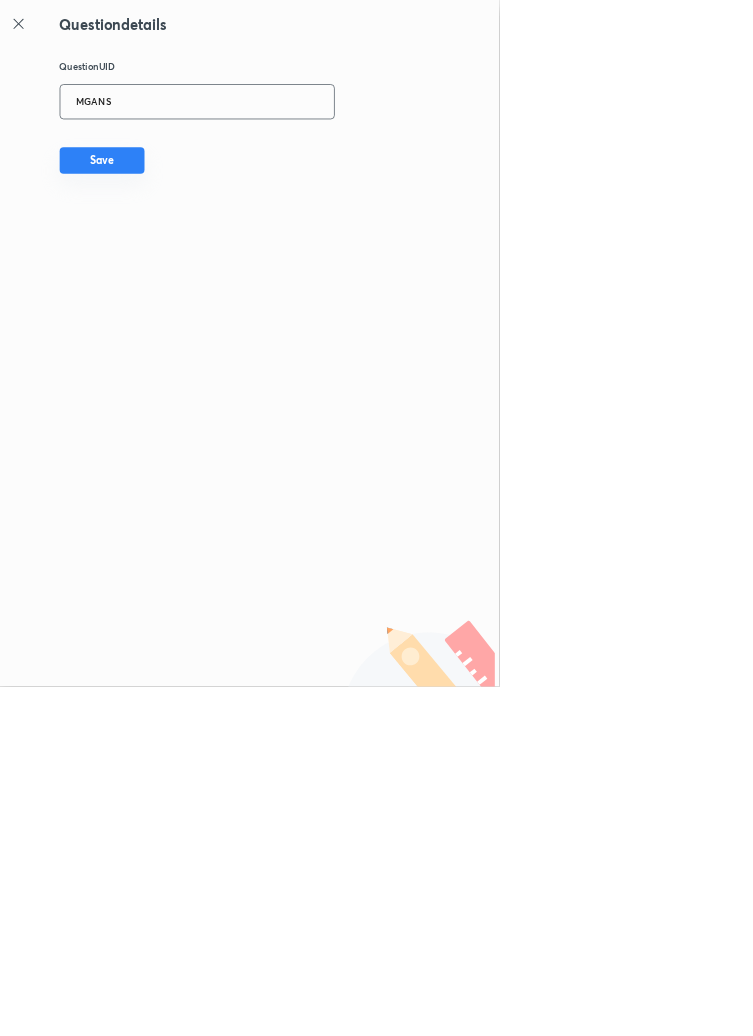 type on "MGANS" 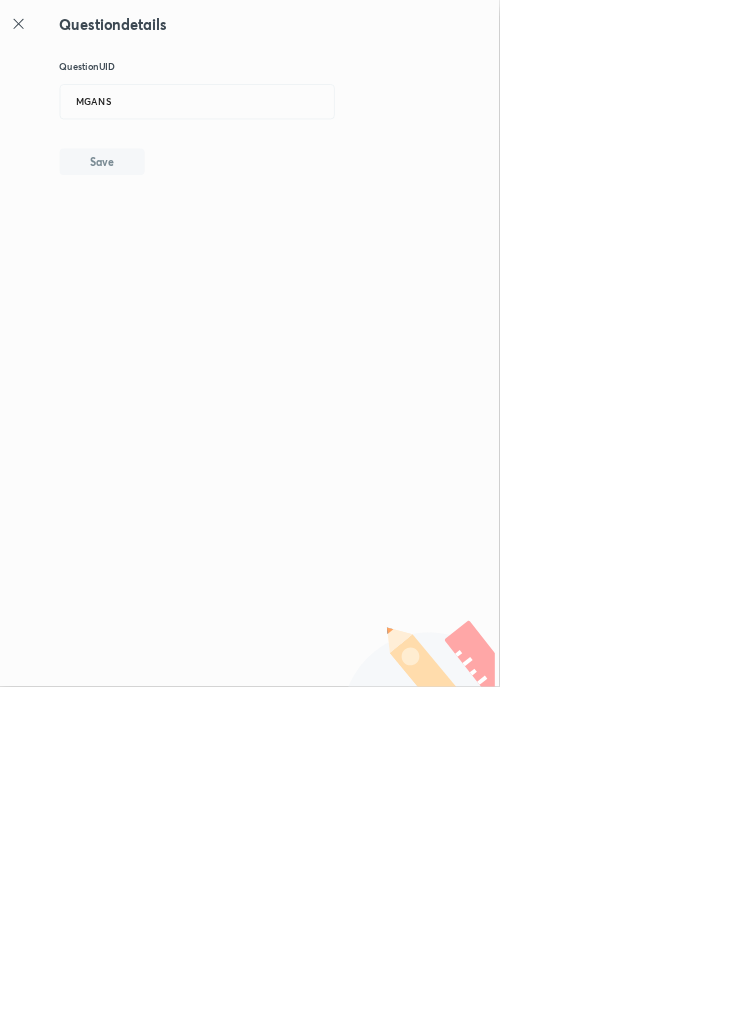 type 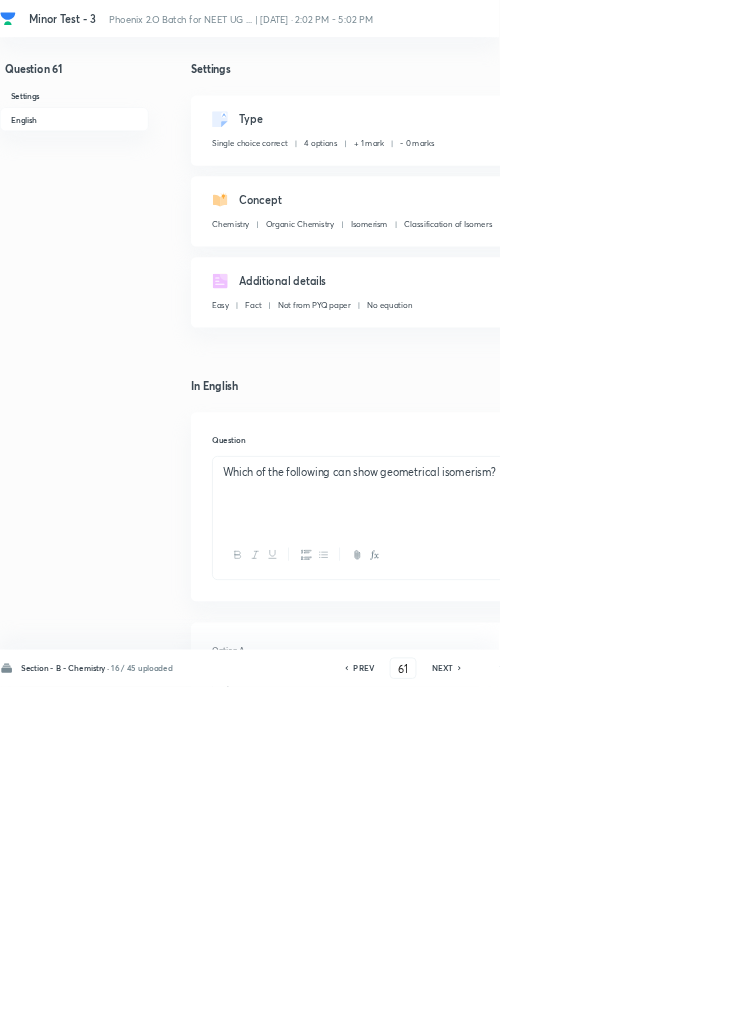 click on "Remove" at bounding box center [996, 1006] 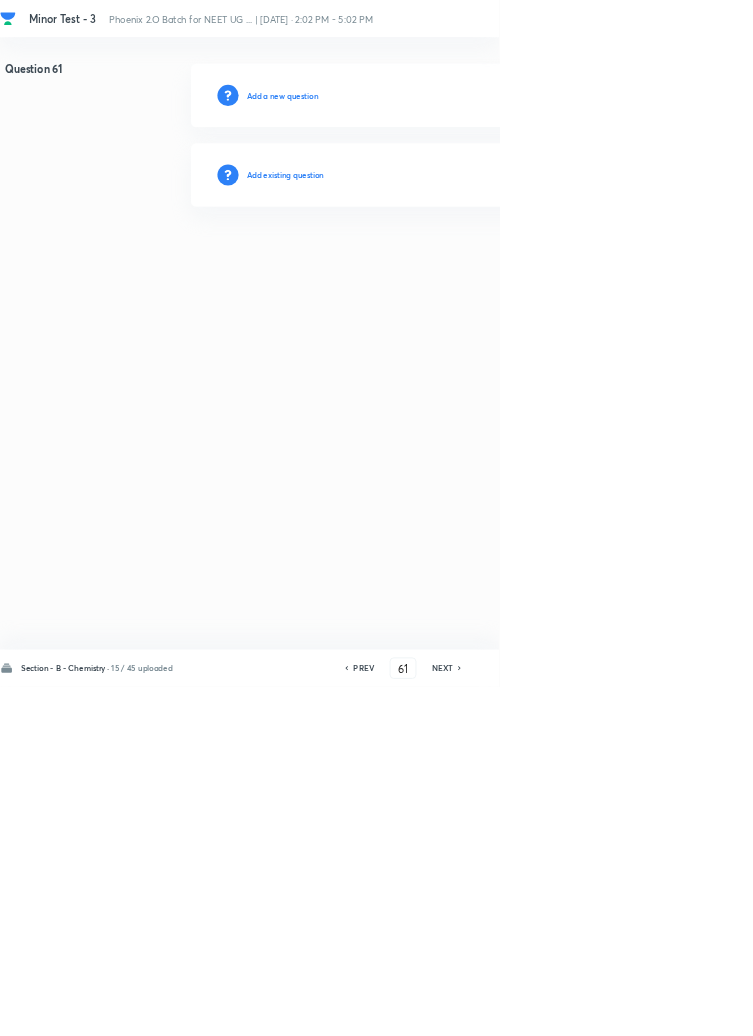 click on "Add existing question" at bounding box center [430, 264] 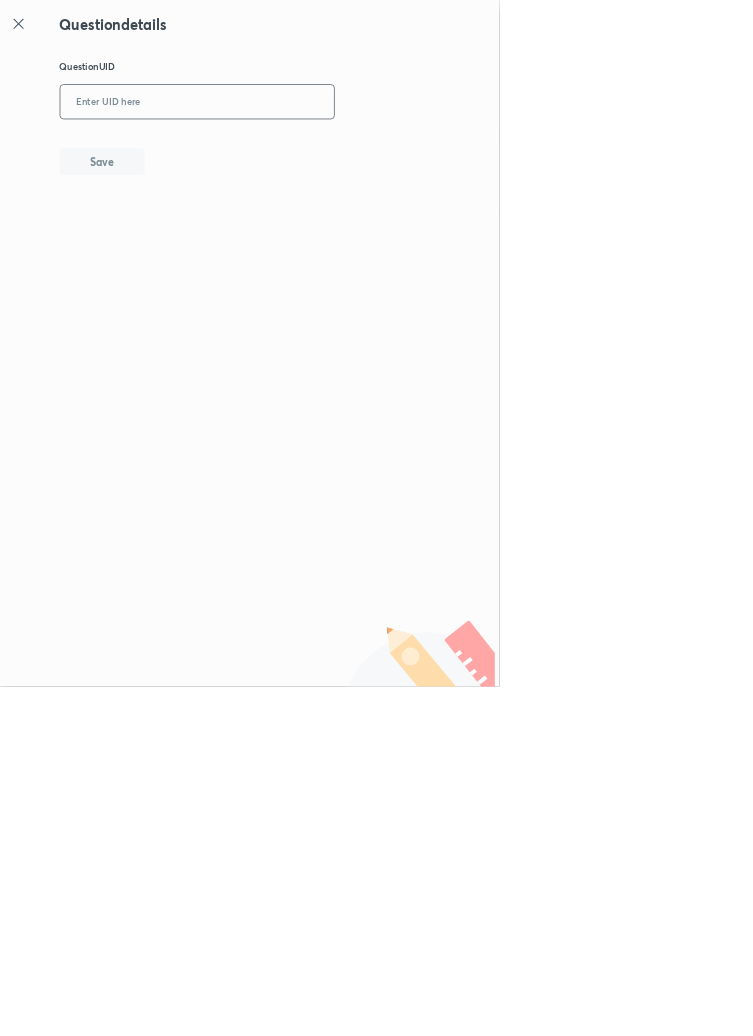 click at bounding box center [297, 154] 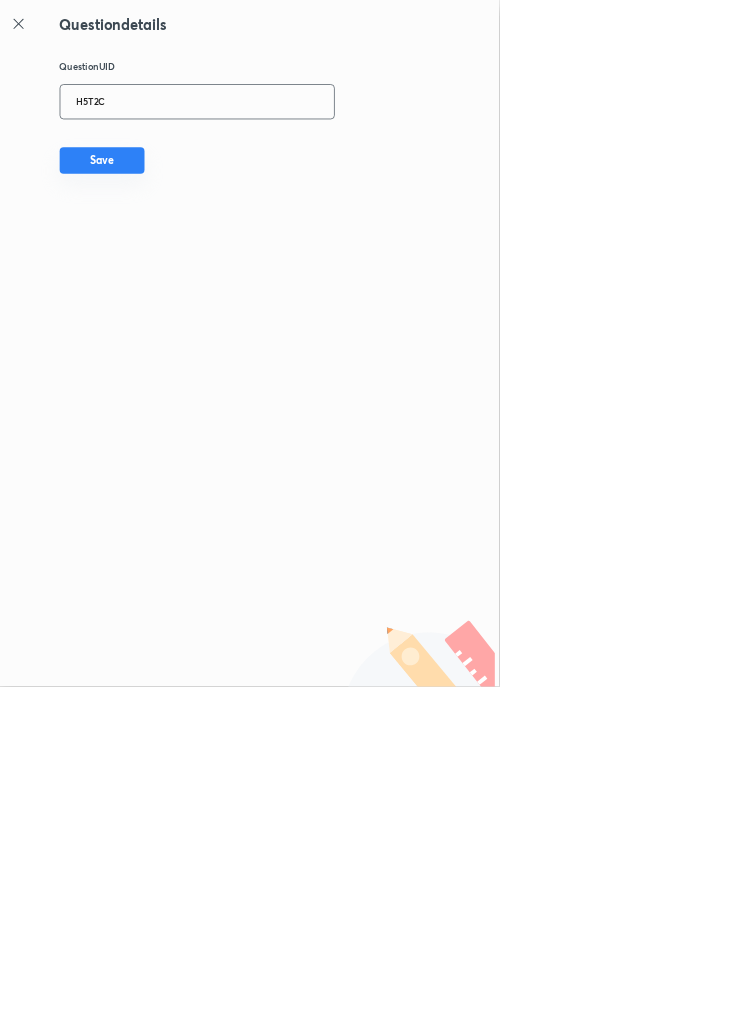 type on "H5T2C" 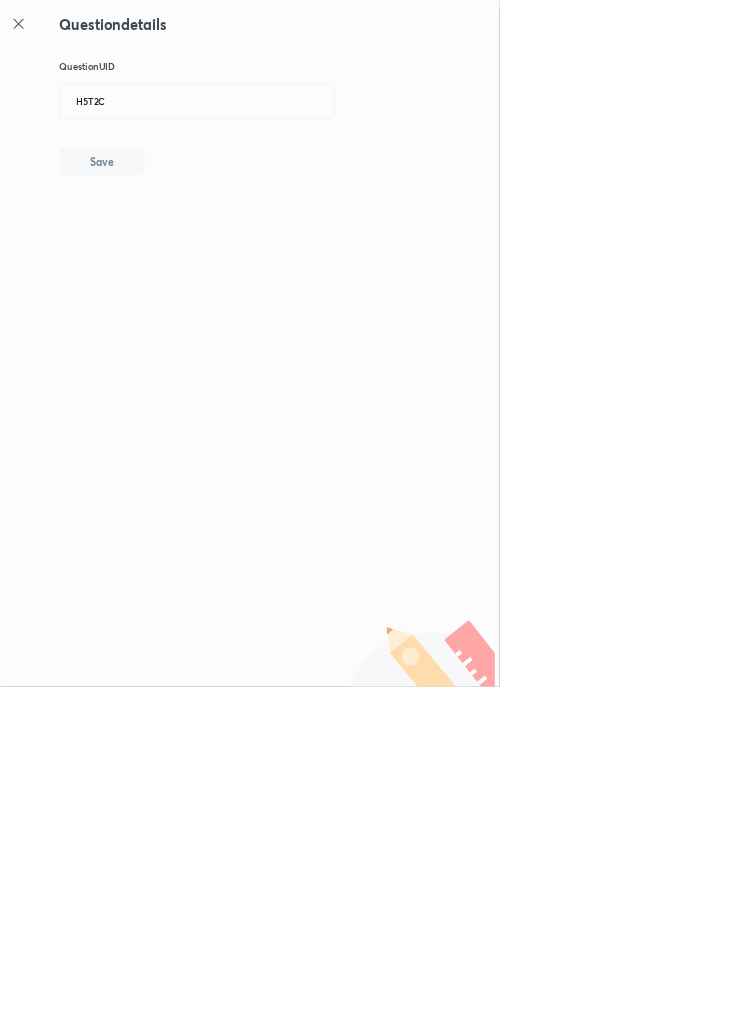 type 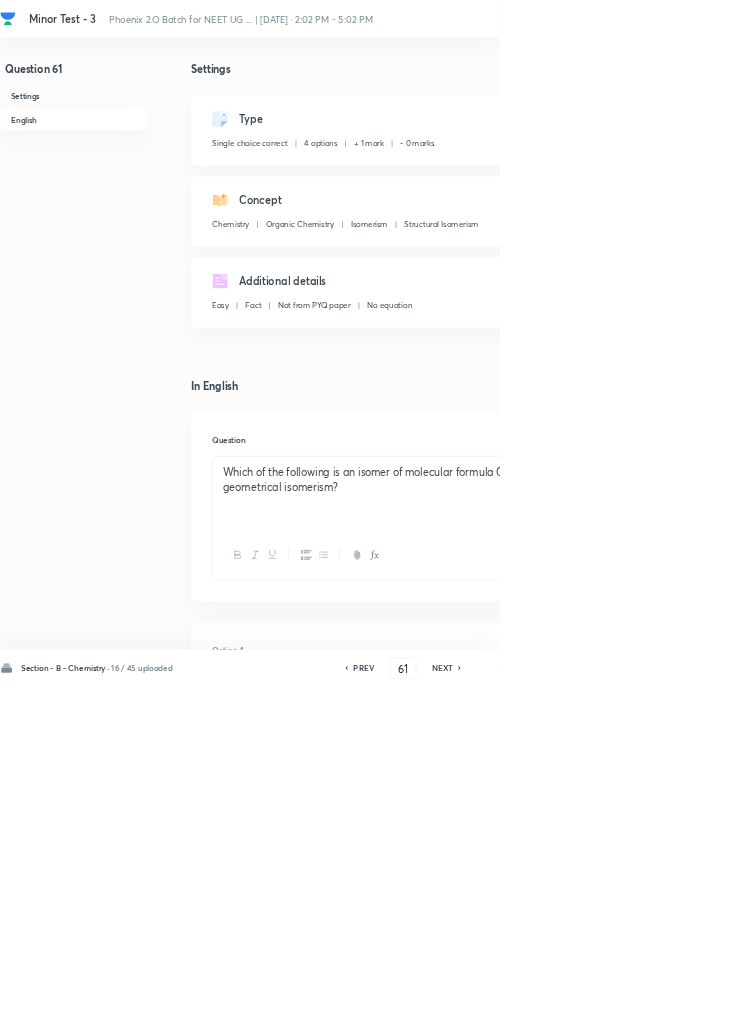 click on "Remove" at bounding box center (996, 1006) 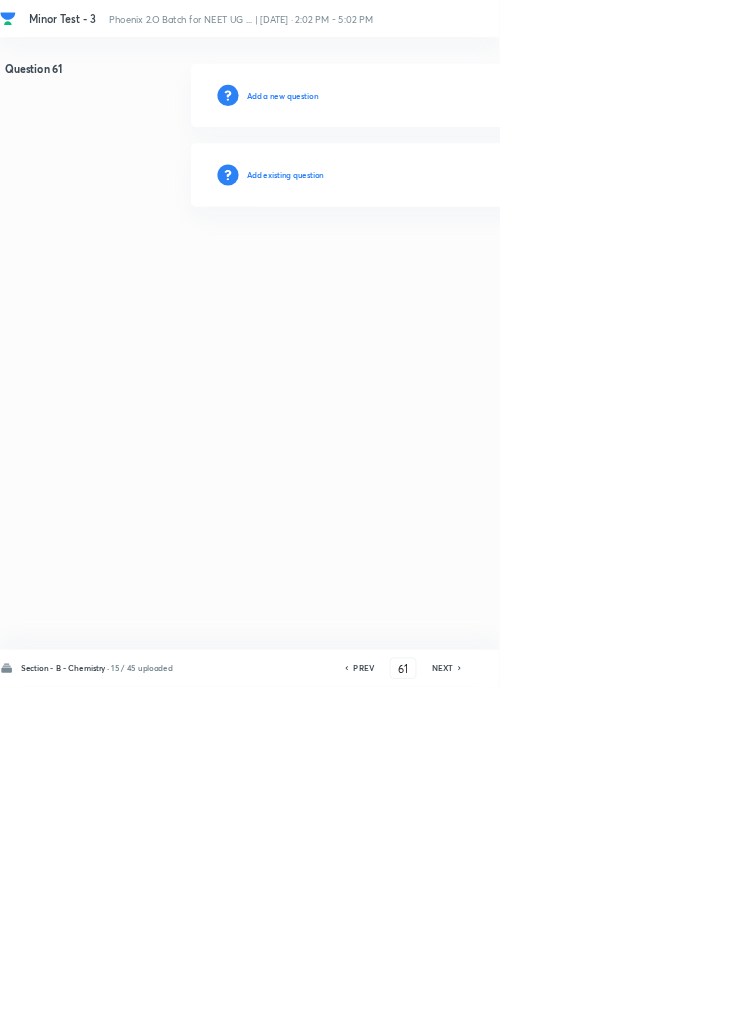 click on "Add existing question" at bounding box center [430, 264] 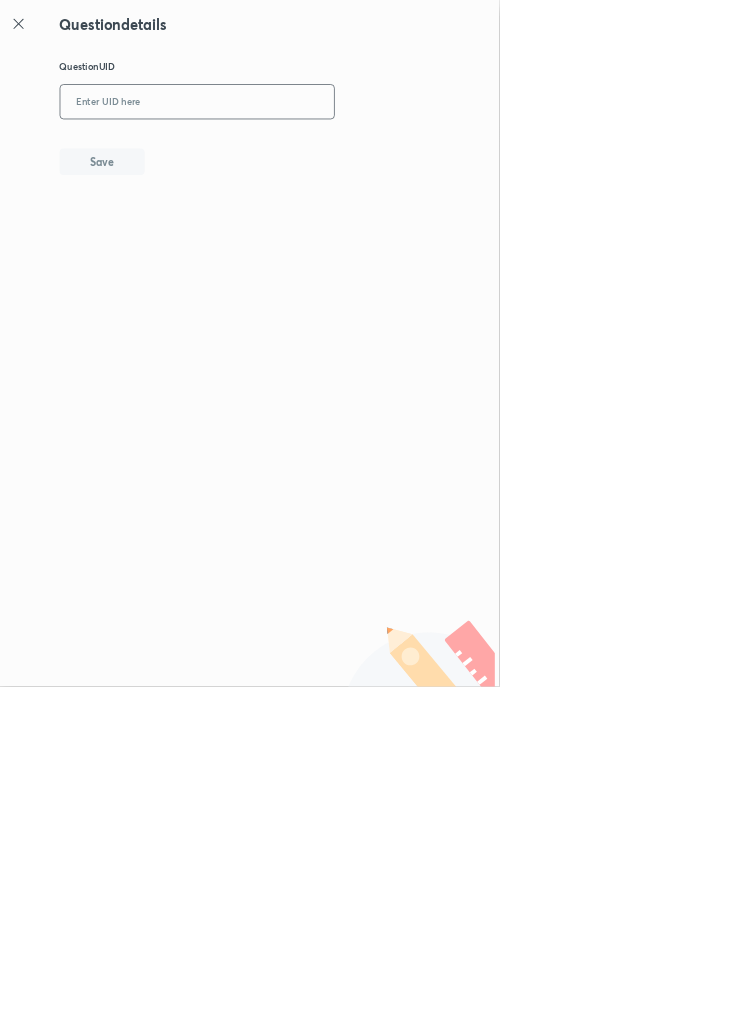 click at bounding box center (297, 154) 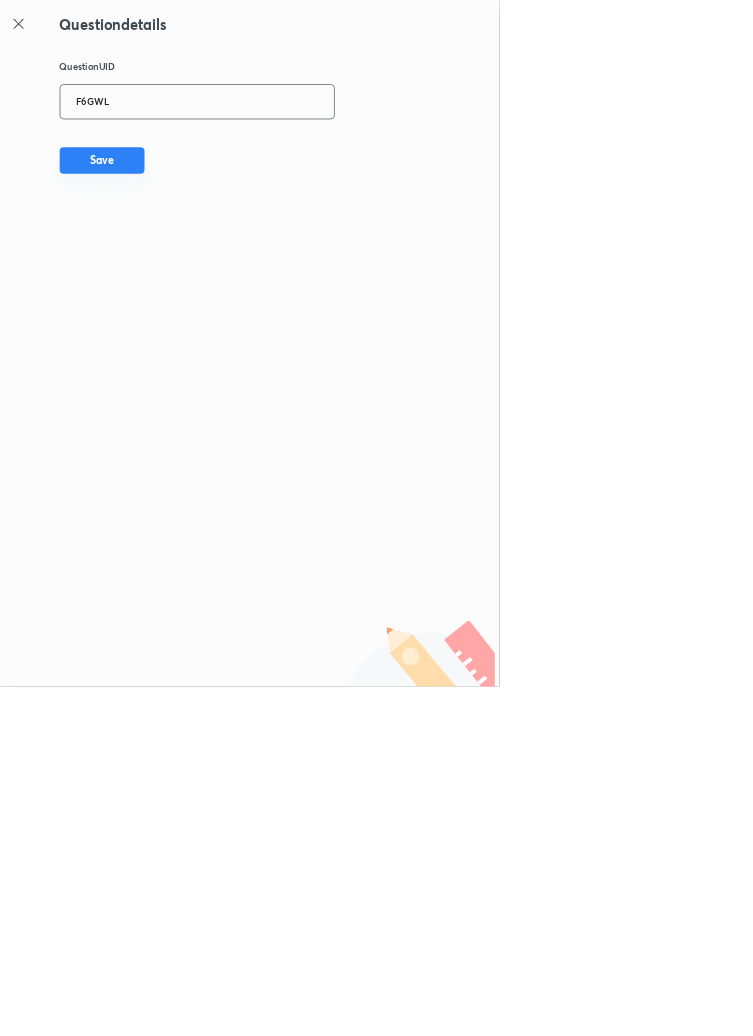 type on "F6GWL" 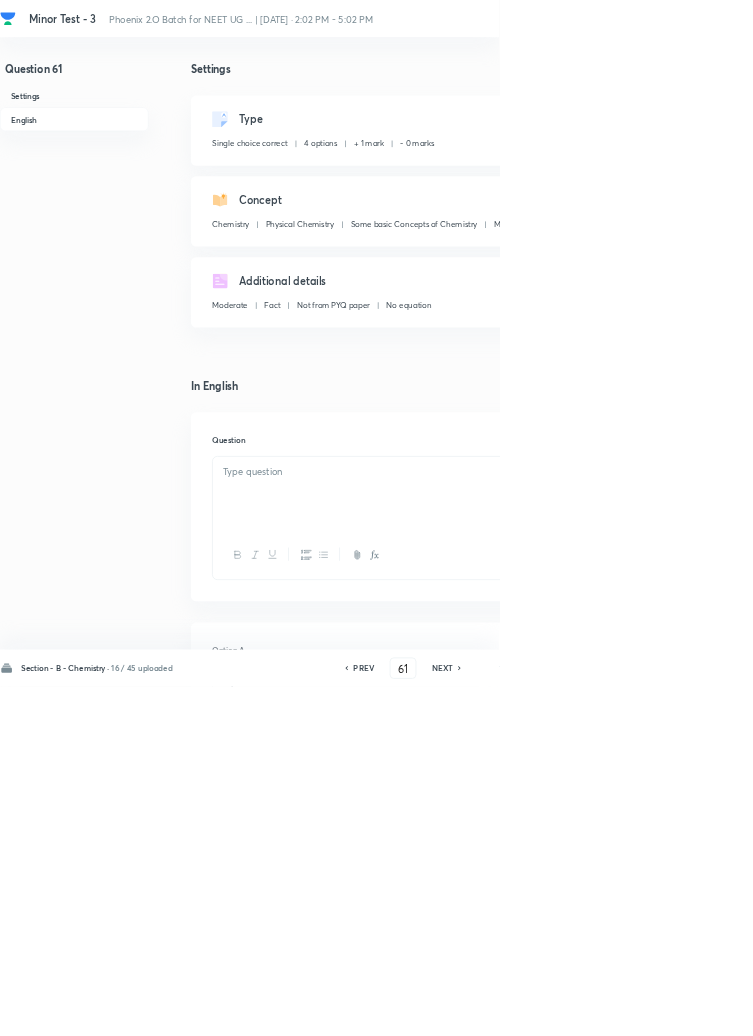 checkbox on "true" 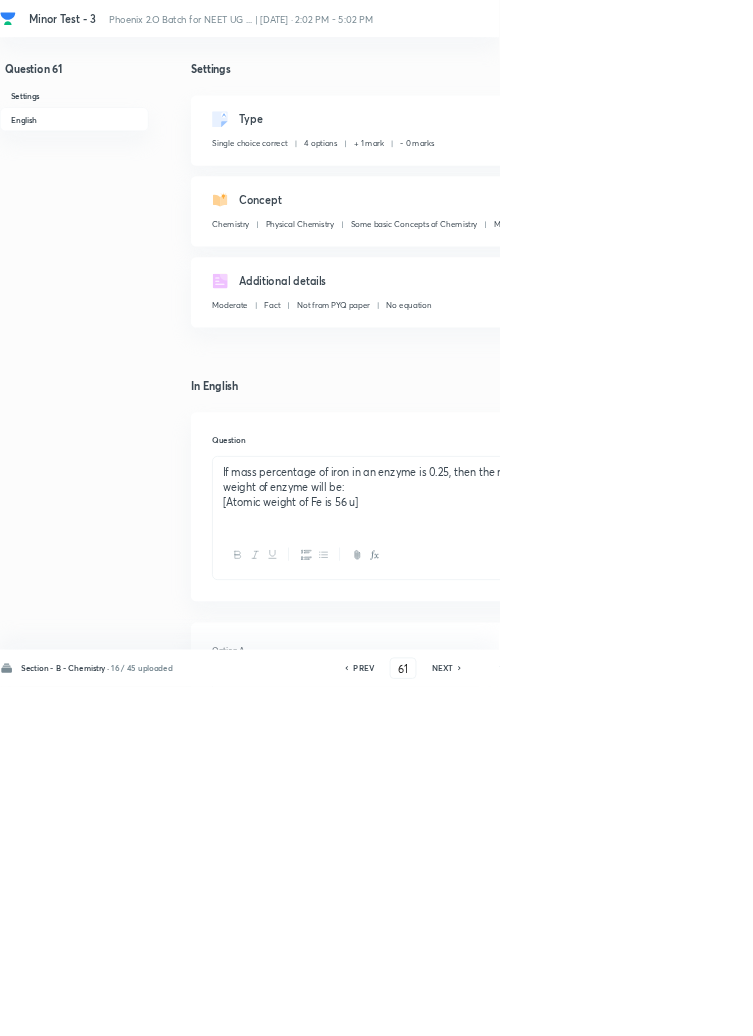 click on "Remove" at bounding box center [996, 1006] 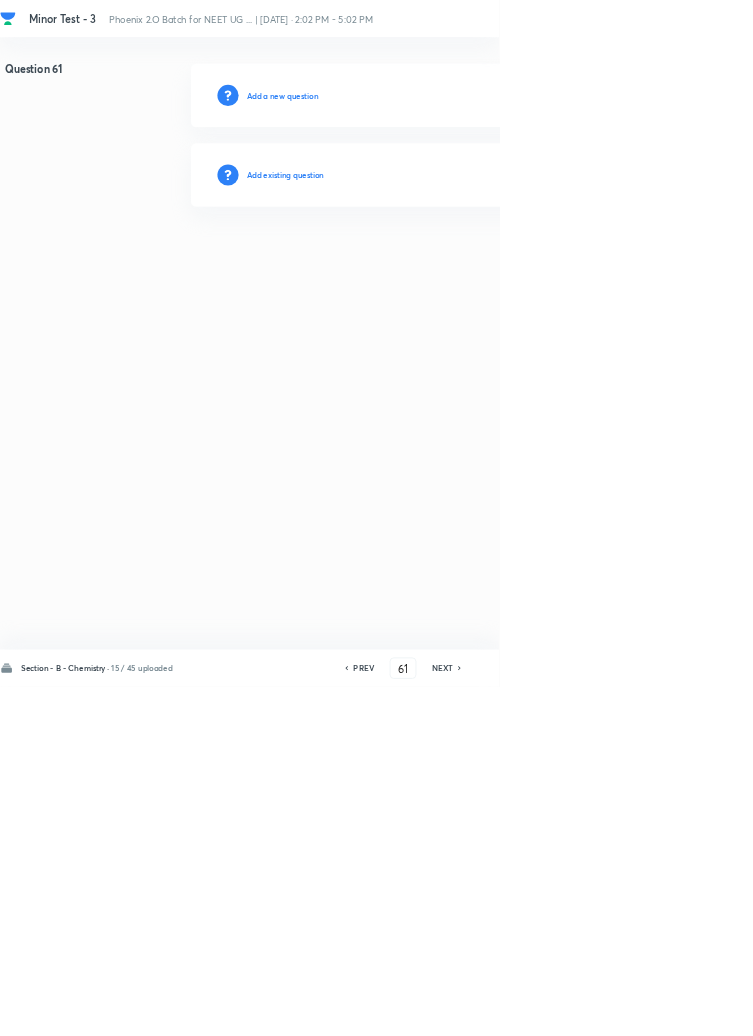 click on "Add existing question" at bounding box center [712, 264] 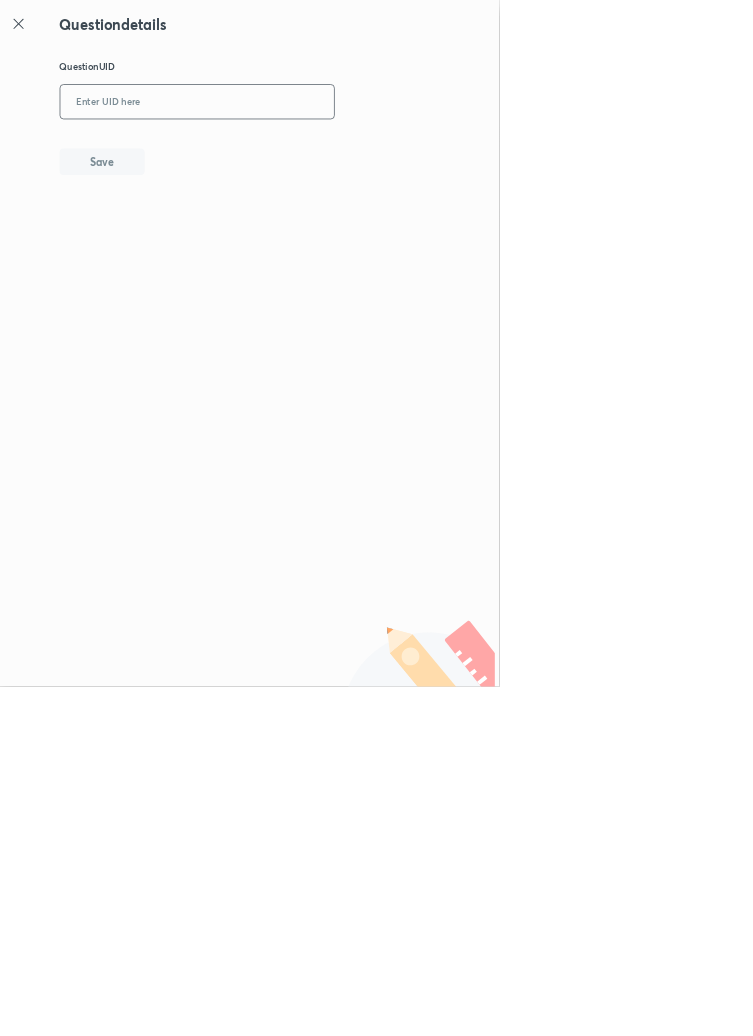 click at bounding box center (297, 154) 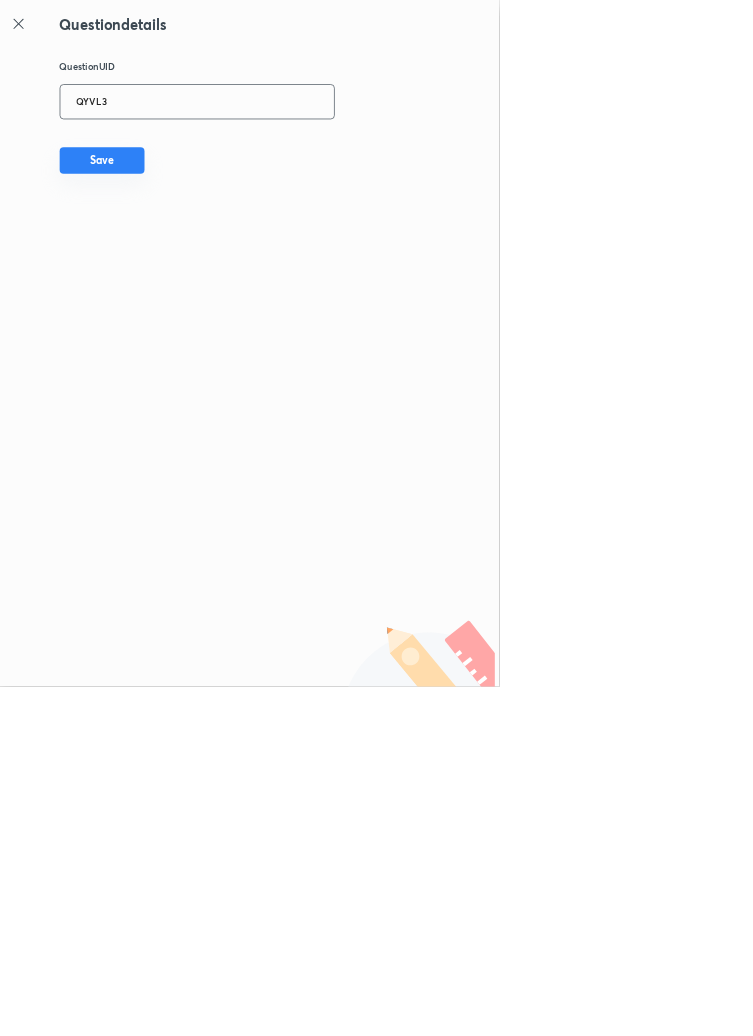 type on "QYVL3" 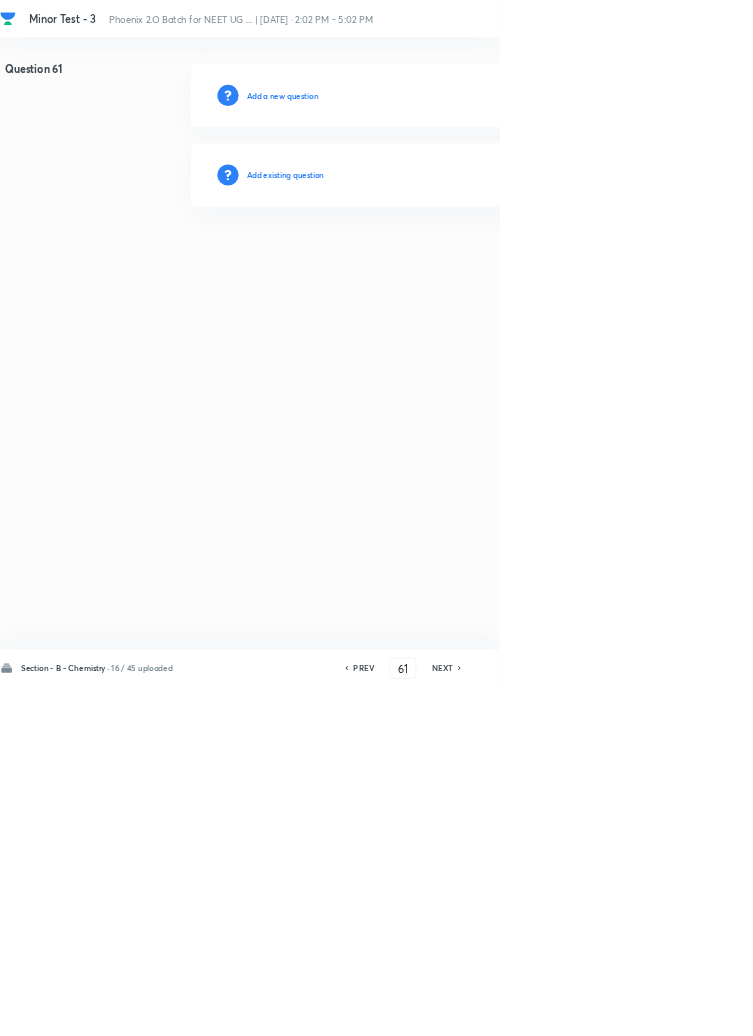 type 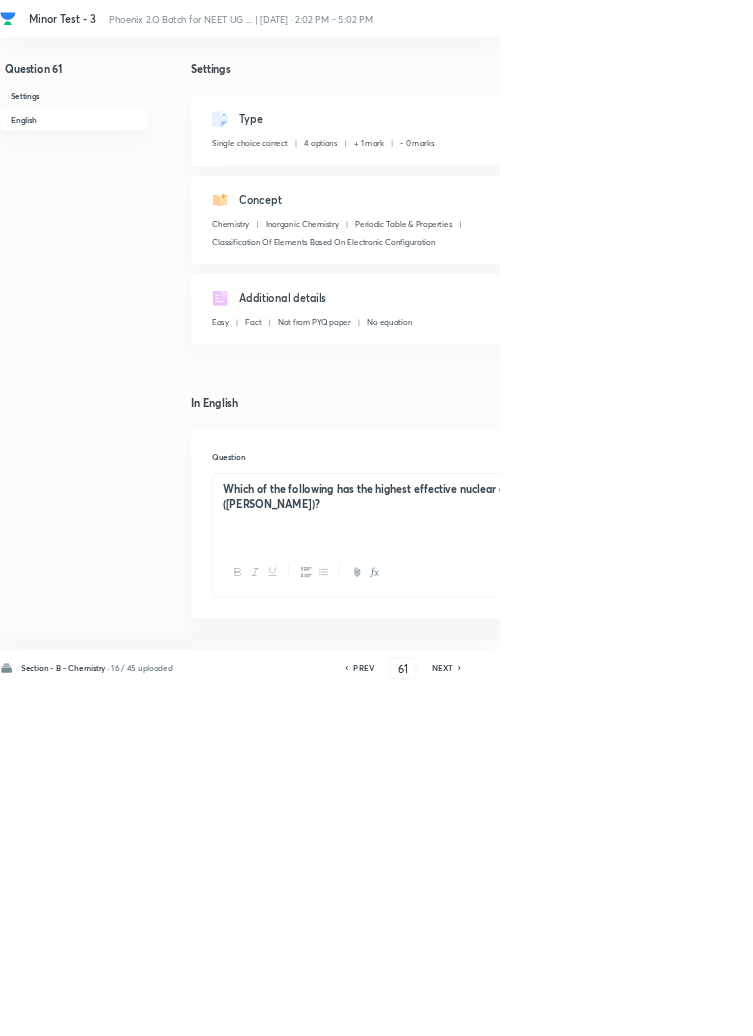 click on "Remove" at bounding box center (996, 1006) 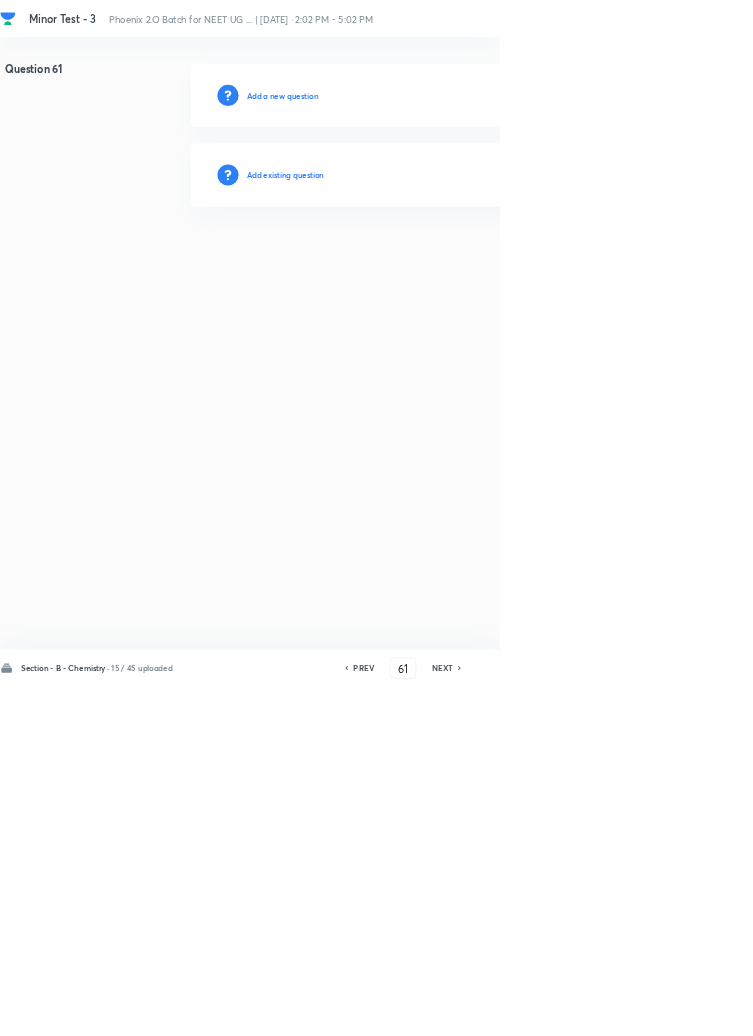 click on "Add existing question" at bounding box center (430, 264) 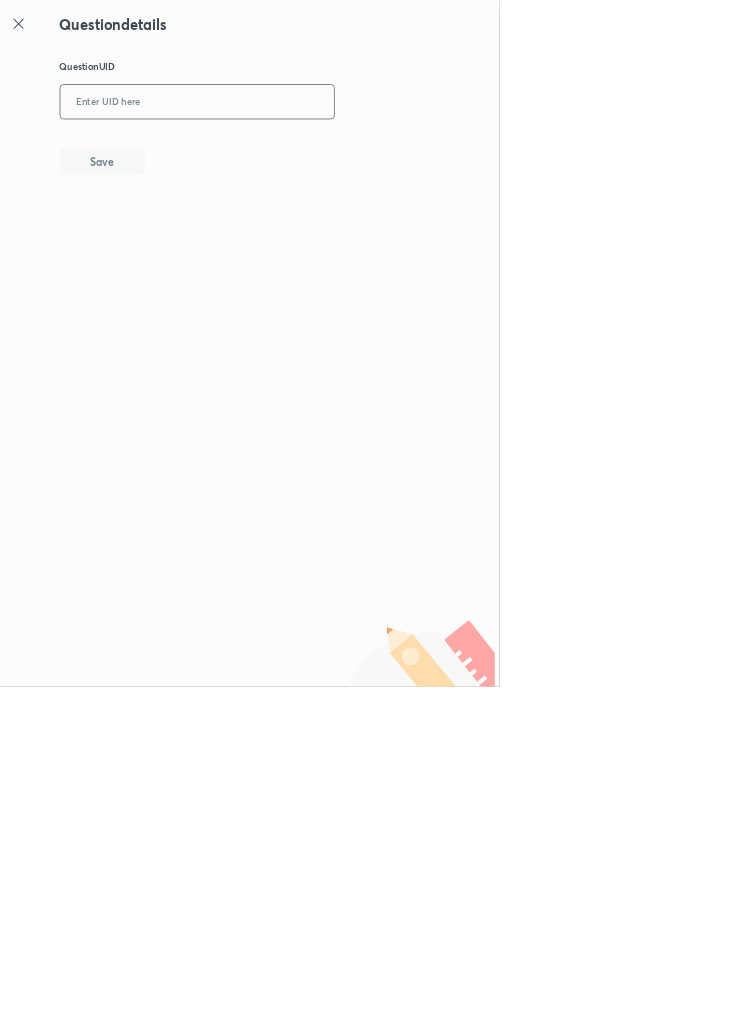 click at bounding box center [297, 154] 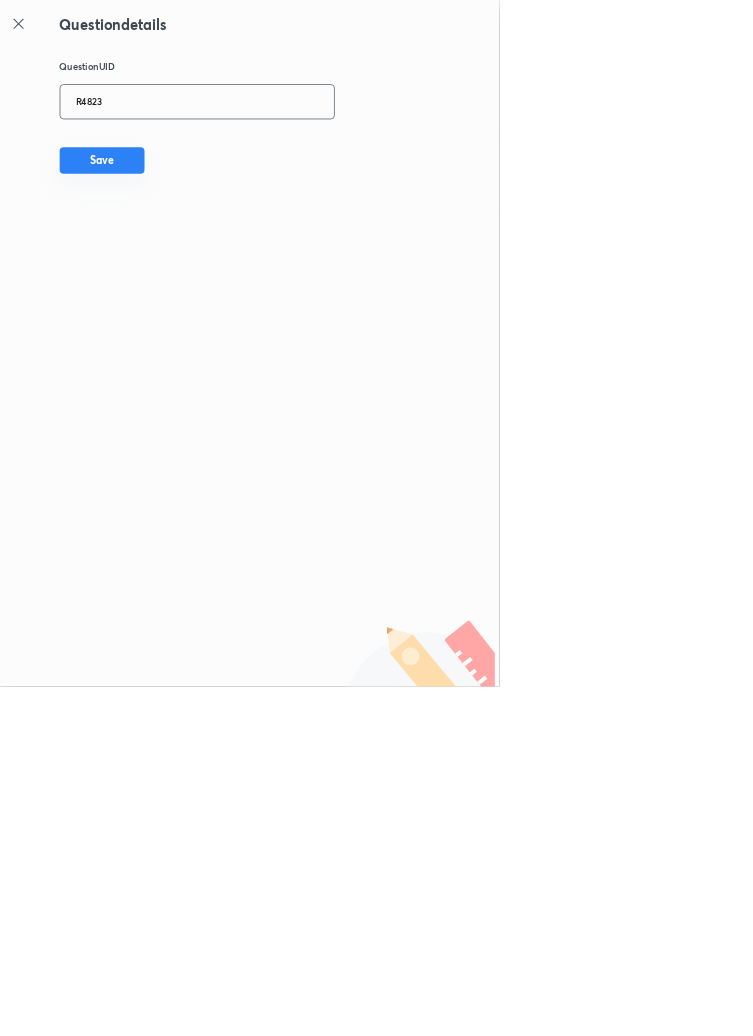 type on "R4823" 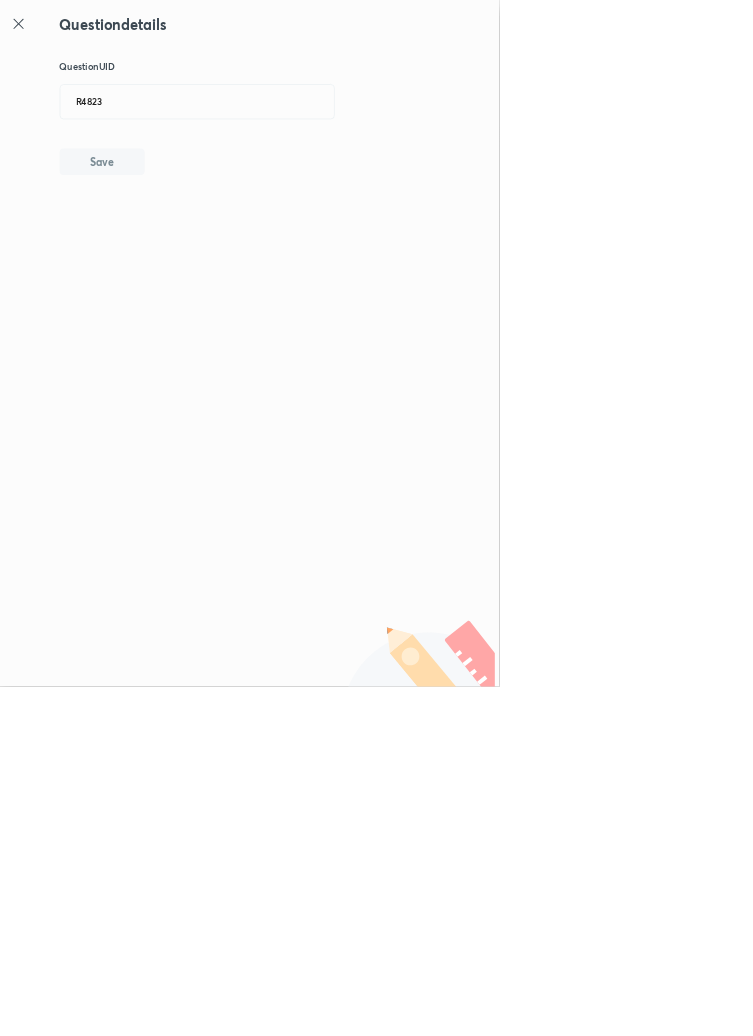 type 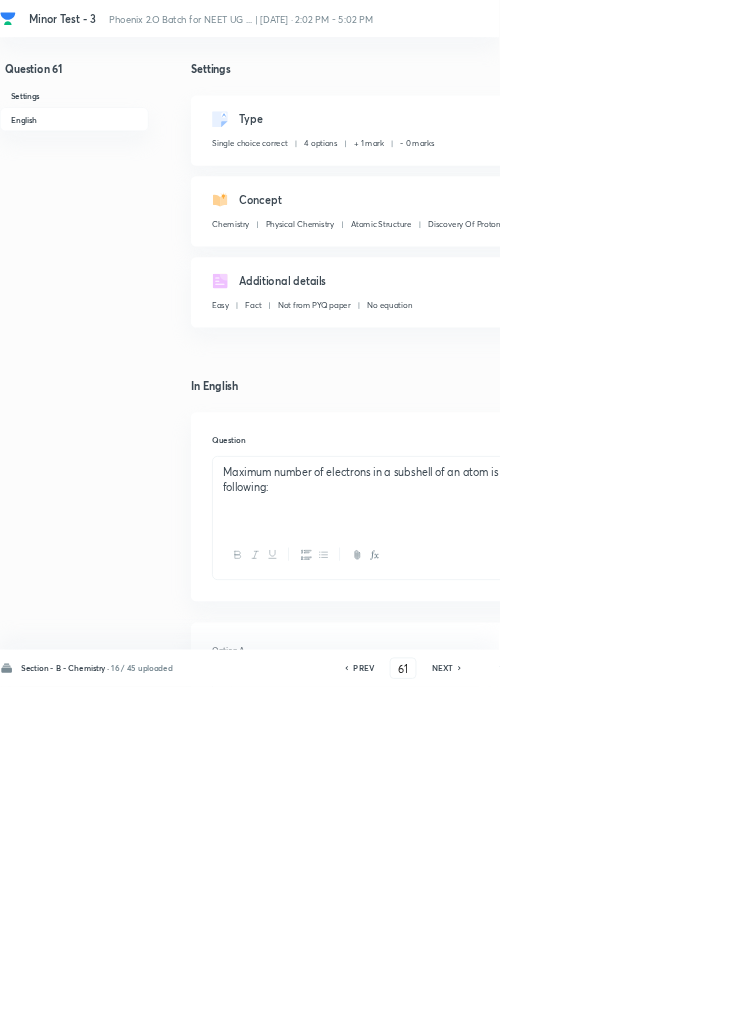 click on "NEXT" at bounding box center [667, 1008] 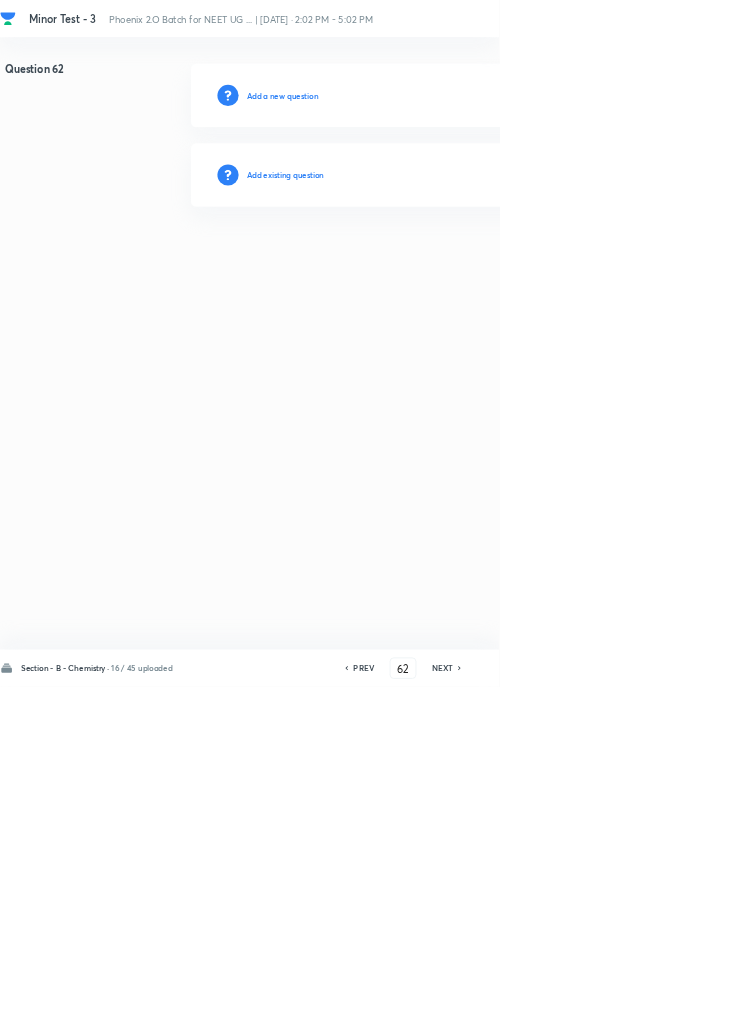 click on "Add existing question" at bounding box center [430, 264] 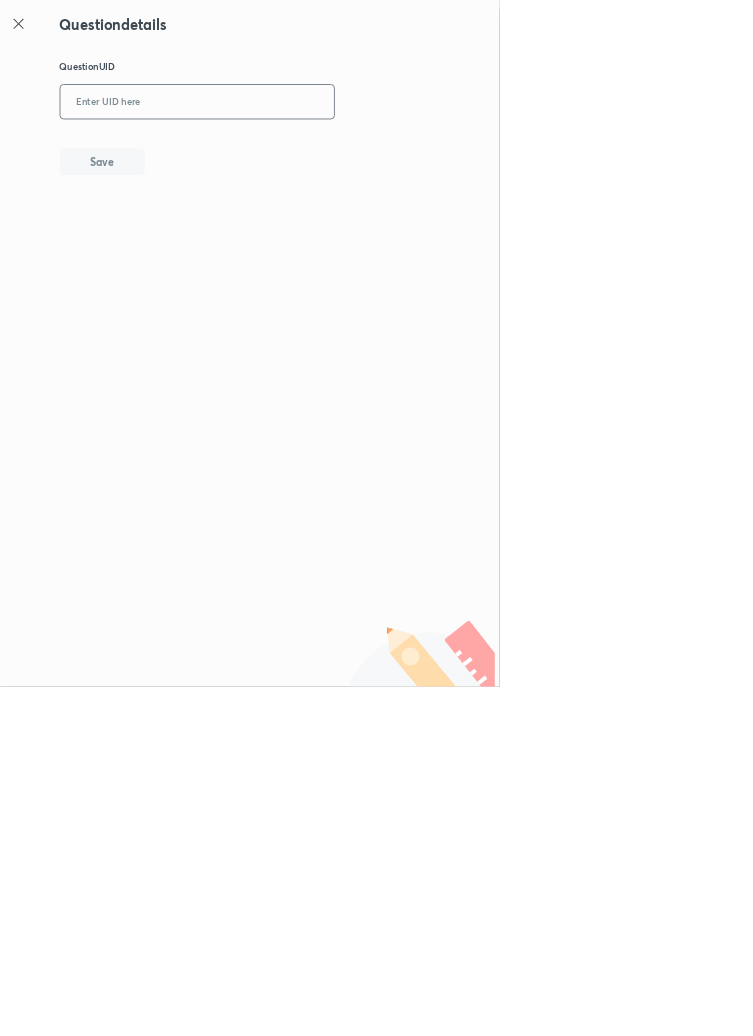 click at bounding box center [297, 154] 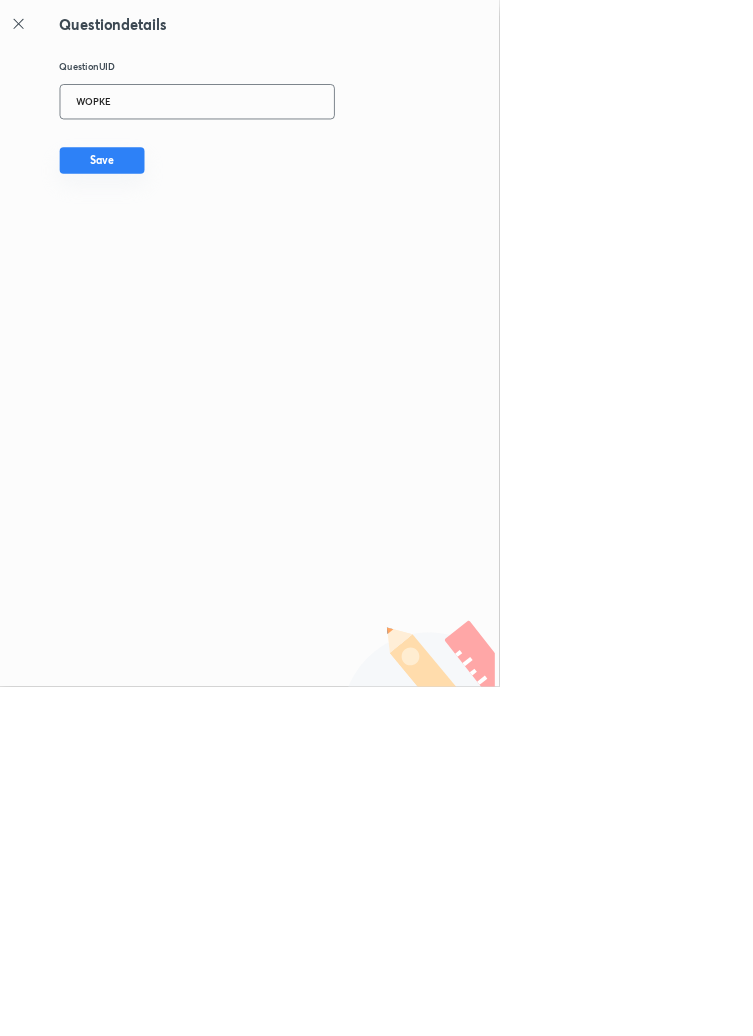 type on "WOPKE" 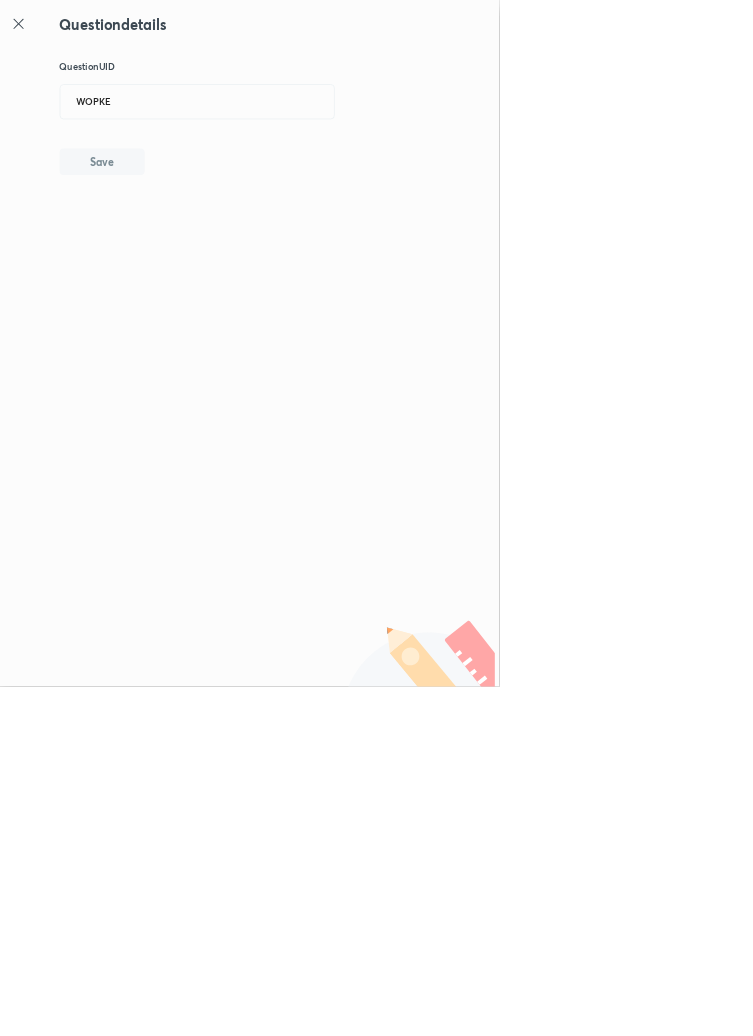 type 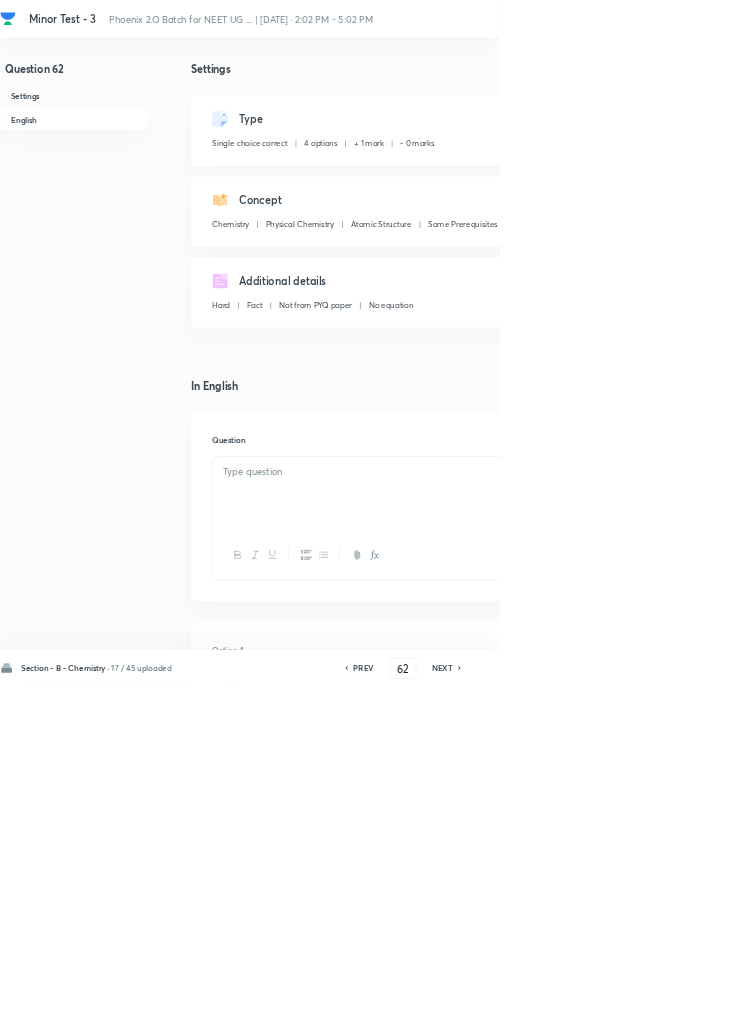 checkbox on "true" 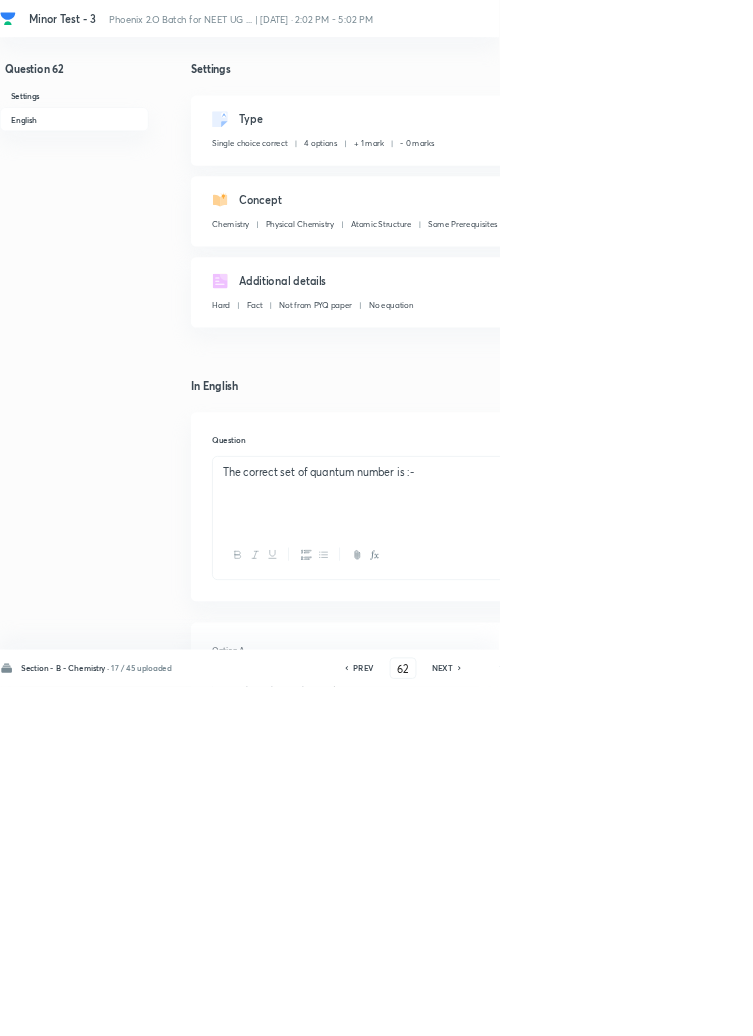 click 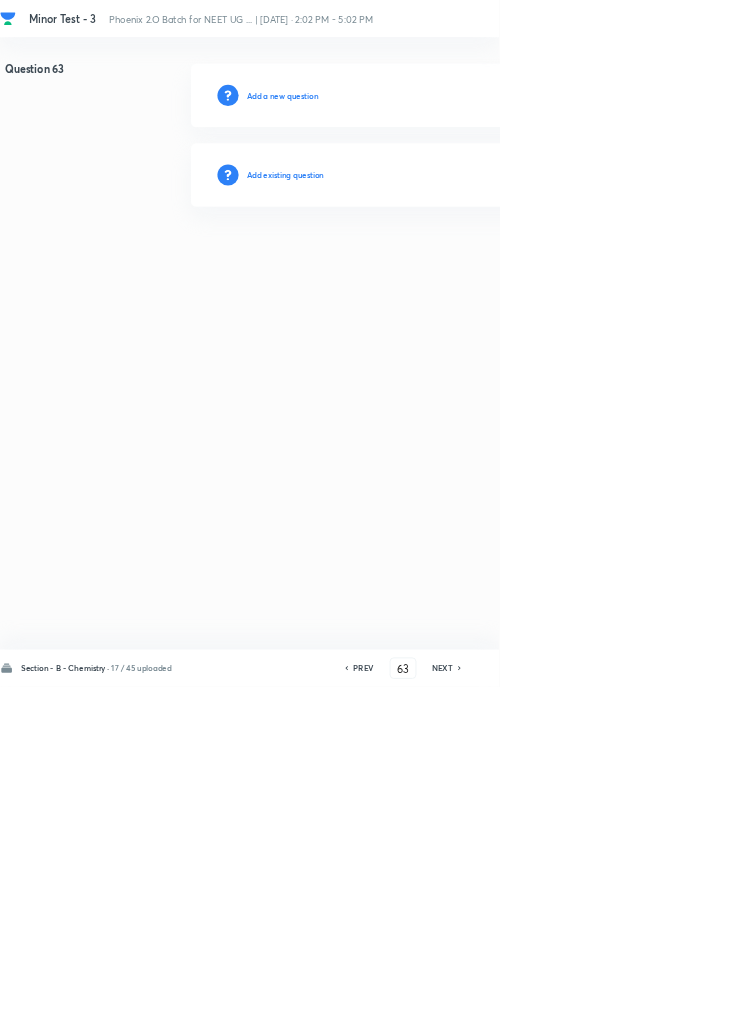 click on "Add existing question" at bounding box center (430, 264) 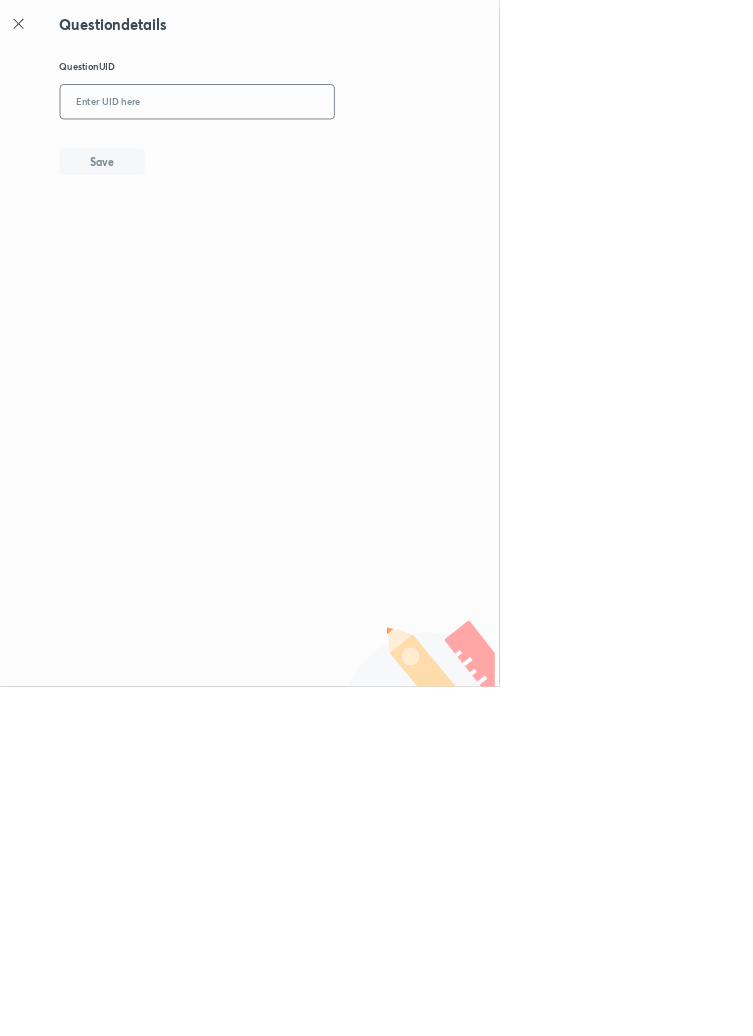 click at bounding box center [297, 154] 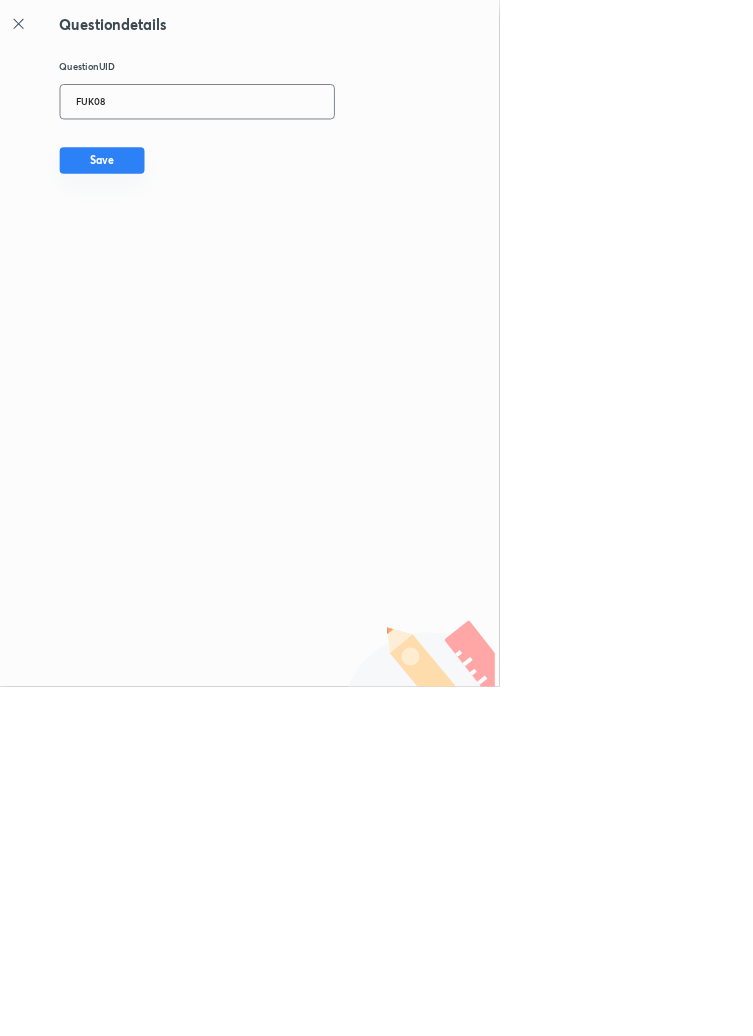 type on "FUK08" 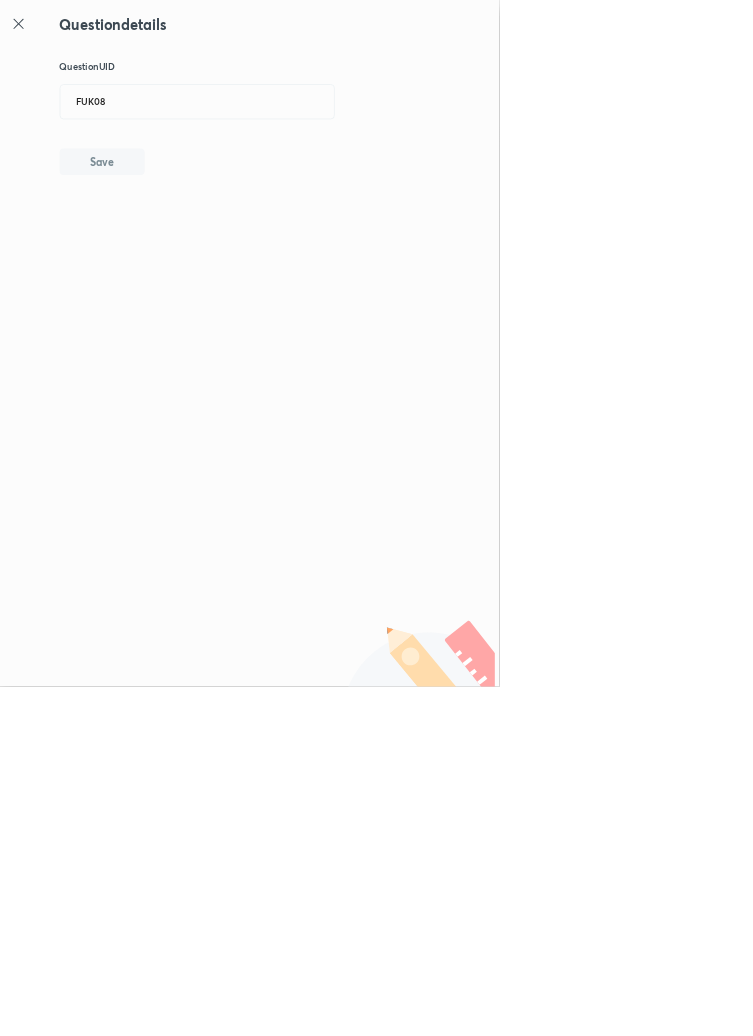 type 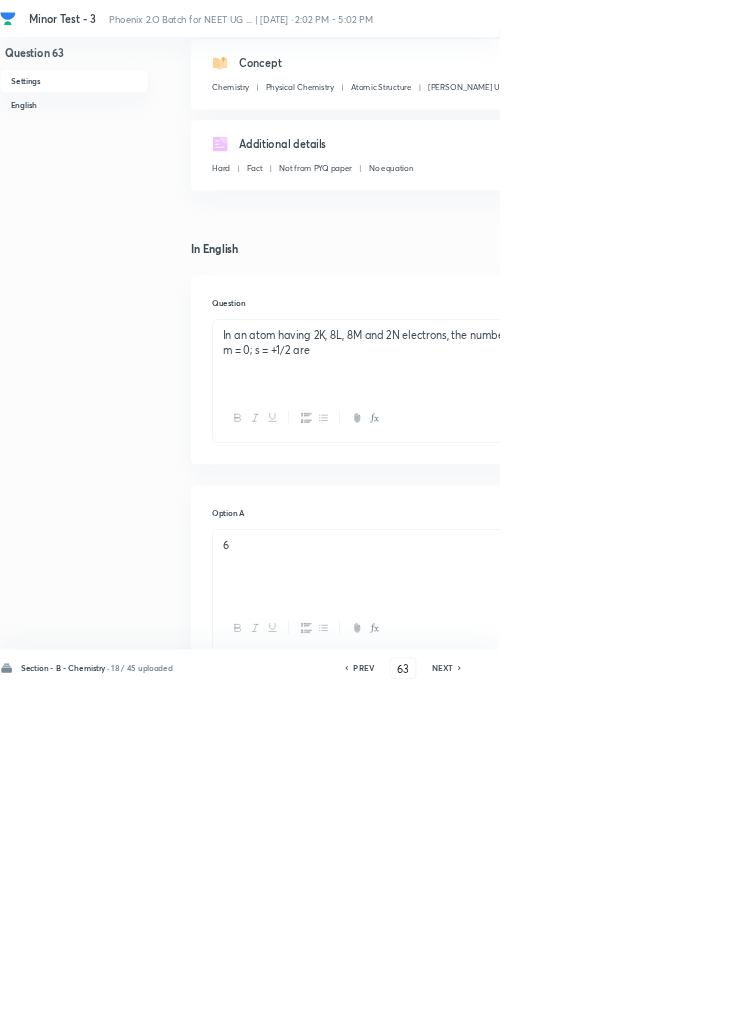 scroll, scrollTop: 220, scrollLeft: 0, axis: vertical 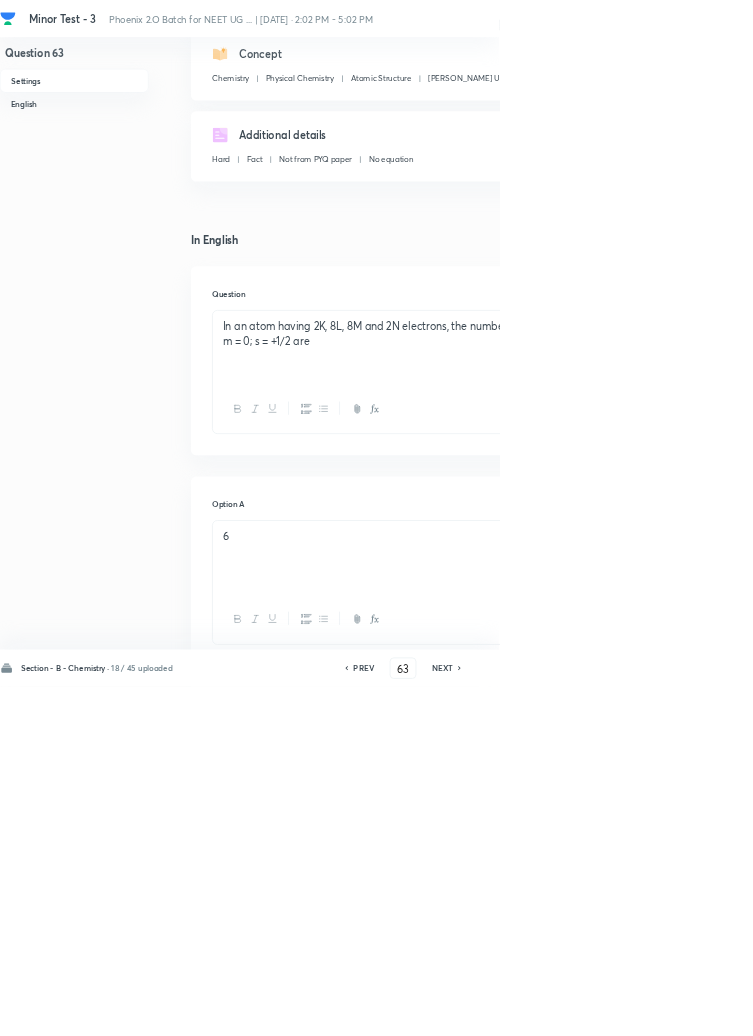 click 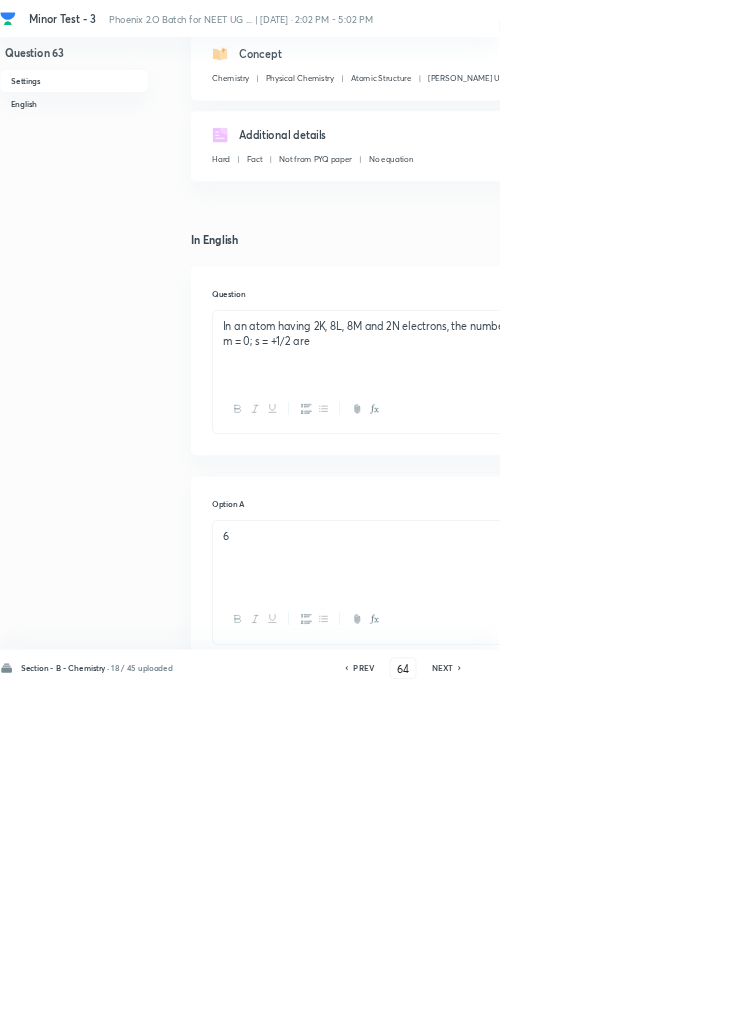 scroll, scrollTop: 0, scrollLeft: 0, axis: both 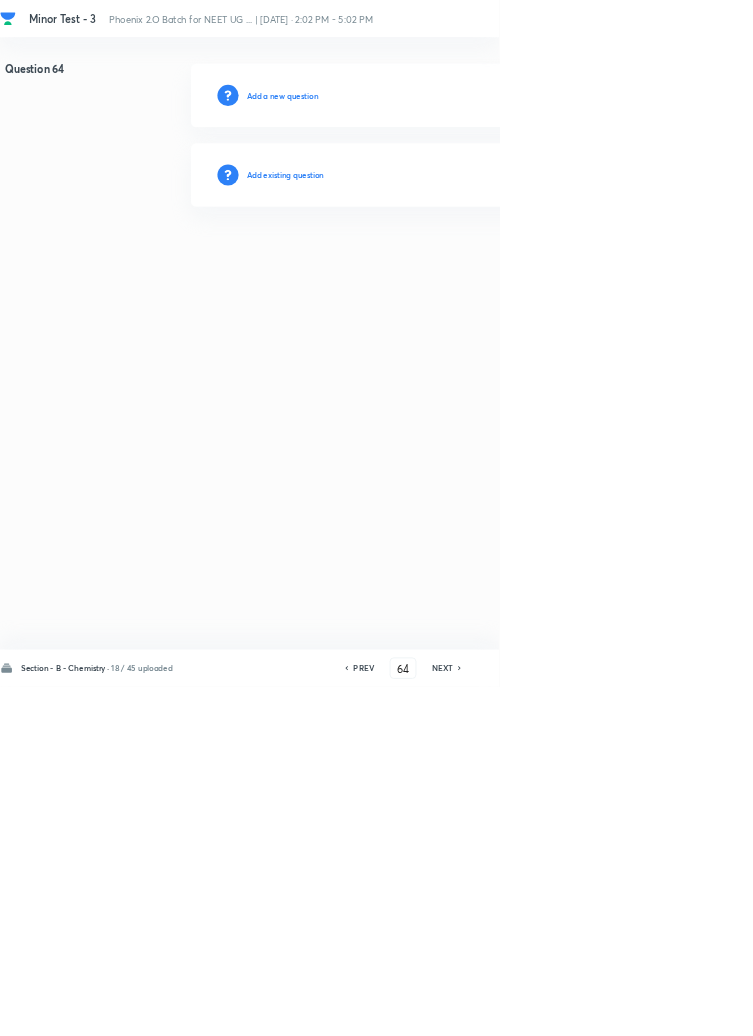 click on "Add existing question" at bounding box center (430, 264) 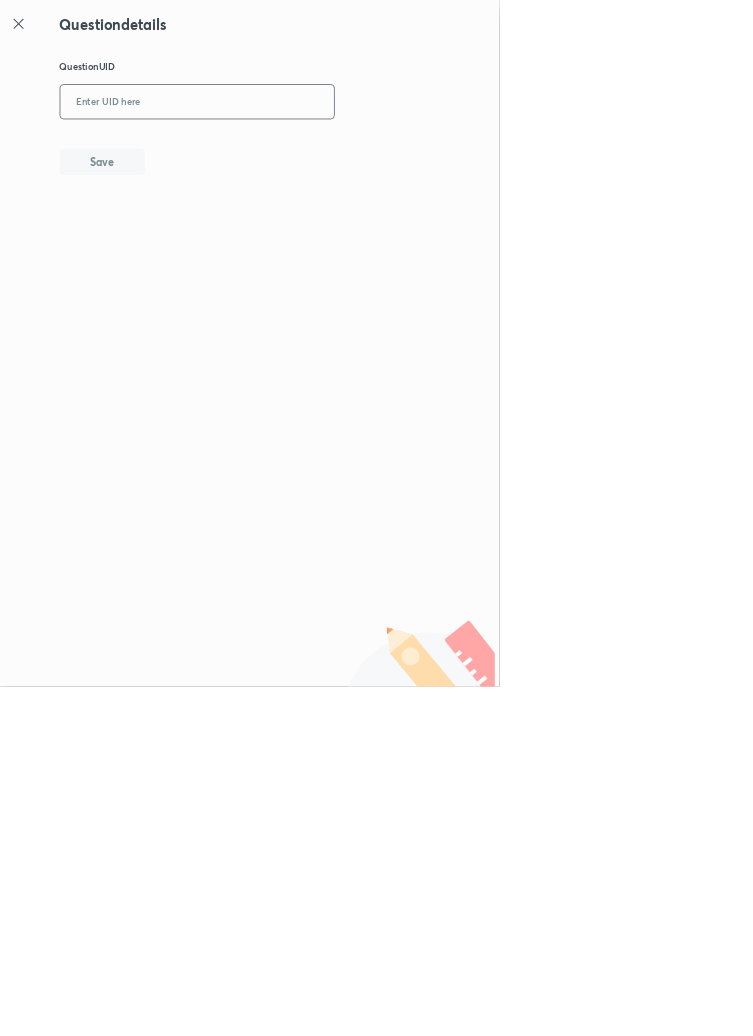 click at bounding box center (297, 154) 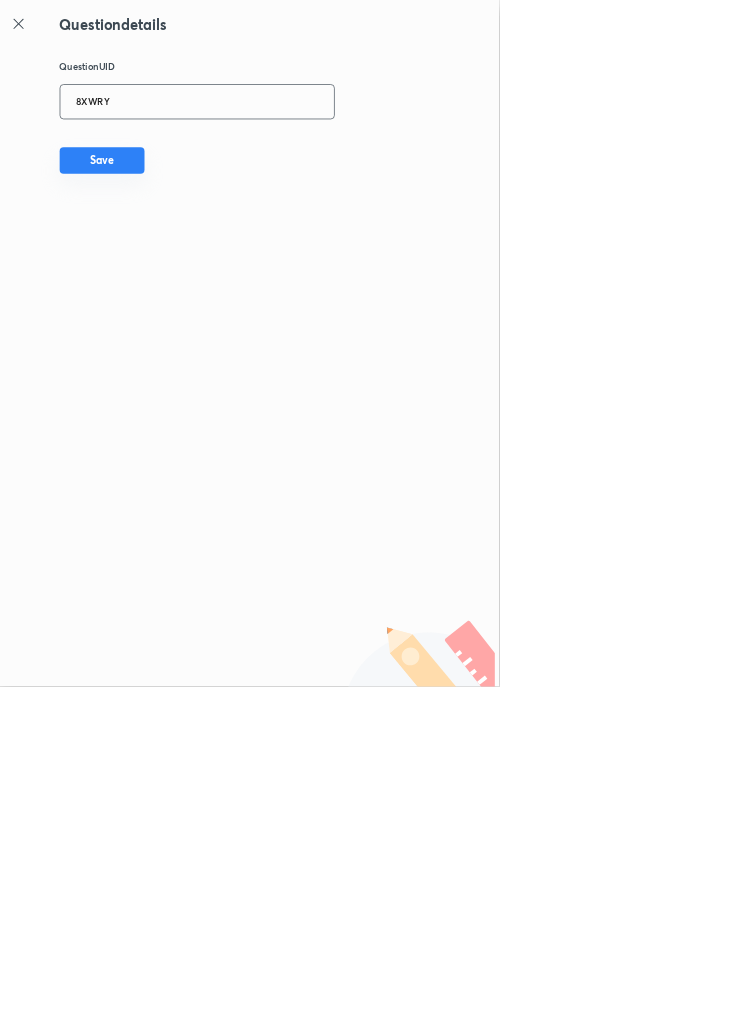 type on "8XWRY" 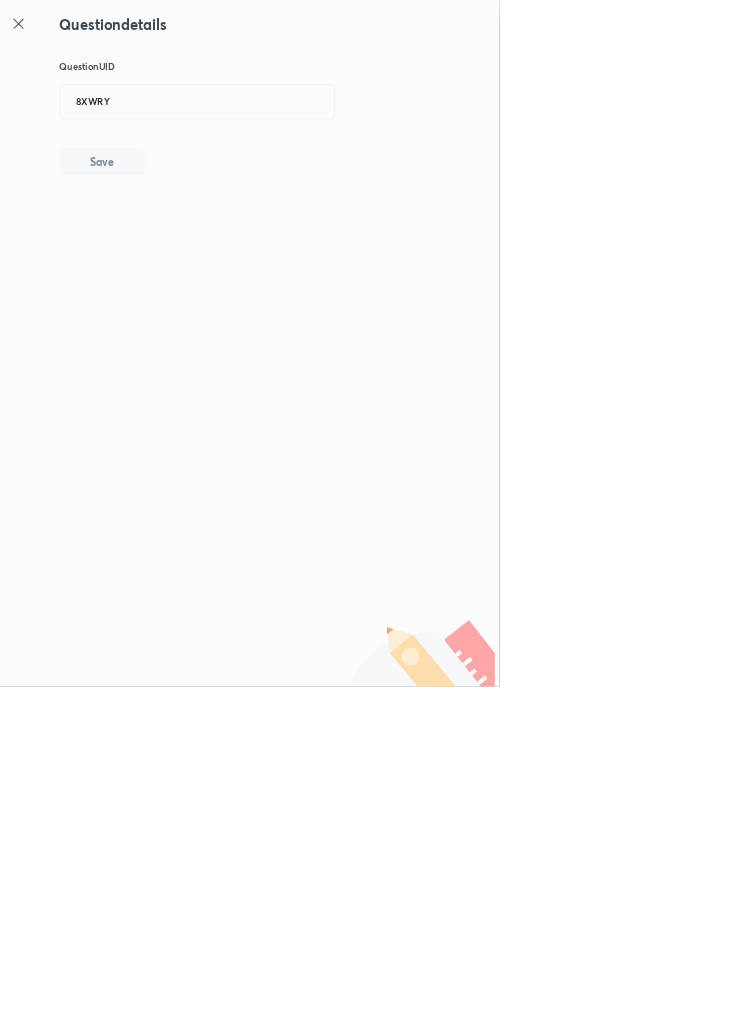 type 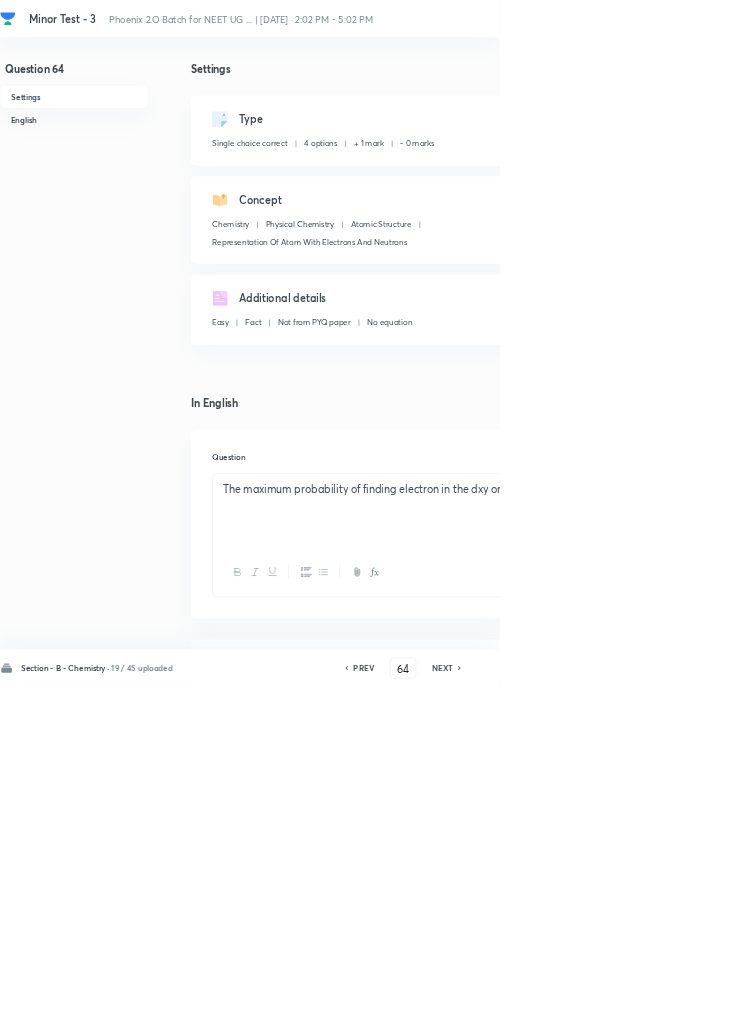 click 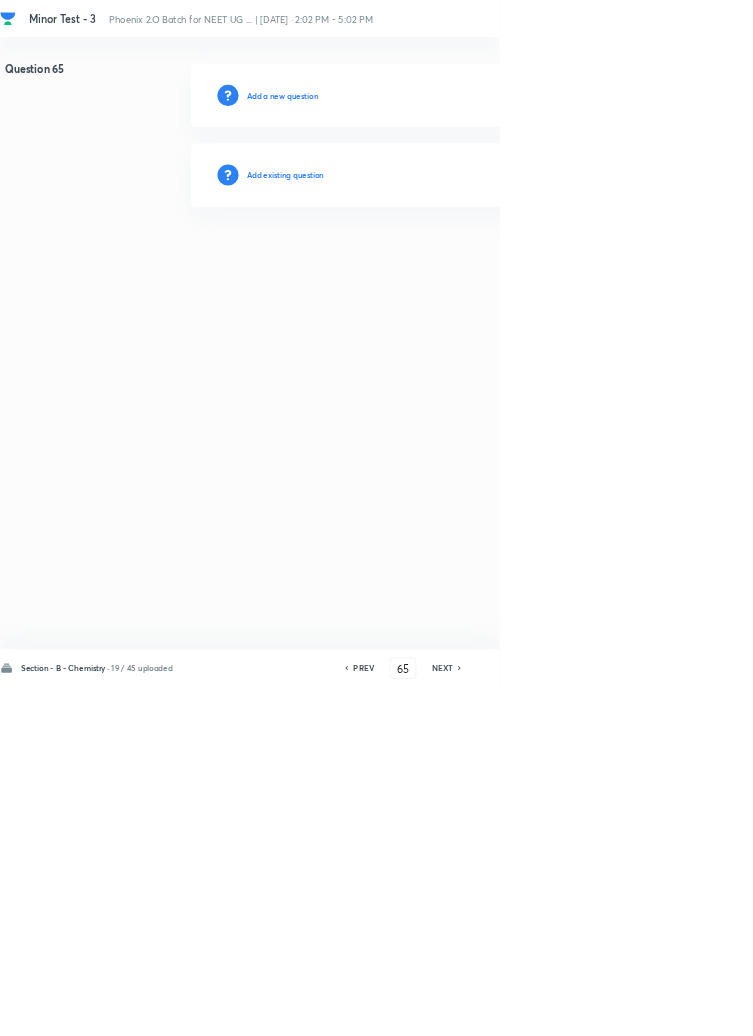click on "Add existing question" at bounding box center [430, 264] 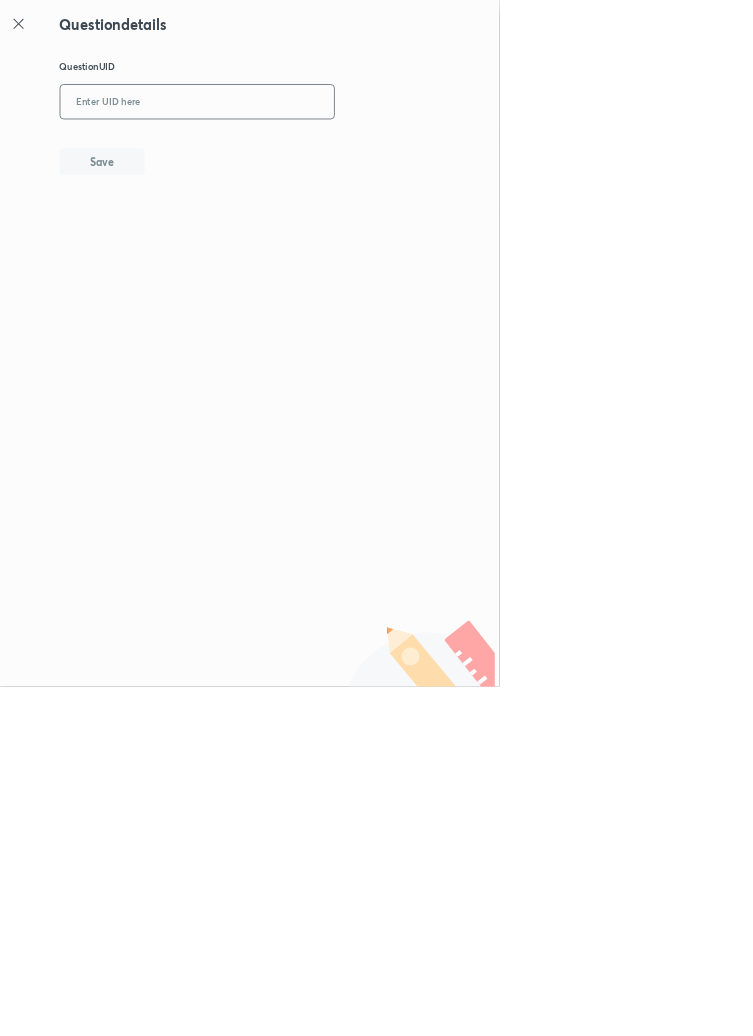 click at bounding box center (297, 154) 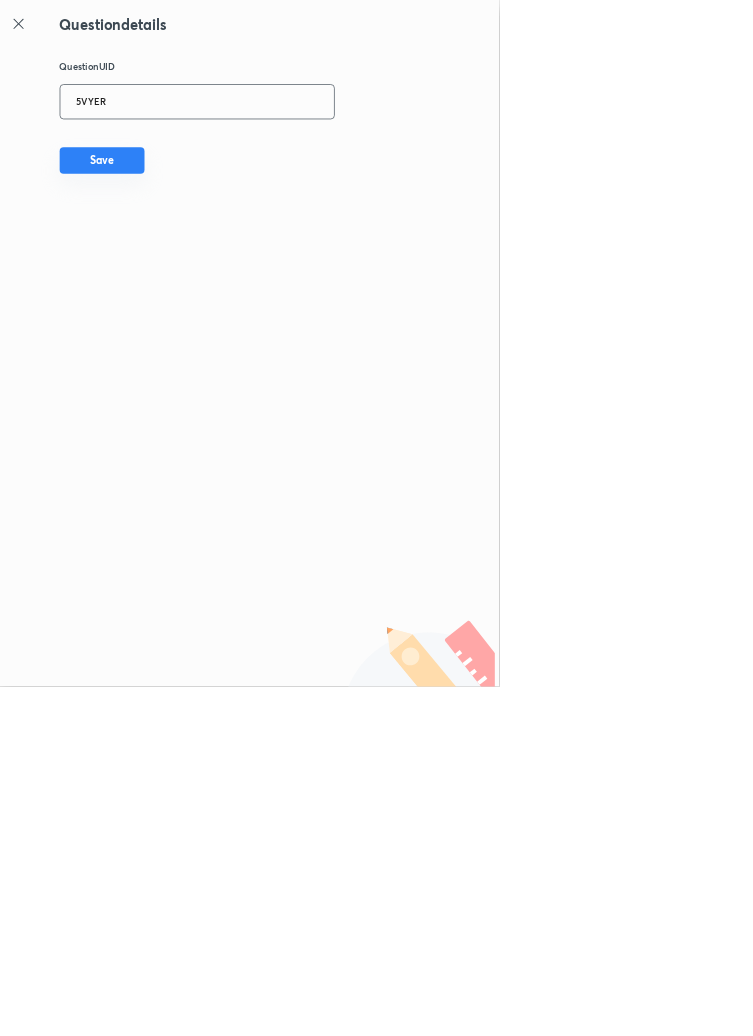 type on "5VYER" 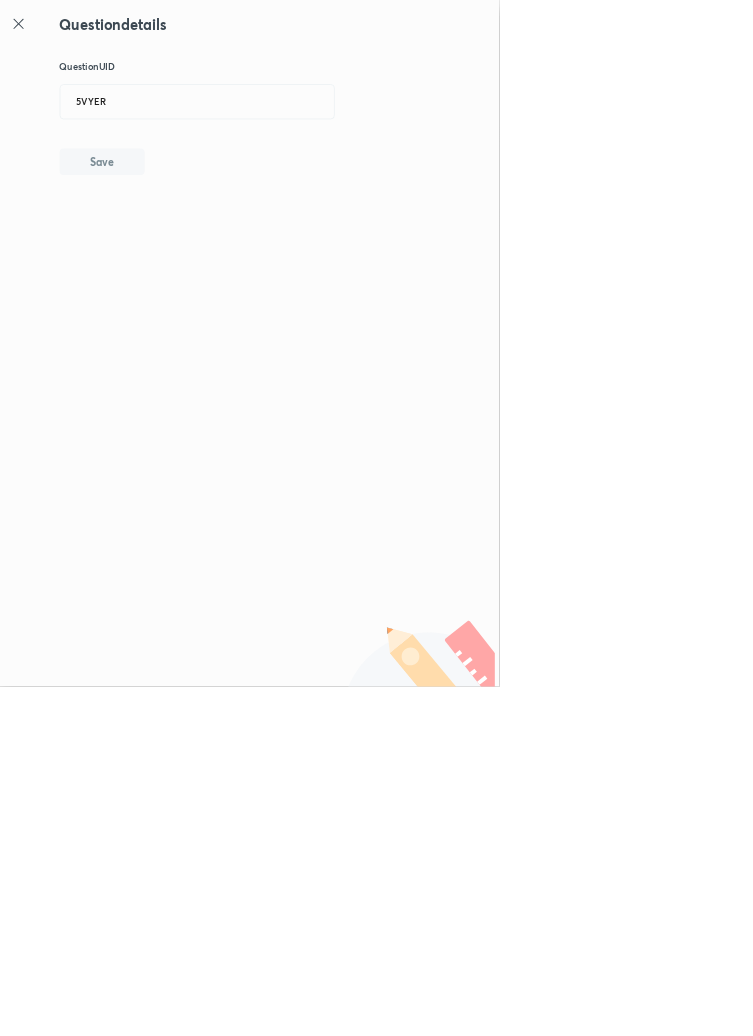 type 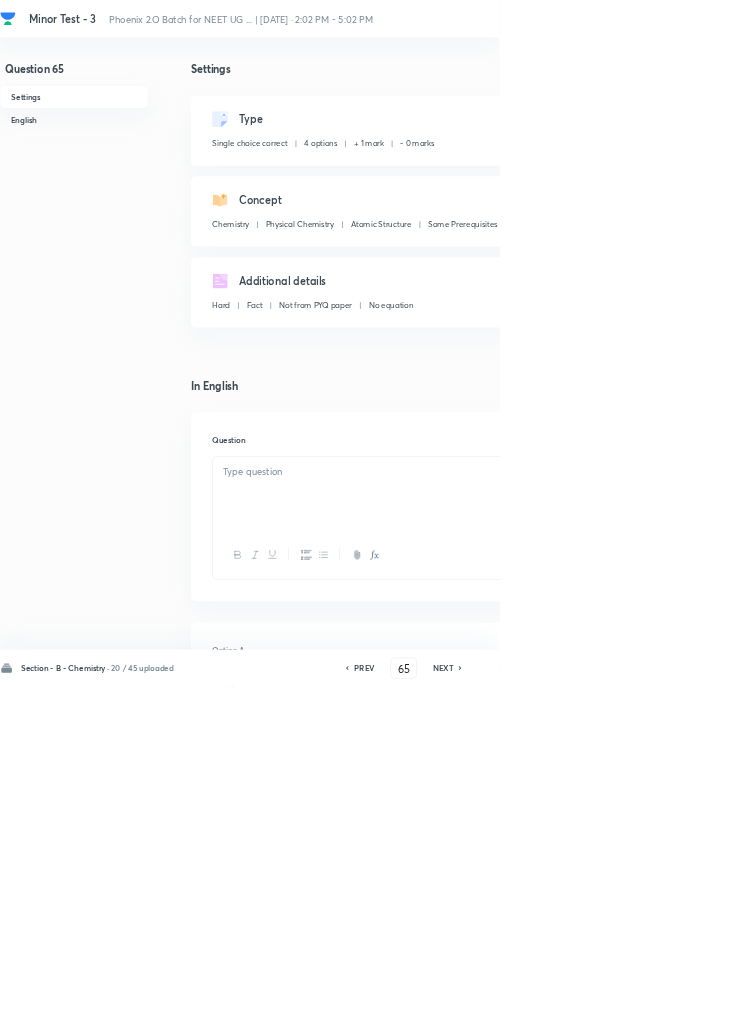 checkbox on "true" 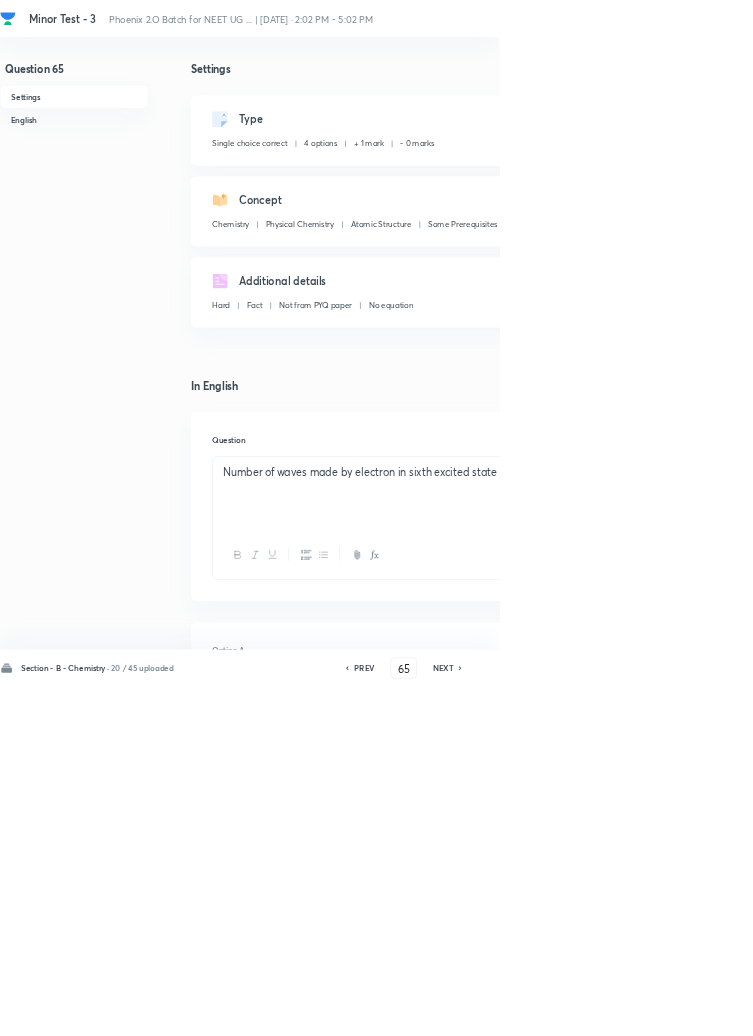 click 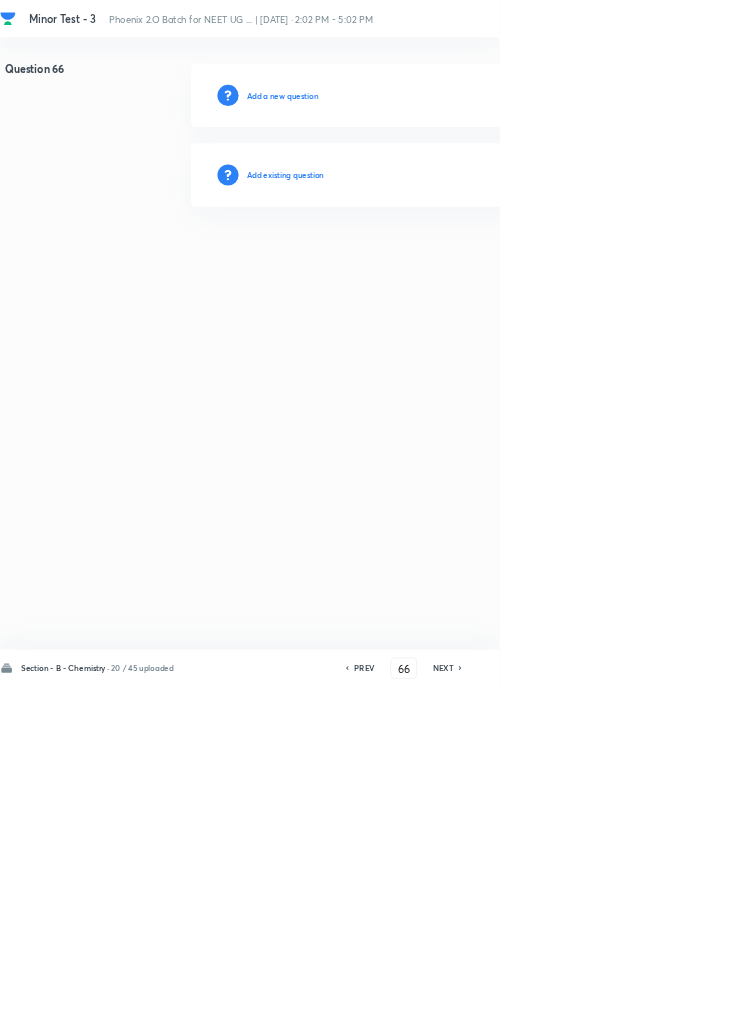 click on "Add existing question" at bounding box center [430, 264] 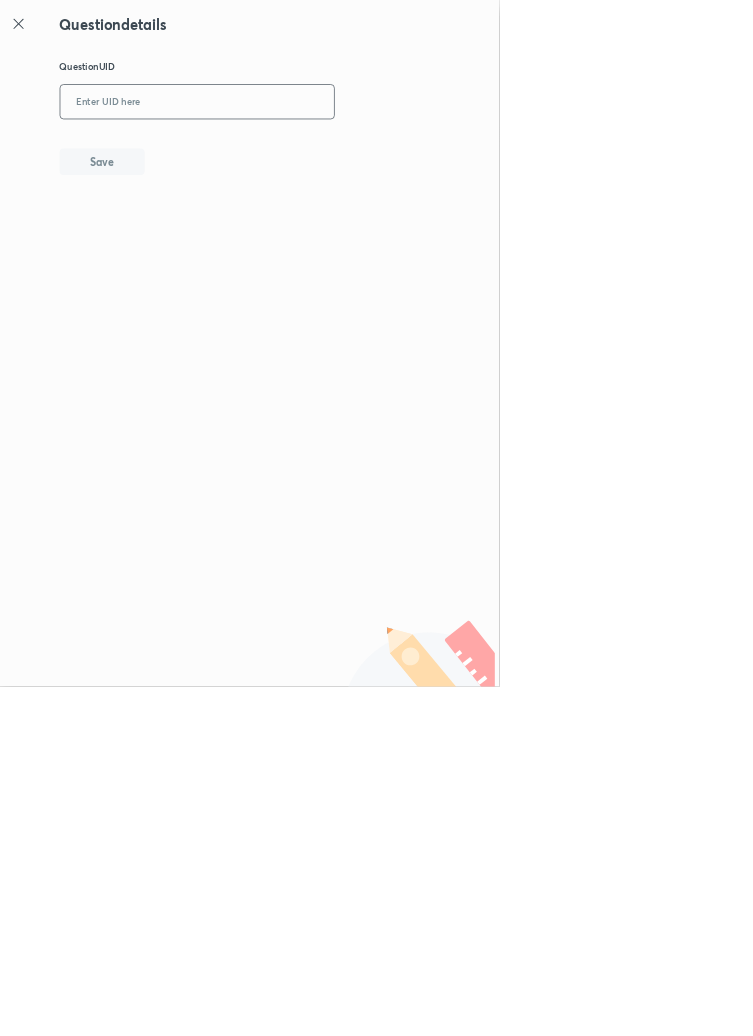 click at bounding box center [297, 154] 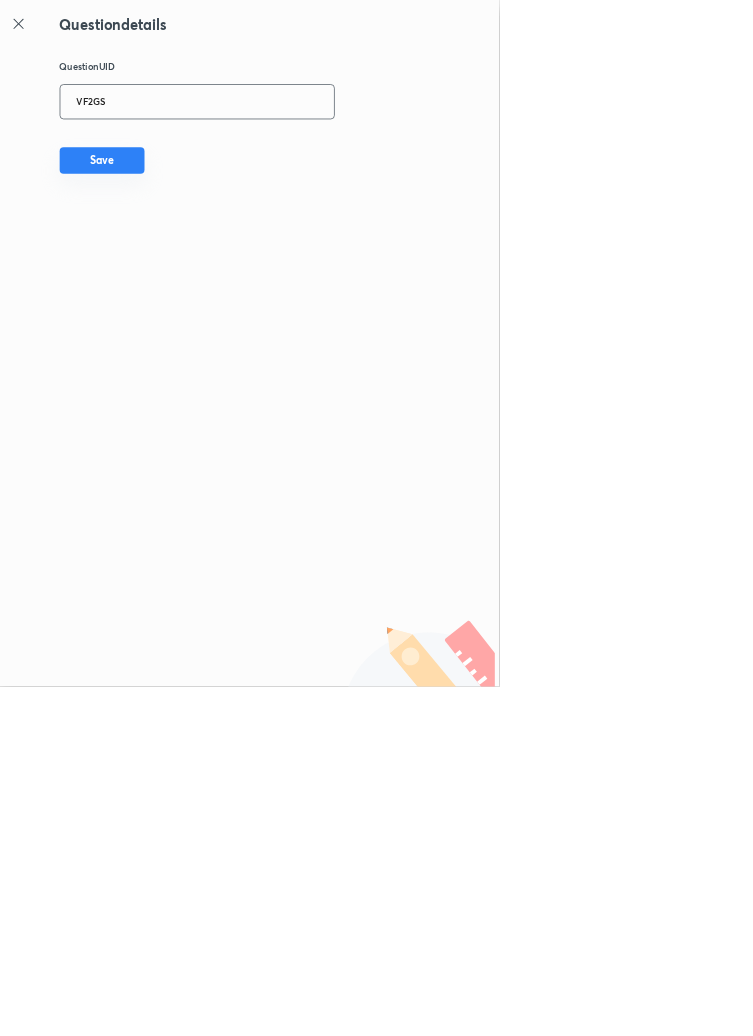 type on "VF2GS" 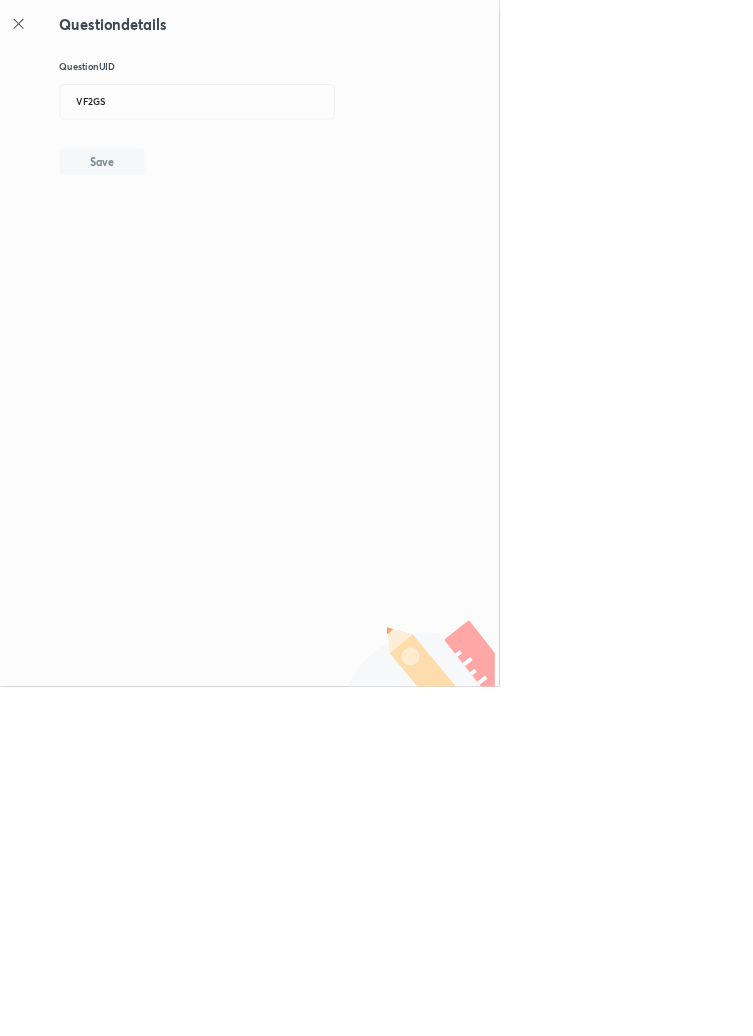 type 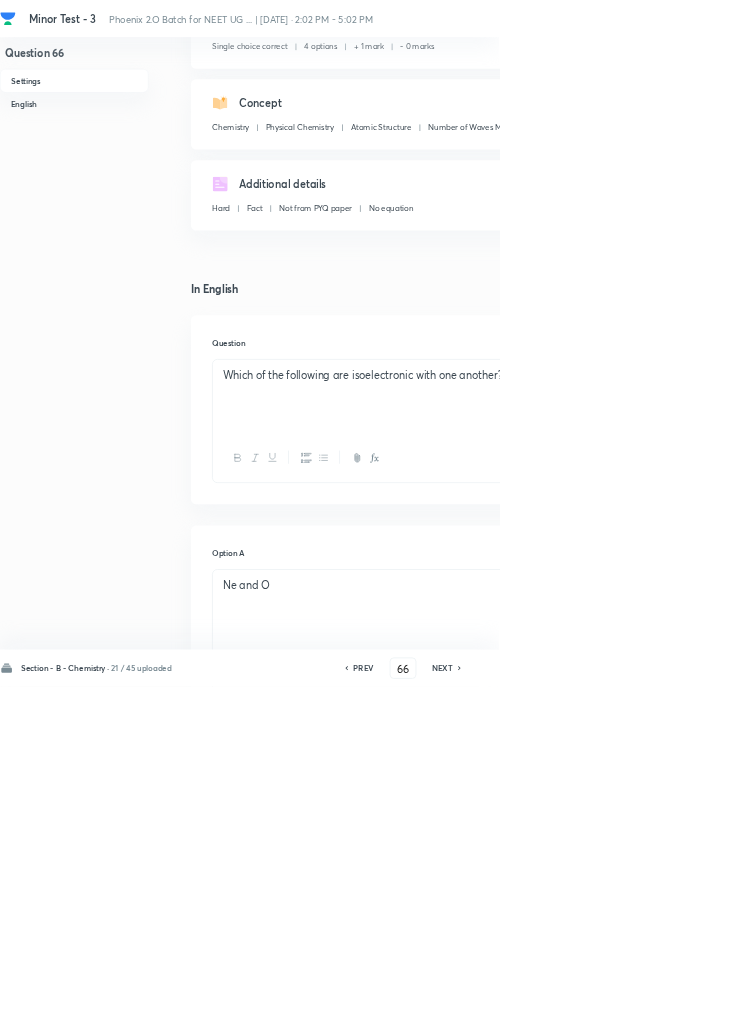 scroll, scrollTop: 0, scrollLeft: 0, axis: both 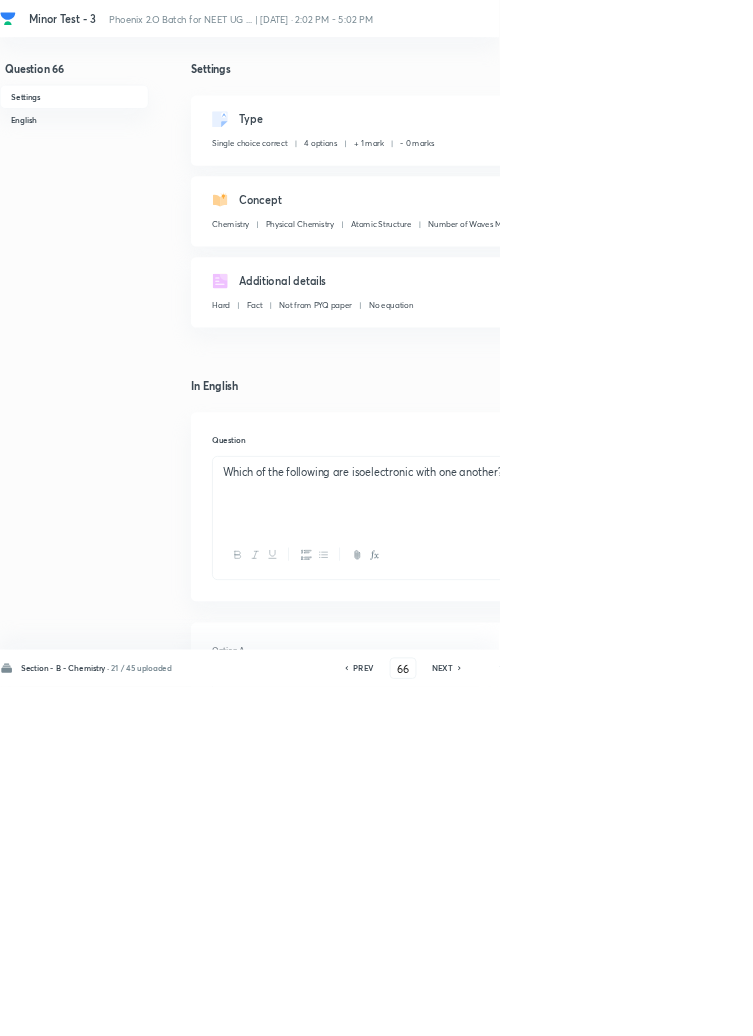 click on "Remove" at bounding box center [996, 1006] 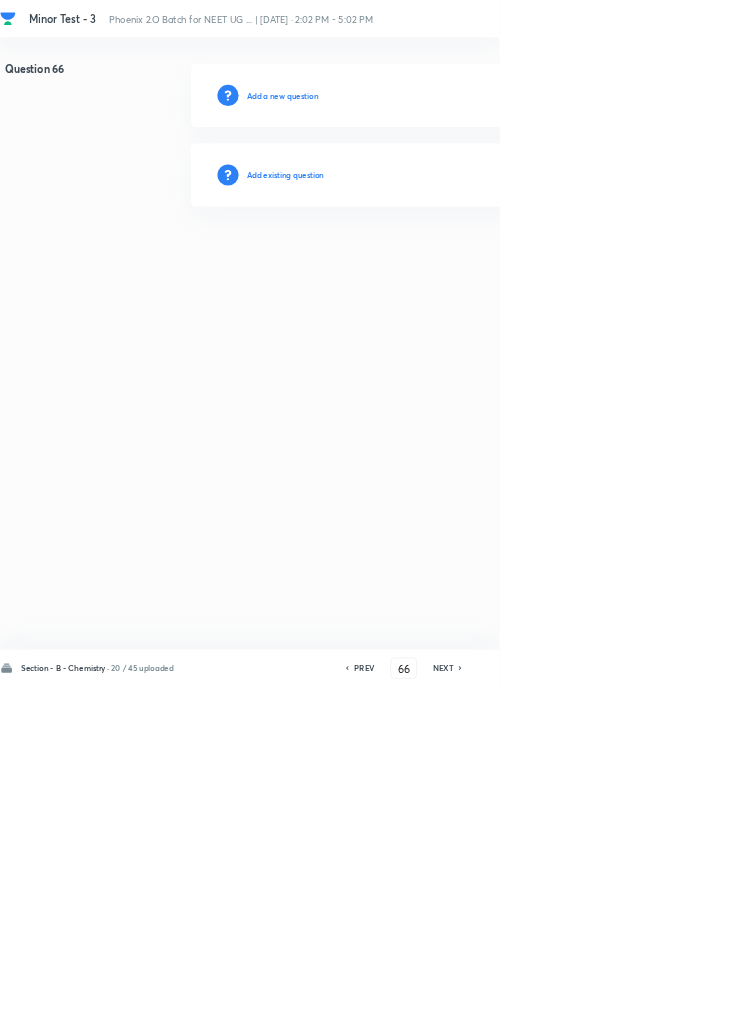 click on "Add existing question" at bounding box center [430, 264] 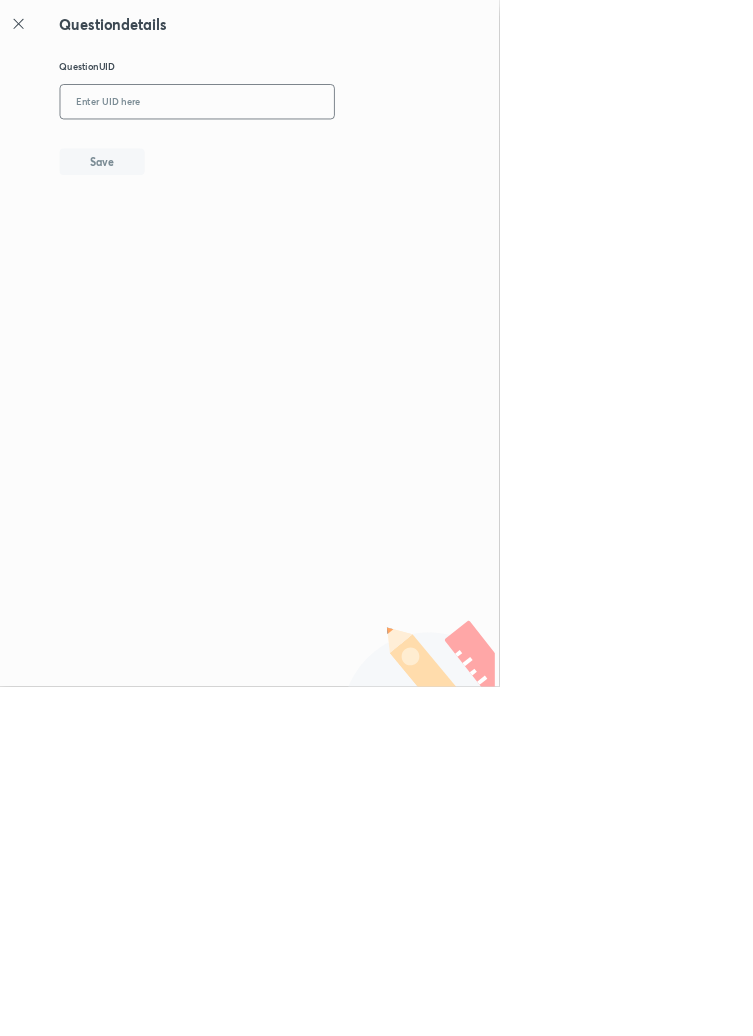 click at bounding box center (297, 154) 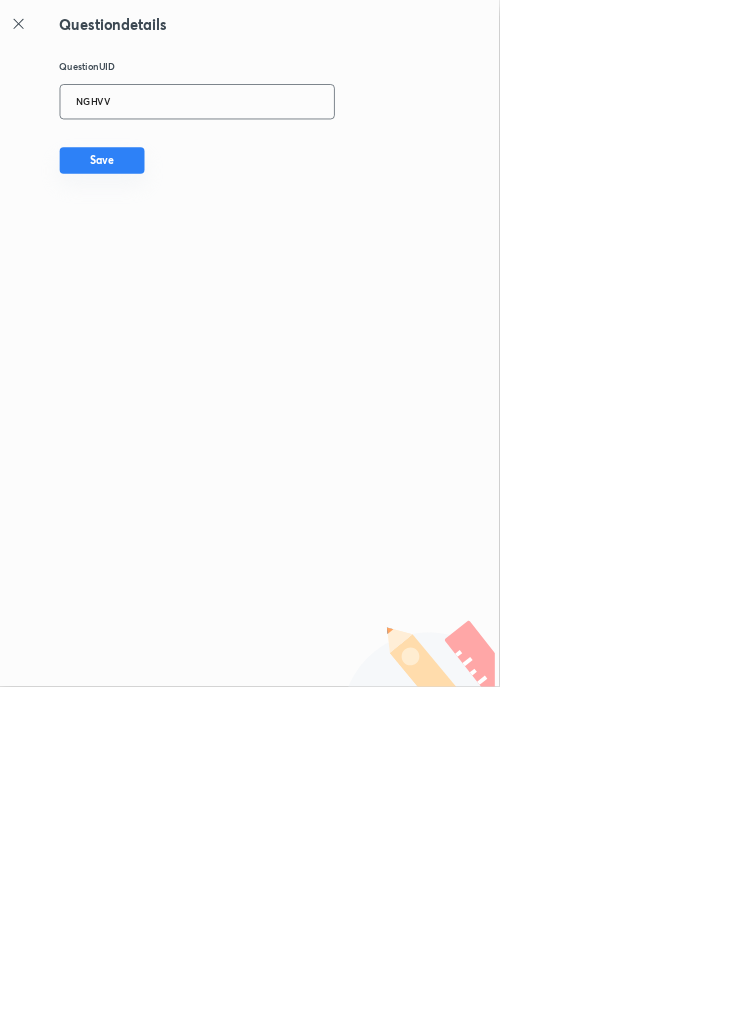type on "NGHVV" 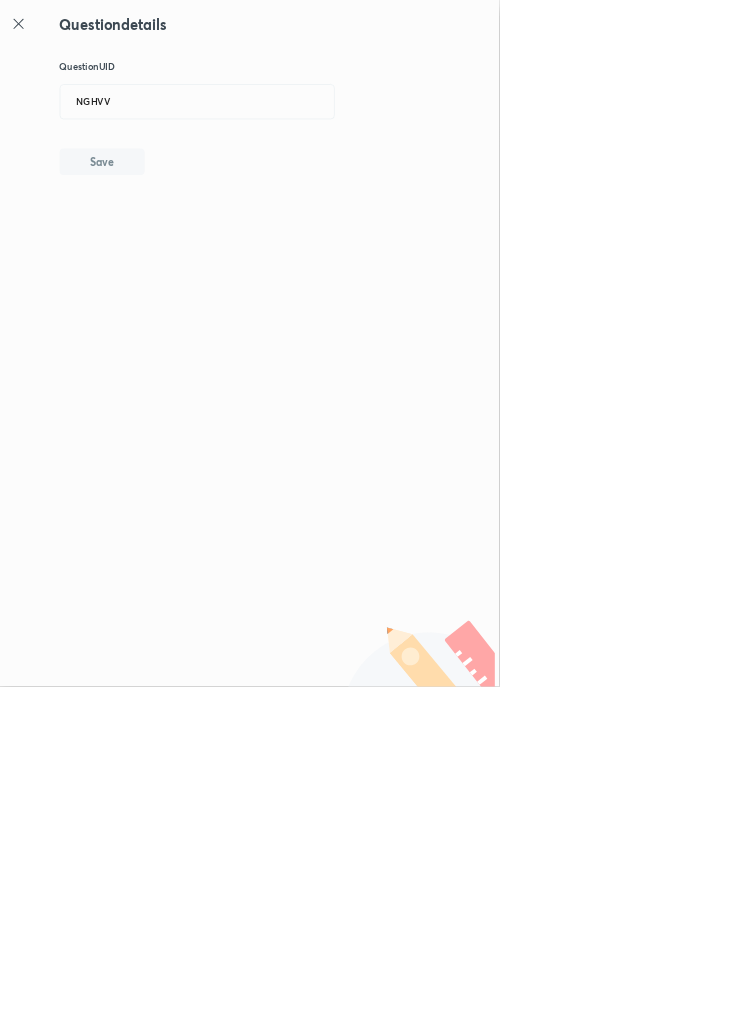 type 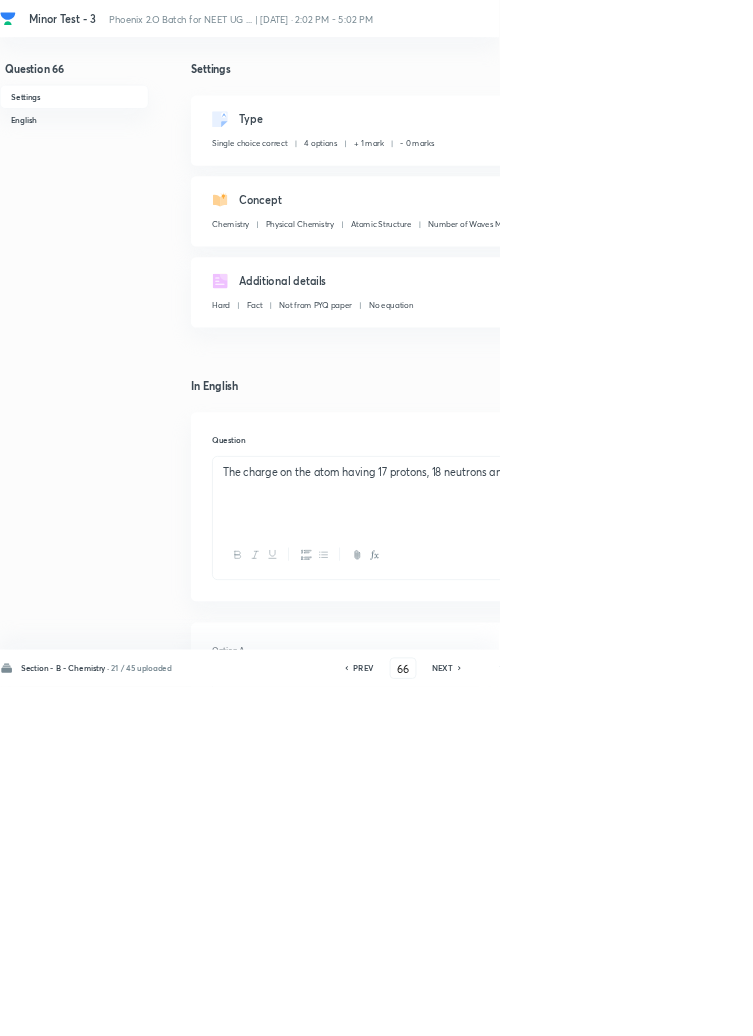click 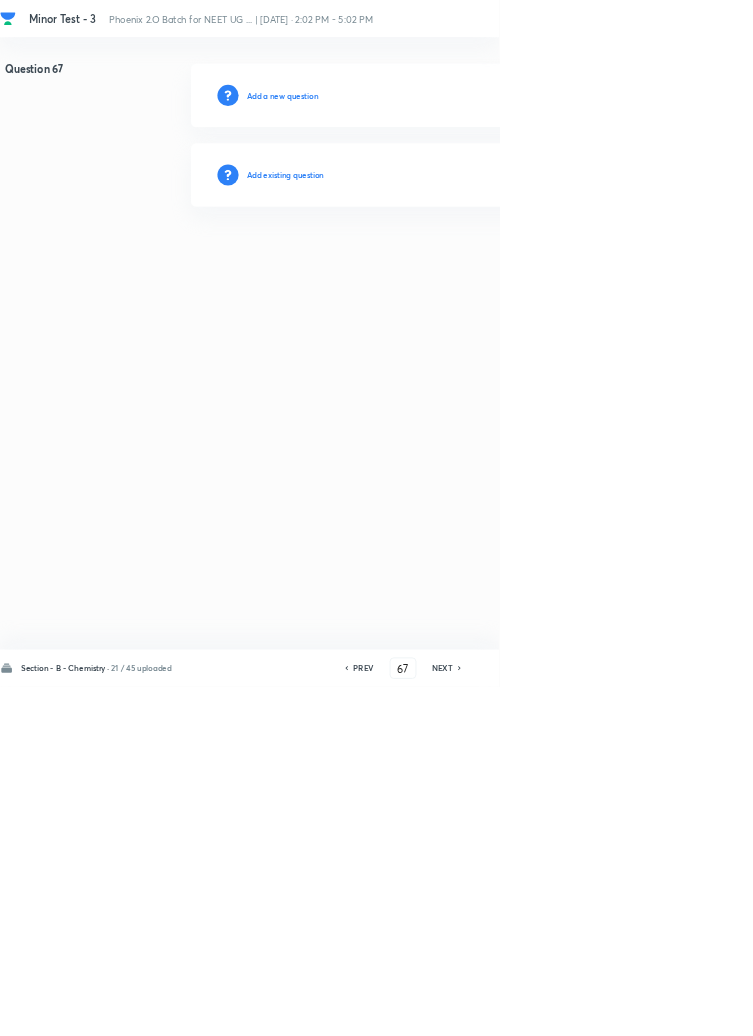 click on "Add existing question" at bounding box center (430, 264) 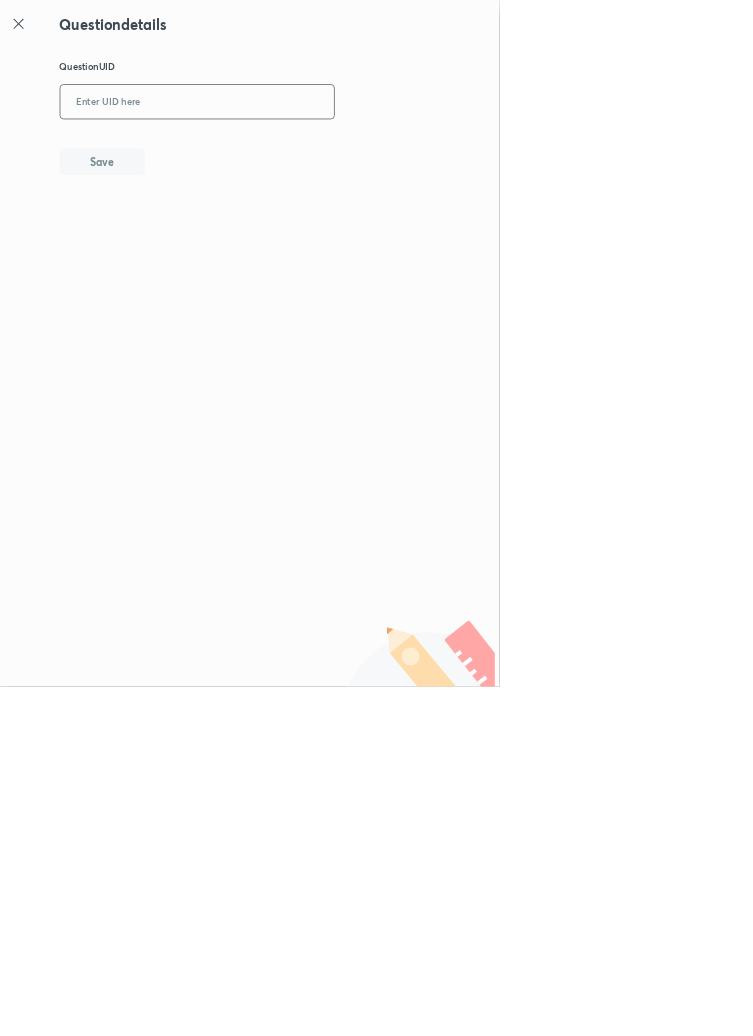 click at bounding box center (297, 154) 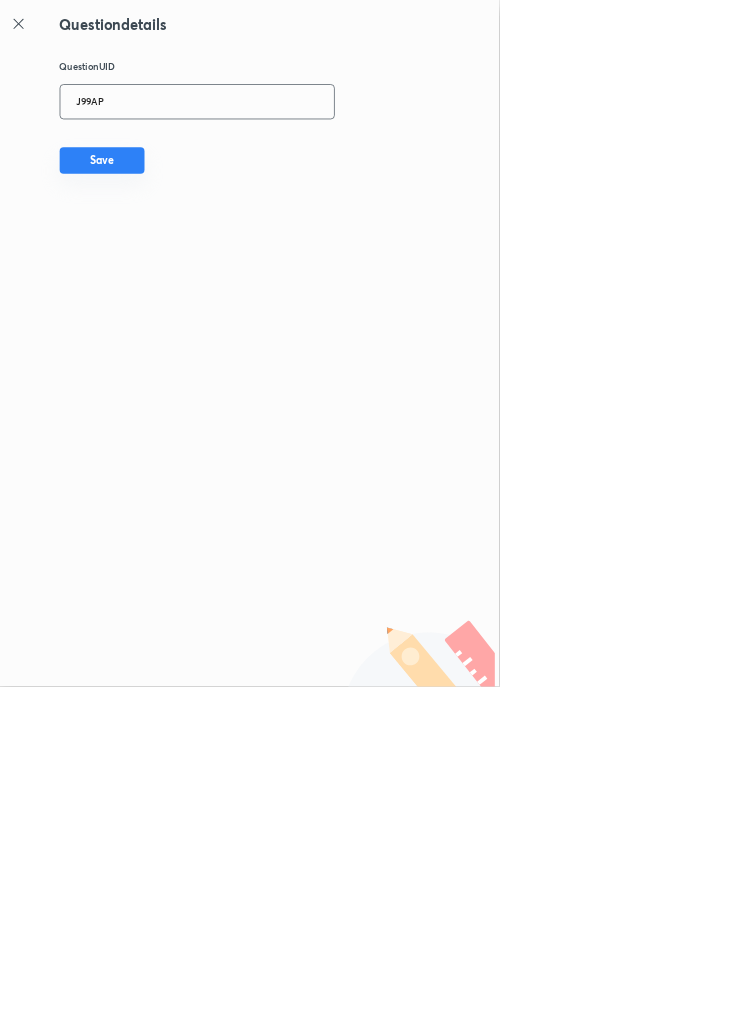 type on "J99AP" 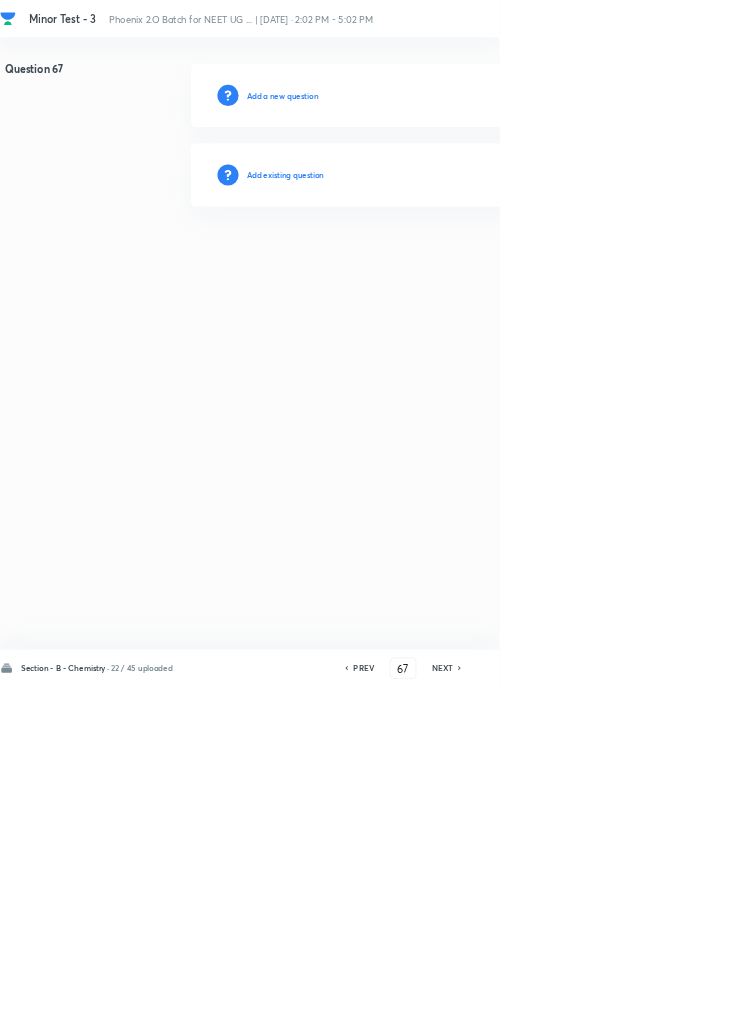 type 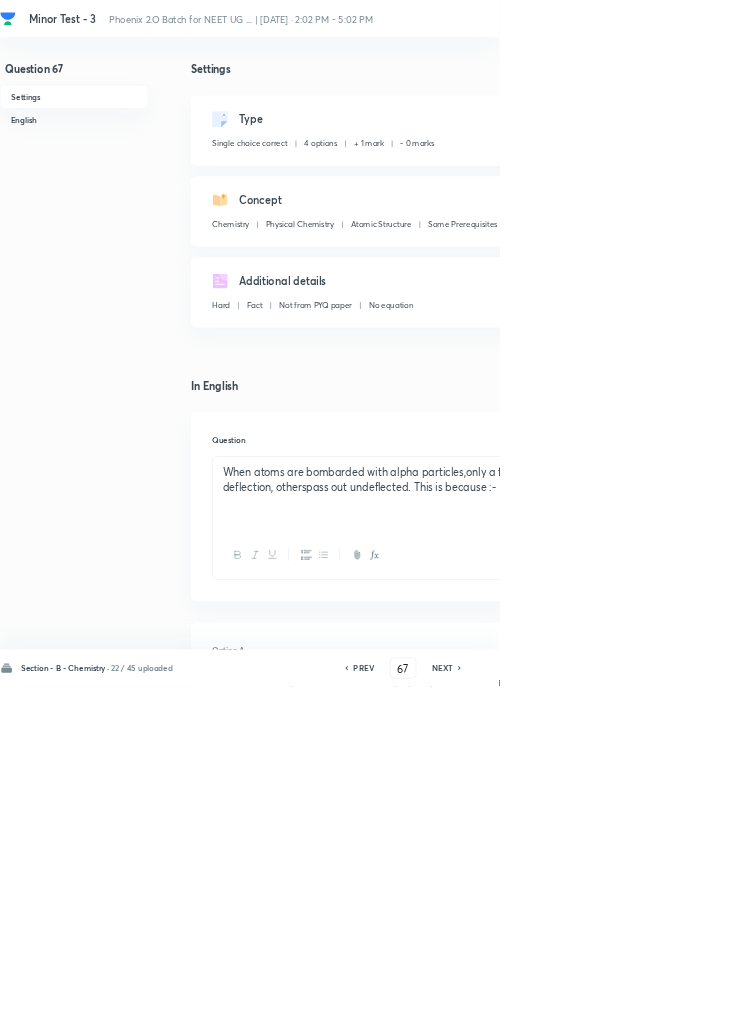 click 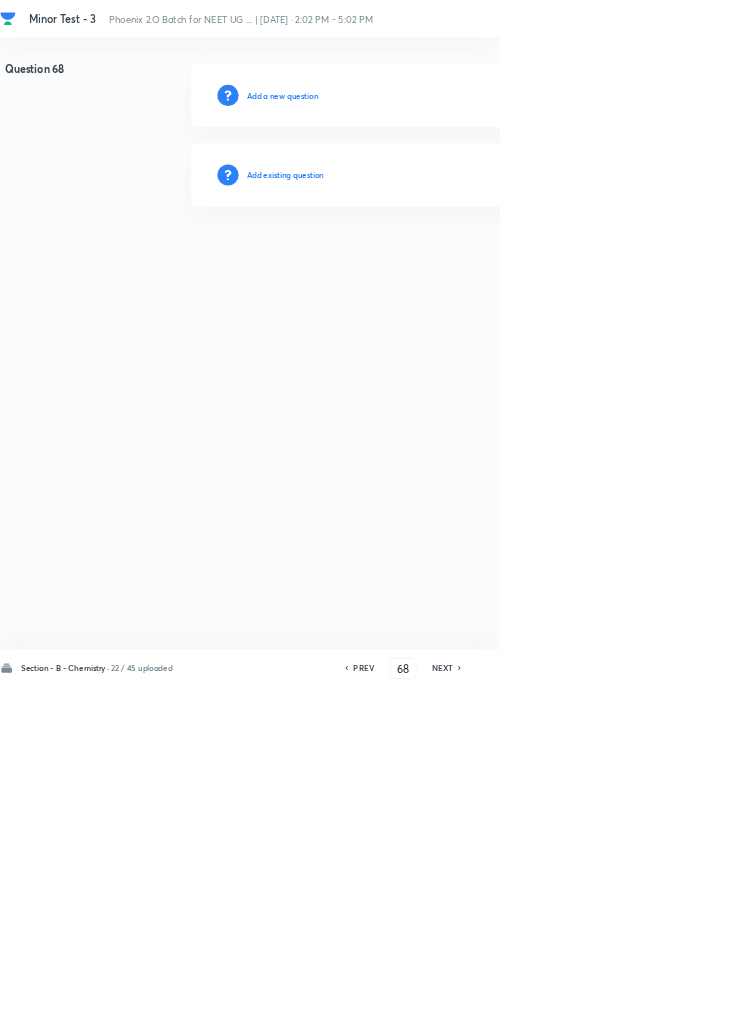 click on "Add existing question" at bounding box center [430, 264] 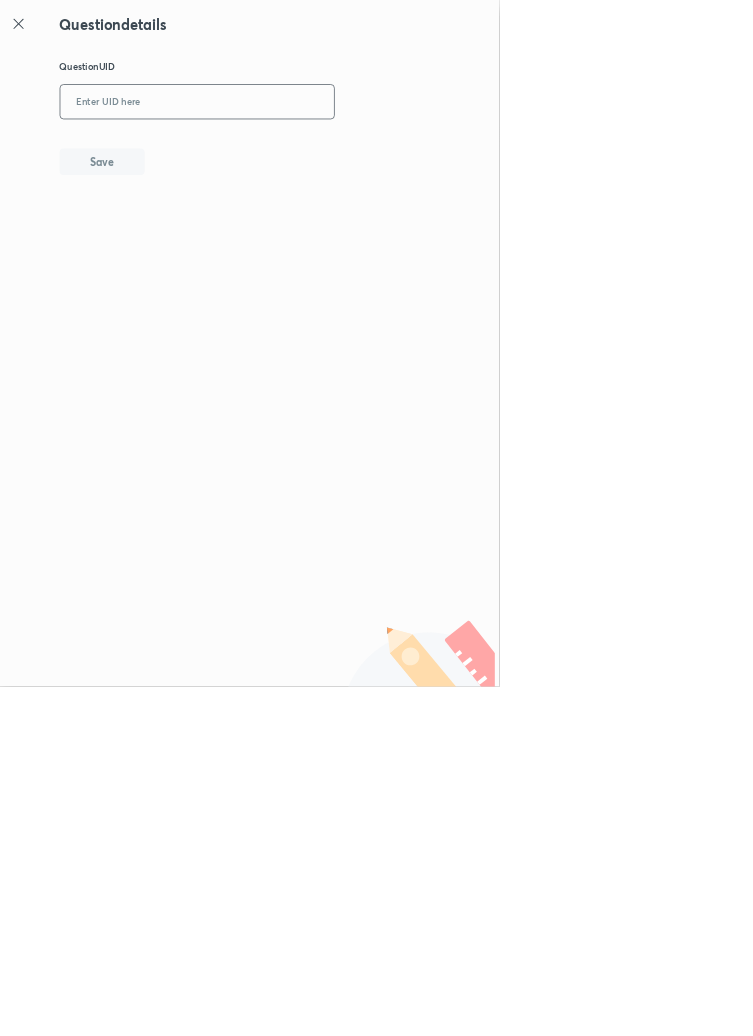 click at bounding box center (297, 154) 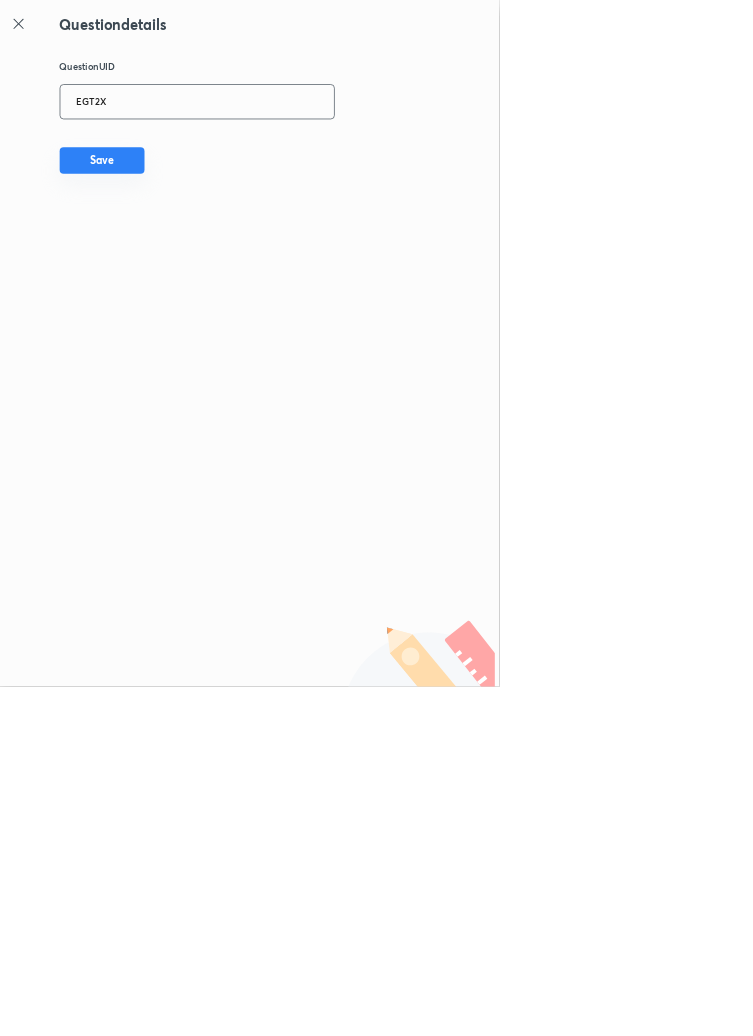 type on "EGT2X" 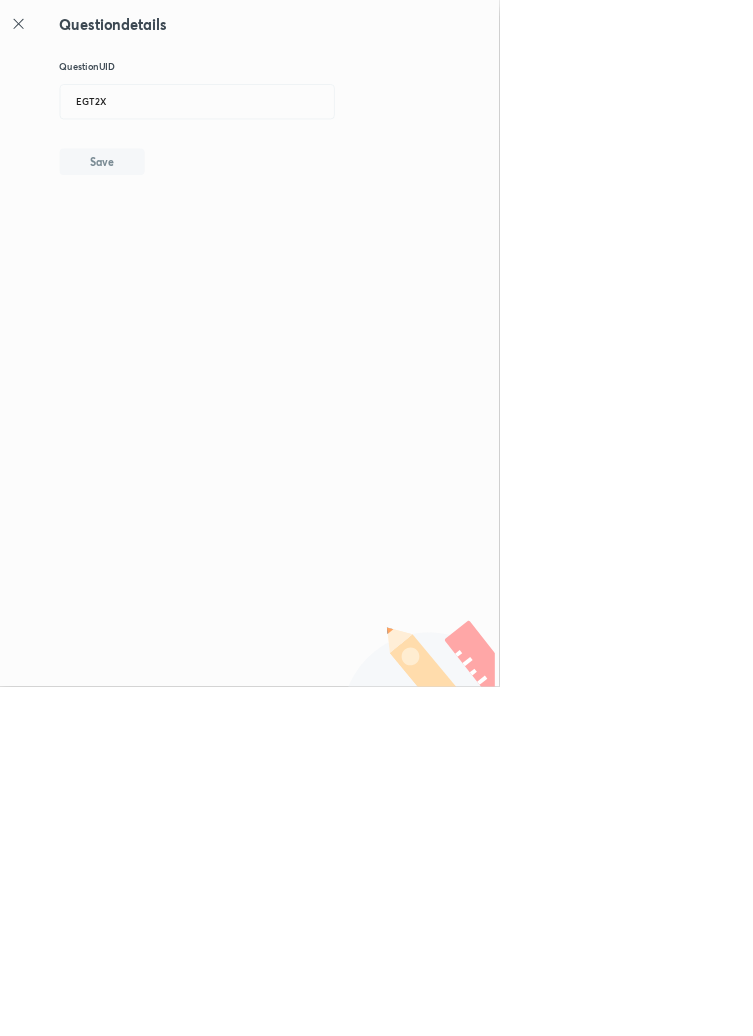 type 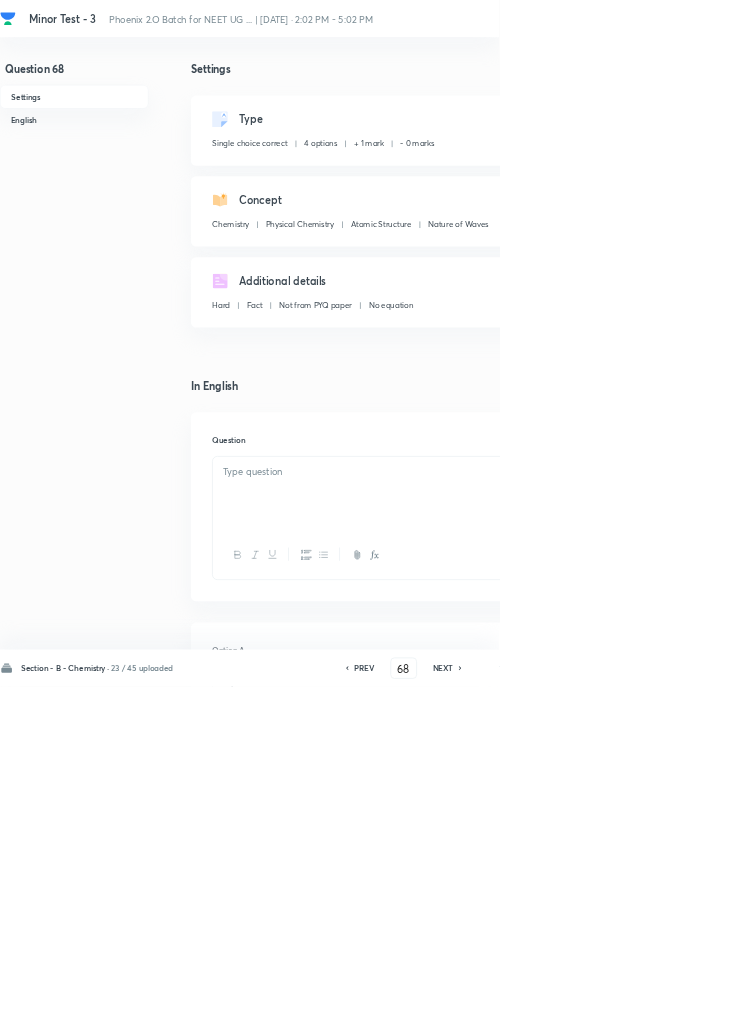 checkbox on "true" 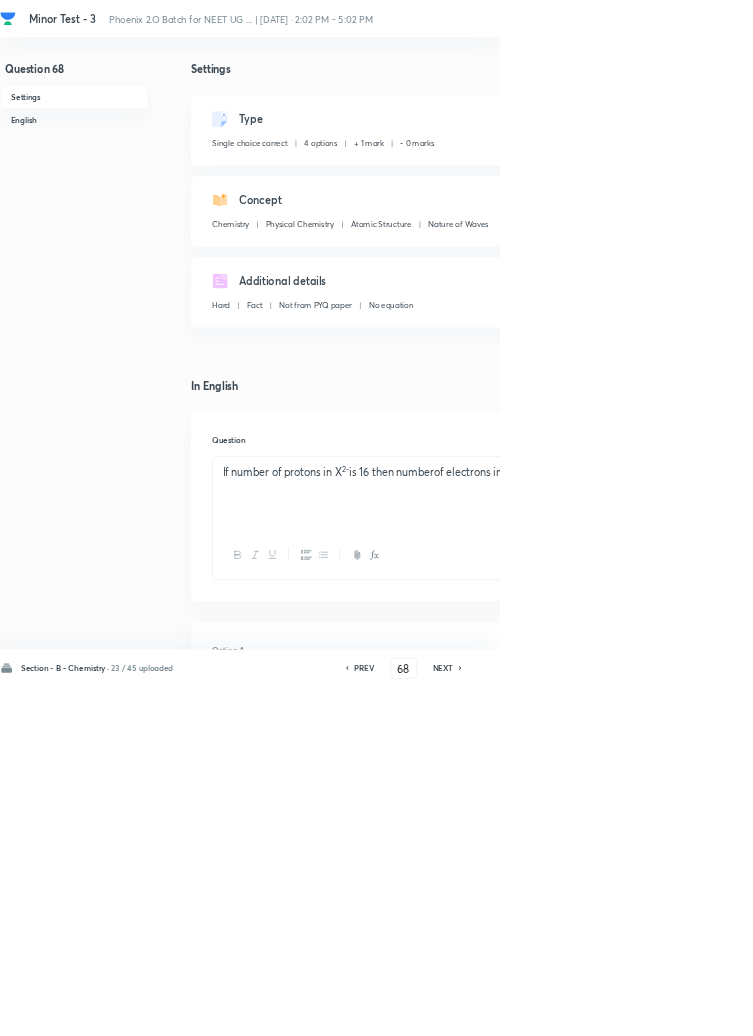 click 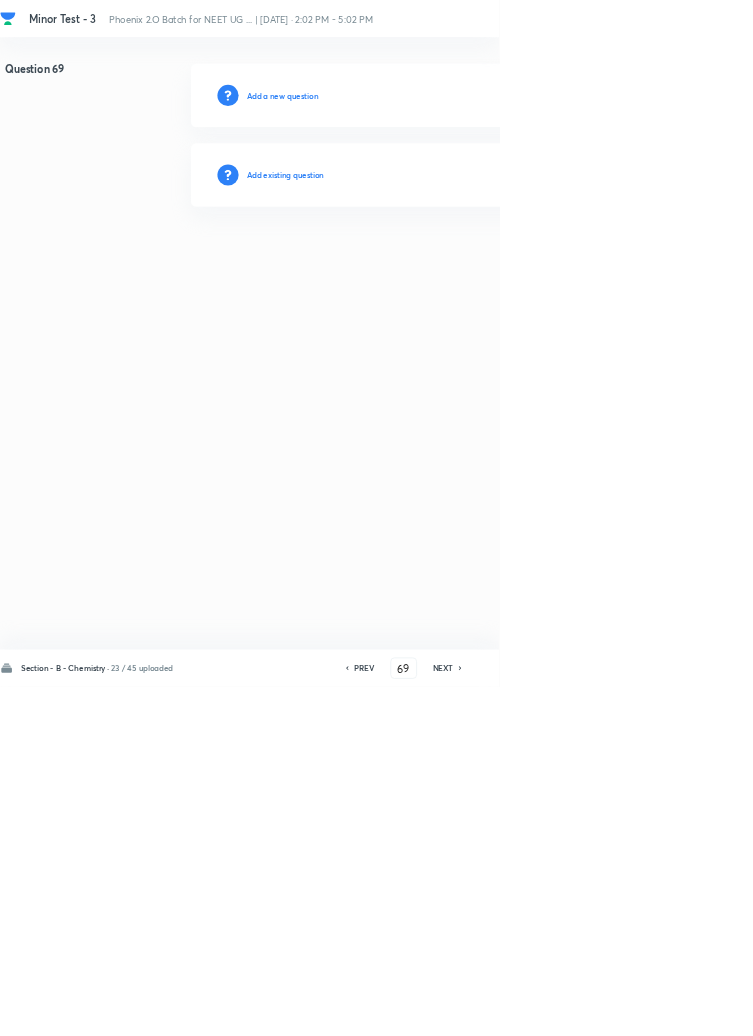 click on "Add existing question" at bounding box center [430, 264] 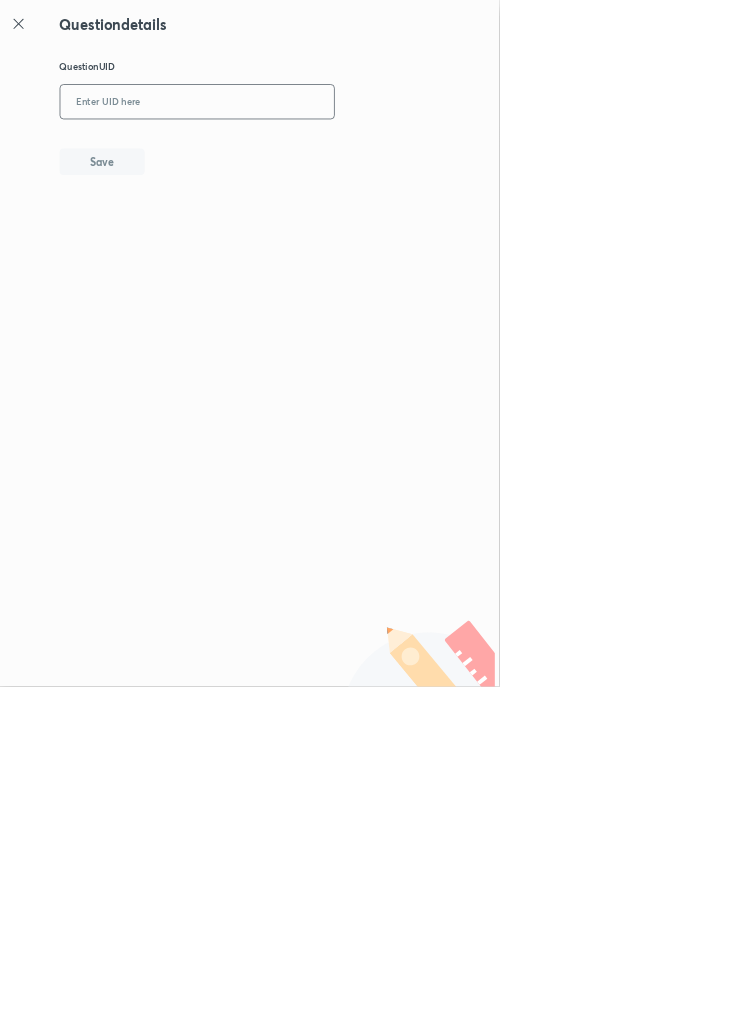click at bounding box center (297, 154) 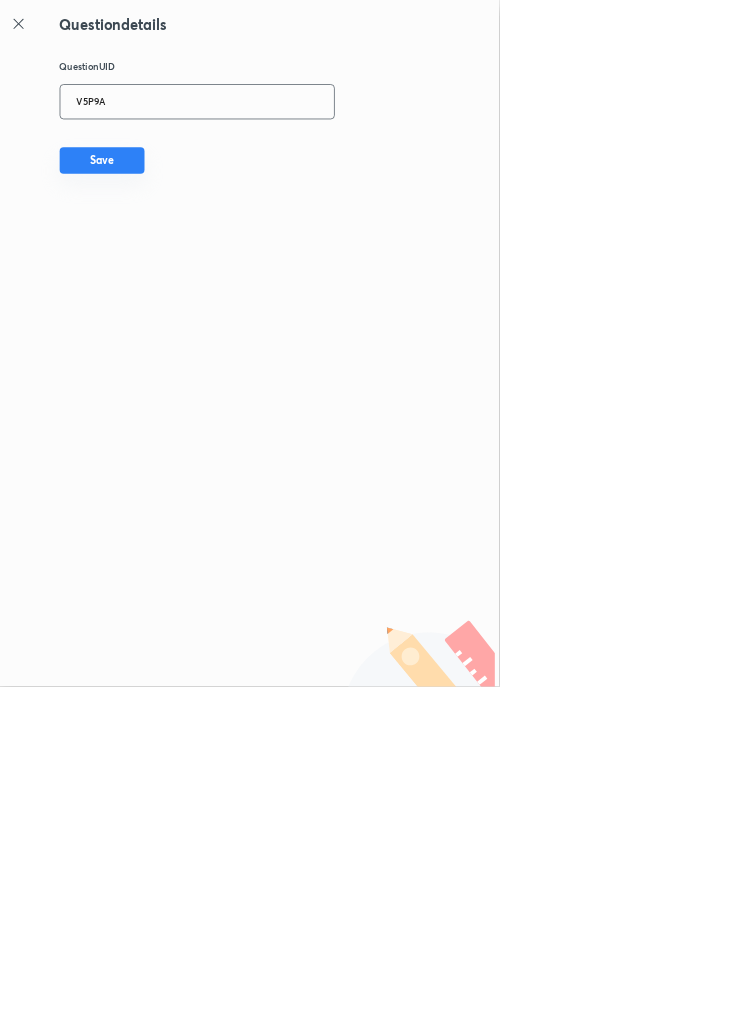 type on "V5P9A" 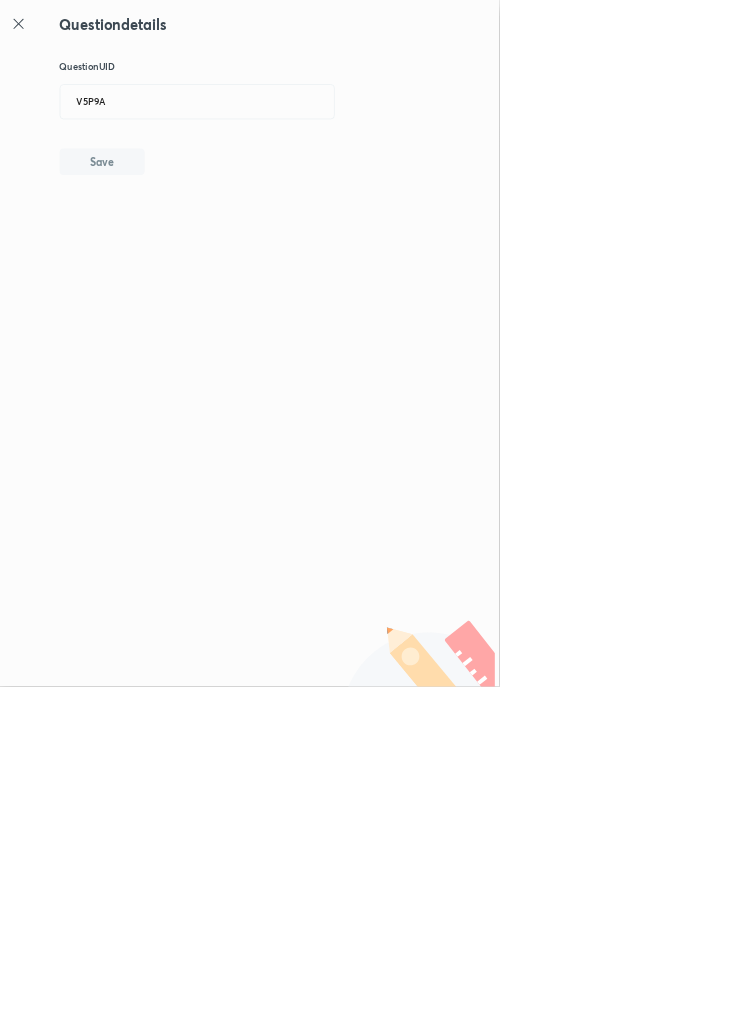 type 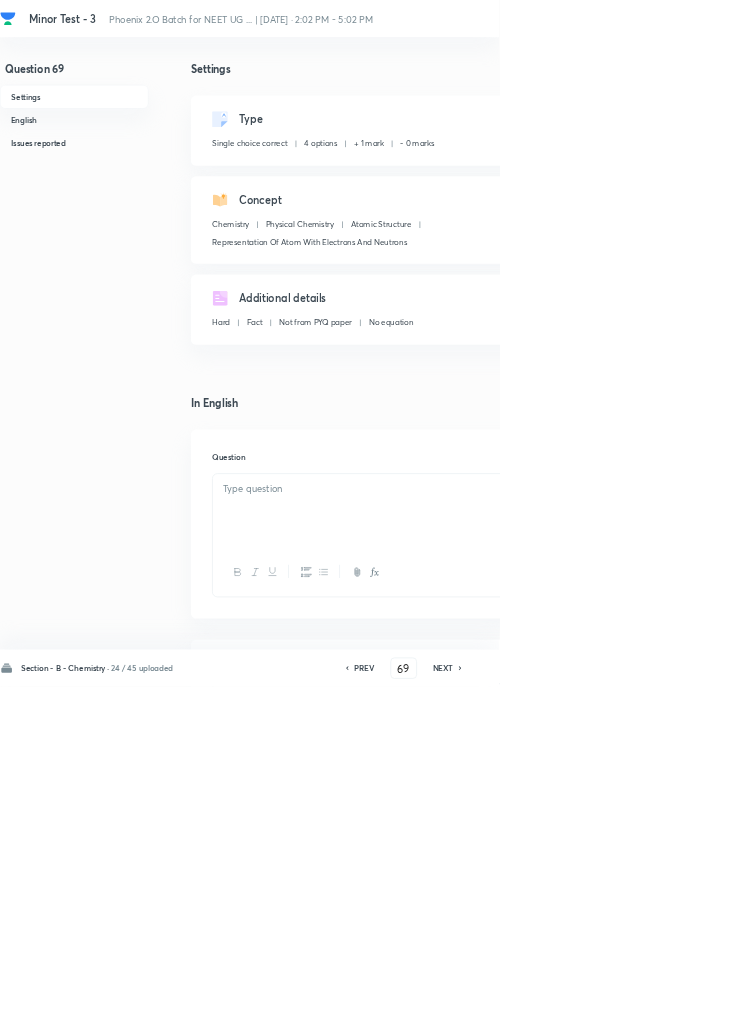 checkbox on "true" 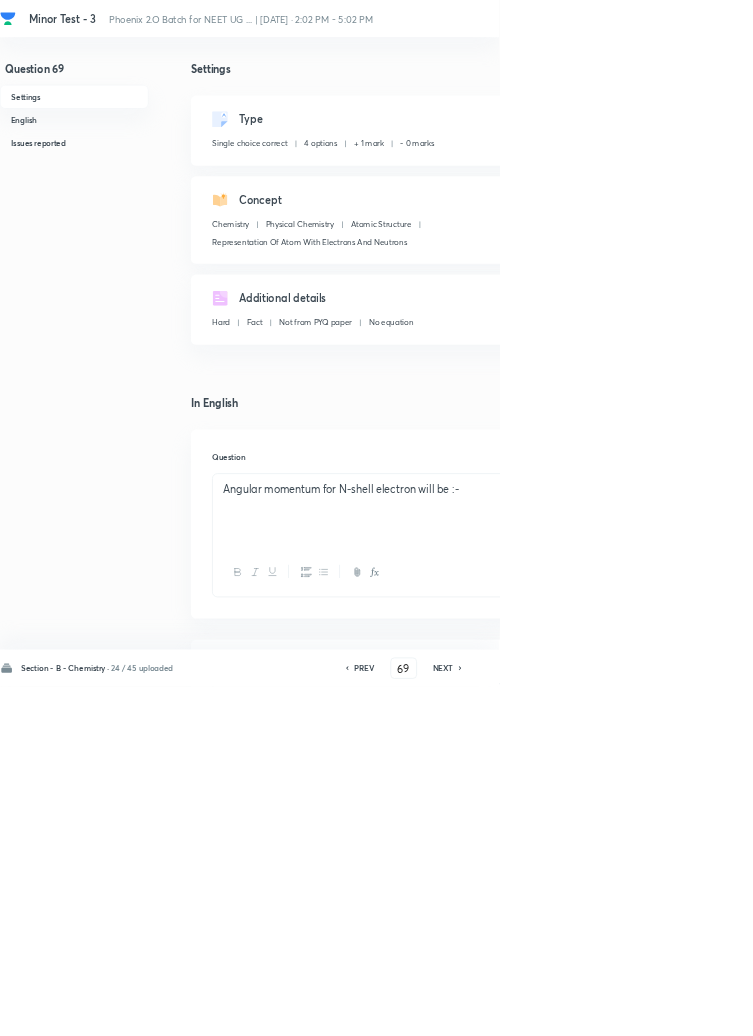 click 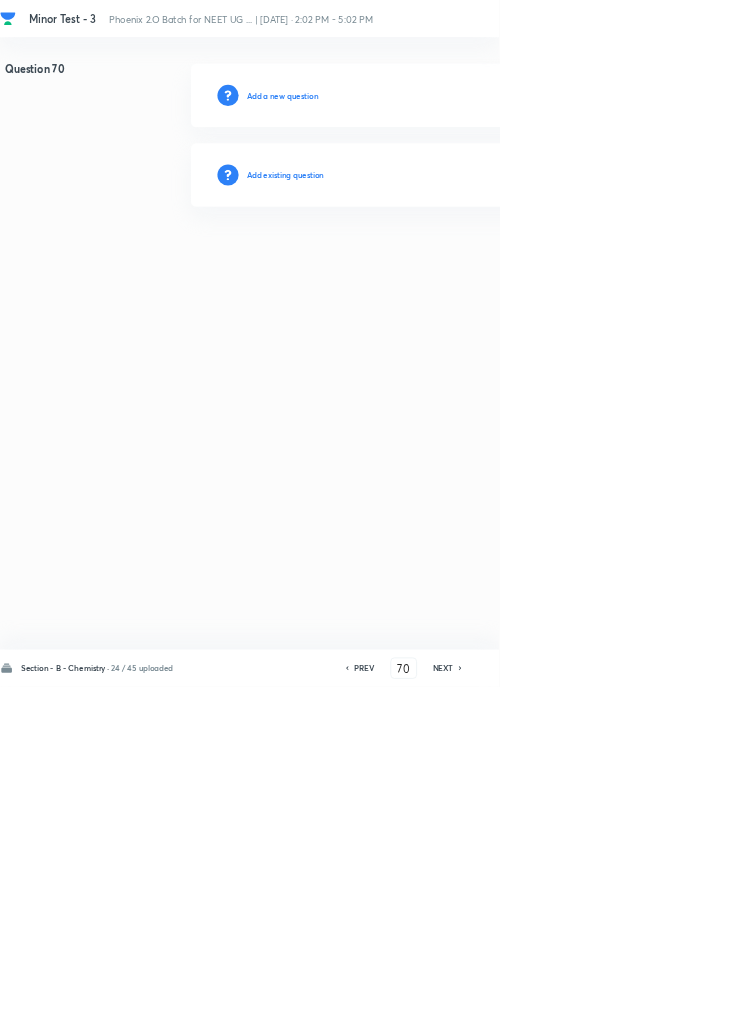 click on "Add existing question" at bounding box center [430, 264] 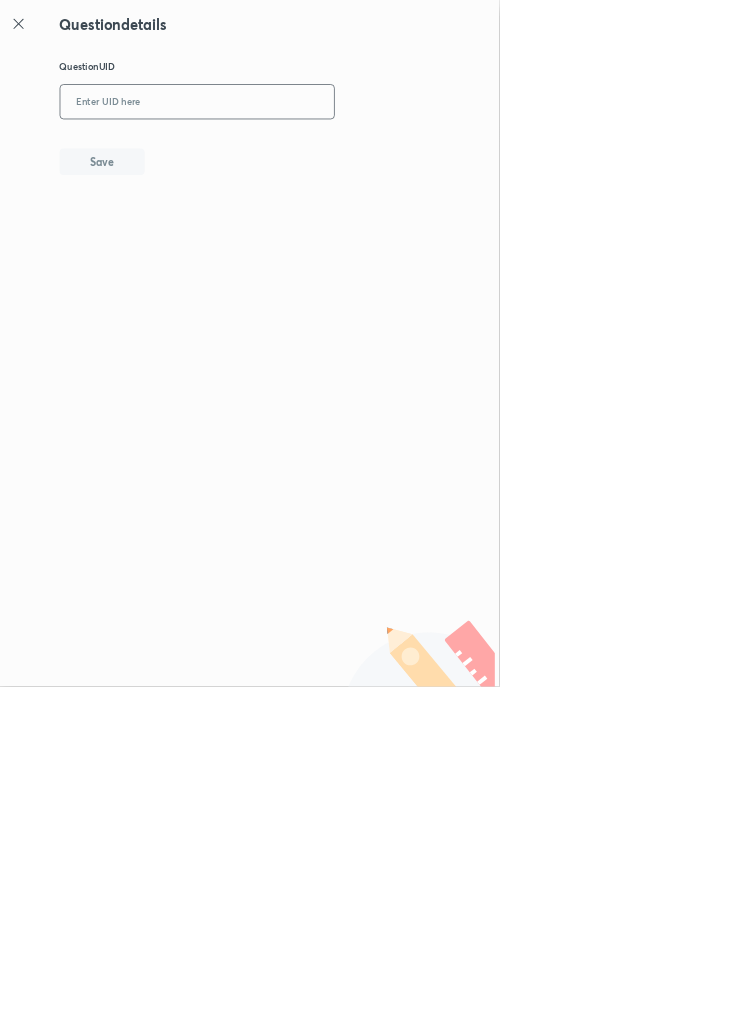 click at bounding box center (297, 154) 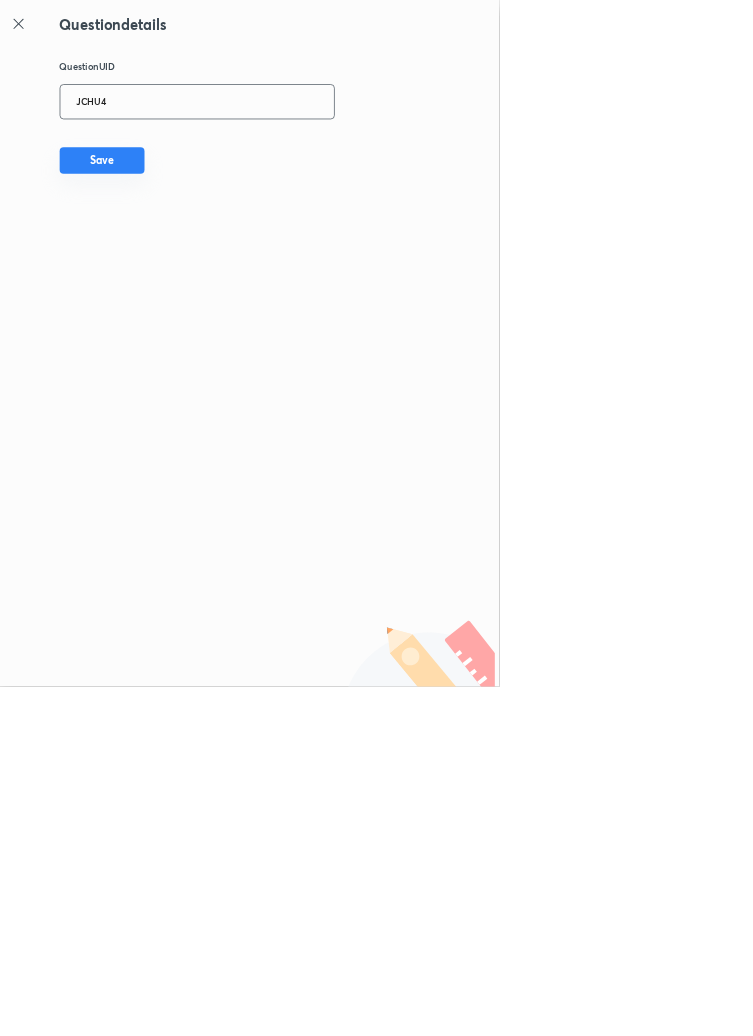type on "JCHU4" 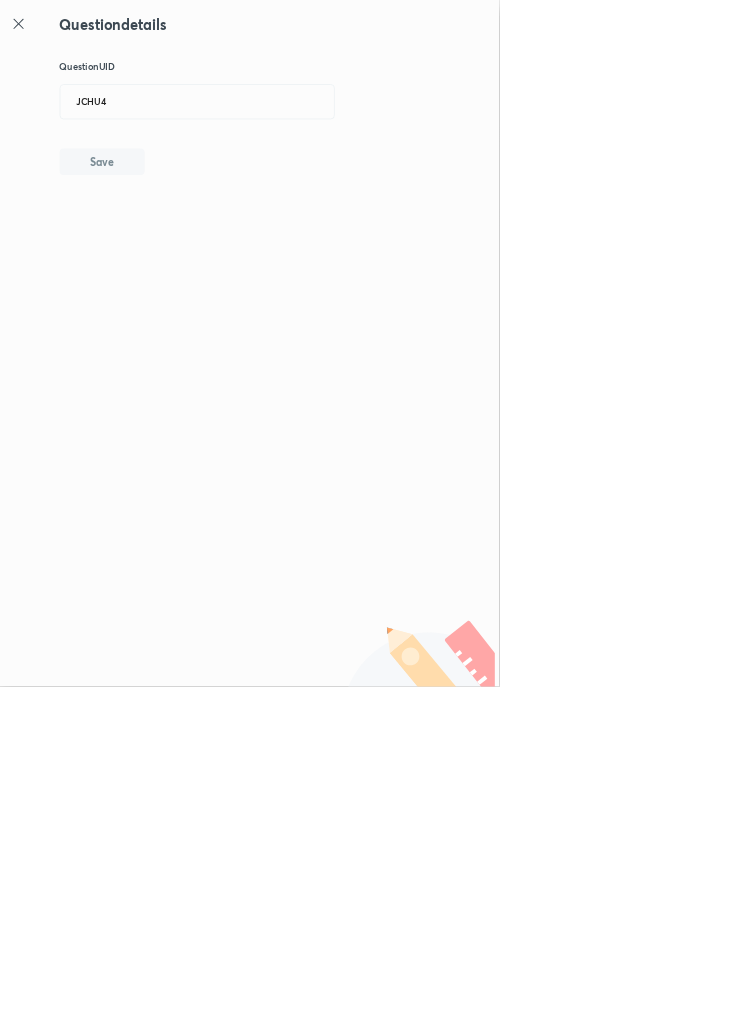 type 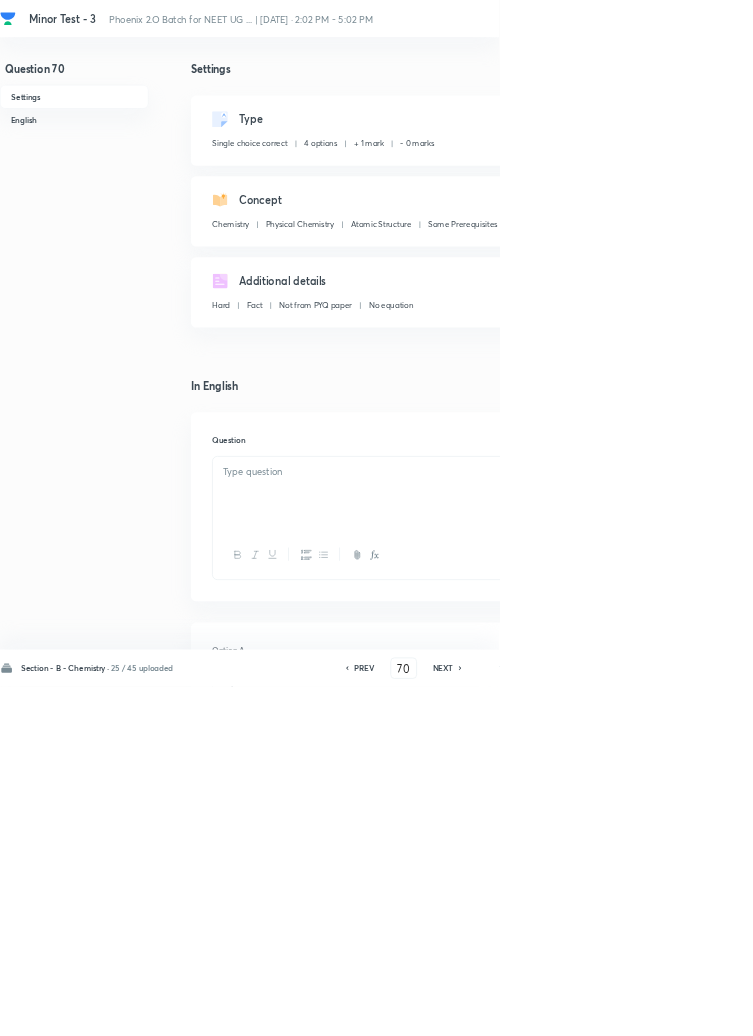 checkbox on "true" 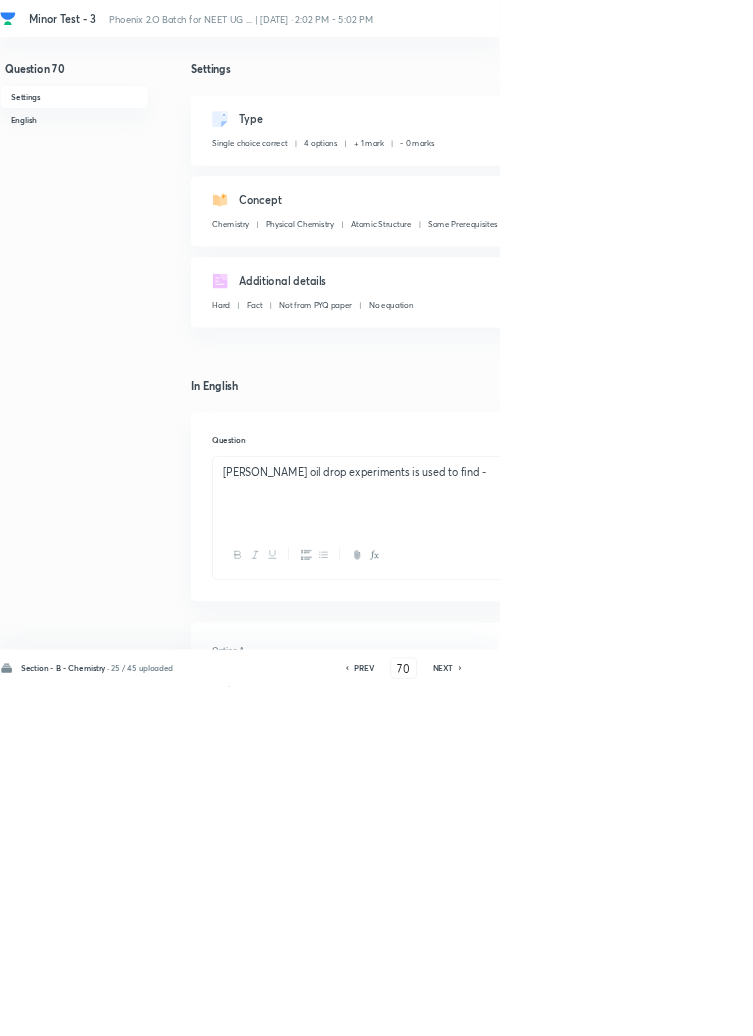 click 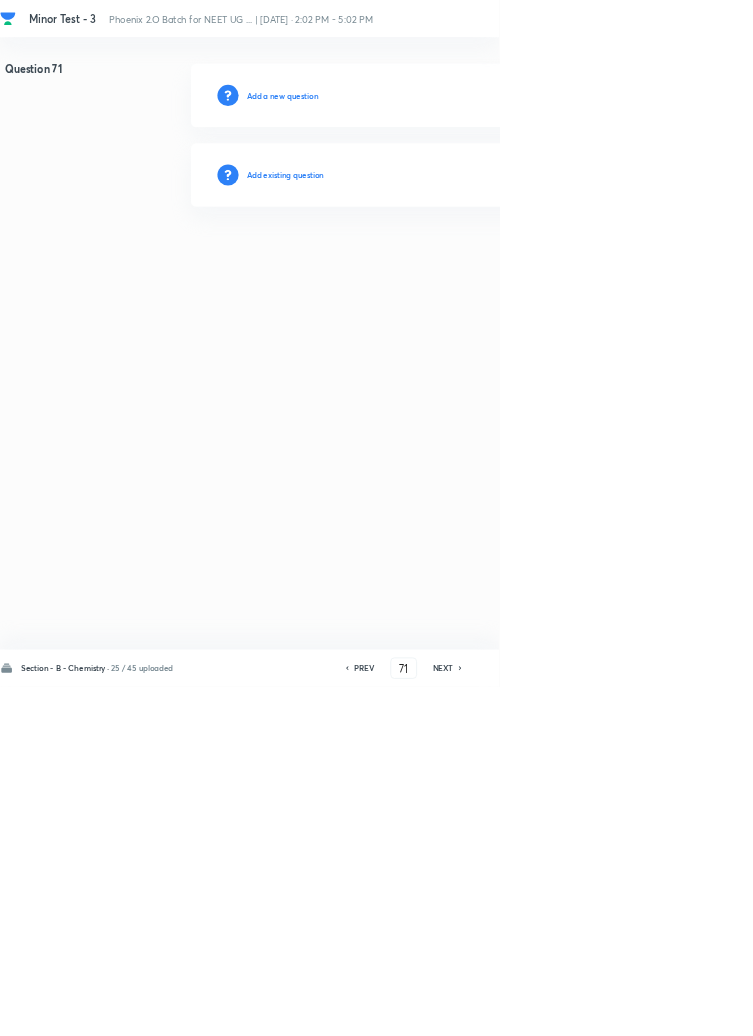 click on "Add existing question" at bounding box center (430, 264) 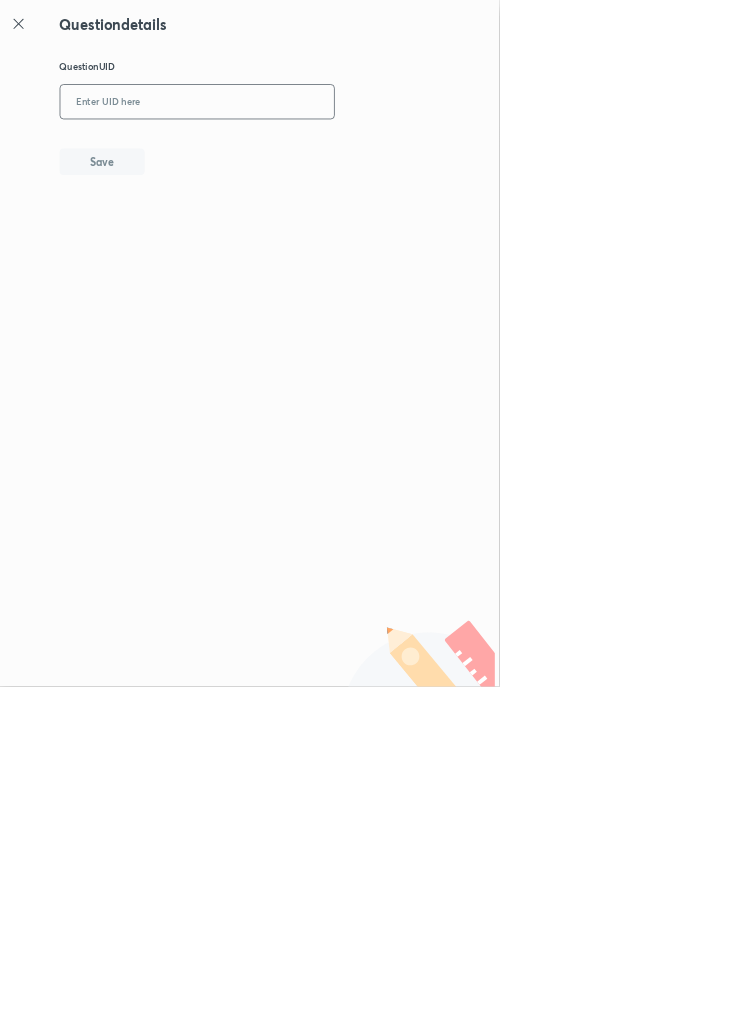 click at bounding box center [297, 154] 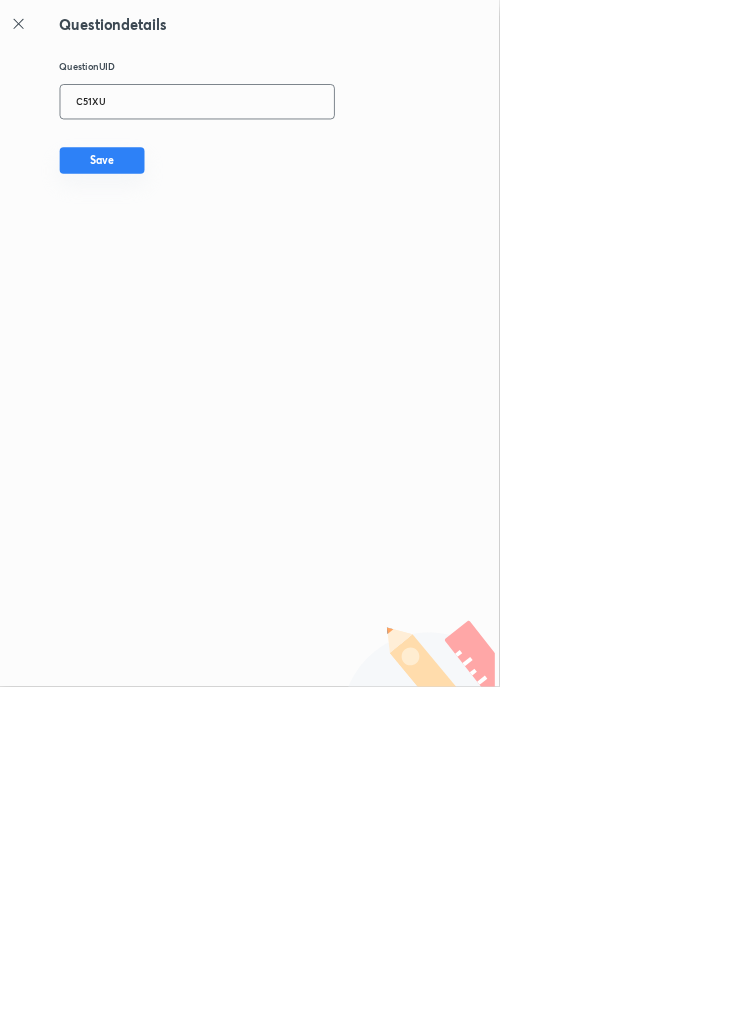 type on "C51XU" 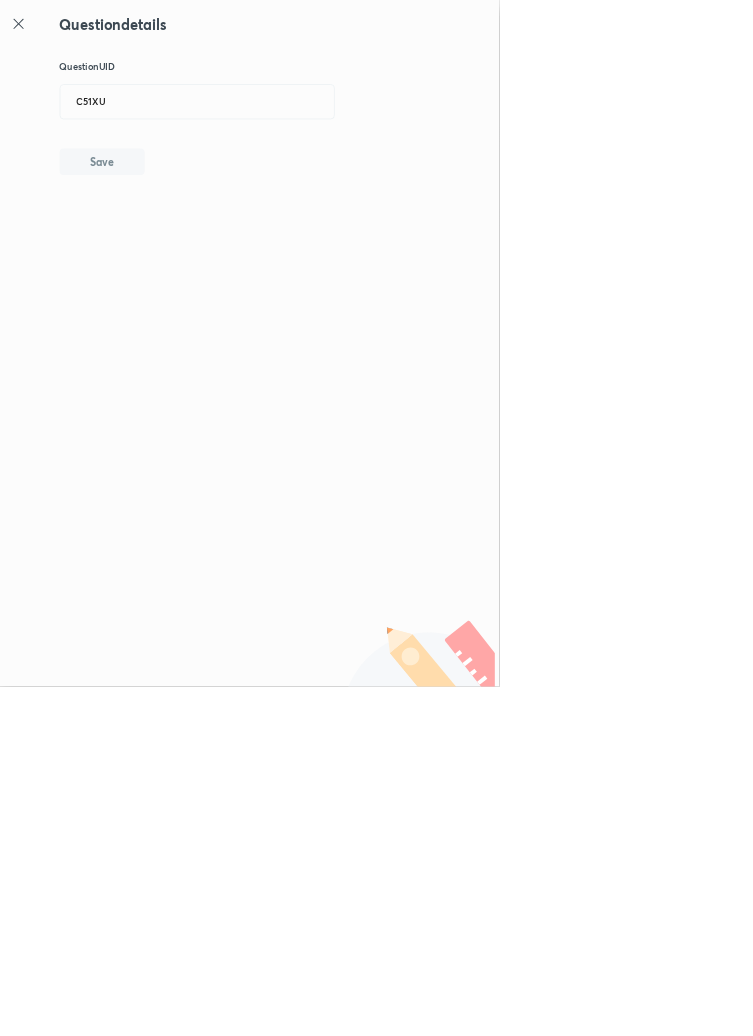 type 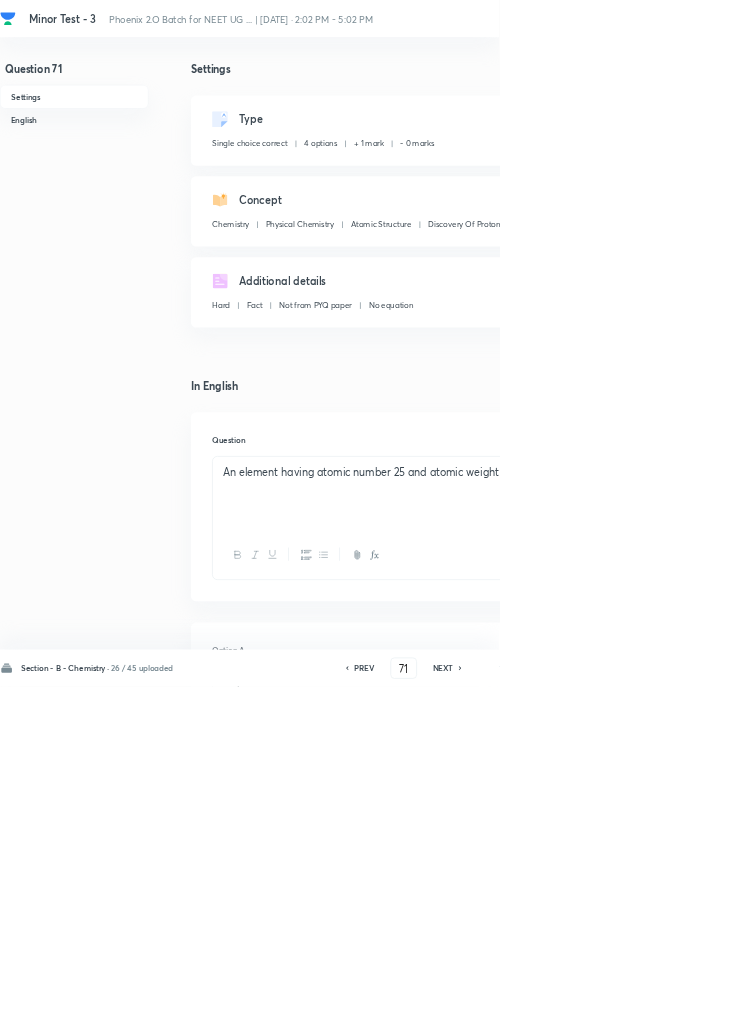 click on "NEXT" at bounding box center [668, 1008] 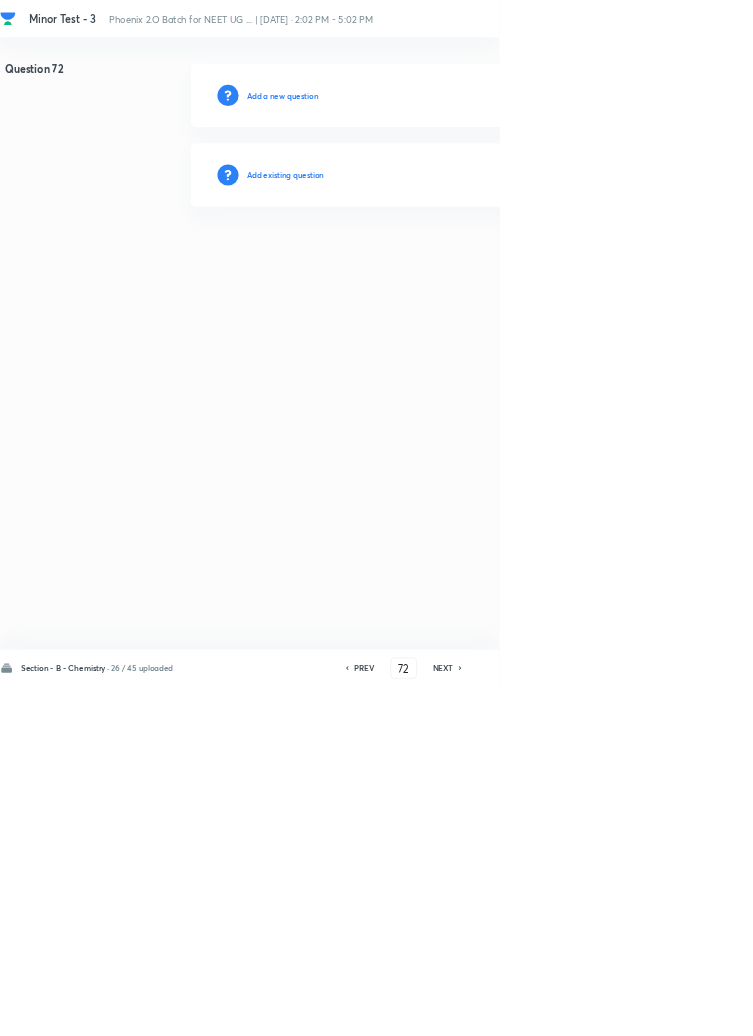 click on "Add existing question" at bounding box center (430, 264) 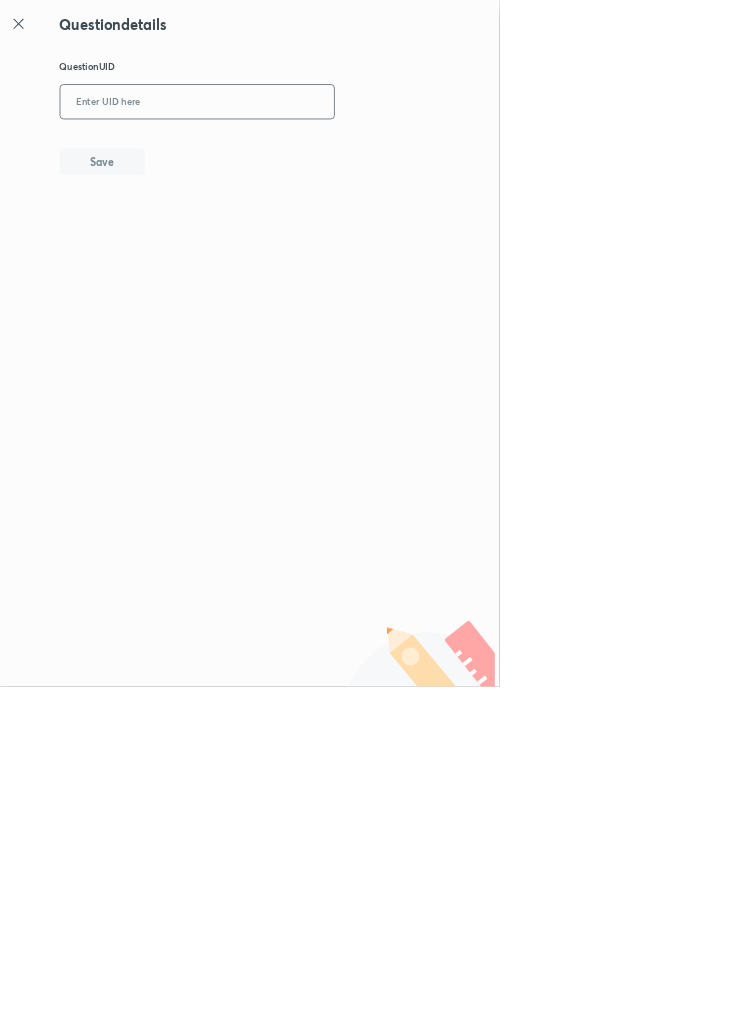 click at bounding box center (297, 154) 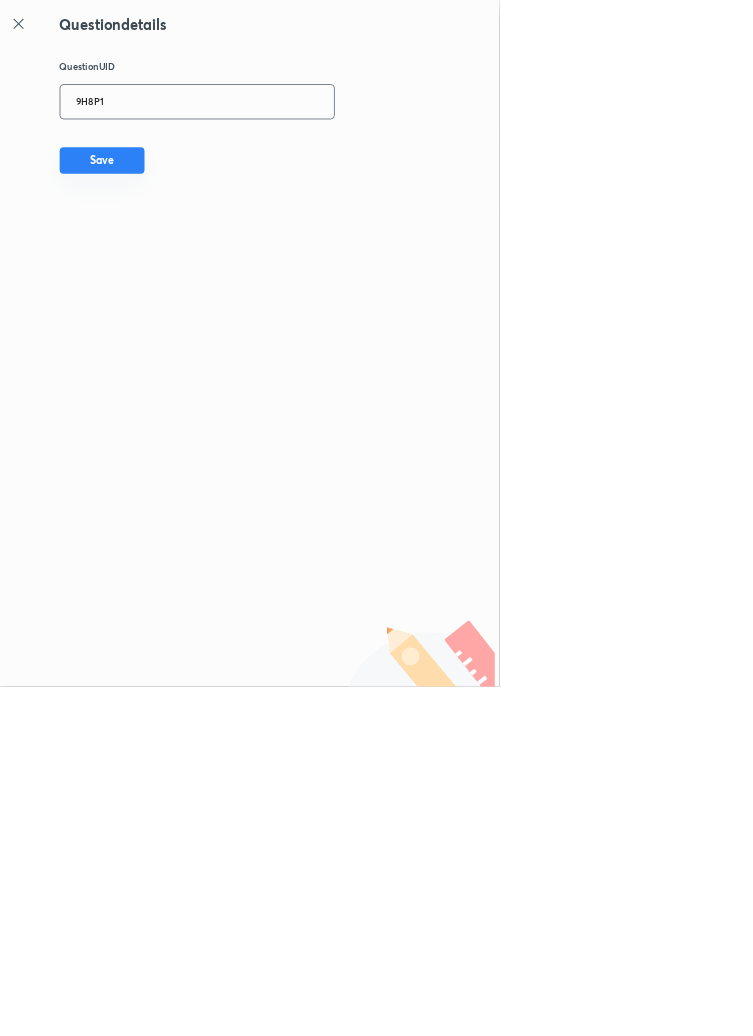 type on "9H8P1" 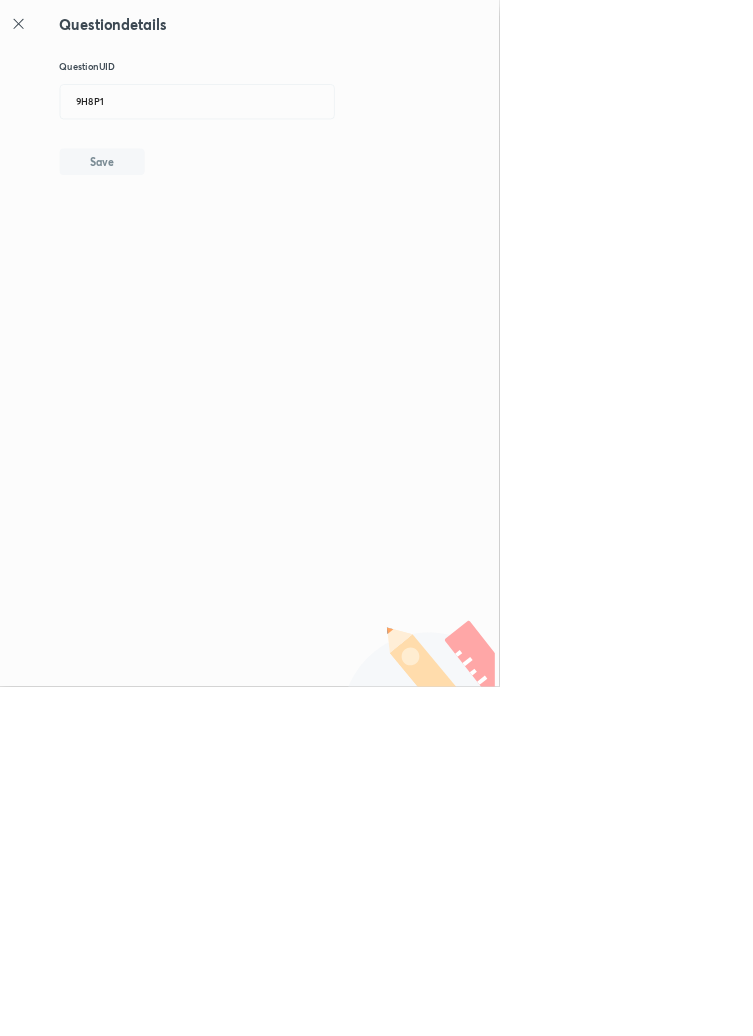 type 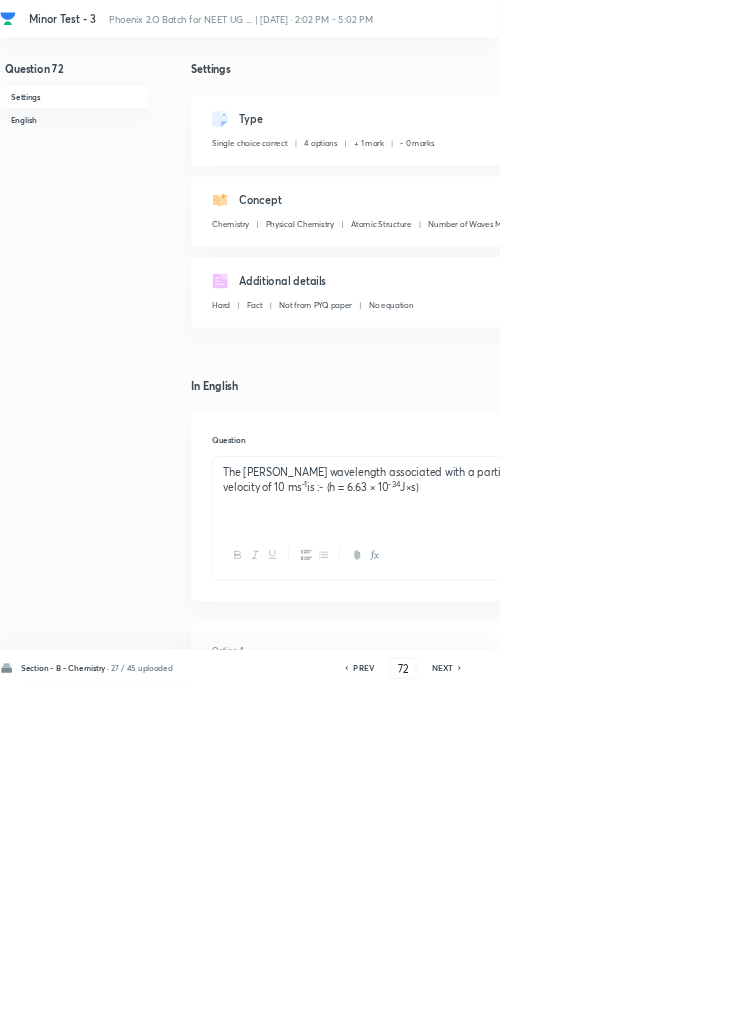 click on "NEXT" at bounding box center [667, 1008] 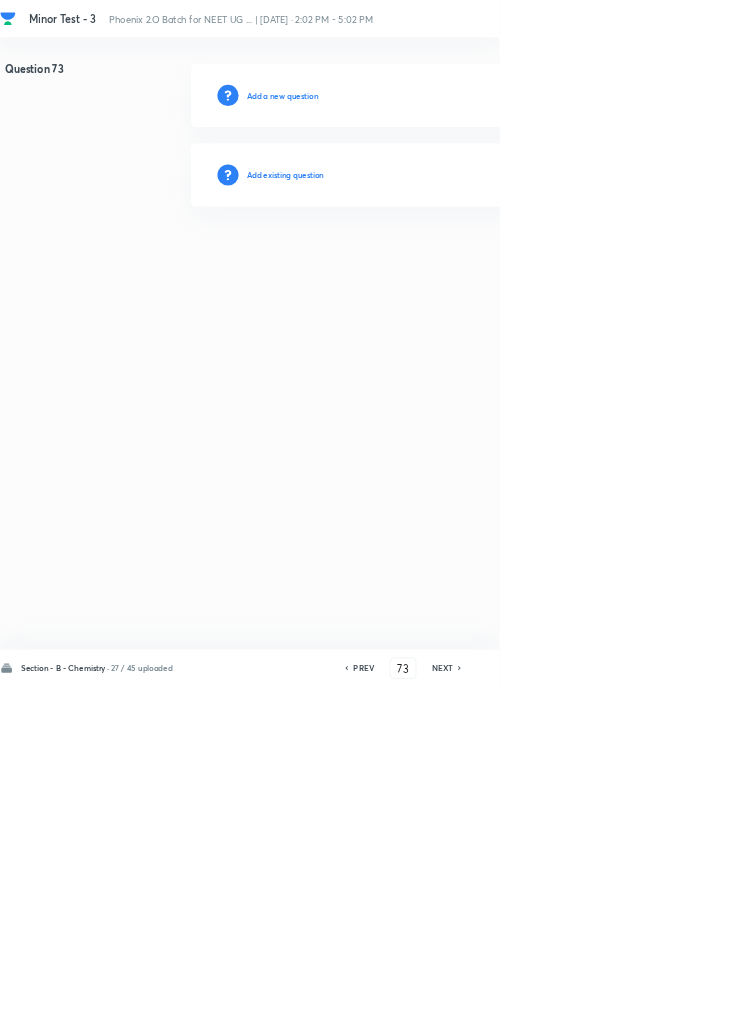 click on "Add existing question" at bounding box center (430, 264) 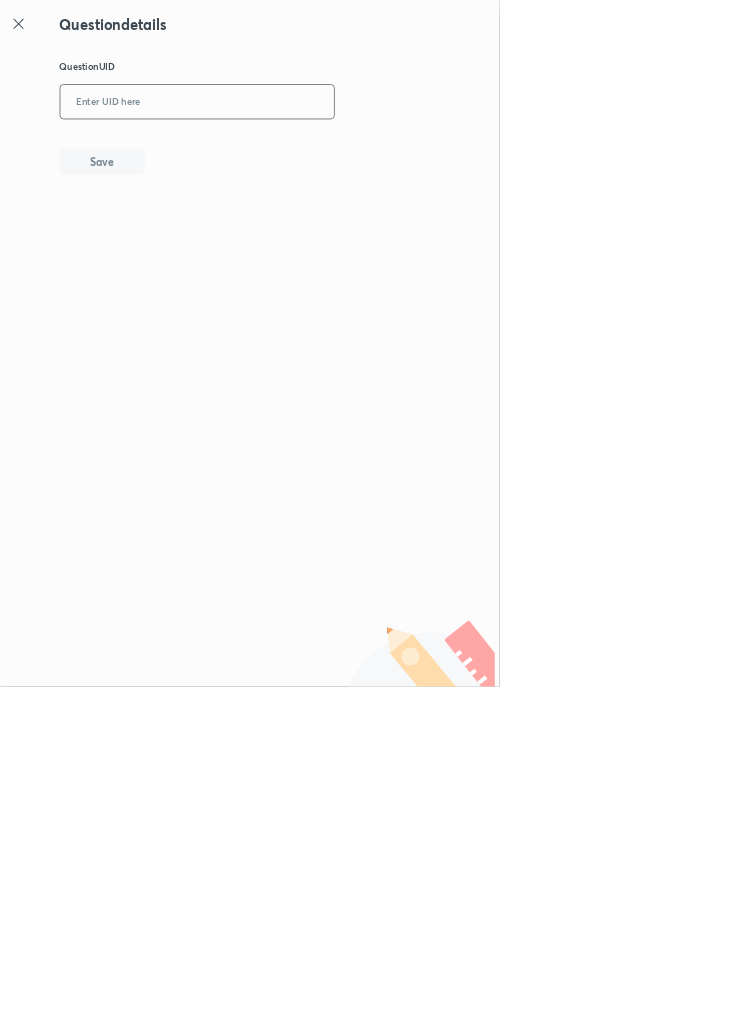 click at bounding box center (297, 154) 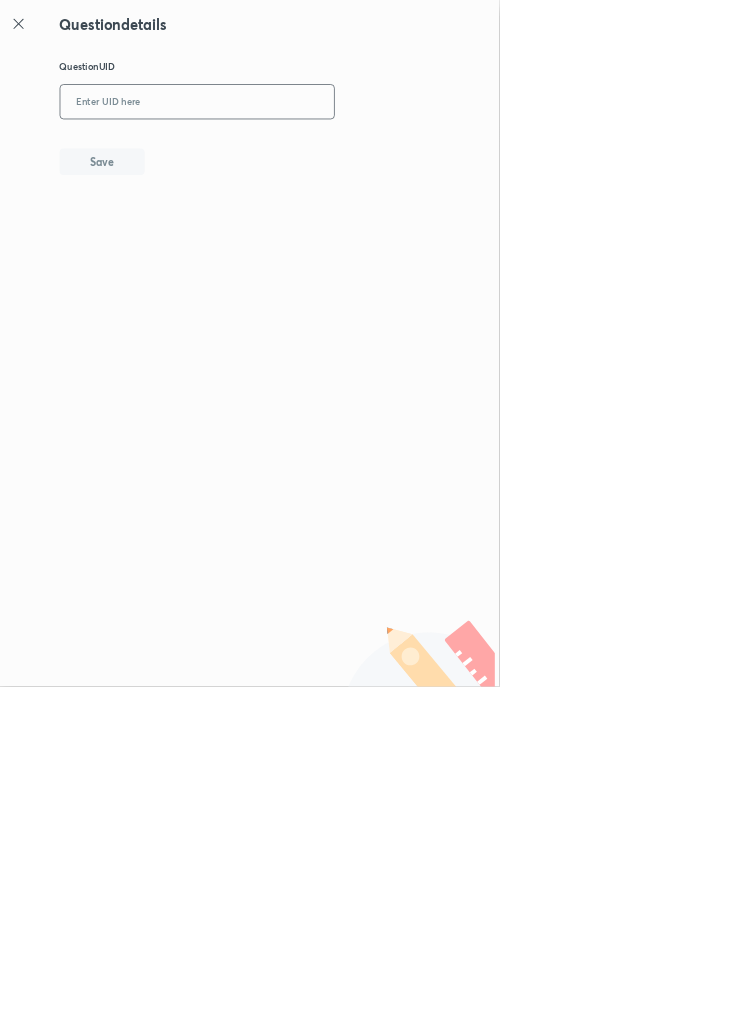 type on "O" 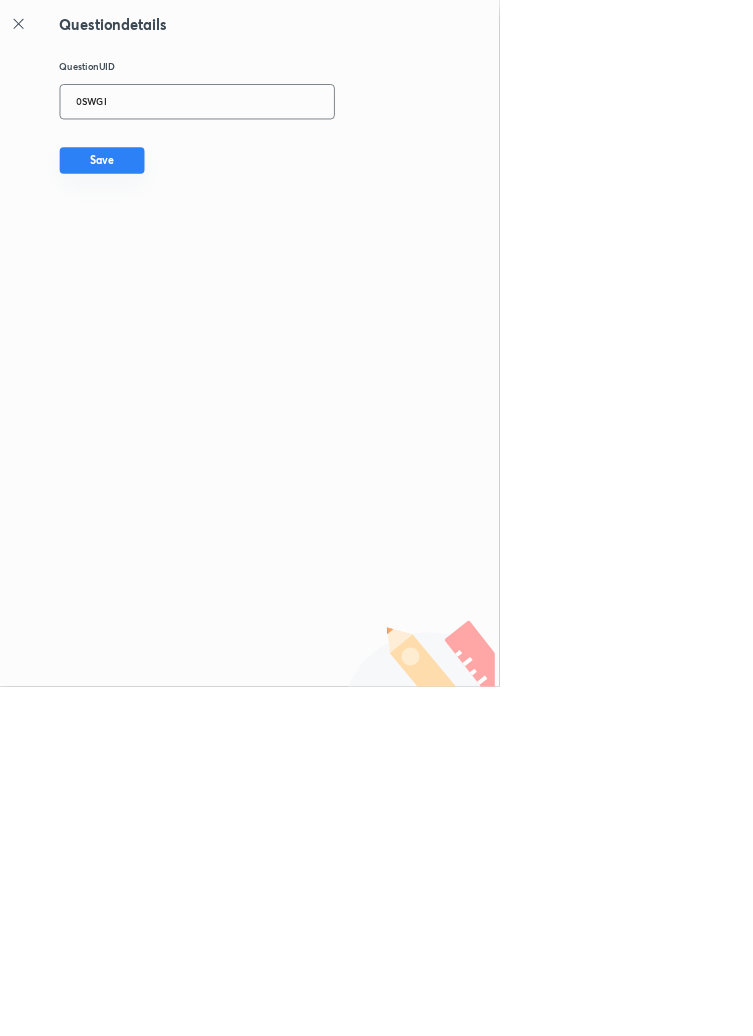 type on "0SWGI" 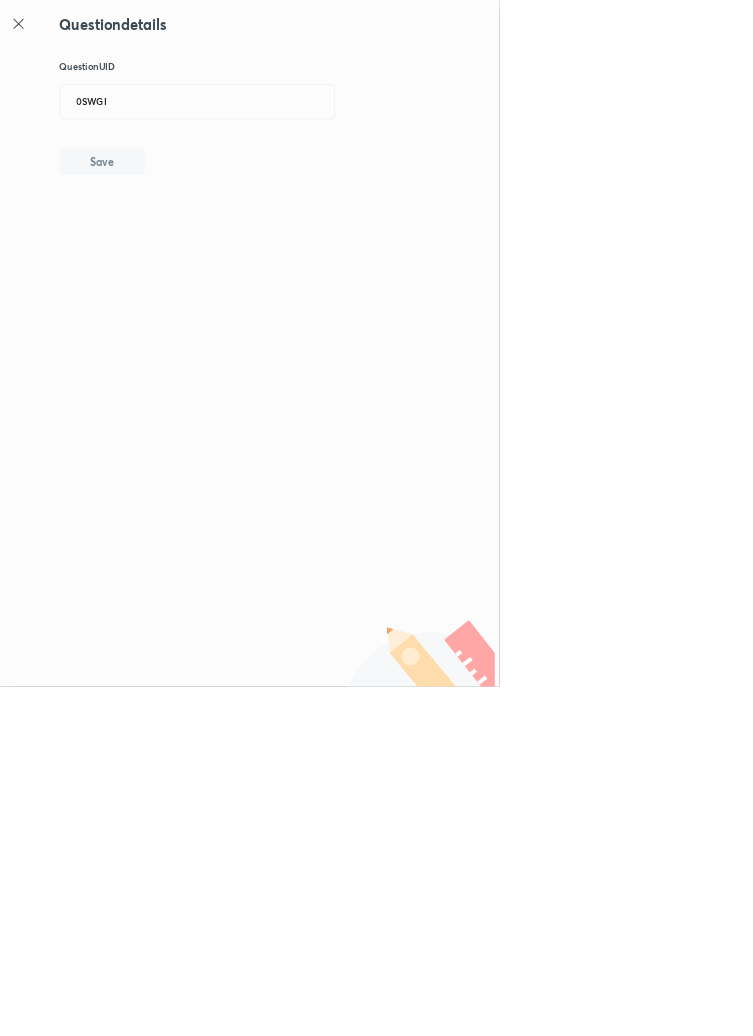 type 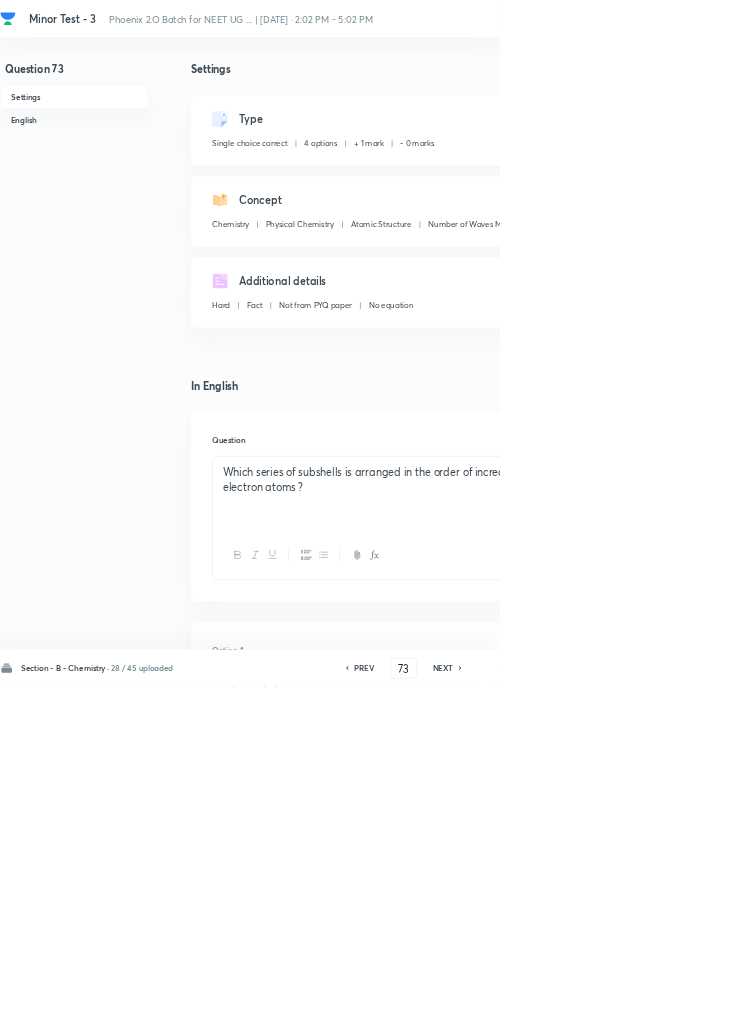 click 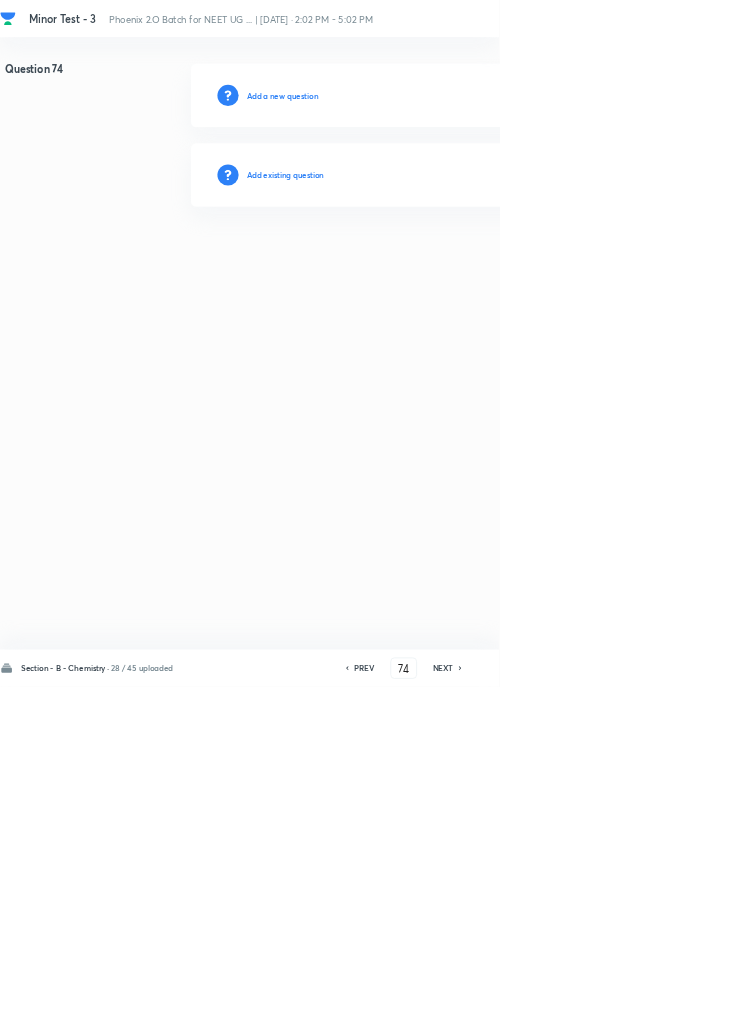 click on "Add existing question" at bounding box center [430, 264] 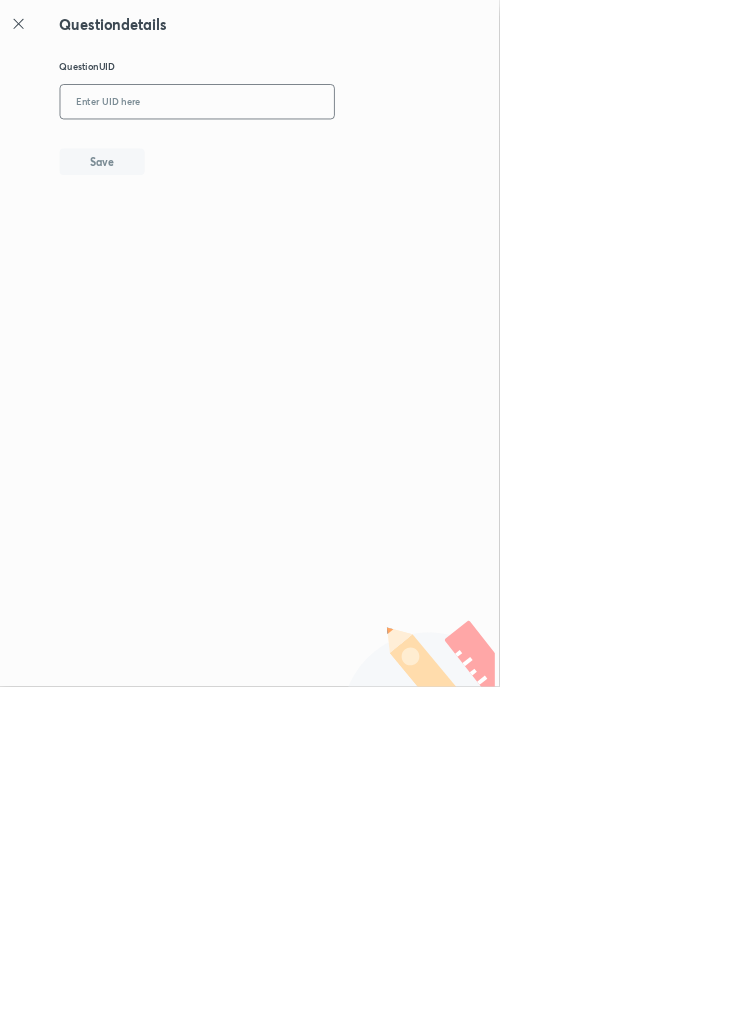 click at bounding box center [297, 154] 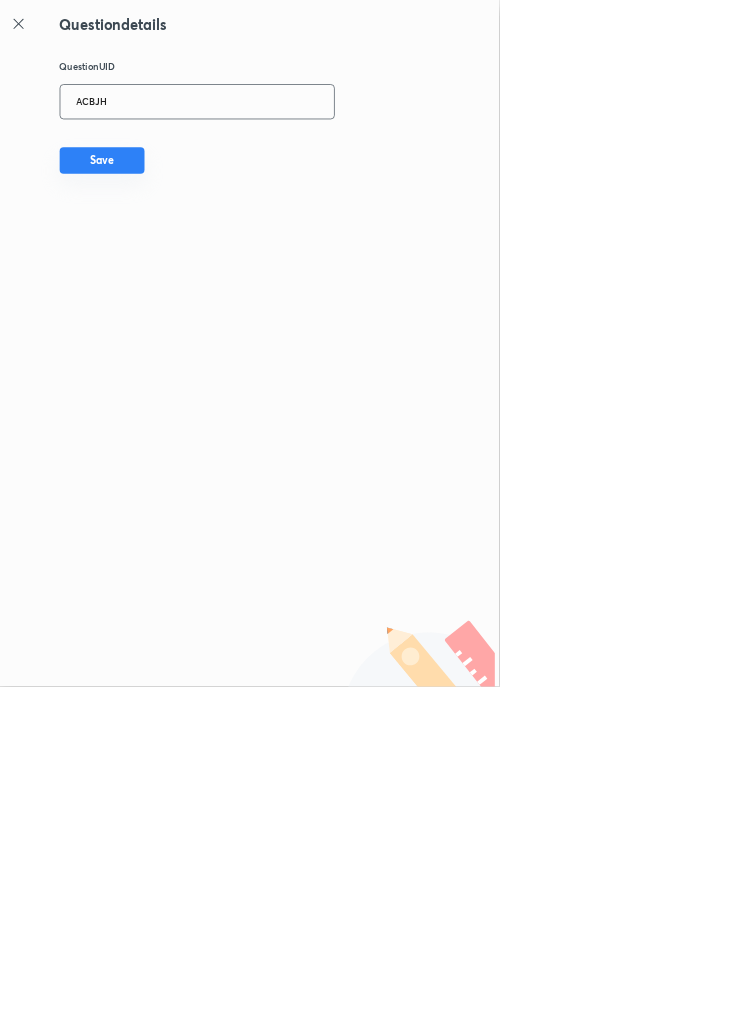 type on "ACBJH" 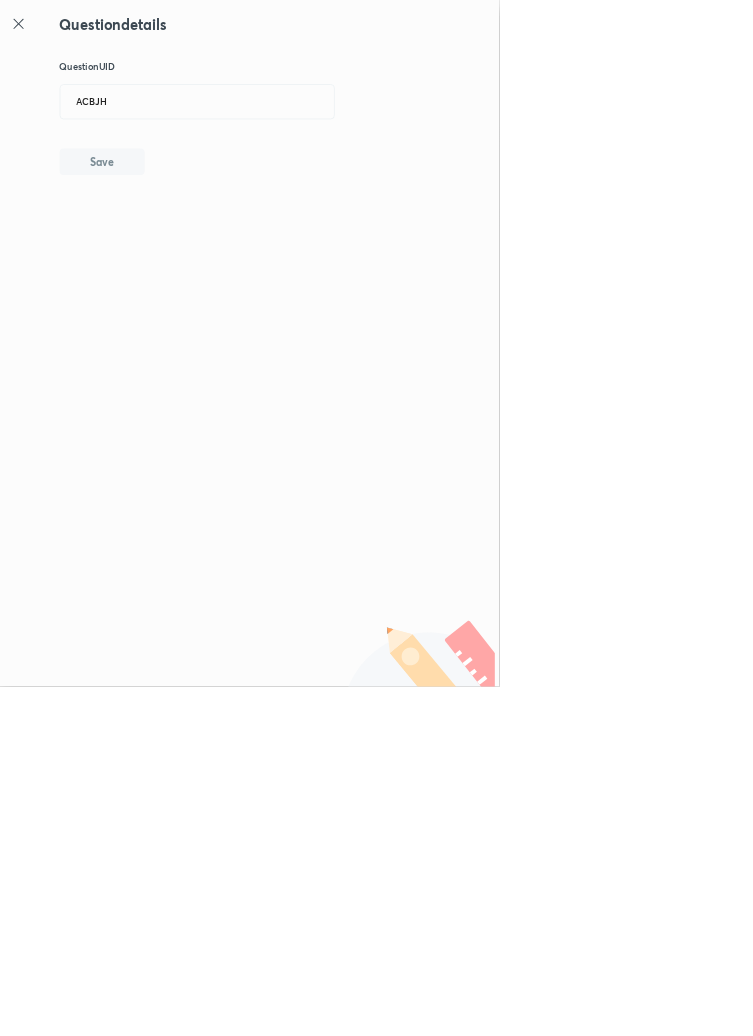 type 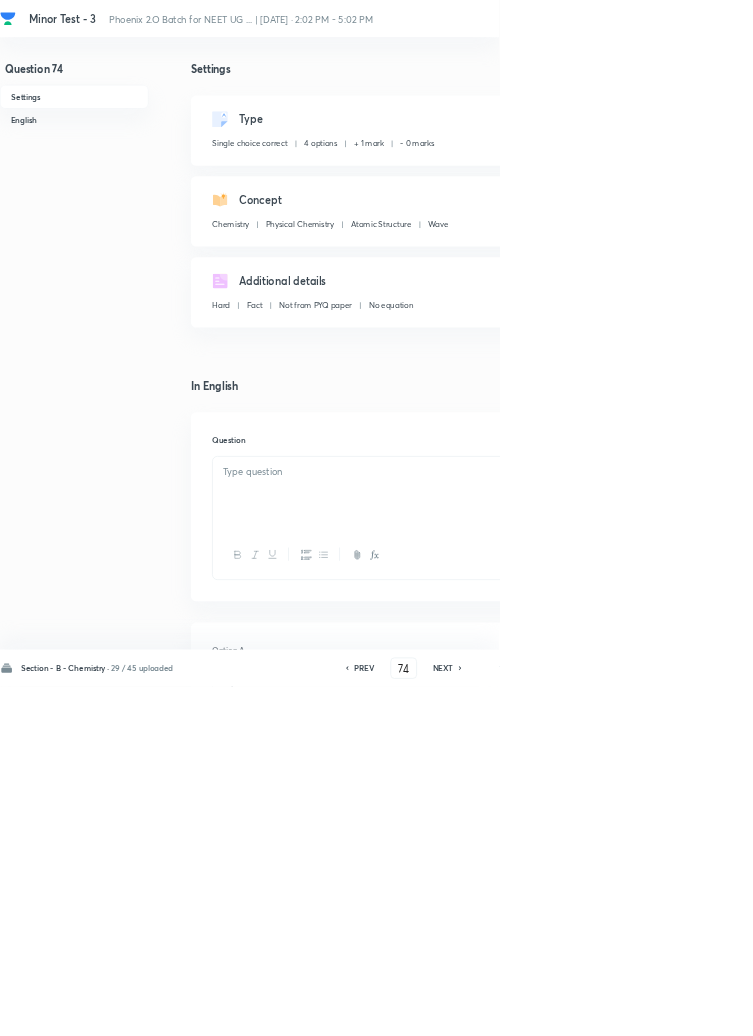 checkbox on "true" 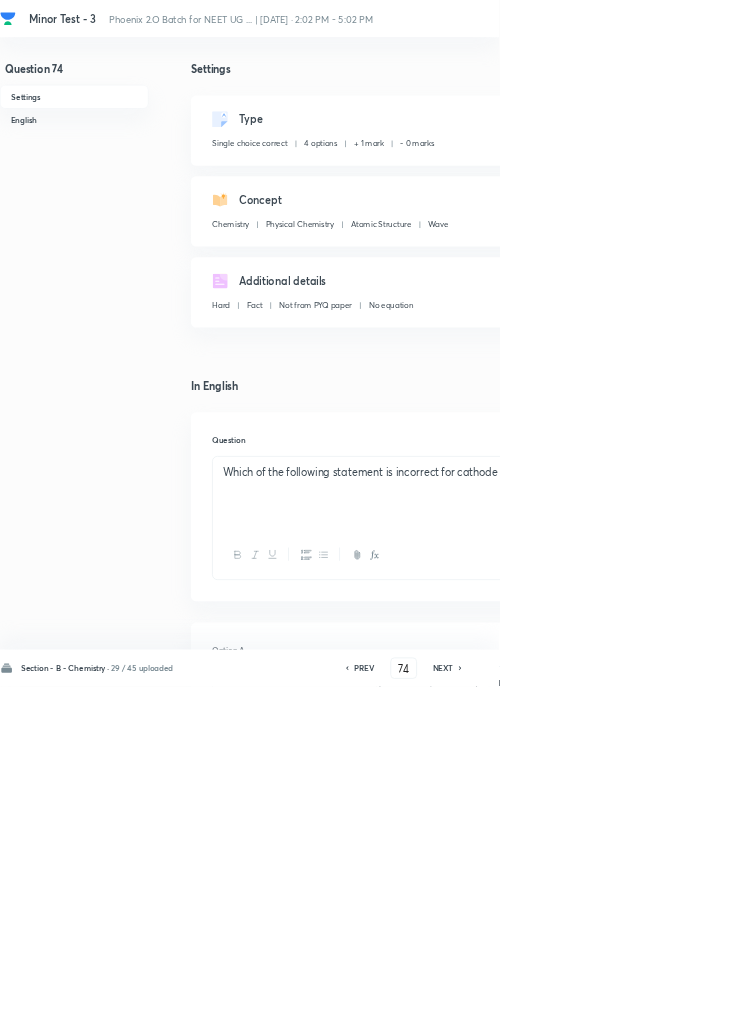 click 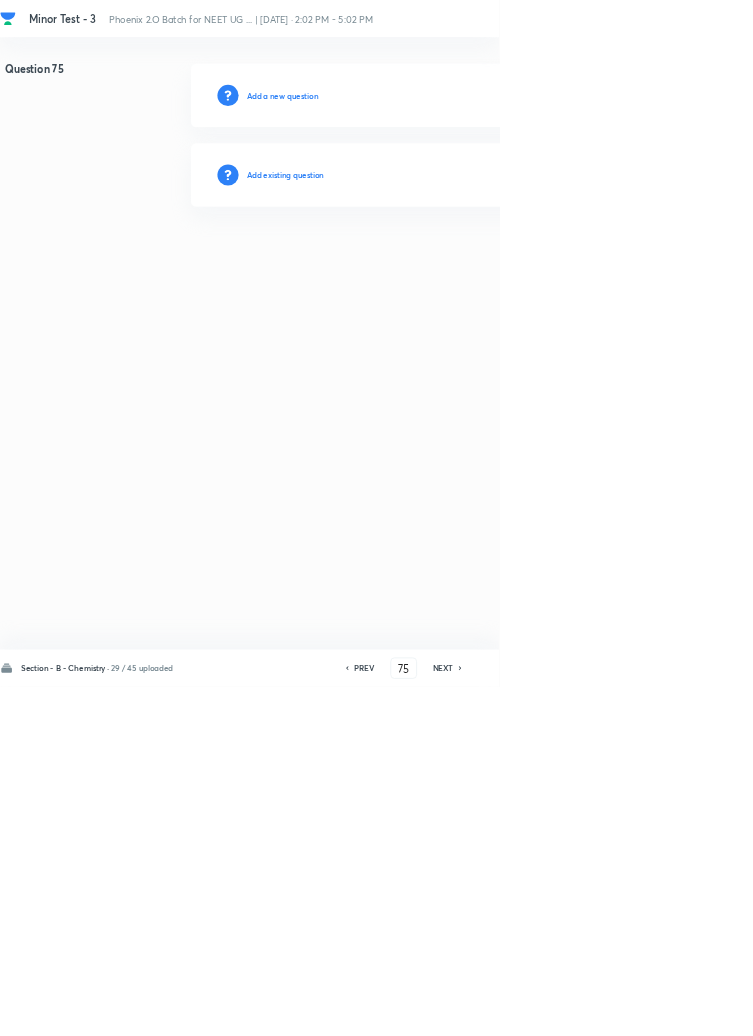 click on "PREV" at bounding box center [549, 1008] 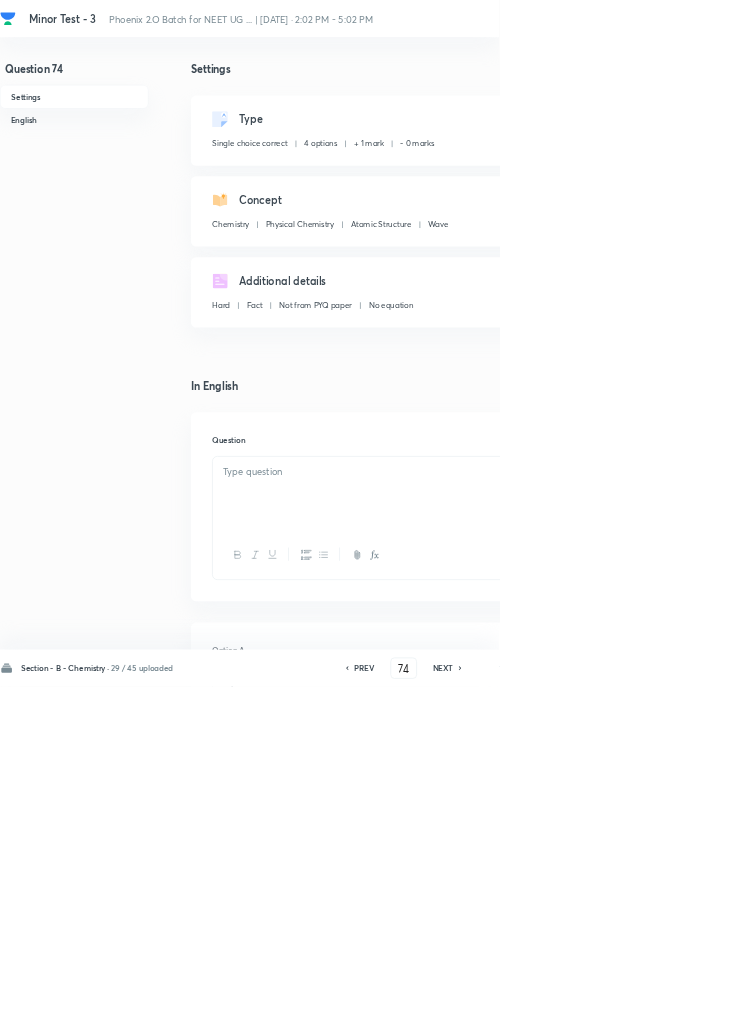 checkbox on "true" 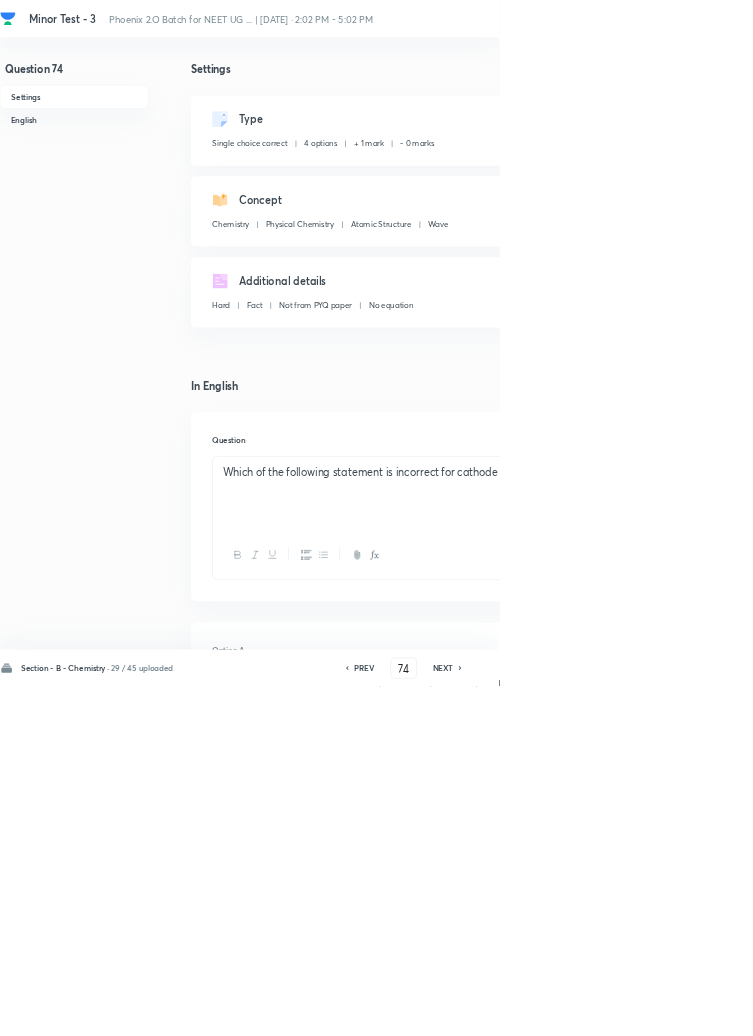 click 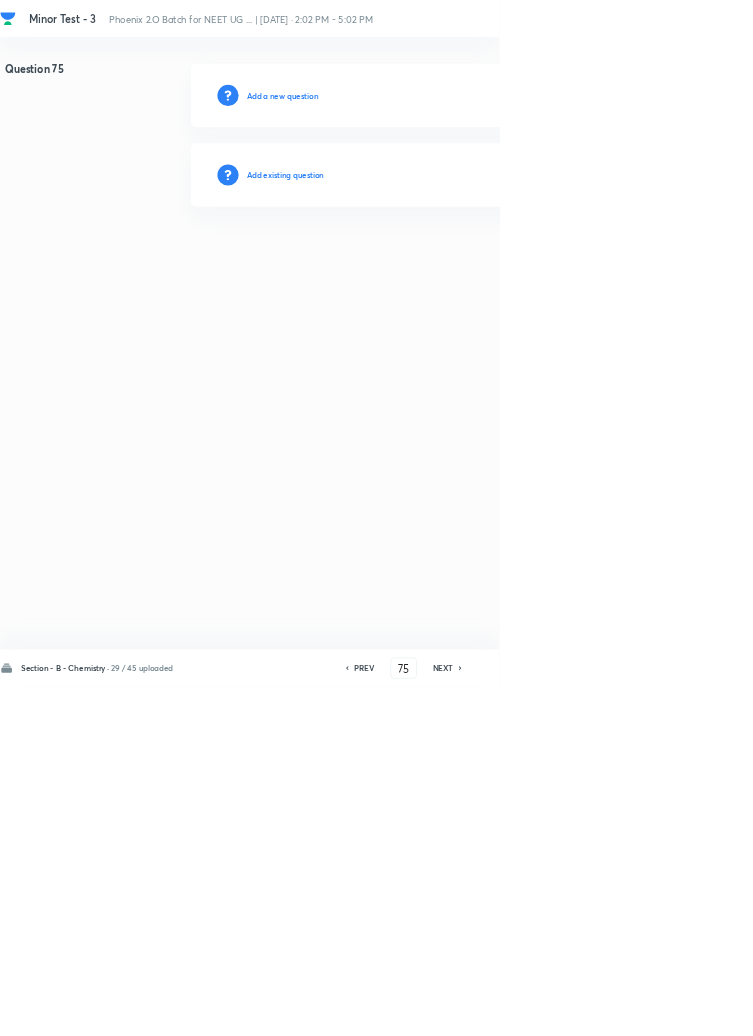 click on "Add existing question" at bounding box center (430, 264) 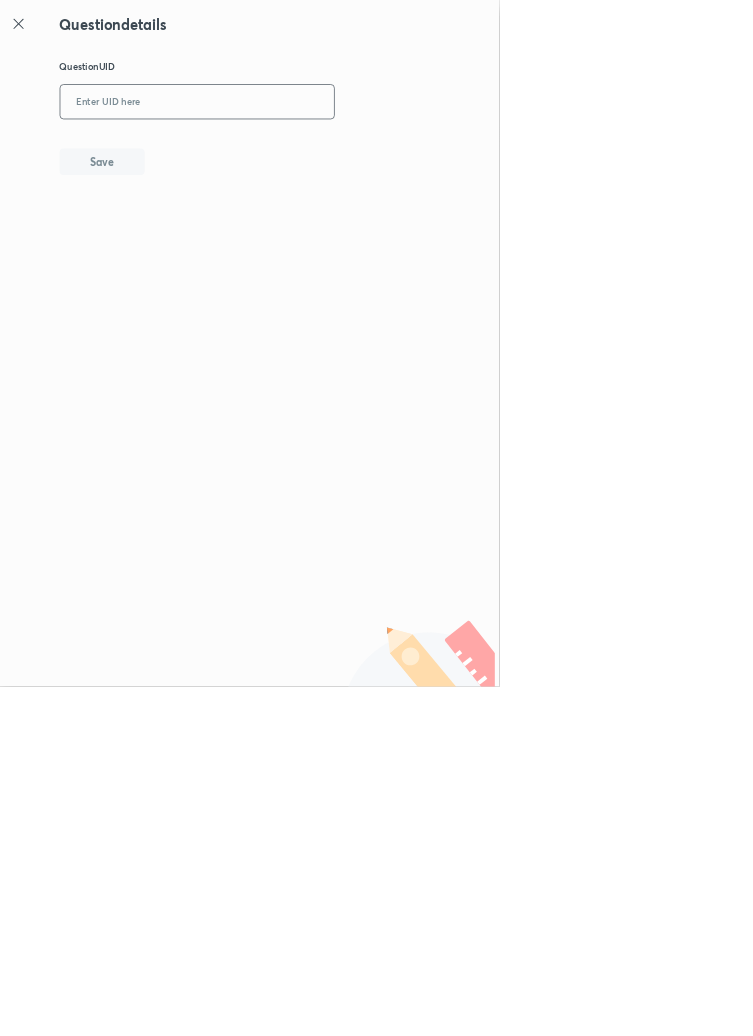 click at bounding box center (297, 154) 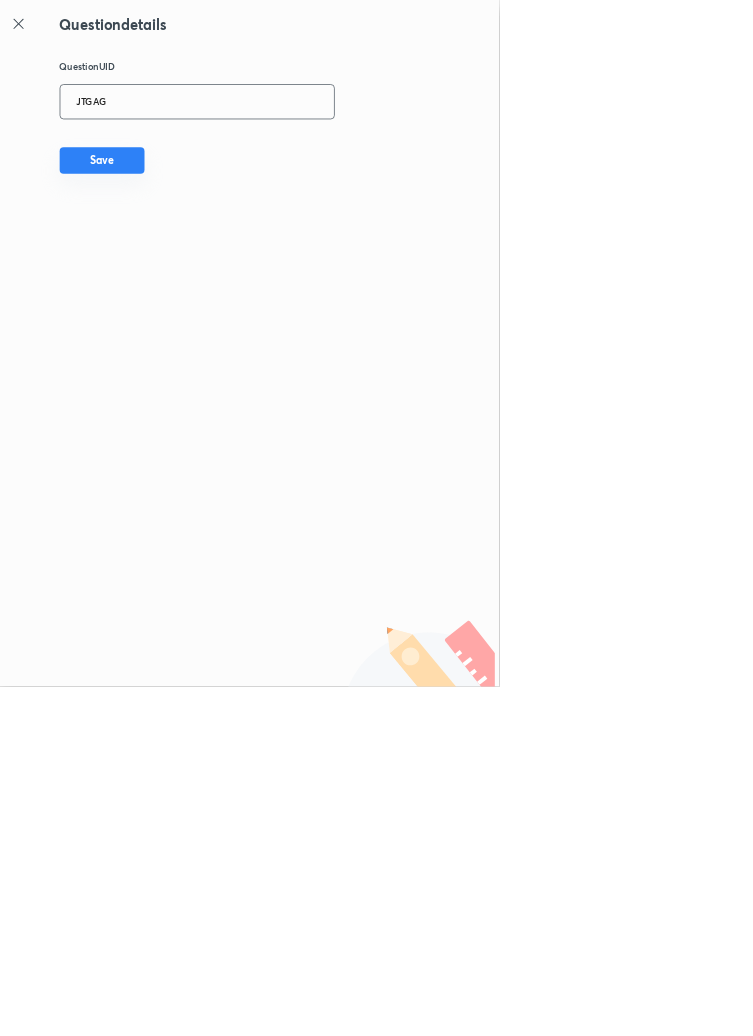 type on "JTGAG" 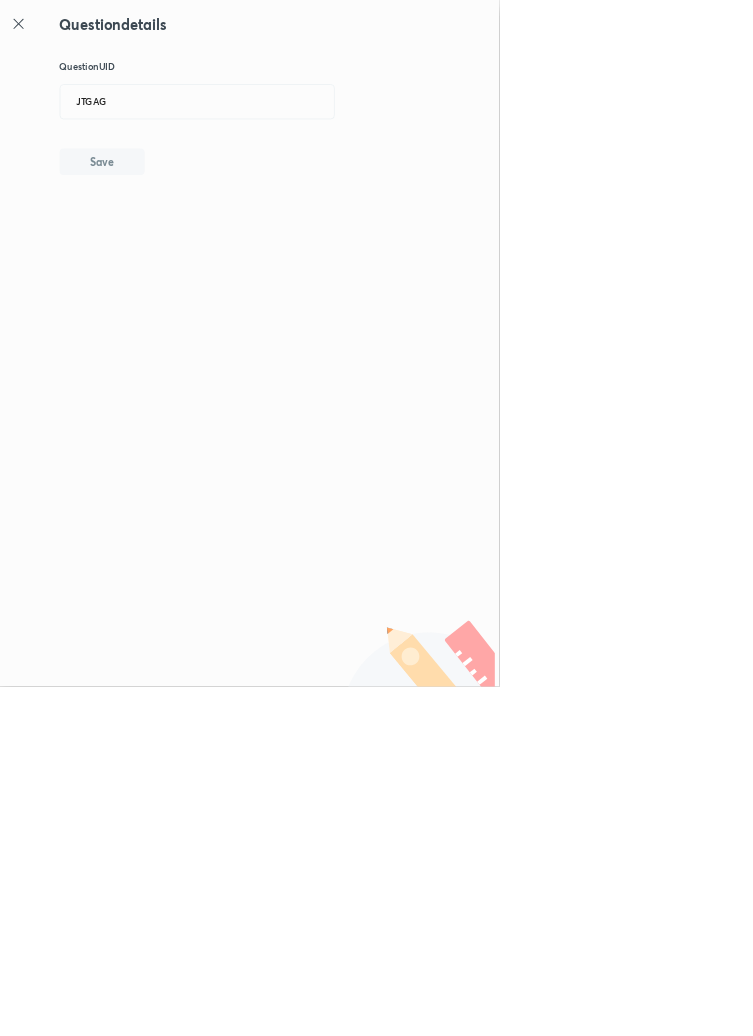 type 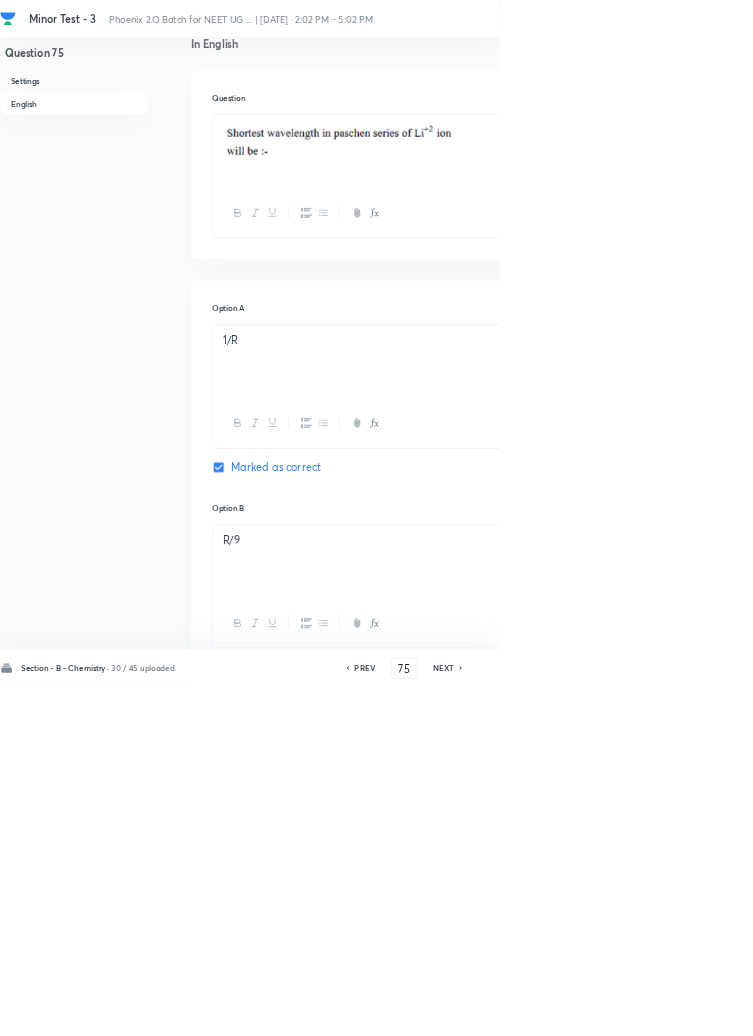 scroll, scrollTop: 964, scrollLeft: 0, axis: vertical 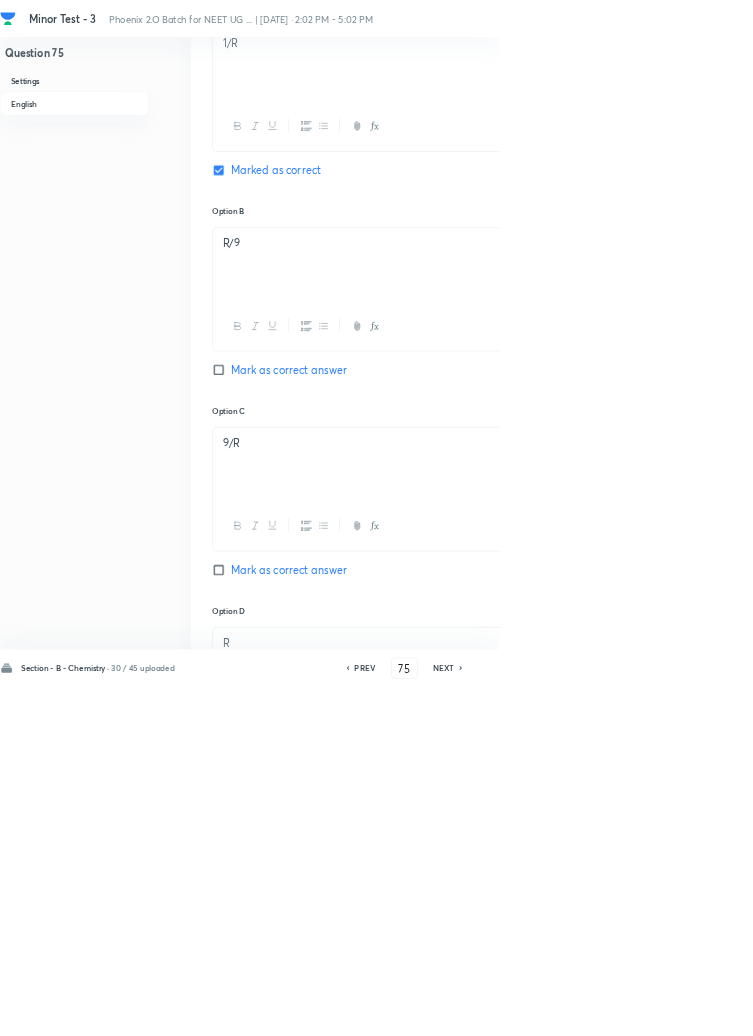click 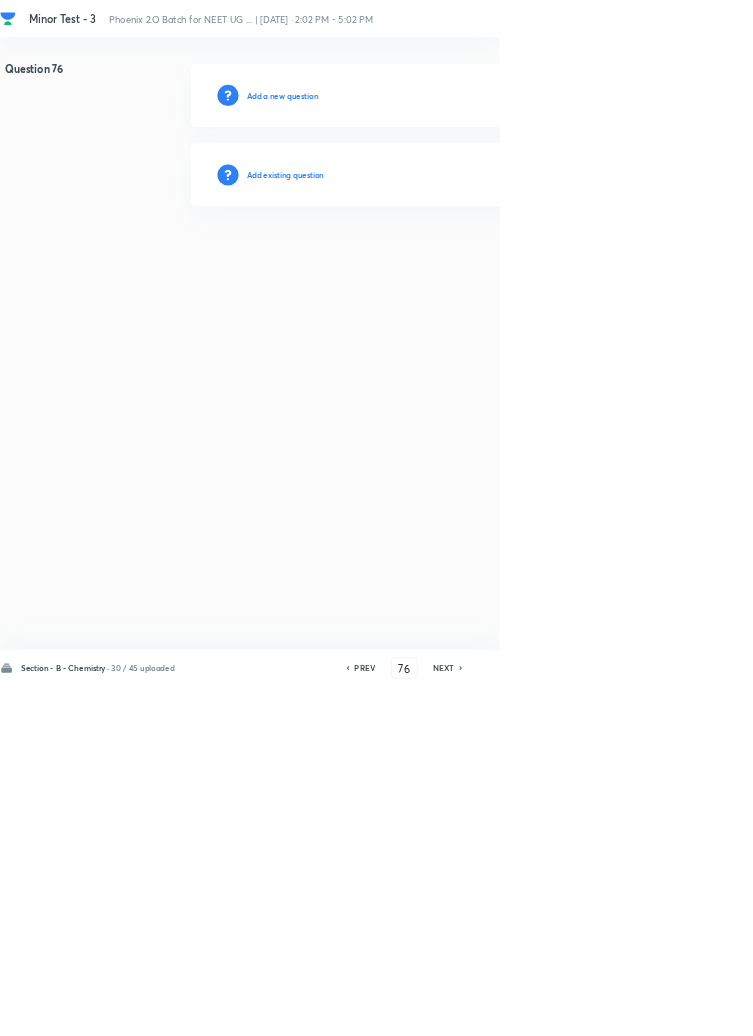 scroll, scrollTop: 0, scrollLeft: 0, axis: both 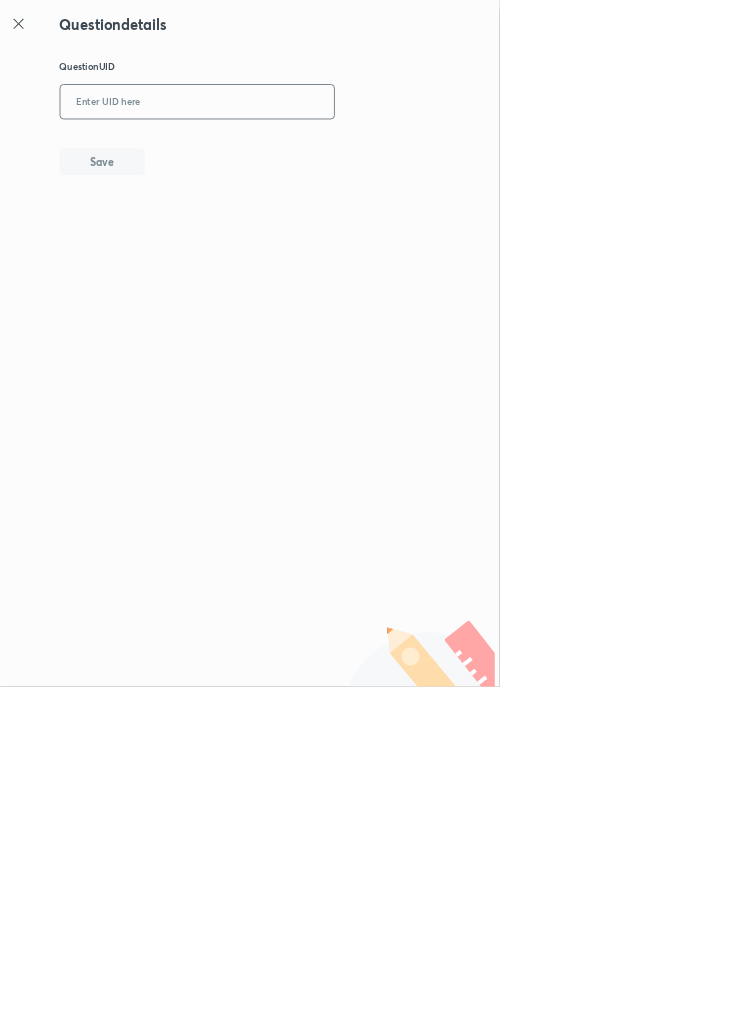 click at bounding box center (297, 154) 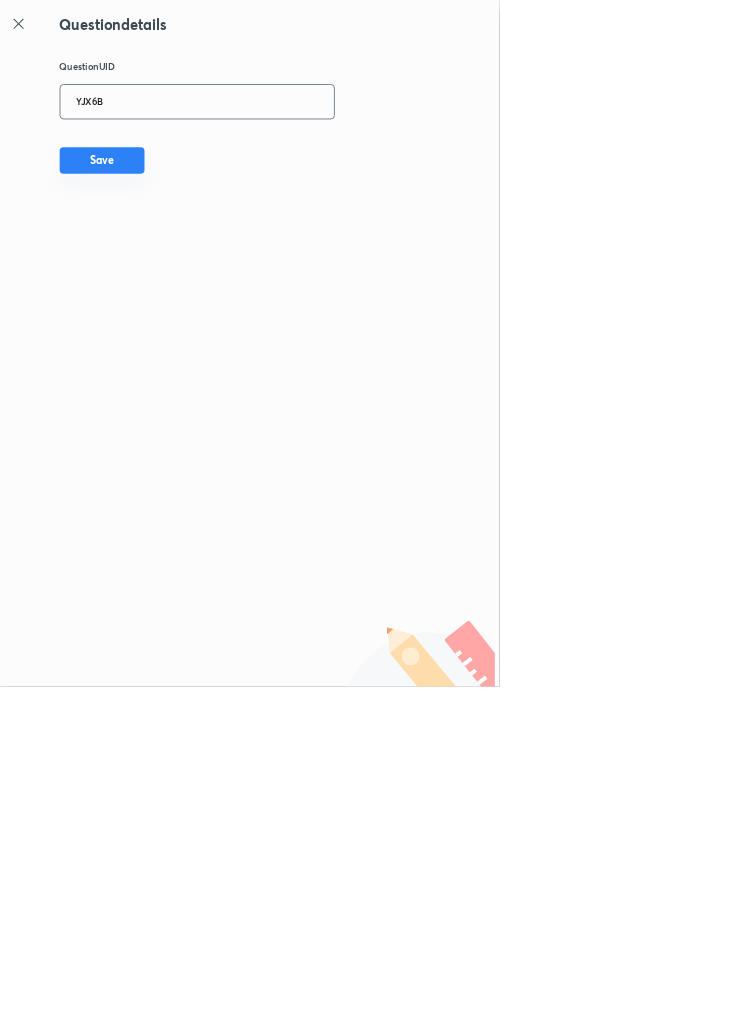 type on "YJX6B" 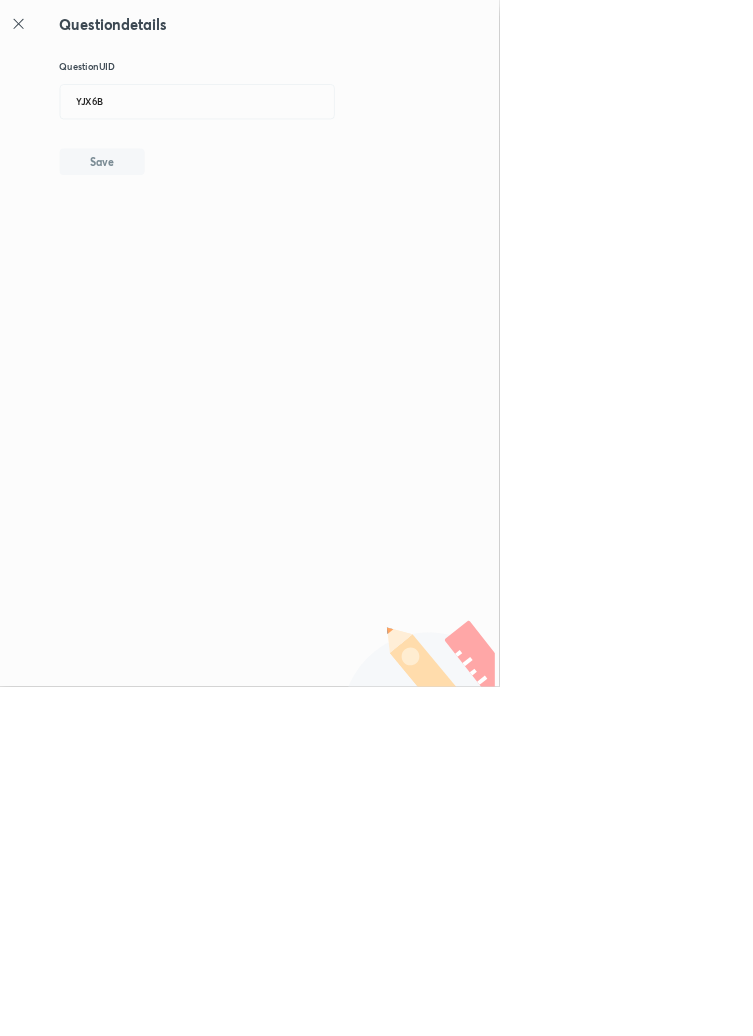 type 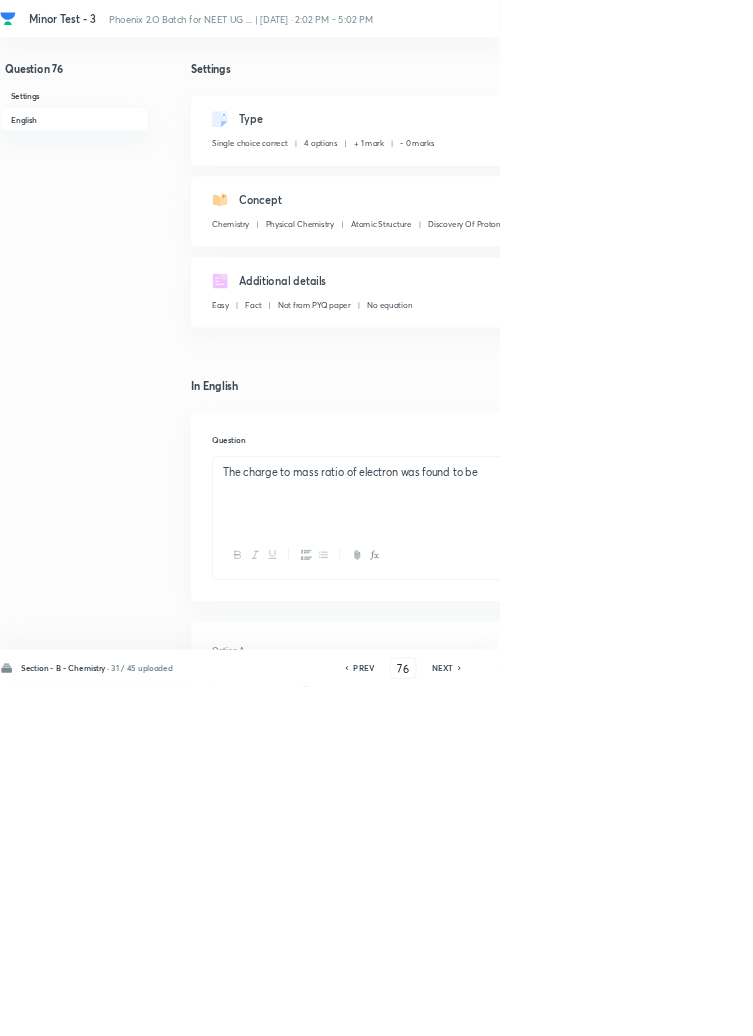 click 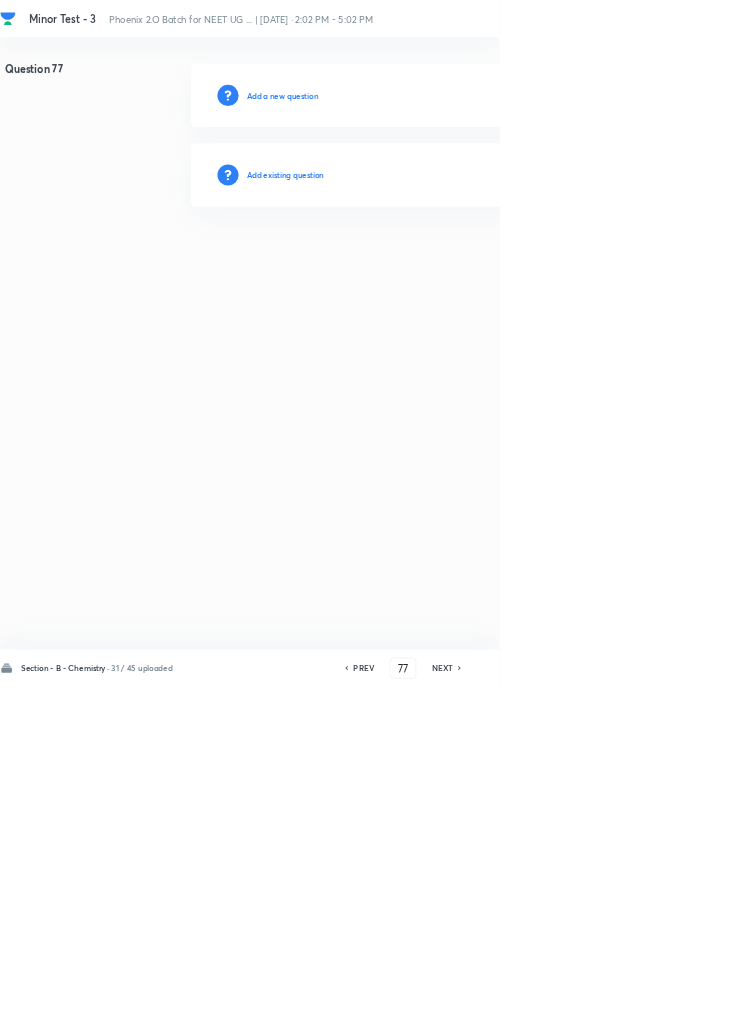 click on "PREV" at bounding box center (548, 1008) 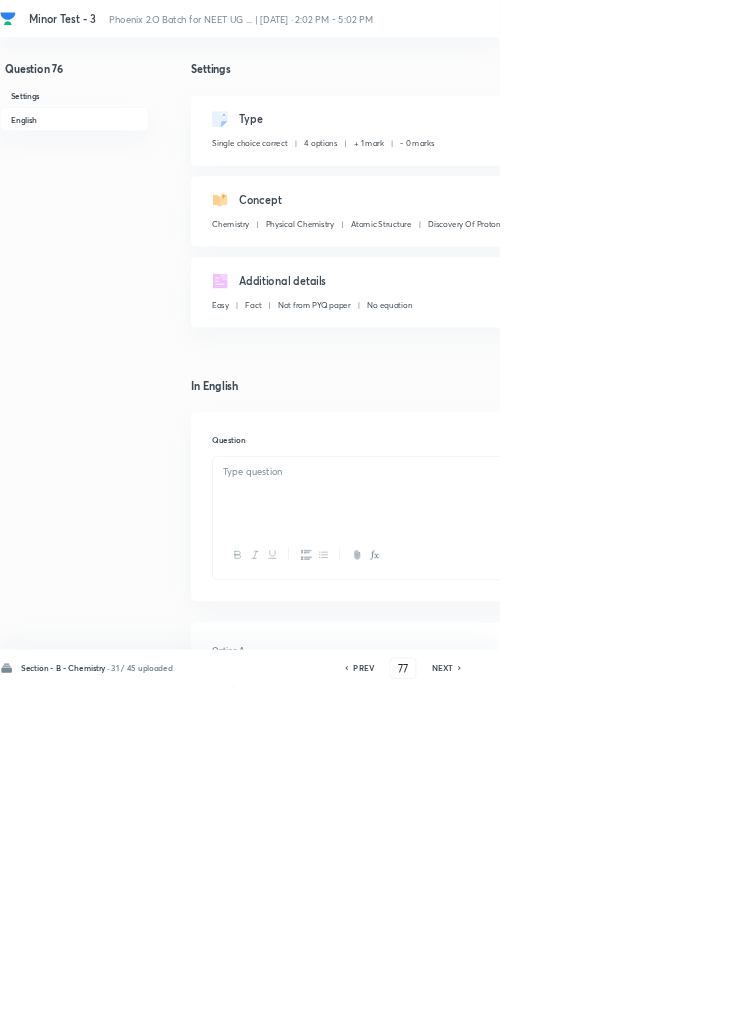 type on "76" 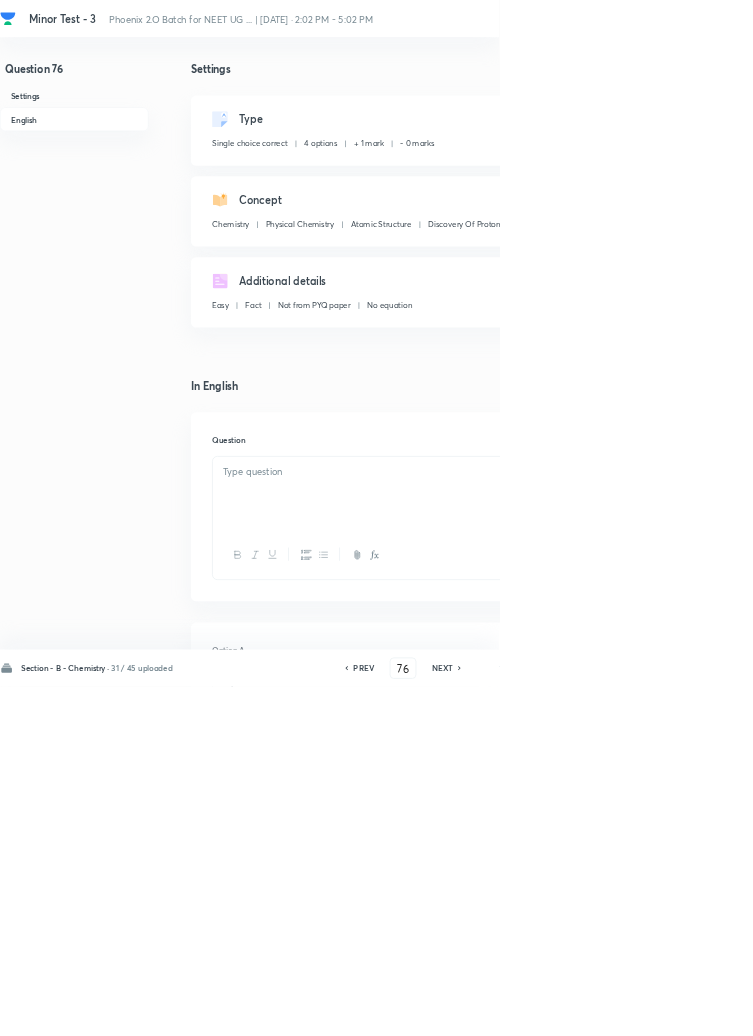 checkbox on "true" 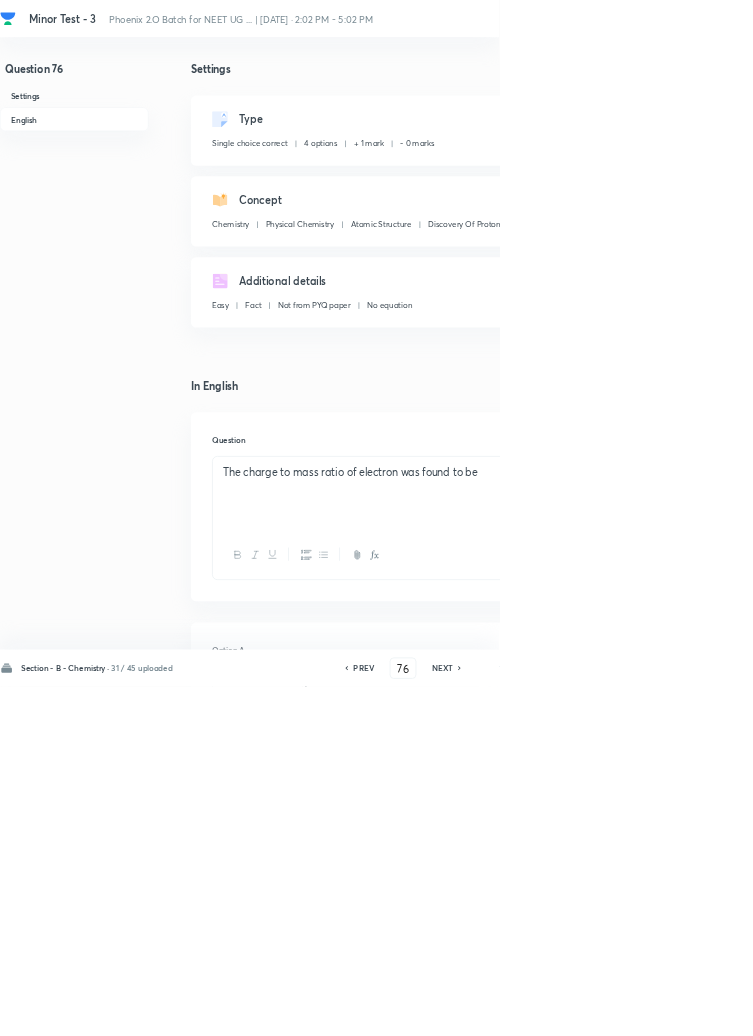 click on "Remove" at bounding box center [996, 1006] 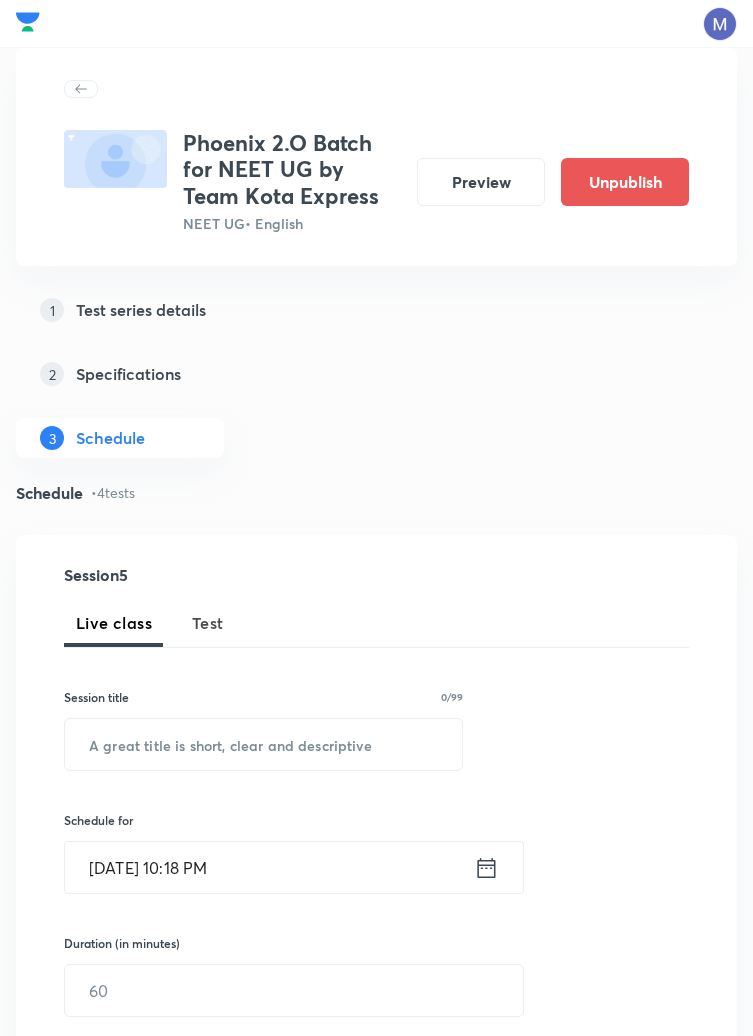 scroll, scrollTop: 1081, scrollLeft: 0, axis: vertical 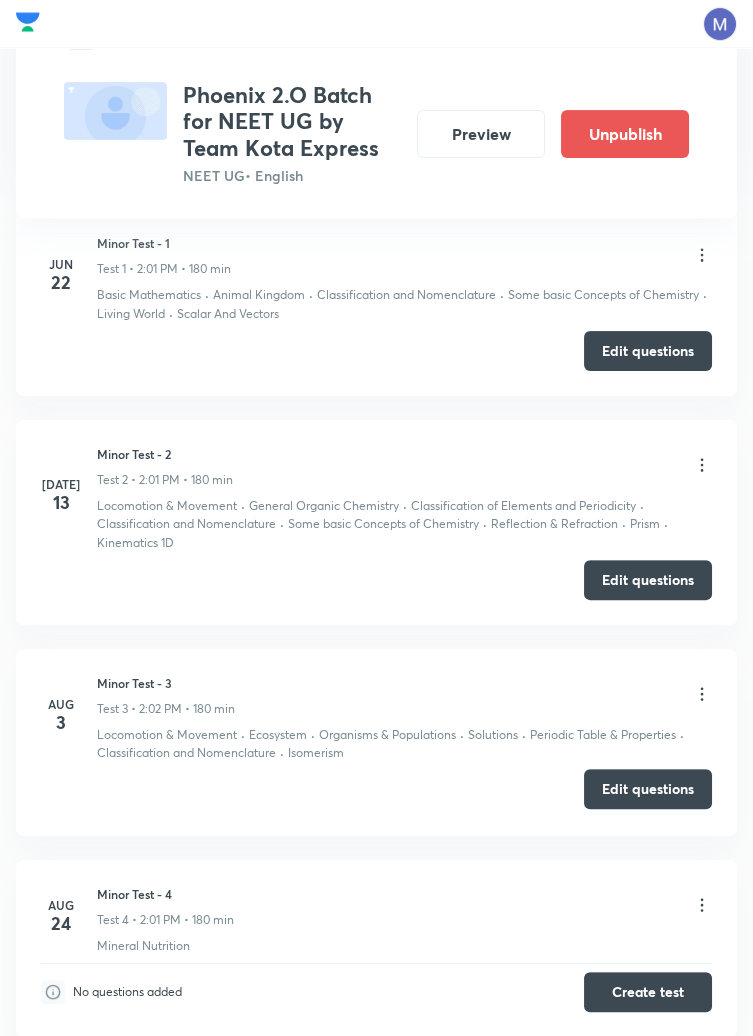 click on "Edit questions" at bounding box center (648, 789) 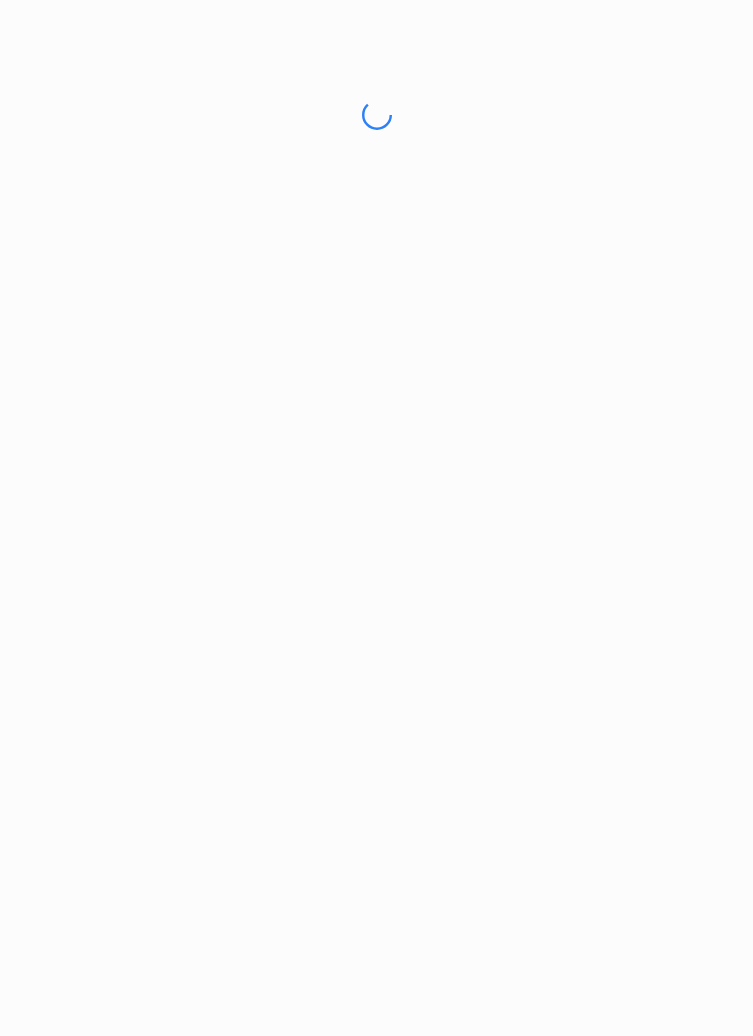 scroll, scrollTop: 0, scrollLeft: 0, axis: both 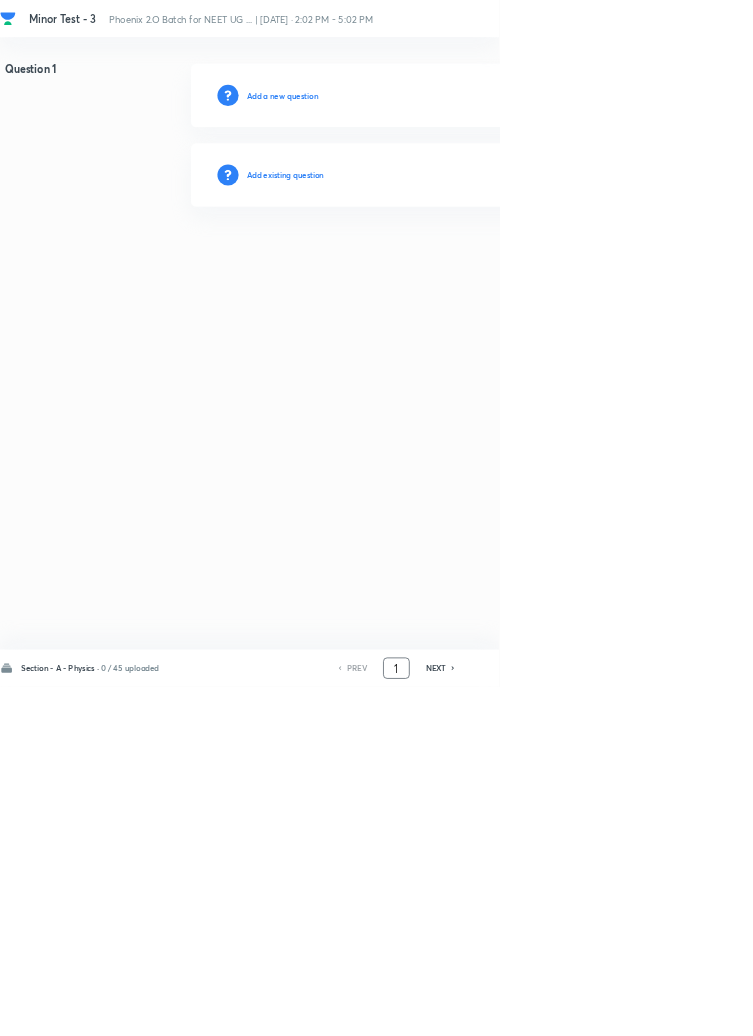 click on "1" at bounding box center (598, 1008) 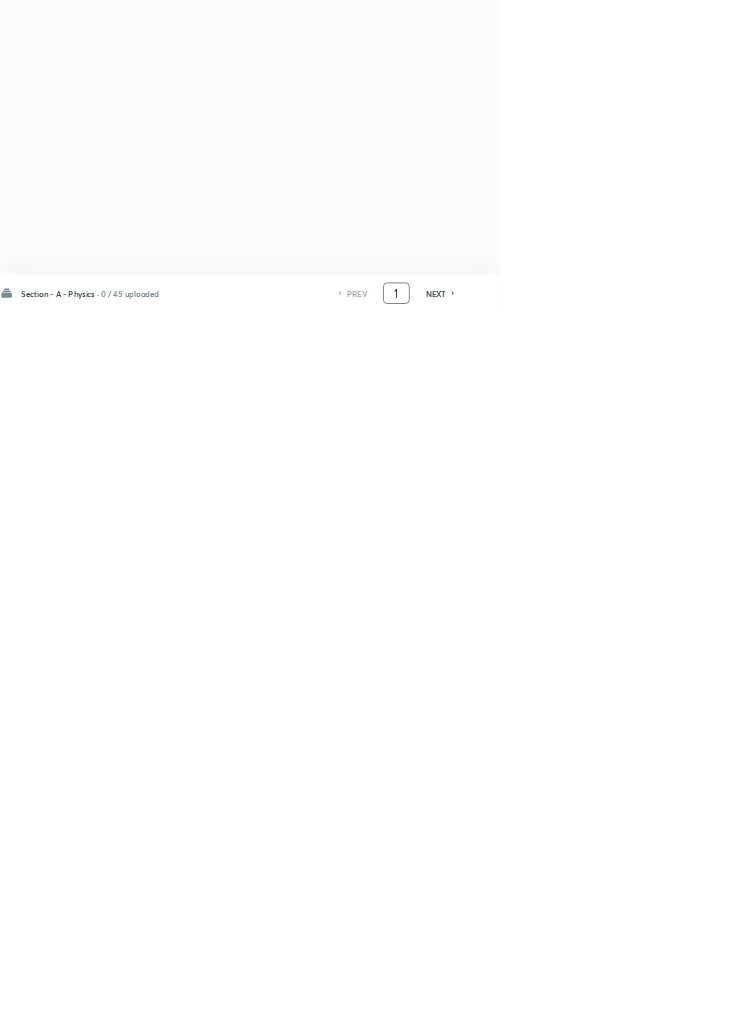scroll, scrollTop: 0, scrollLeft: 0, axis: both 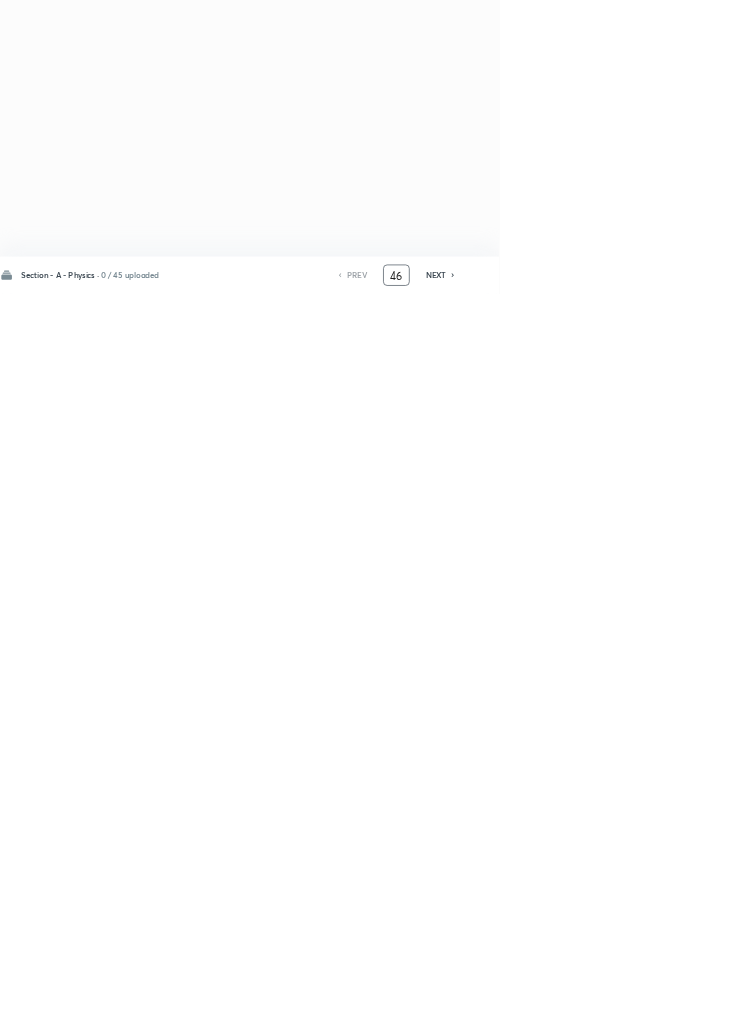 type on "46" 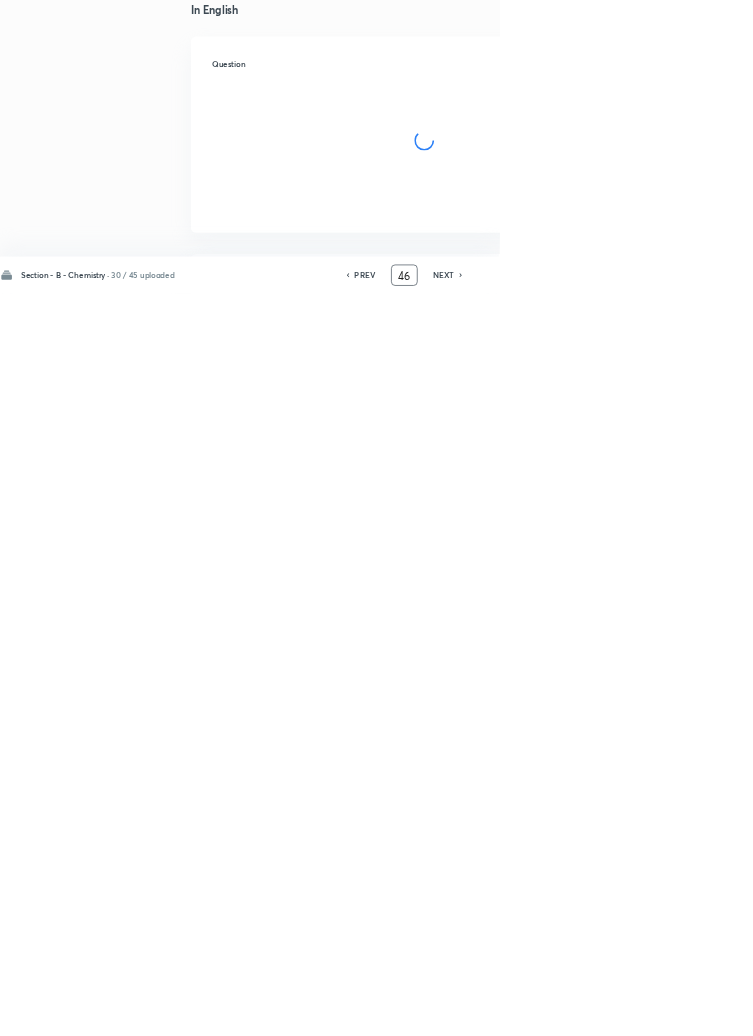 checkbox on "true" 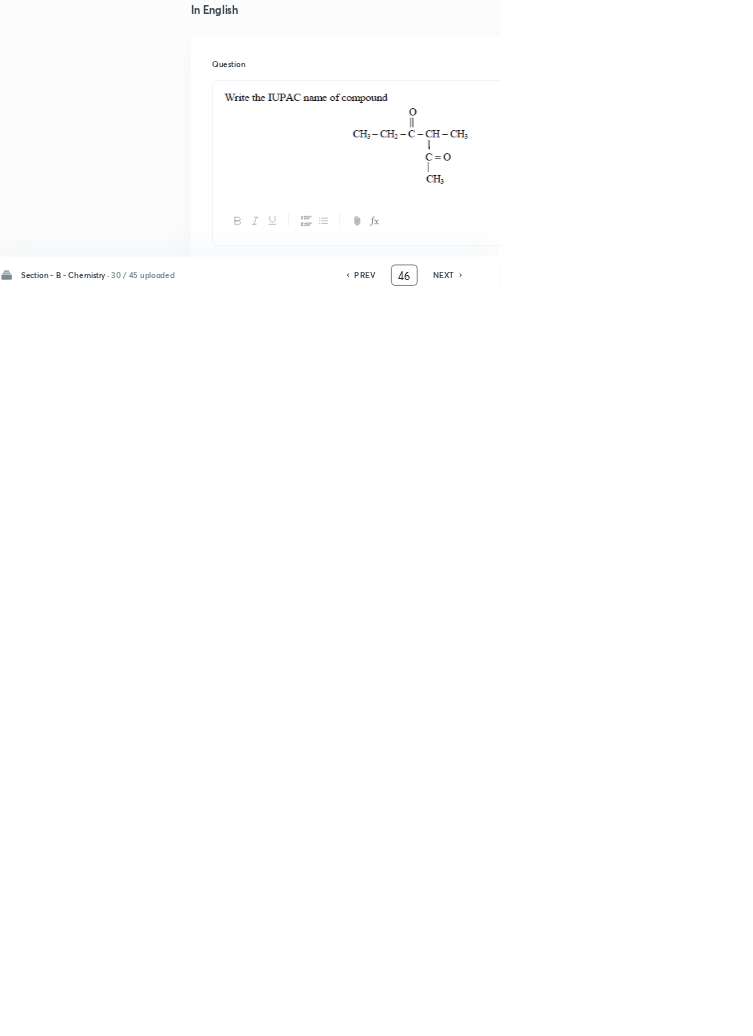 scroll, scrollTop: 0, scrollLeft: 0, axis: both 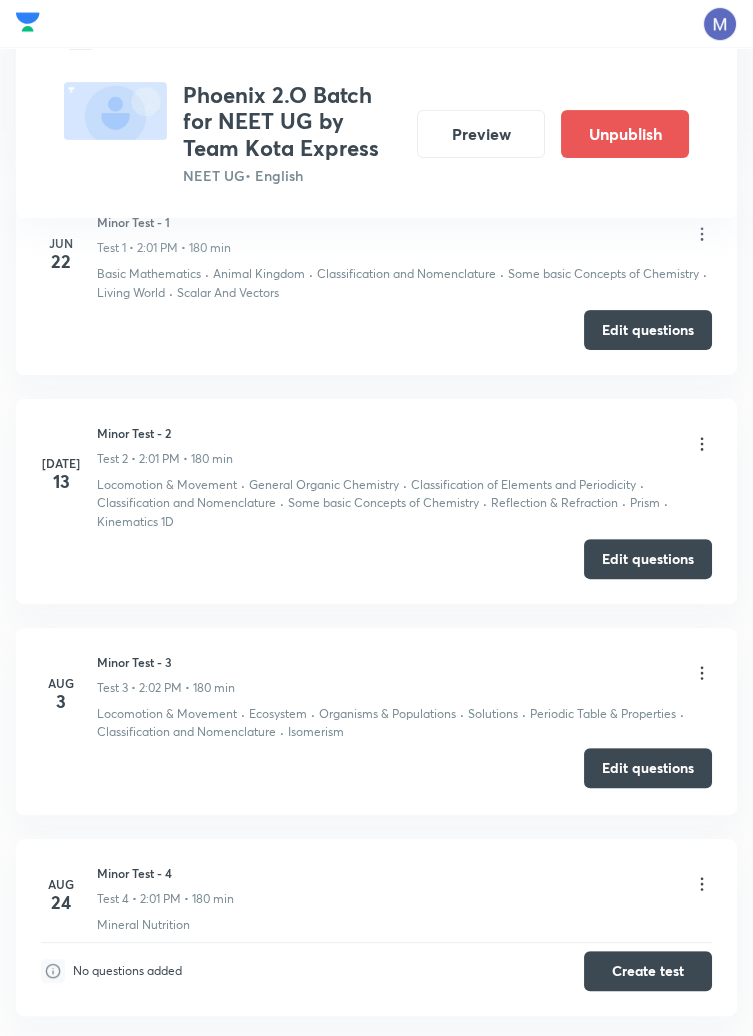 click on "Edit questions" at bounding box center (648, 768) 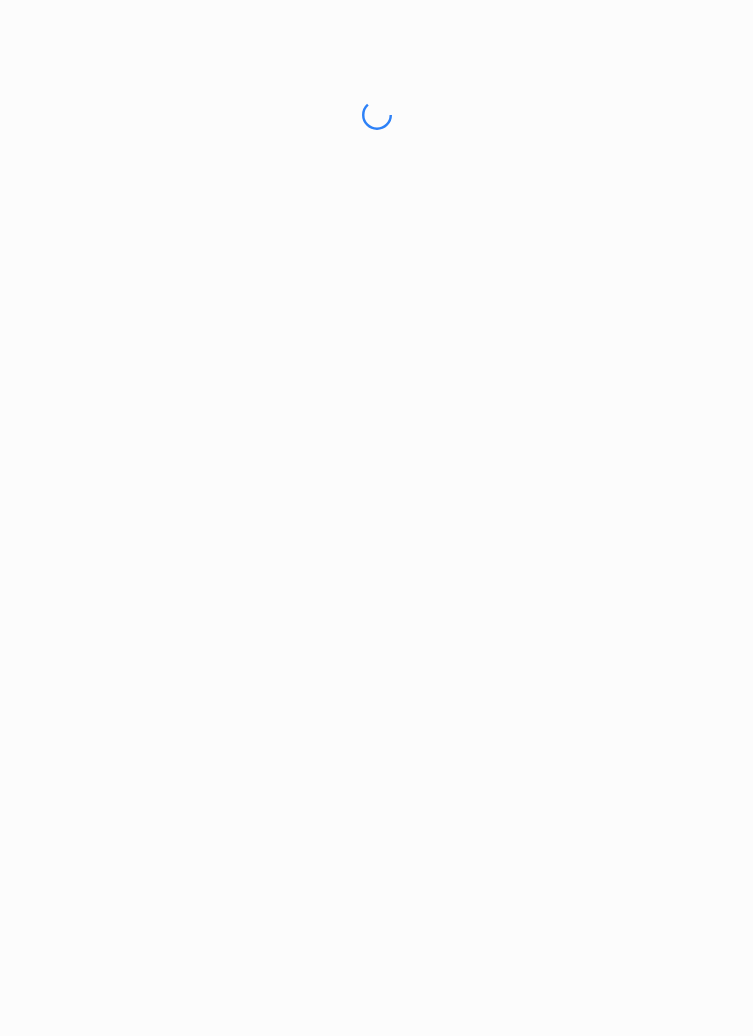 scroll, scrollTop: 0, scrollLeft: 0, axis: both 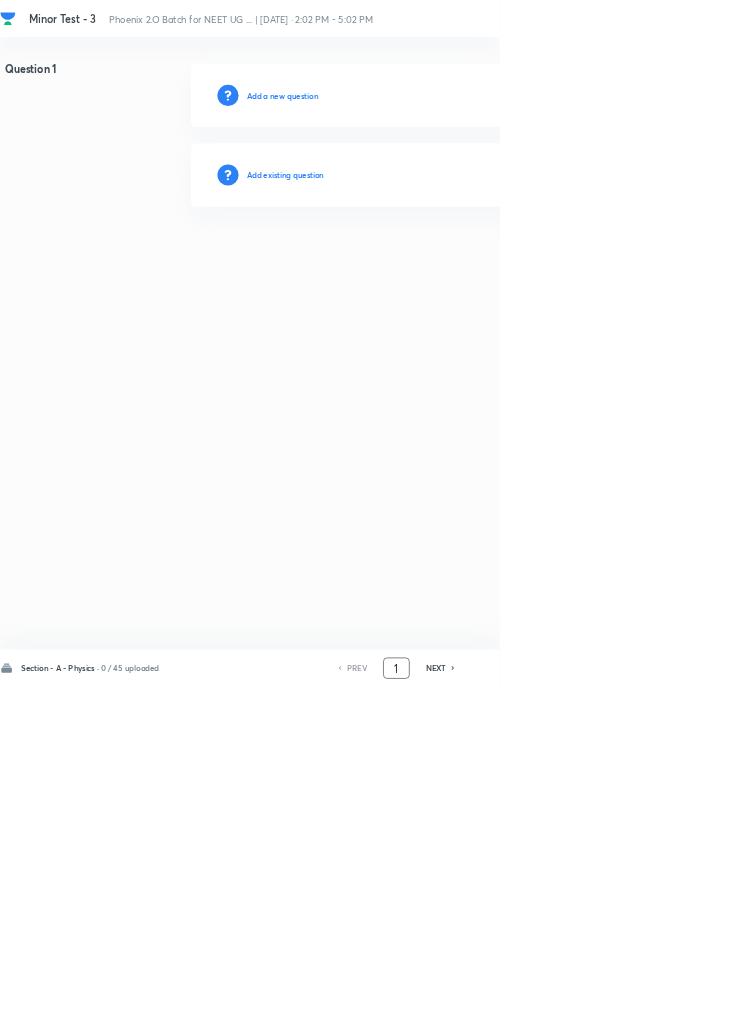 click on "1" at bounding box center (598, 1008) 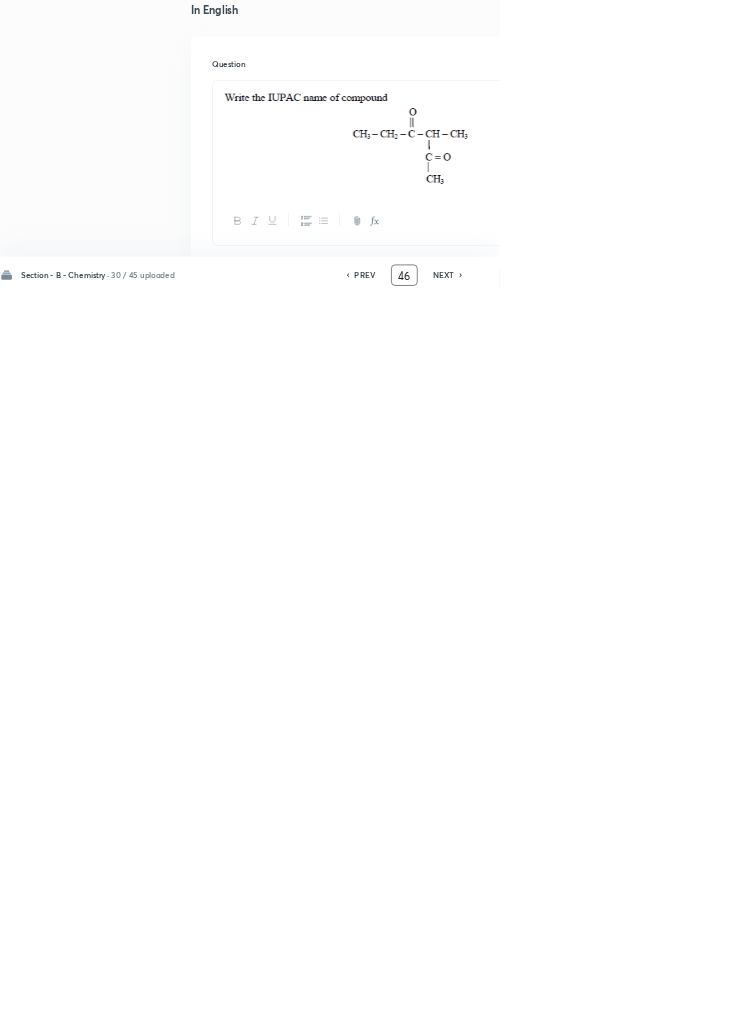 scroll, scrollTop: 0, scrollLeft: 0, axis: both 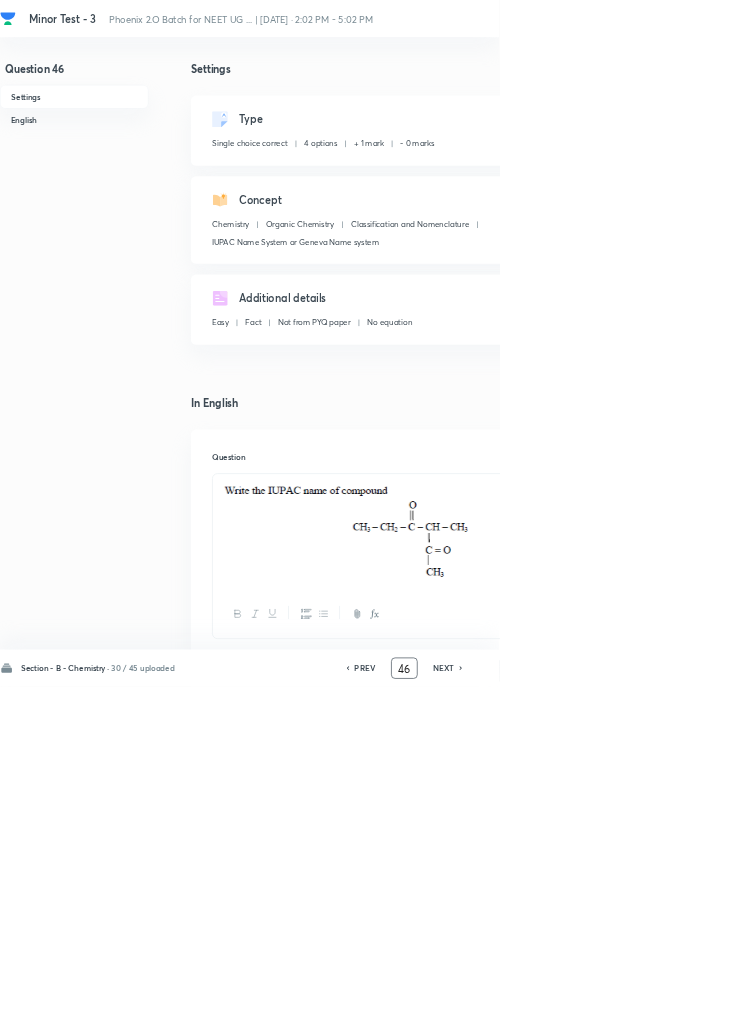 click on "46" at bounding box center [610, 1008] 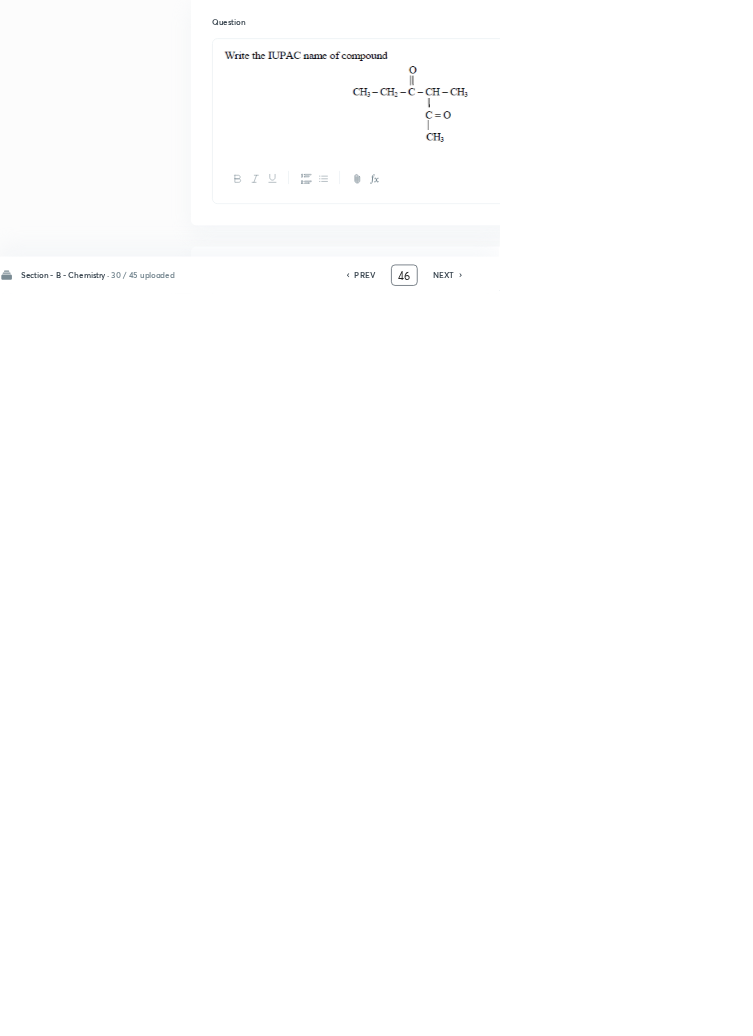 scroll, scrollTop: 457, scrollLeft: 0, axis: vertical 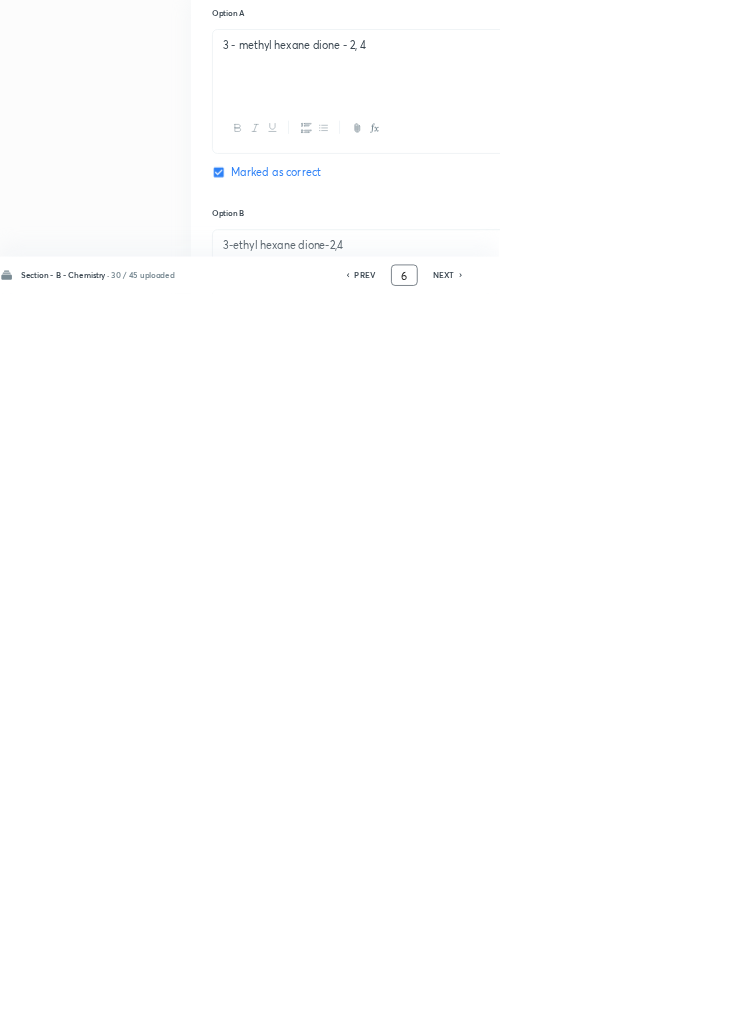 click on "6" at bounding box center (610, 1008) 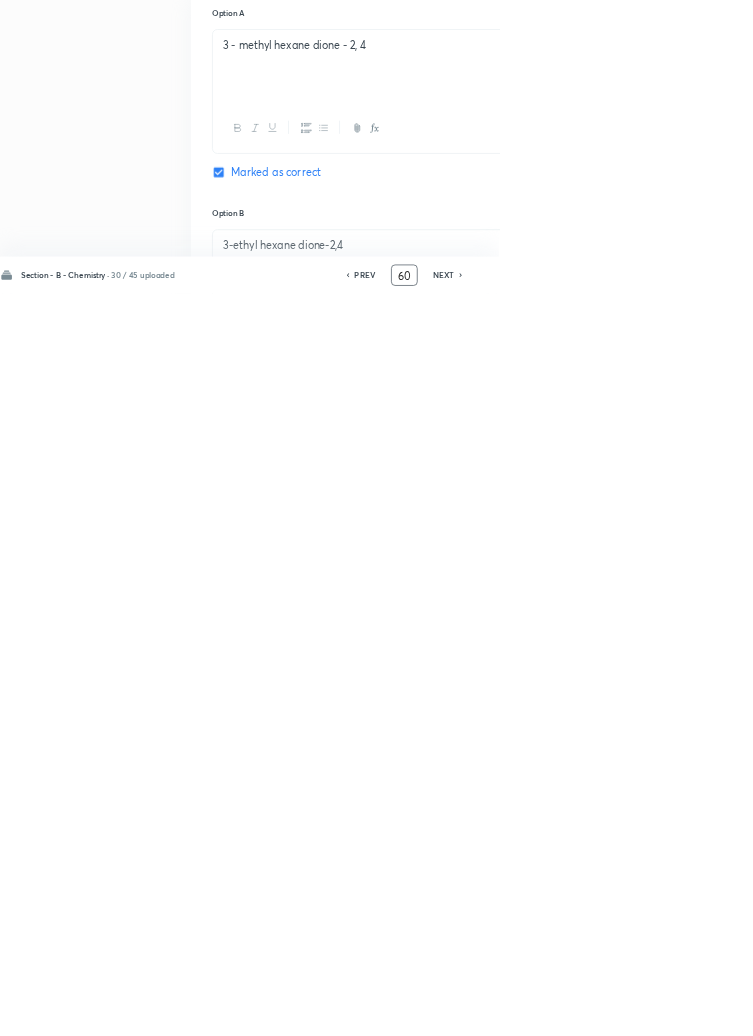 type on "60" 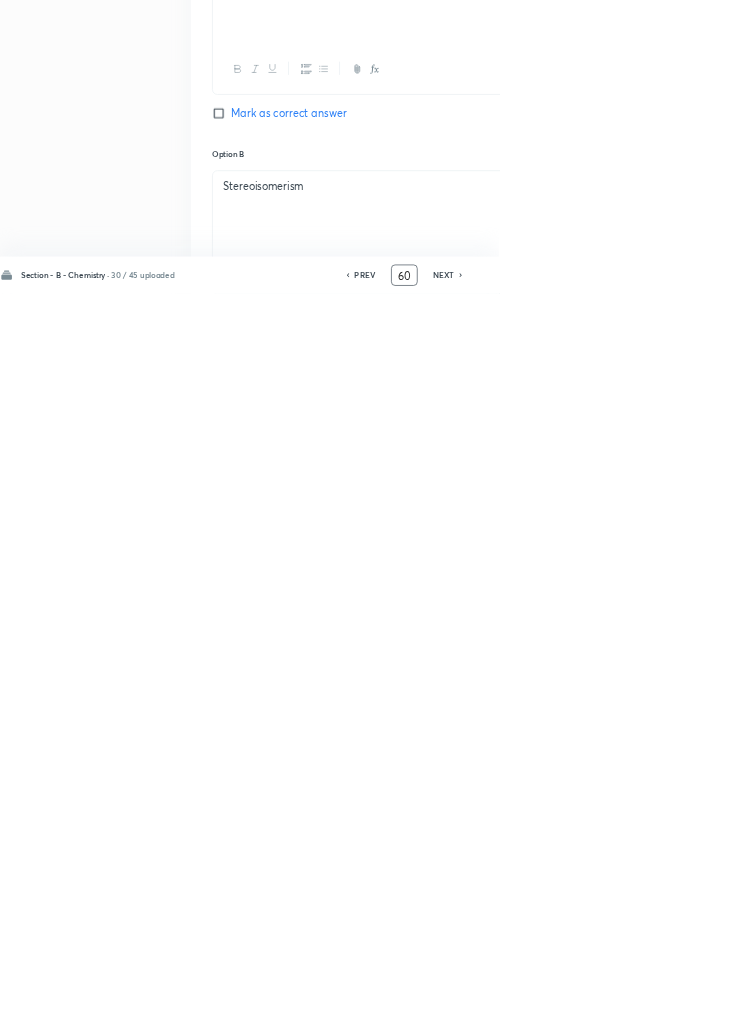 scroll, scrollTop: 457, scrollLeft: 0, axis: vertical 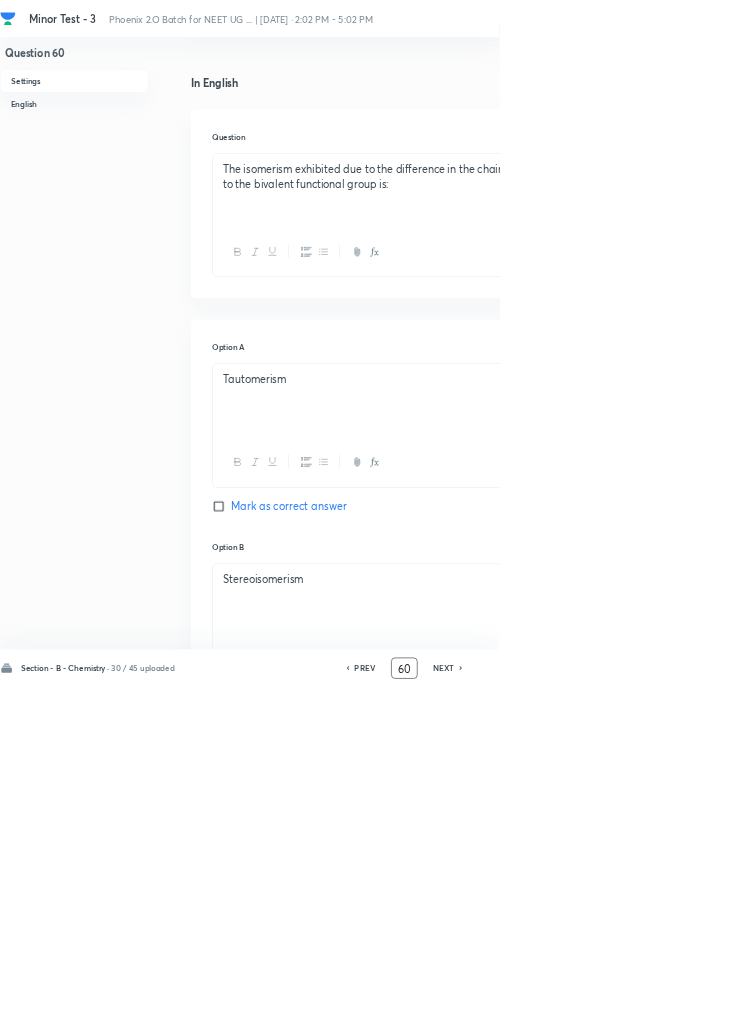 click 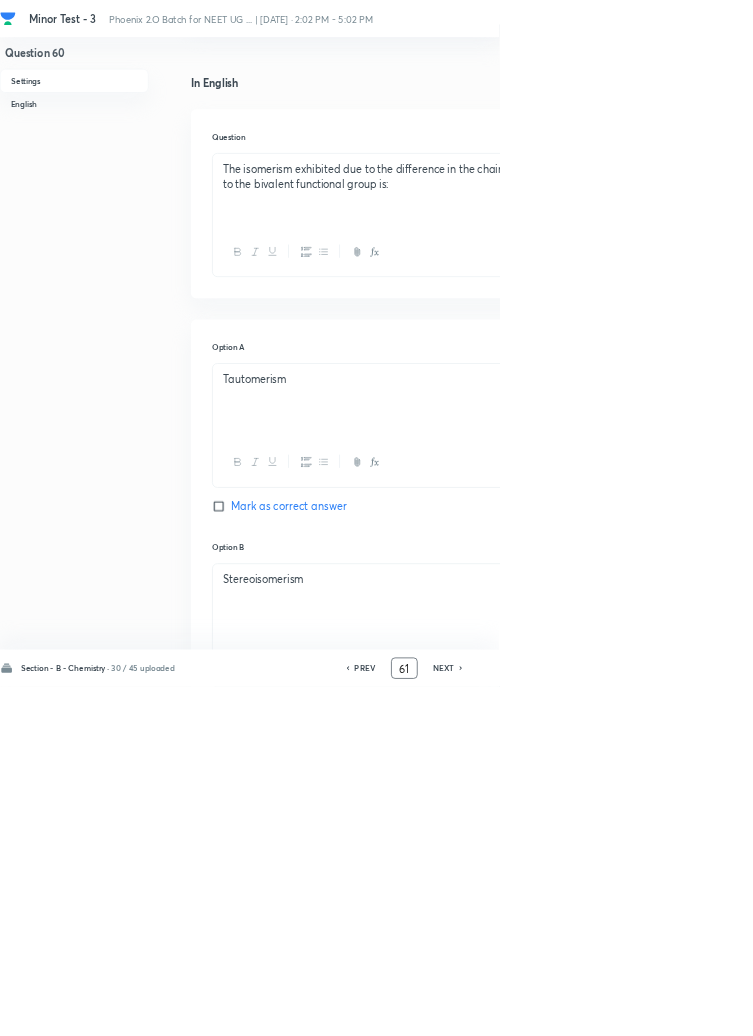 checkbox on "false" 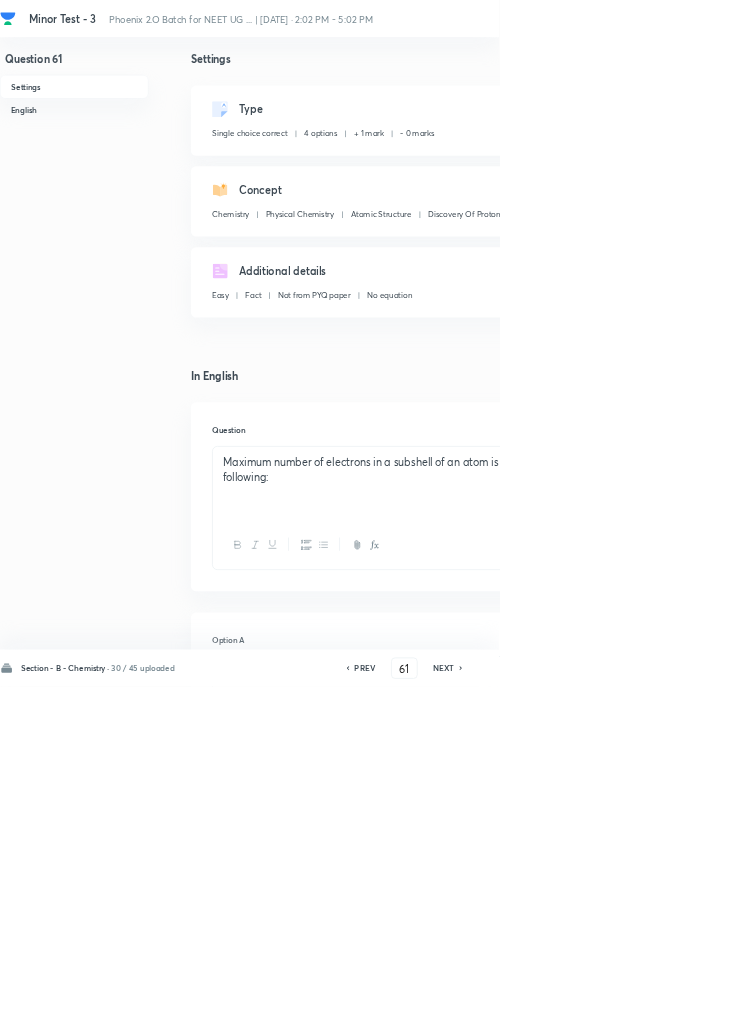 scroll, scrollTop: 0, scrollLeft: 0, axis: both 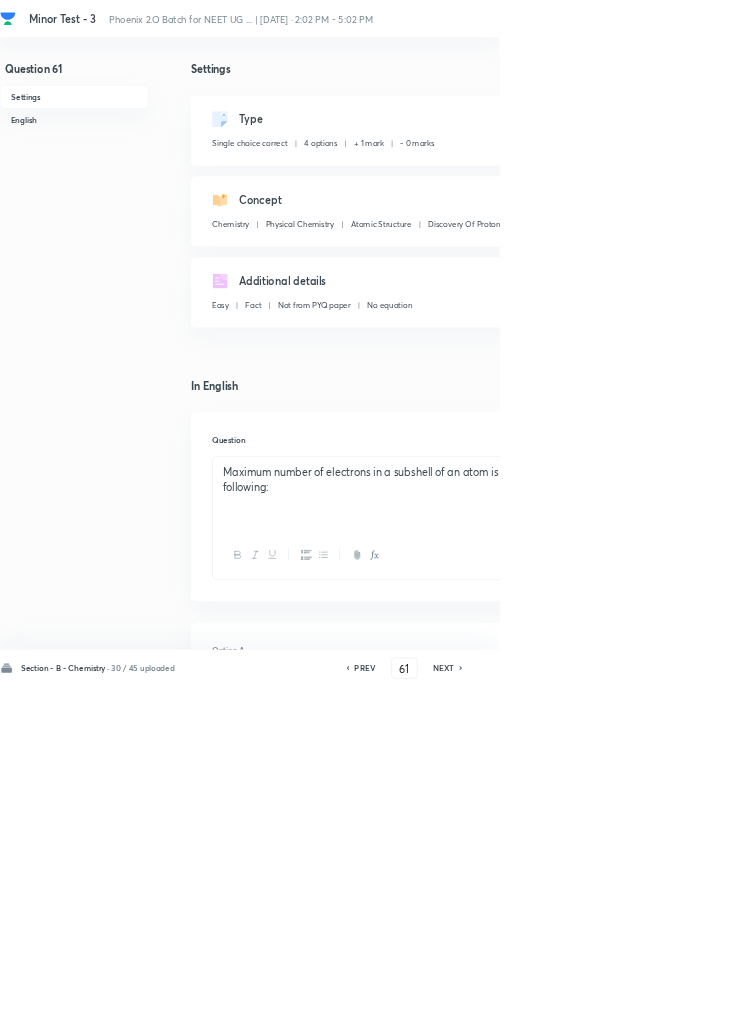 click on "Remove" at bounding box center [996, 1006] 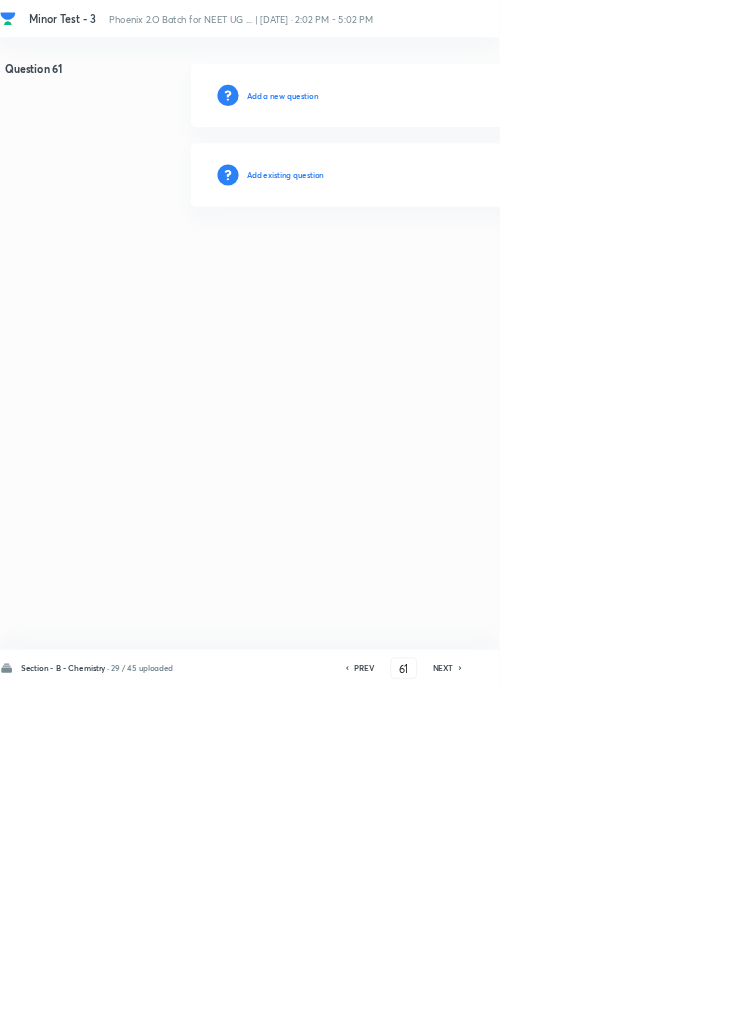 click 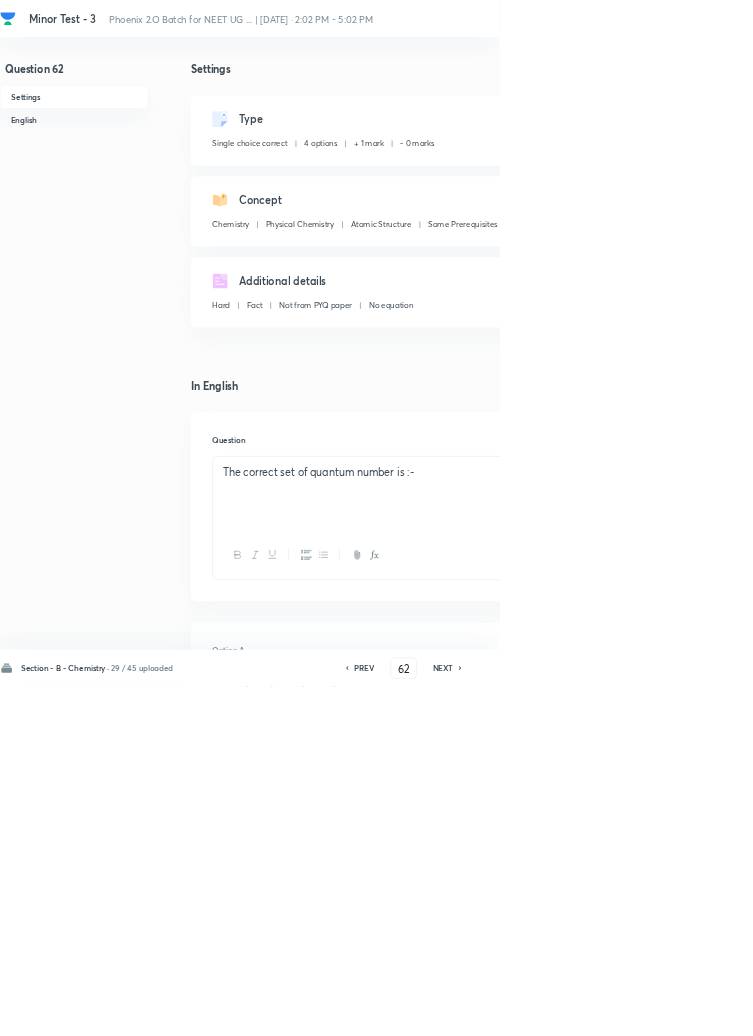 click on "Remove" at bounding box center (996, 1006) 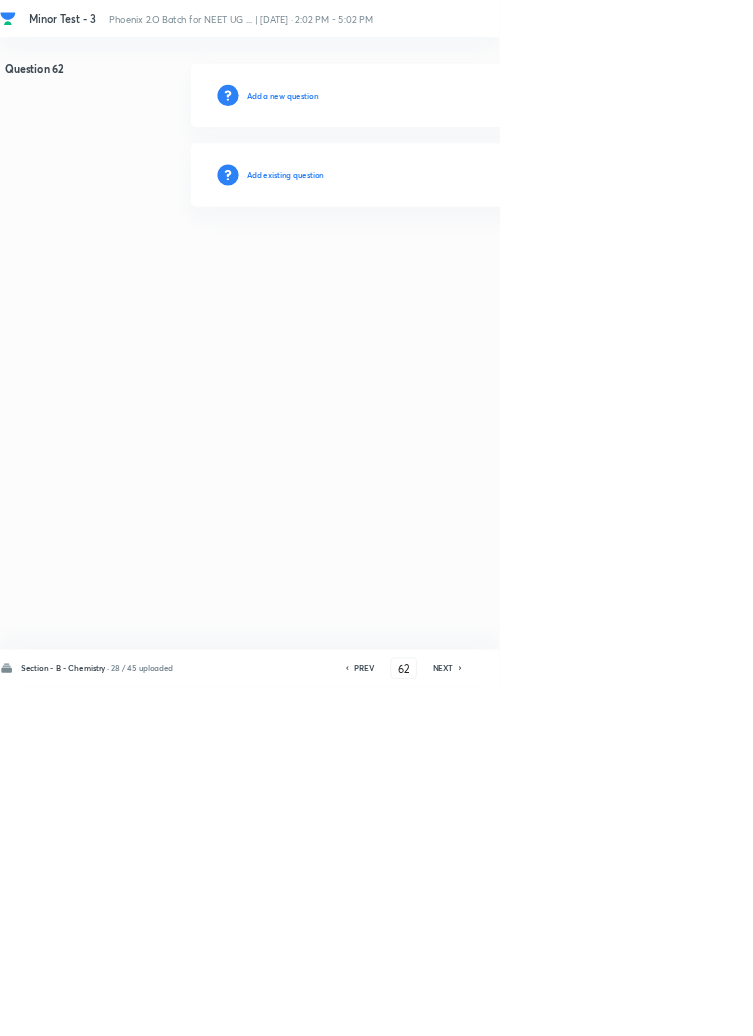 click 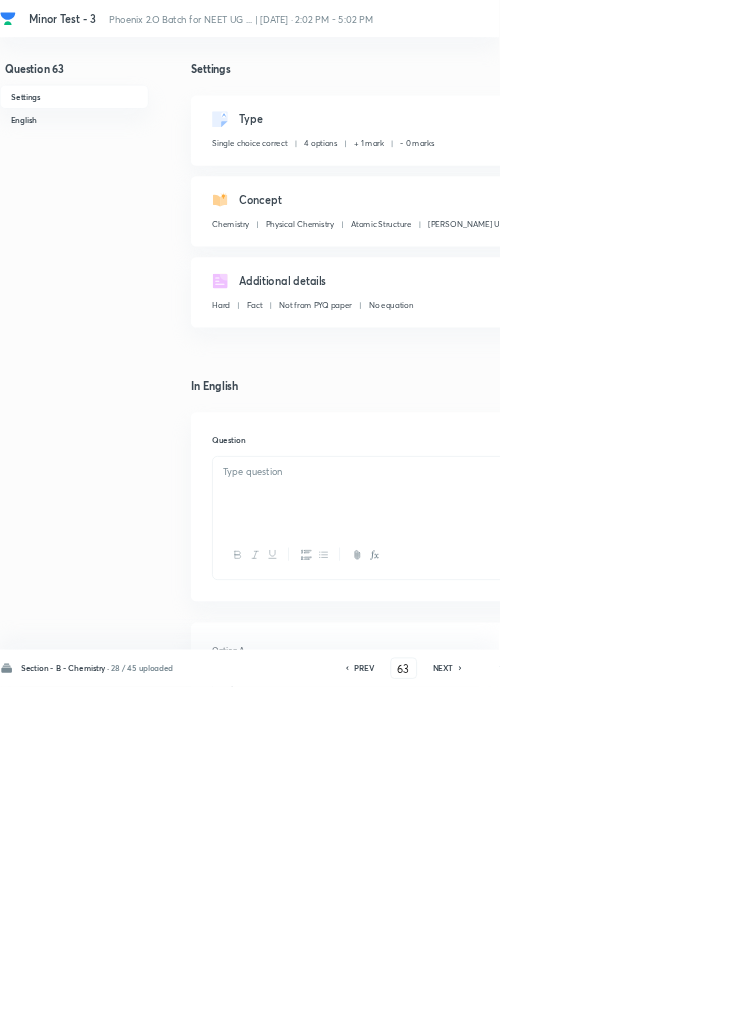 checkbox on "true" 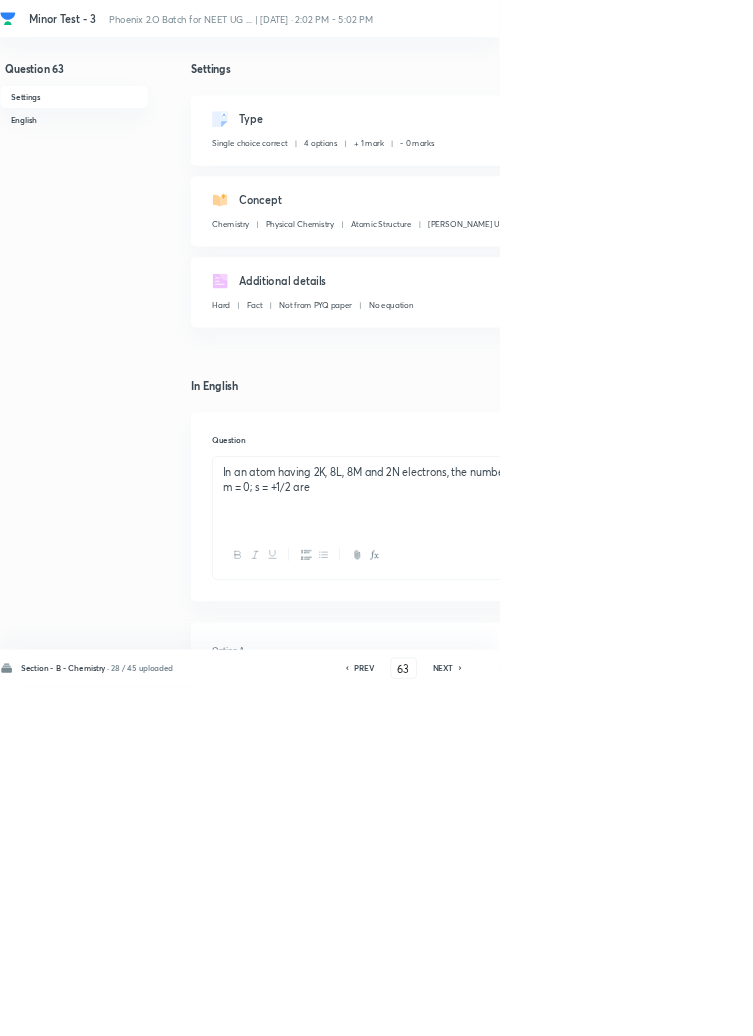 click on "Remove" at bounding box center (996, 1006) 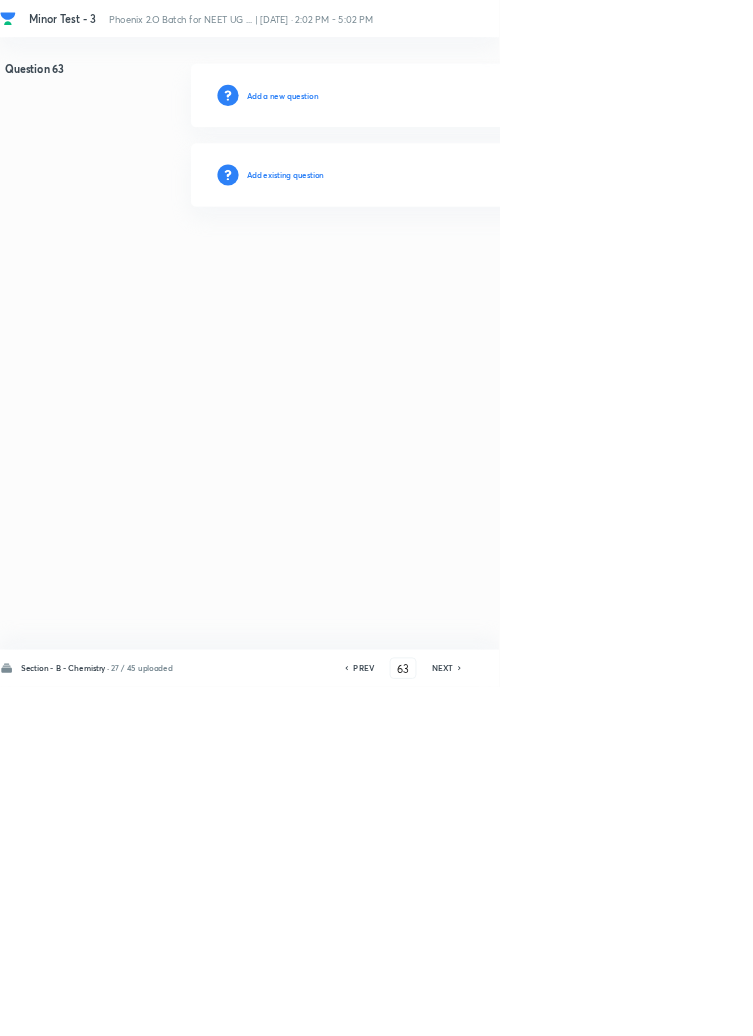 click 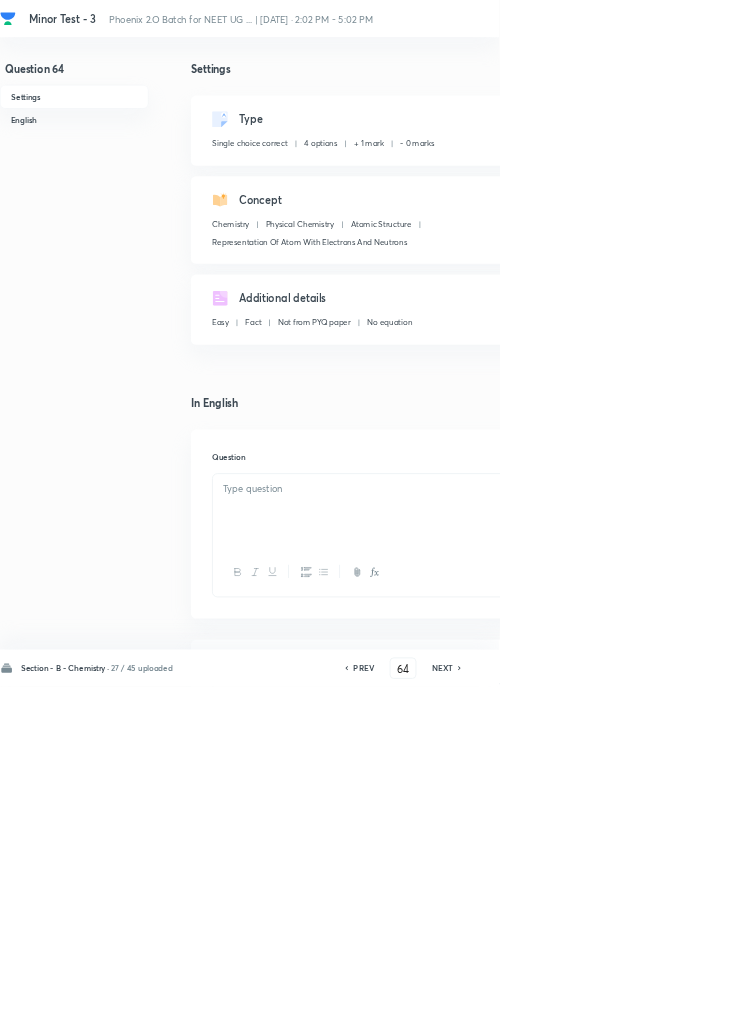 checkbox on "true" 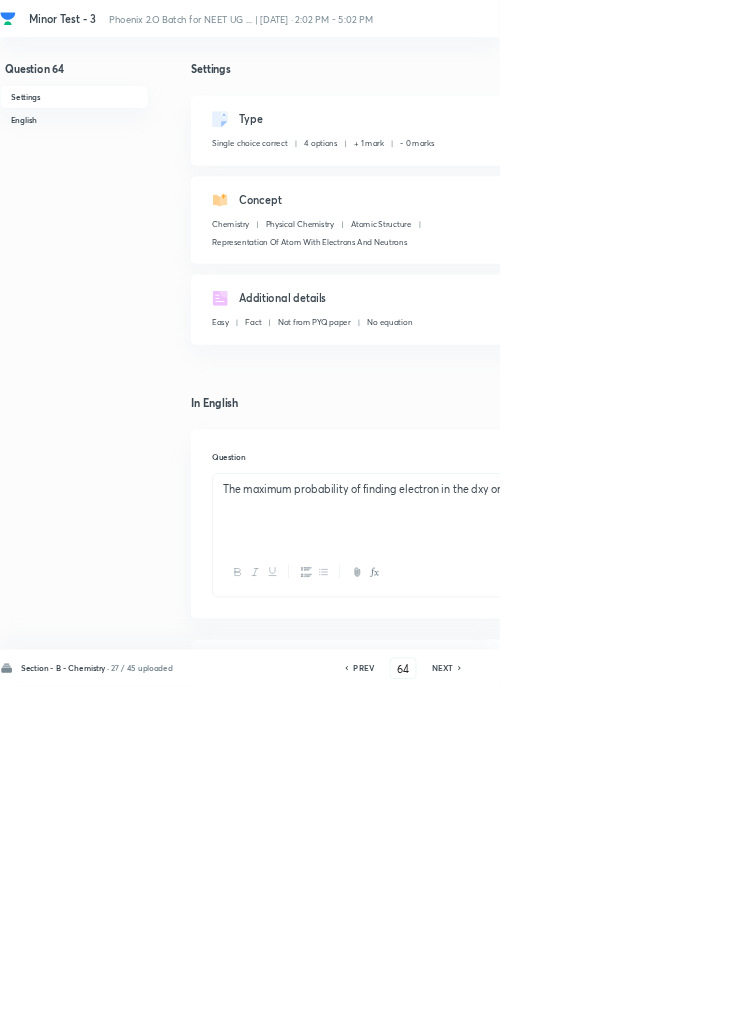 click on "Remove" at bounding box center [996, 1006] 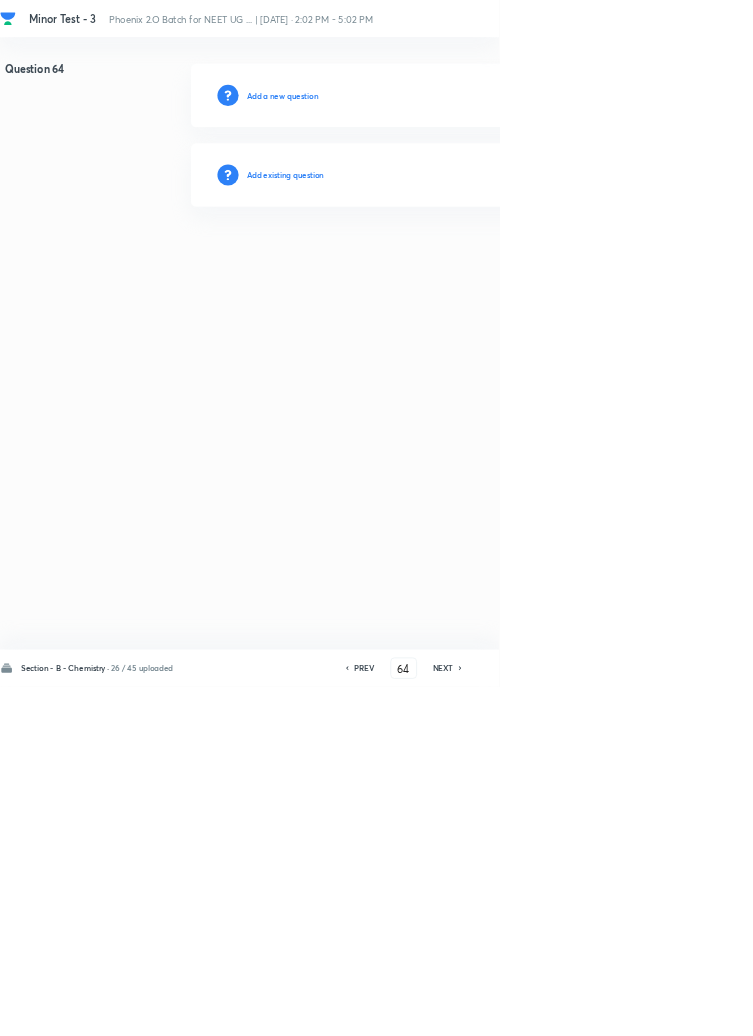 click 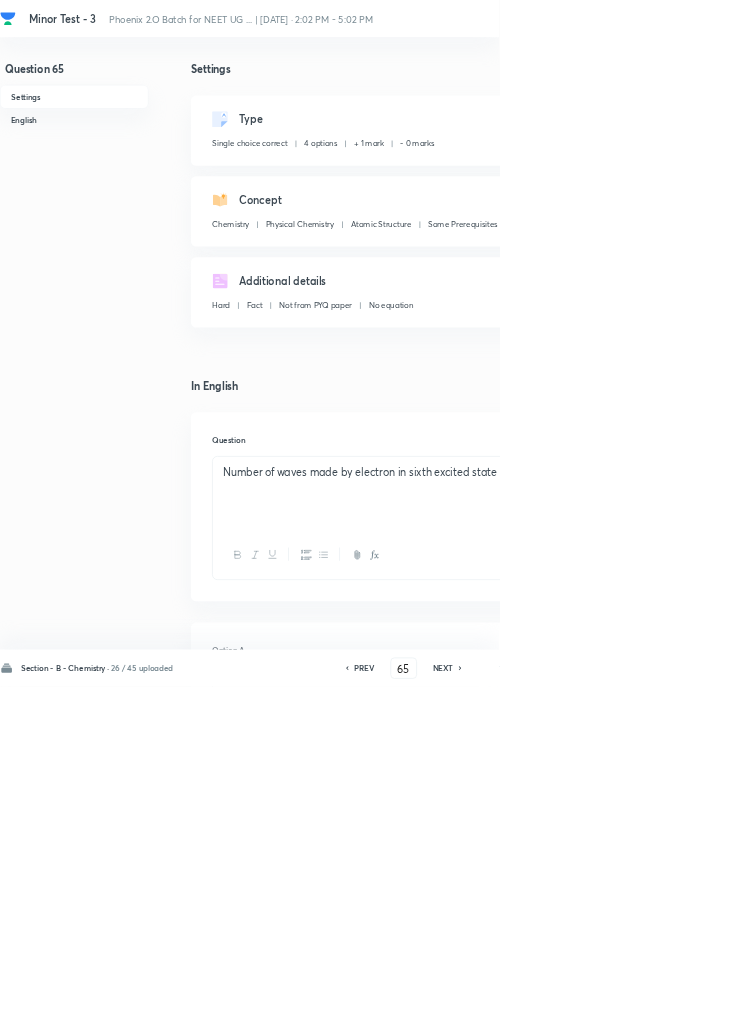 click on "Remove" at bounding box center [996, 1006] 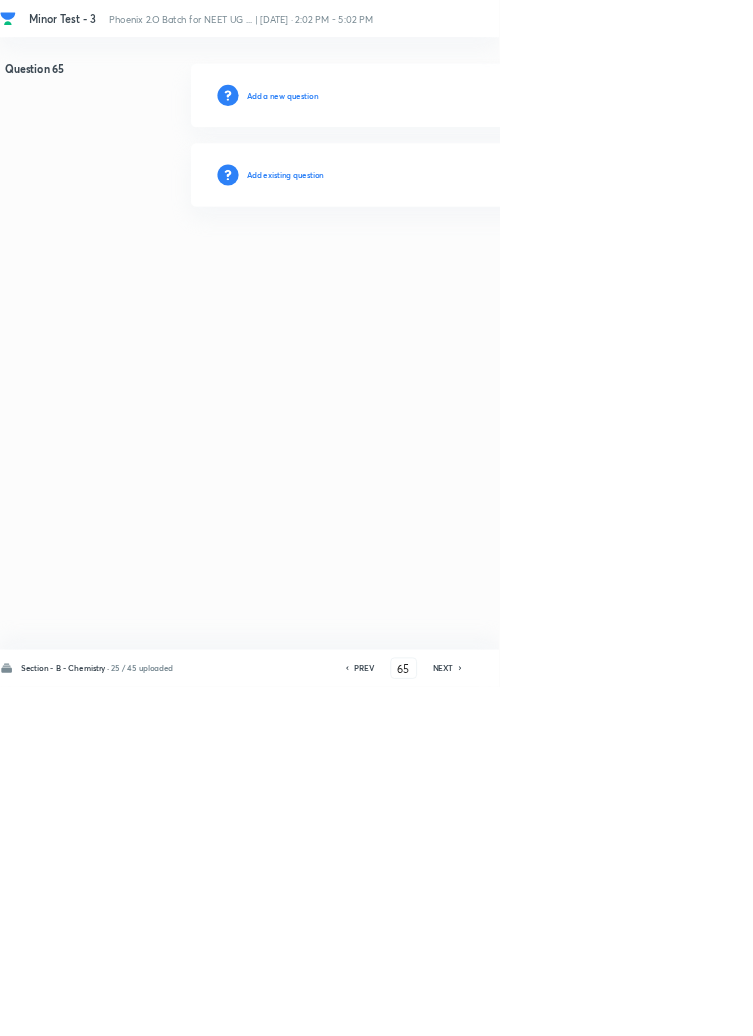 click on "NEXT" at bounding box center [668, 1008] 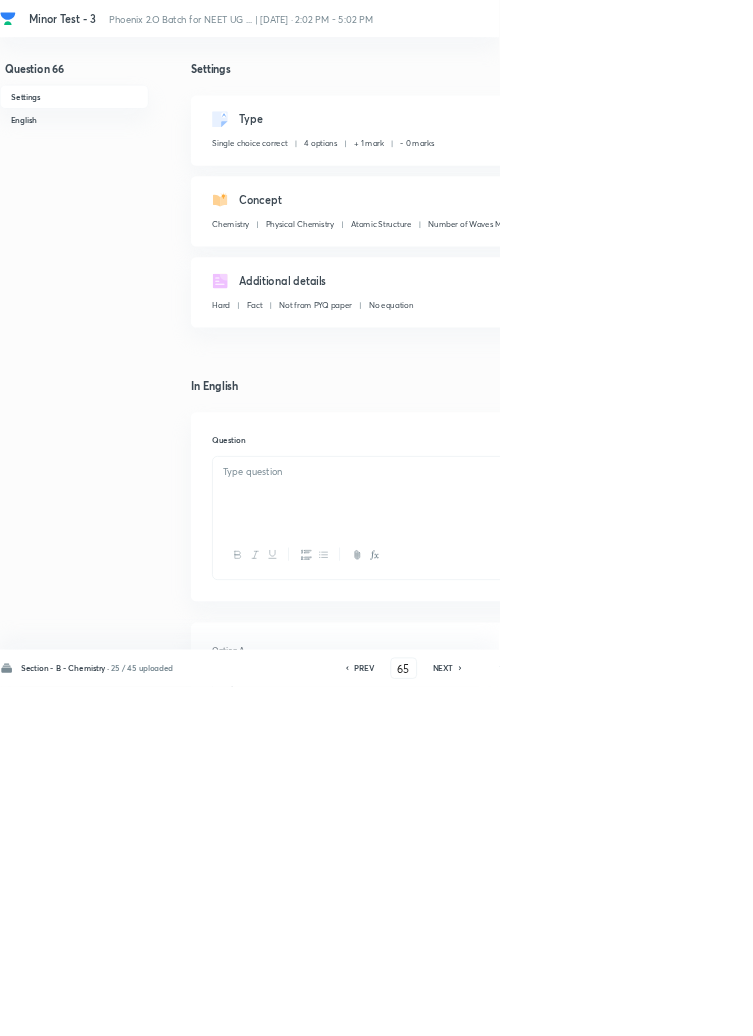 type on "66" 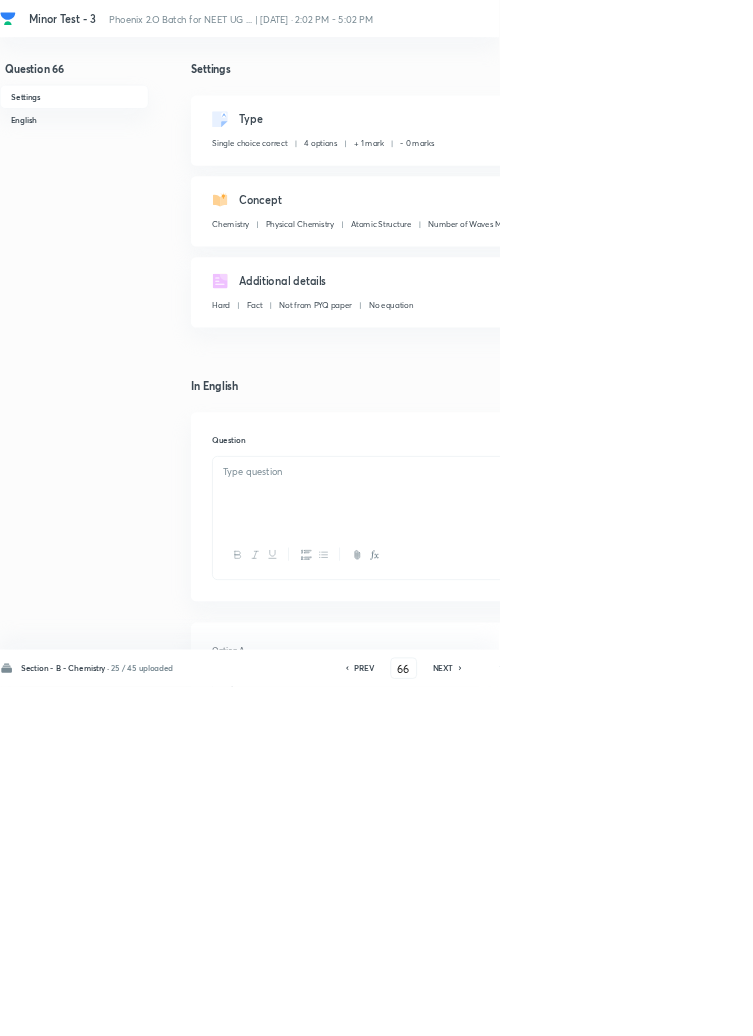 checkbox on "true" 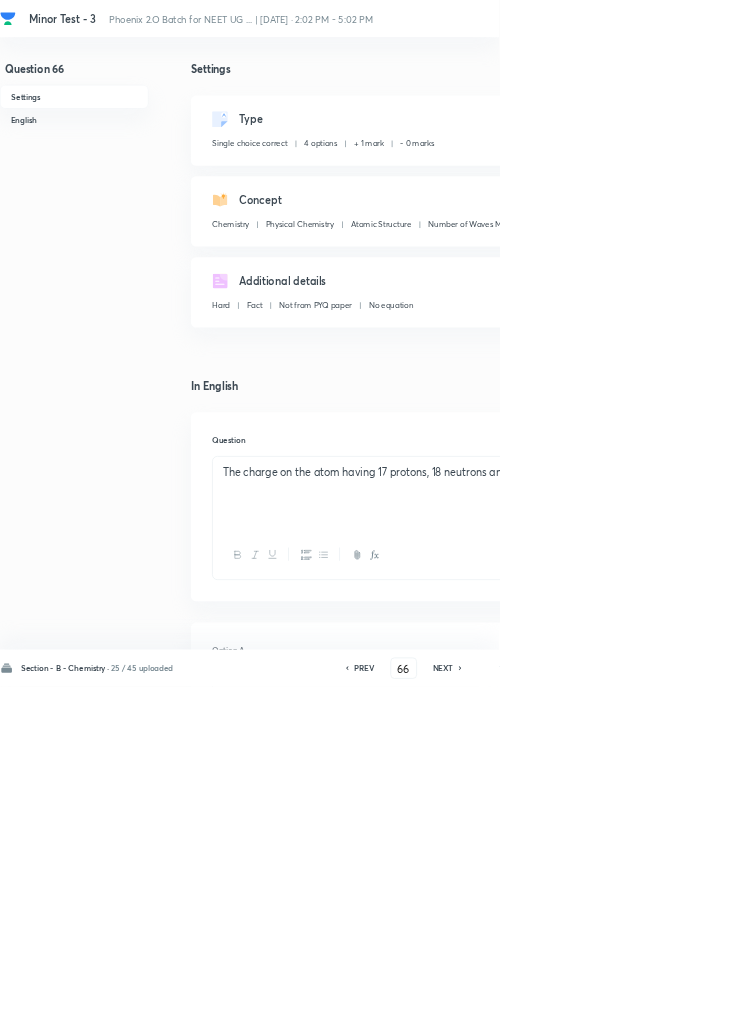 click on "Remove" at bounding box center (996, 1006) 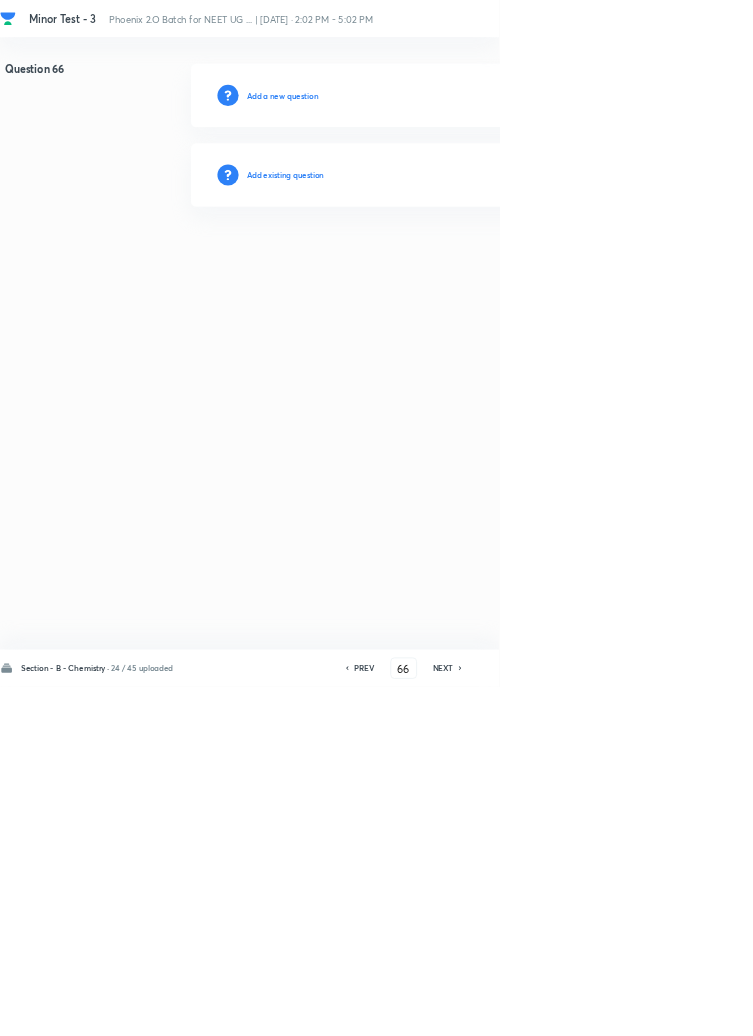 click on "NEXT" at bounding box center [668, 1008] 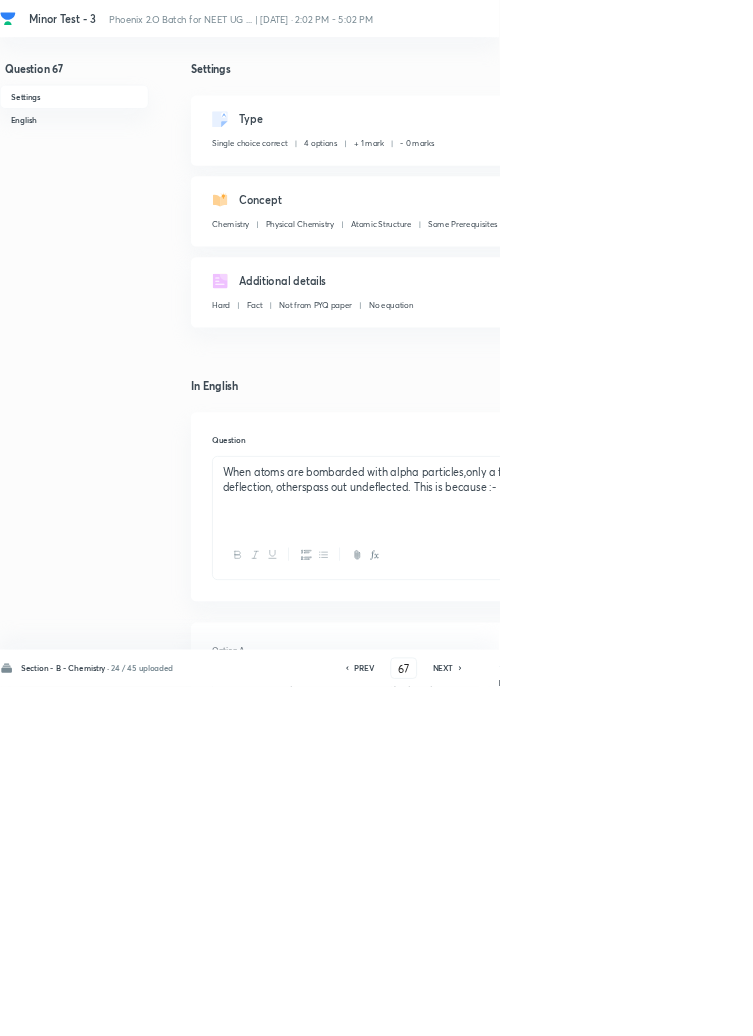 click on "Remove" at bounding box center [996, 1006] 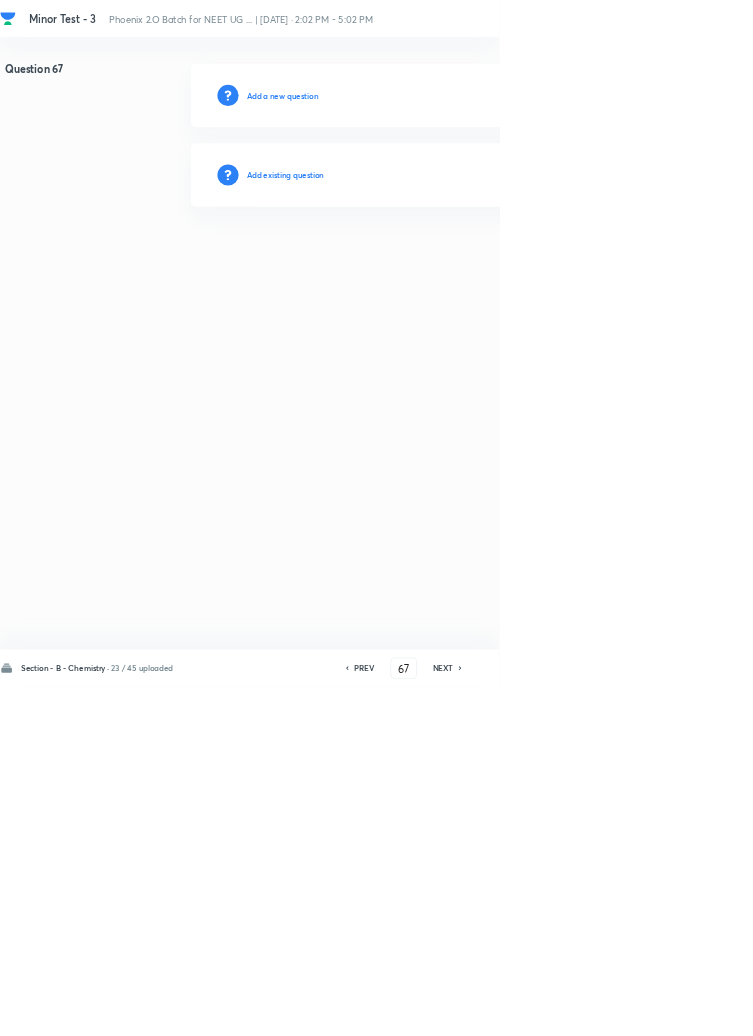click 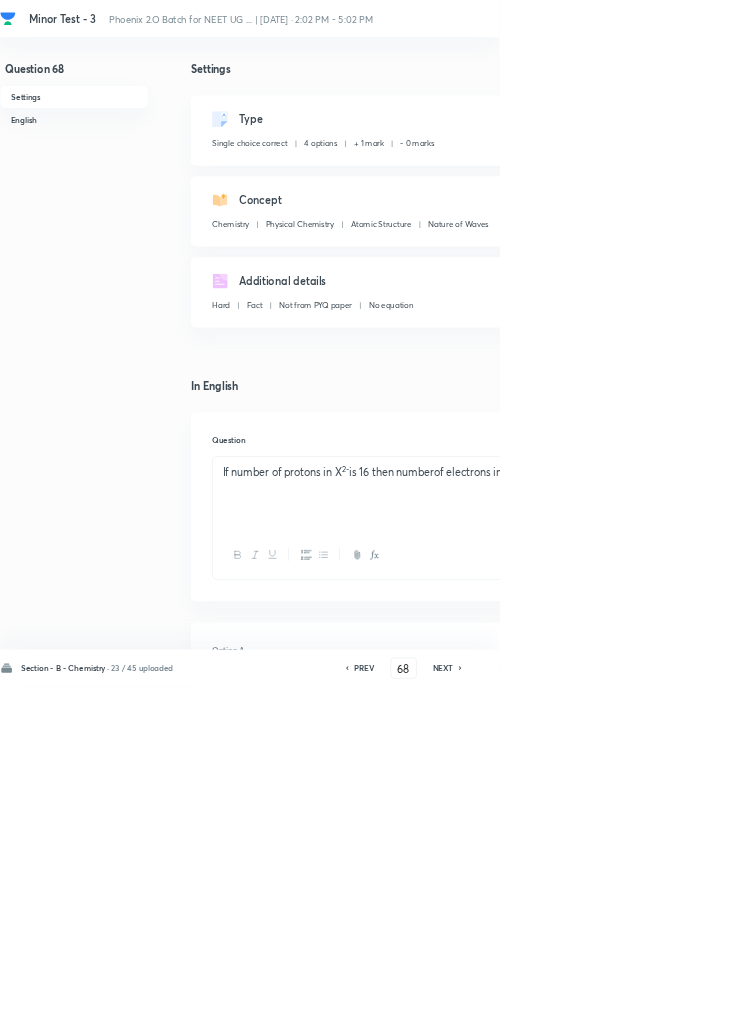 click on "Remove" at bounding box center [996, 1006] 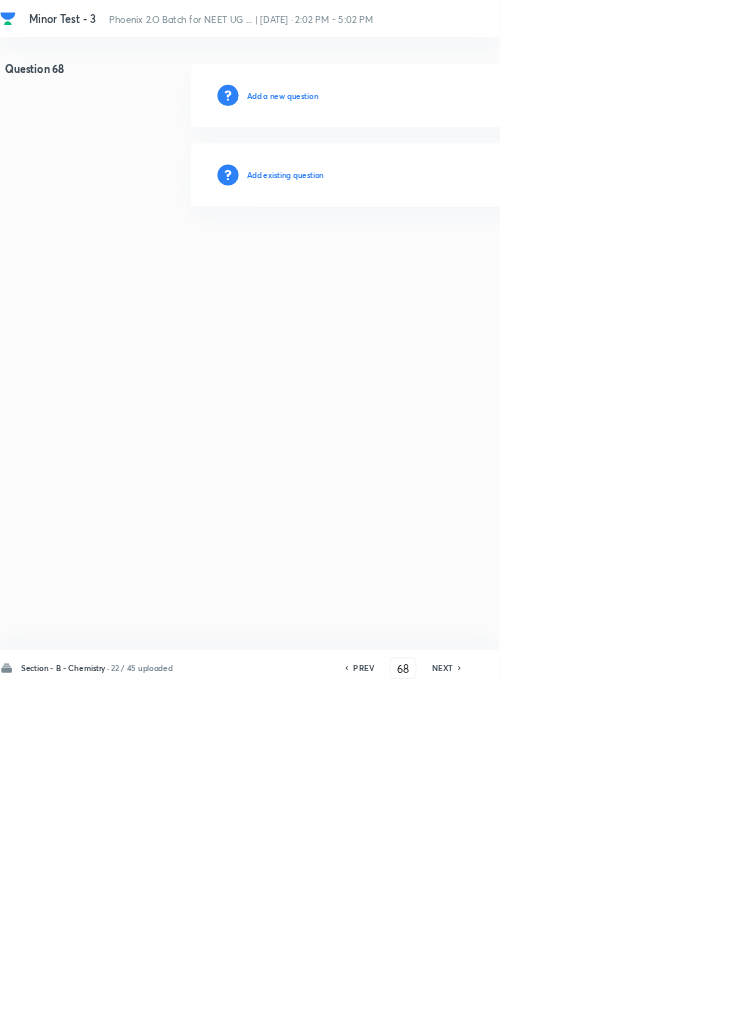 click on "NEXT" at bounding box center [667, 1008] 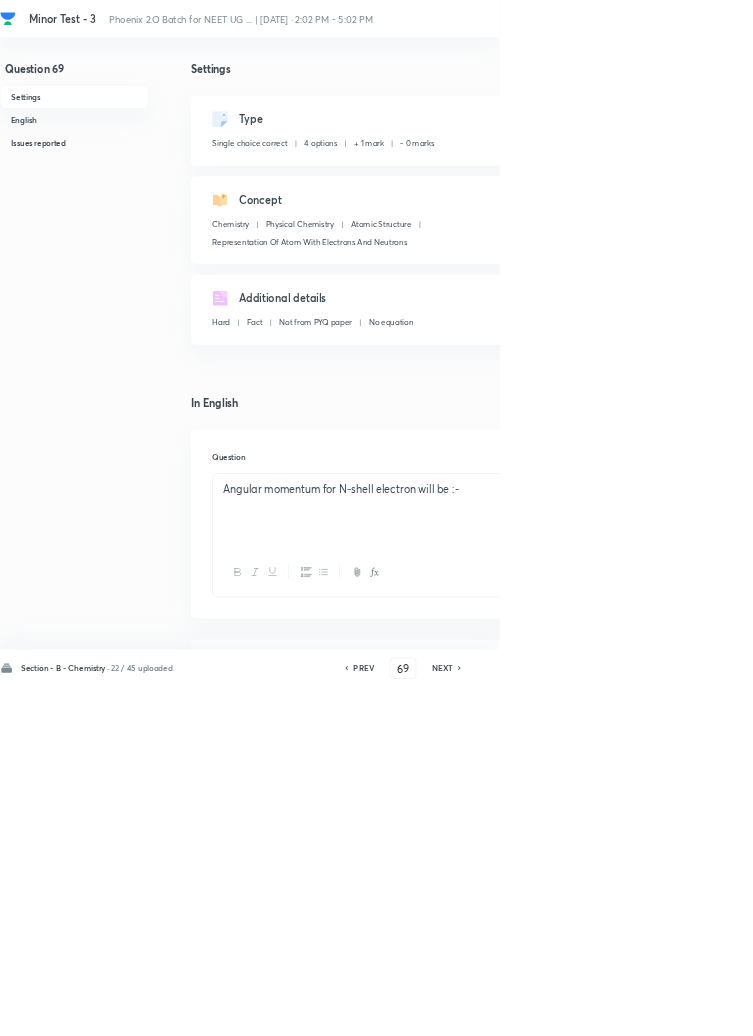 click on "Remove" at bounding box center (996, 1006) 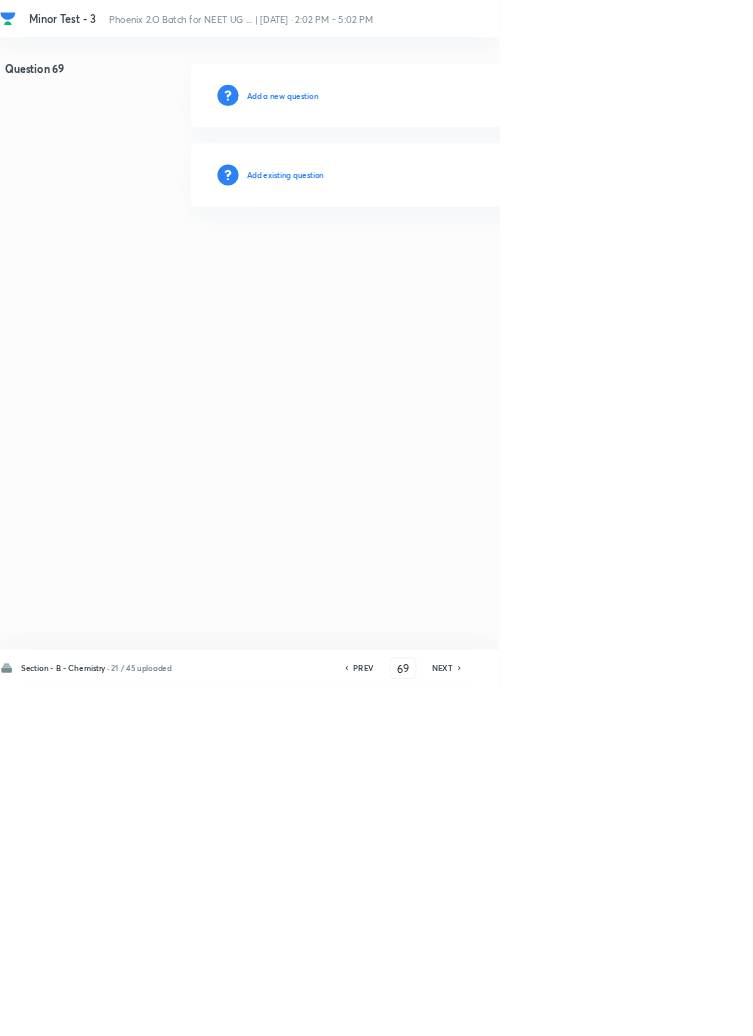 click 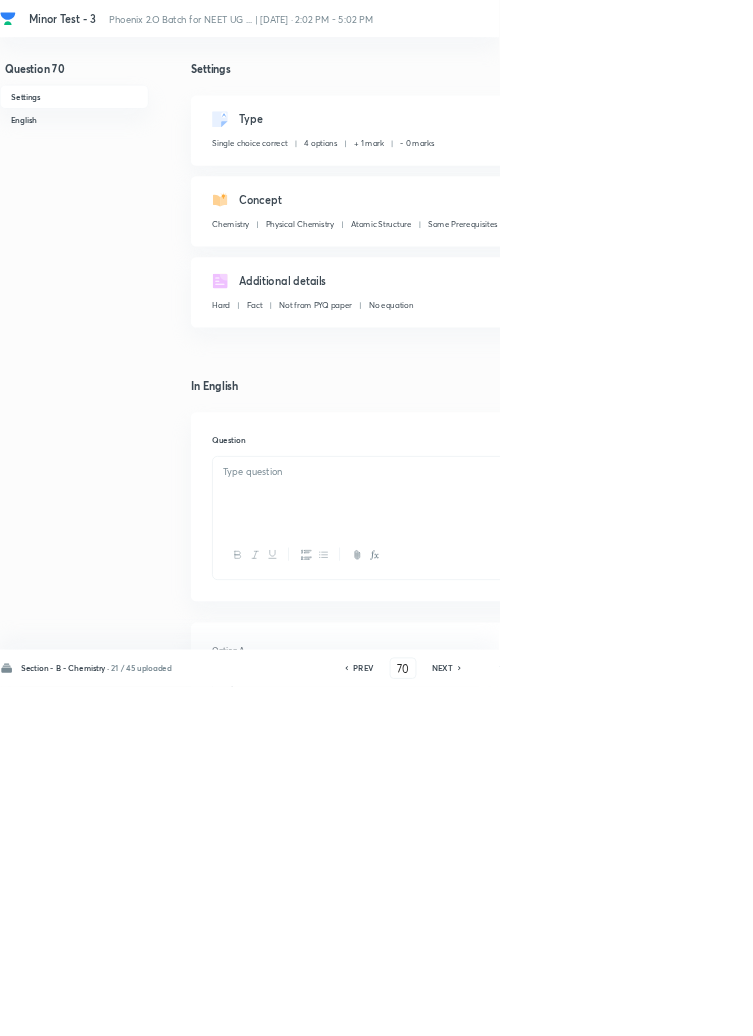 checkbox on "true" 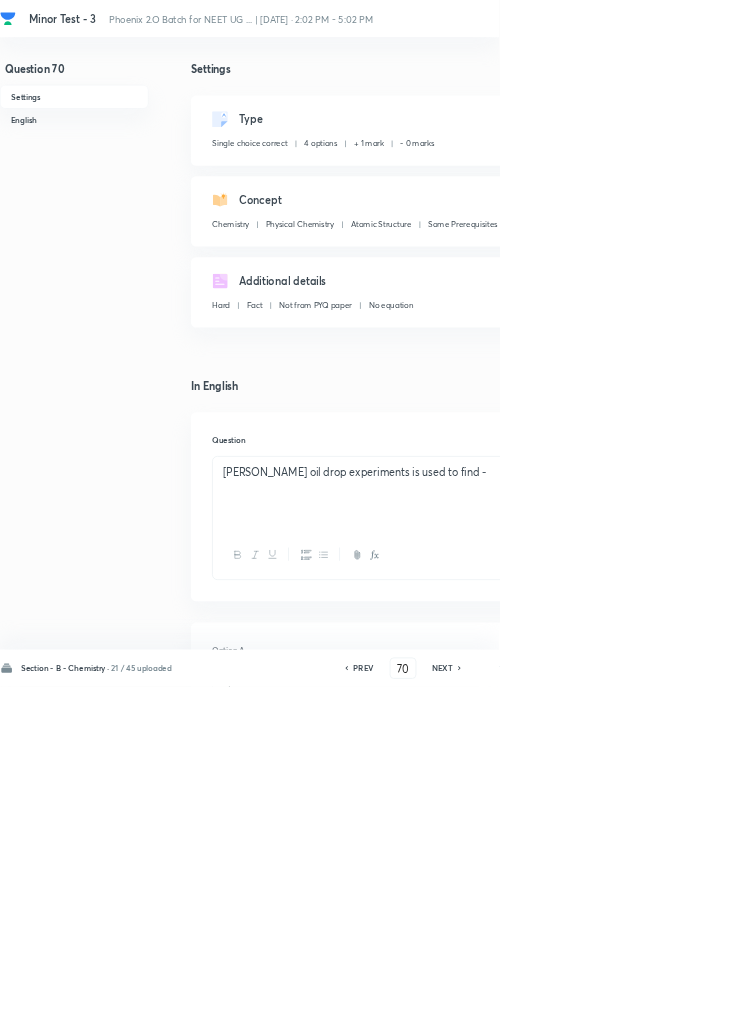 click on "Remove" at bounding box center (996, 1006) 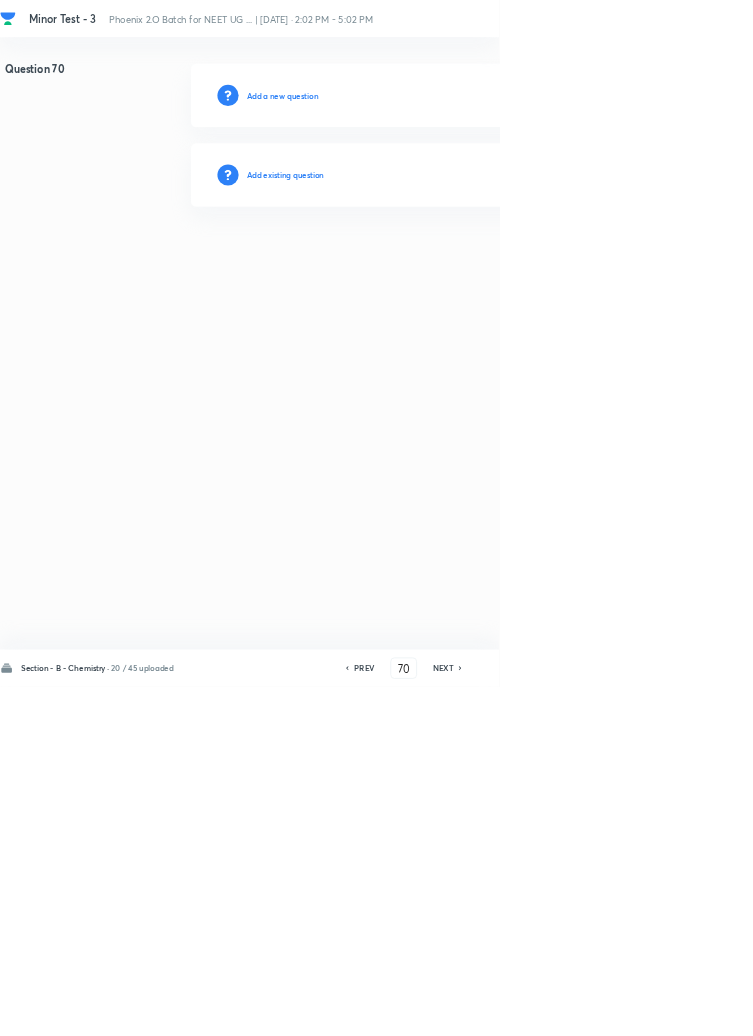 click 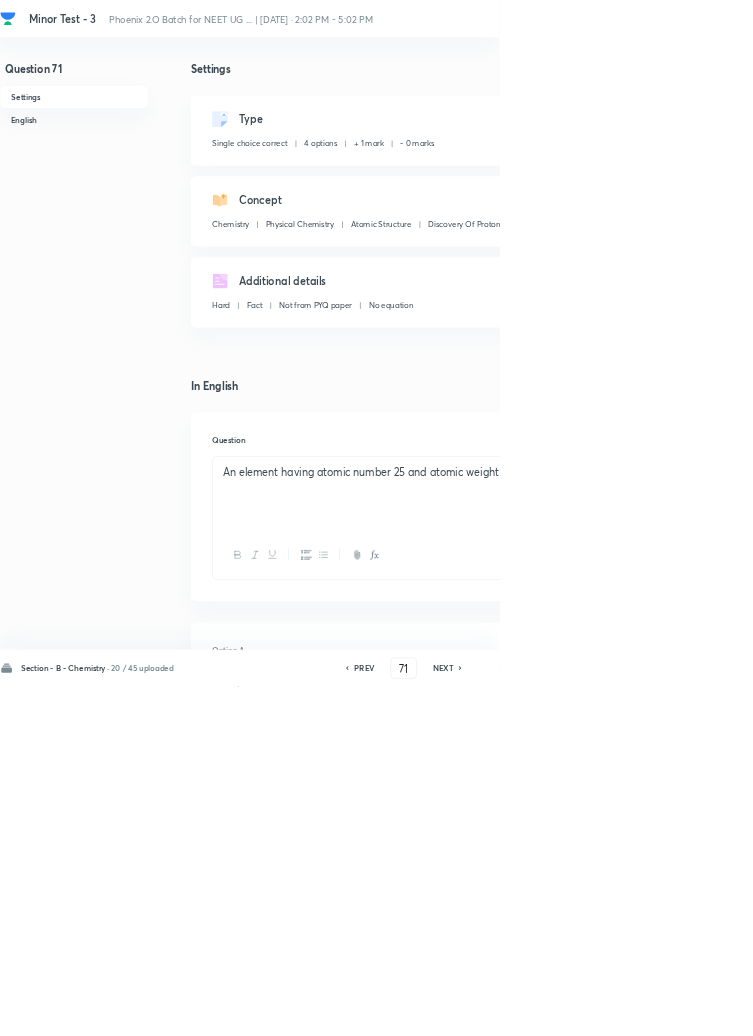 click on "Remove" at bounding box center [996, 1006] 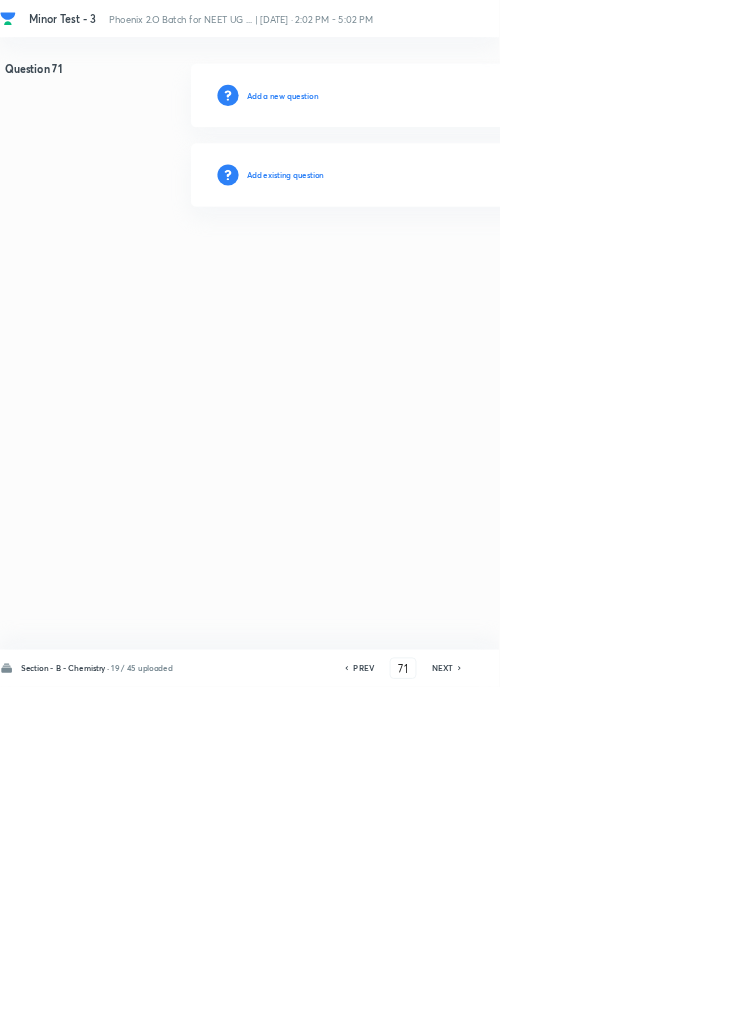 click on "NEXT" at bounding box center [667, 1008] 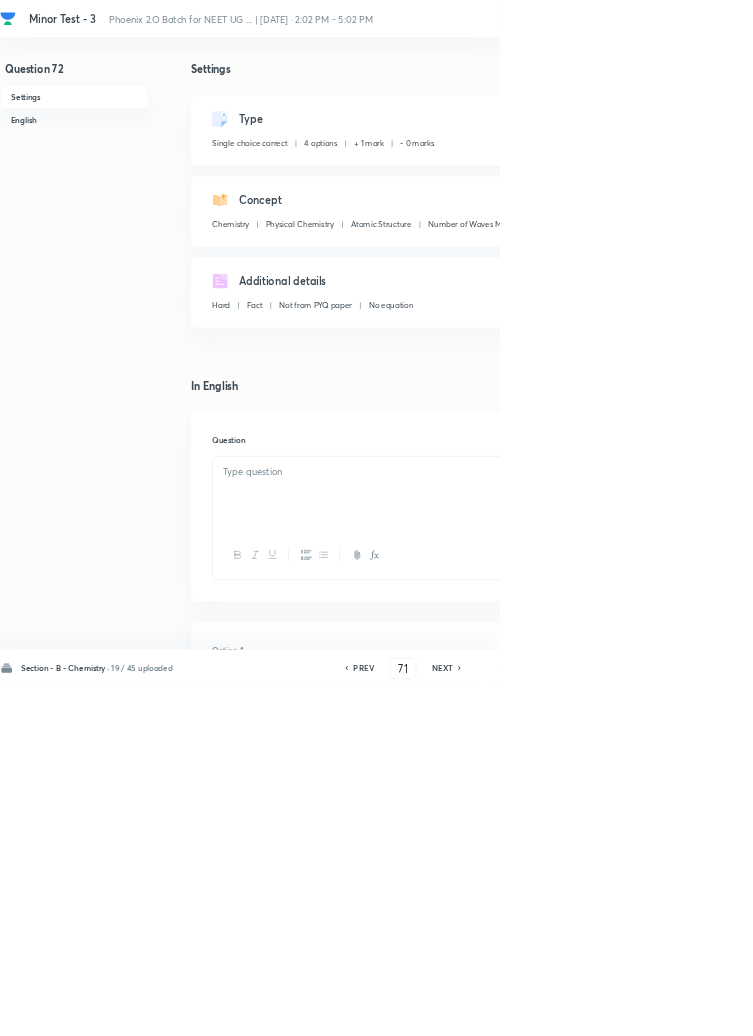 type on "72" 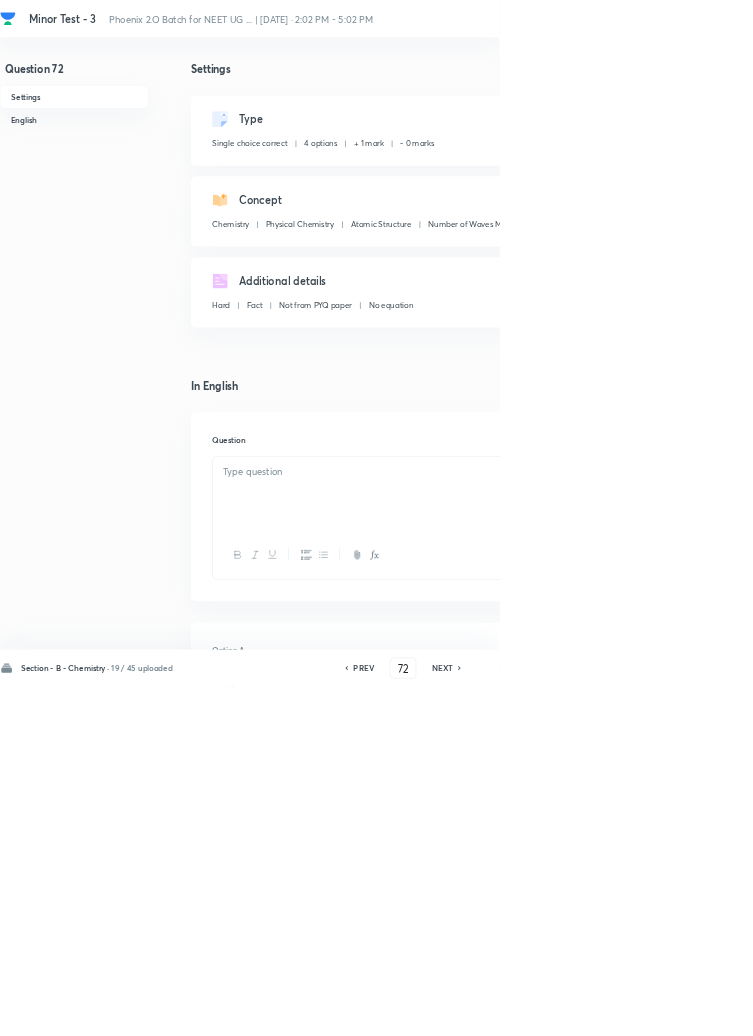 checkbox on "true" 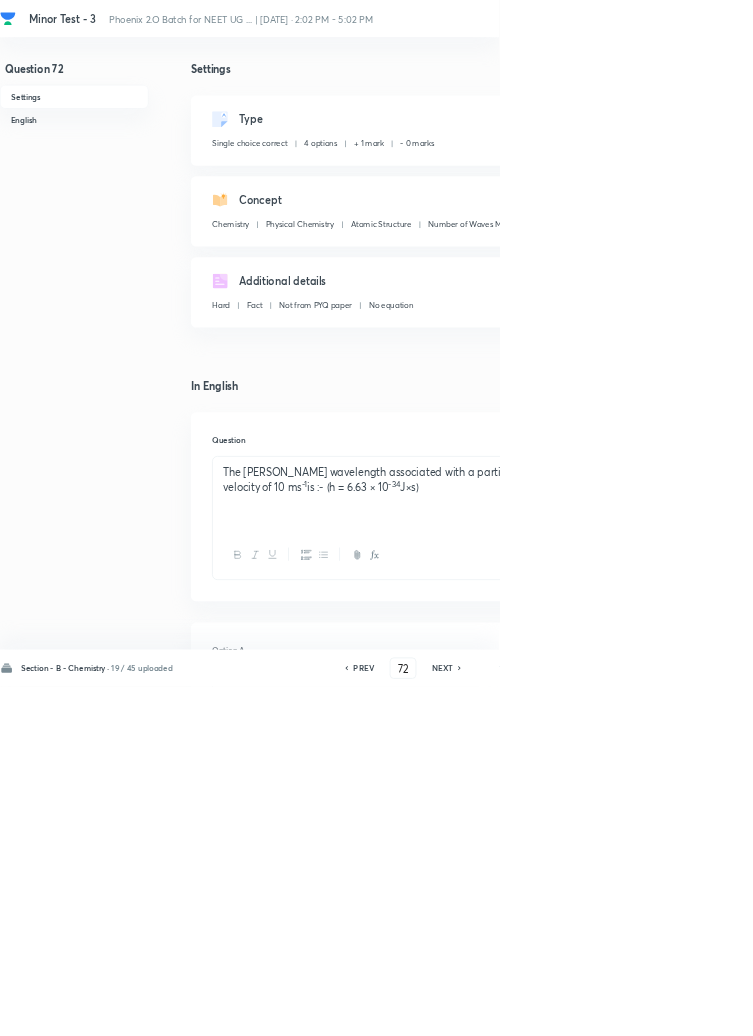 click on "Remove" at bounding box center [996, 1006] 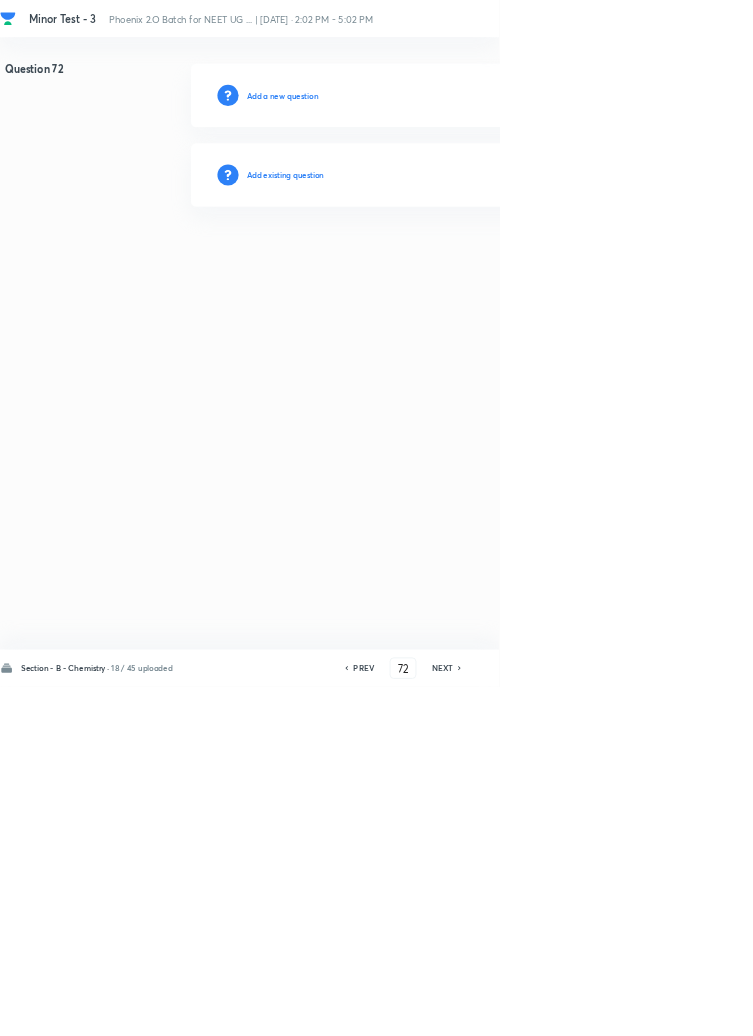 click 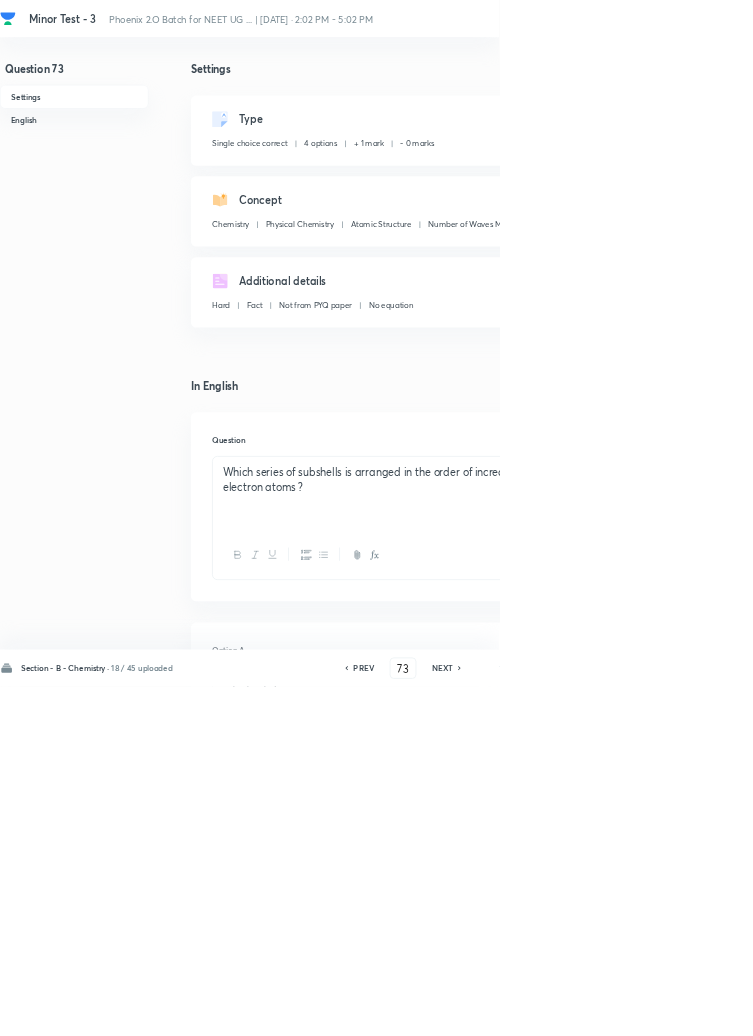 click on "Remove" at bounding box center (996, 1006) 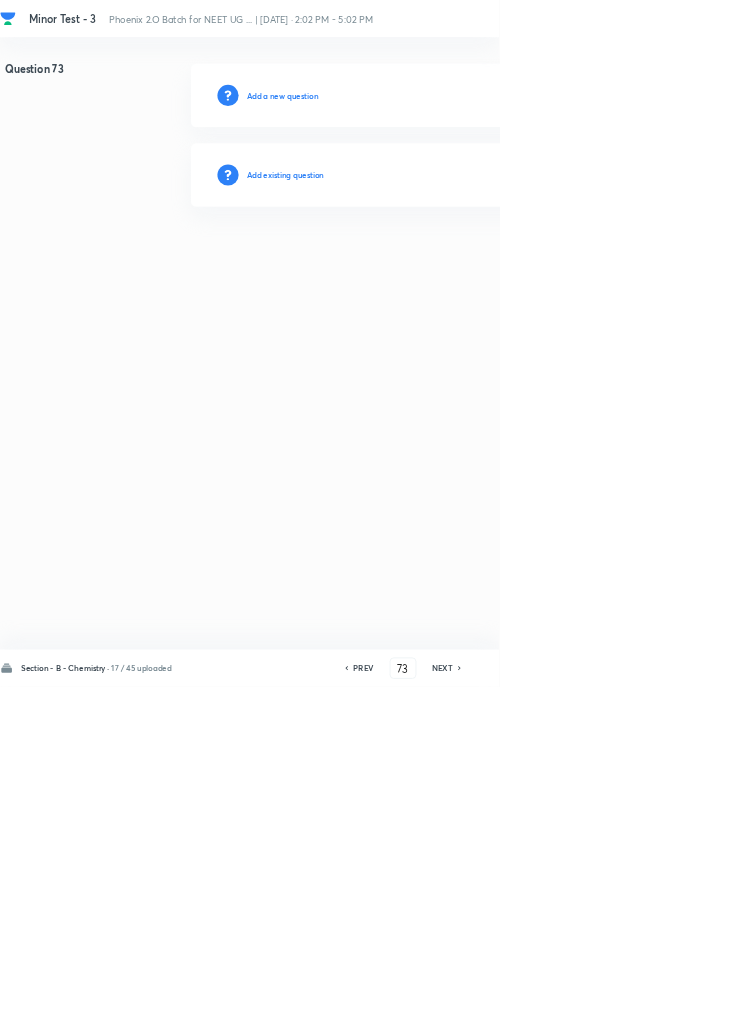 click 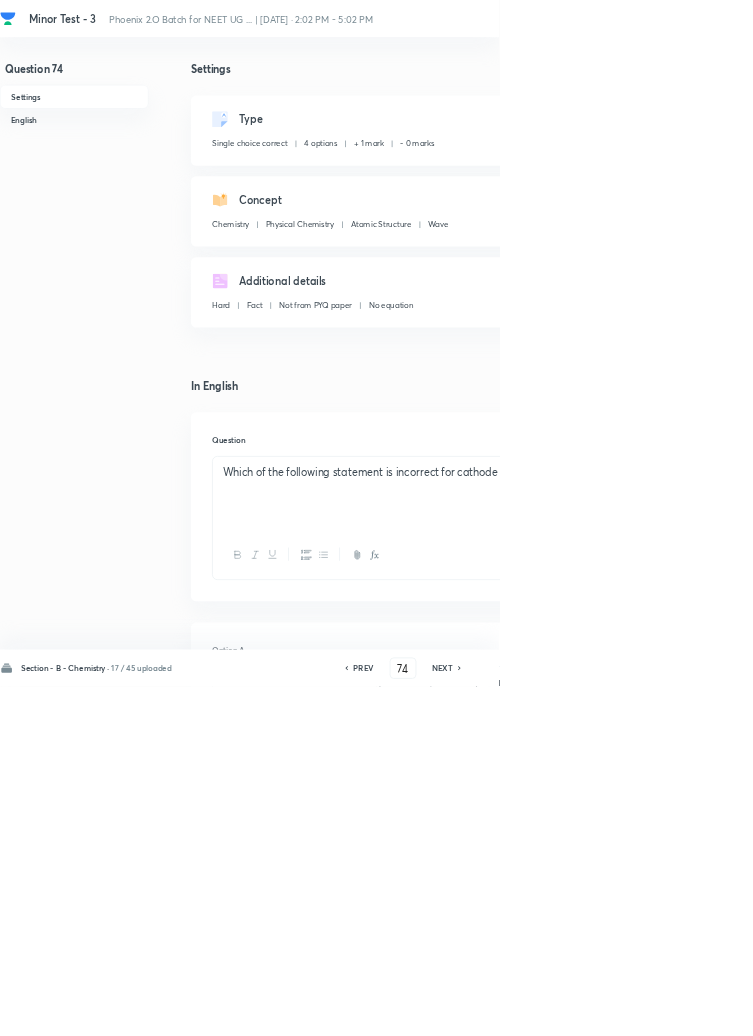 click on "Remove" at bounding box center (996, 1006) 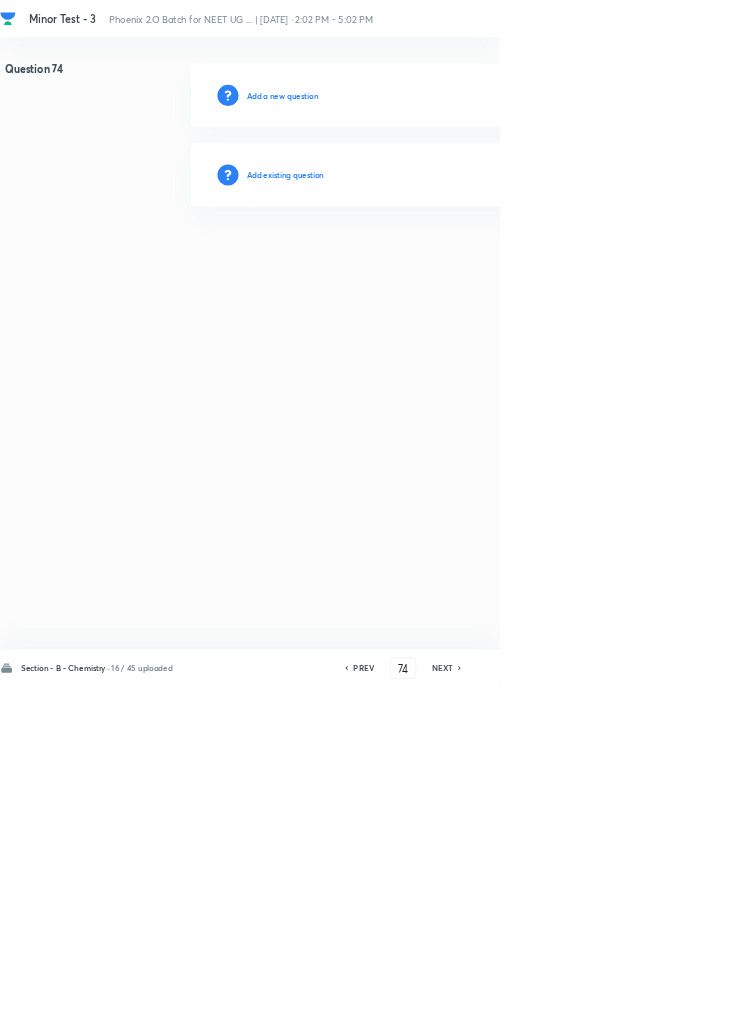 click 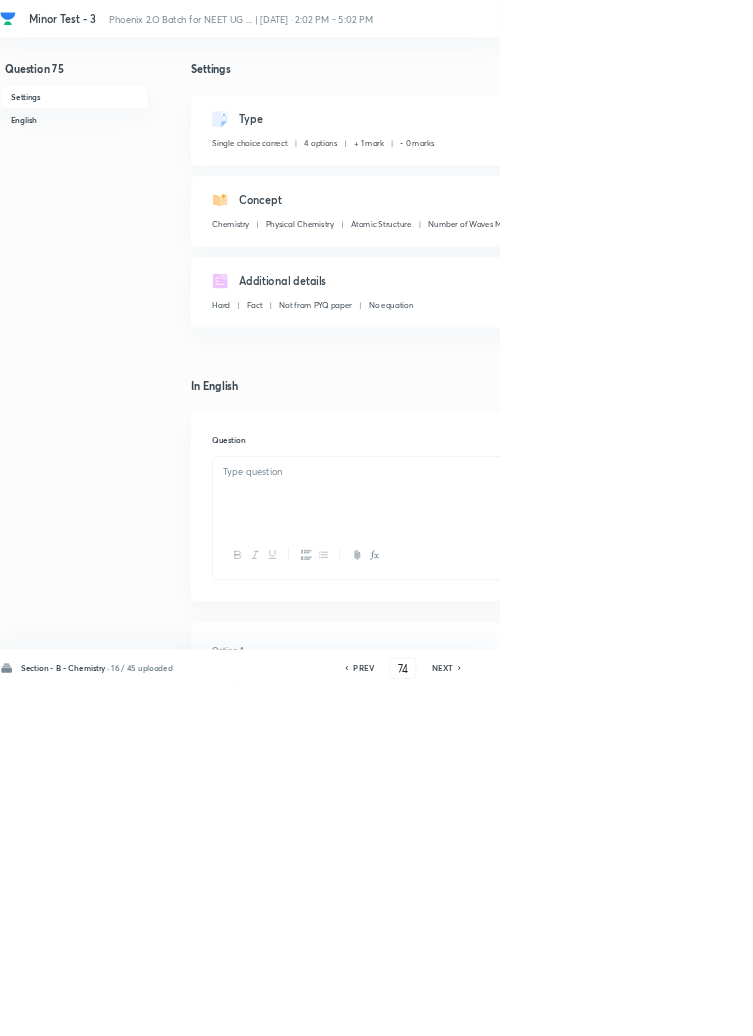 type on "75" 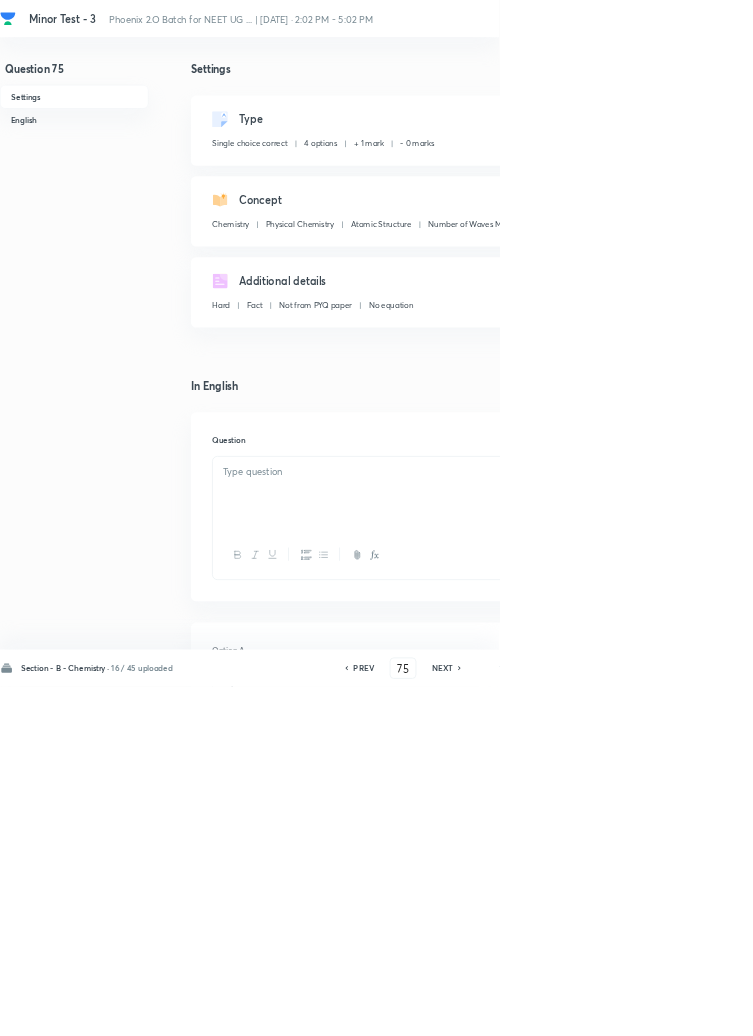checkbox on "true" 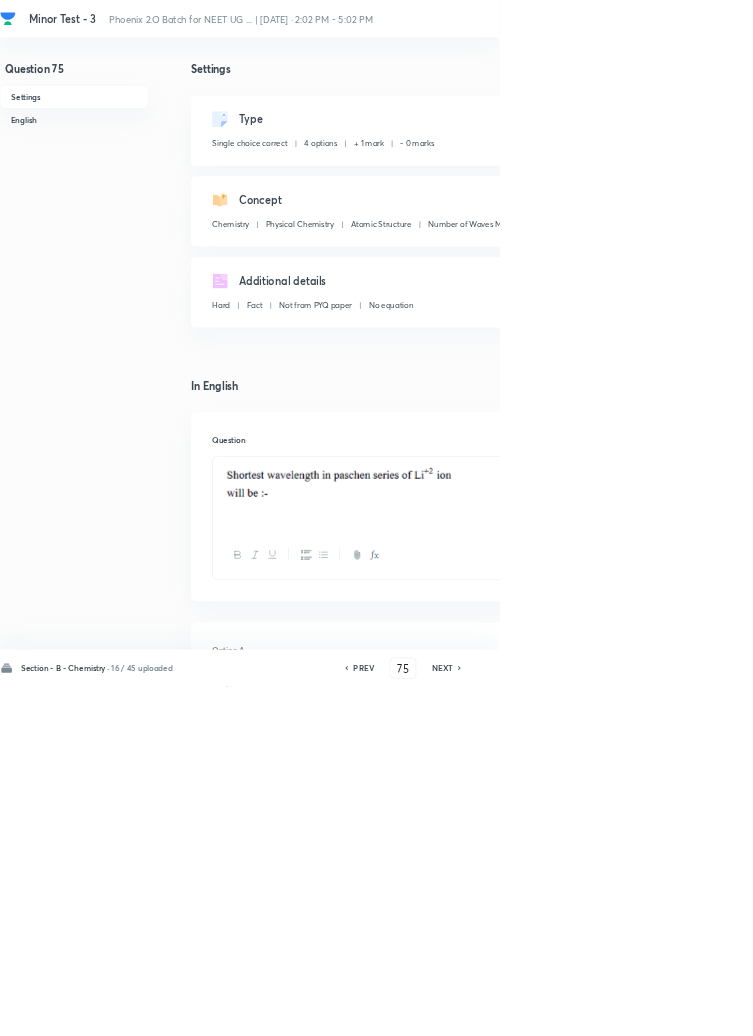 click on "Remove" at bounding box center [996, 1006] 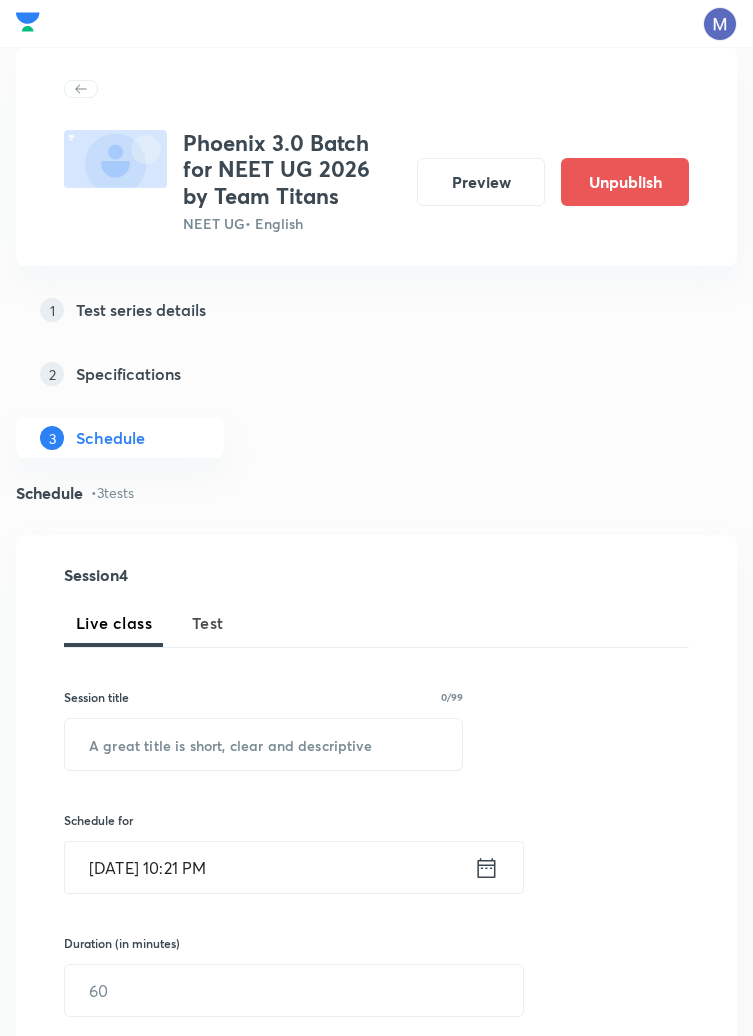 scroll, scrollTop: 0, scrollLeft: 0, axis: both 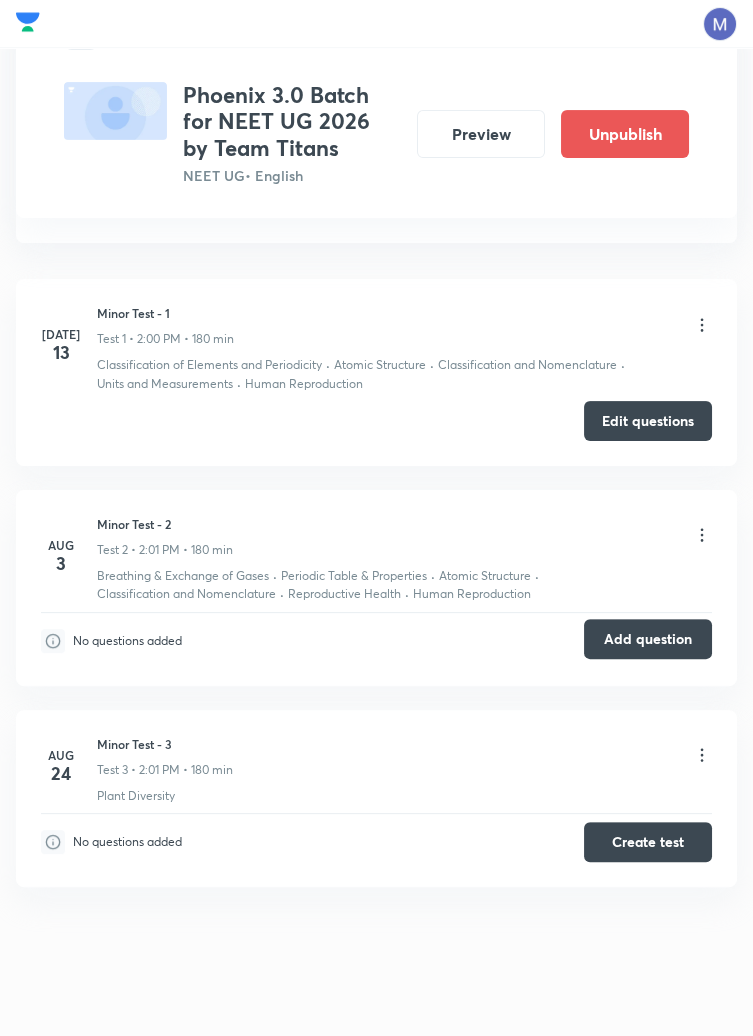 click on "Add question" at bounding box center [648, 639] 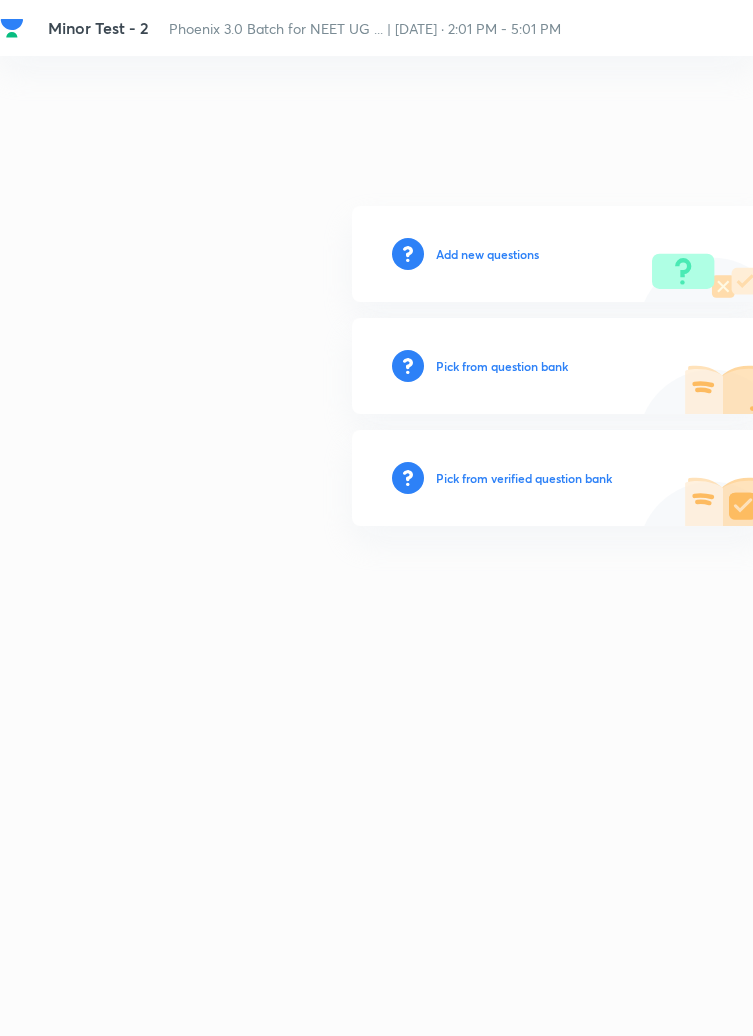 scroll, scrollTop: 0, scrollLeft: 0, axis: both 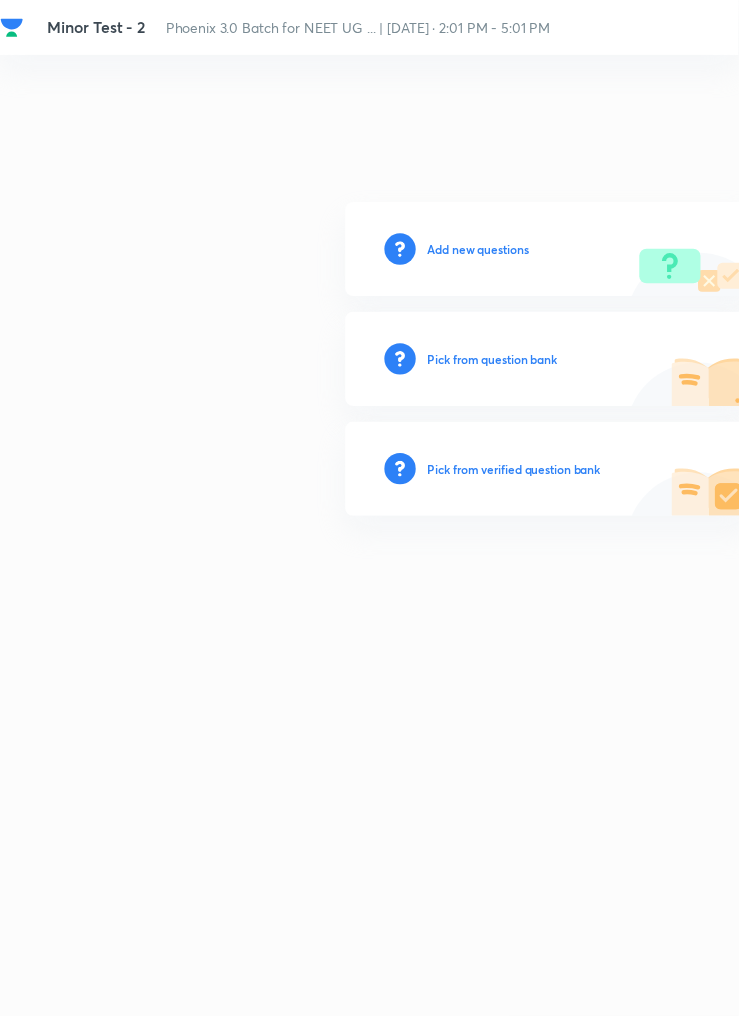 click on "Add new questions" at bounding box center (487, 254) 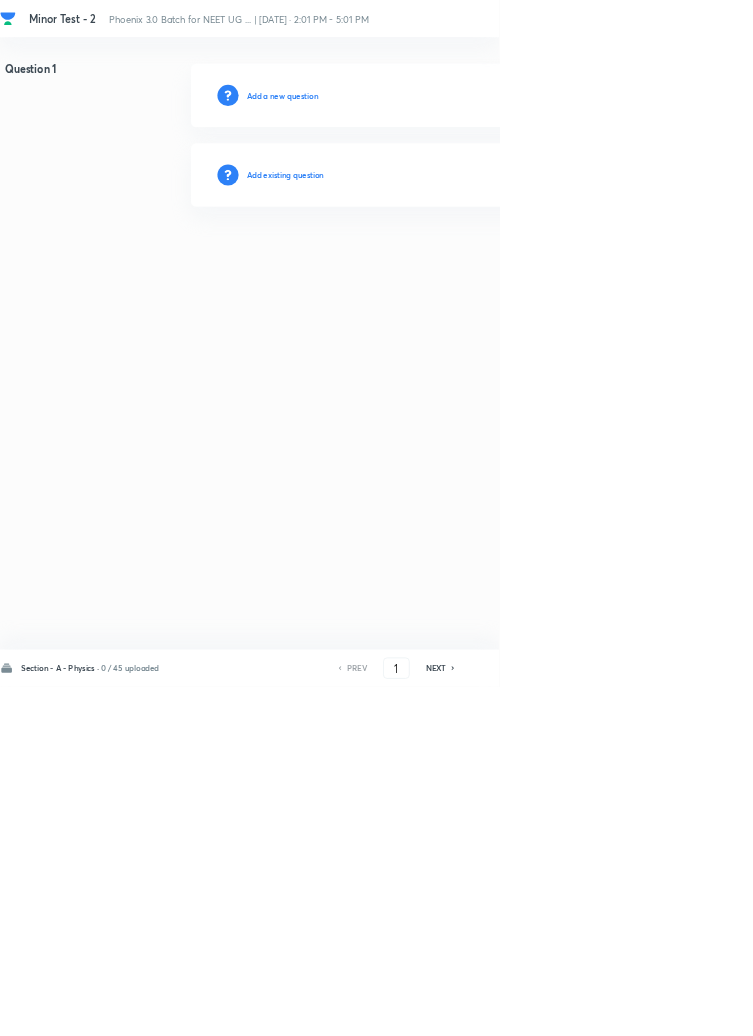 click on "Add existing question" at bounding box center (430, 264) 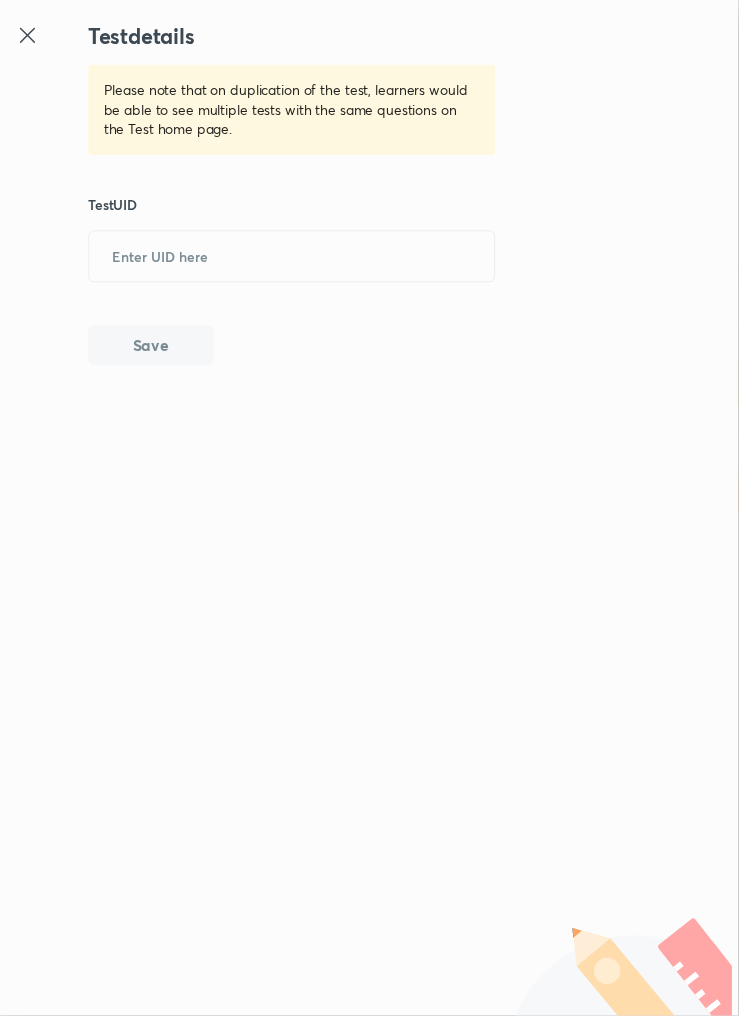 click 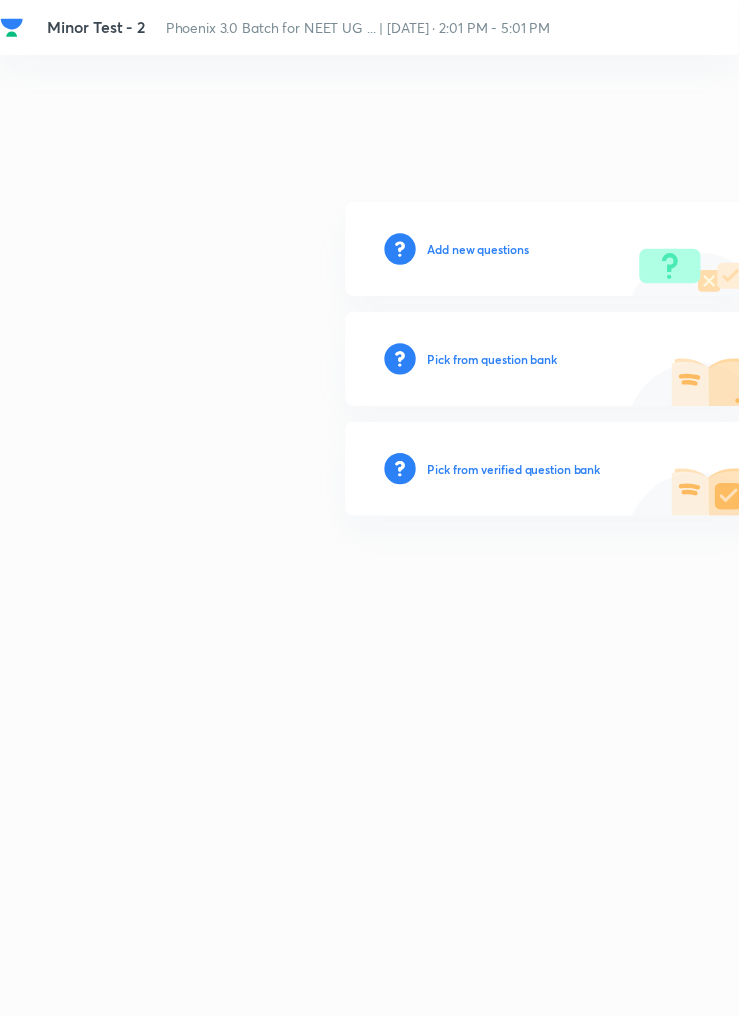 click on "Add new questions" at bounding box center (487, 254) 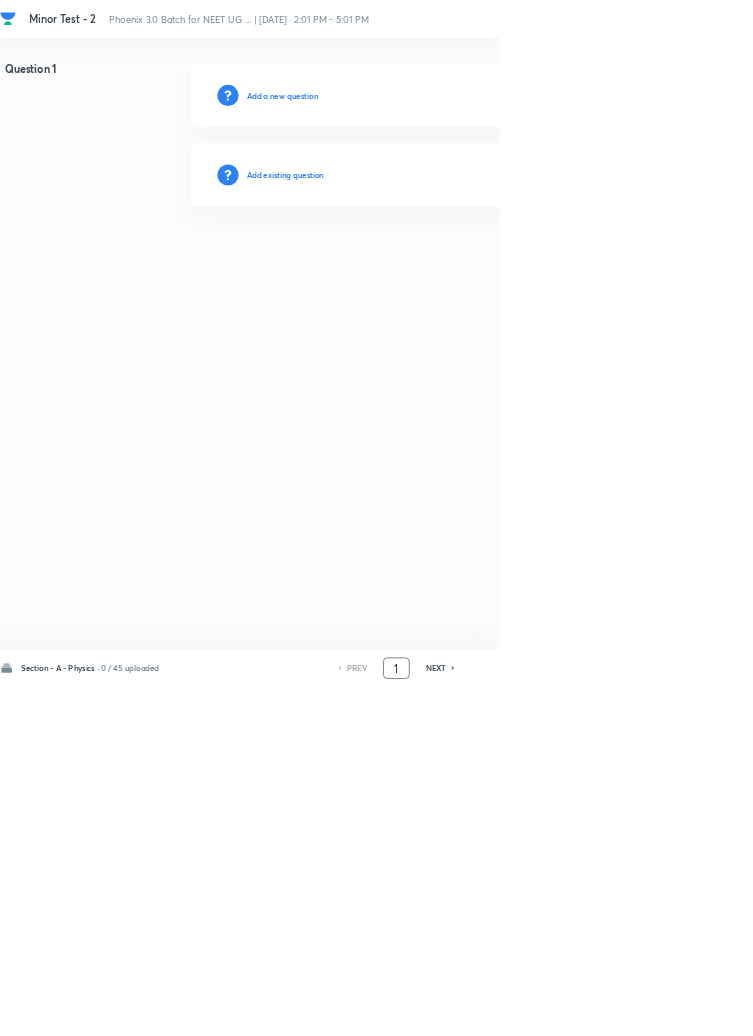 click on "1" at bounding box center [598, 1008] 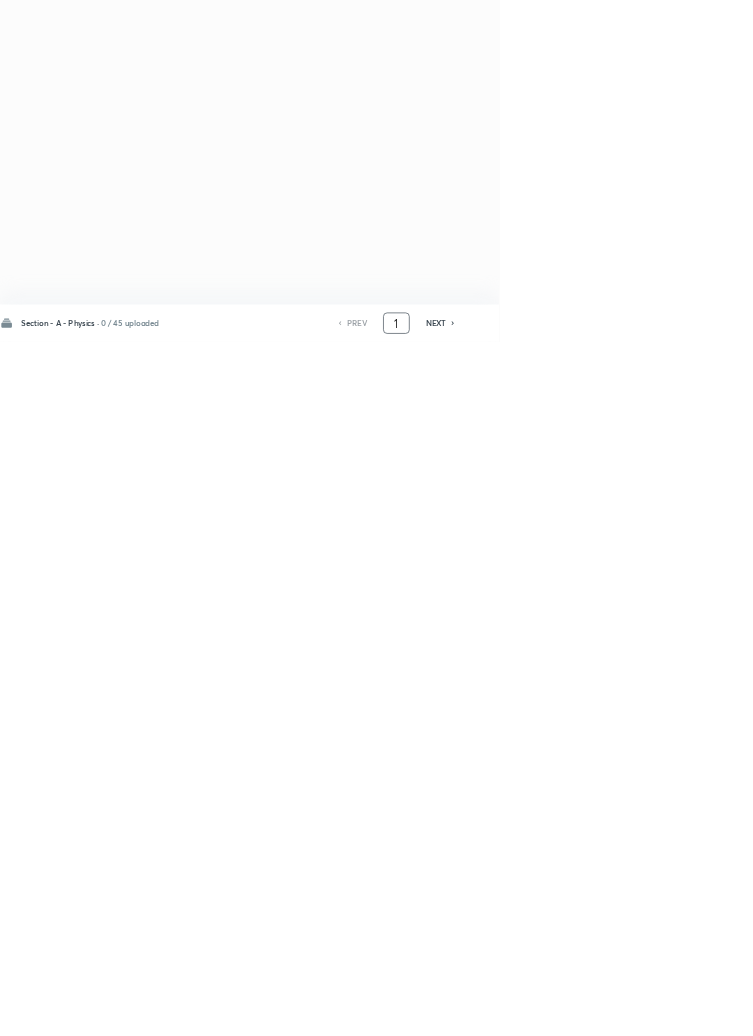 scroll, scrollTop: 0, scrollLeft: 0, axis: both 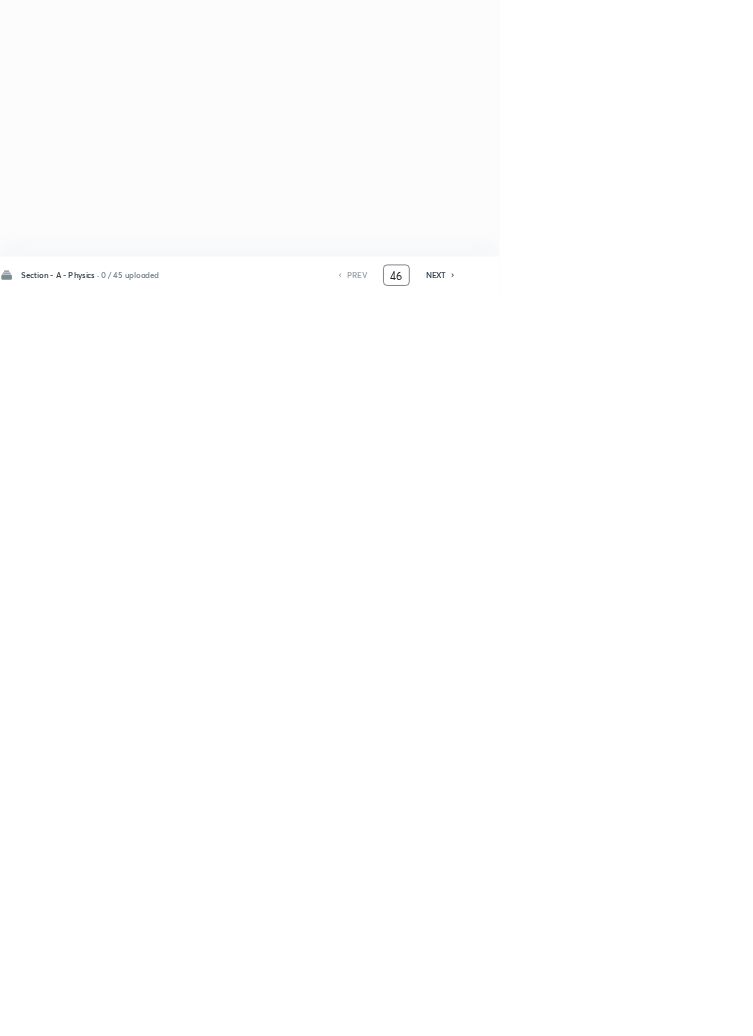 type on "46" 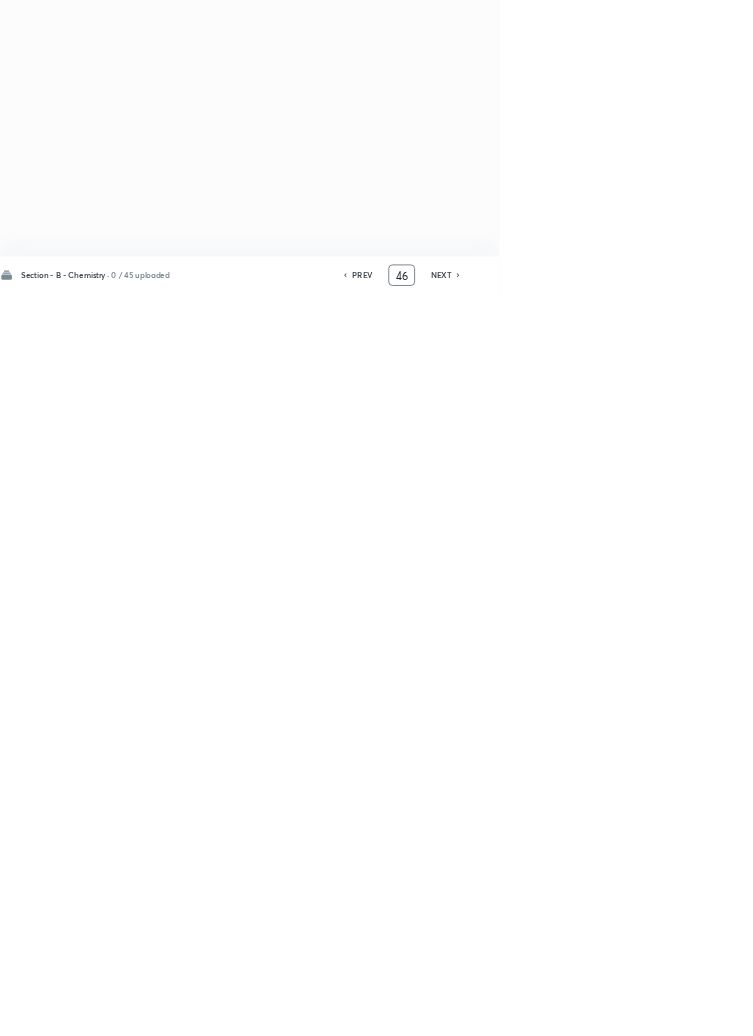 scroll, scrollTop: 0, scrollLeft: 0, axis: both 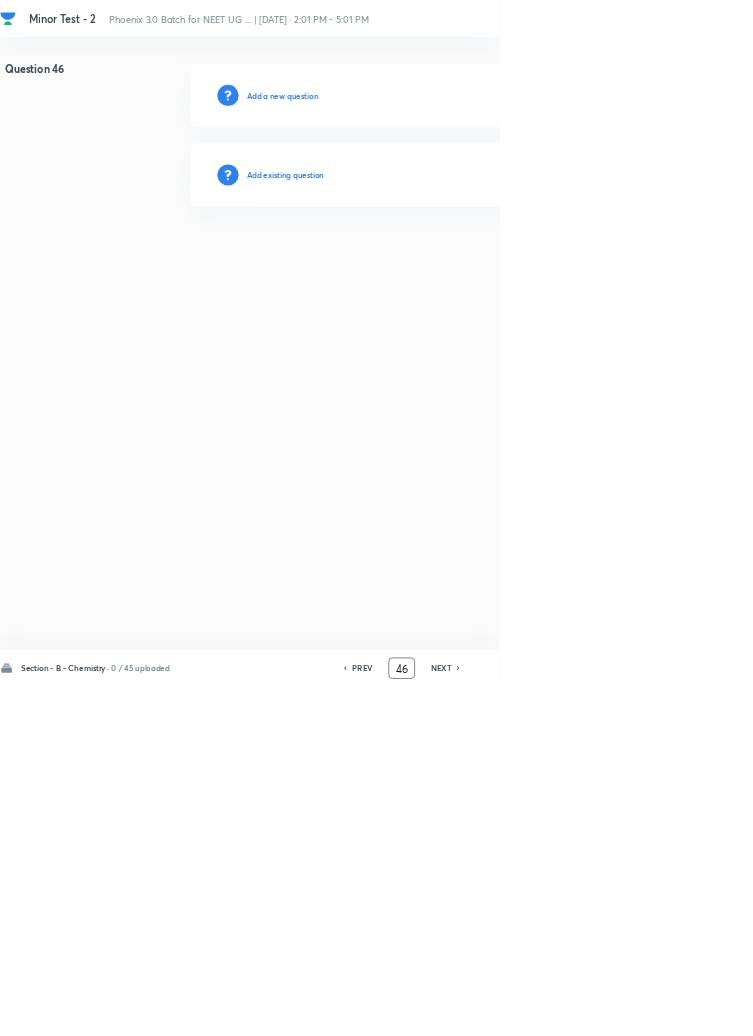 click on "Add existing question" at bounding box center (430, 264) 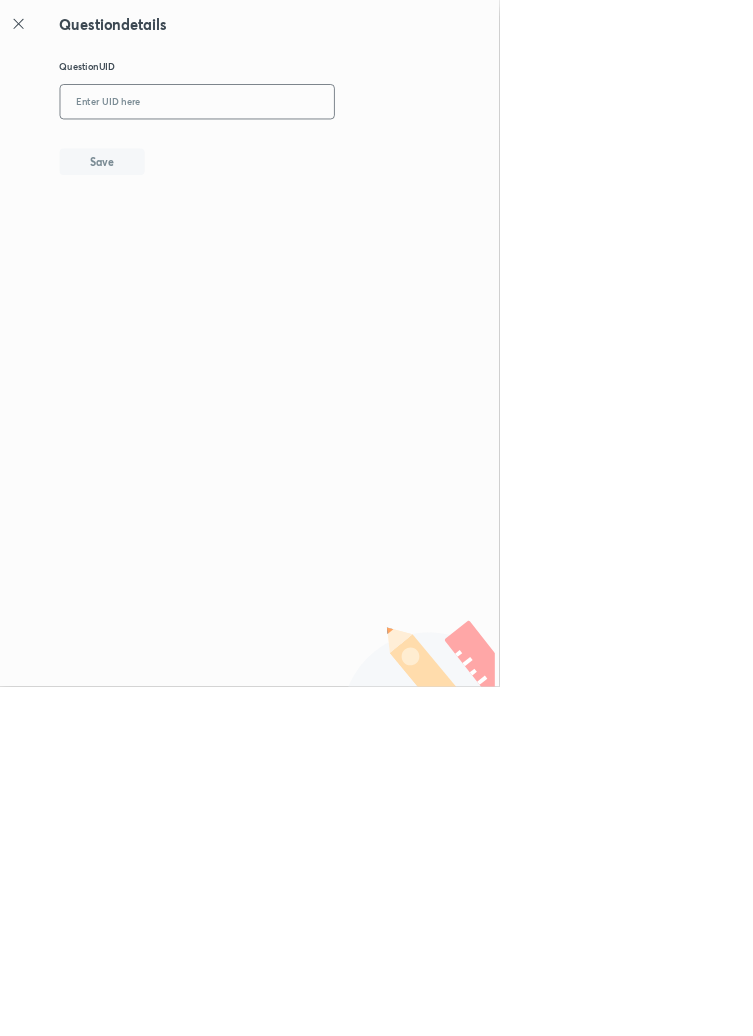 click at bounding box center [297, 154] 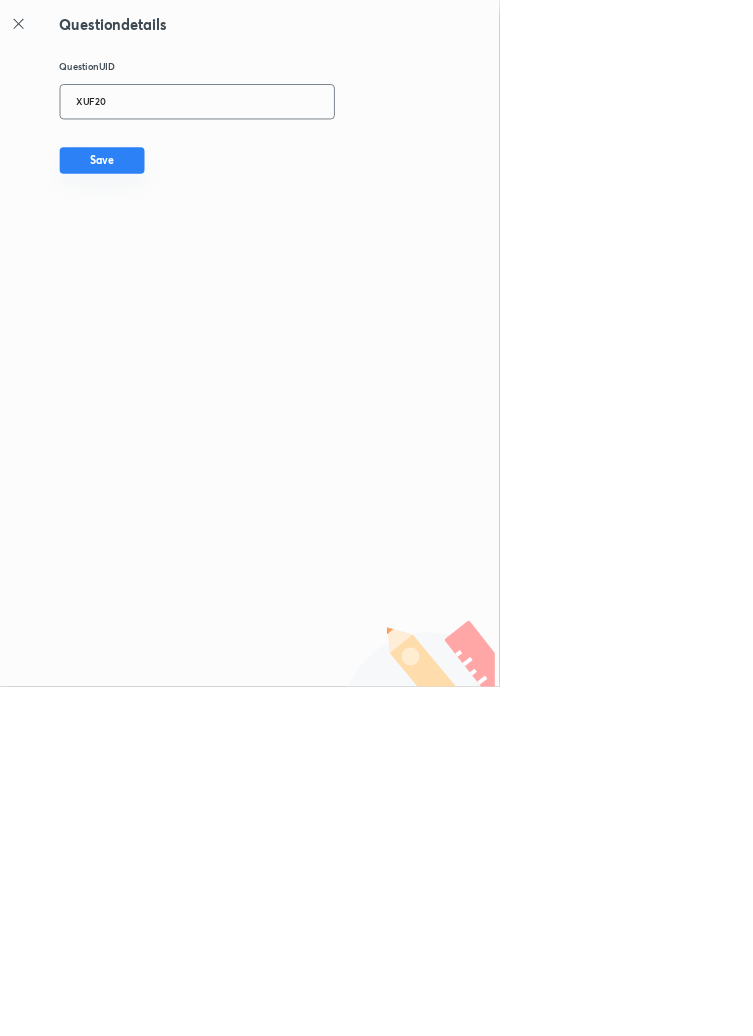 type on "XUF20" 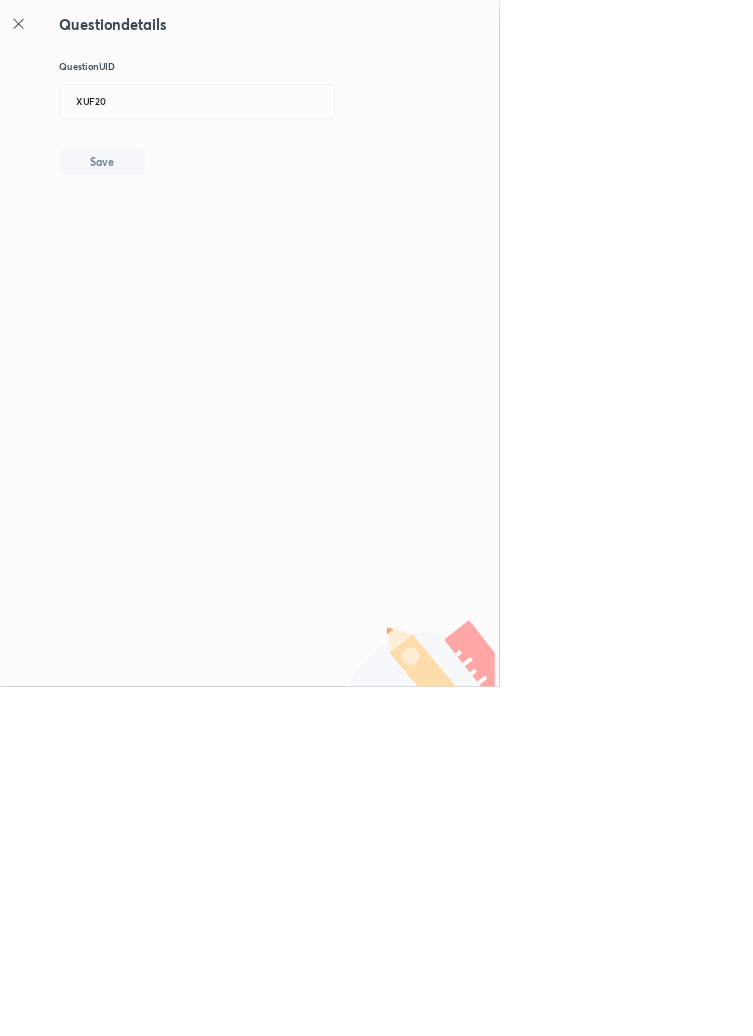 type 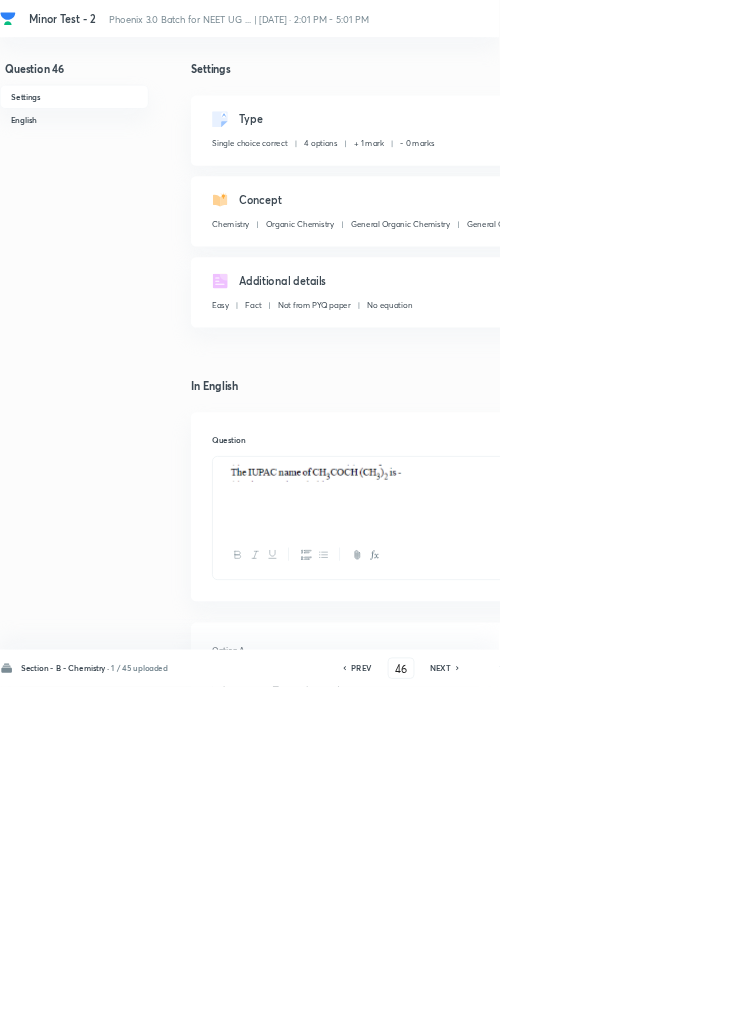 click 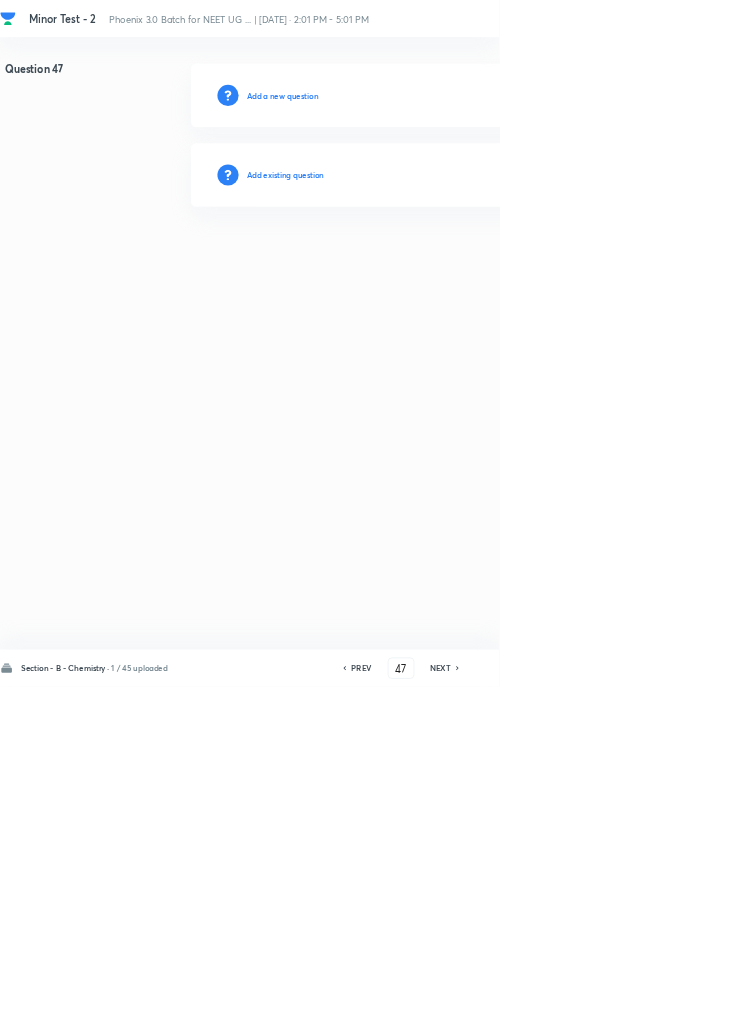 click on "Add existing question" at bounding box center [430, 264] 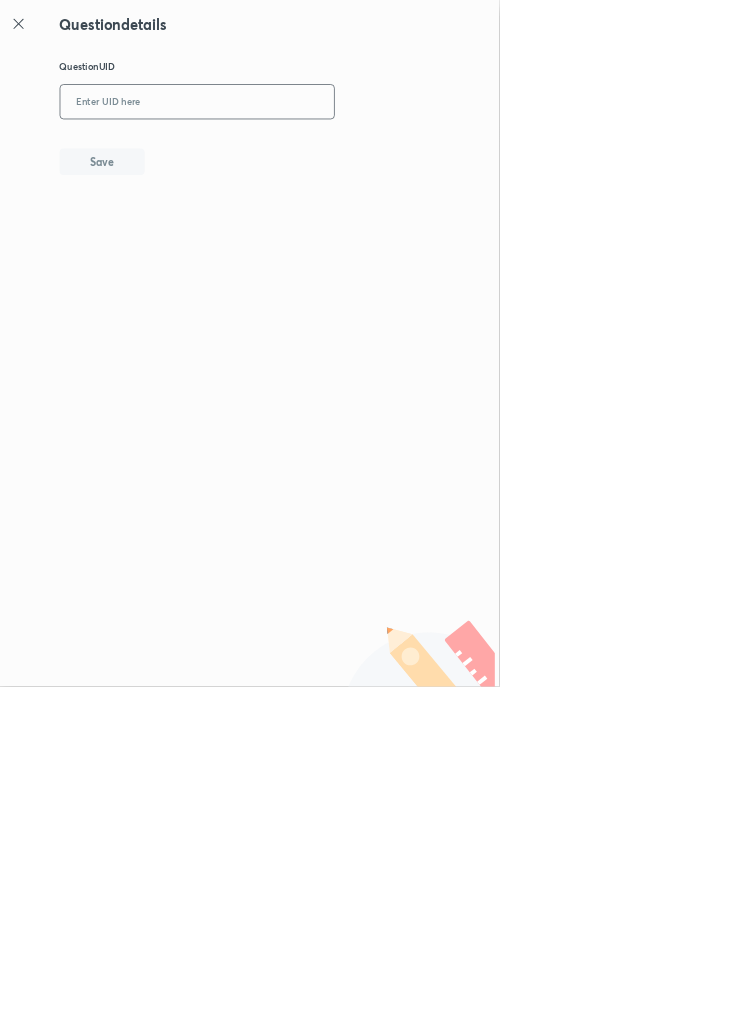 click at bounding box center (297, 154) 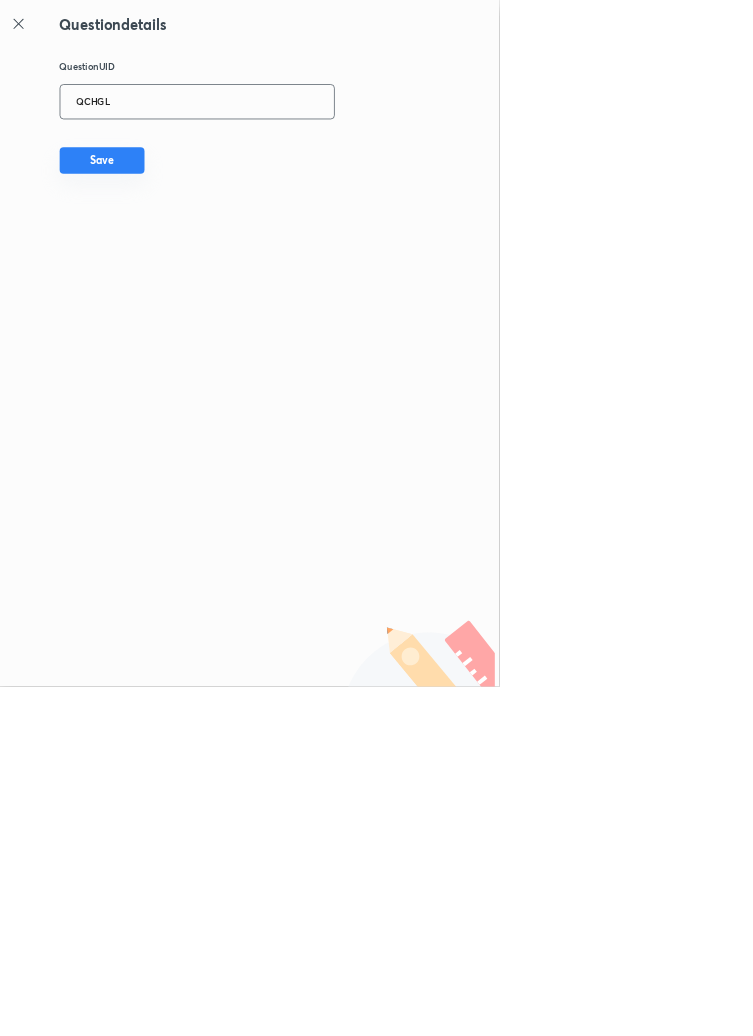 type on "QCHGL" 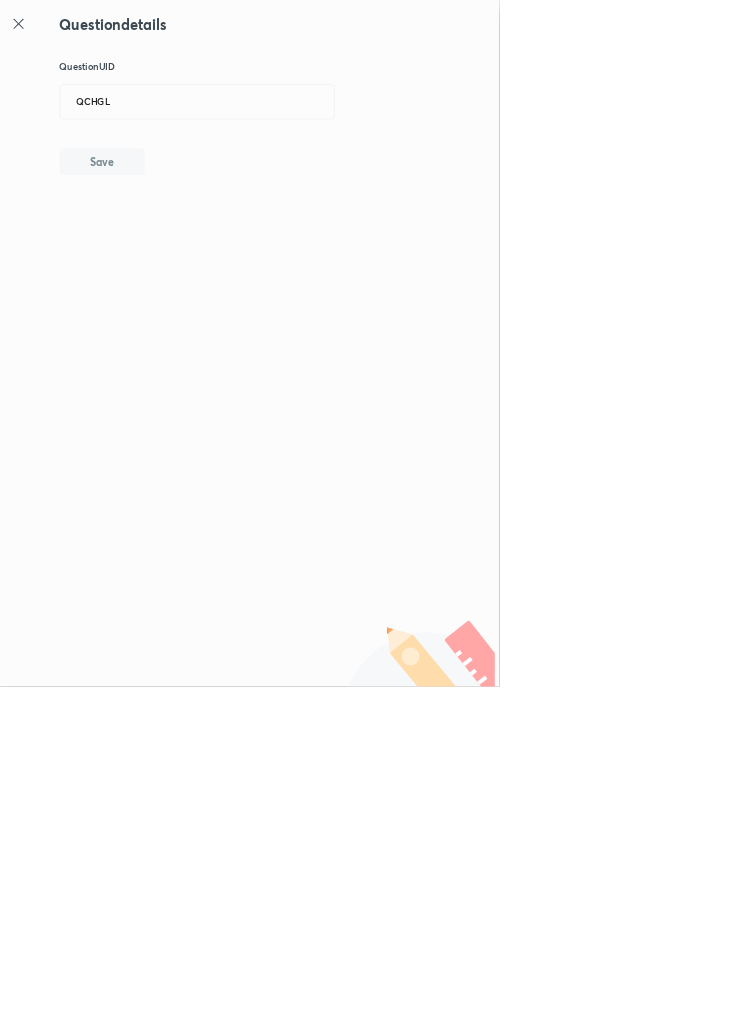 type 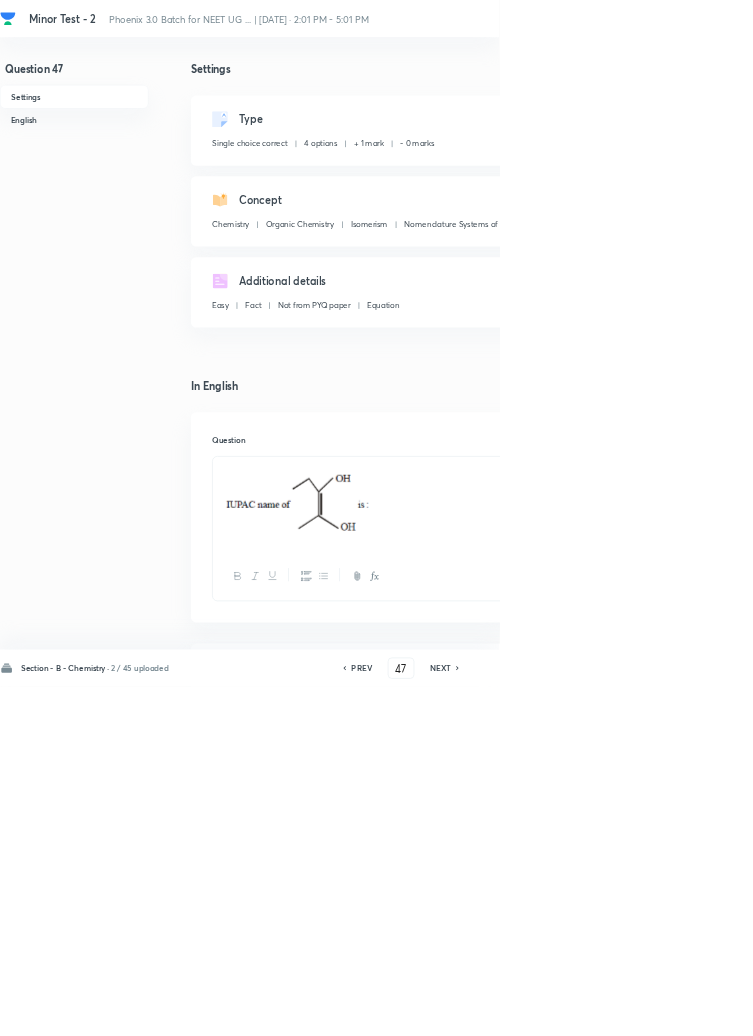 click 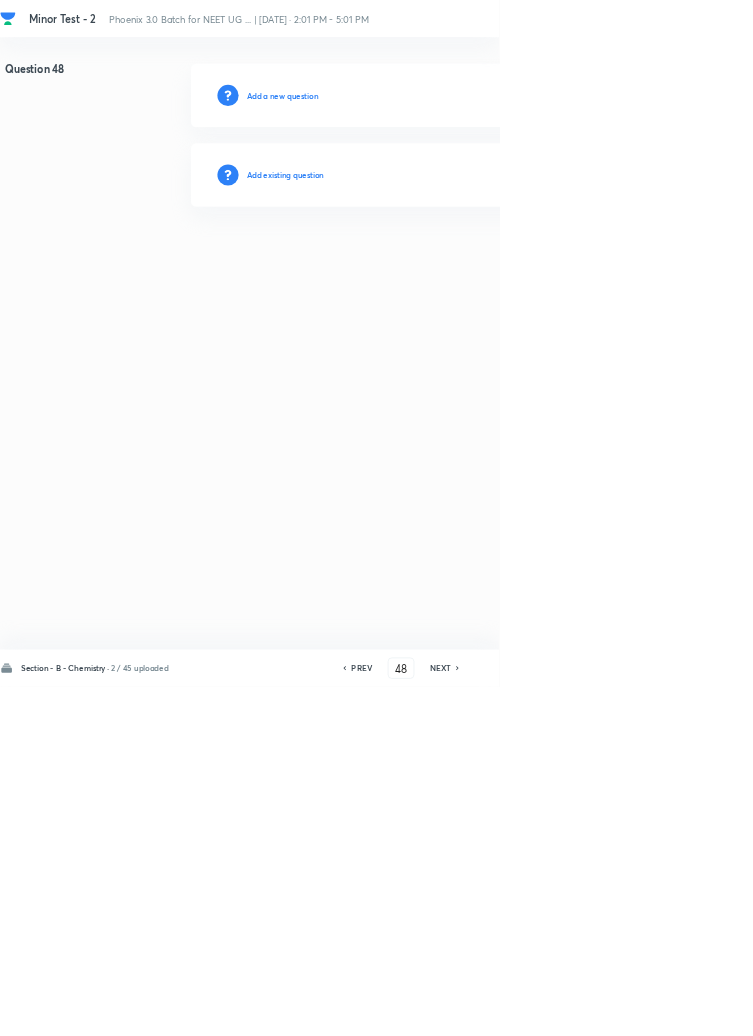 click on "Add existing question" at bounding box center [430, 264] 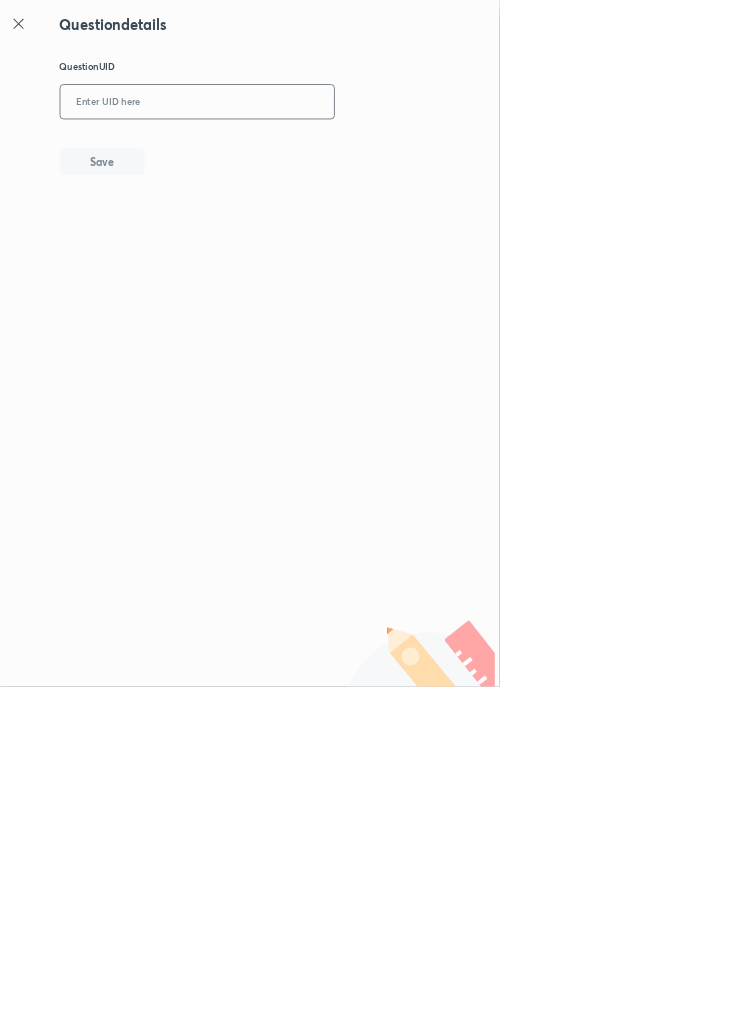 click at bounding box center (297, 154) 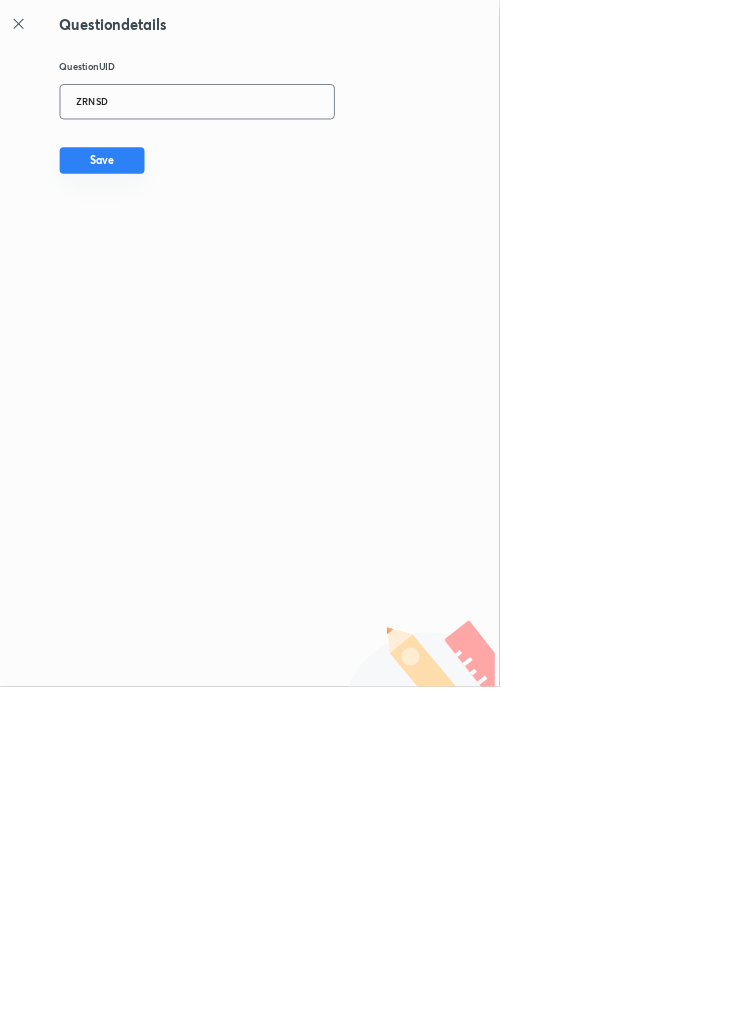 type on "ZRNSD" 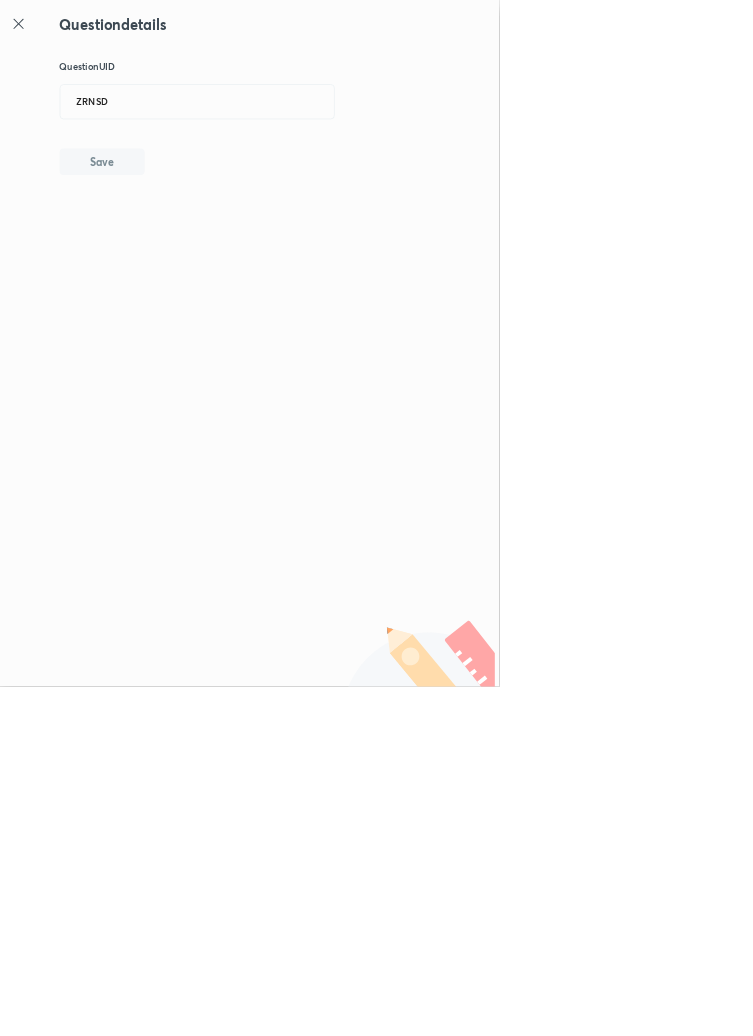 type 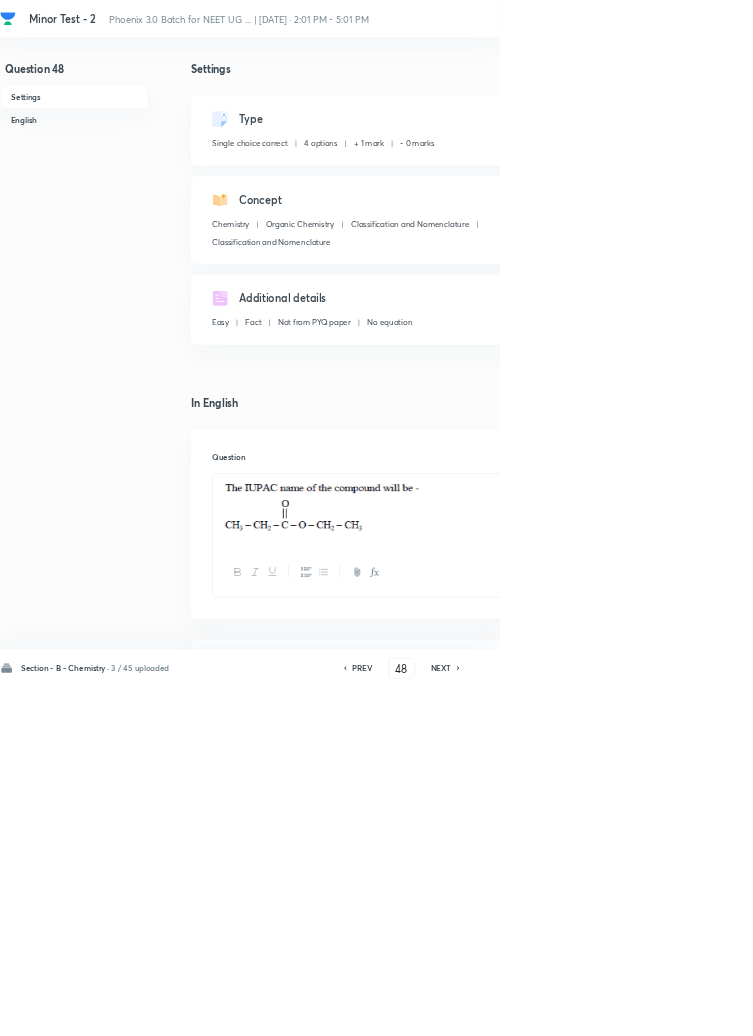 click on "NEXT" at bounding box center (665, 1008) 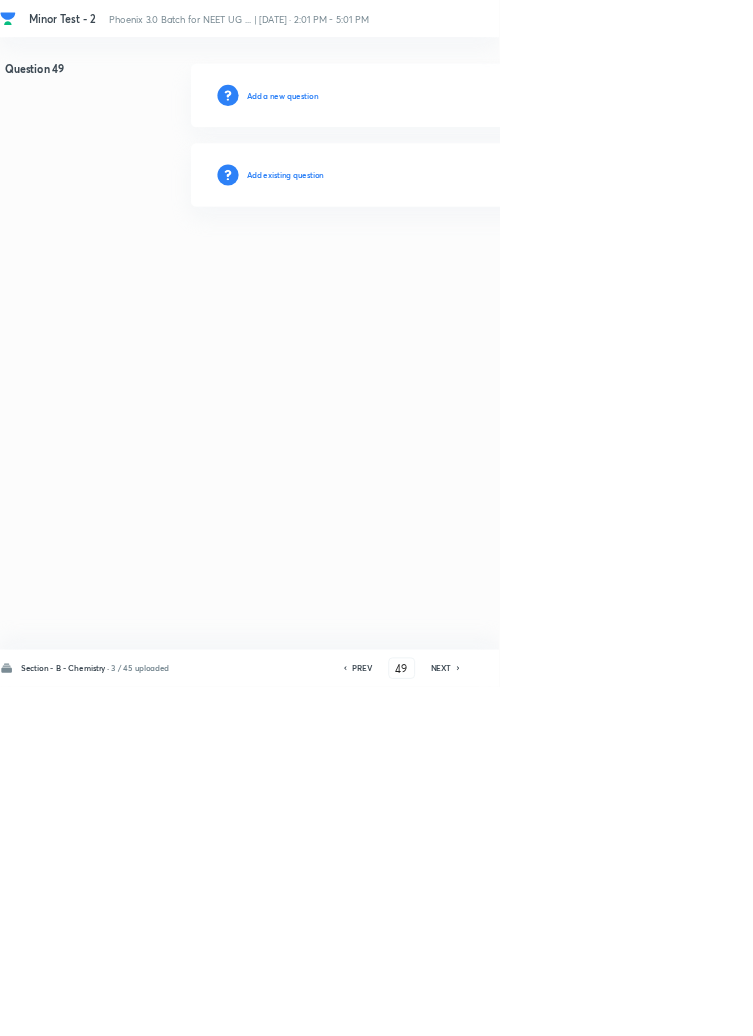 click on "Add existing question" at bounding box center [430, 264] 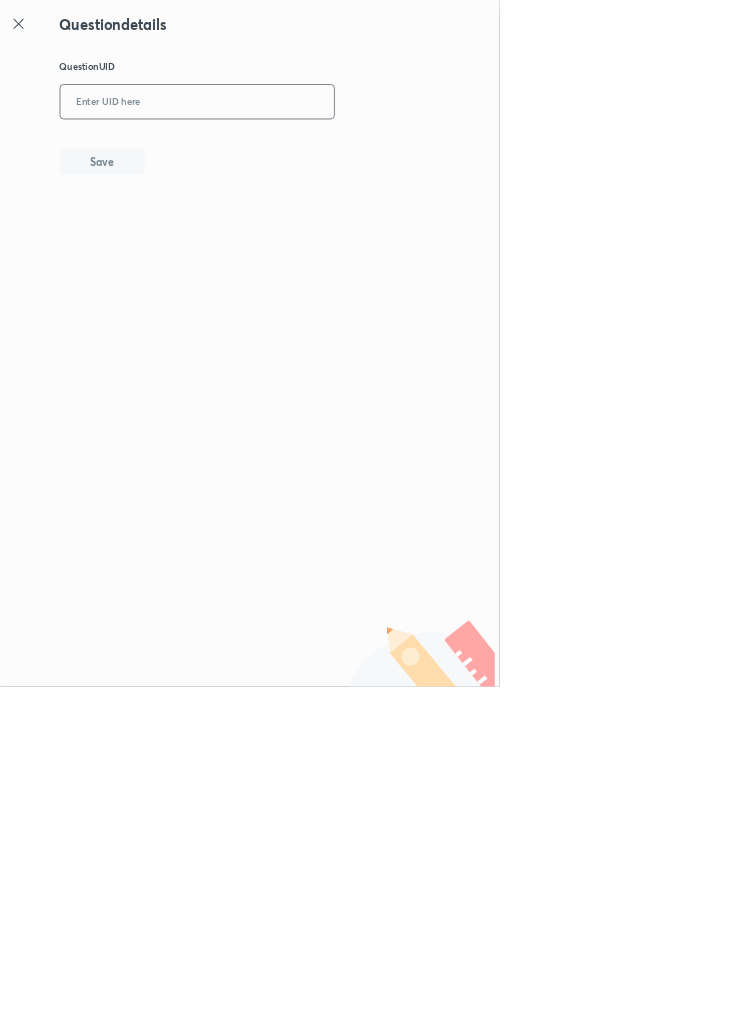 click at bounding box center [297, 154] 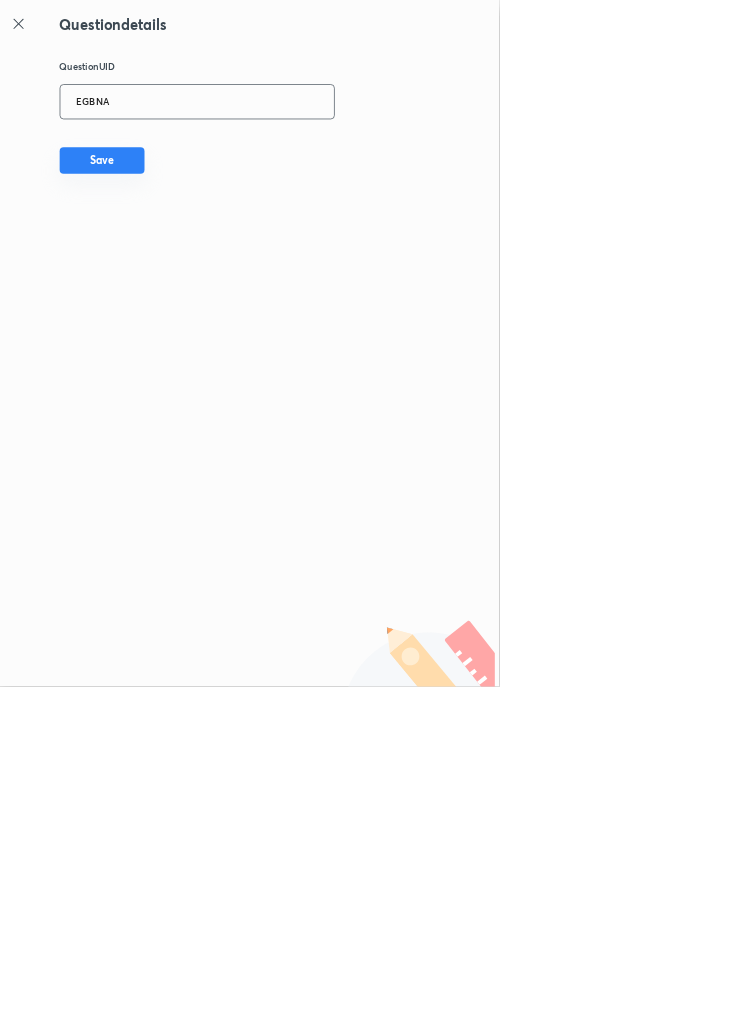 type on "EGBNA" 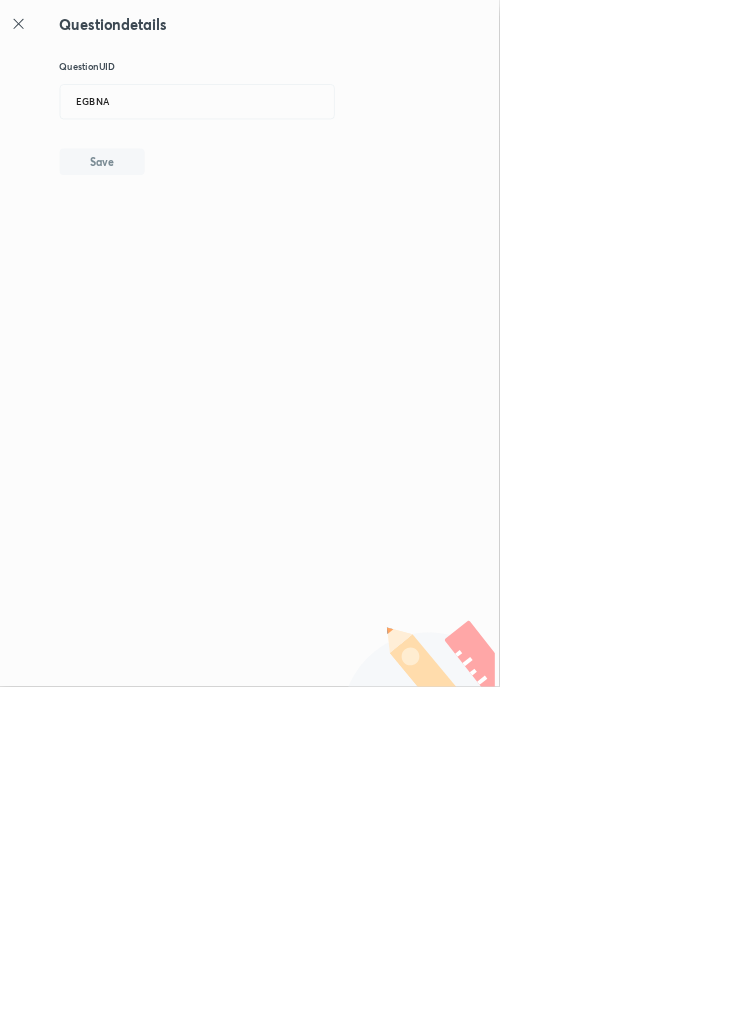 type 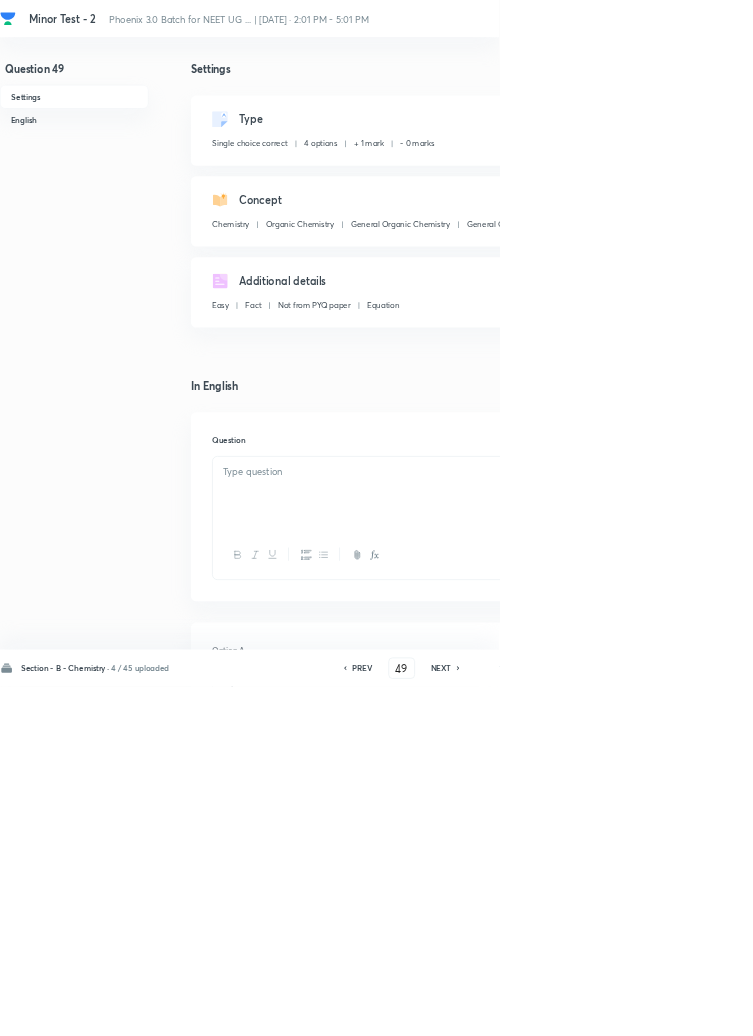checkbox on "true" 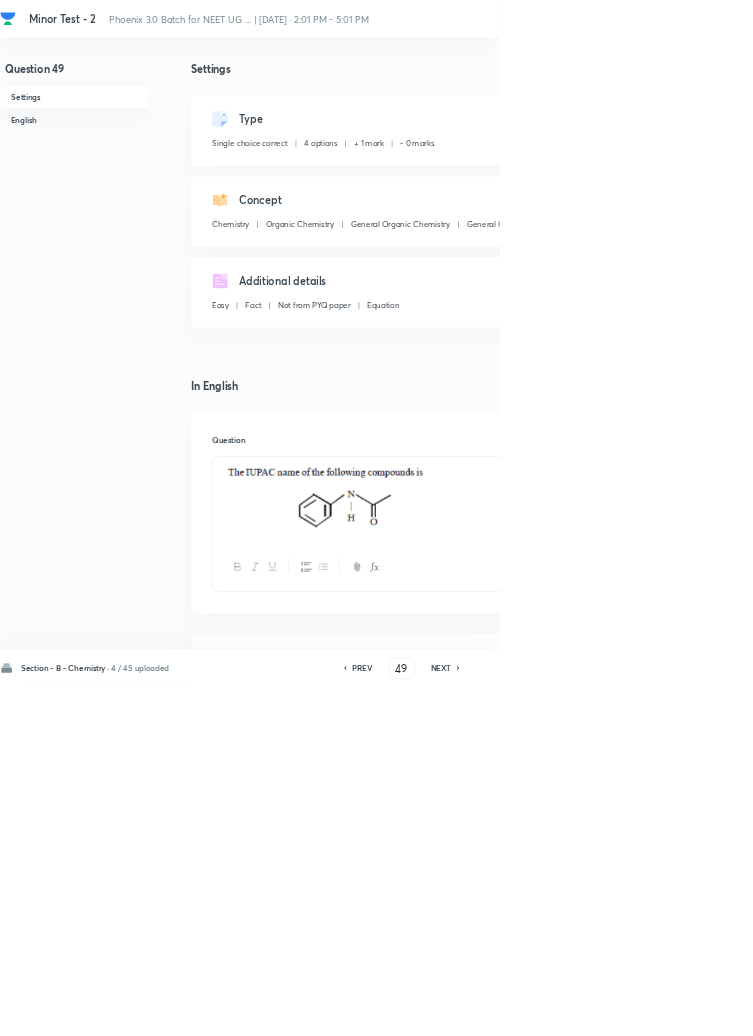 click 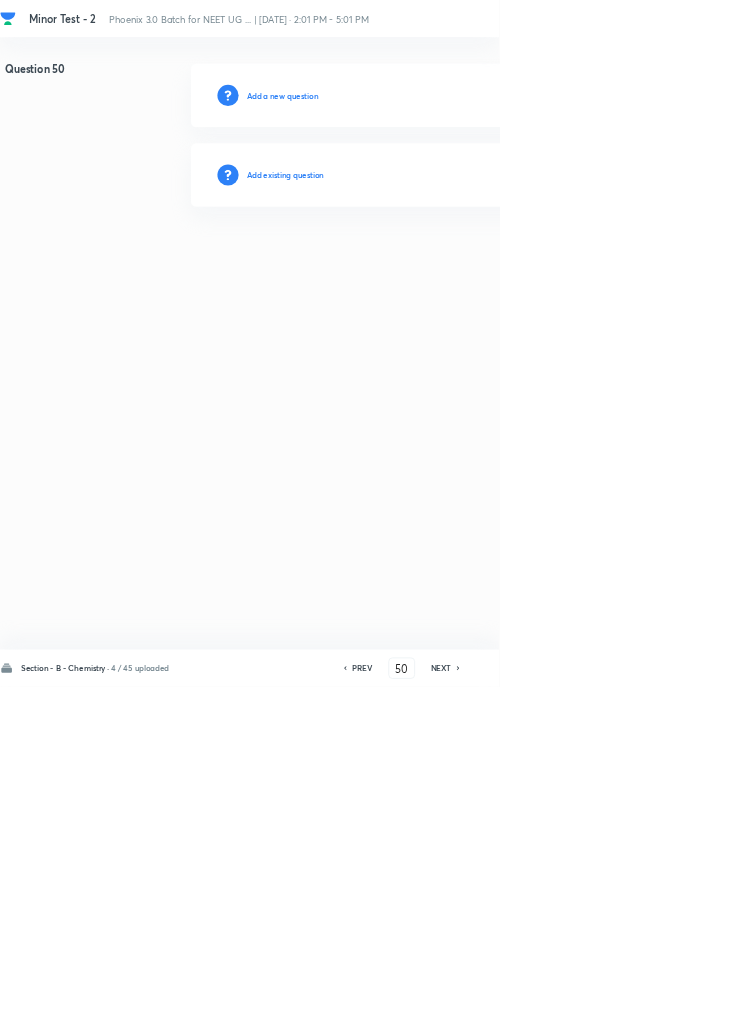 click on "NEXT" at bounding box center [665, 1008] 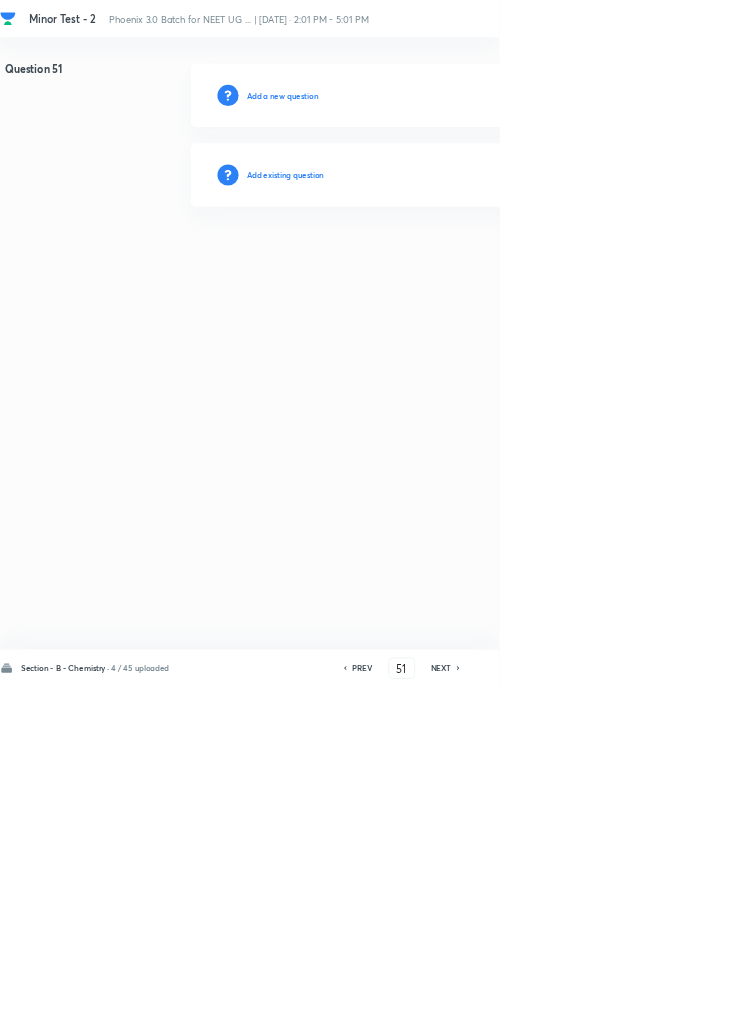 click on "Section - B - Chemistry ·
4 / 45 uploaded
PREV 51 ​ NEXT Remove Save" at bounding box center (568, 1008) 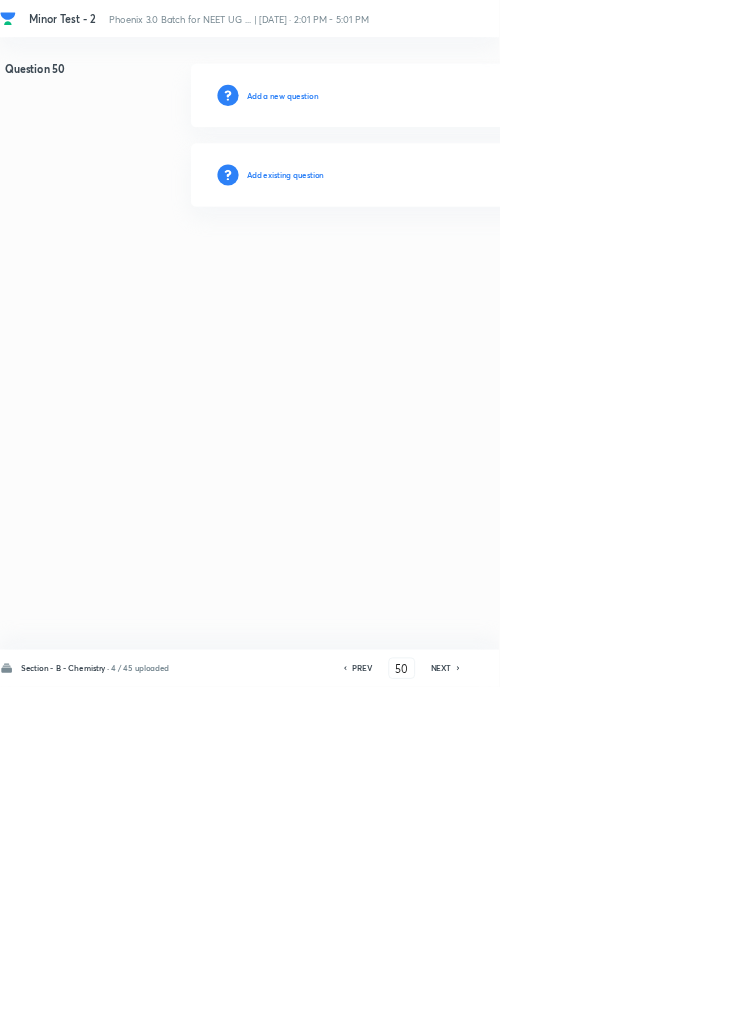 click on "Add existing question" at bounding box center [430, 264] 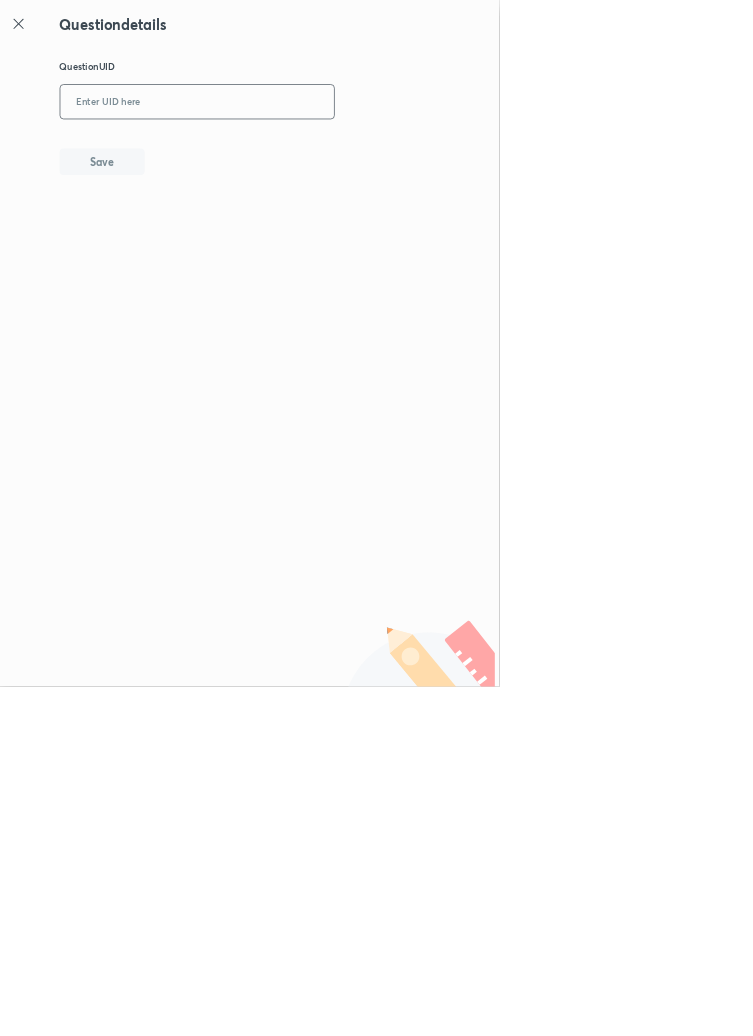 click at bounding box center (297, 154) 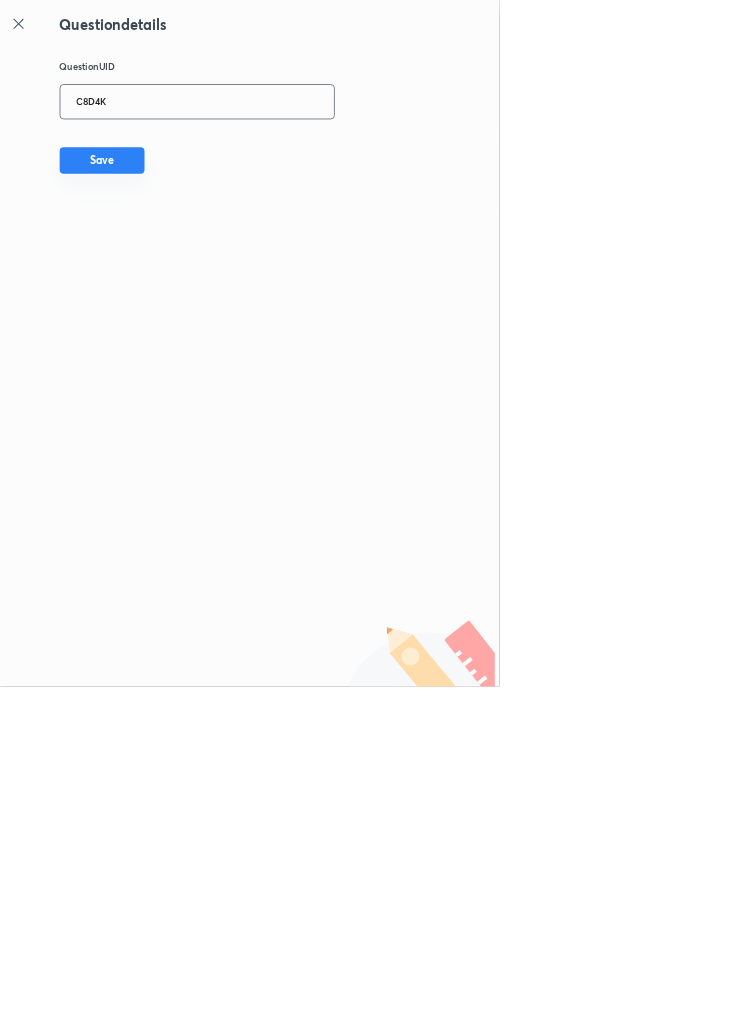 type on "C8D4K" 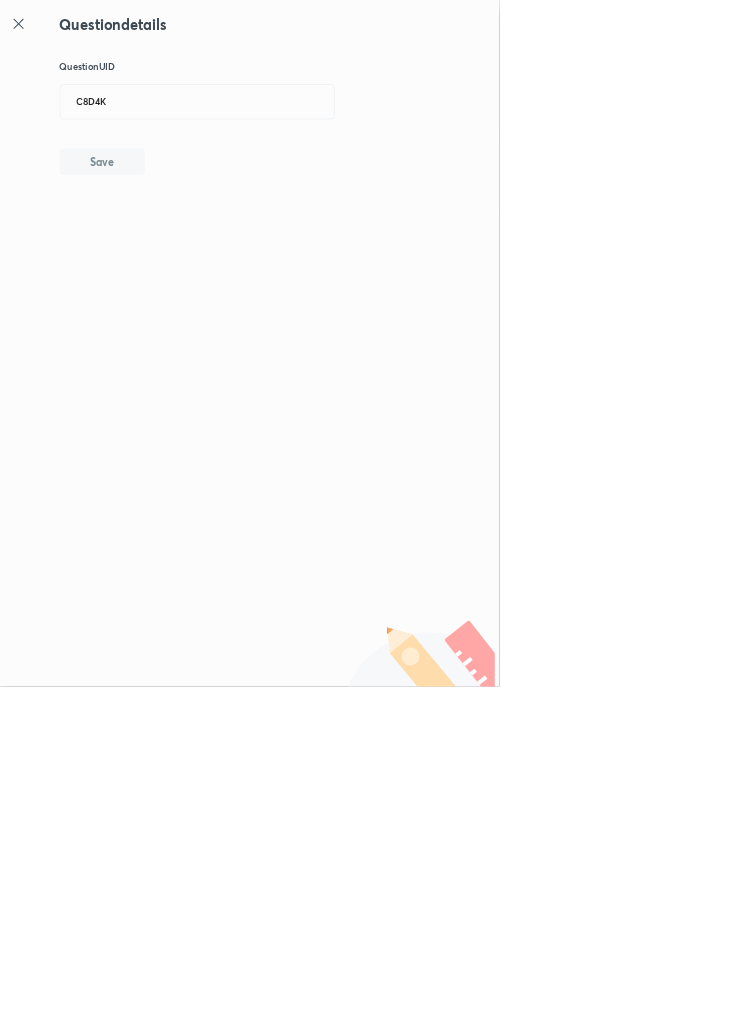 type 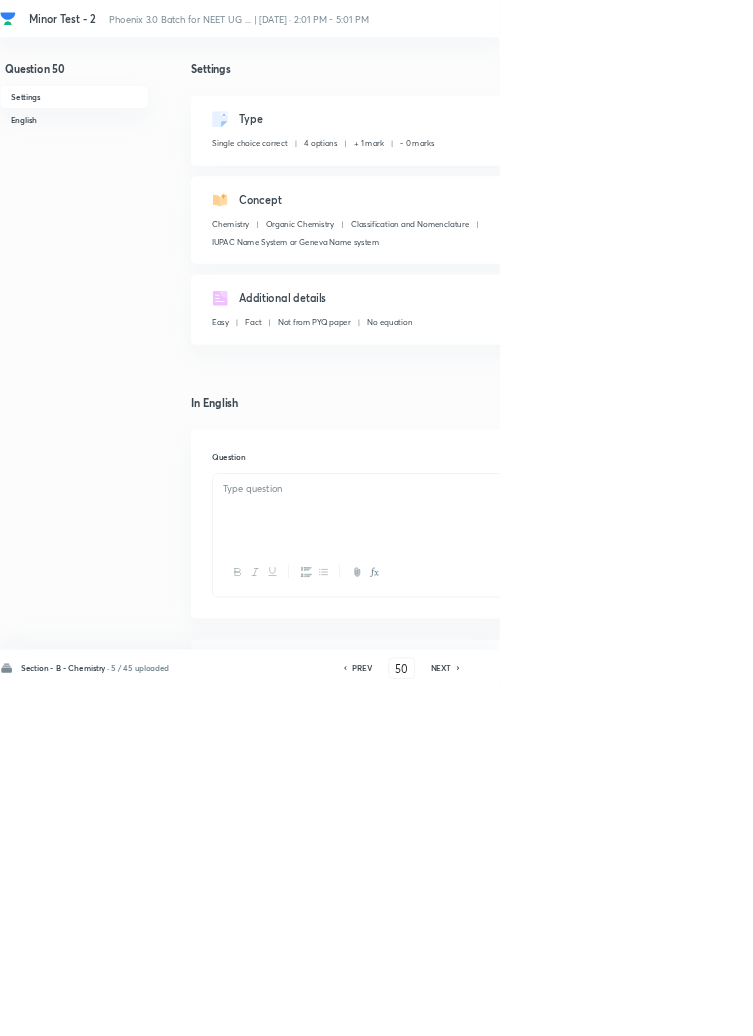 checkbox on "true" 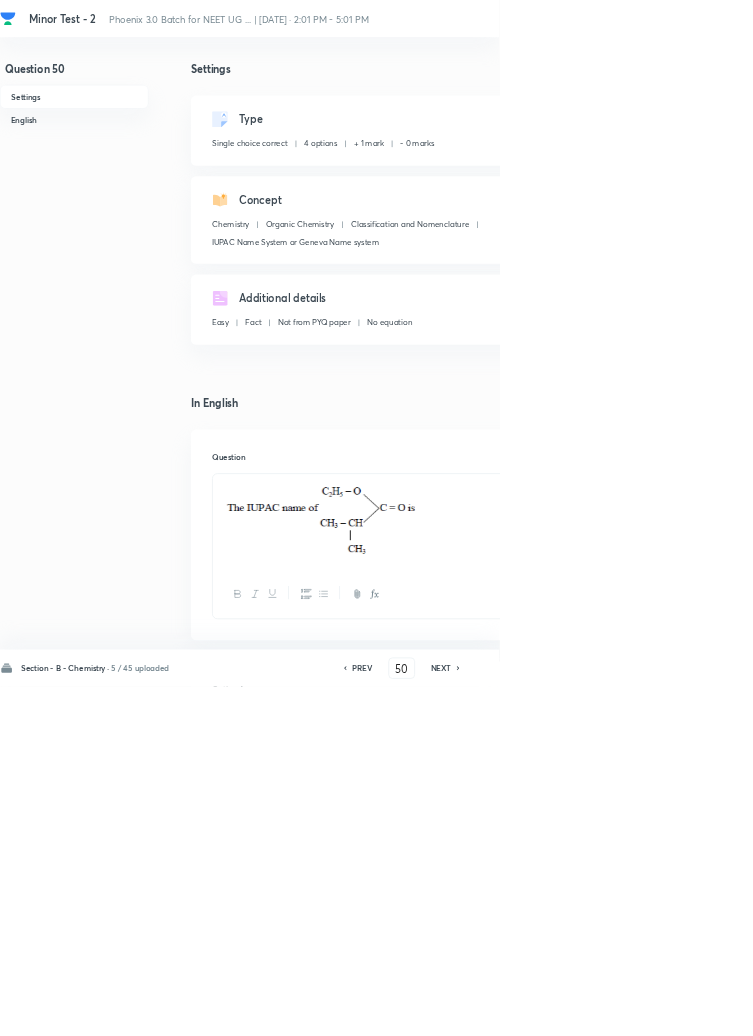 click on "NEXT" at bounding box center (665, 1008) 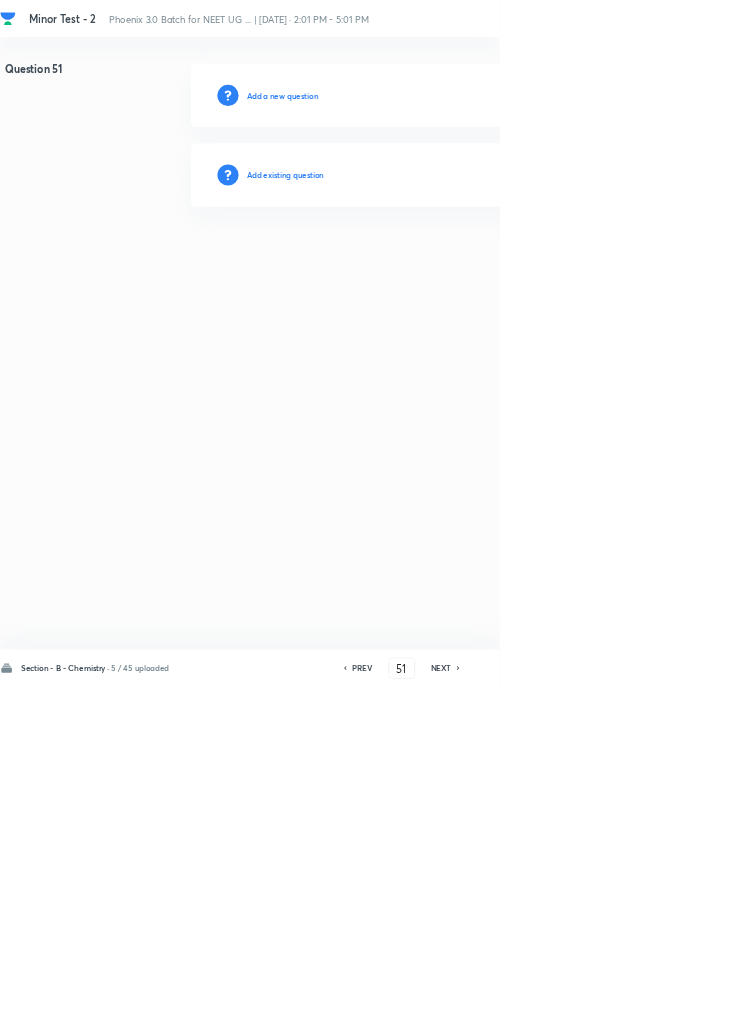 click on "Add existing question" at bounding box center [430, 264] 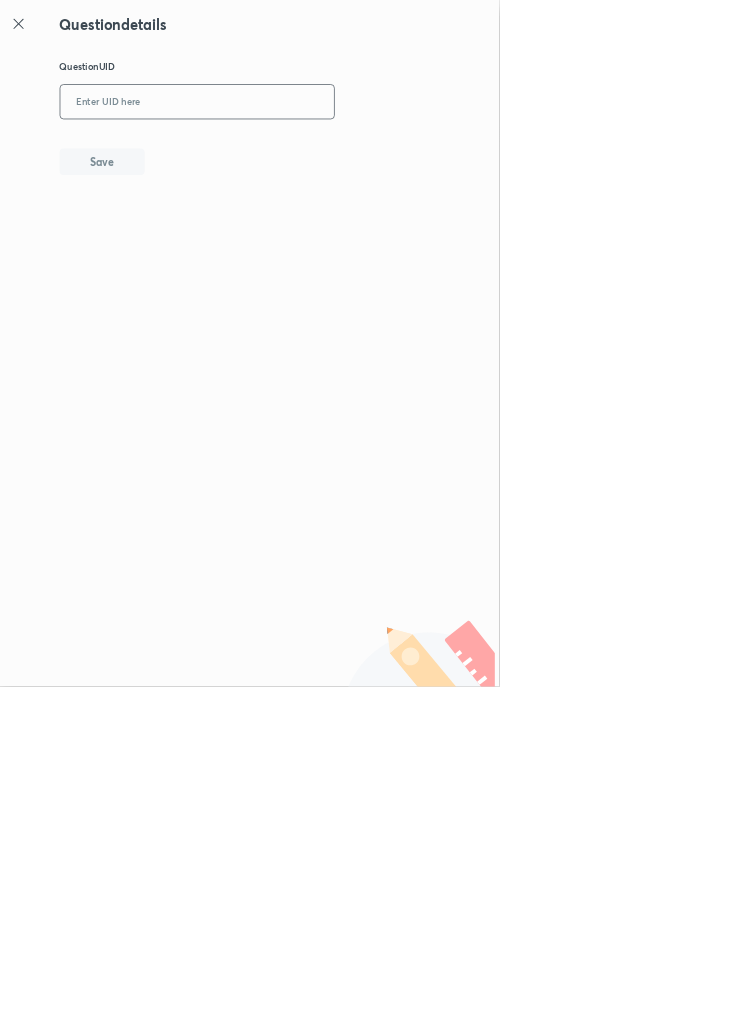 click at bounding box center (297, 154) 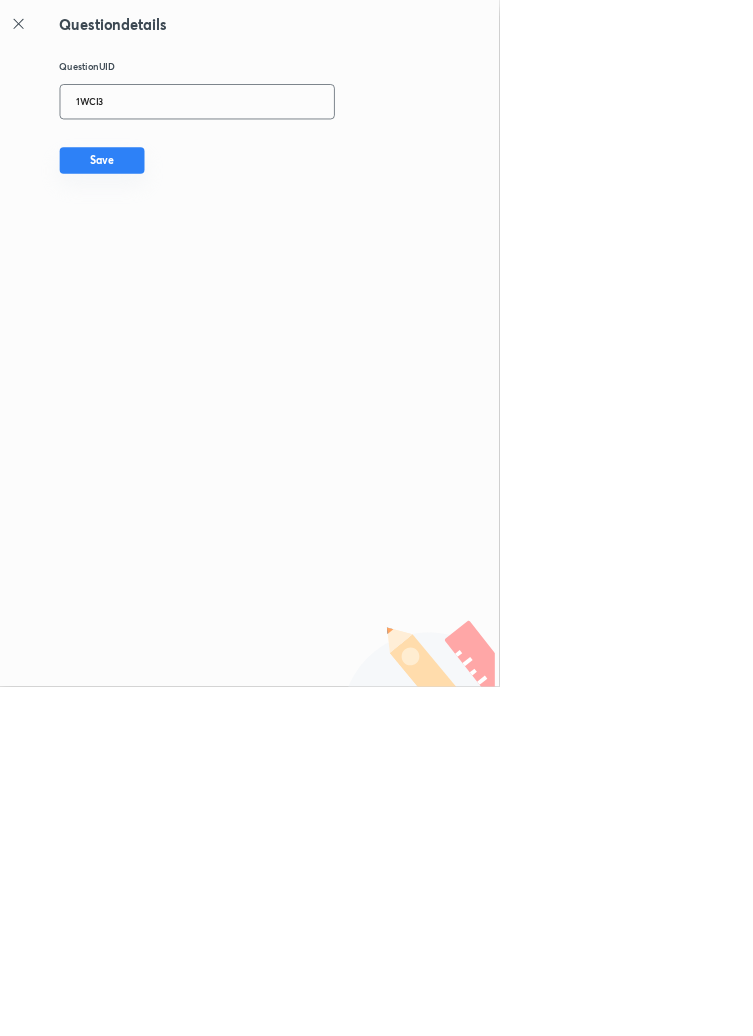 type on "1WCI3" 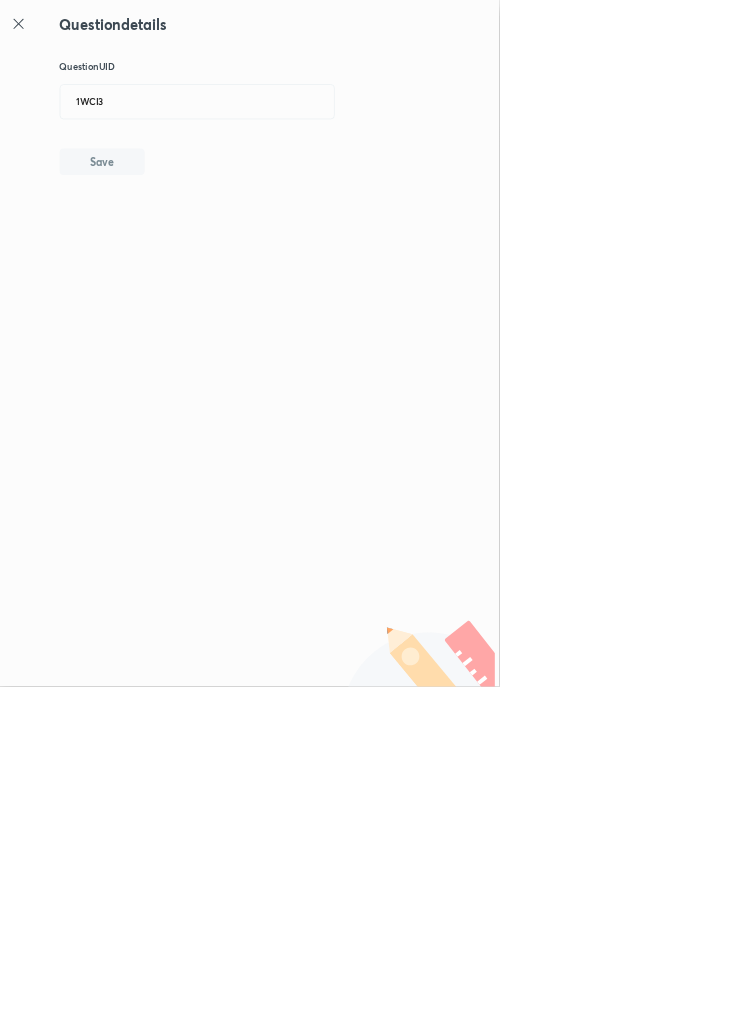 type 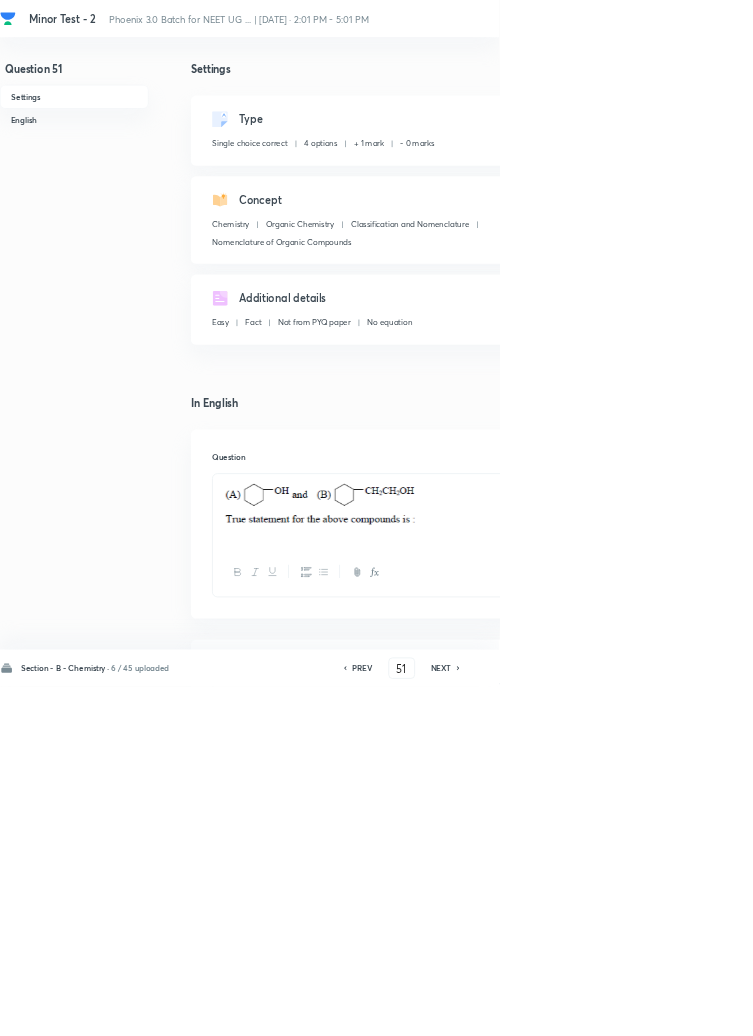 click 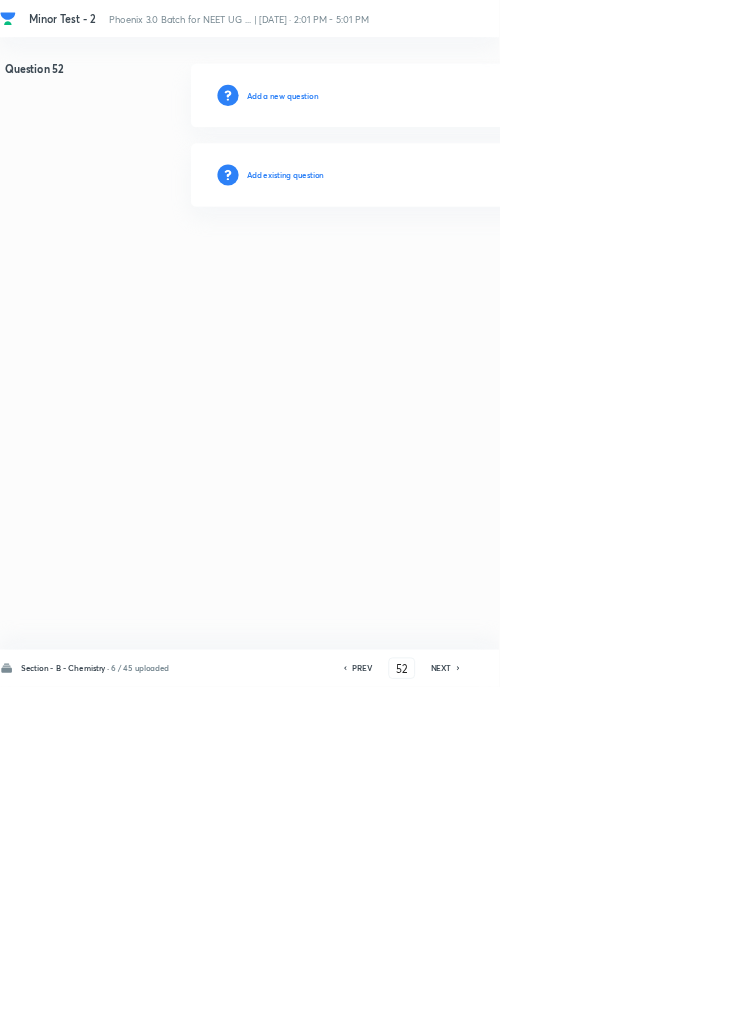 click on "Add existing question" at bounding box center [430, 264] 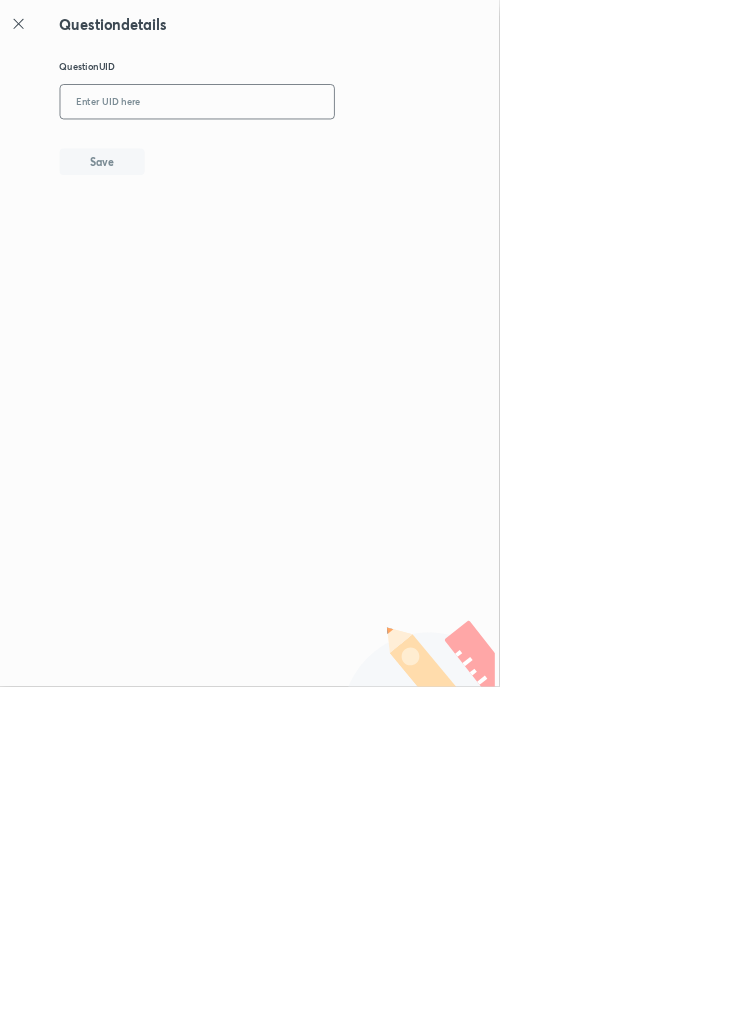 click at bounding box center [297, 154] 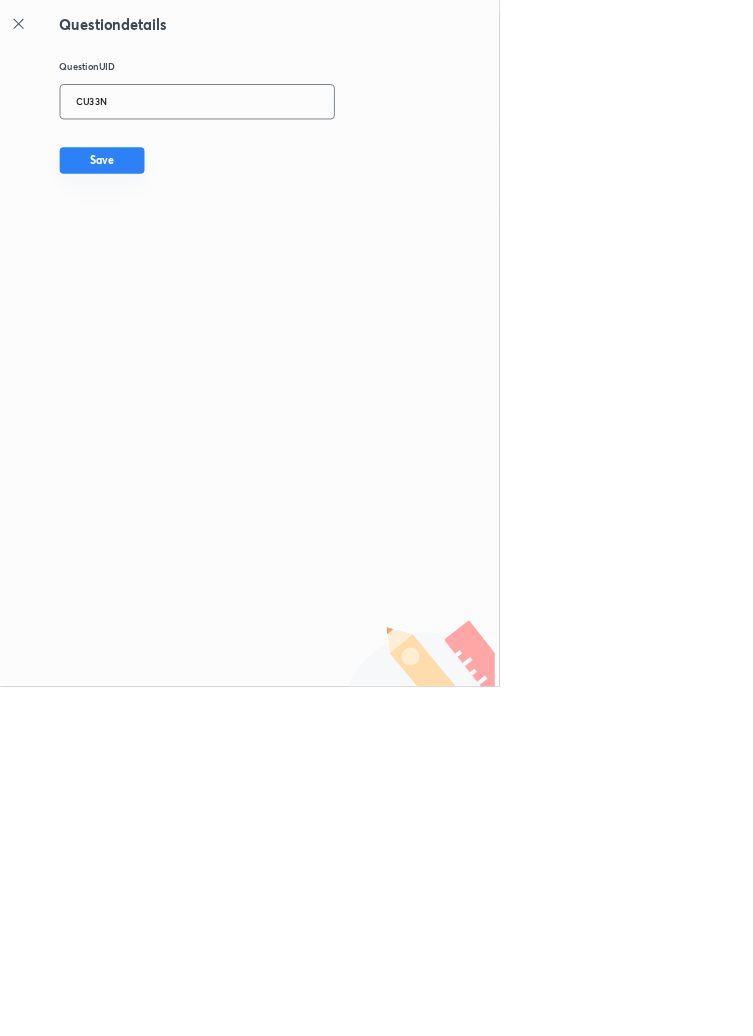 type on "CU33N" 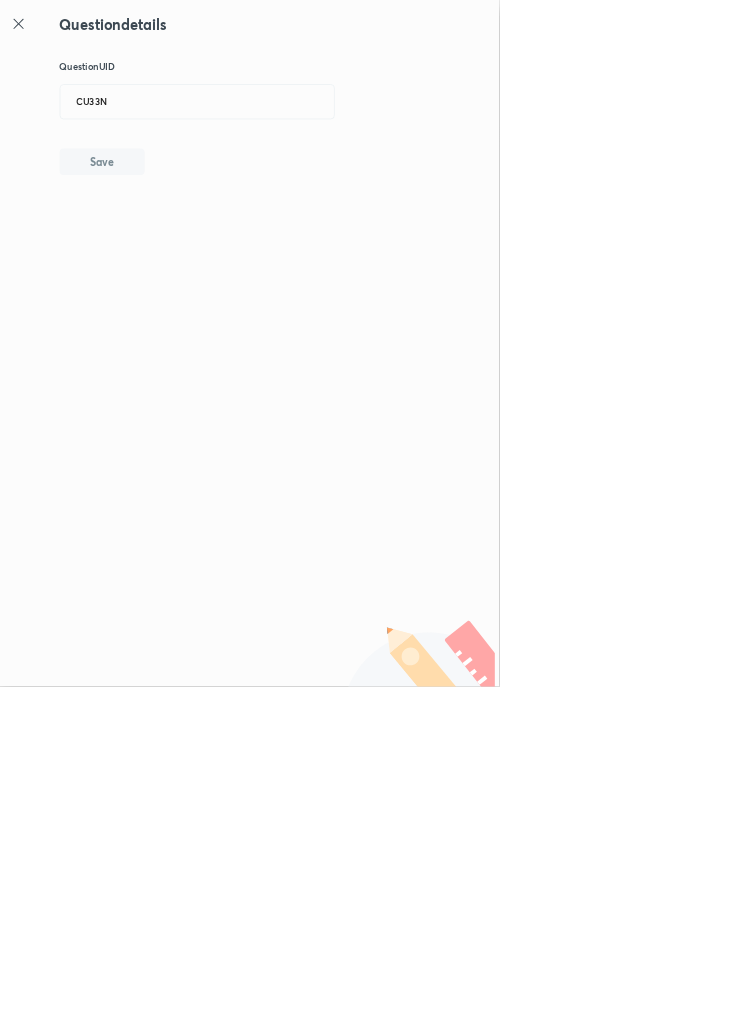 type 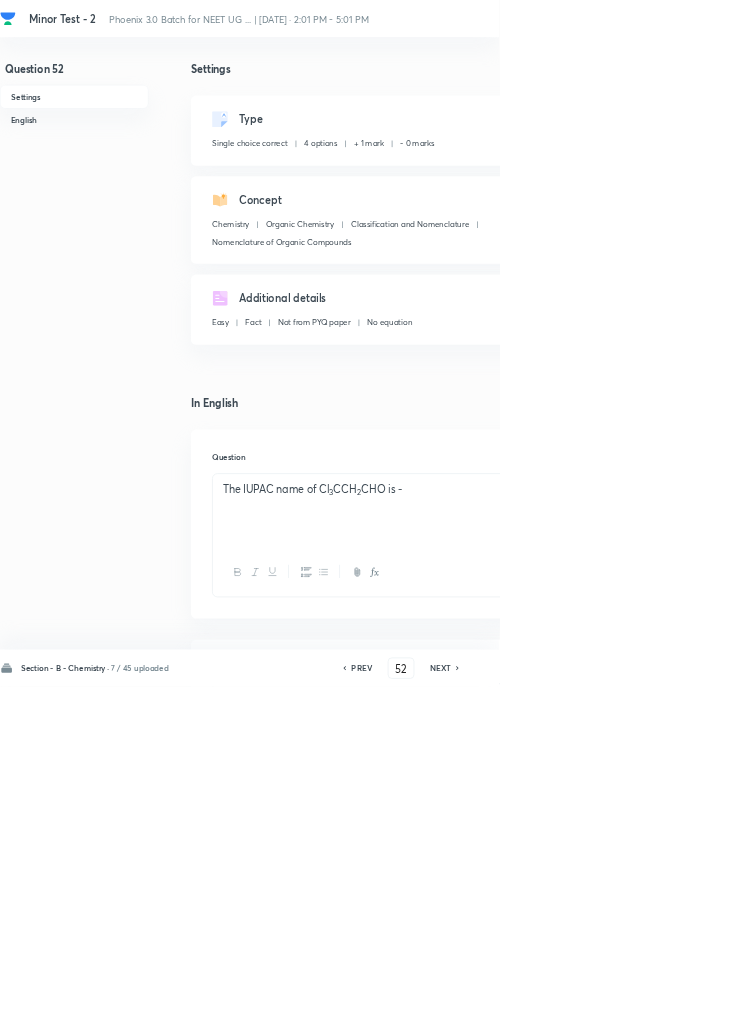 click 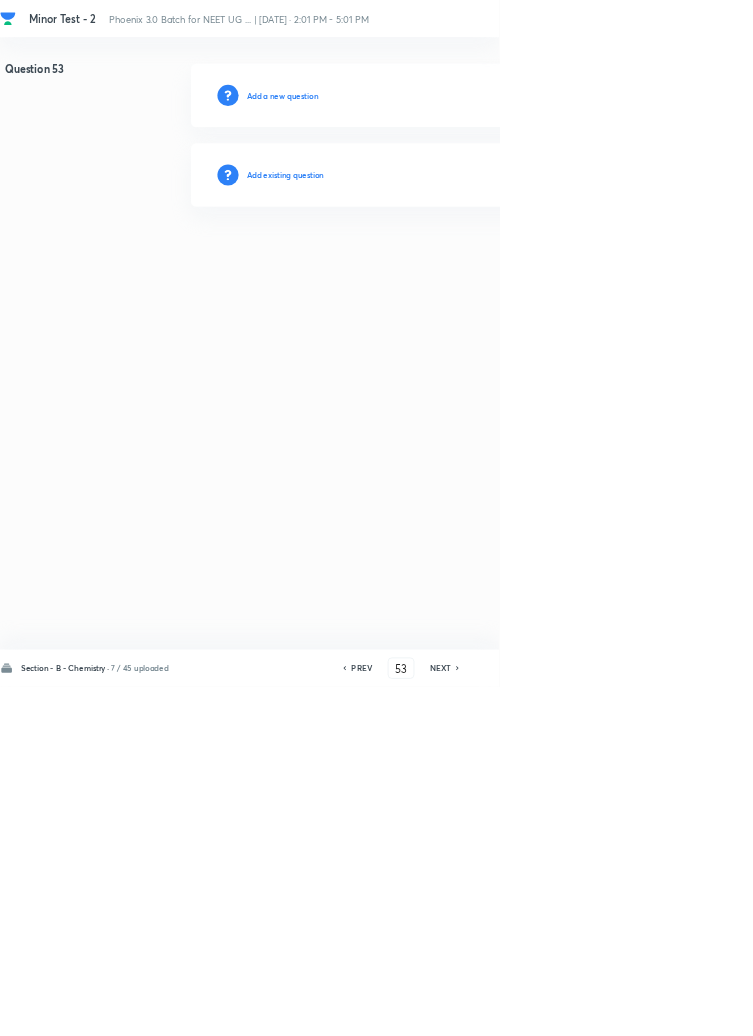 click on "Add existing question" at bounding box center (430, 264) 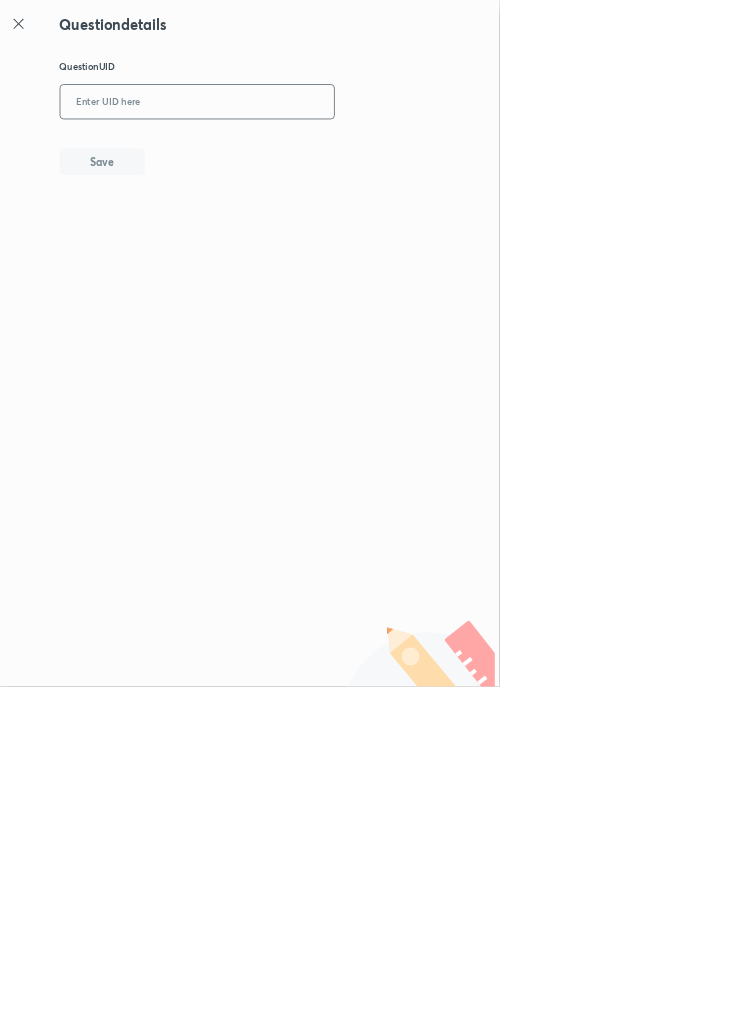 click at bounding box center [297, 154] 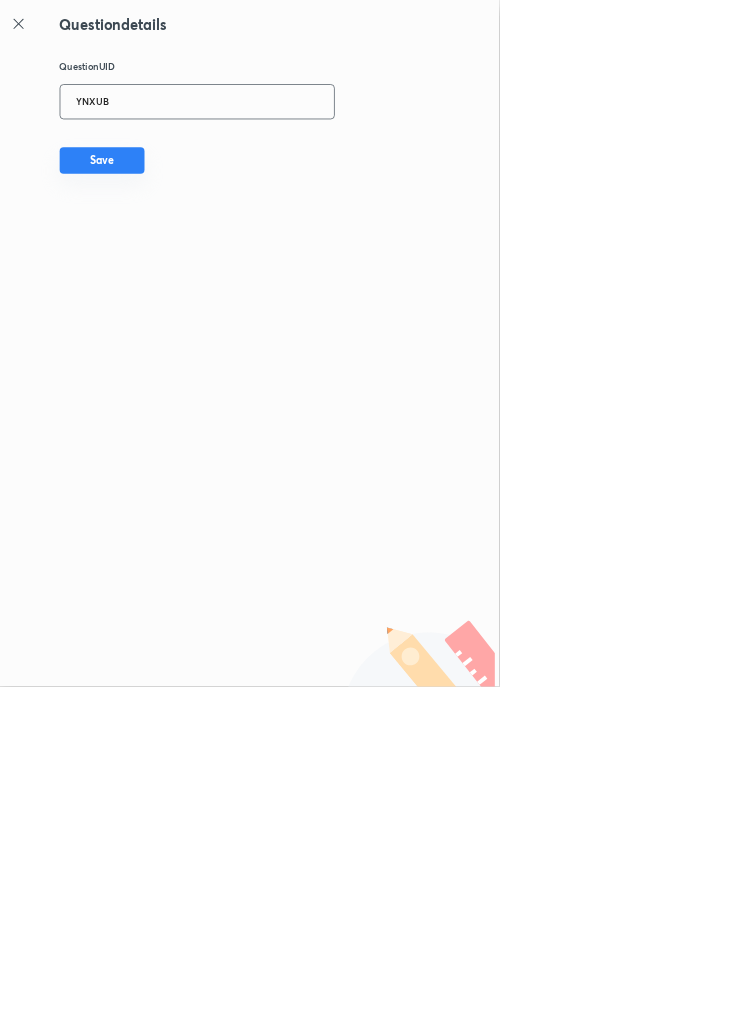 type on "YNXUB" 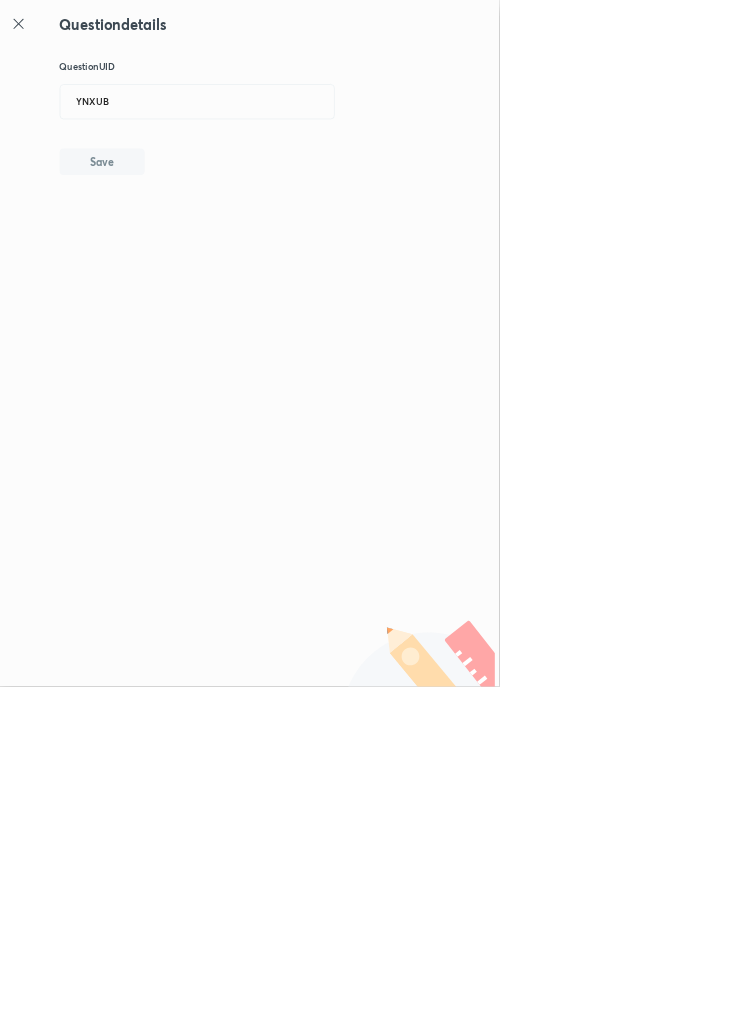 type 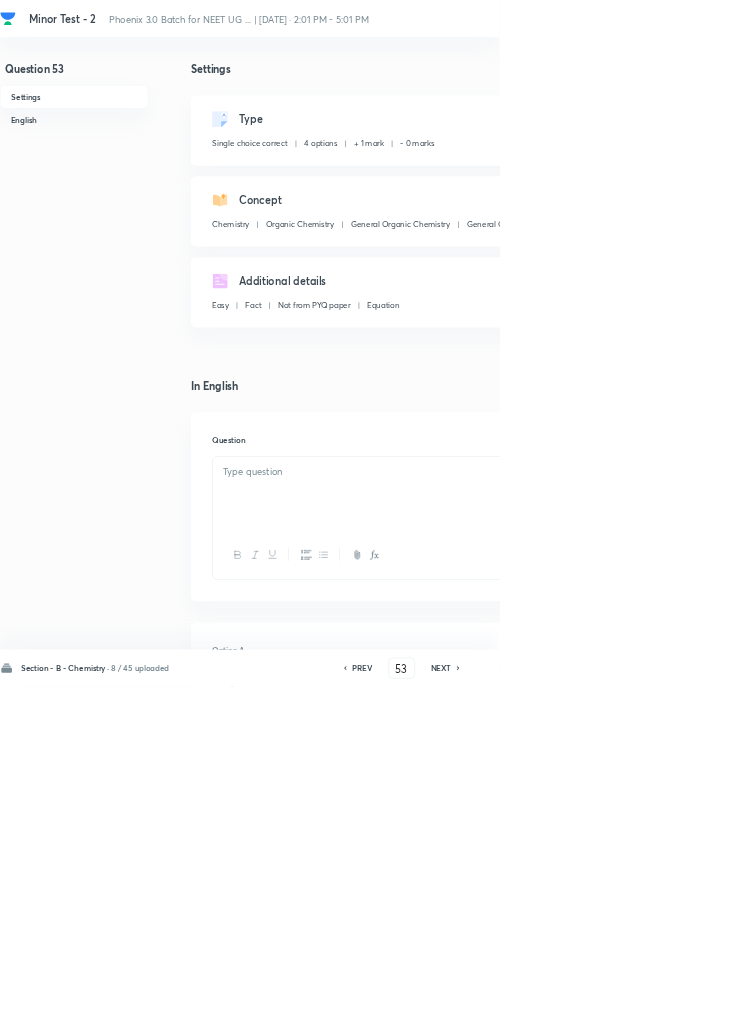 checkbox on "true" 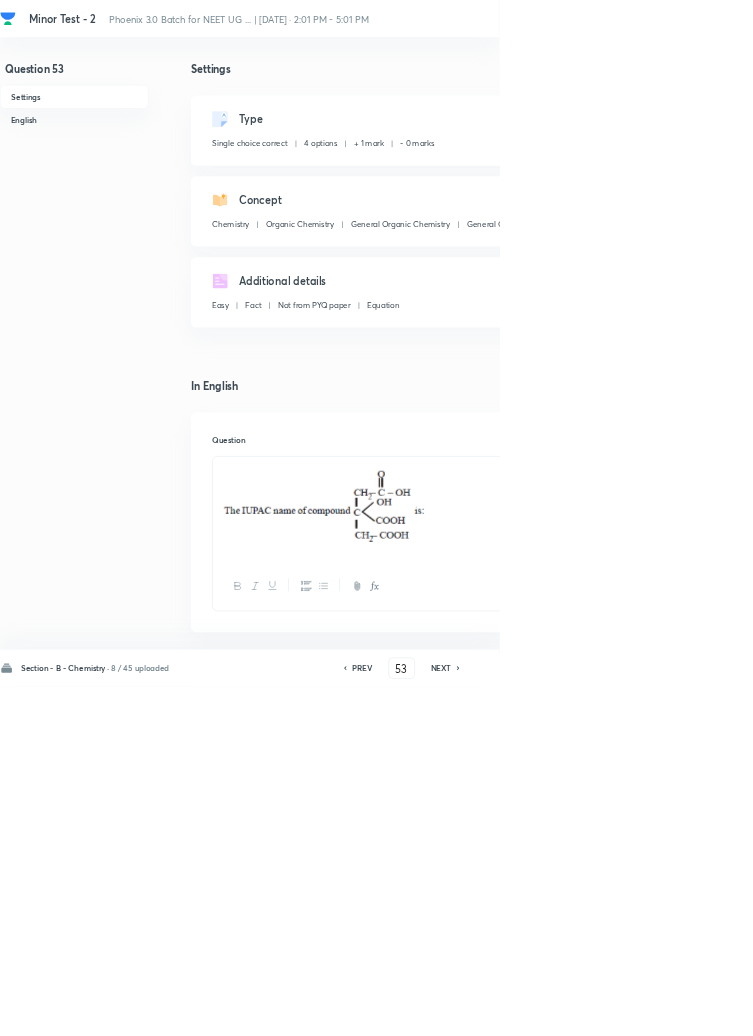 click on "NEXT" at bounding box center (665, 1008) 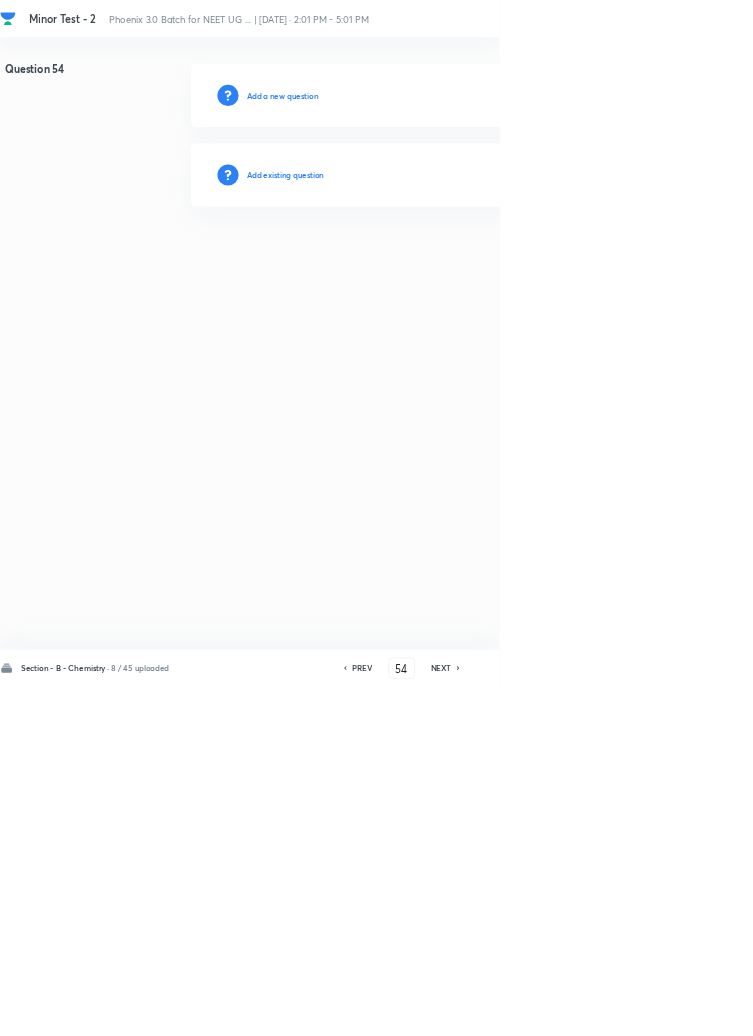click on "Add existing question" at bounding box center (430, 264) 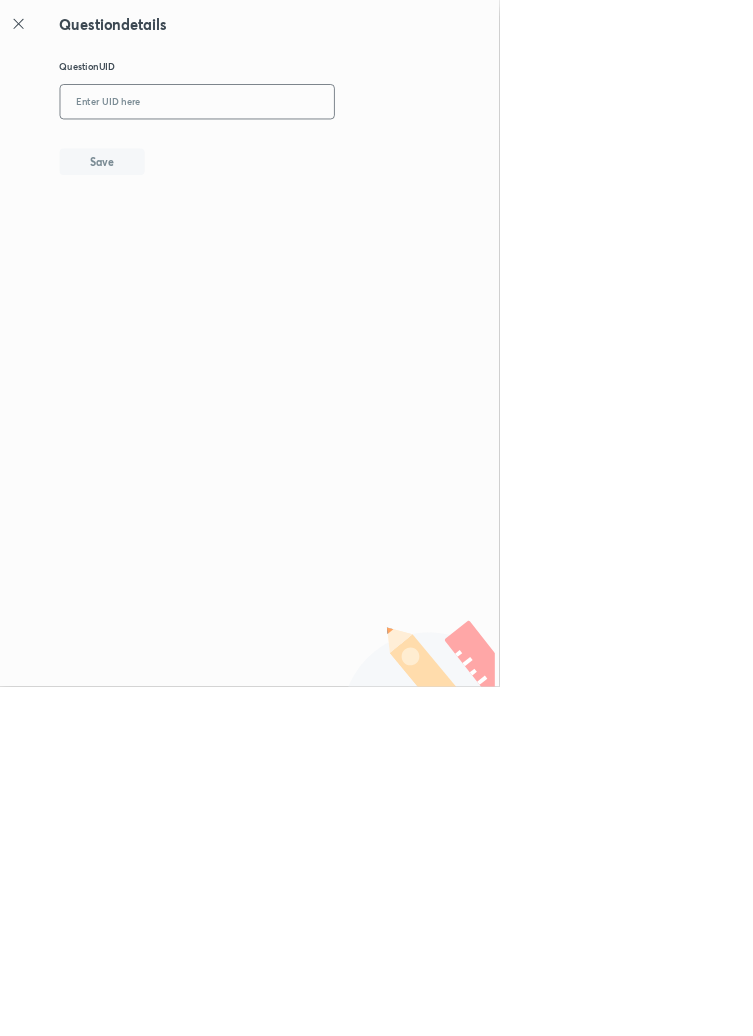 click at bounding box center [297, 154] 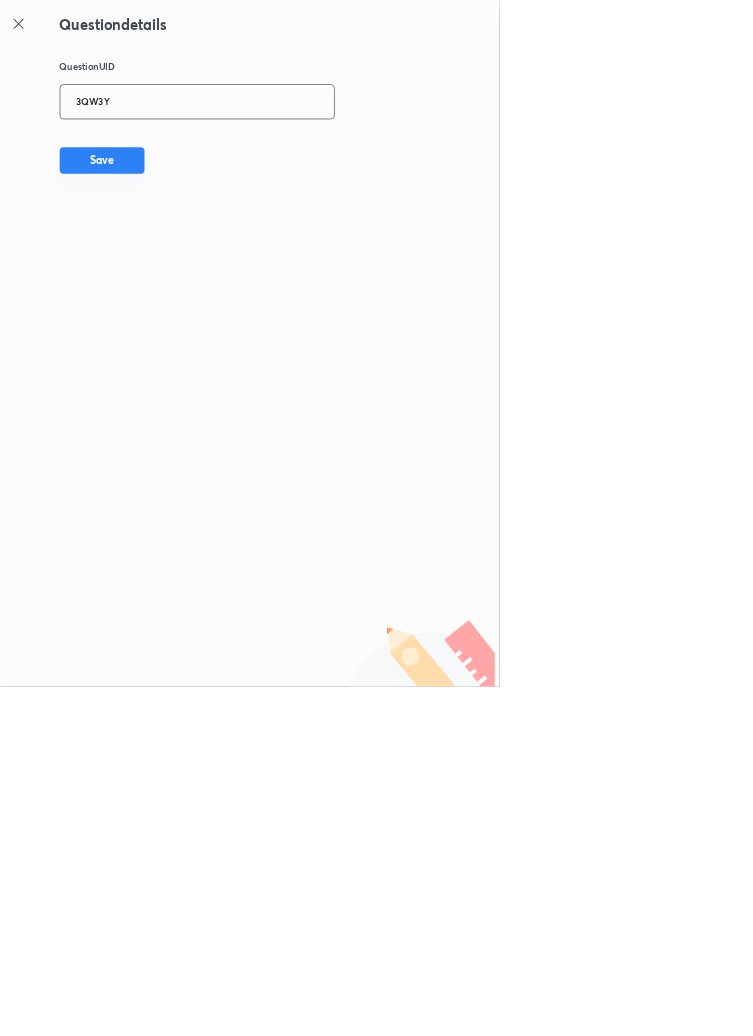 type on "3QW3Y" 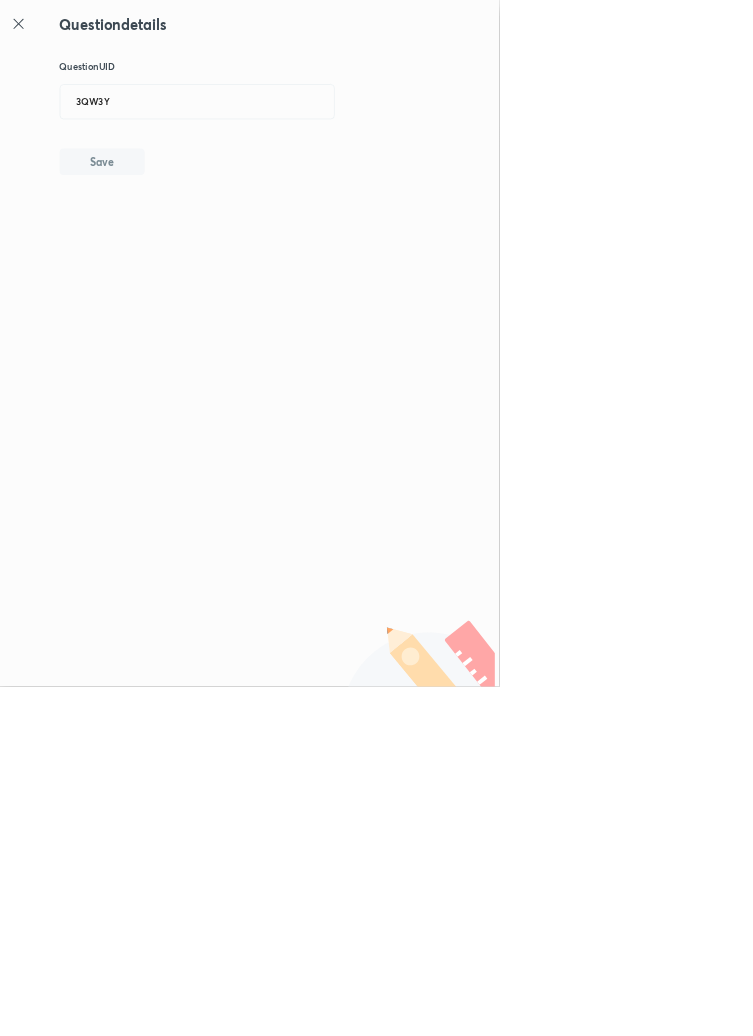 type 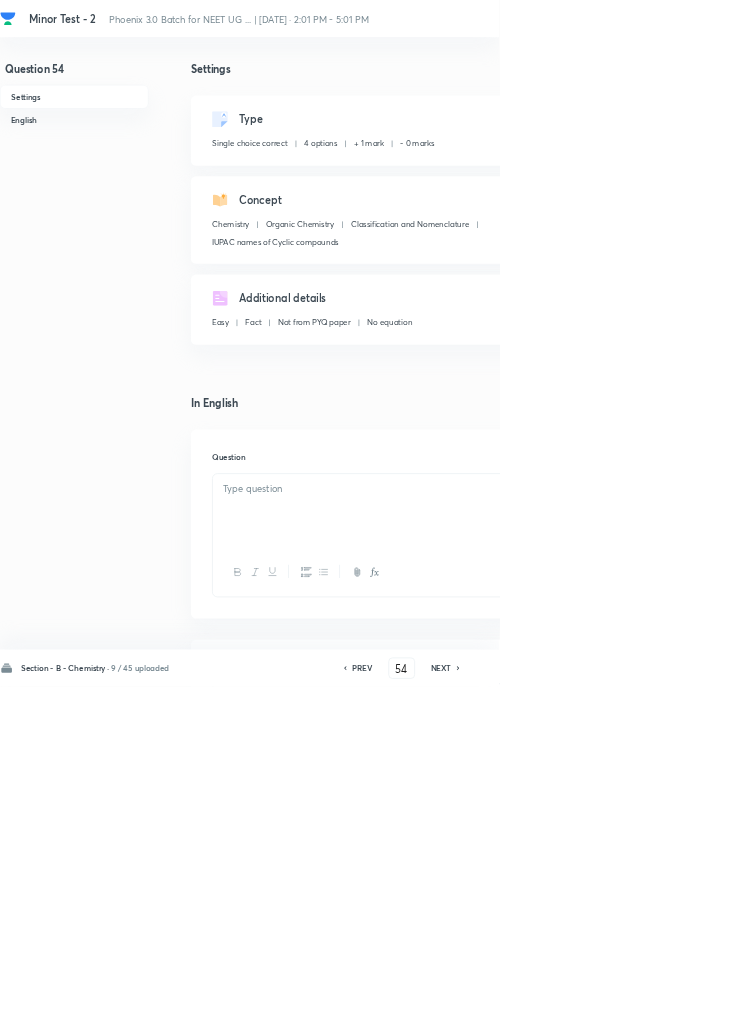 checkbox on "true" 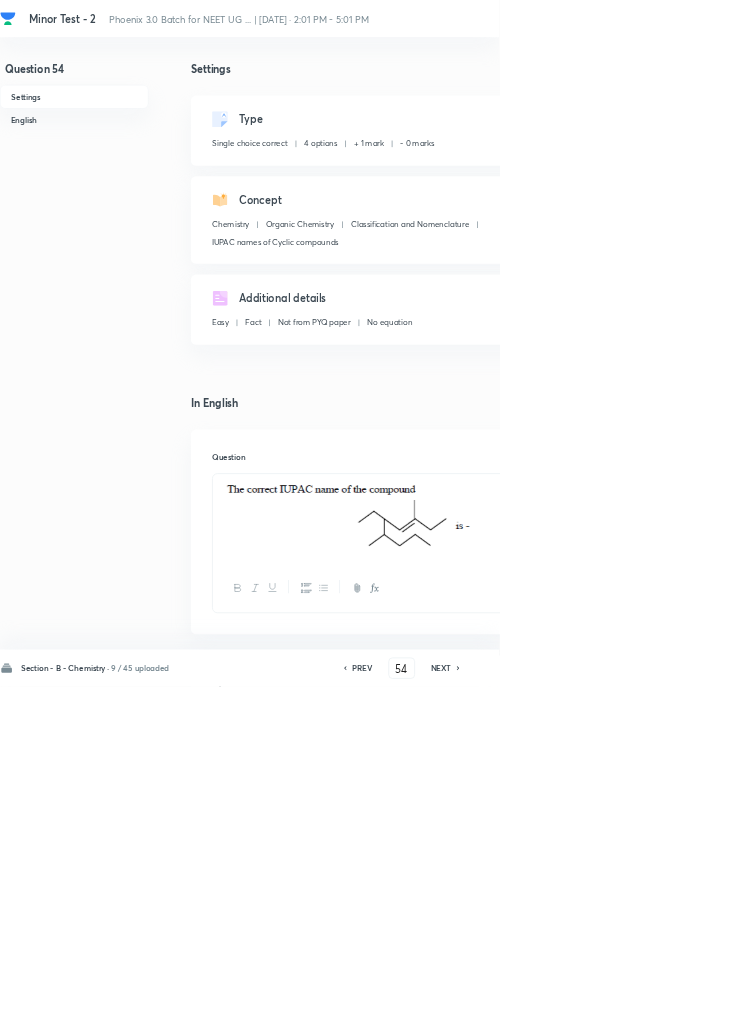 click 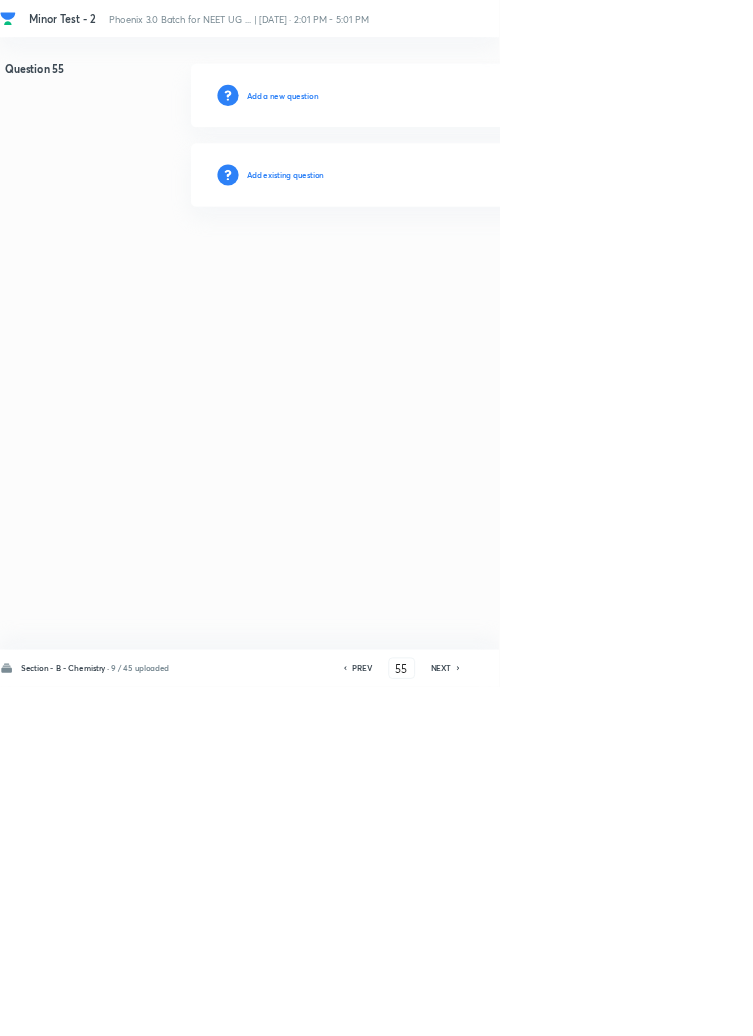 click on "Add existing question" at bounding box center [430, 264] 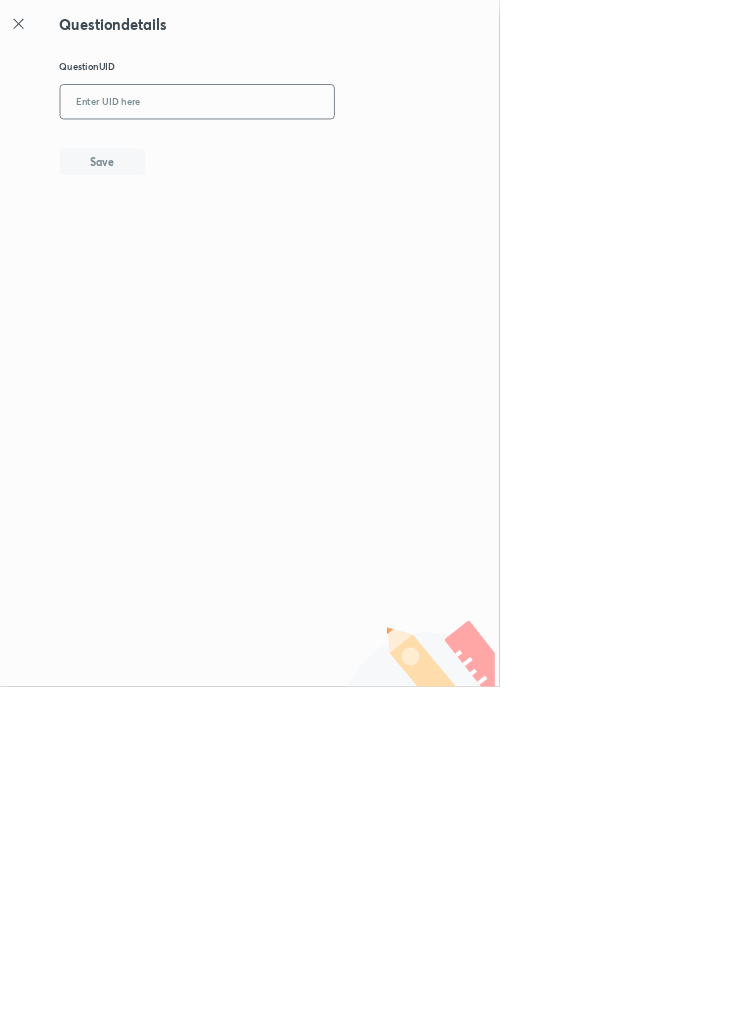click at bounding box center [297, 154] 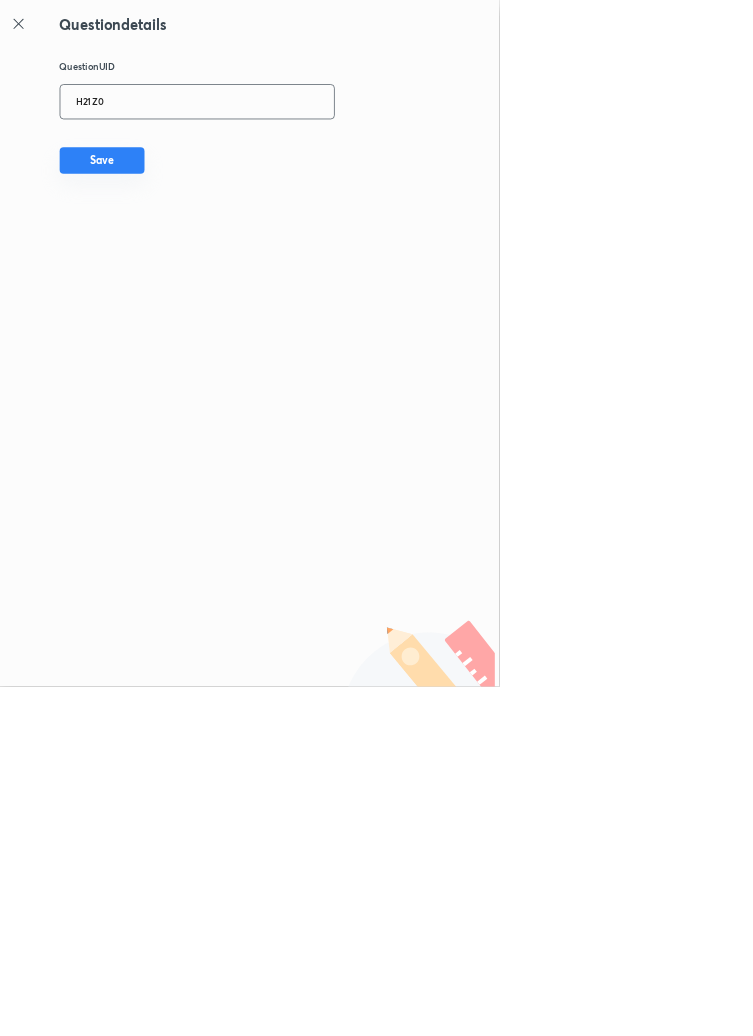 type on "H21Z0" 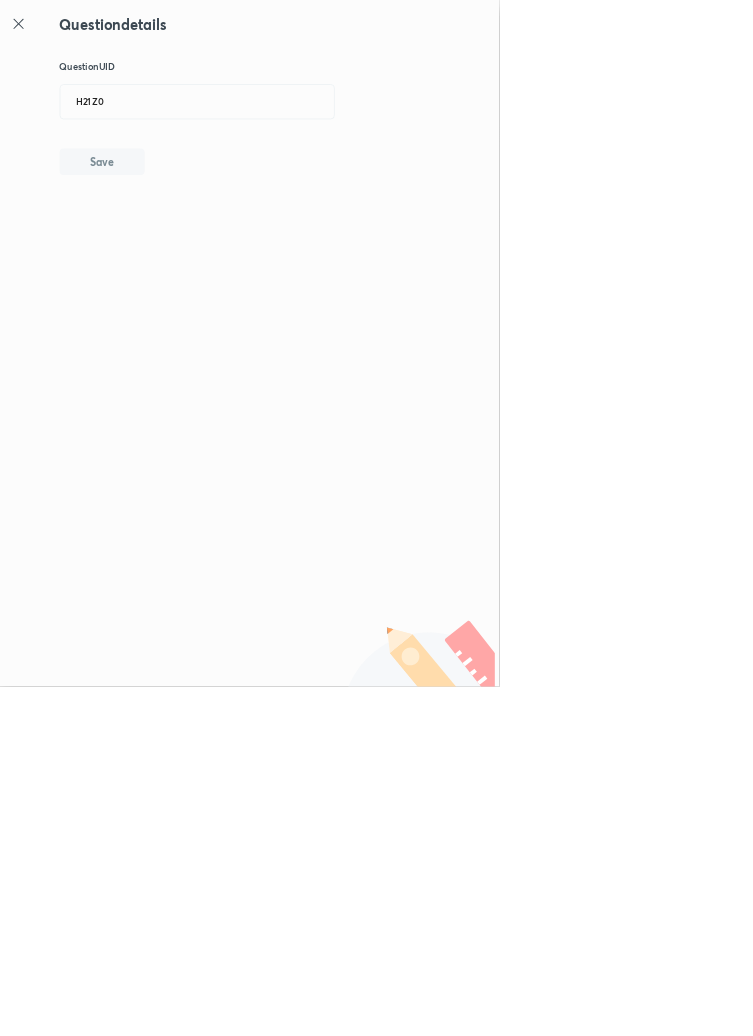 type 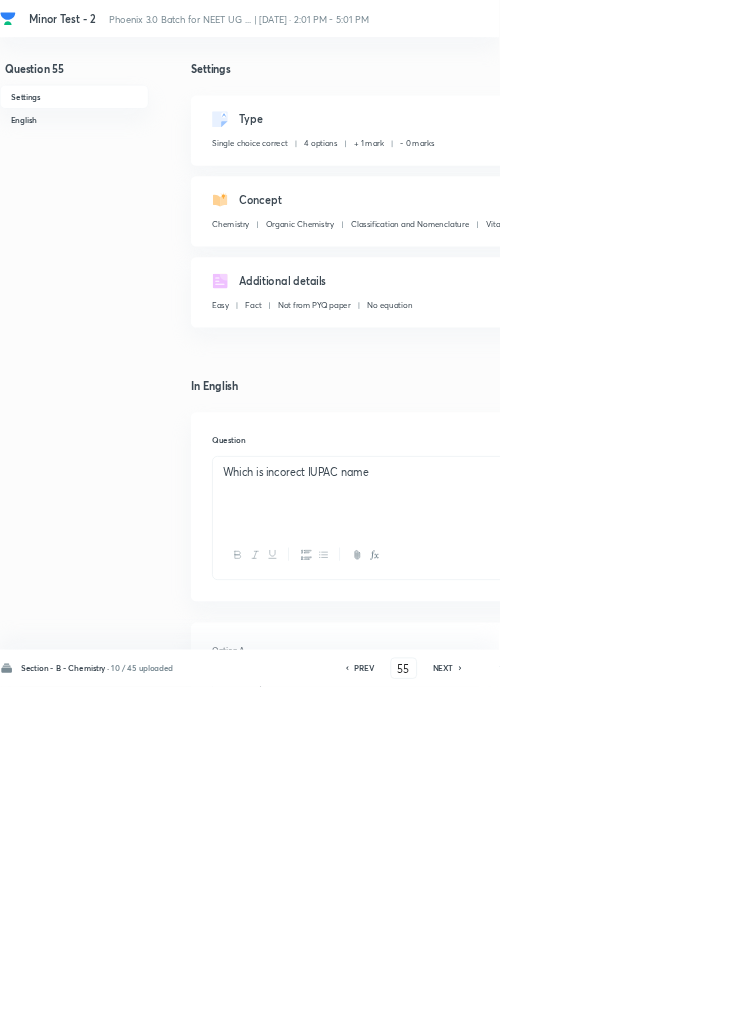 click on "NEXT" at bounding box center (668, 1008) 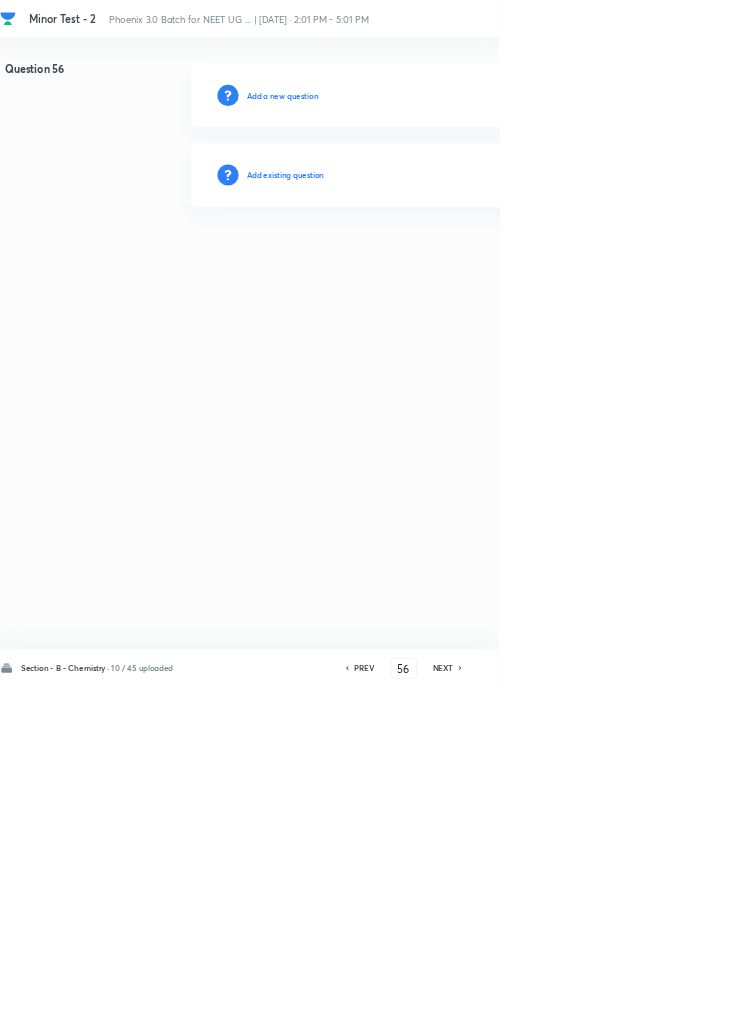click on "Add existing question" at bounding box center [430, 264] 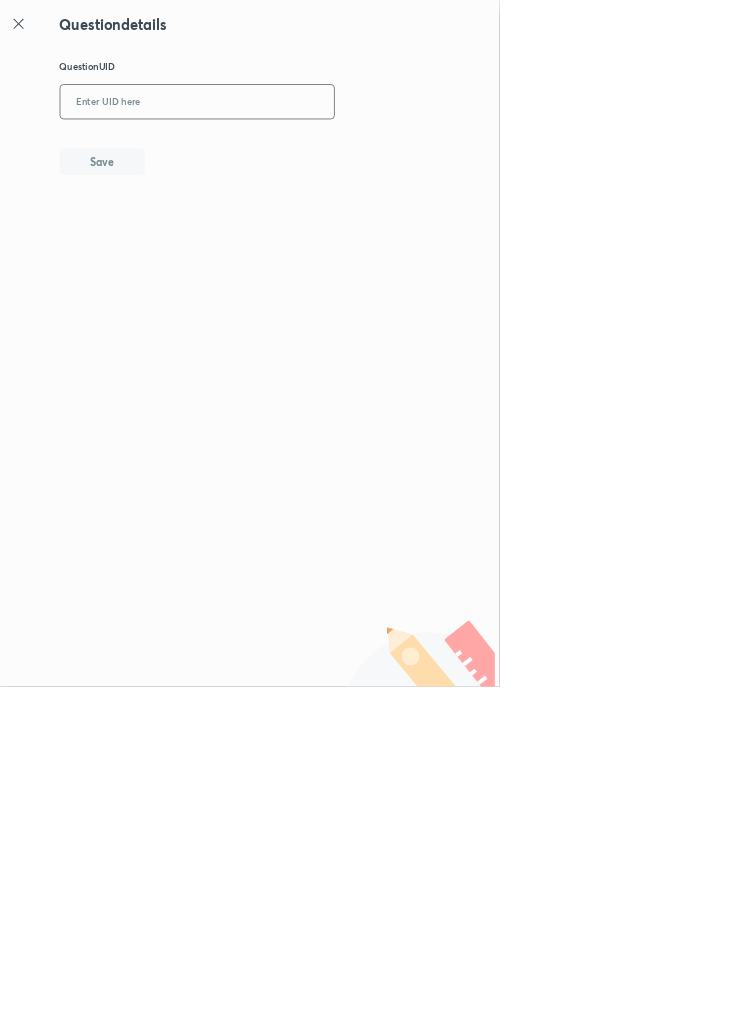 click at bounding box center [297, 154] 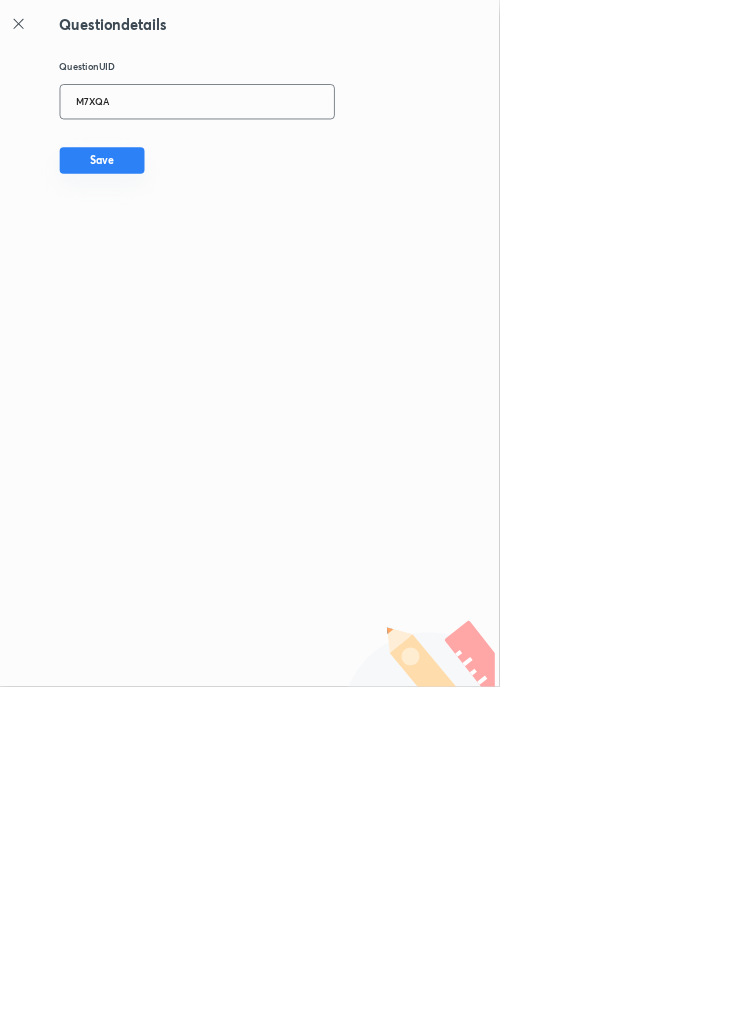 type on "M7XQA" 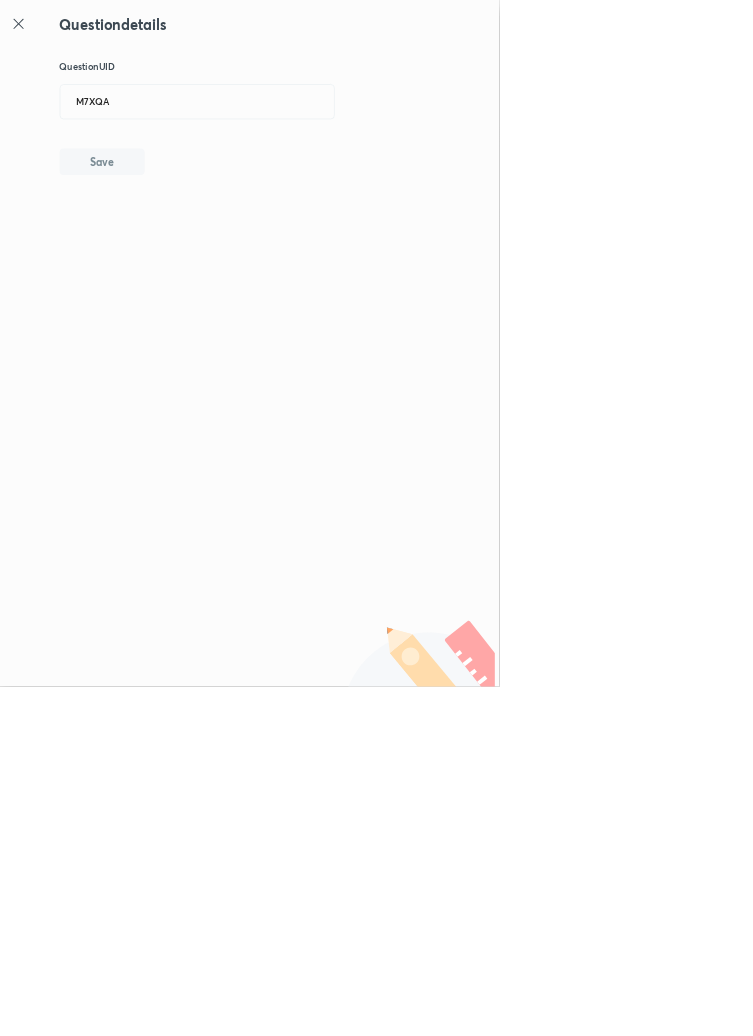 type 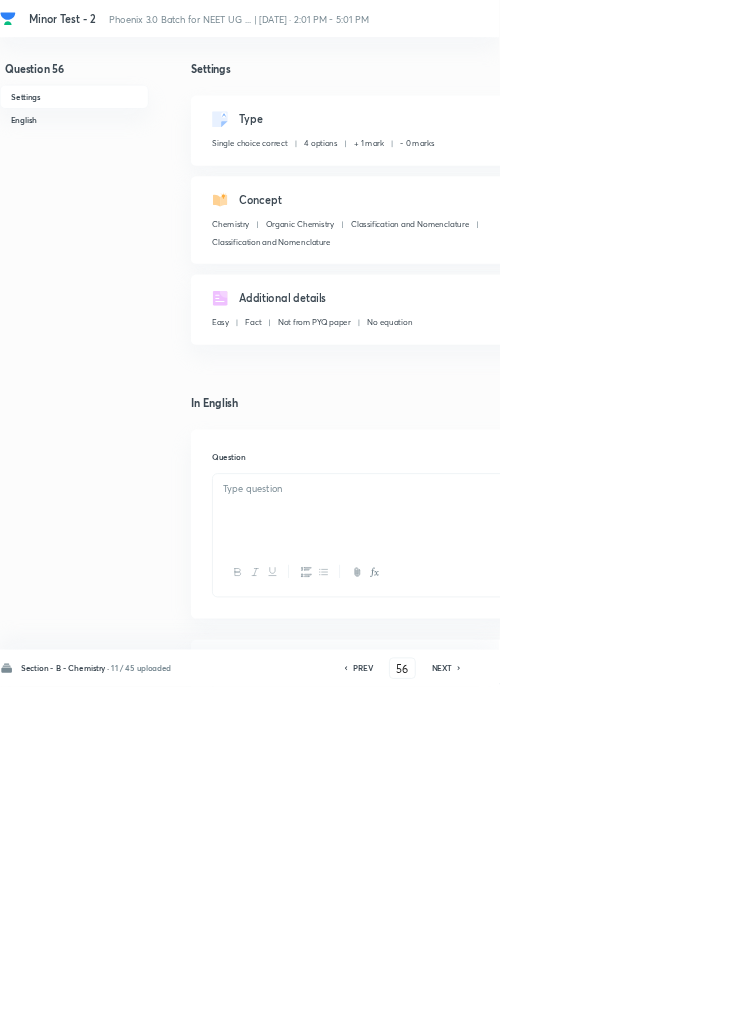 checkbox on "true" 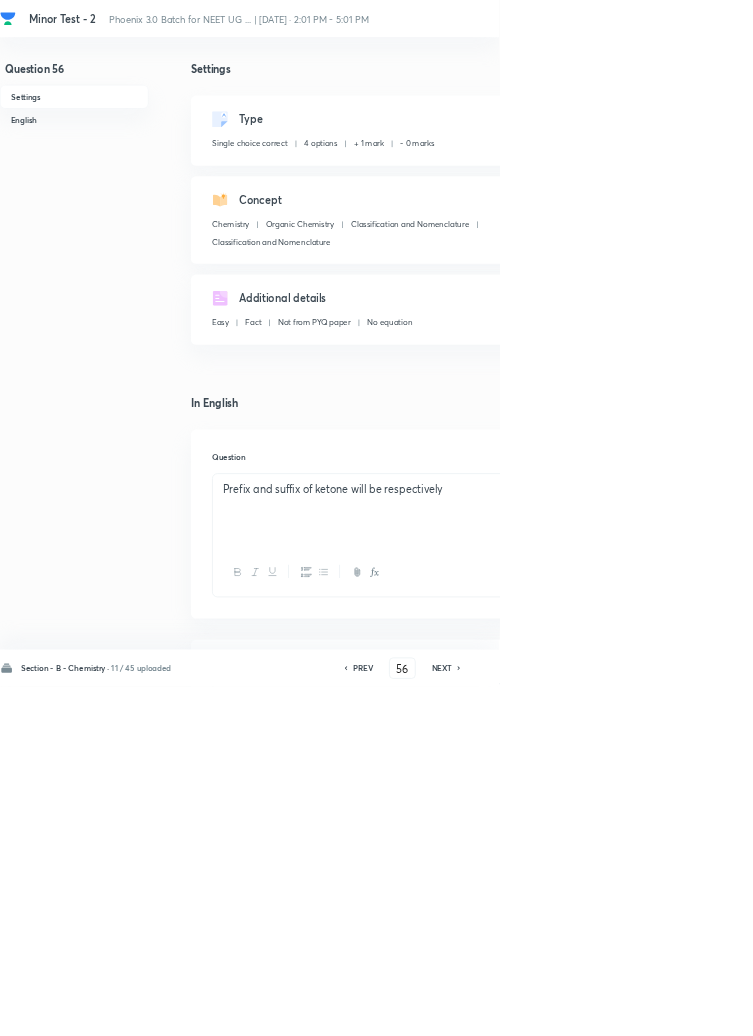 click on "NEXT" at bounding box center [666, 1008] 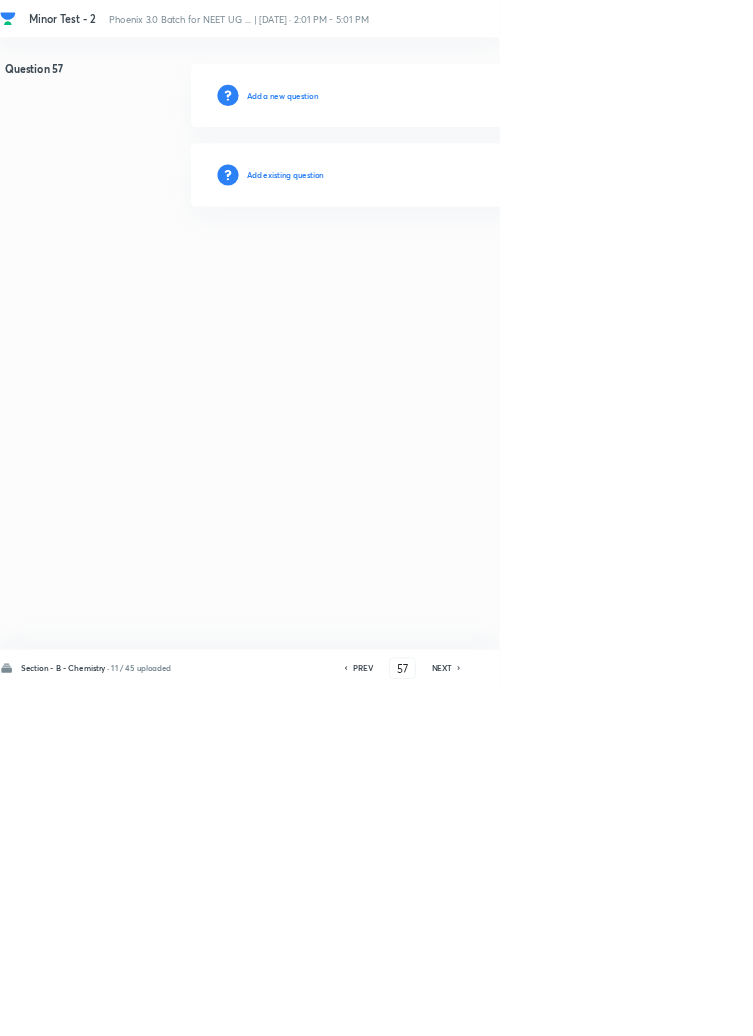 click on "Add existing question" at bounding box center [430, 264] 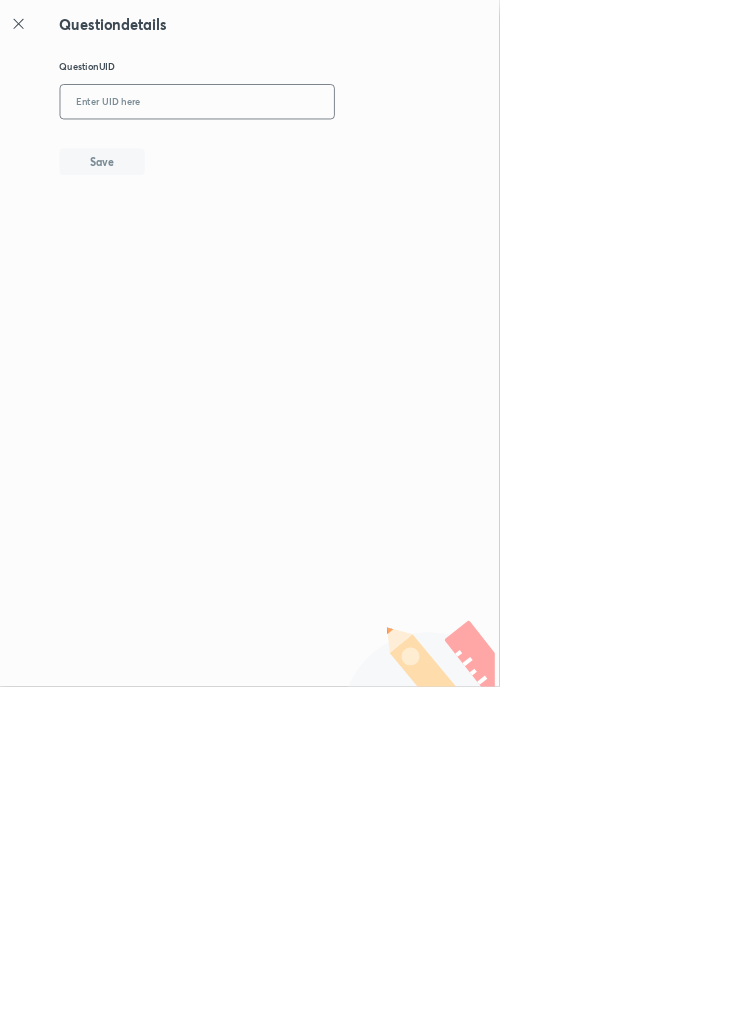 click at bounding box center (297, 154) 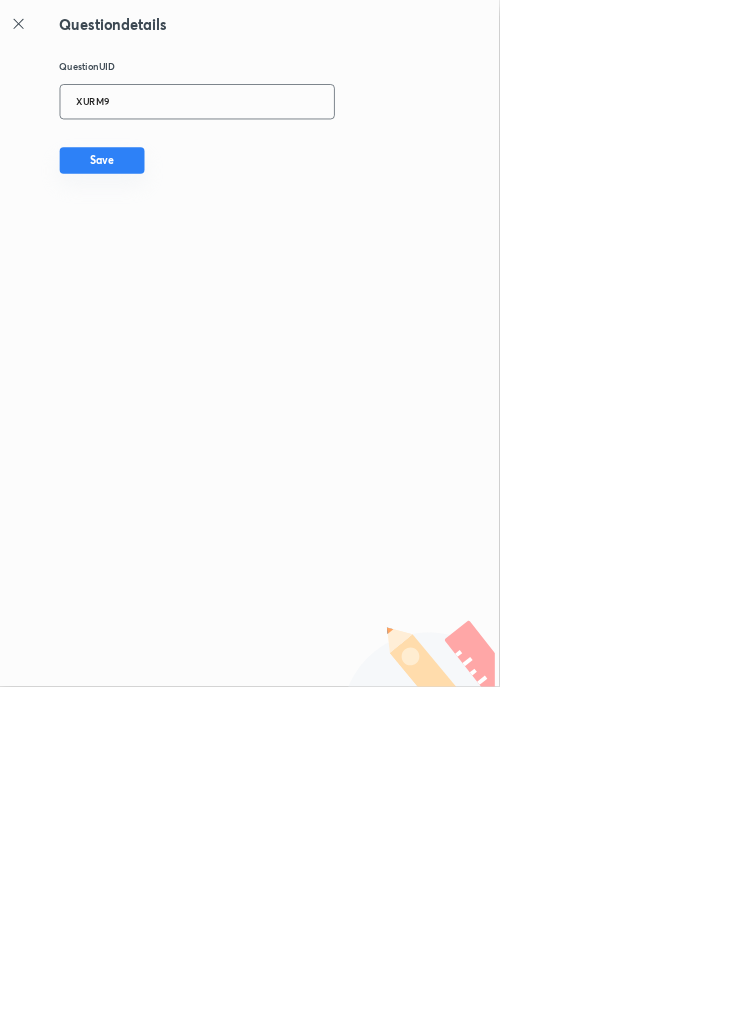 type on "XURM9" 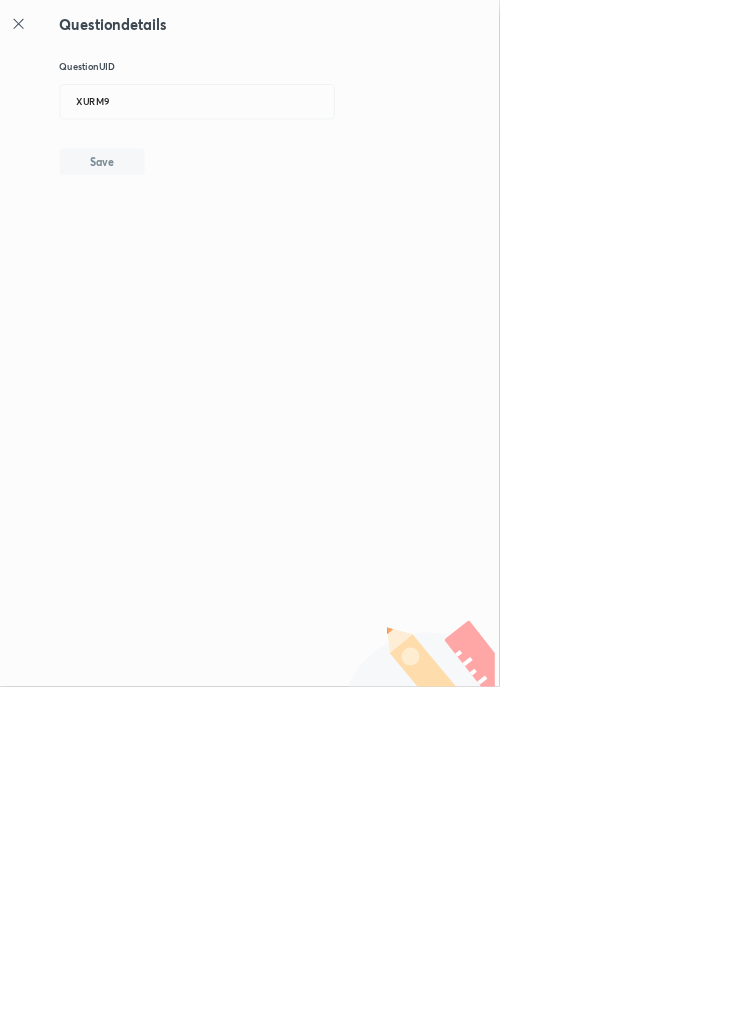 type 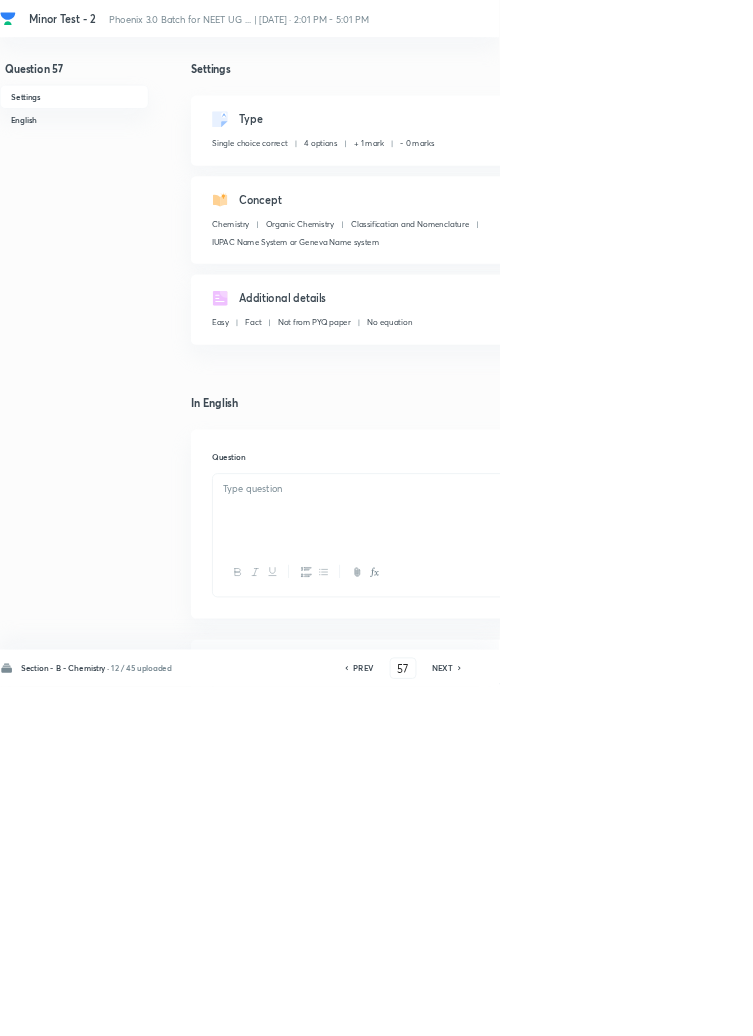checkbox on "true" 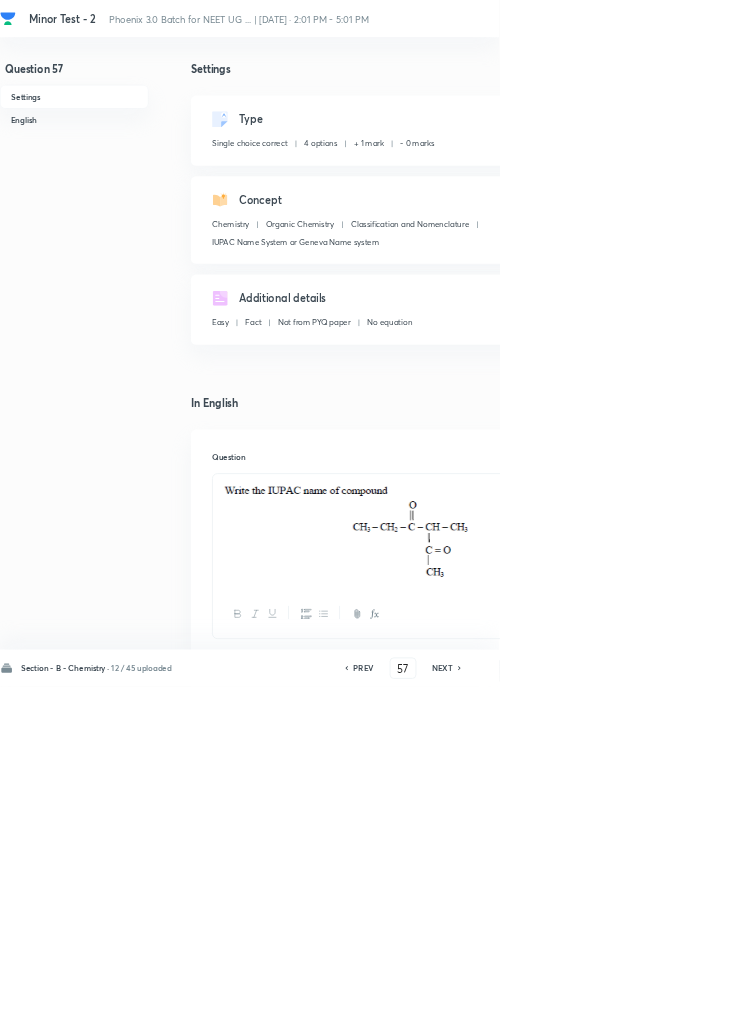 click 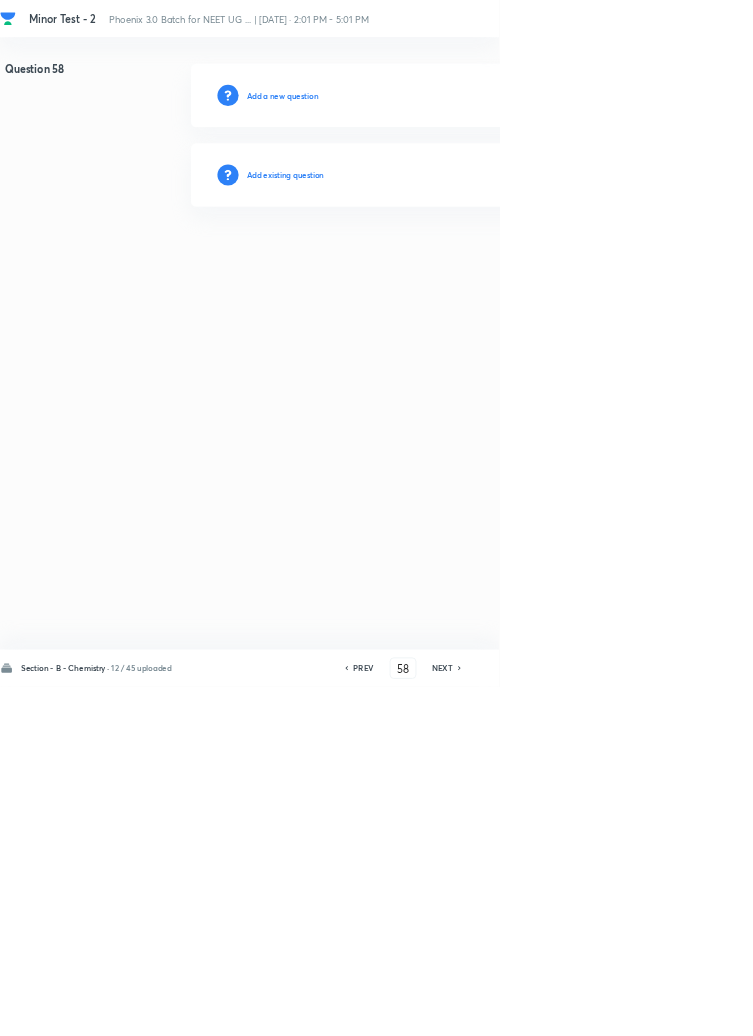 click on "Add existing question" at bounding box center [430, 264] 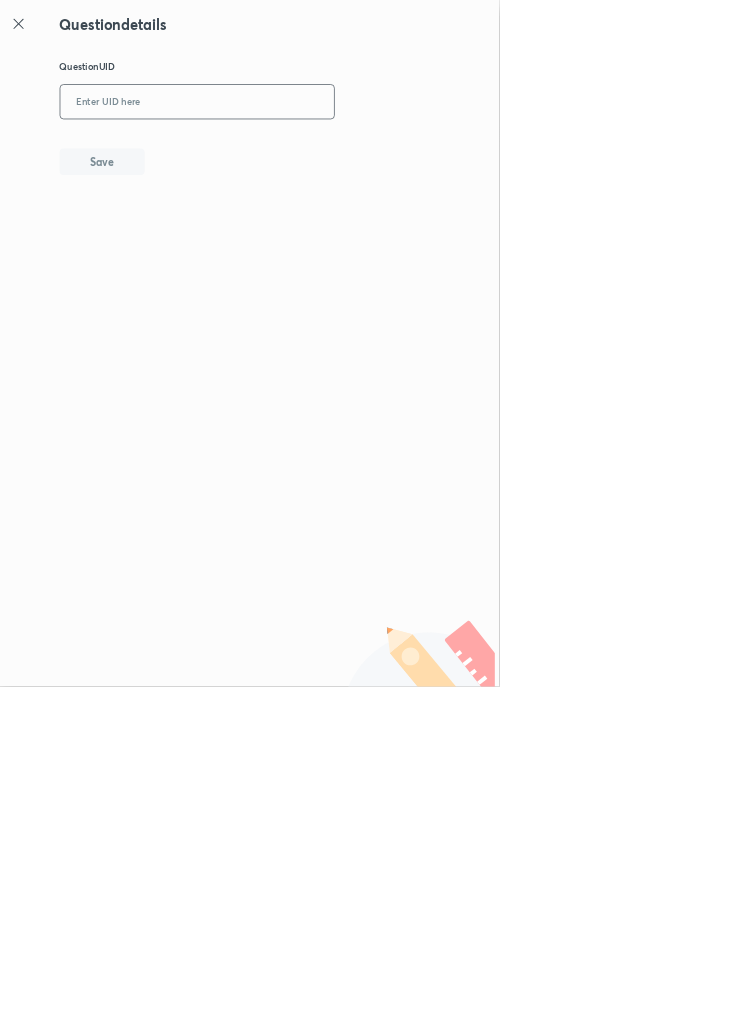 click at bounding box center (297, 154) 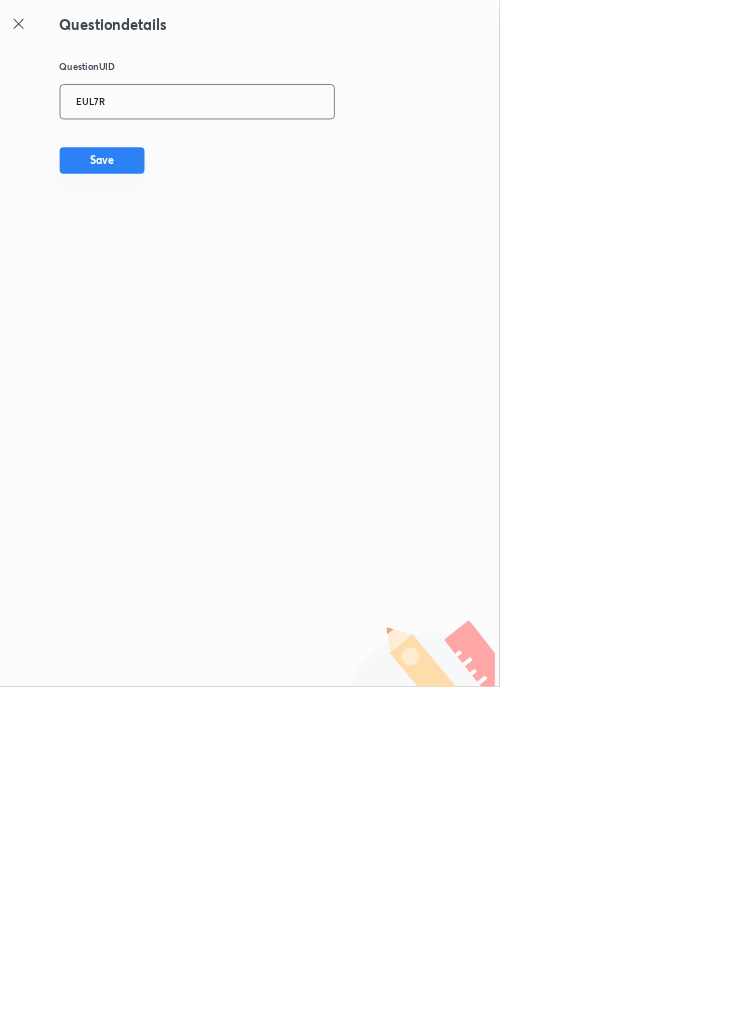 type on "EUL7R" 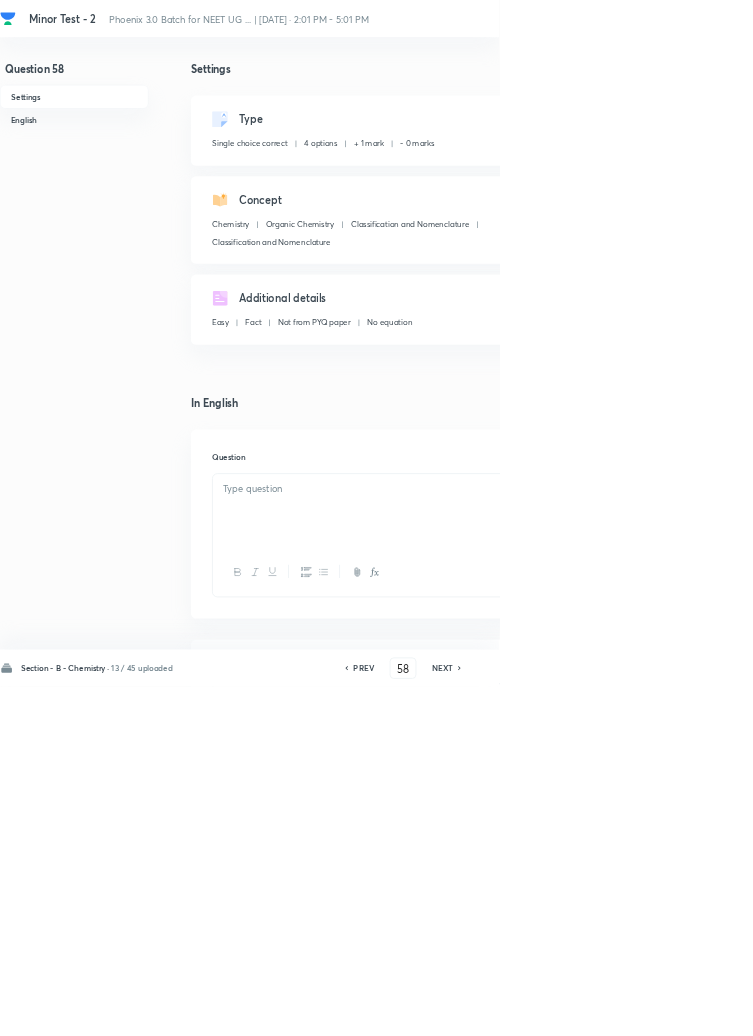 checkbox on "true" 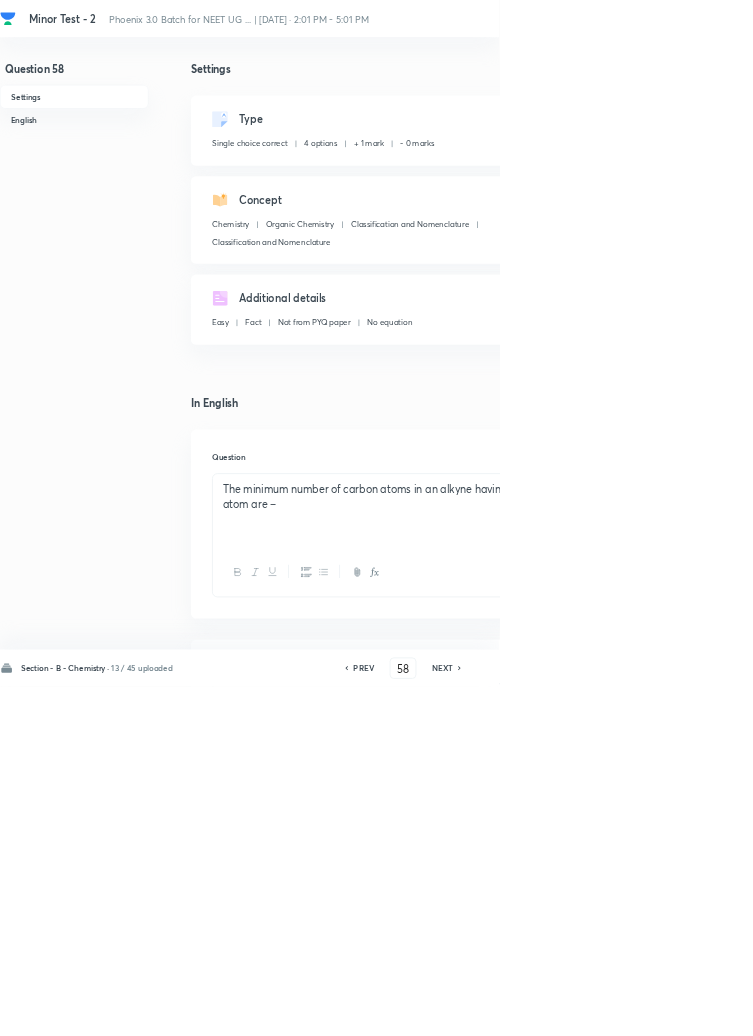 click on "Remove" at bounding box center (996, 1006) 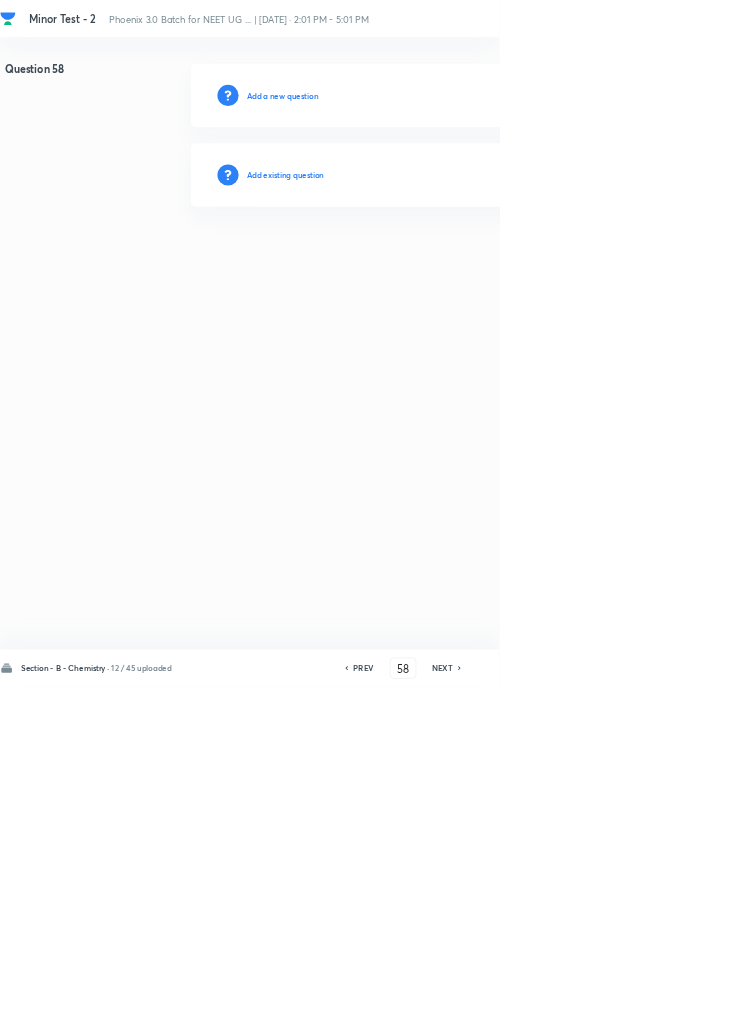 click on "Add existing question" at bounding box center (430, 264) 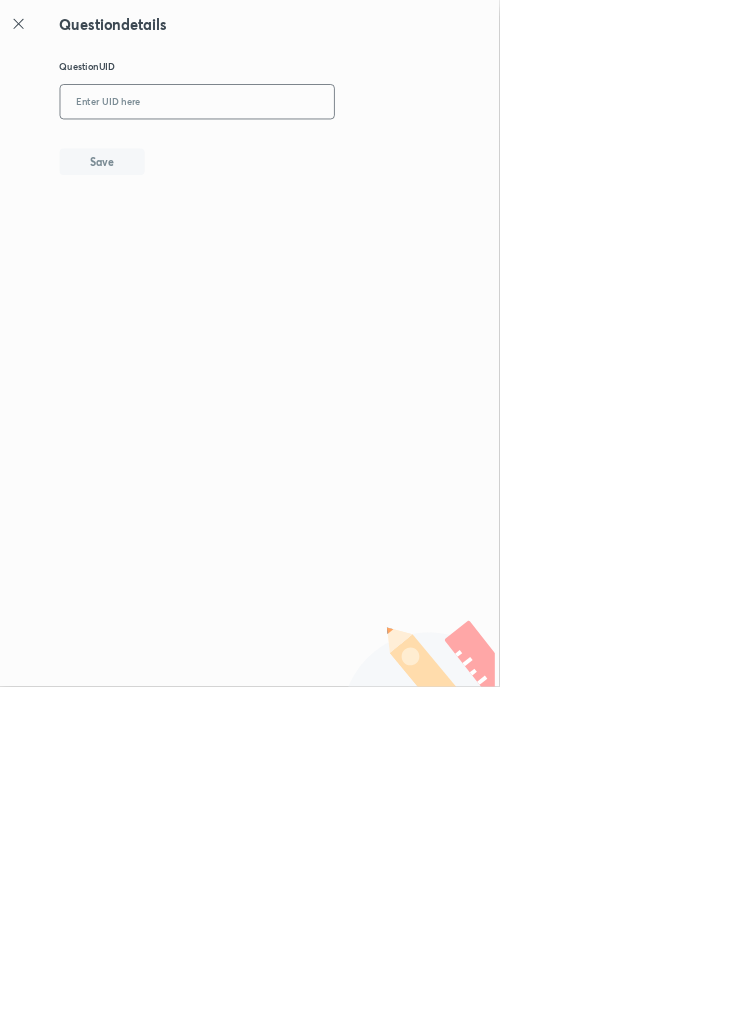 click at bounding box center (297, 154) 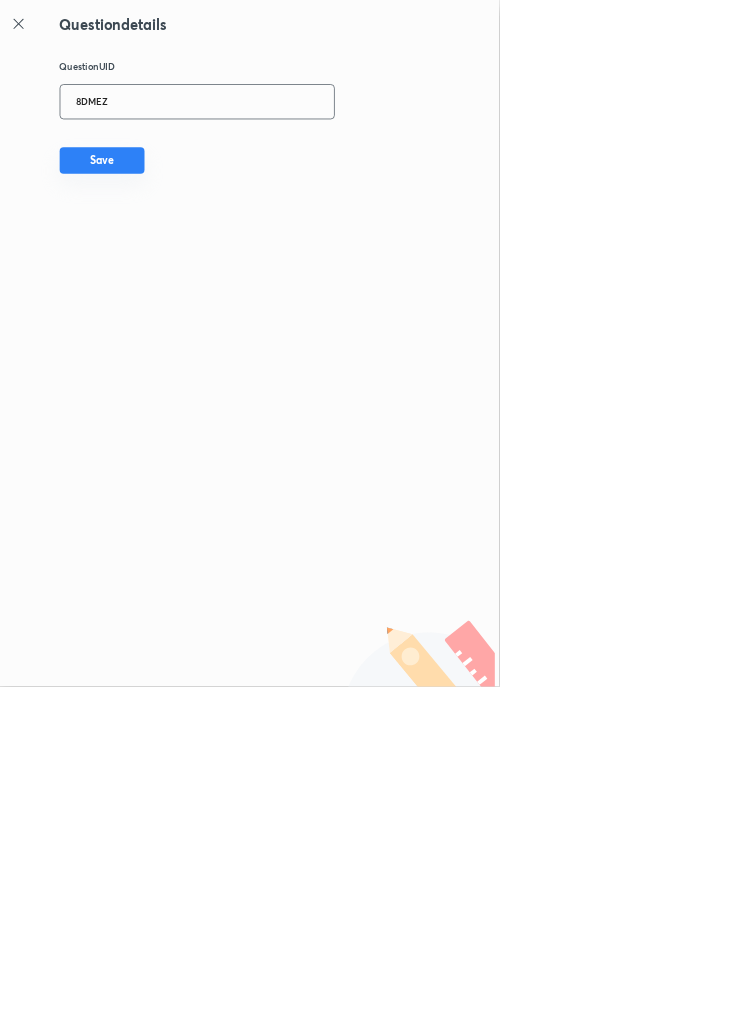 type on "8DMEZ" 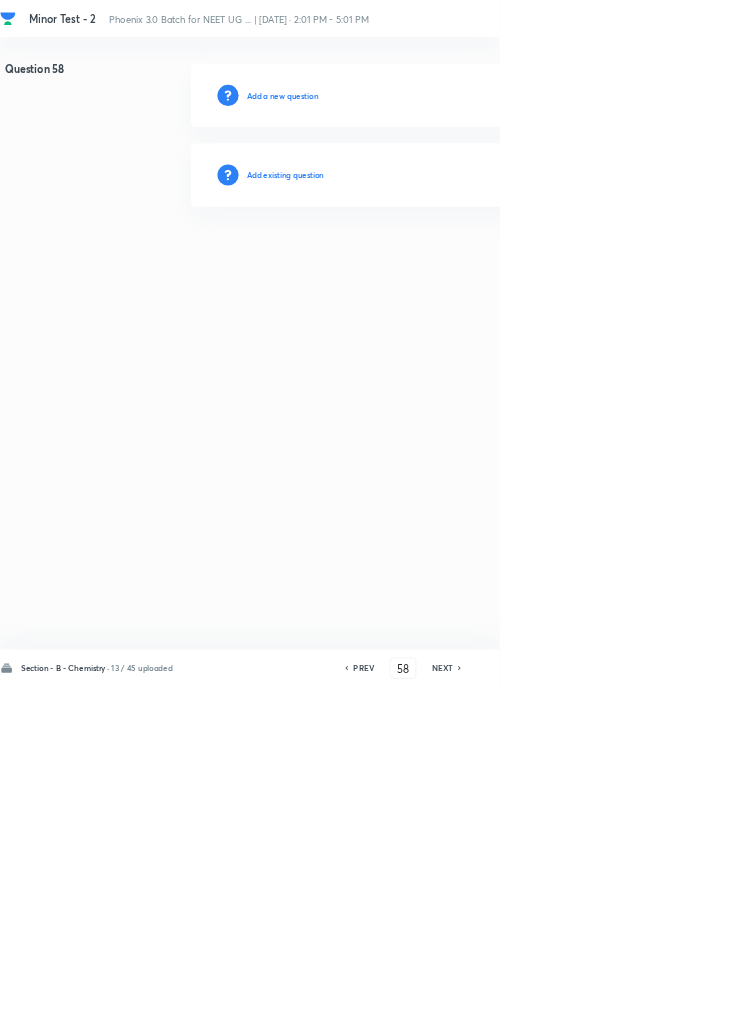 type 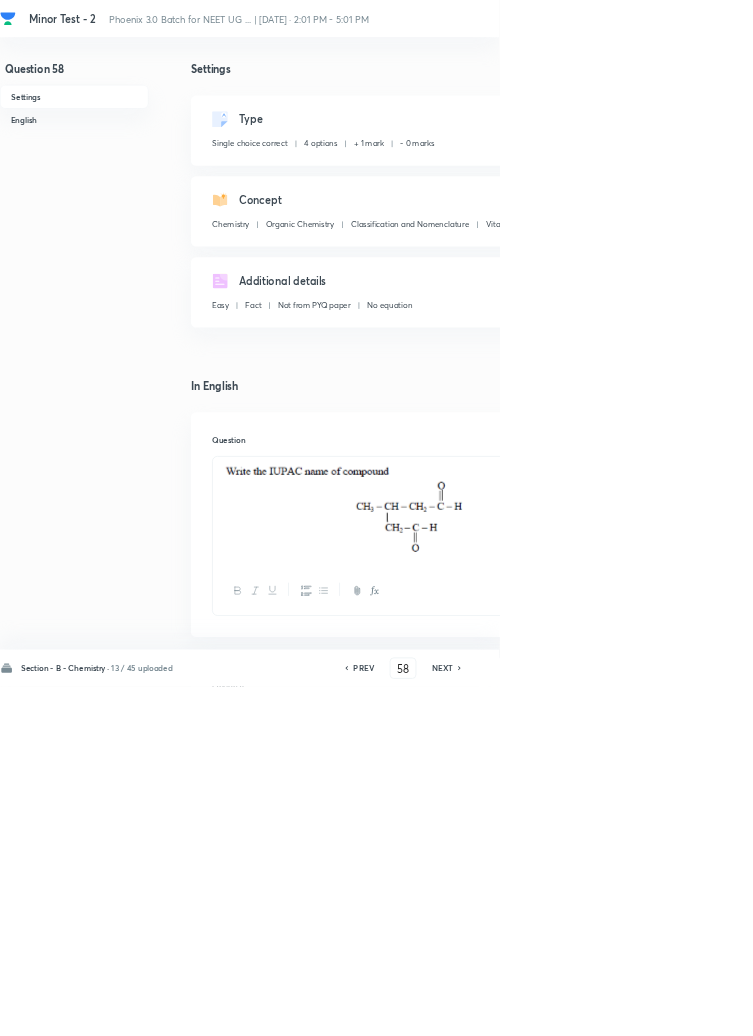 click on "NEXT" at bounding box center [667, 1008] 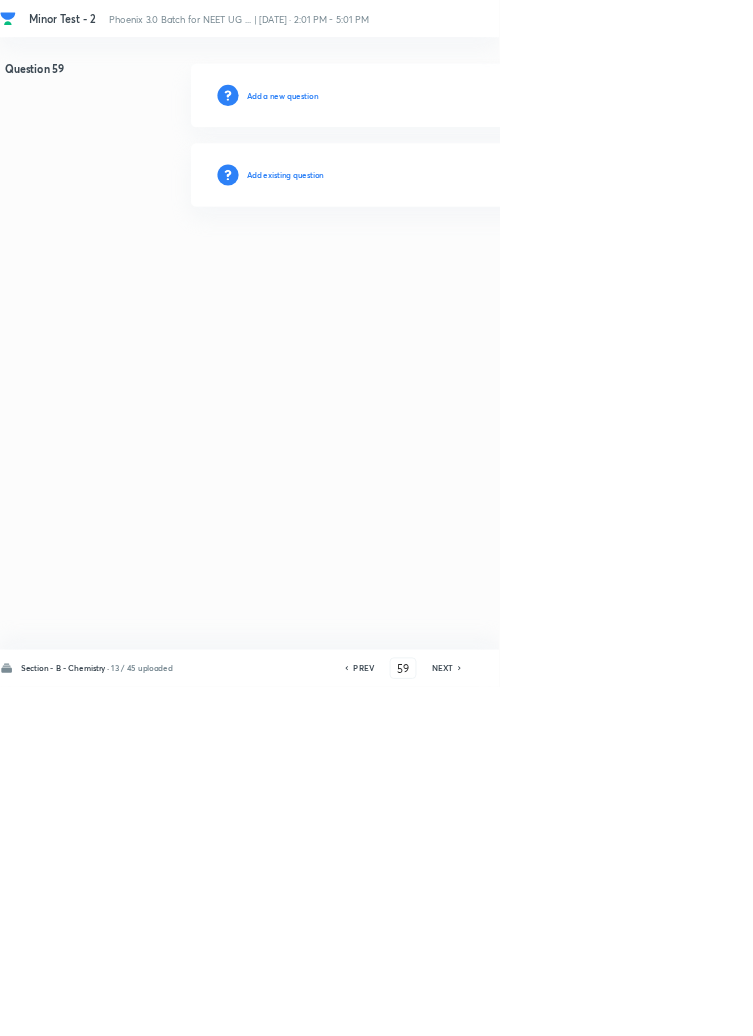 click on "Add existing question" at bounding box center (430, 264) 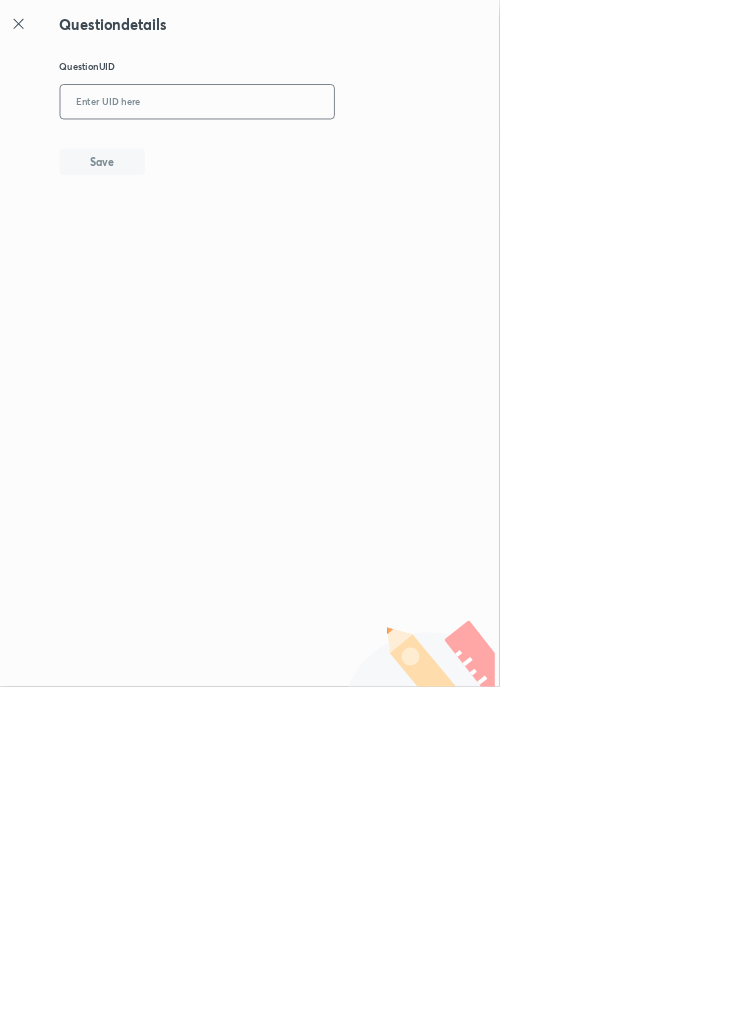 click at bounding box center [297, 154] 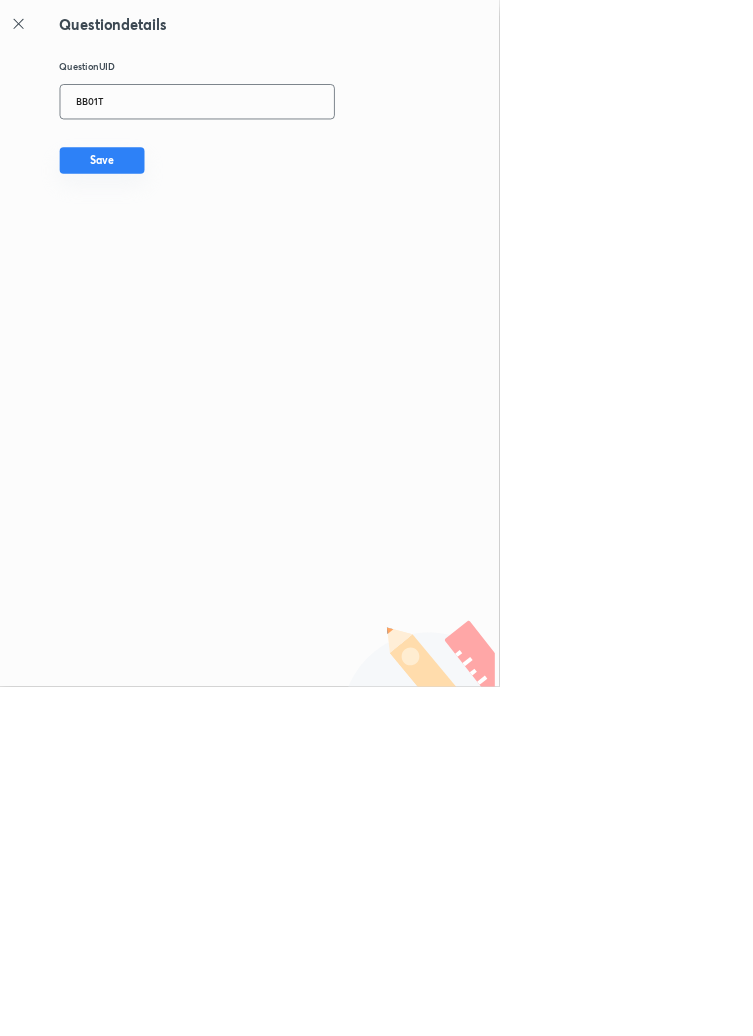 type on "BB01T" 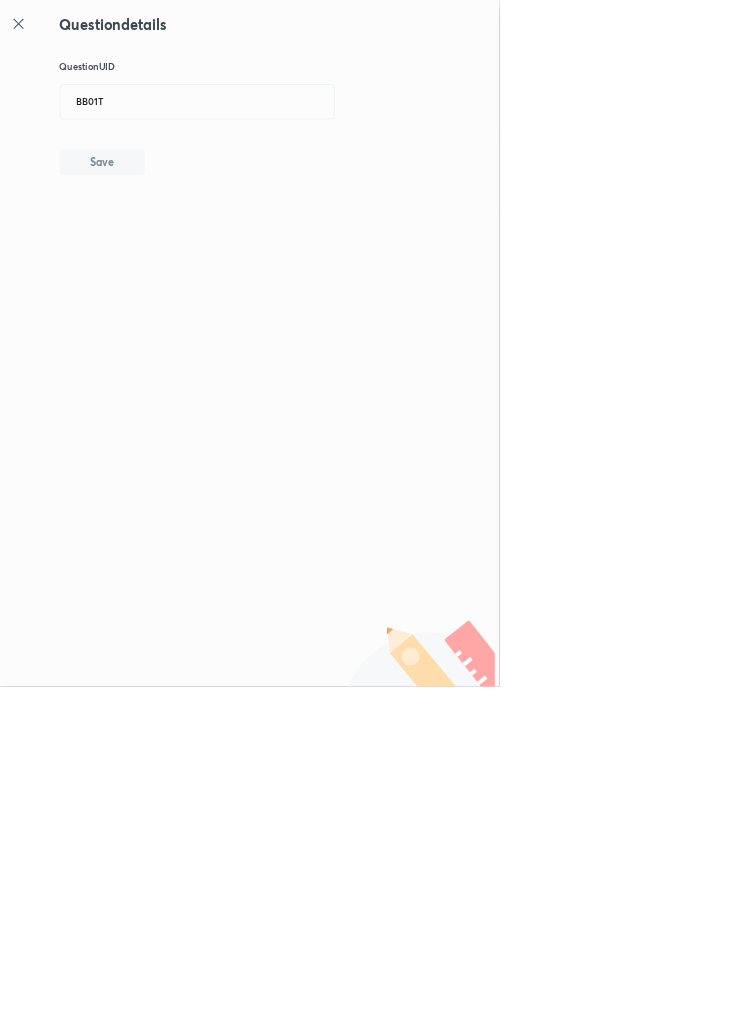 type 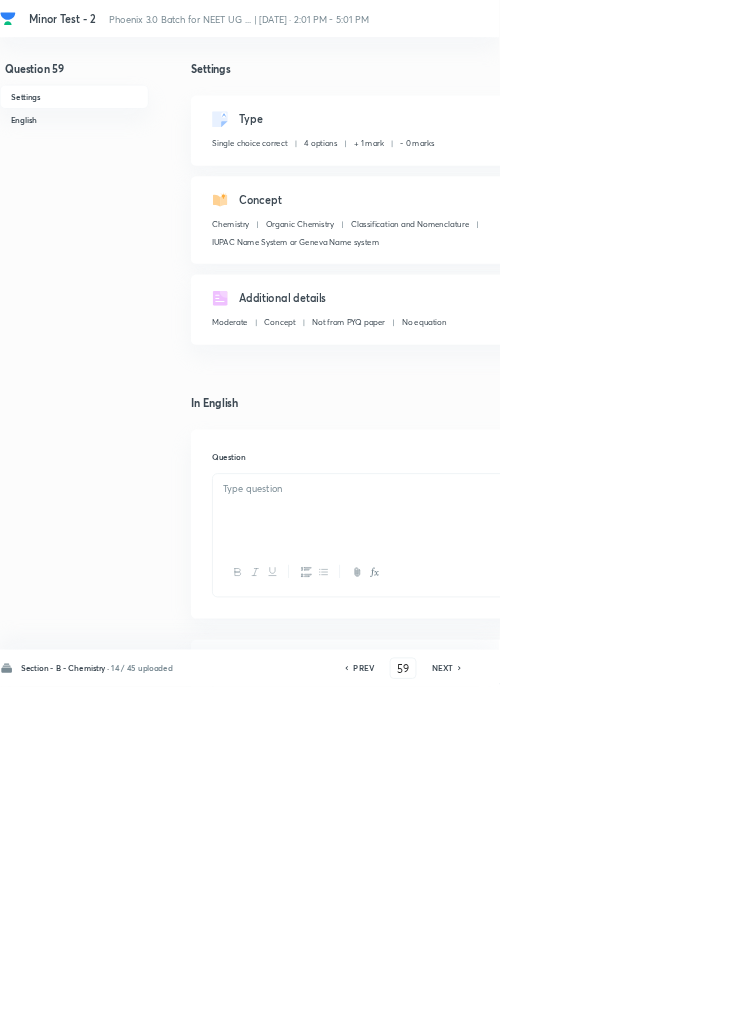 checkbox on "true" 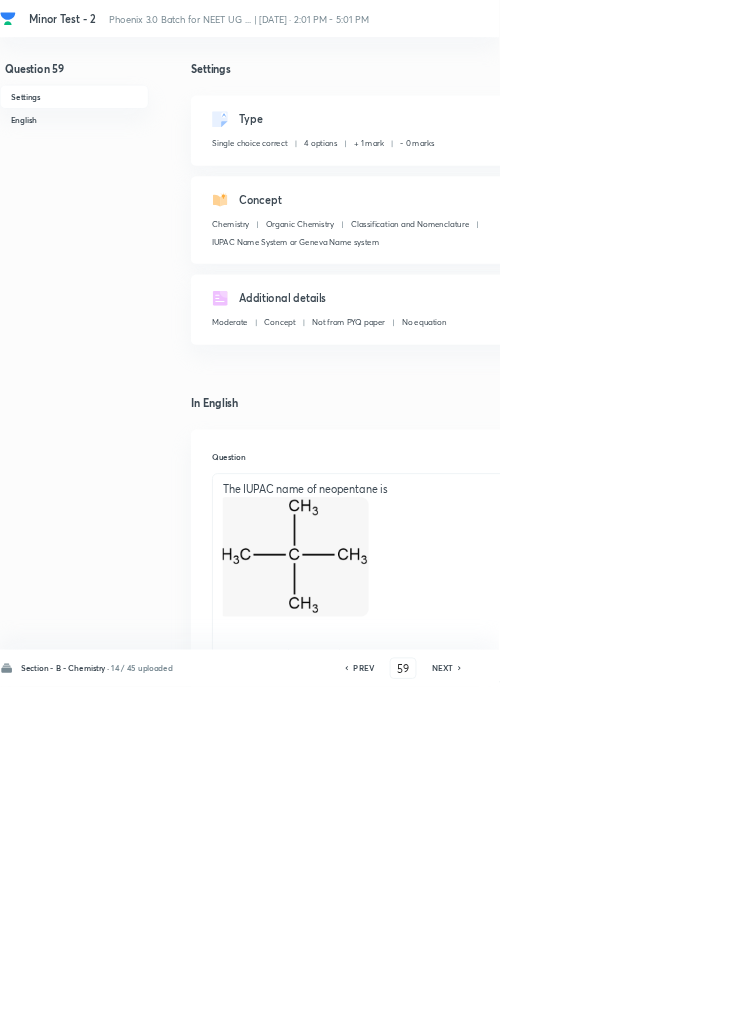 click on "NEXT" at bounding box center [667, 1008] 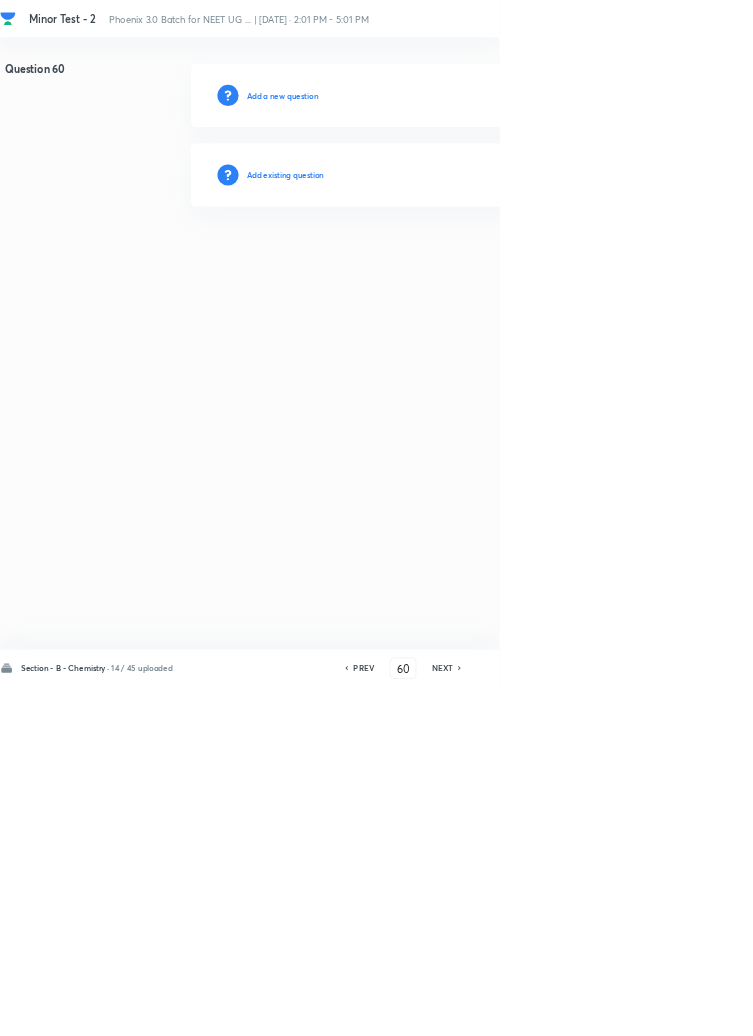 click on "Add existing question" at bounding box center (430, 264) 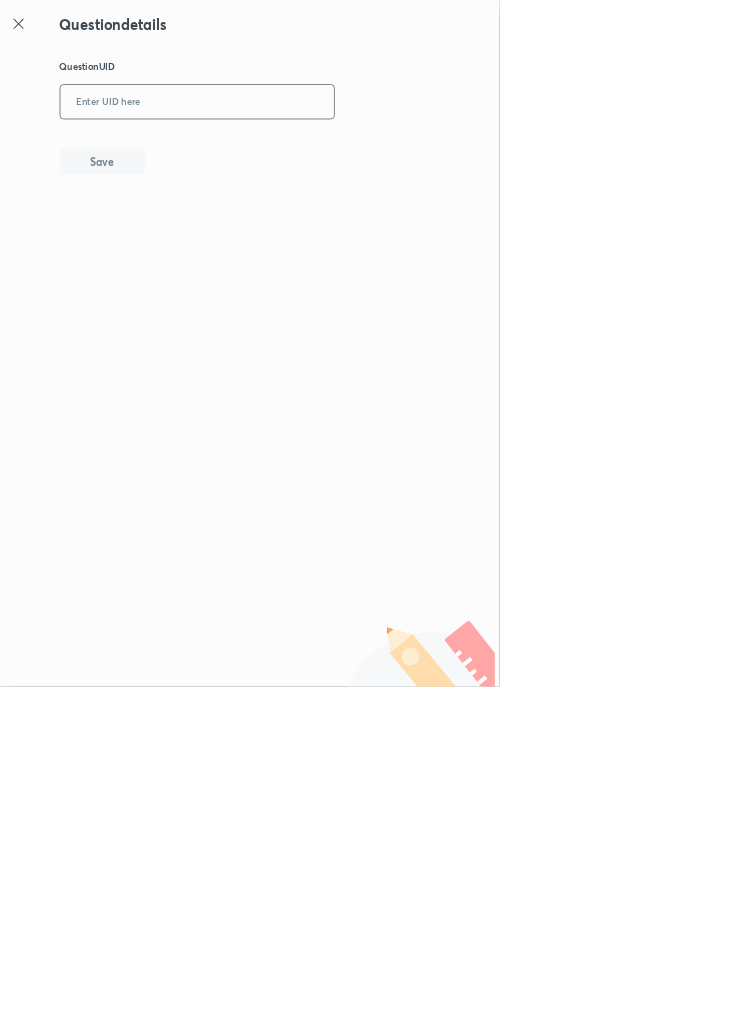 click at bounding box center [297, 154] 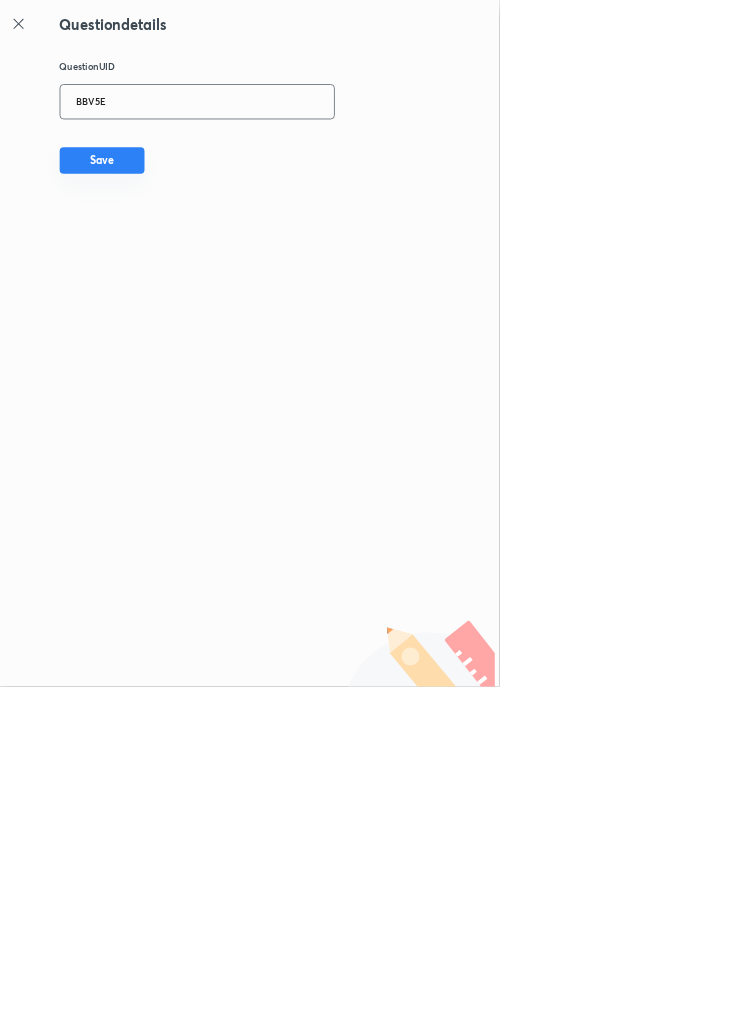 type on "BBV5E" 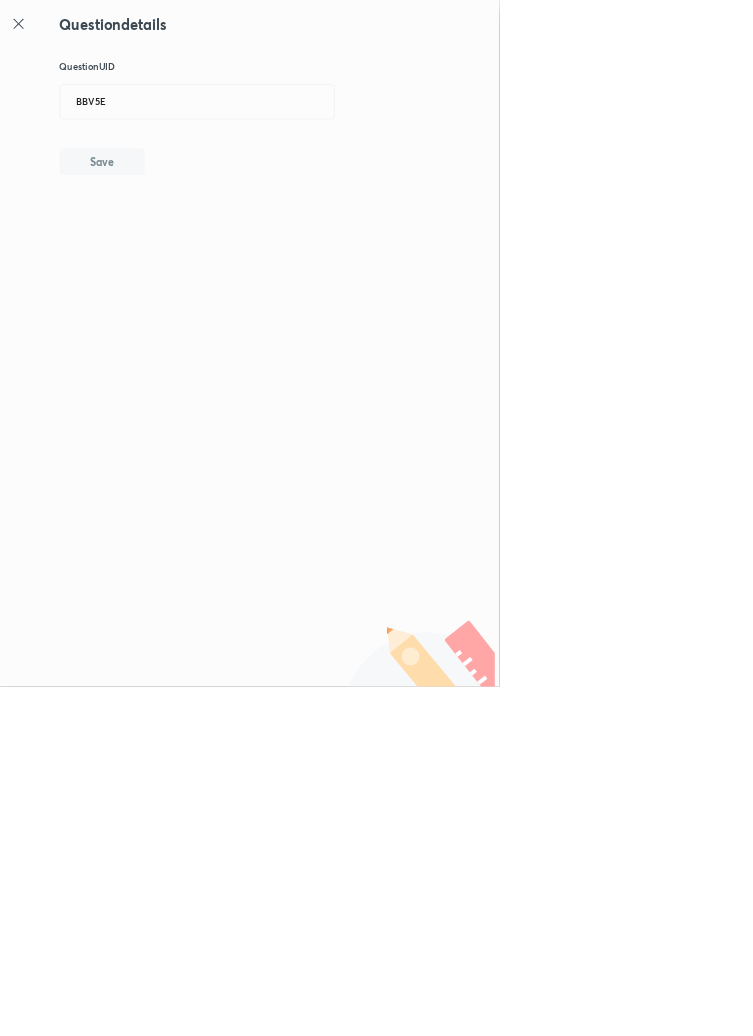 type 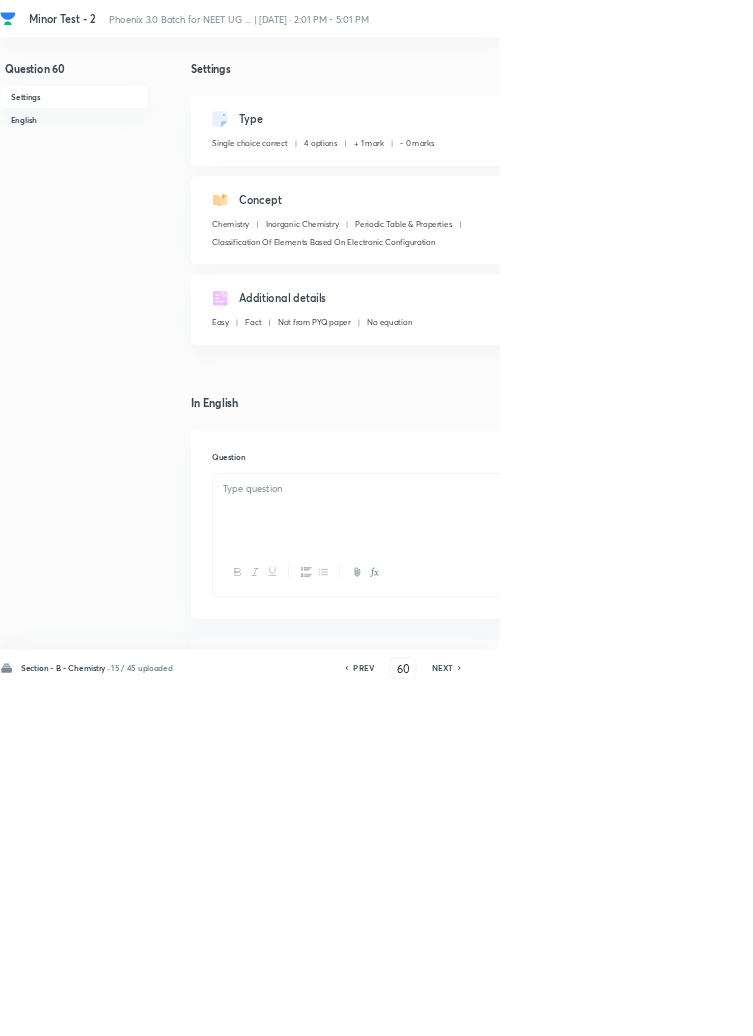 checkbox on "true" 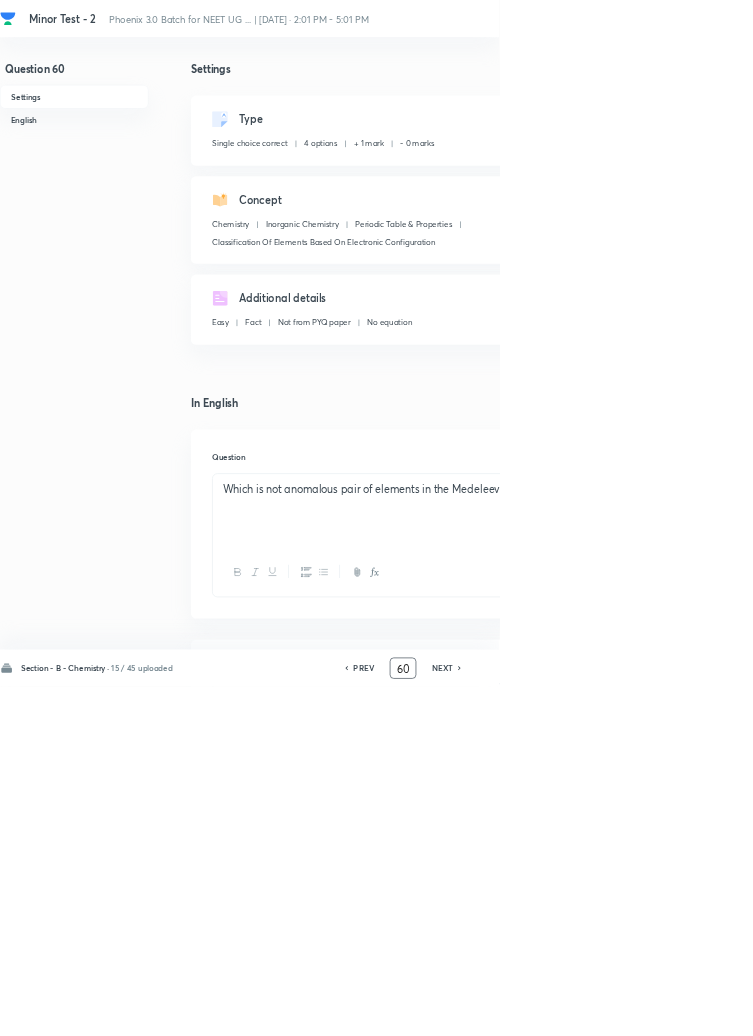 click on "60" at bounding box center (608, 1008) 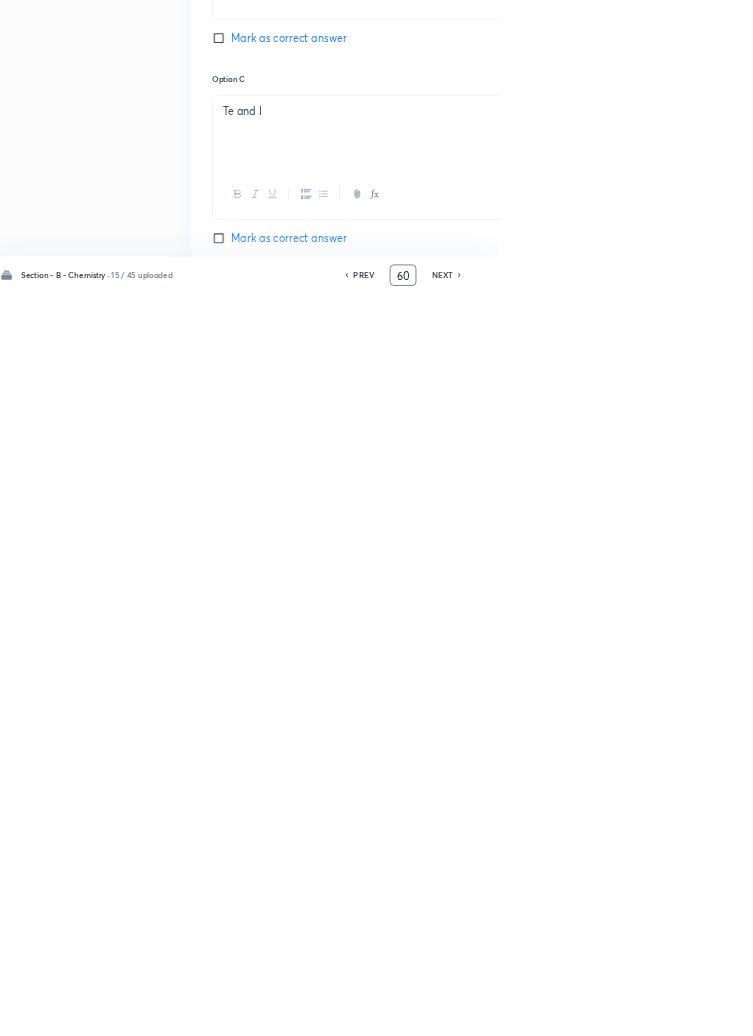 scroll, scrollTop: 950, scrollLeft: 0, axis: vertical 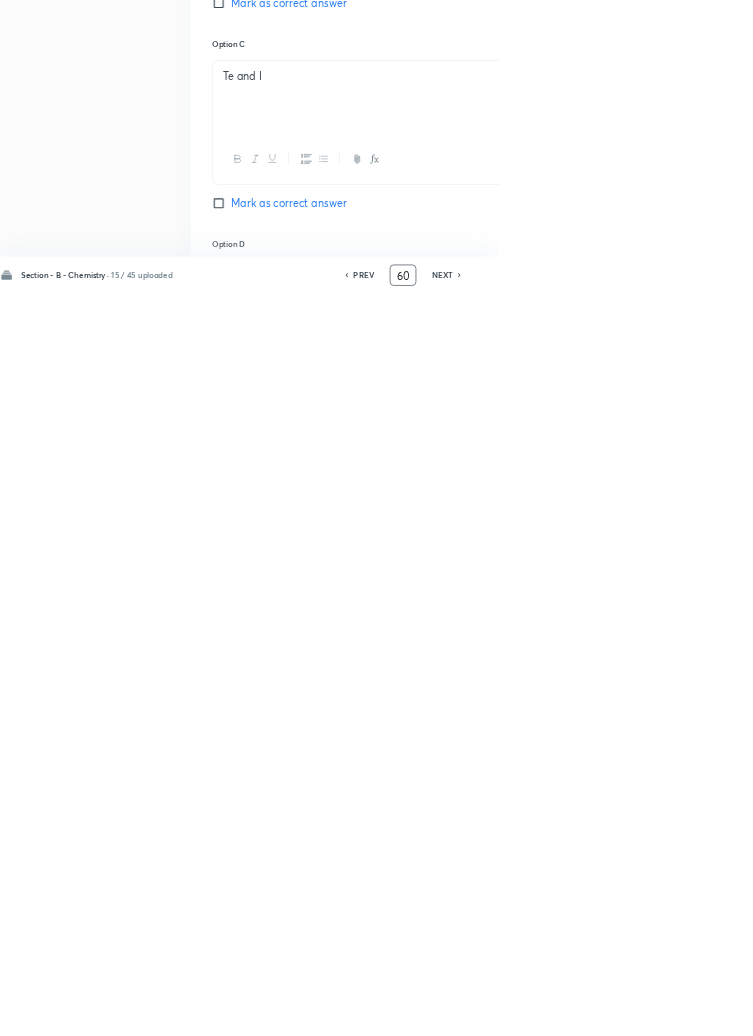 click on "60" at bounding box center [608, 1008] 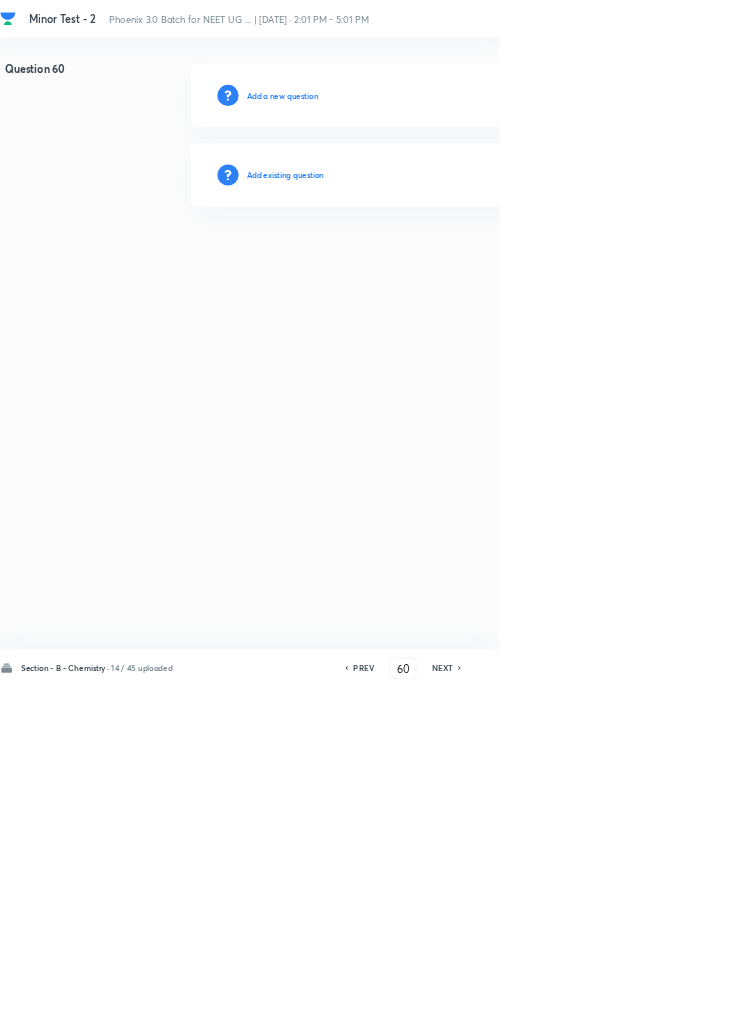 scroll, scrollTop: 0, scrollLeft: 0, axis: both 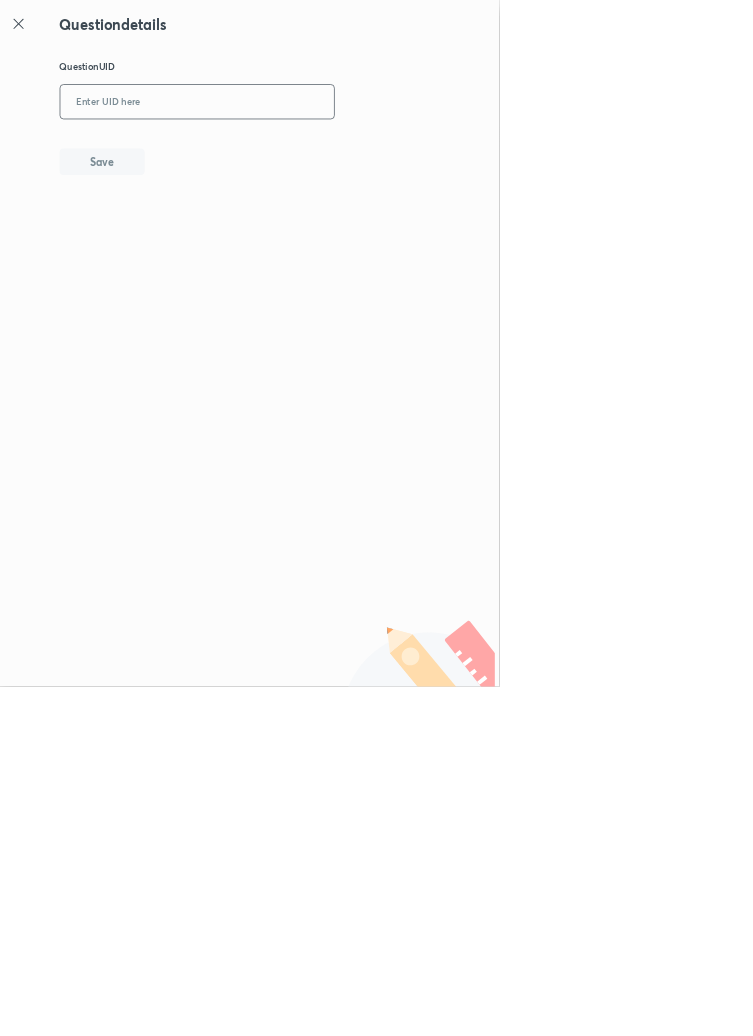 click at bounding box center [297, 154] 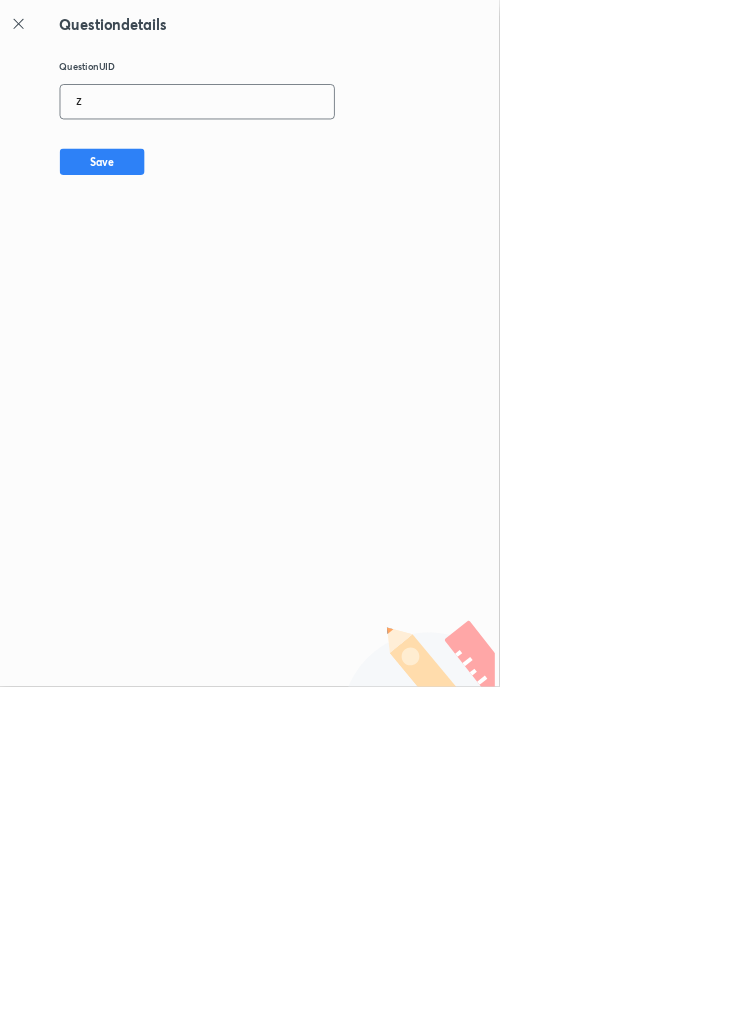 click on "Z" at bounding box center [297, 154] 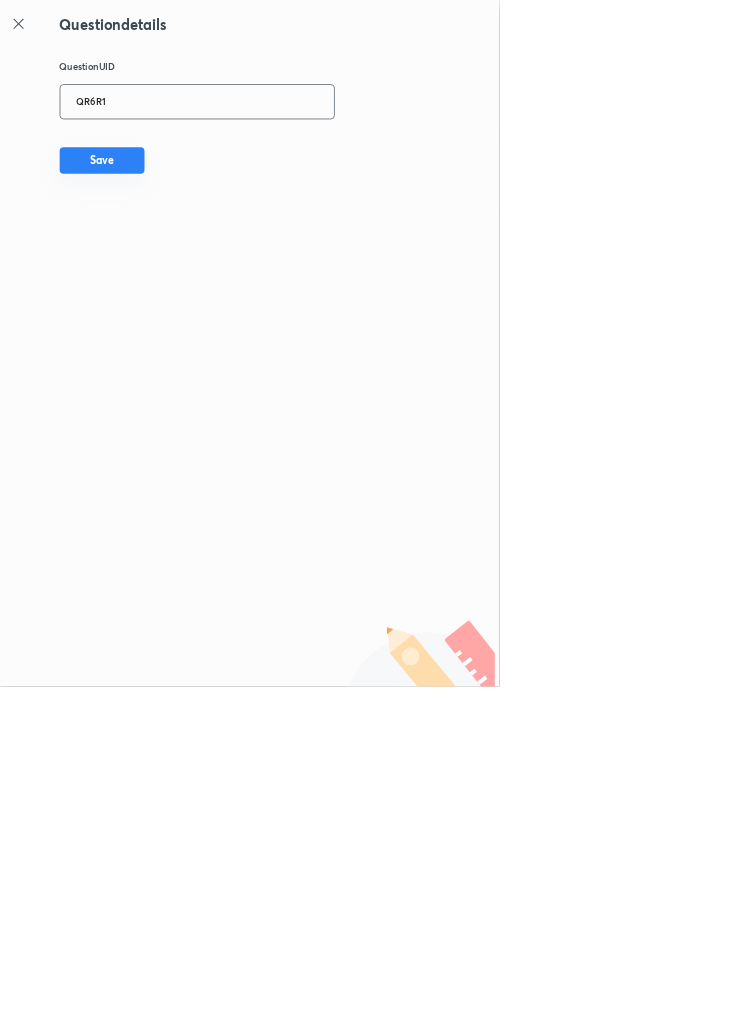 type on "QR6R1" 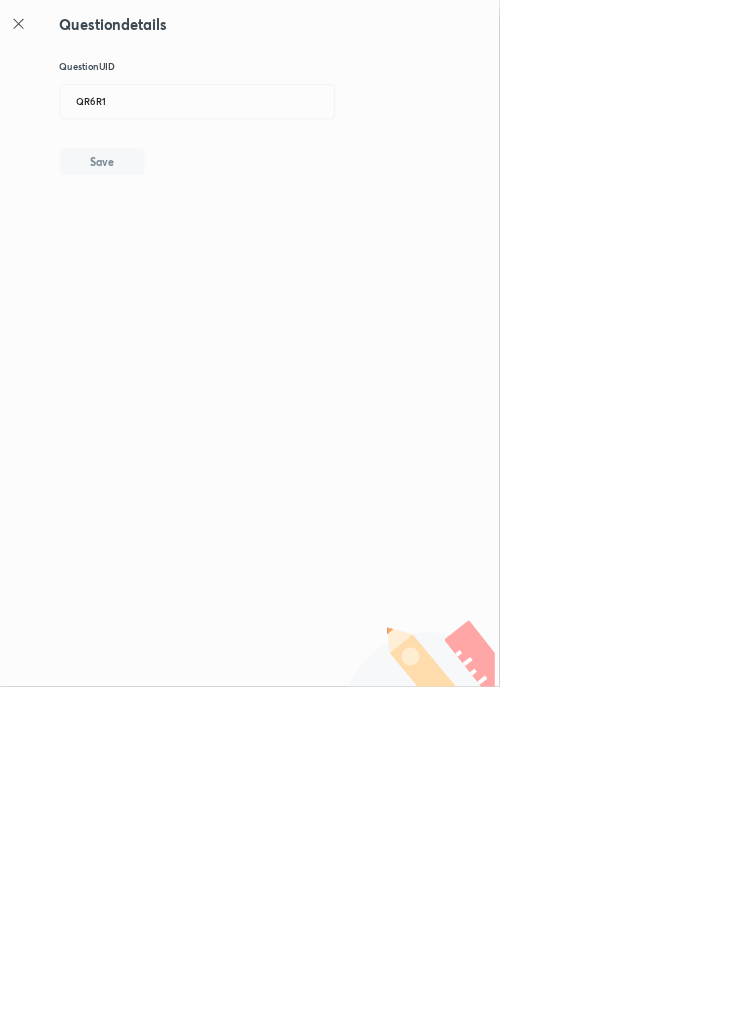 type 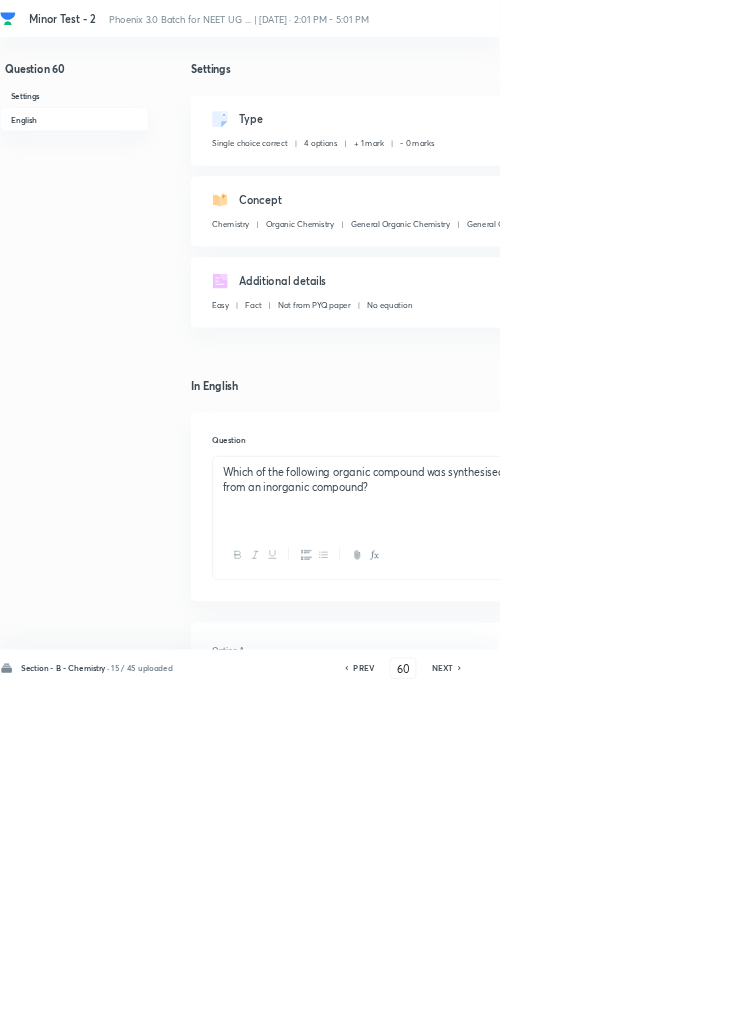 click on "Remove" at bounding box center (996, 1006) 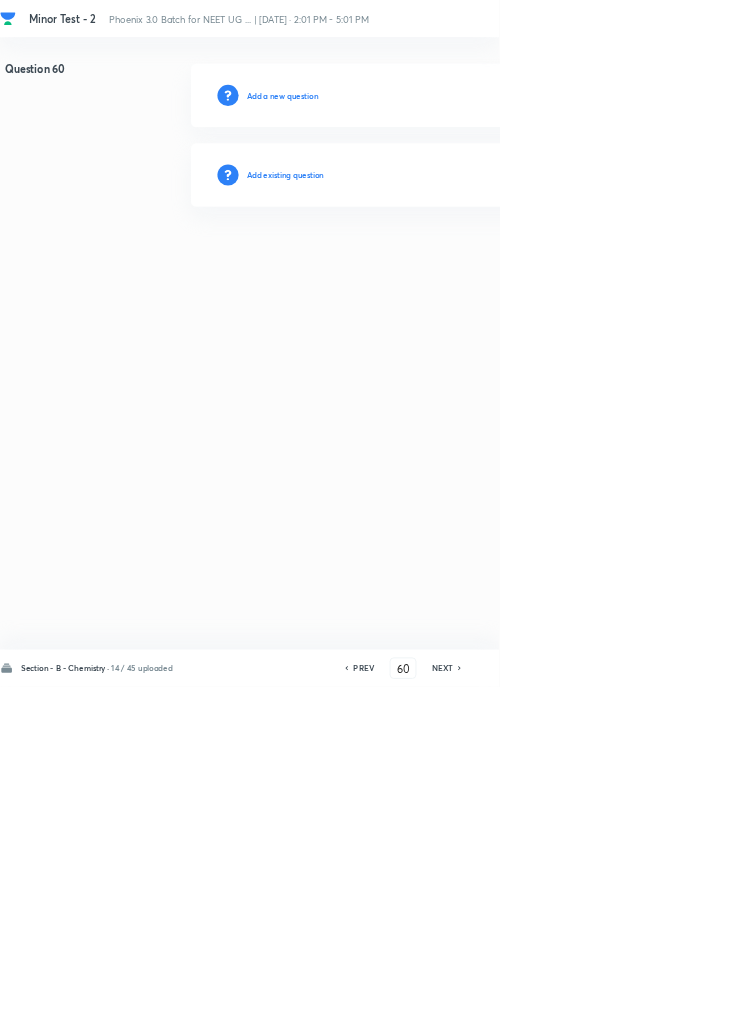 click on "Add existing question" at bounding box center (430, 264) 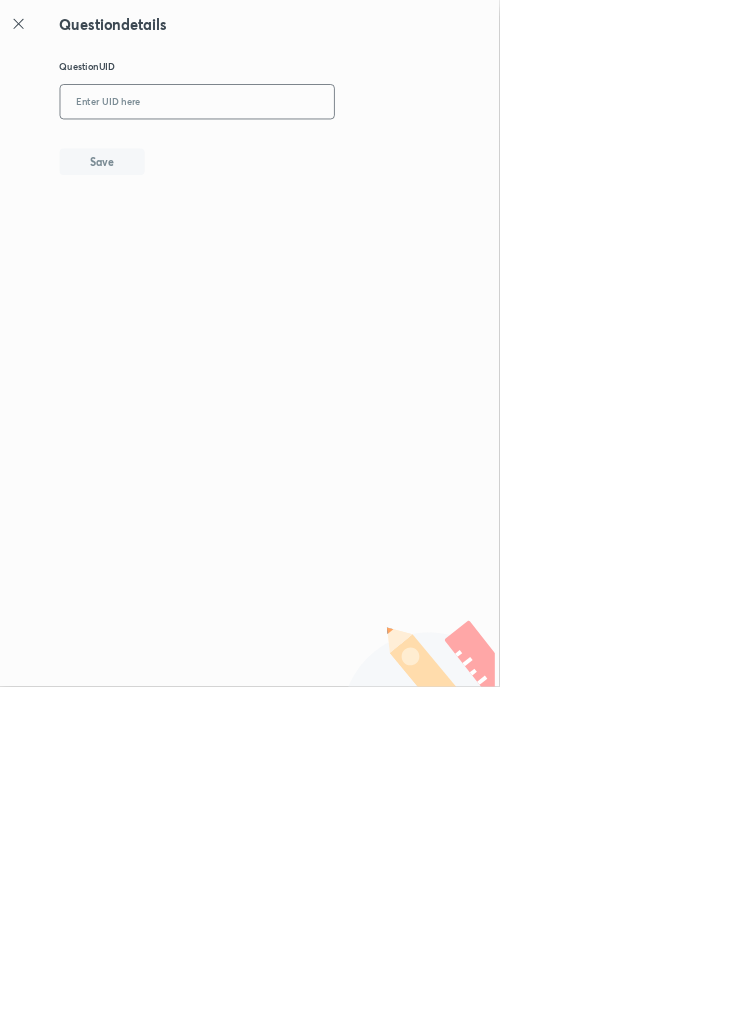click at bounding box center (297, 154) 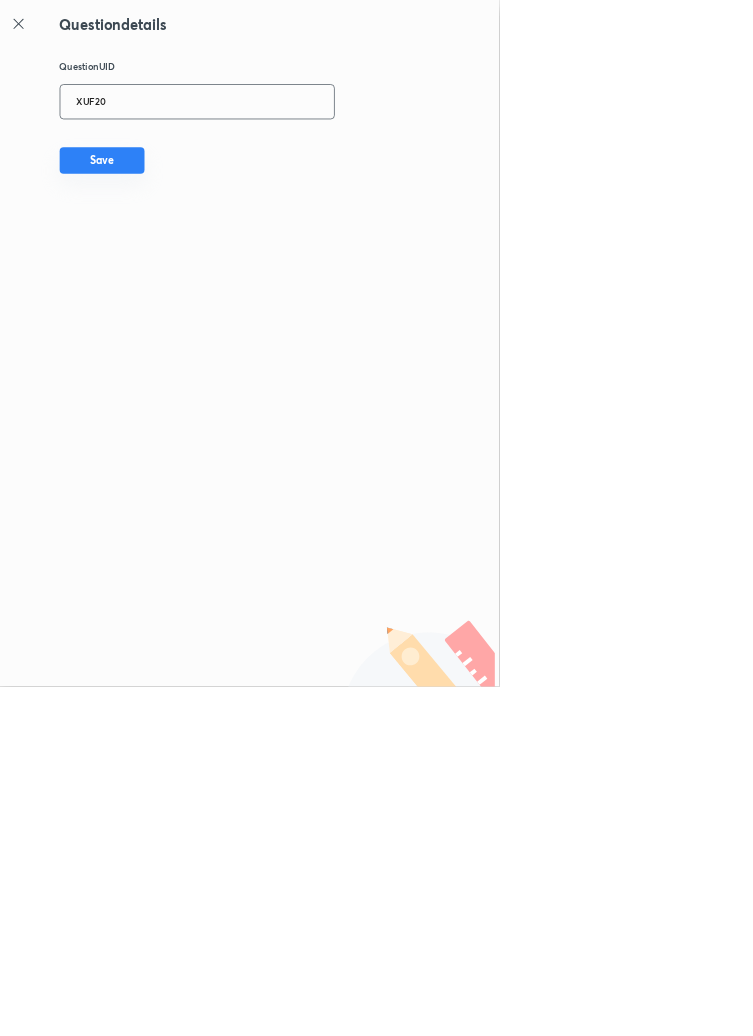 click on "Save" at bounding box center (154, 242) 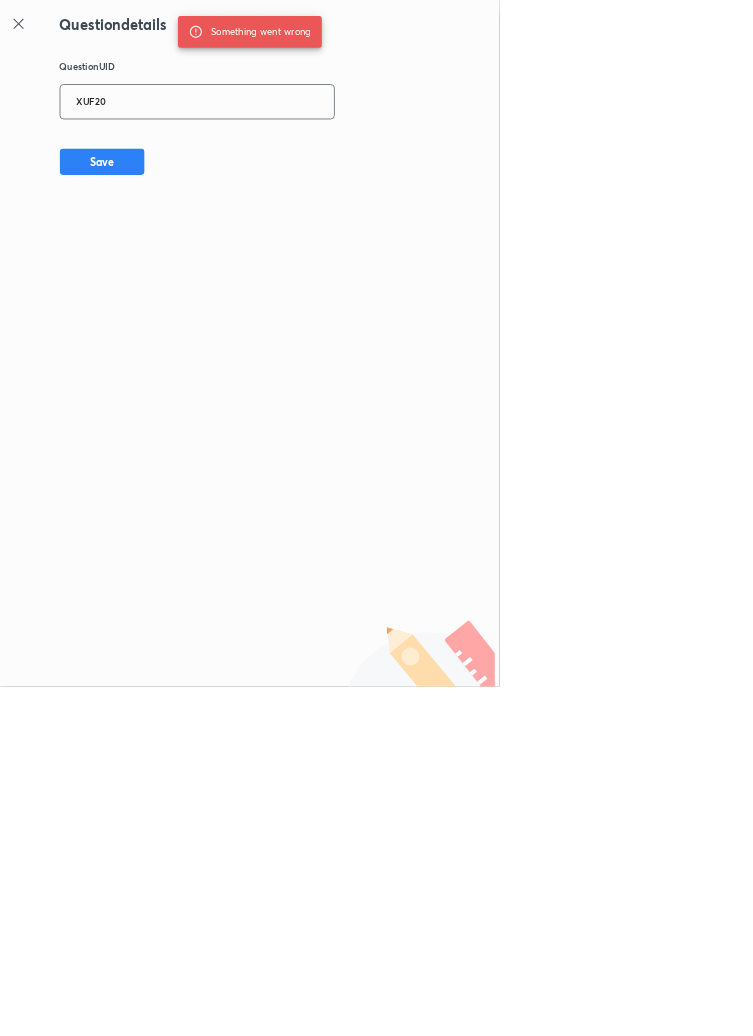 click on "XUF20" at bounding box center [297, 154] 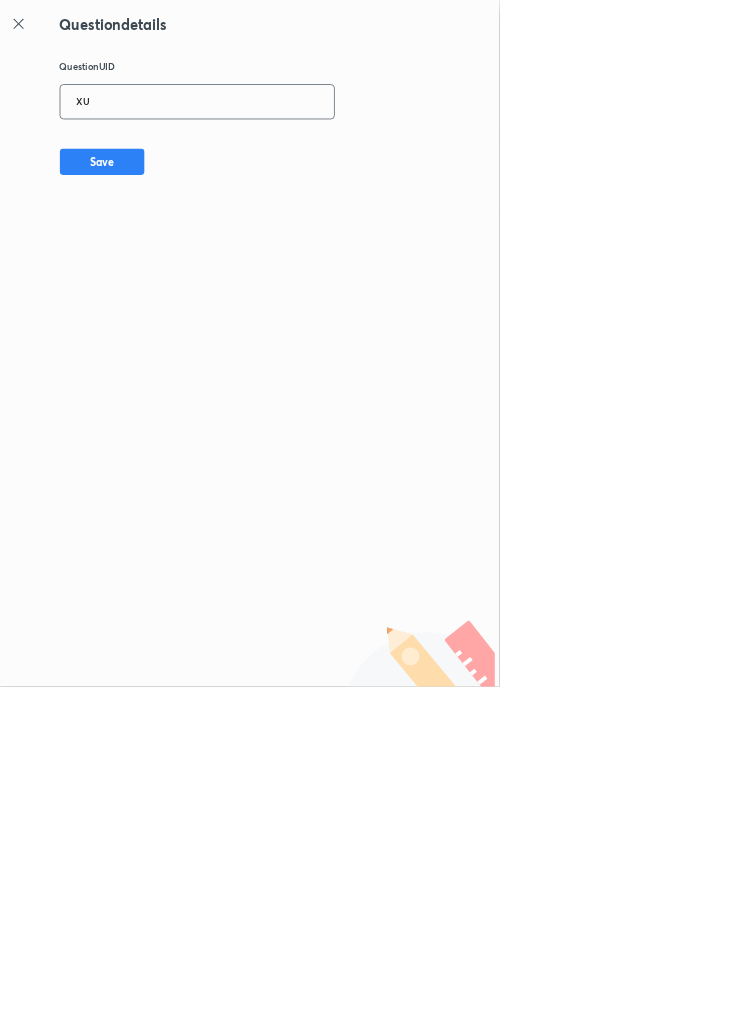 type on "X" 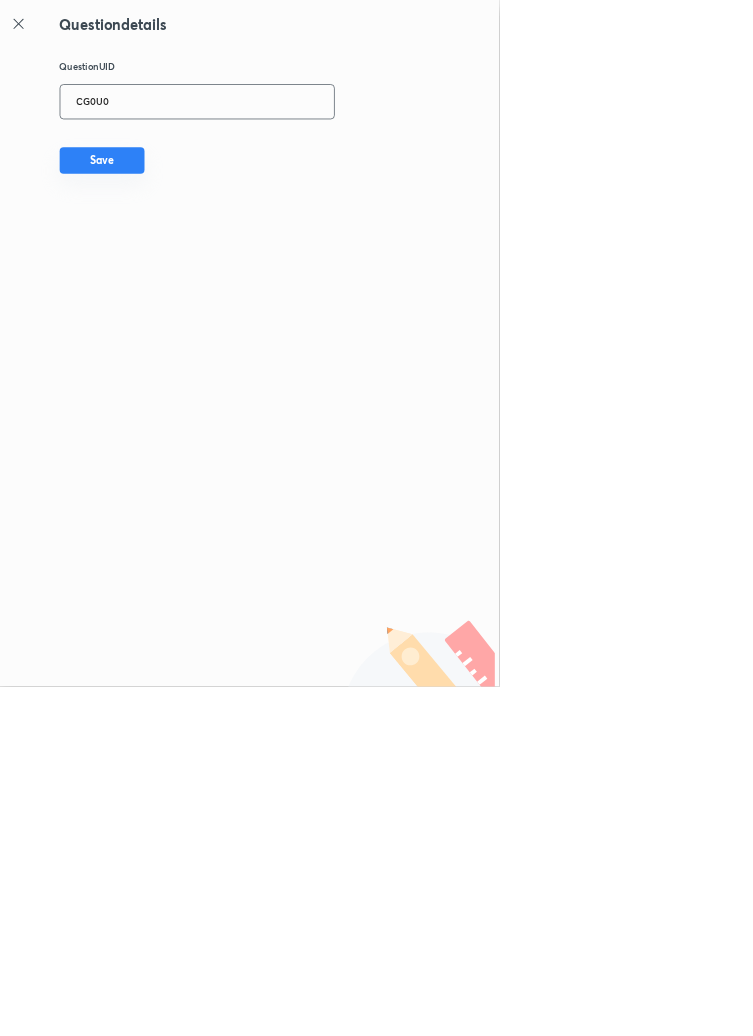 type on "CG0U0" 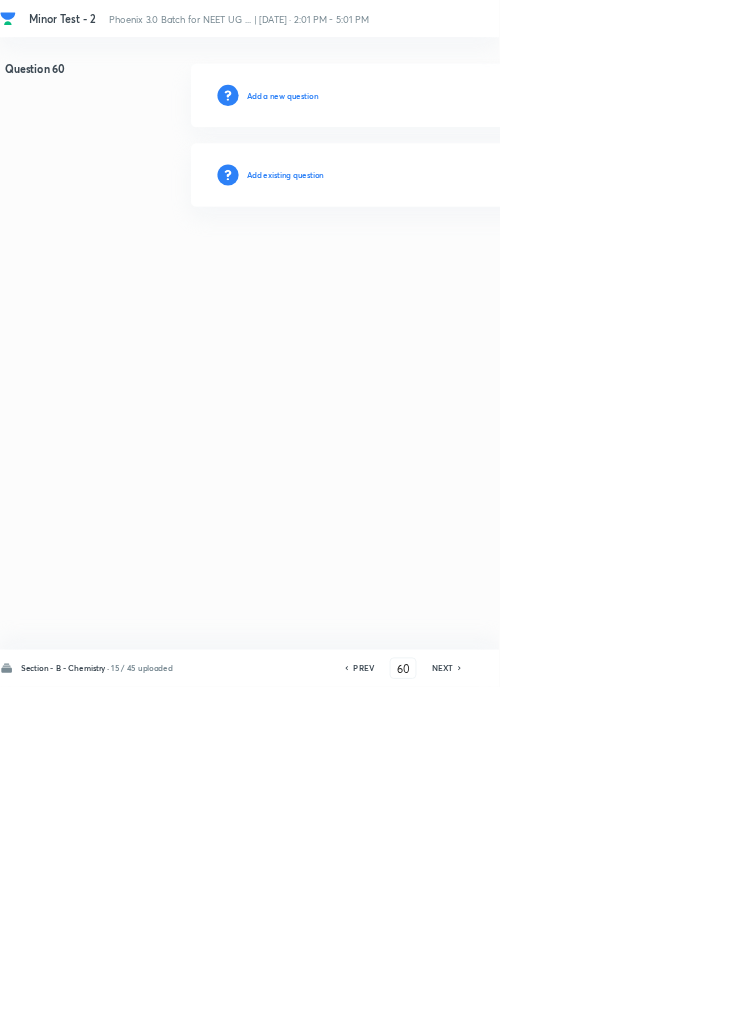 type 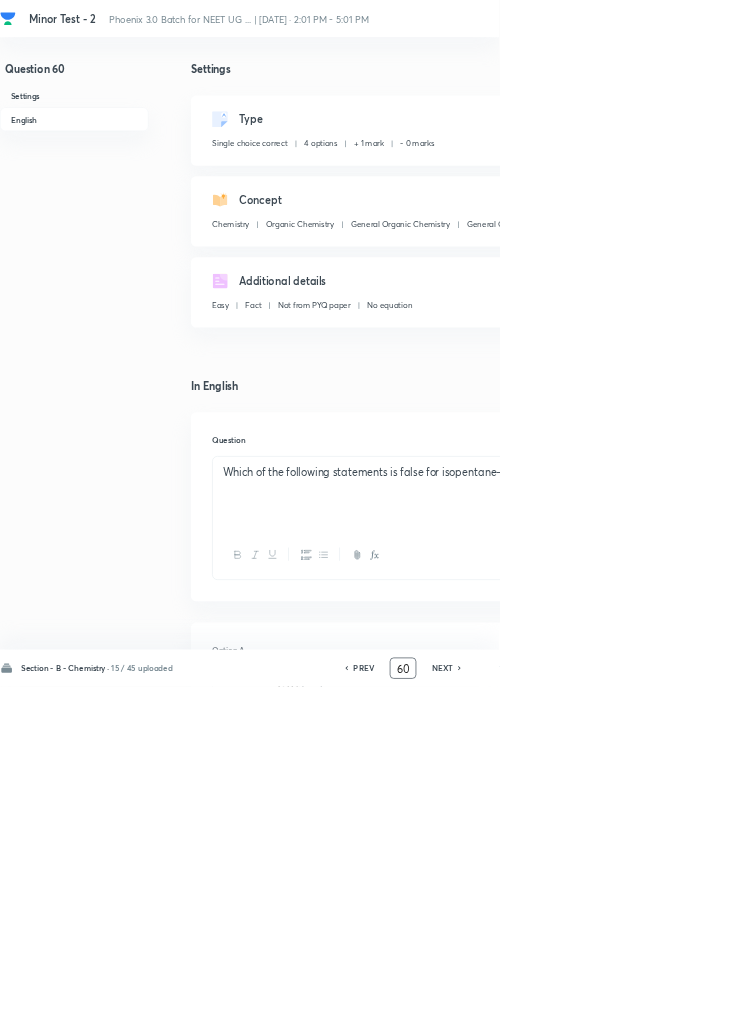 click on "60" at bounding box center [608, 1008] 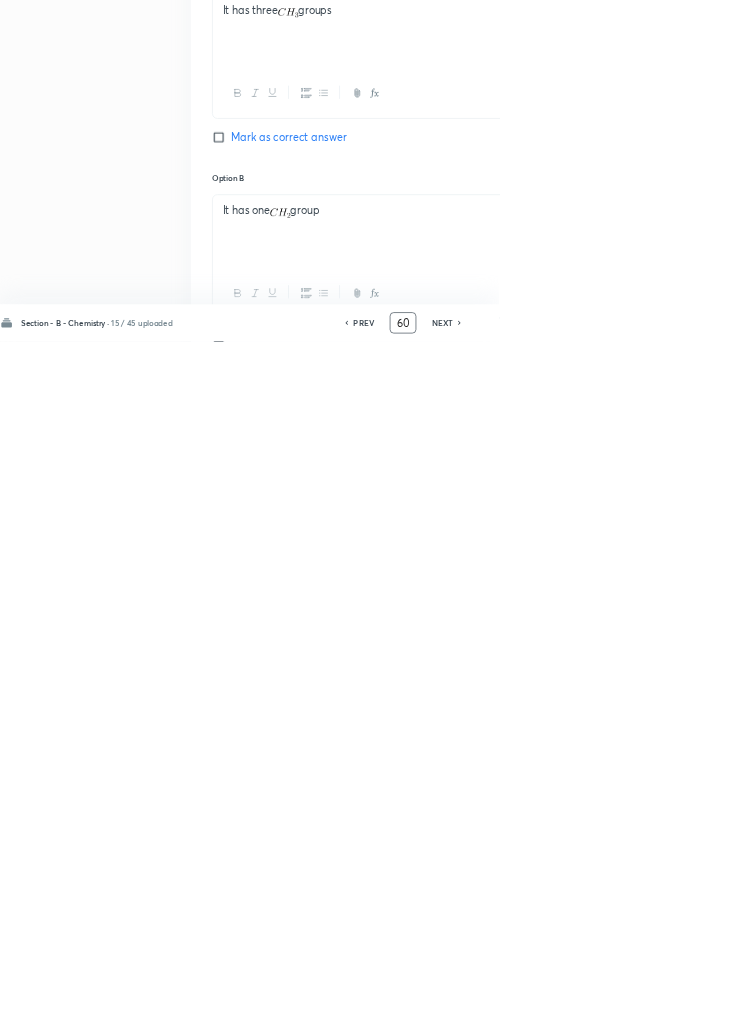 scroll, scrollTop: 950, scrollLeft: 0, axis: vertical 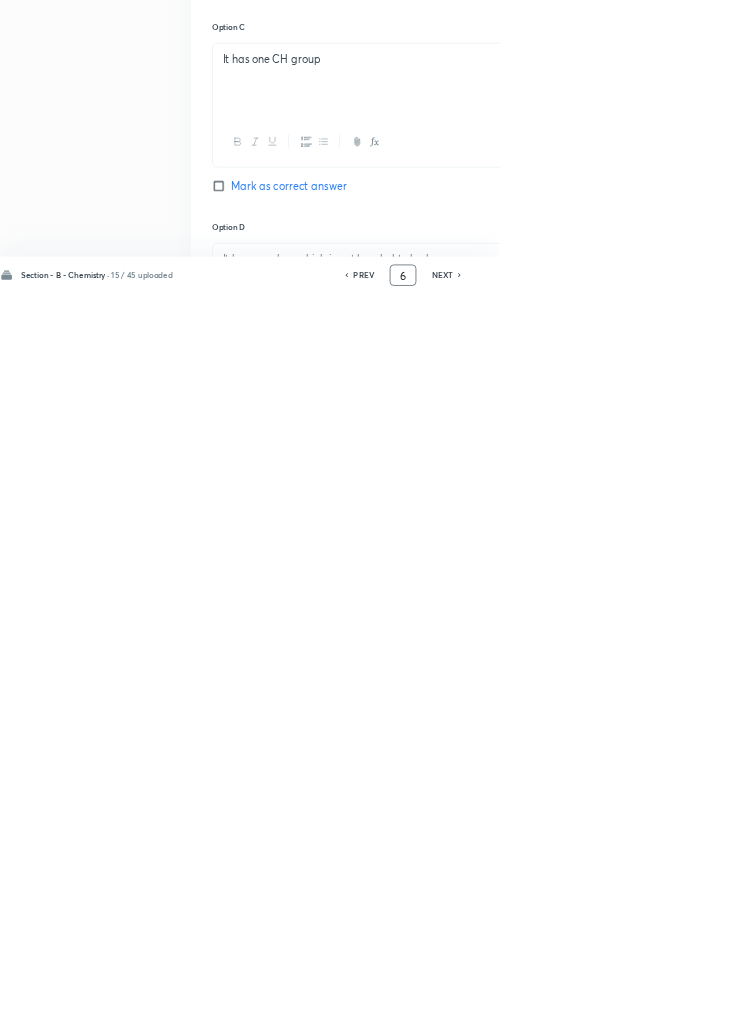 type on "6" 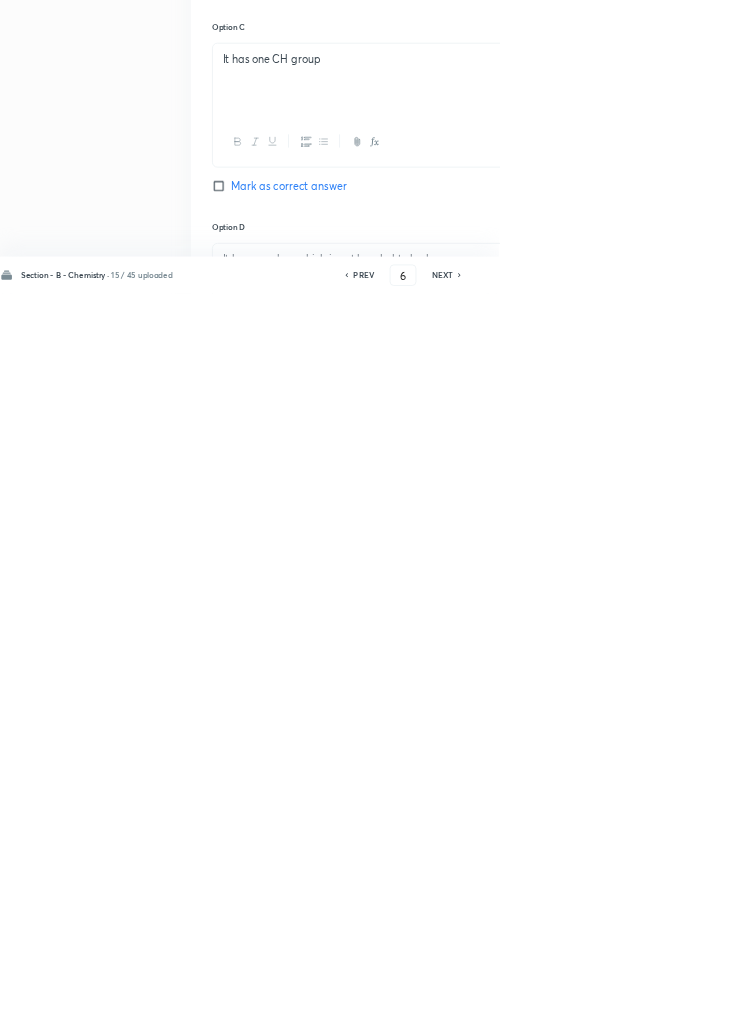 scroll, scrollTop: 950, scrollLeft: 0, axis: vertical 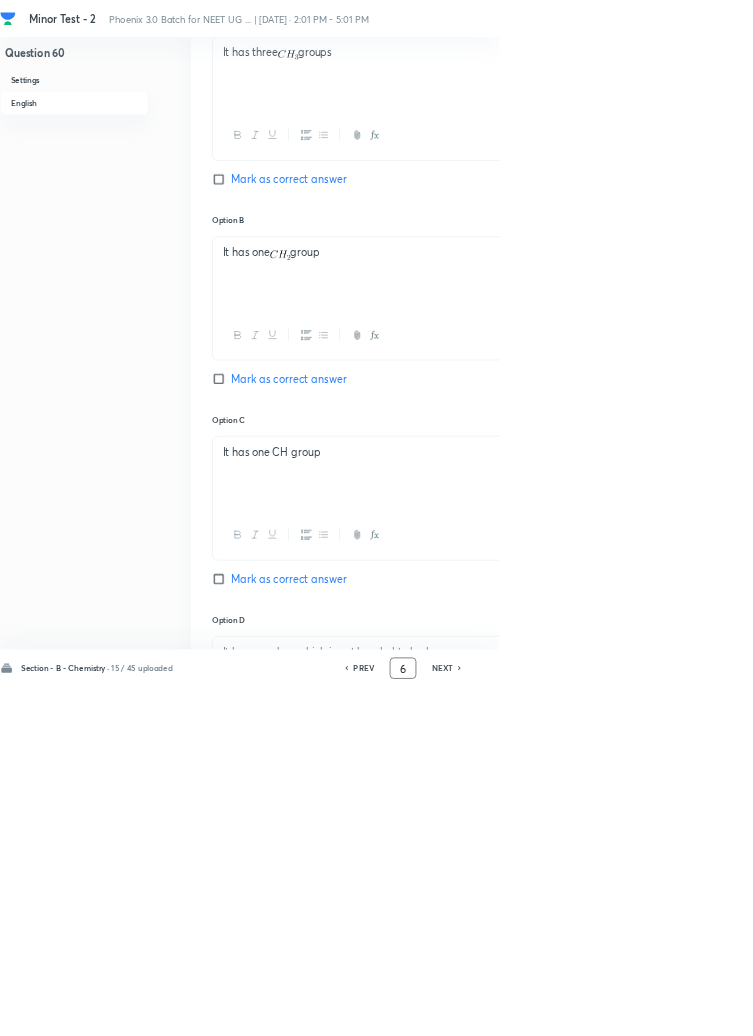 click on "6" at bounding box center (608, 1008) 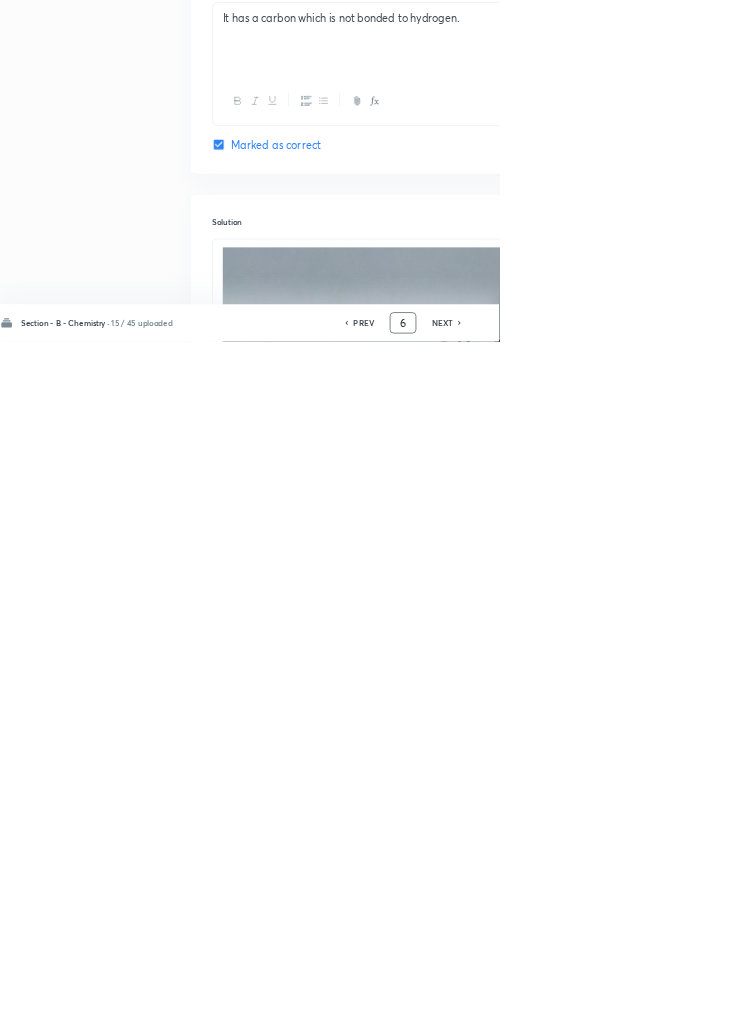 scroll, scrollTop: 1387, scrollLeft: 0, axis: vertical 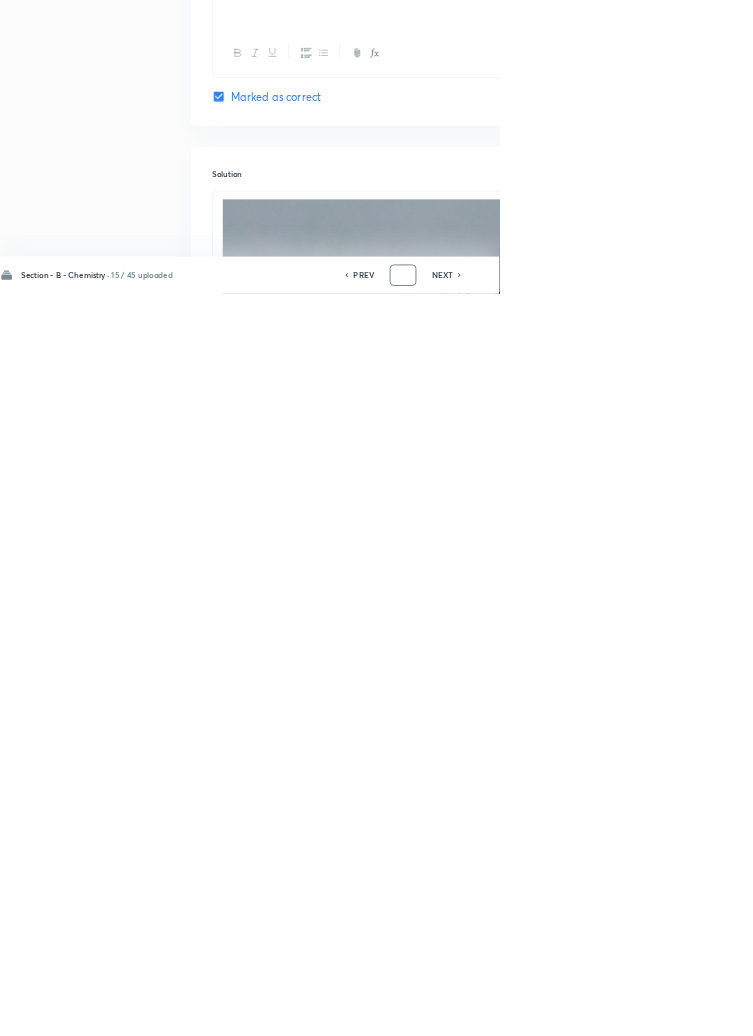 click on "Remove" at bounding box center (996, 1006) 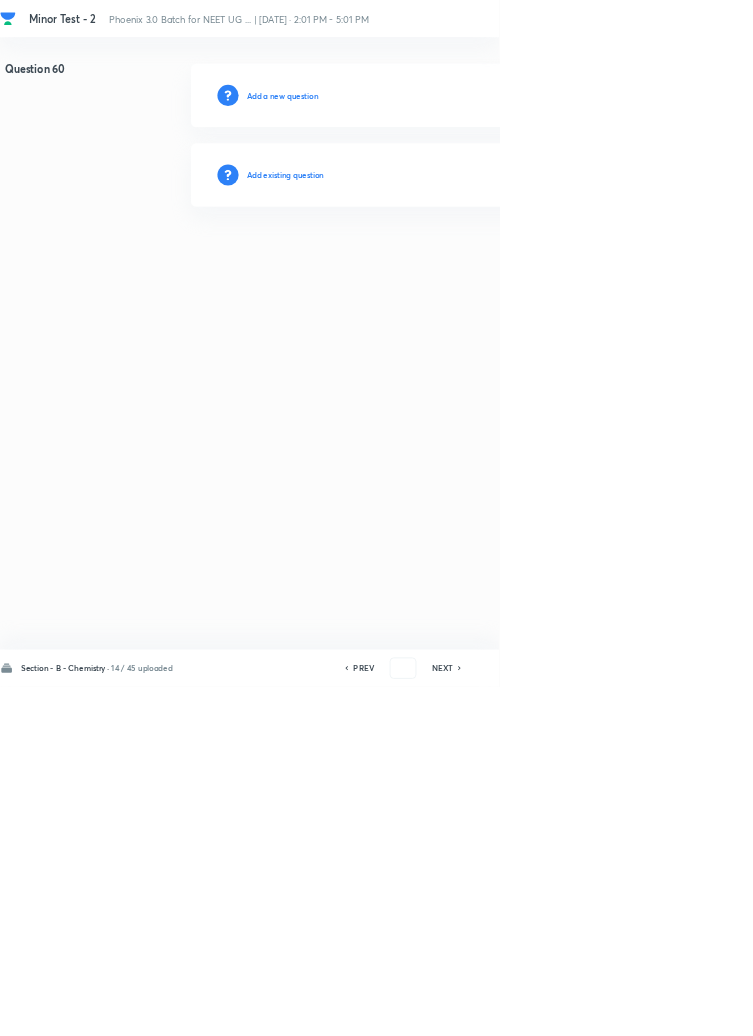 scroll, scrollTop: 0, scrollLeft: 0, axis: both 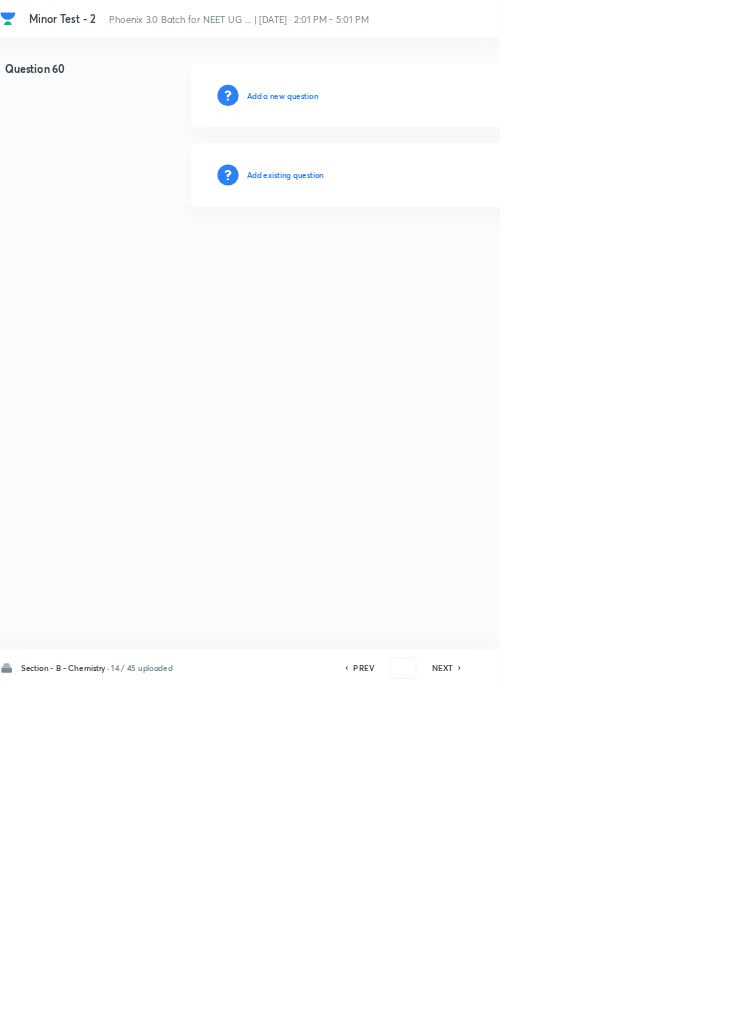 click on "PREV" at bounding box center (548, 1008) 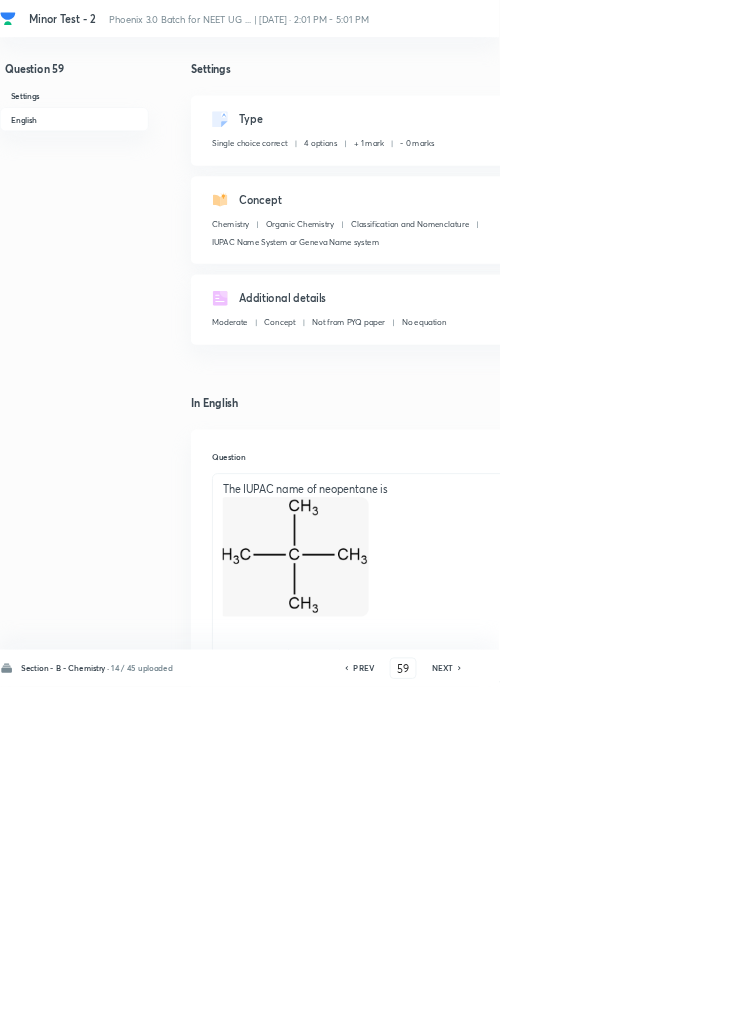 click on "NEXT" at bounding box center (667, 1008) 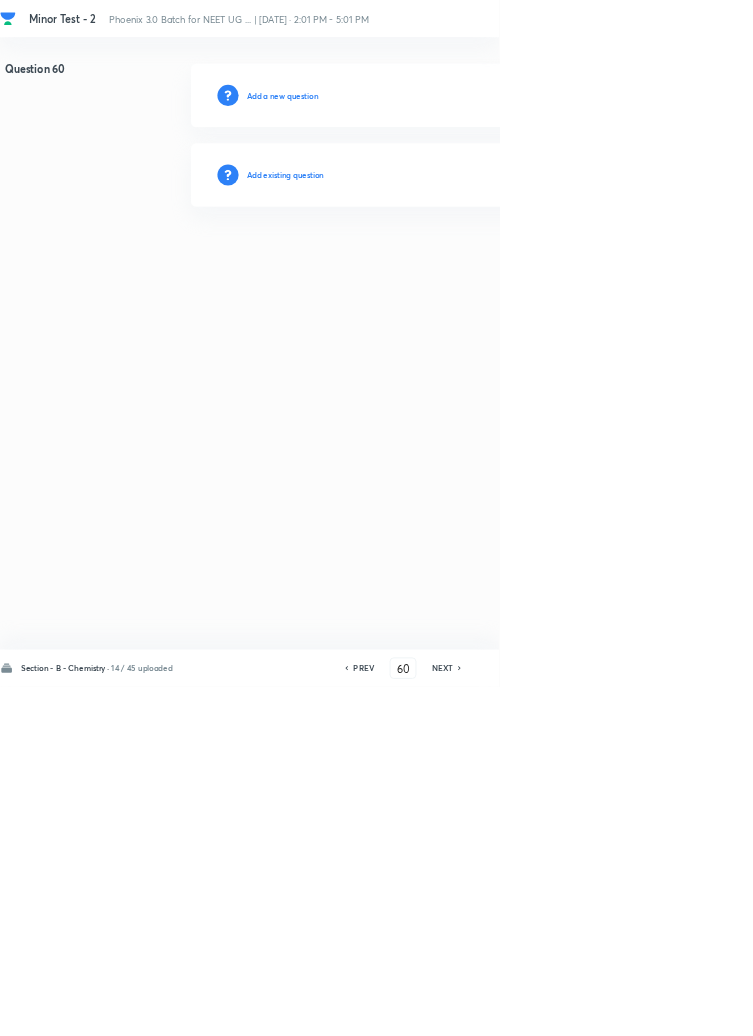 click on "Add existing question" at bounding box center [430, 264] 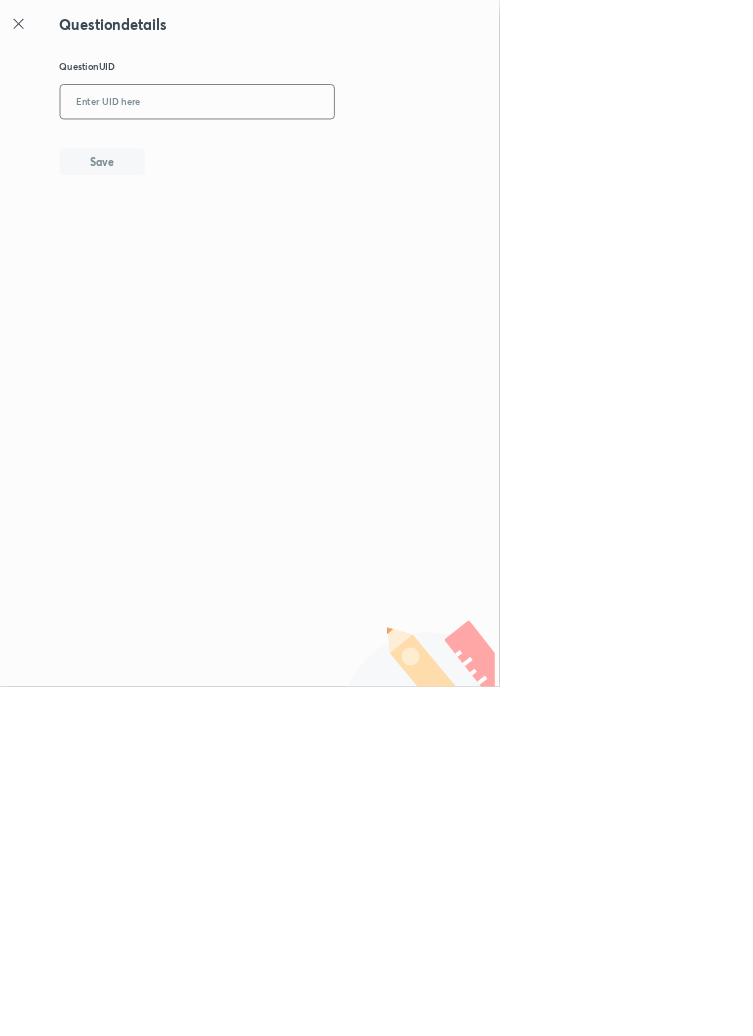 click at bounding box center [297, 154] 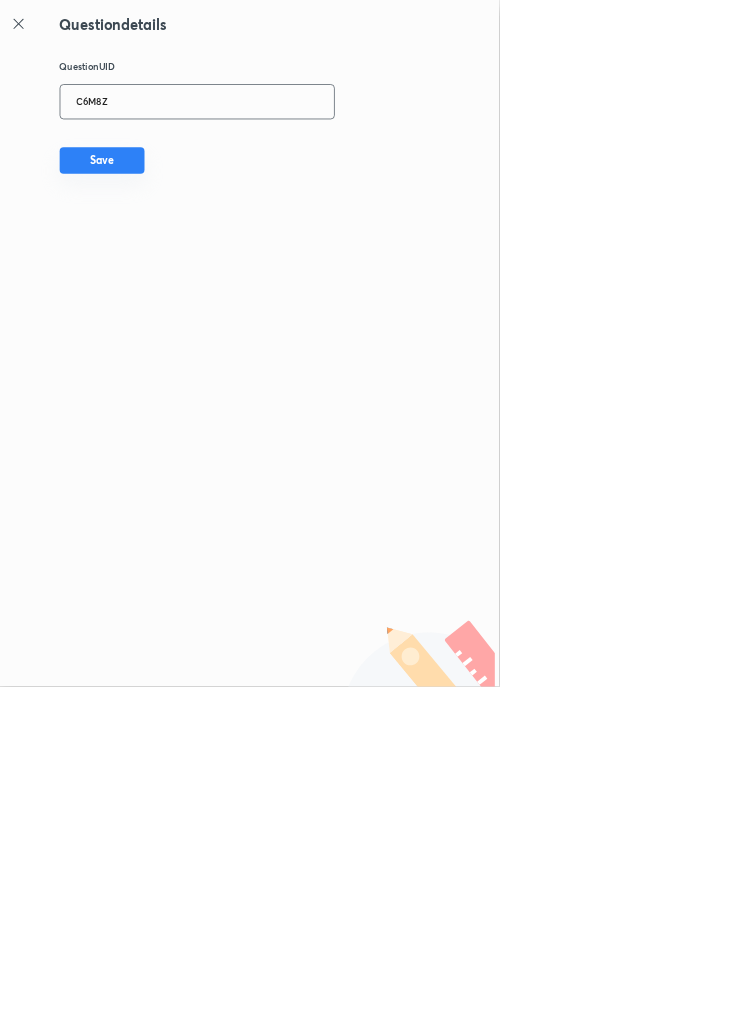 type on "C6M8Z" 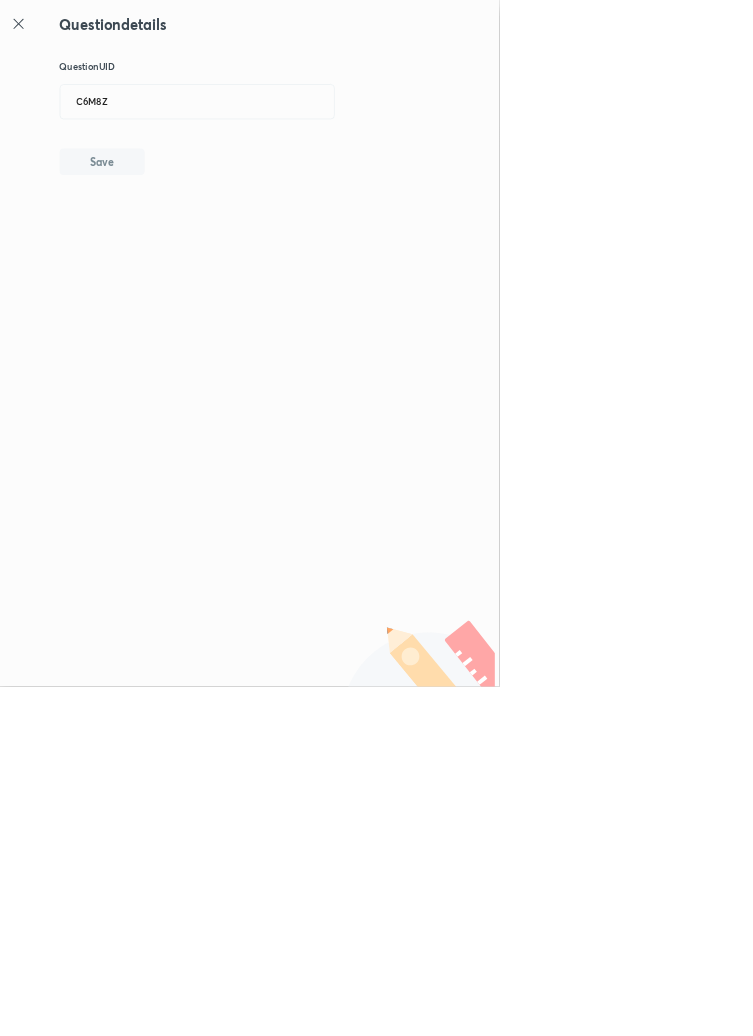 type 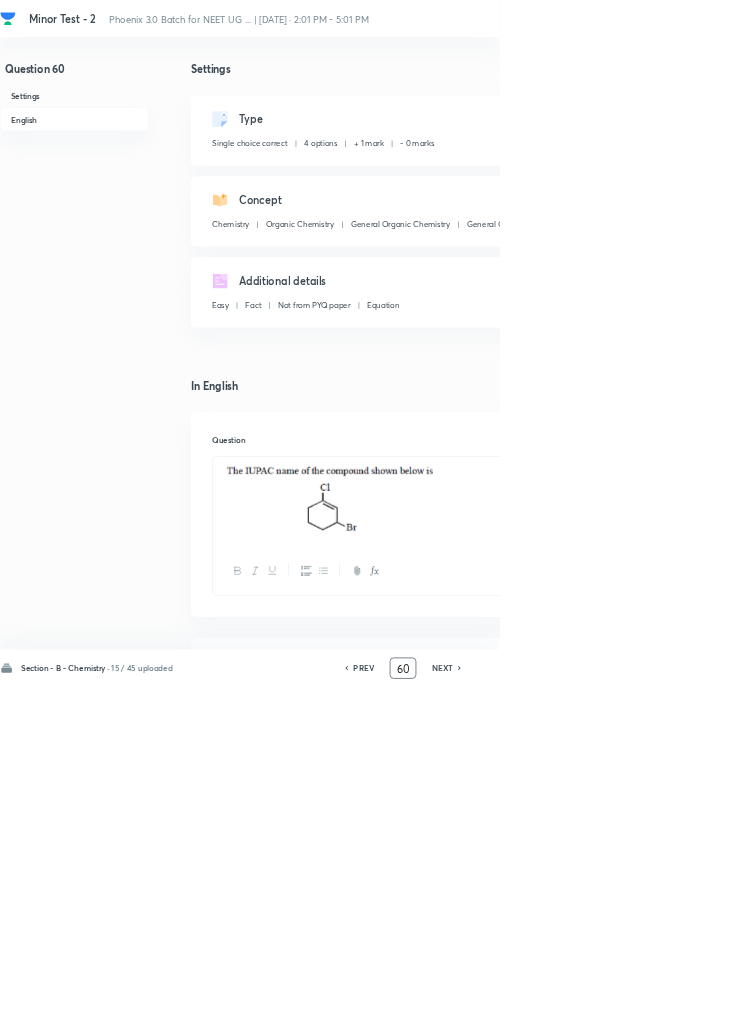click on "60" at bounding box center (608, 1008) 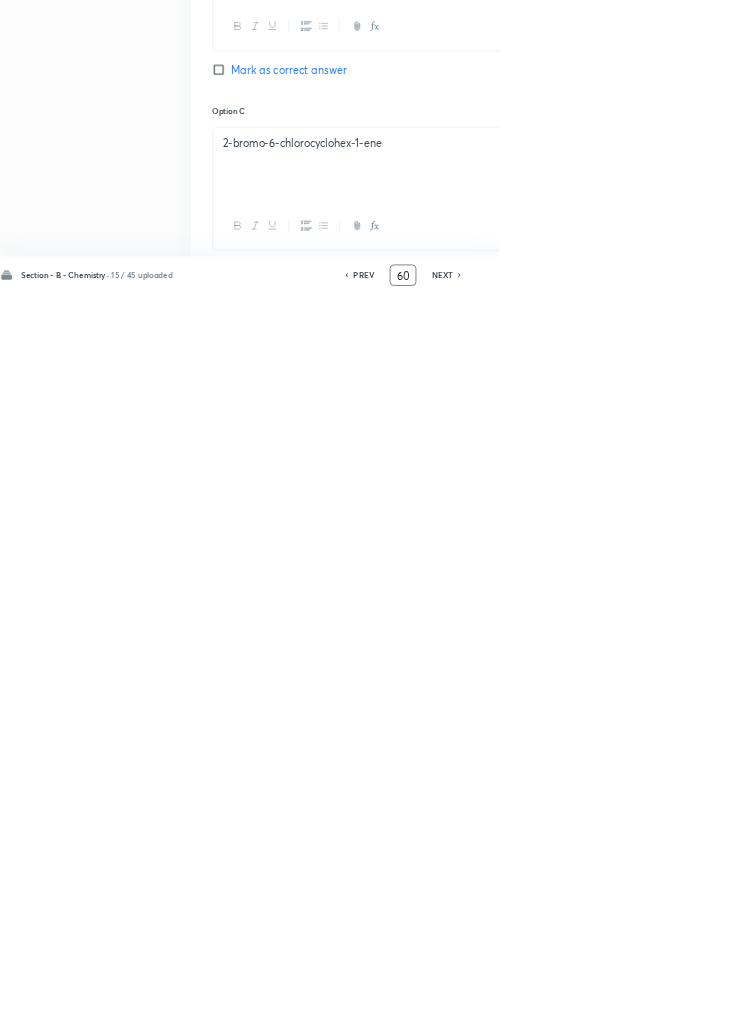 scroll, scrollTop: 950, scrollLeft: 0, axis: vertical 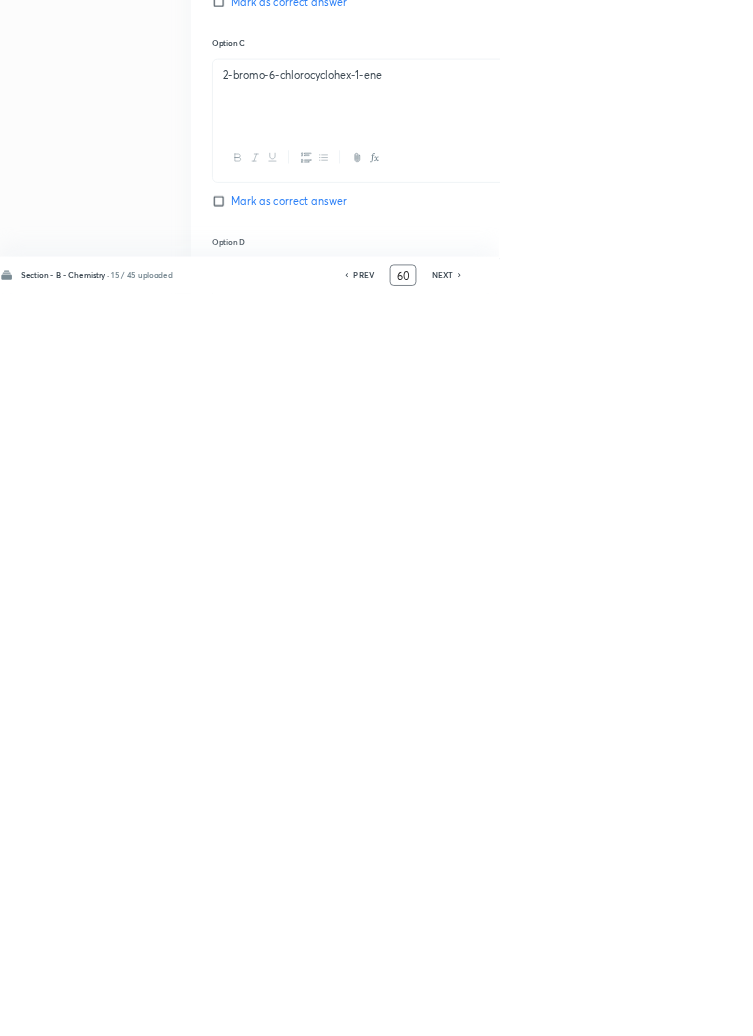 type on "6" 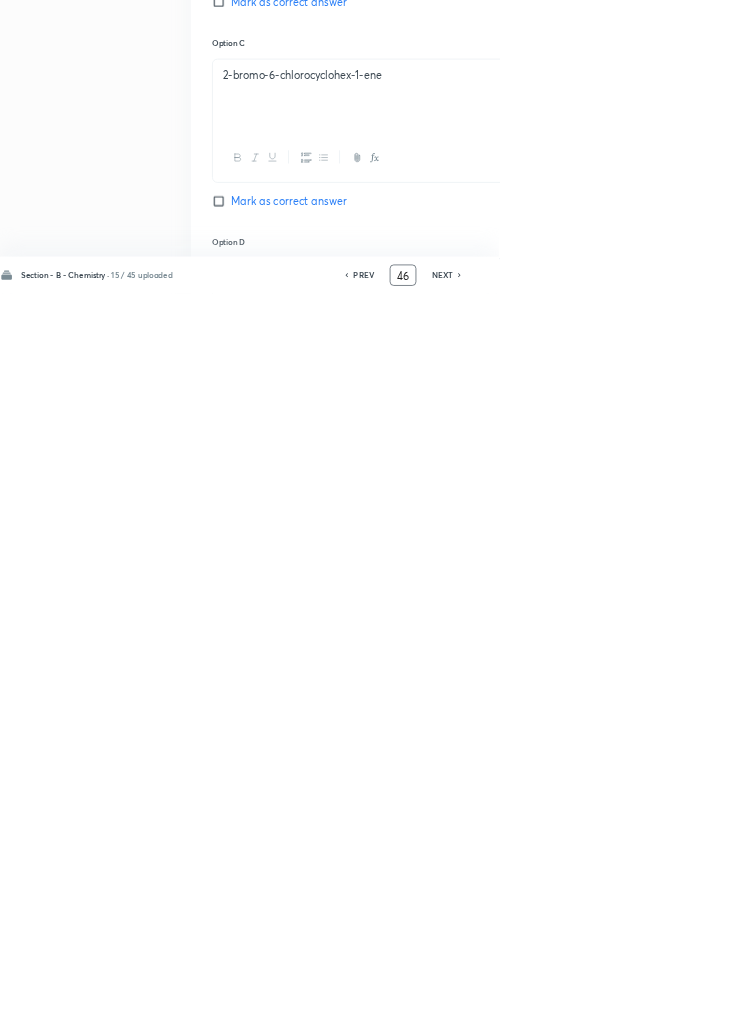 type on "46" 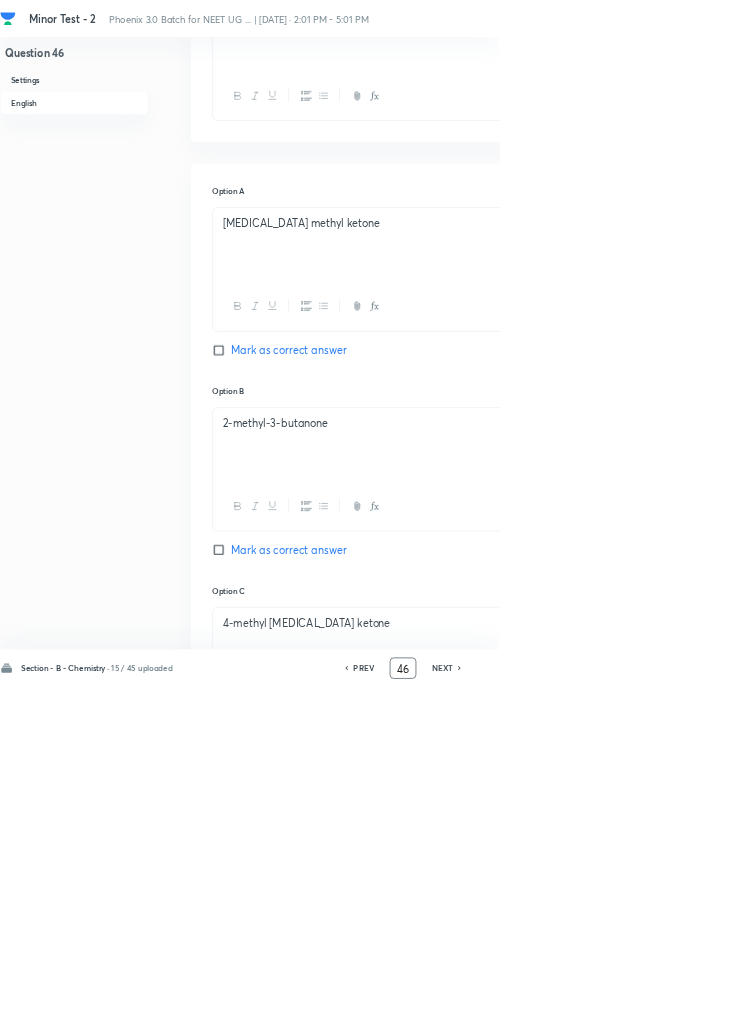 scroll, scrollTop: 0, scrollLeft: 0, axis: both 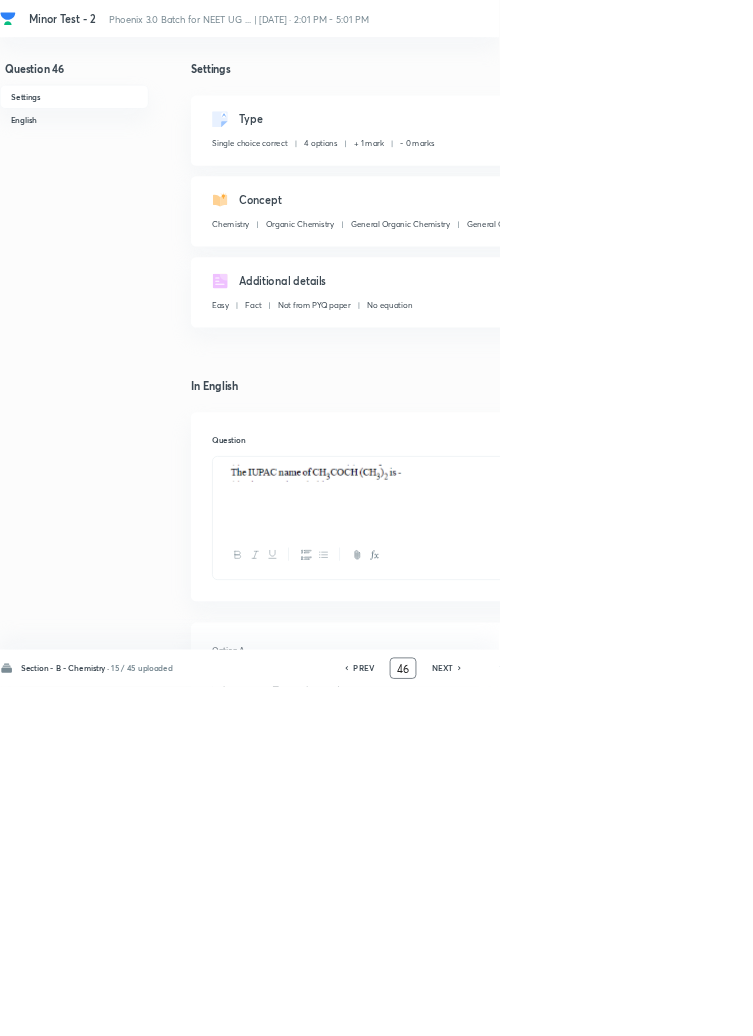 click on "Remove" at bounding box center [996, 1006] 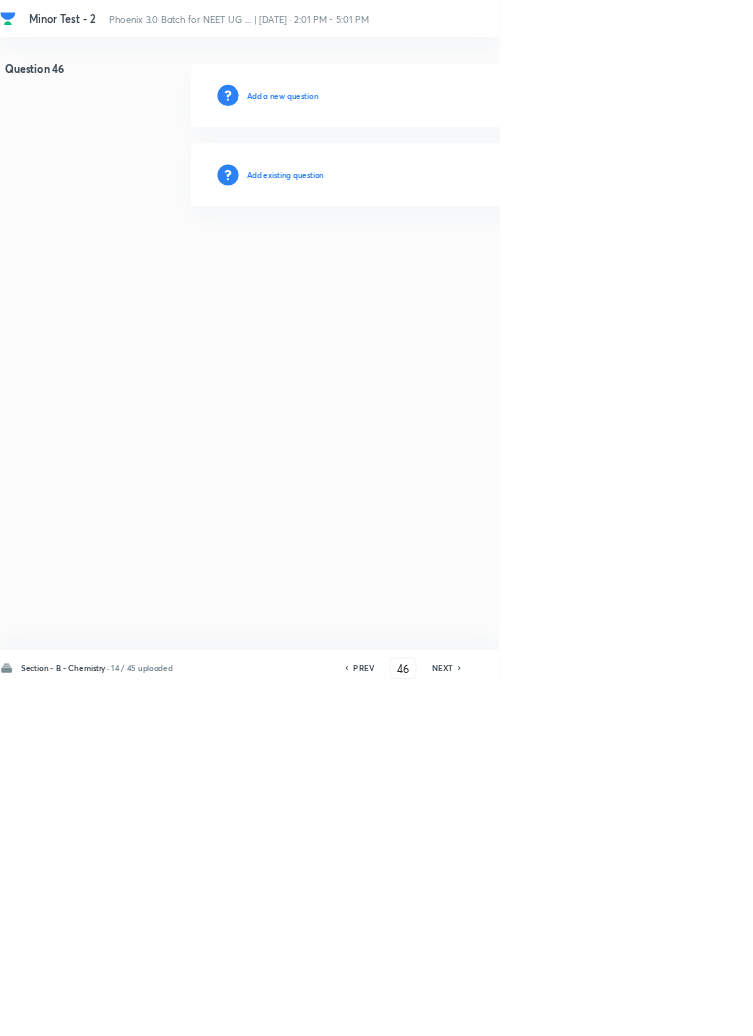click on "Add existing question" at bounding box center (430, 264) 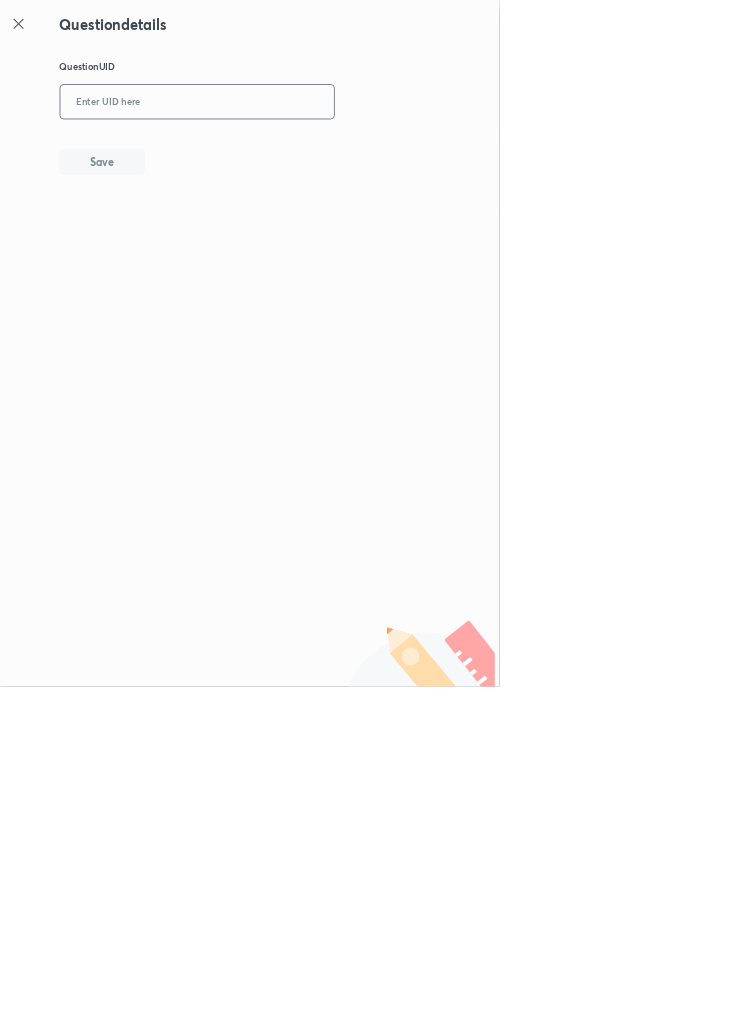 click at bounding box center [297, 154] 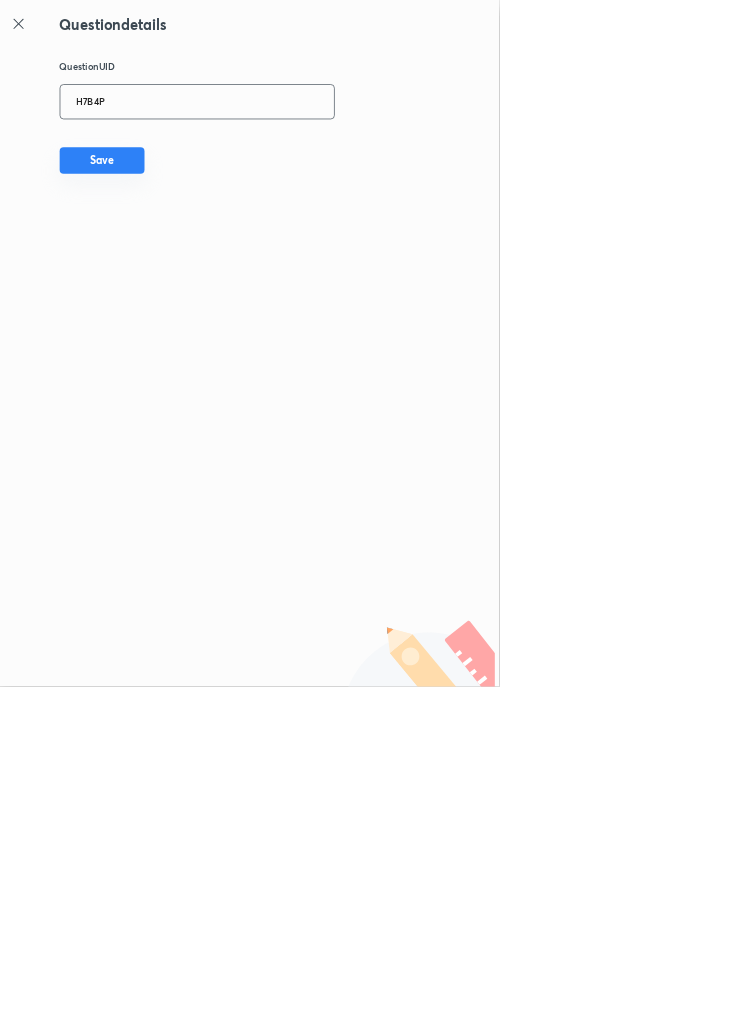 type on "H7B4P" 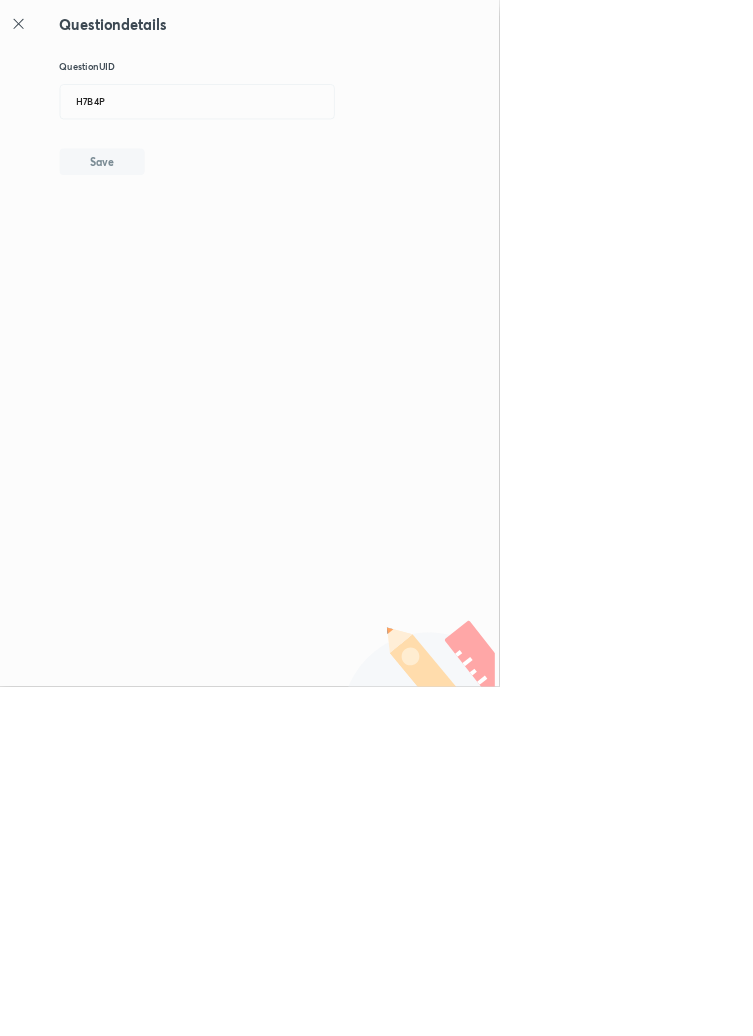 type 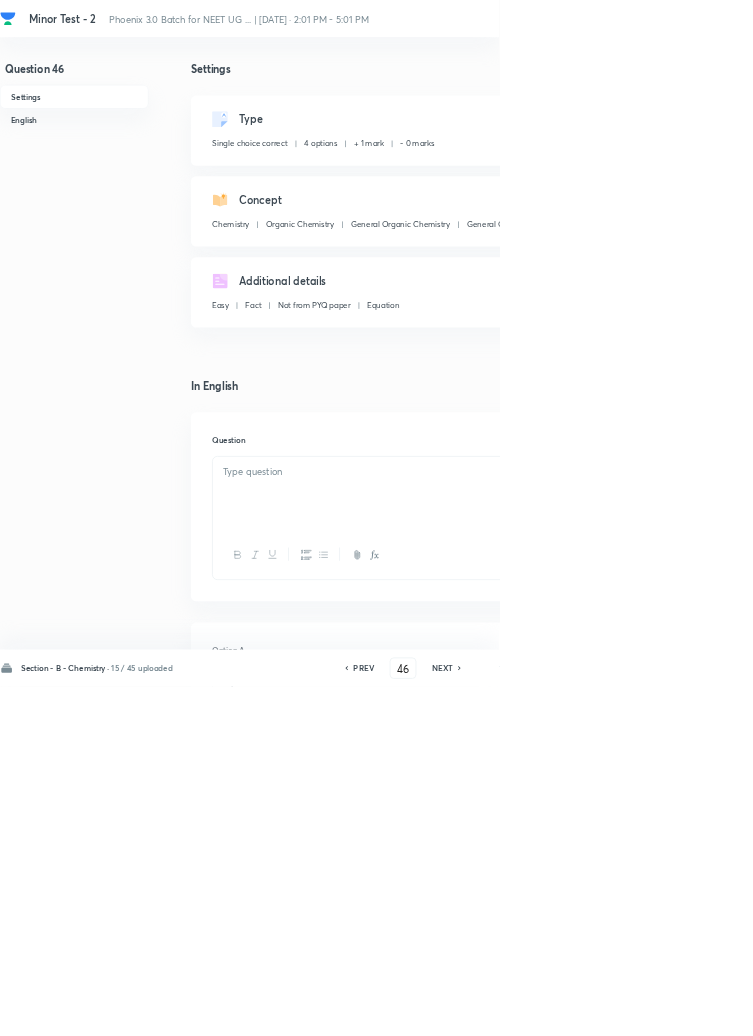 checkbox on "true" 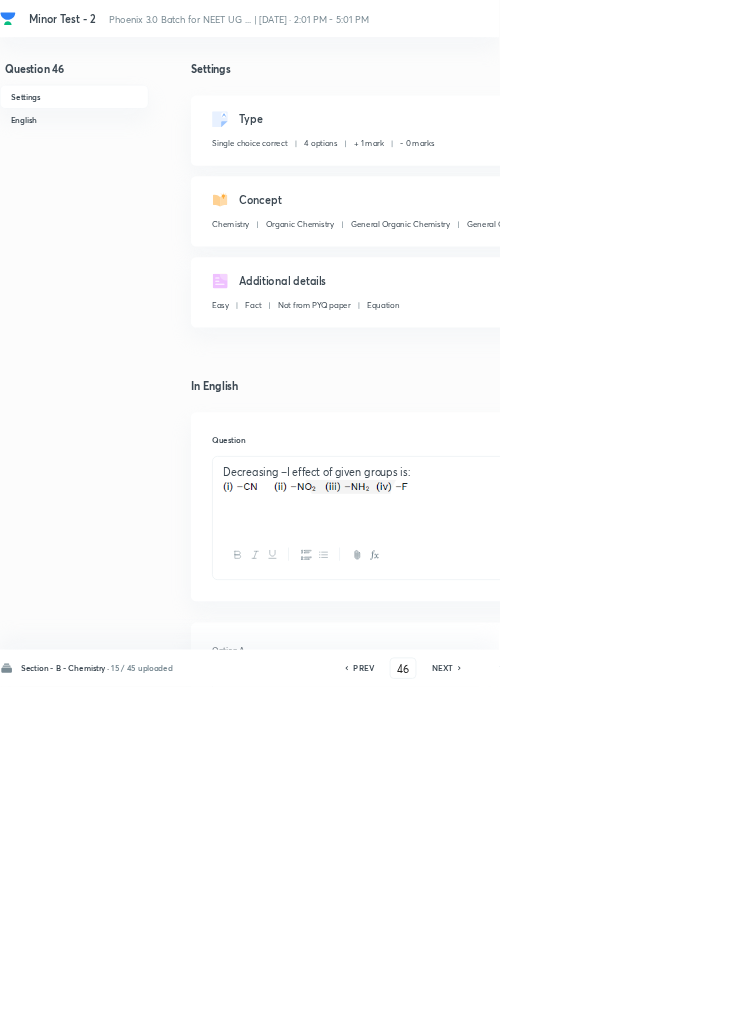 click on "Remove" at bounding box center (996, 1006) 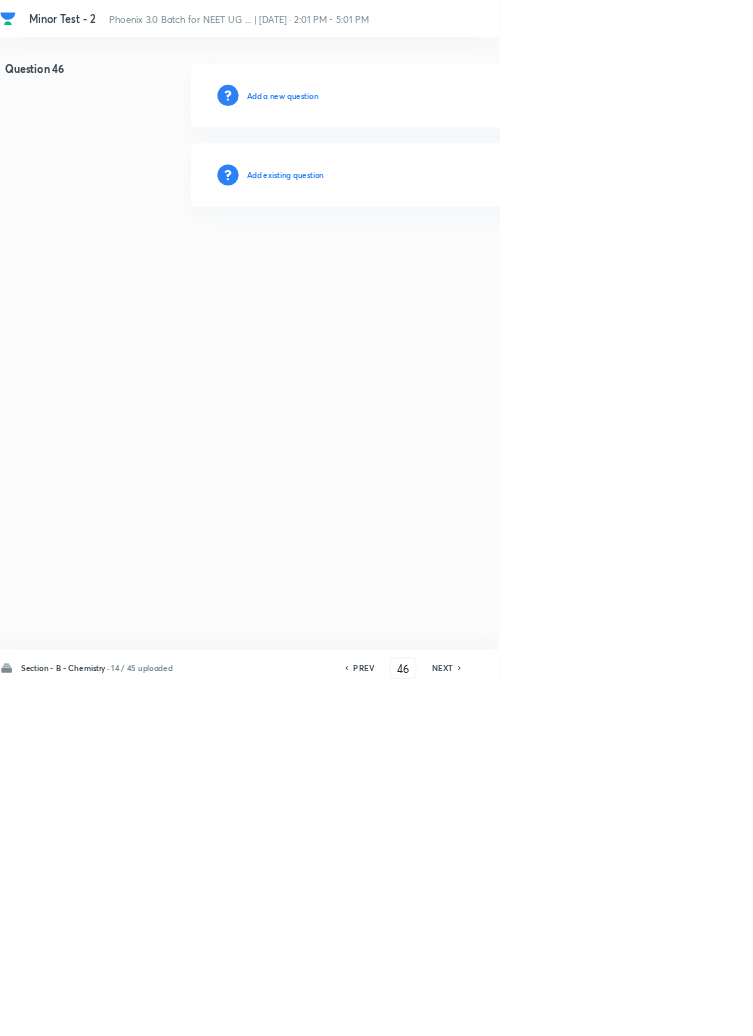 click on "Add existing question" at bounding box center [430, 264] 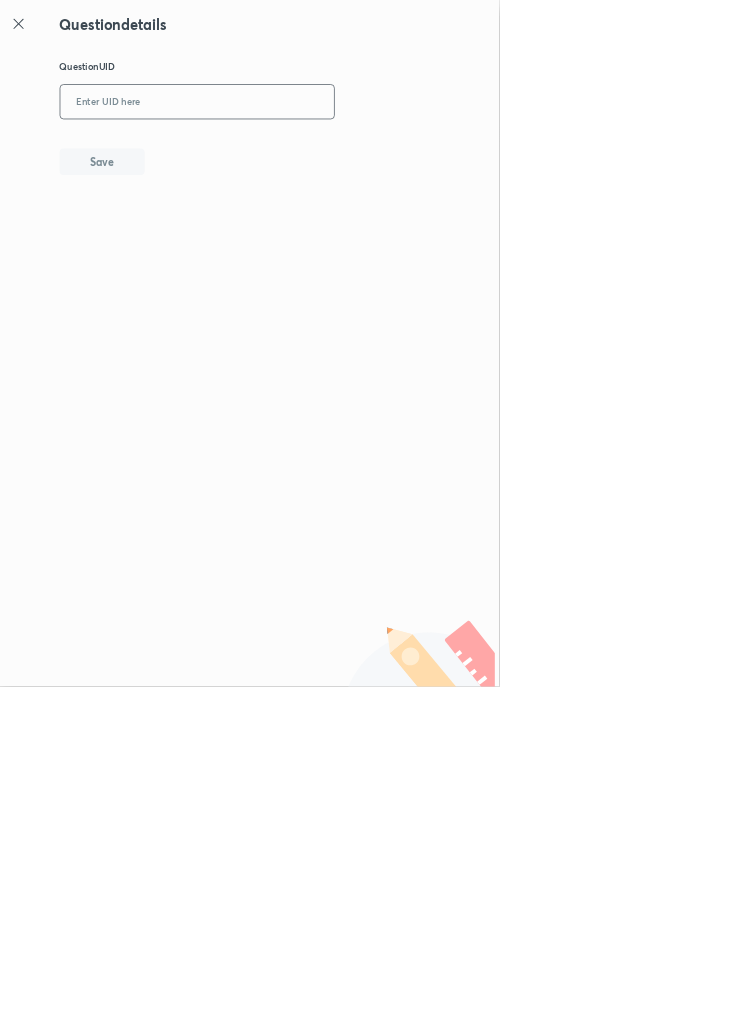 click at bounding box center [297, 154] 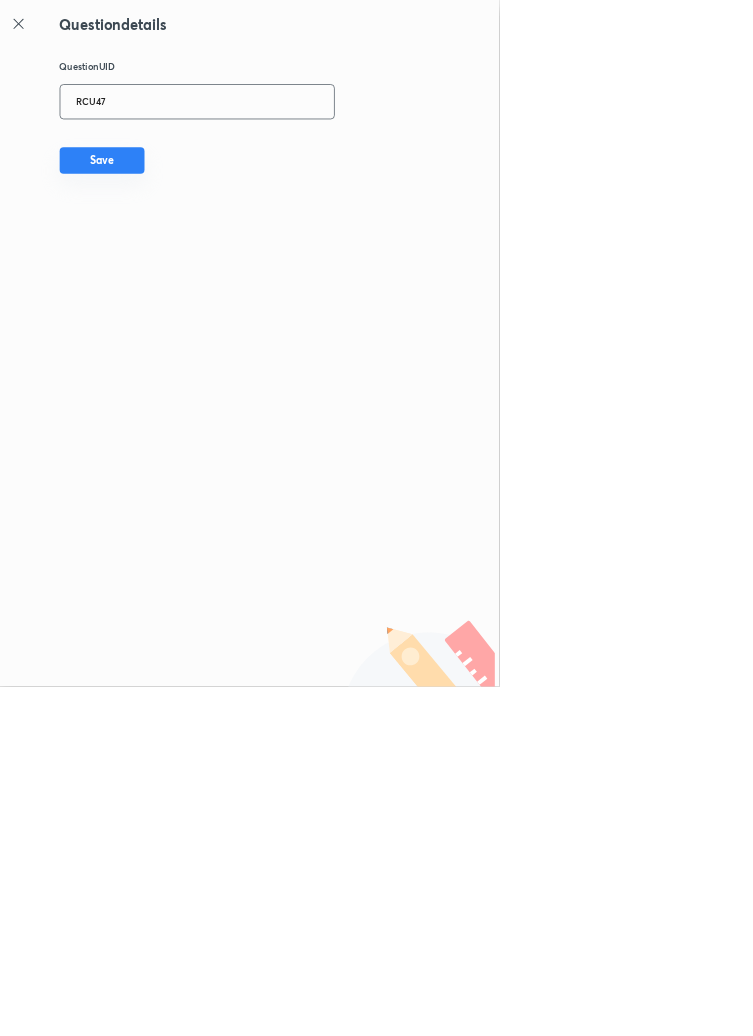 type on "RCU47" 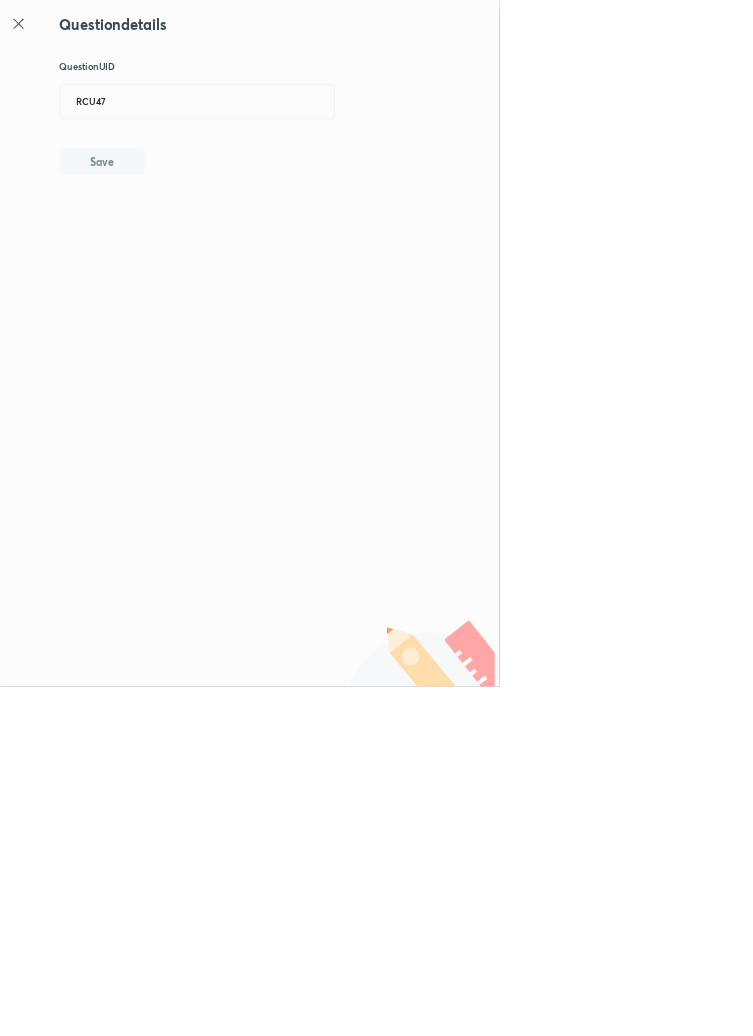 type 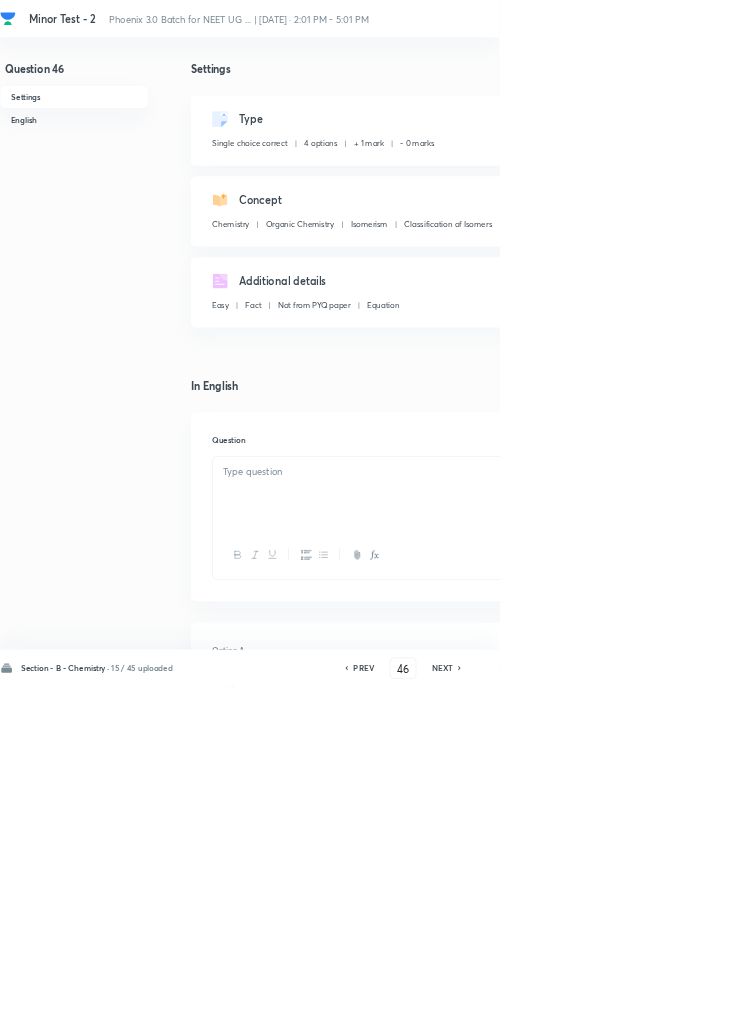 checkbox on "true" 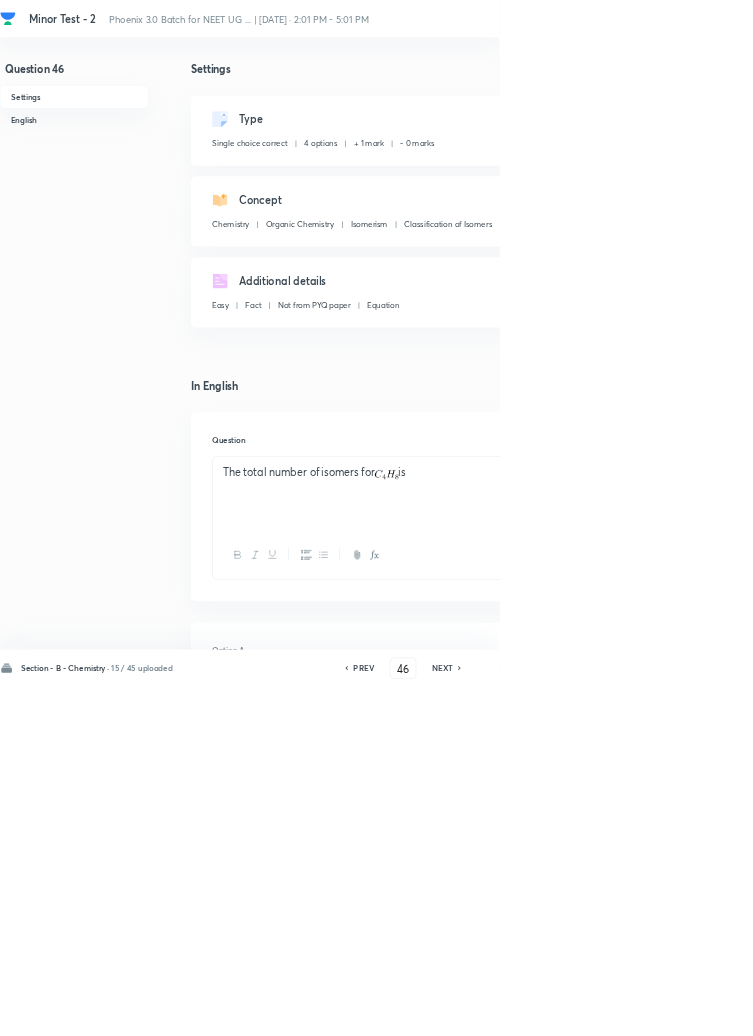 click on "Remove" at bounding box center (996, 1006) 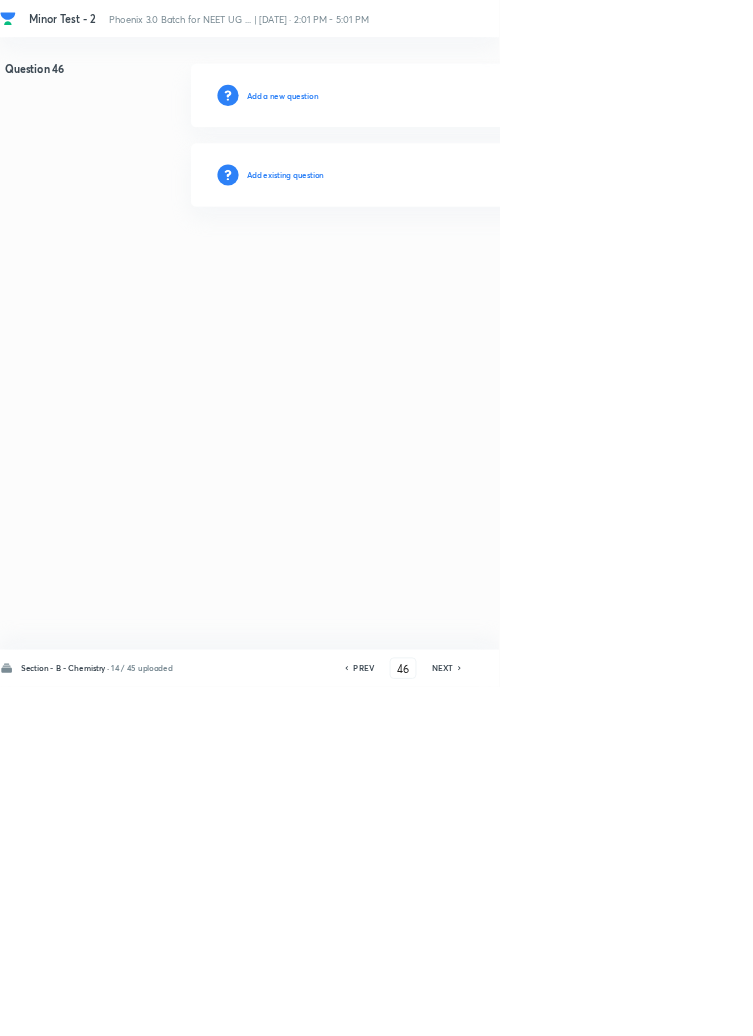 click on "Add existing question" at bounding box center [430, 264] 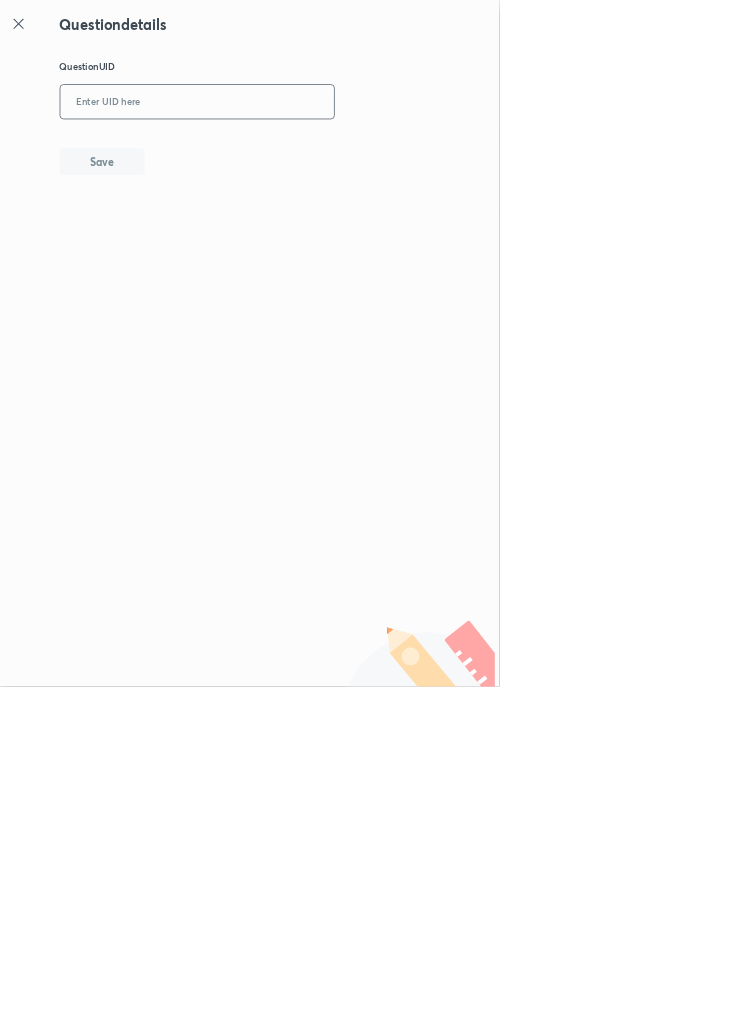 click at bounding box center [297, 154] 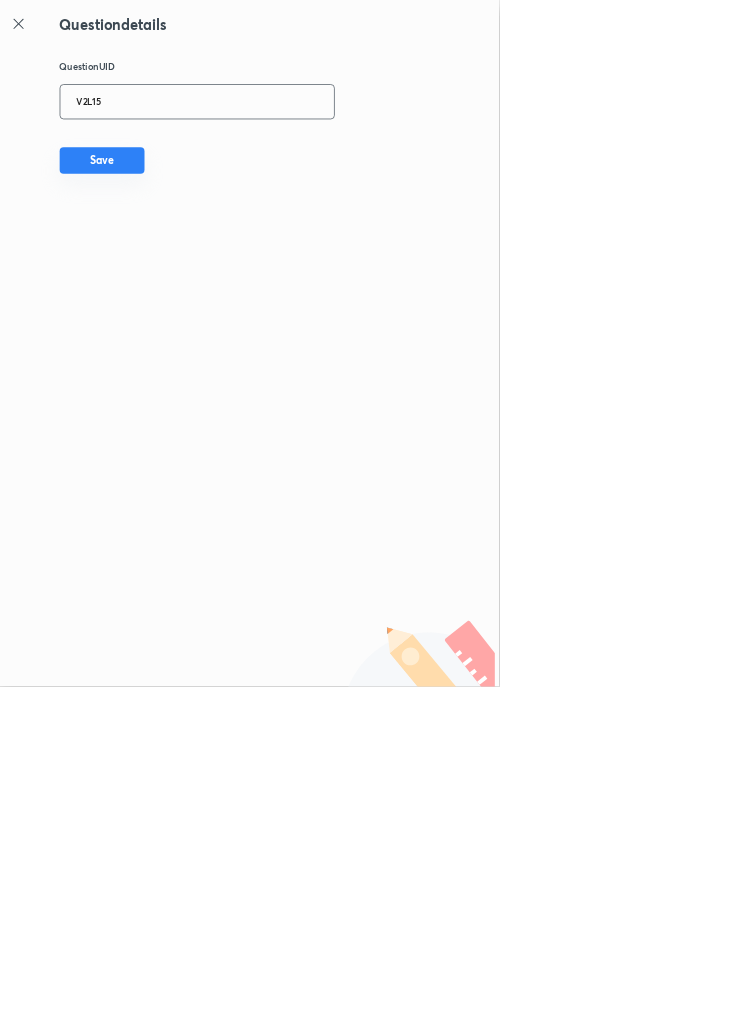 click on "Save" at bounding box center [154, 242] 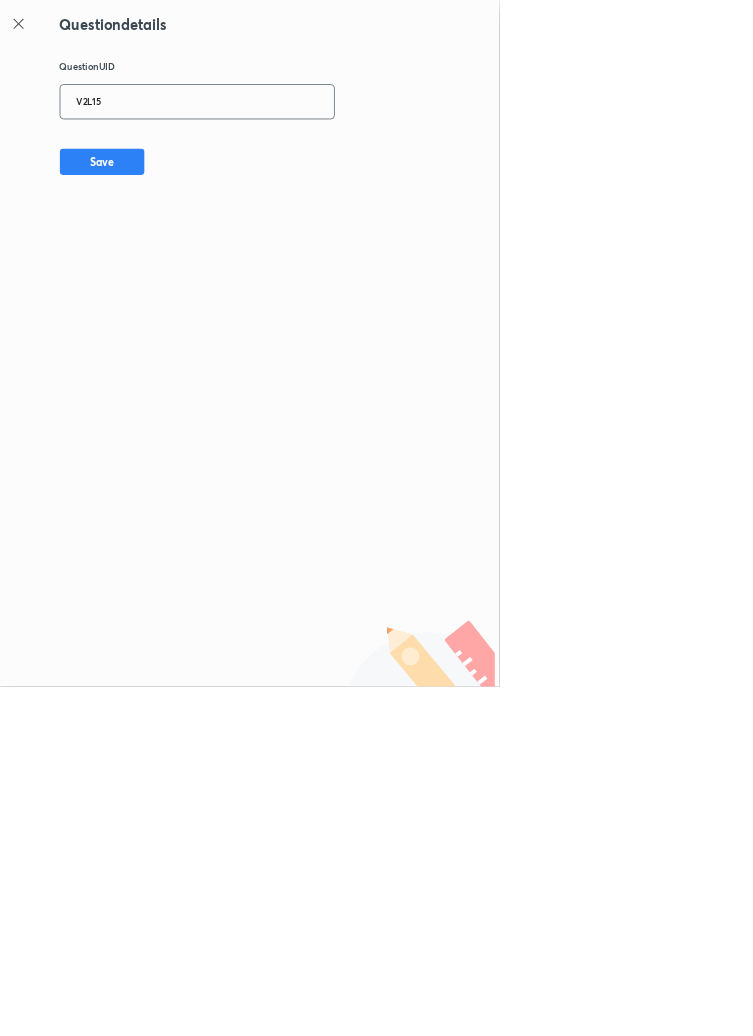 click on "V2L15" at bounding box center (297, 154) 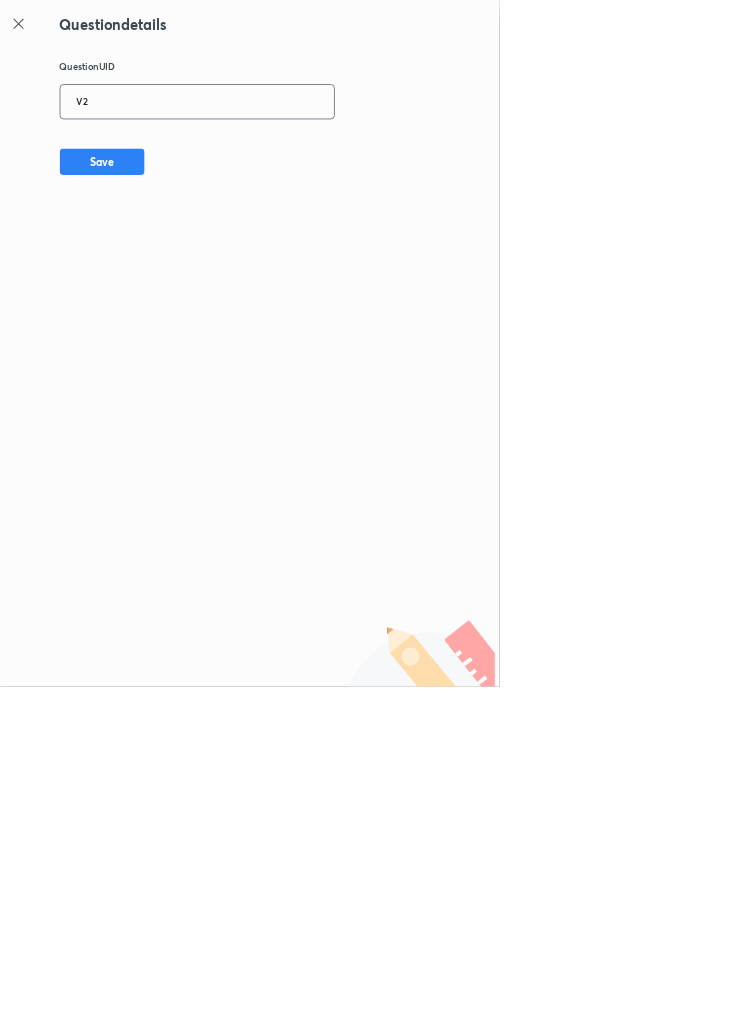 type on "V" 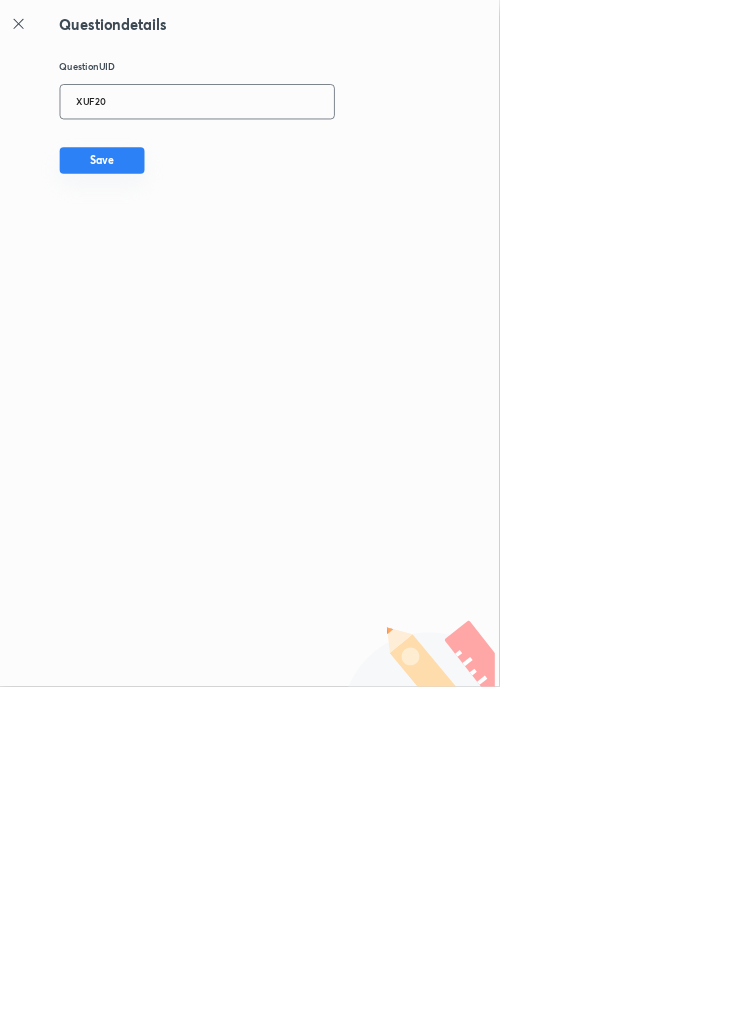 type on "XUF20" 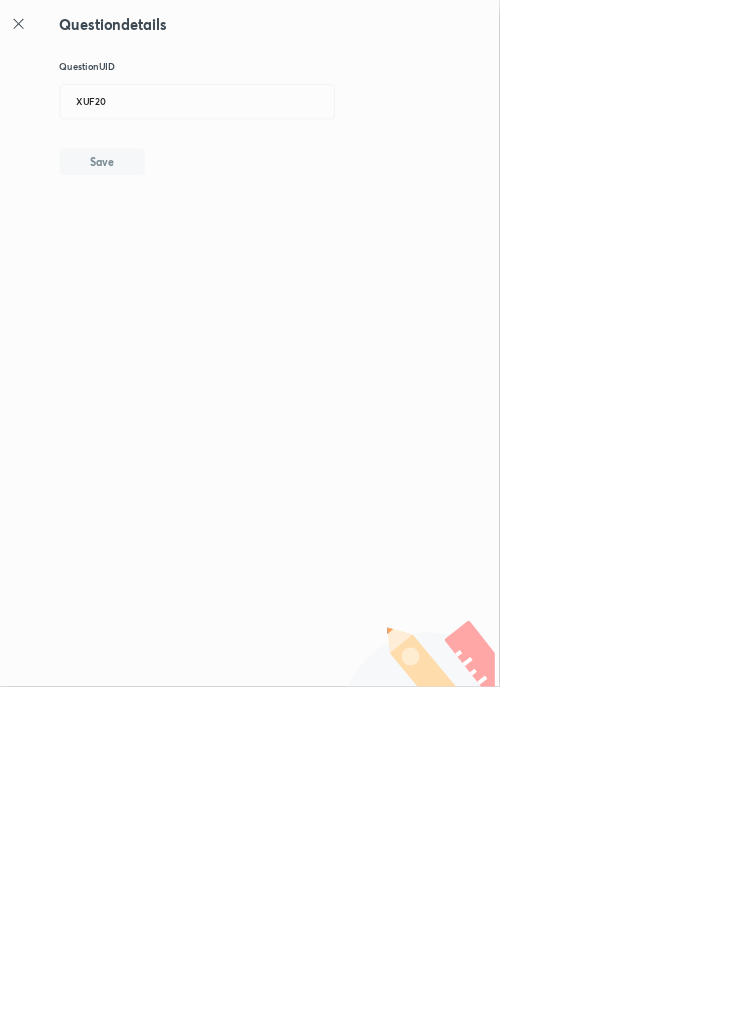 type 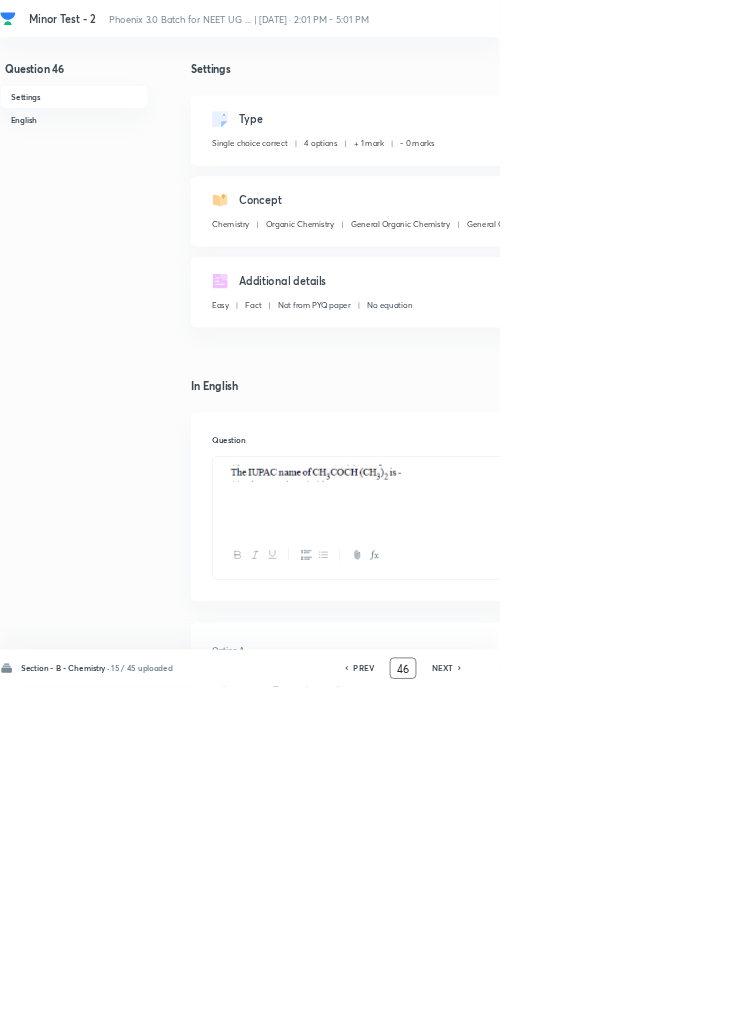 click on "46" at bounding box center [608, 1008] 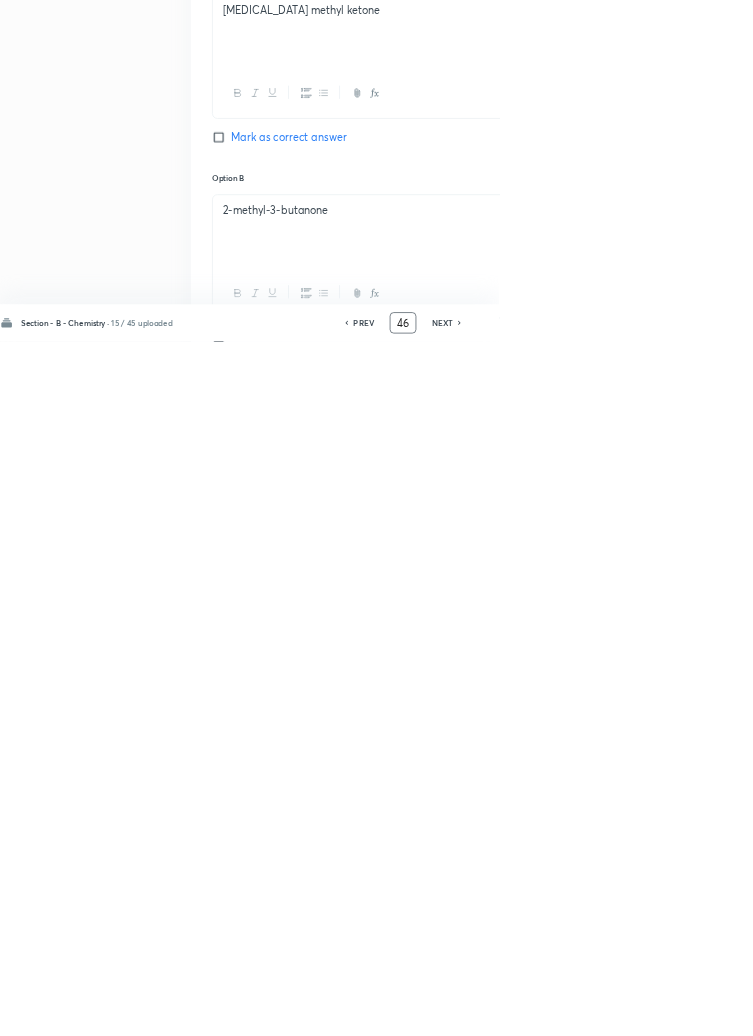 scroll, scrollTop: 950, scrollLeft: 0, axis: vertical 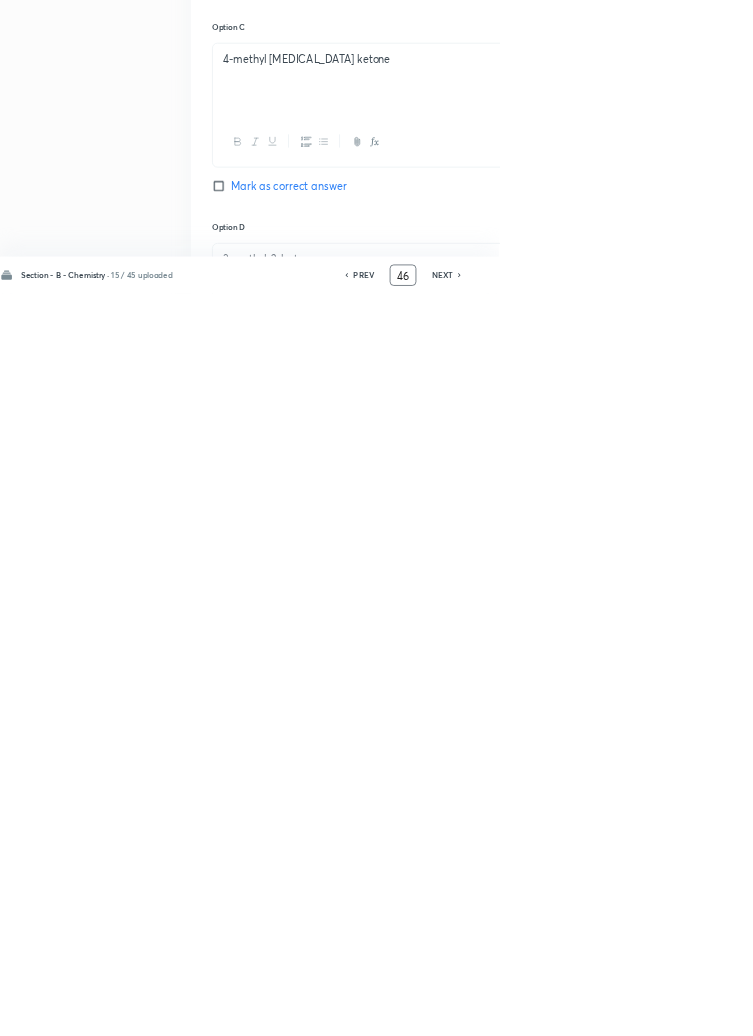 click on "46" at bounding box center (608, 1008) 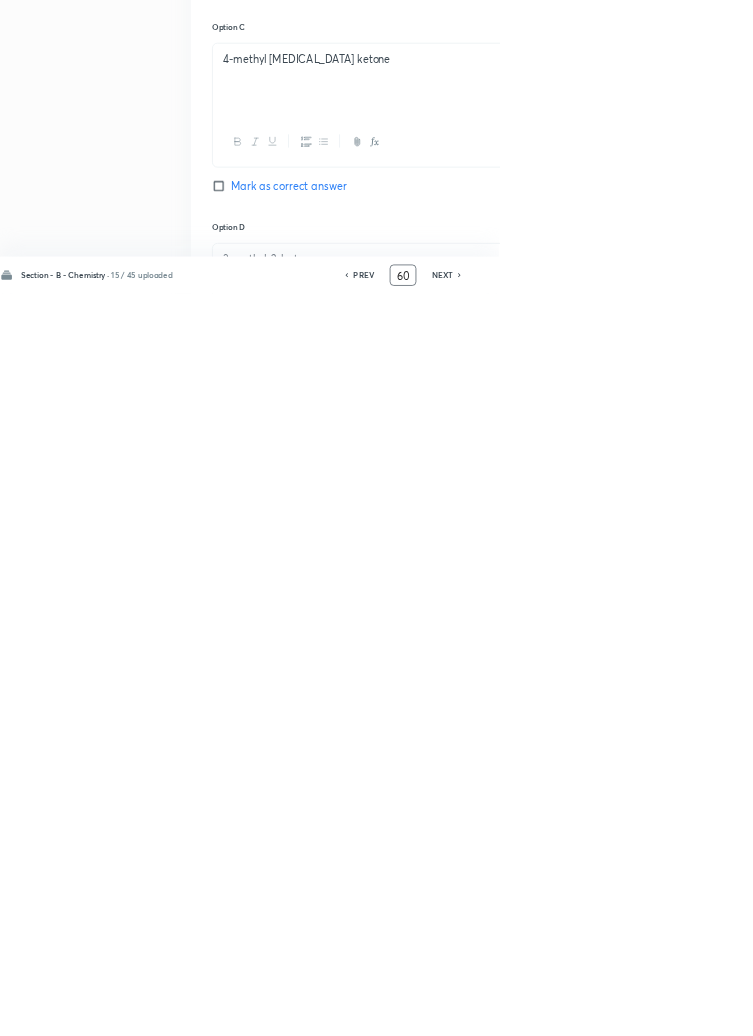 type on "60" 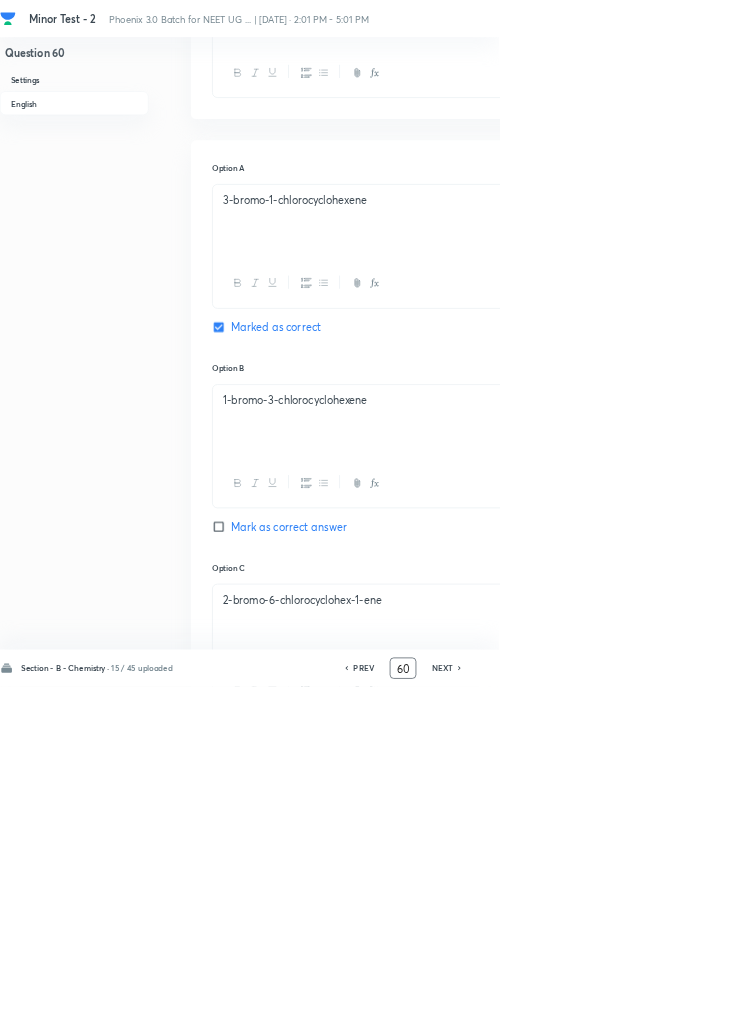 scroll, scrollTop: 743, scrollLeft: 0, axis: vertical 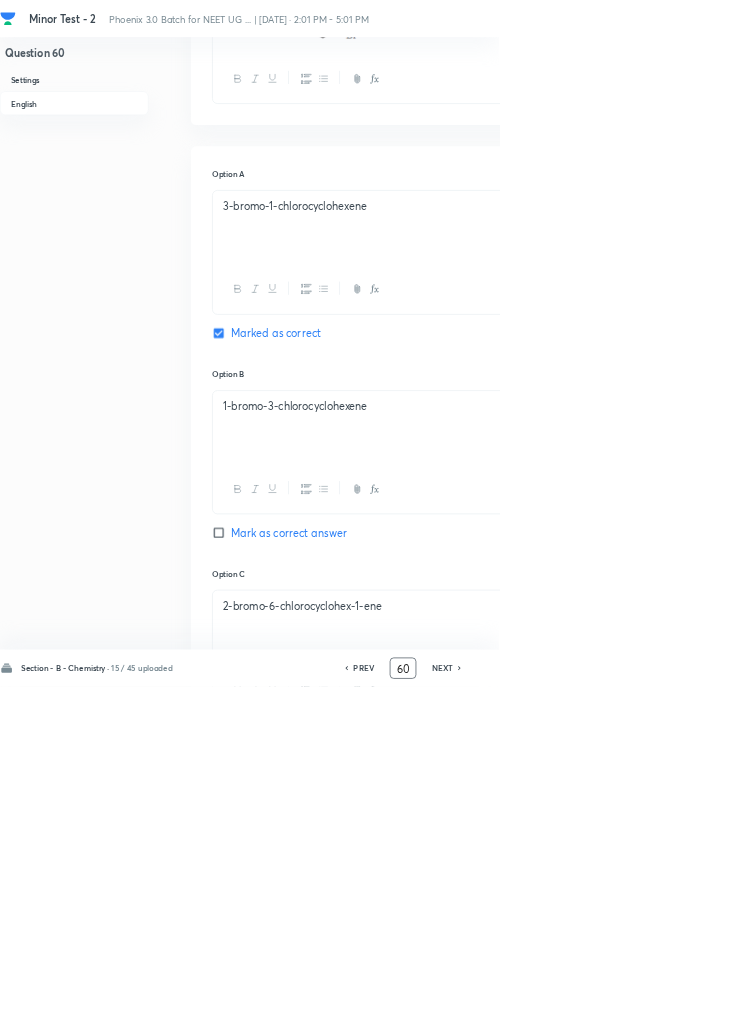 click 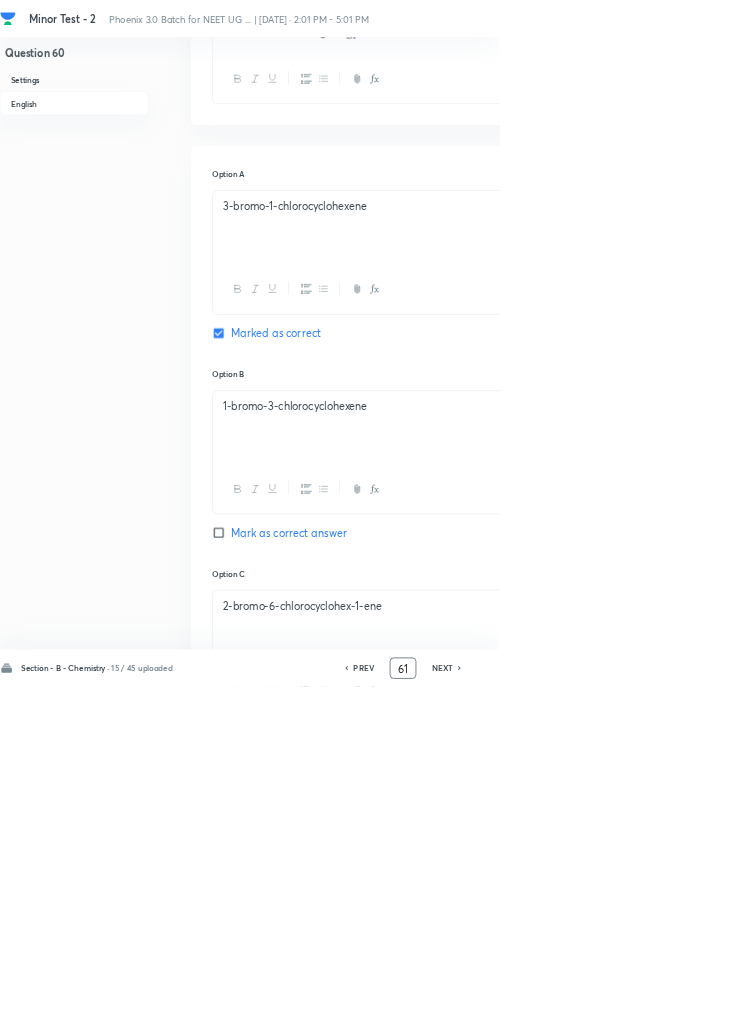 scroll, scrollTop: 0, scrollLeft: 0, axis: both 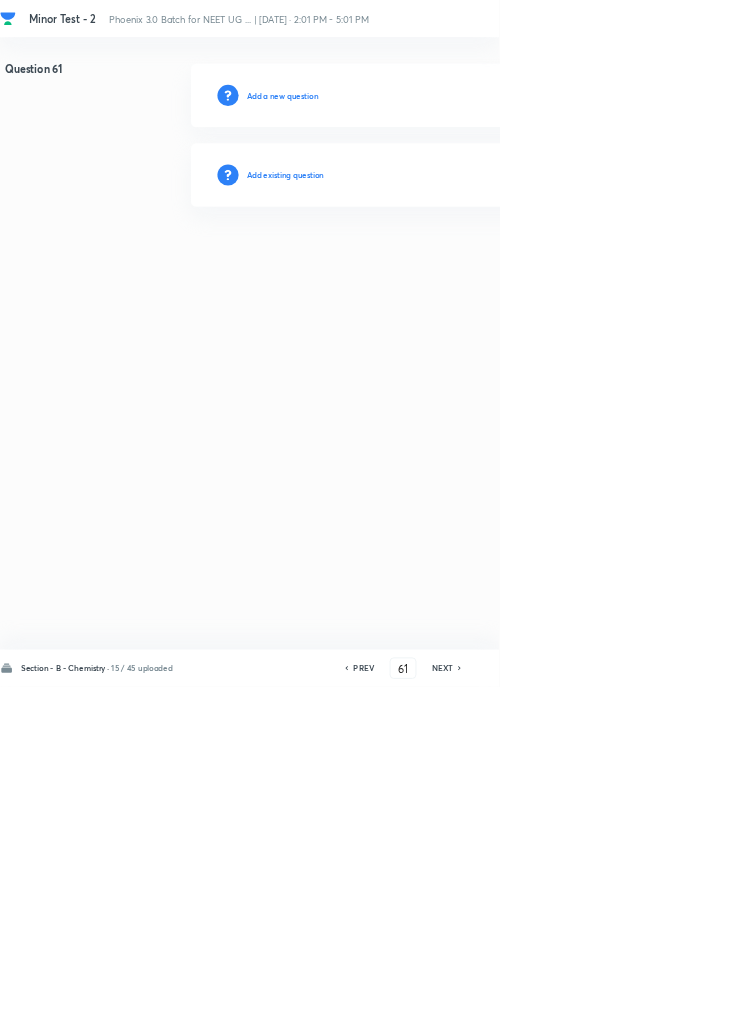 click on "Add existing question" at bounding box center (430, 264) 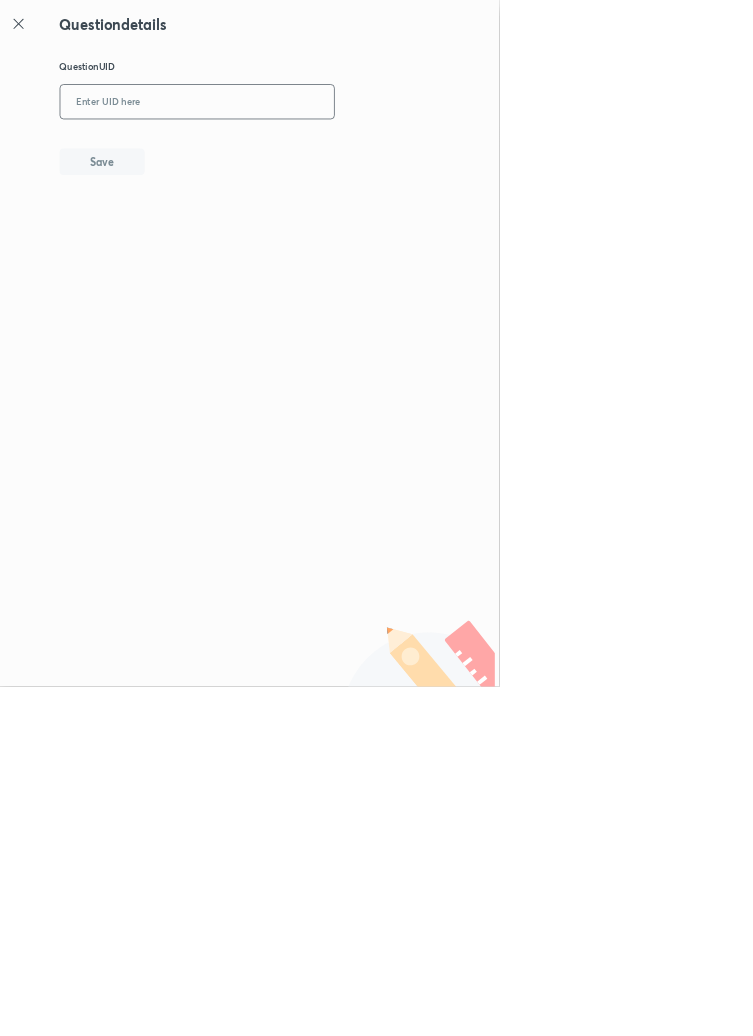 click at bounding box center (297, 154) 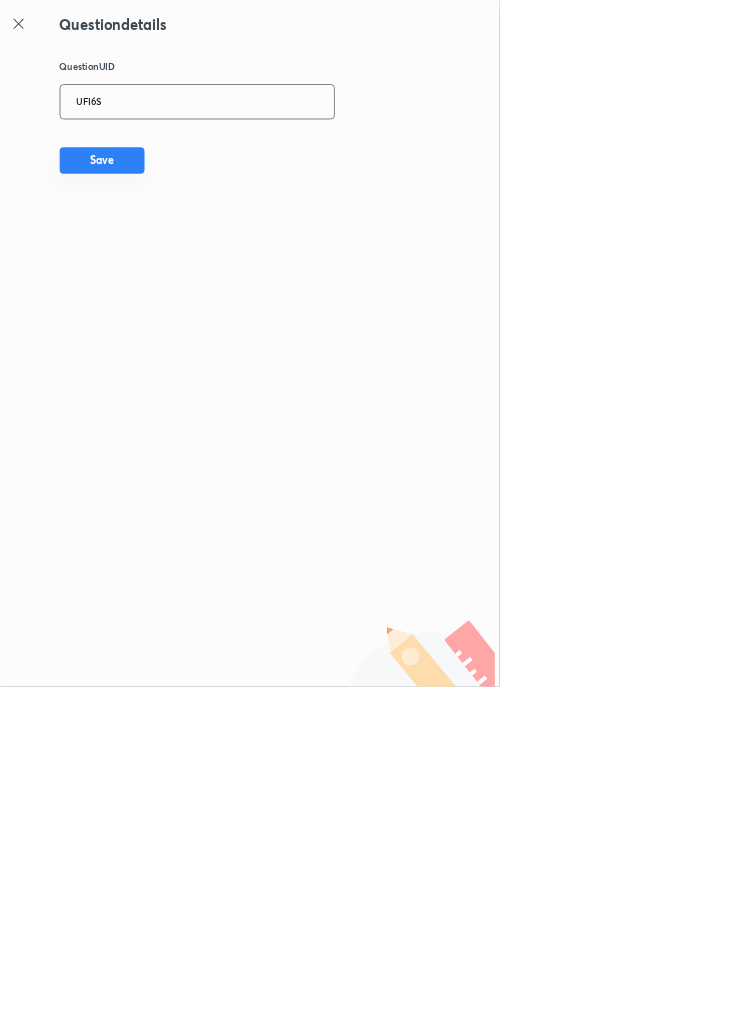 type on "UFI6S" 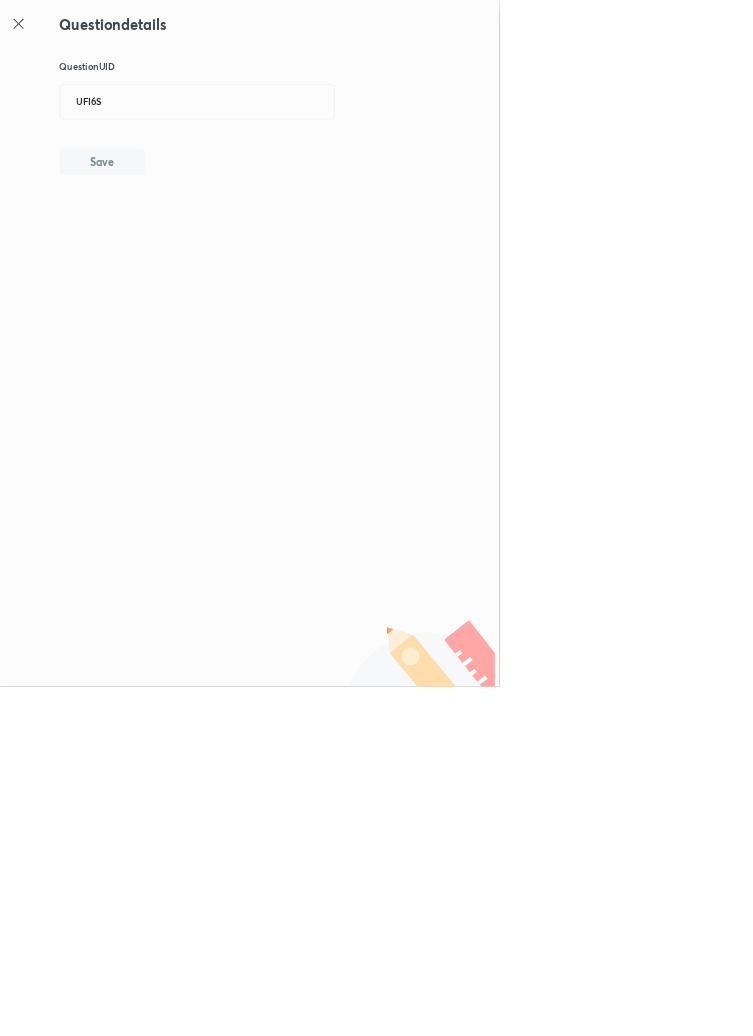 type 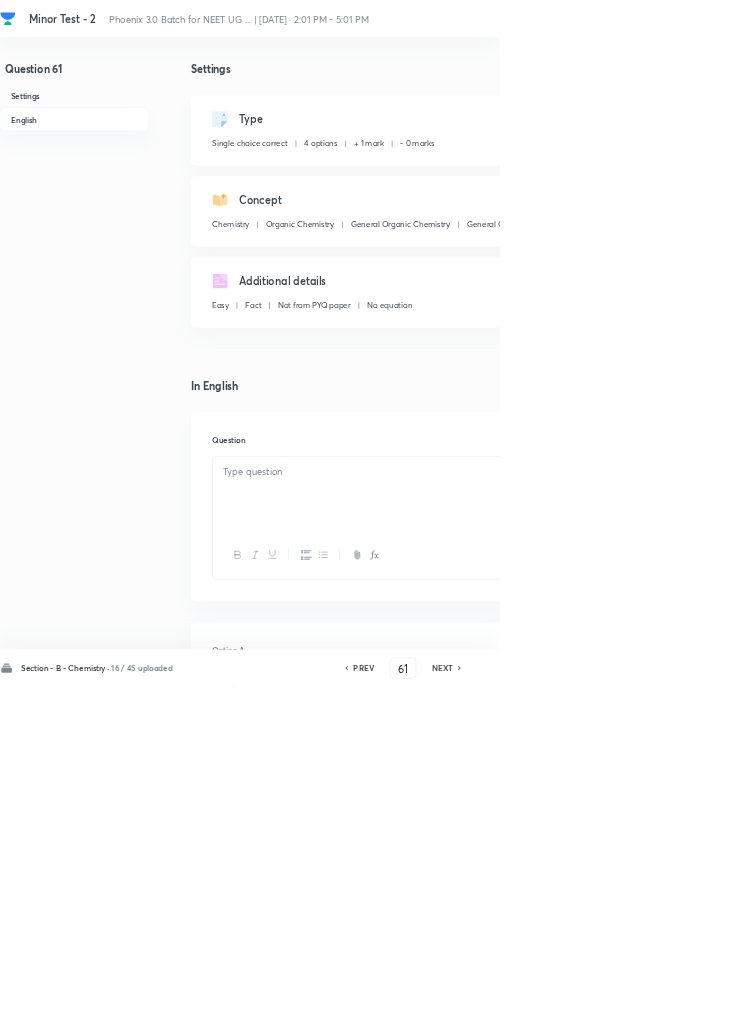 checkbox on "true" 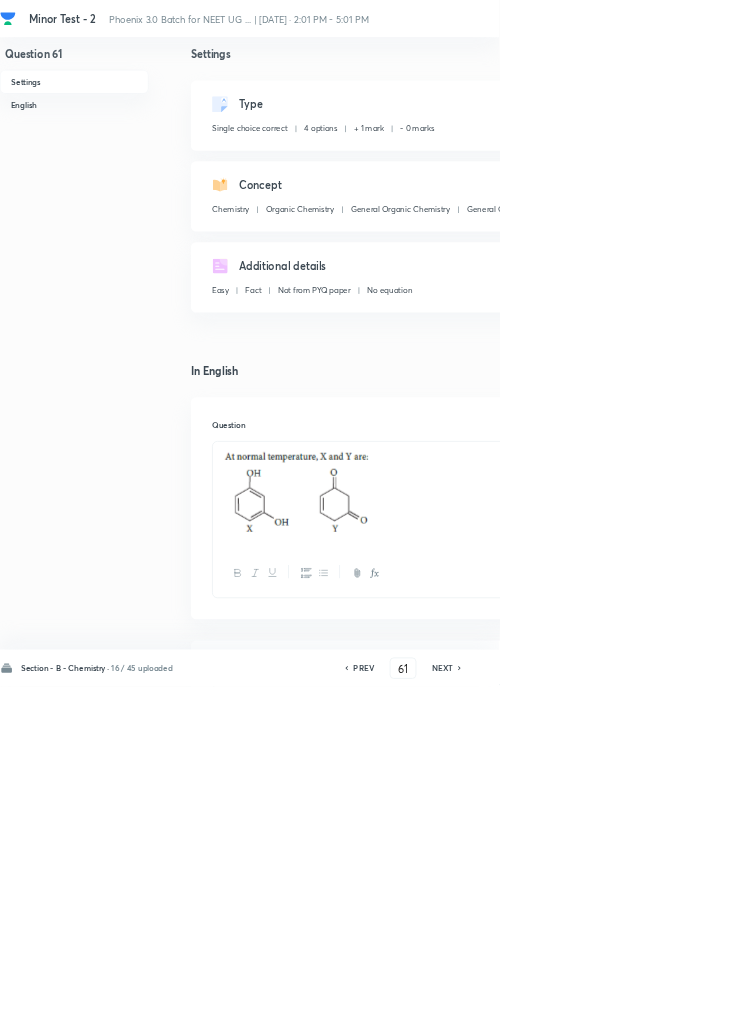 scroll, scrollTop: 26, scrollLeft: 0, axis: vertical 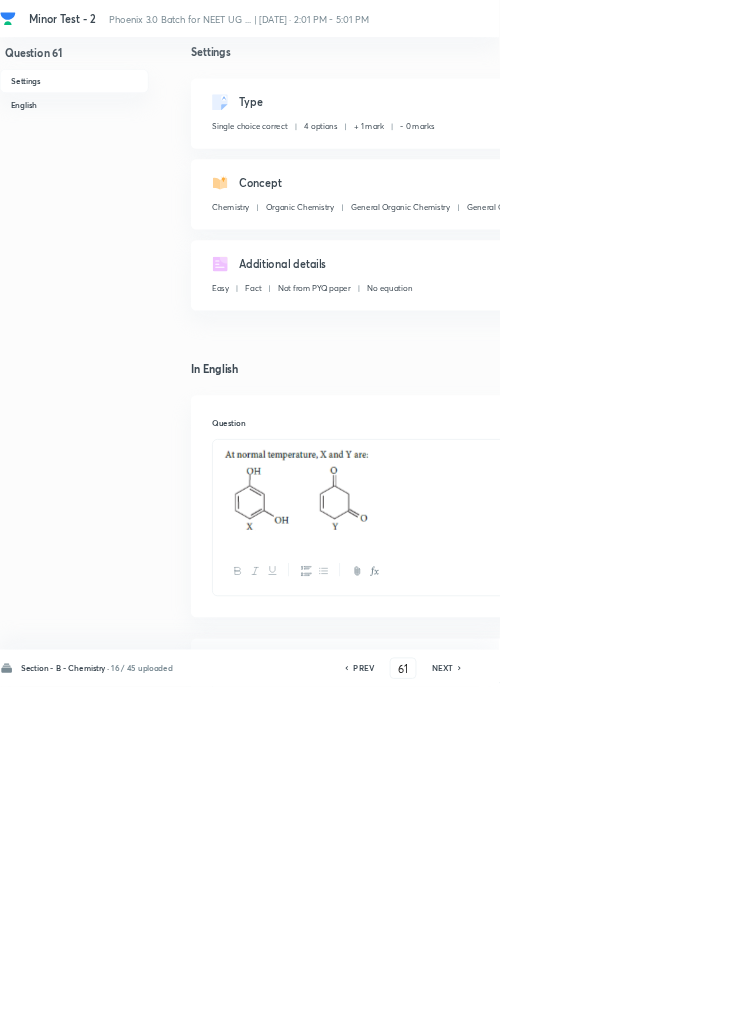 click on "Remove" at bounding box center [996, 1006] 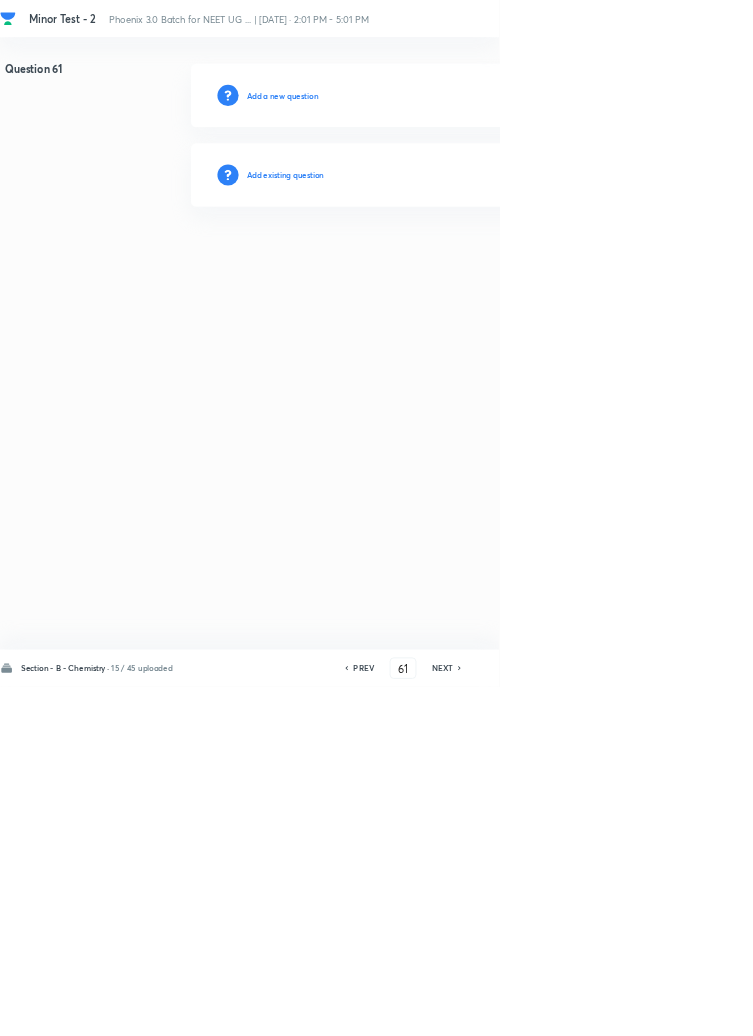 scroll, scrollTop: 0, scrollLeft: 0, axis: both 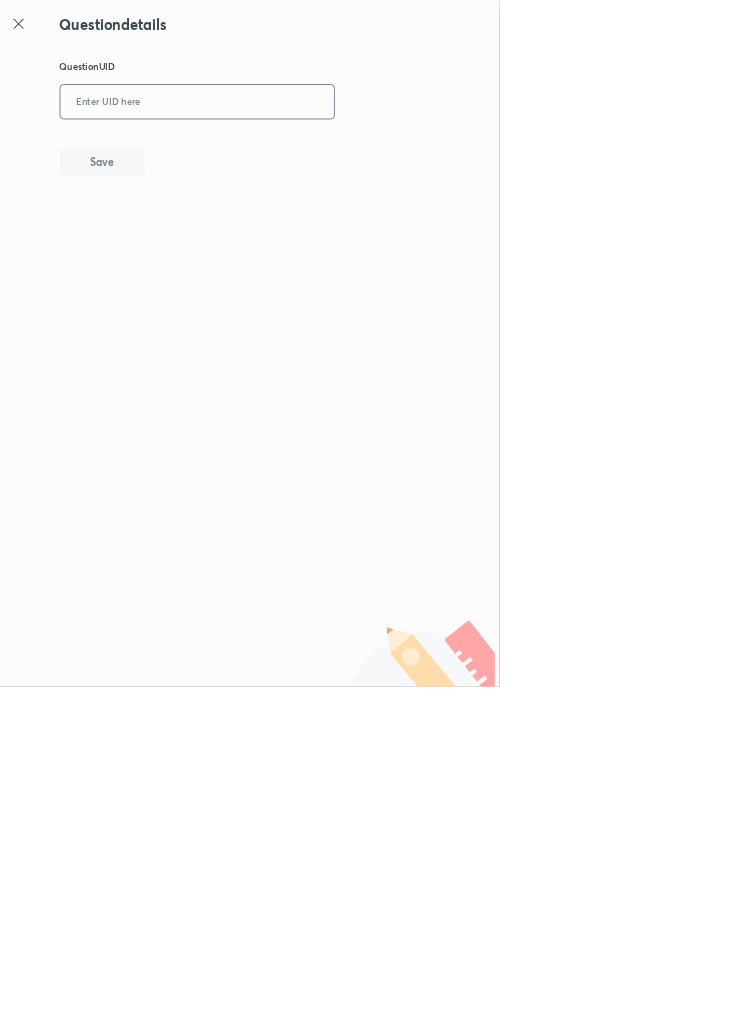 click at bounding box center (297, 154) 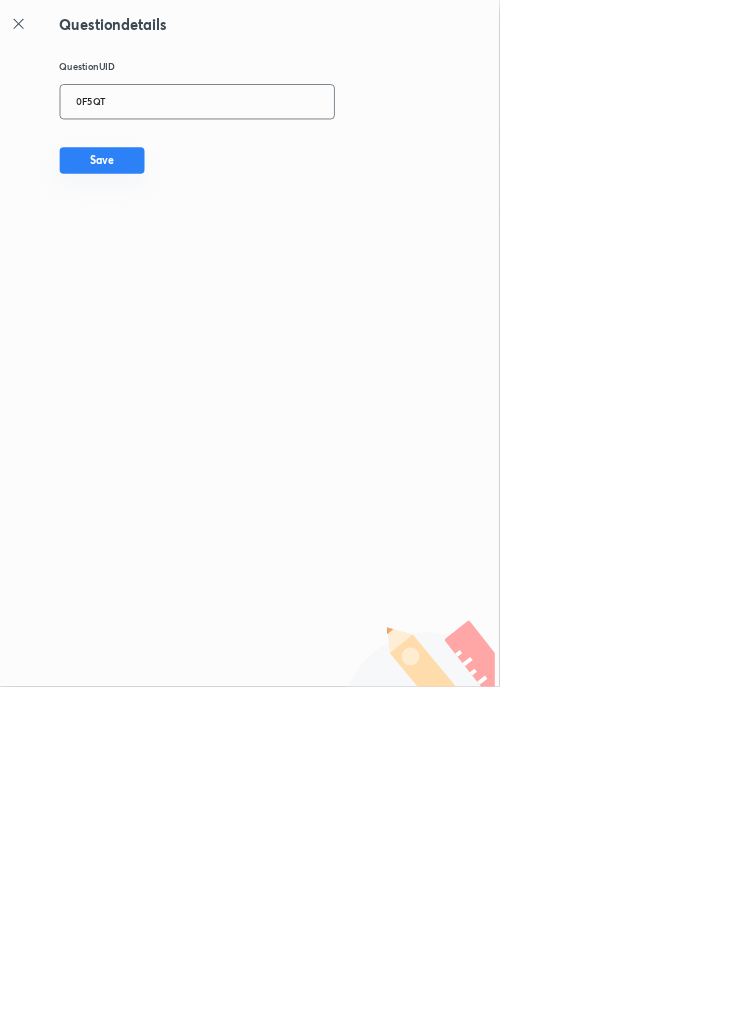 type on "0F5QT" 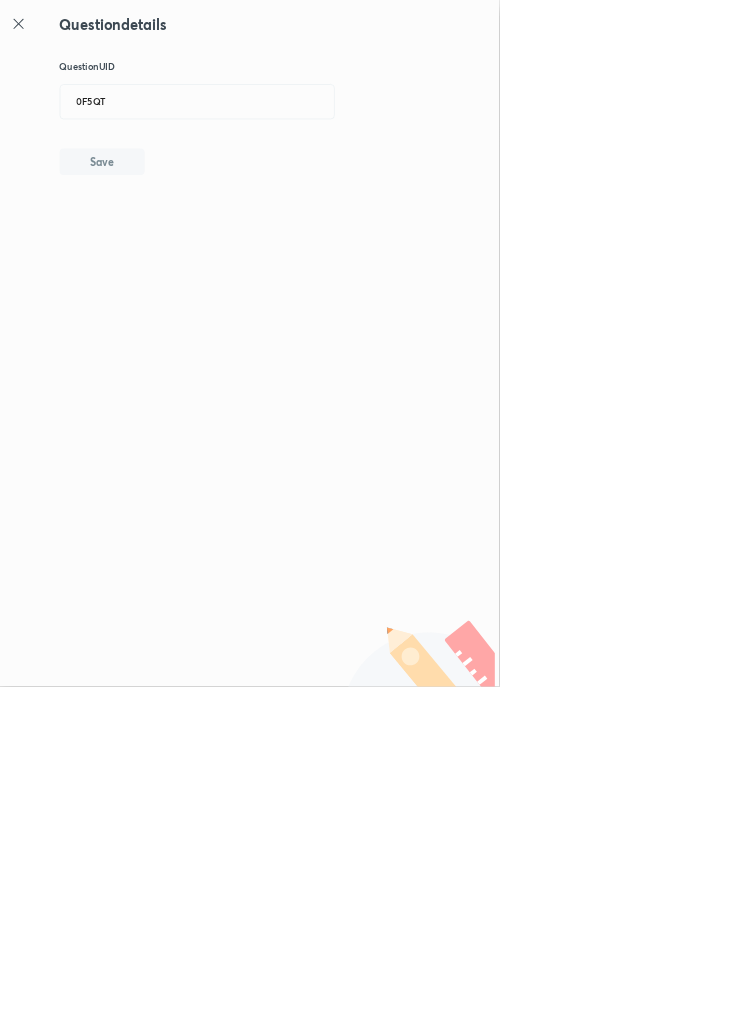 type 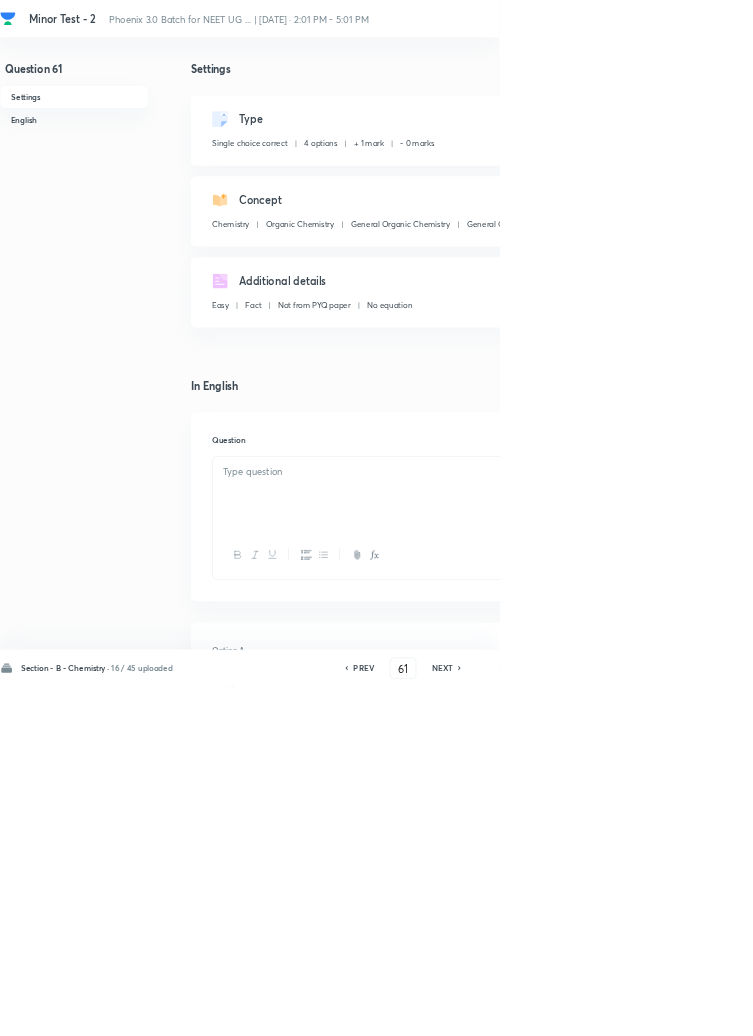 checkbox on "true" 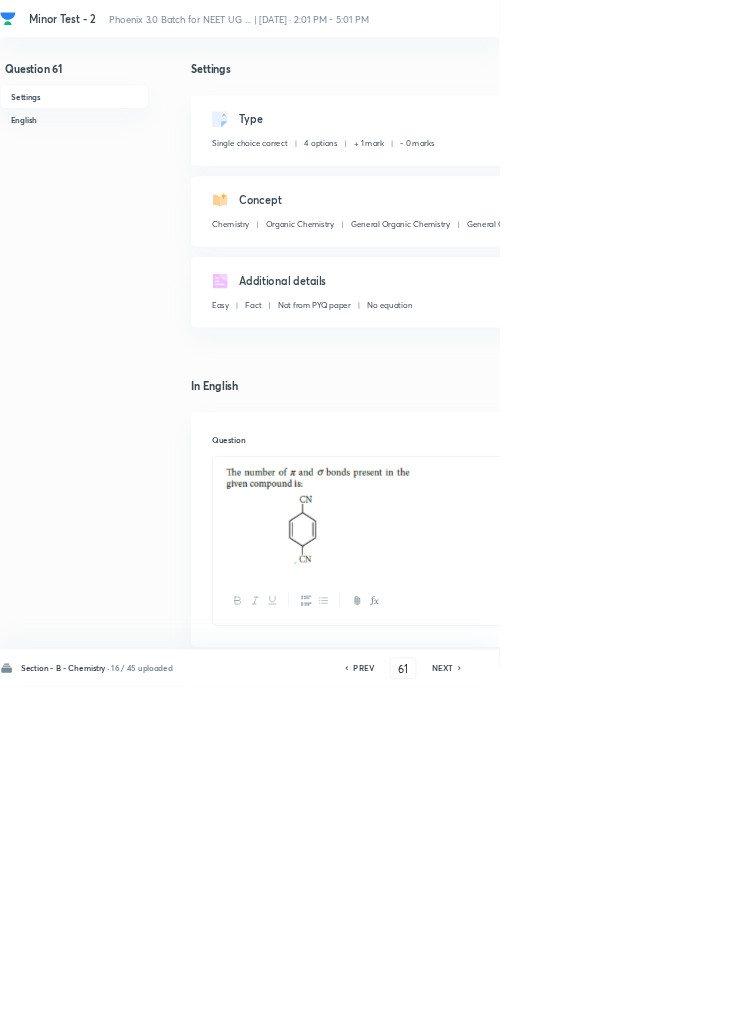 click on "Remove" at bounding box center (996, 1006) 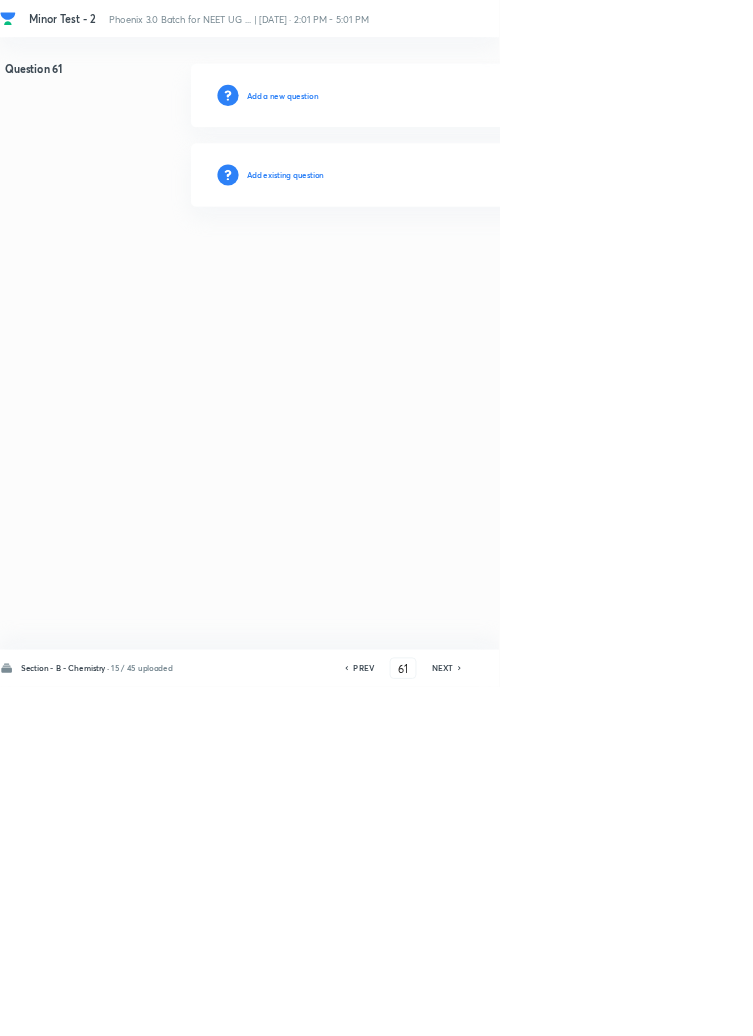 click on "Add existing question" at bounding box center [712, 264] 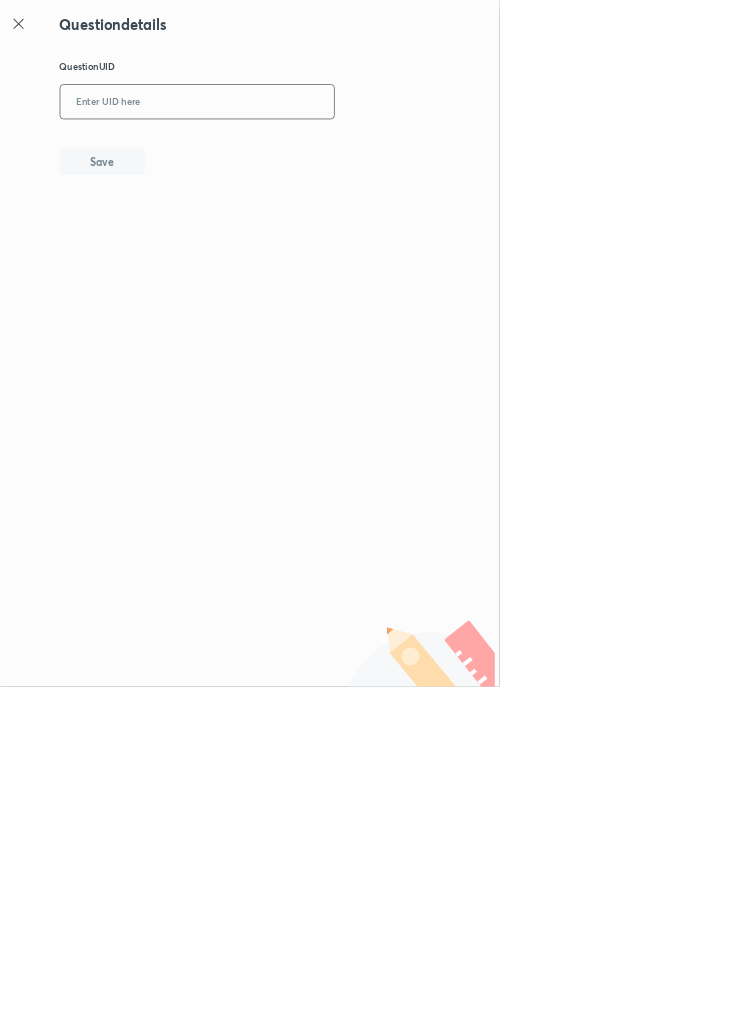 click at bounding box center (297, 154) 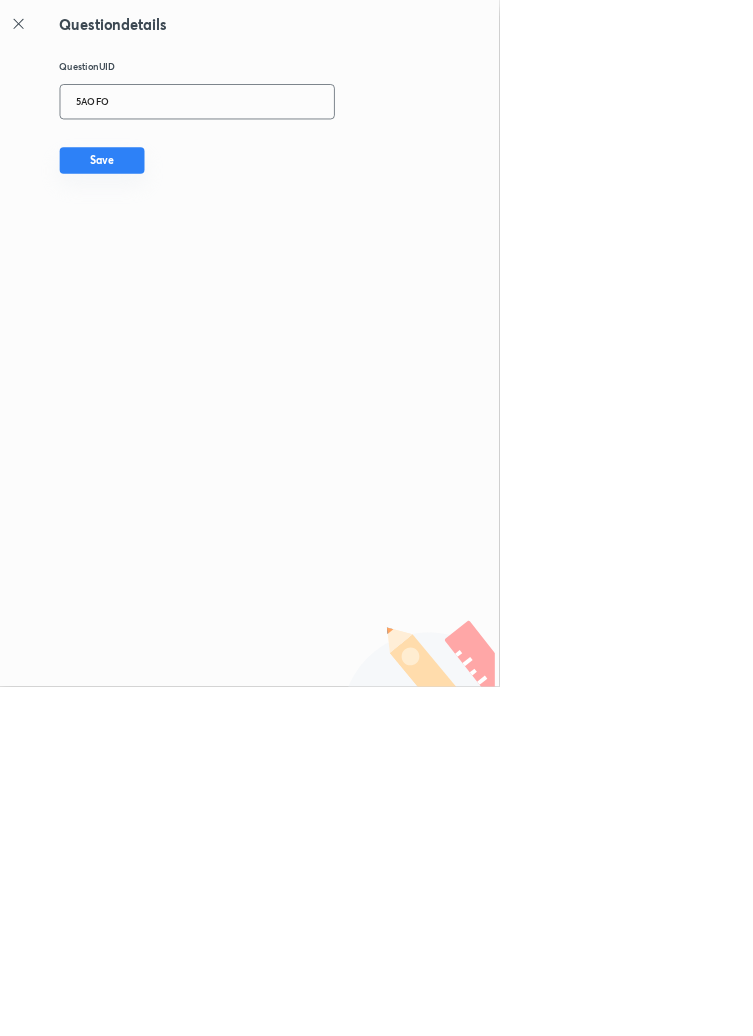 type on "5AOFO" 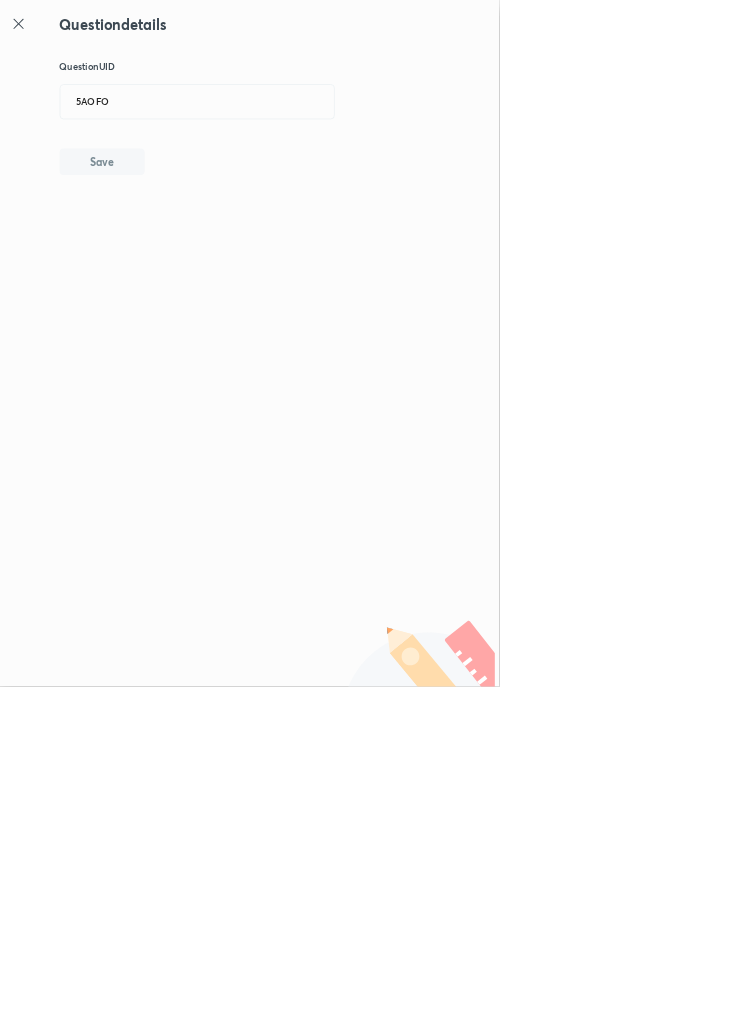 type 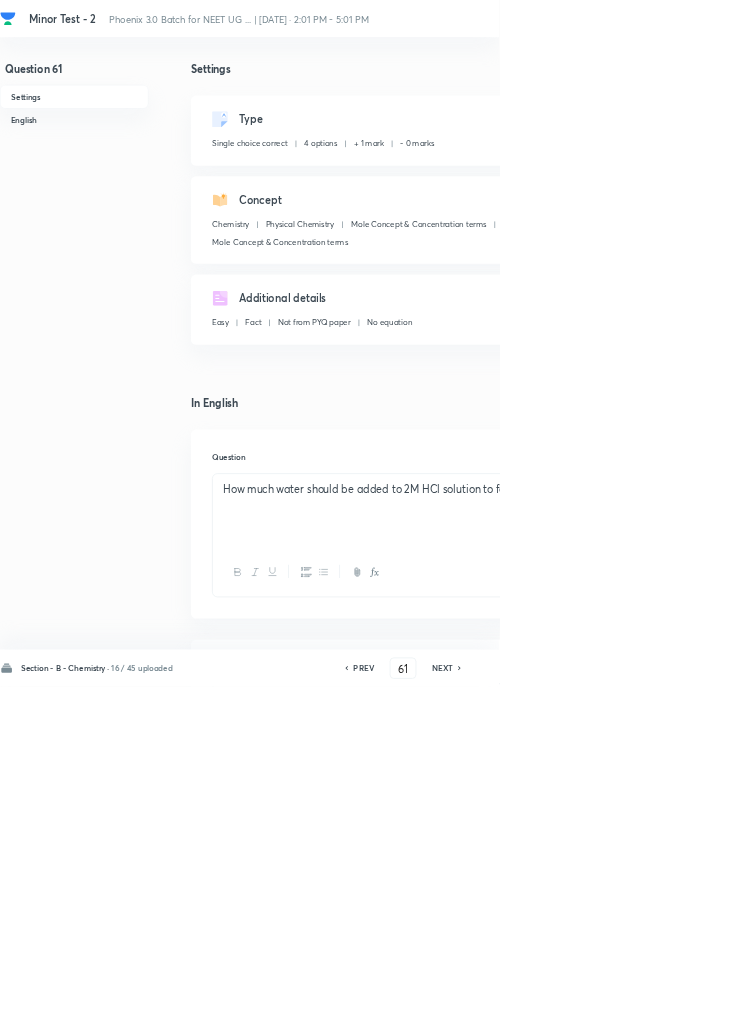 click on "Remove" at bounding box center (996, 1006) 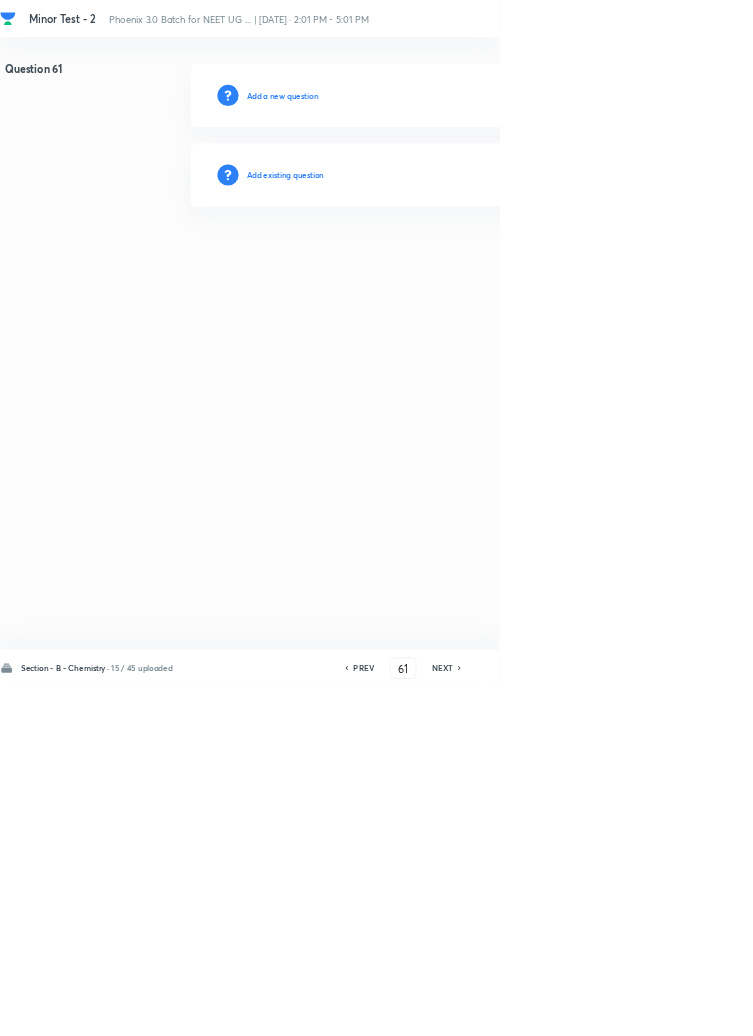 click on "Add existing question" at bounding box center [430, 264] 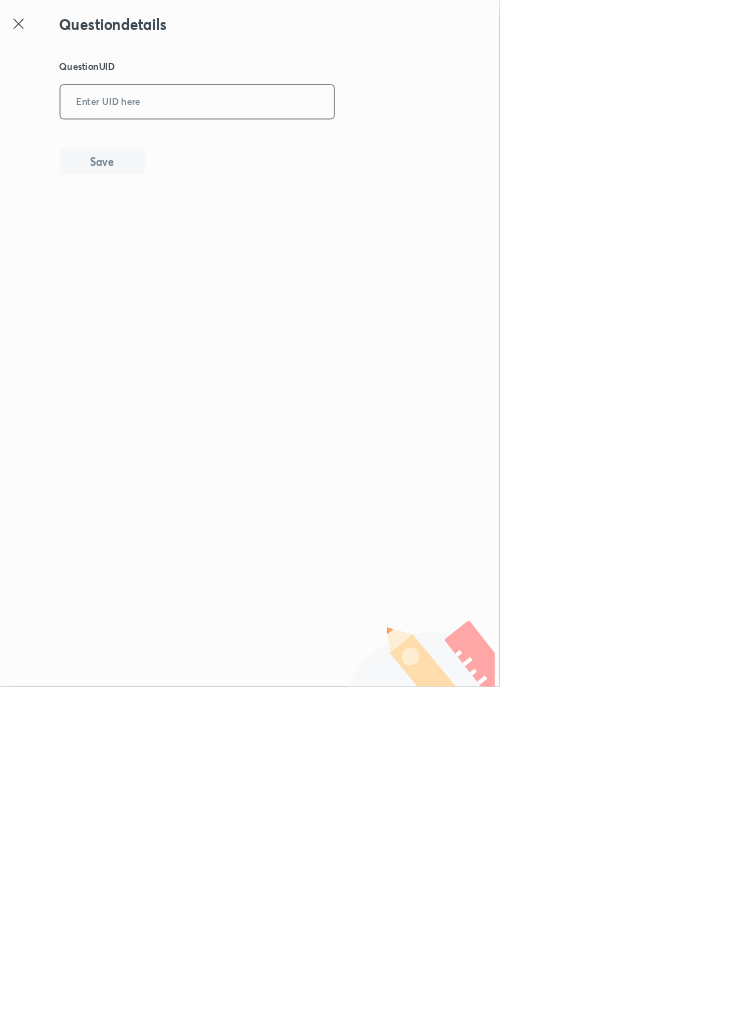 click at bounding box center [297, 154] 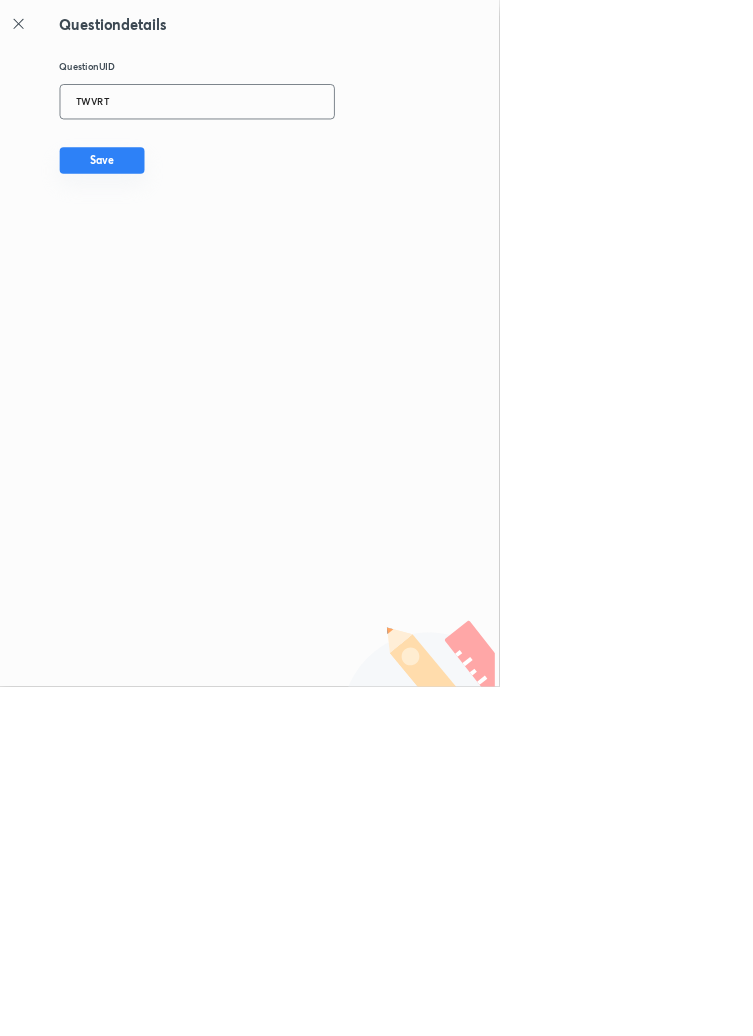 type on "TWVRT" 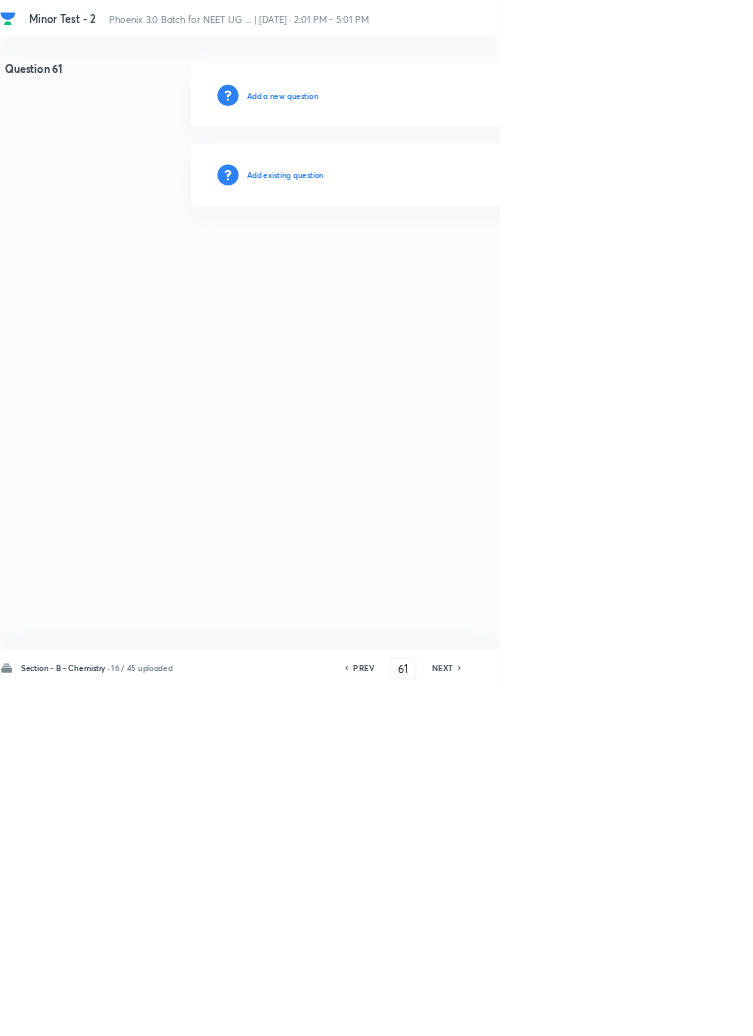 type 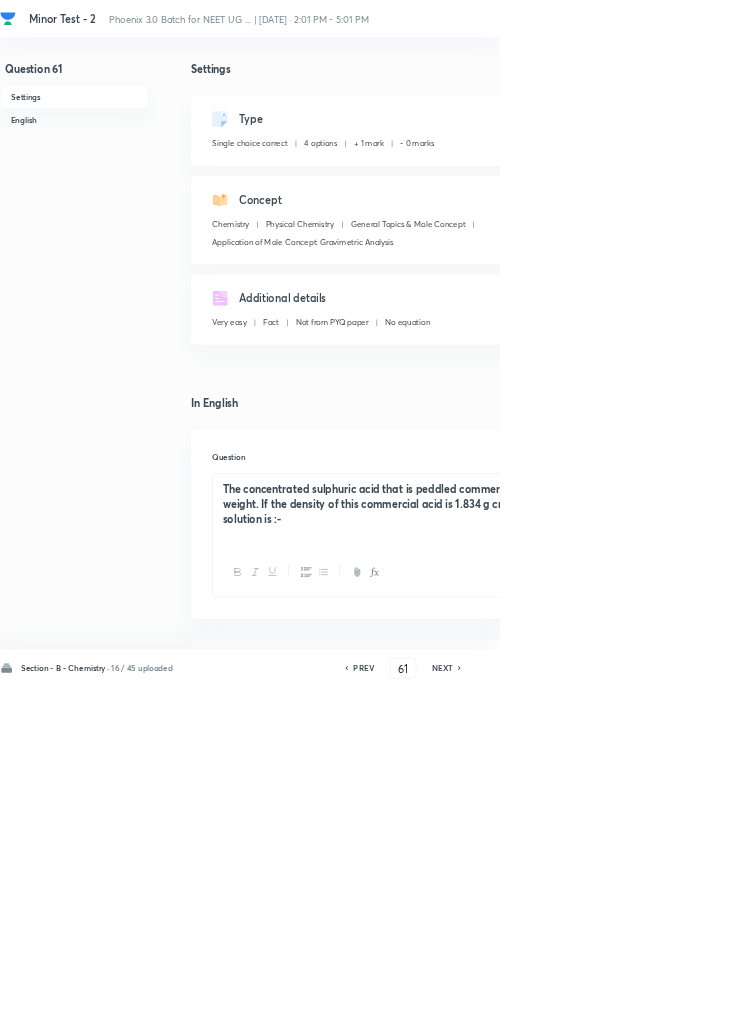 click on "Remove" at bounding box center [996, 1006] 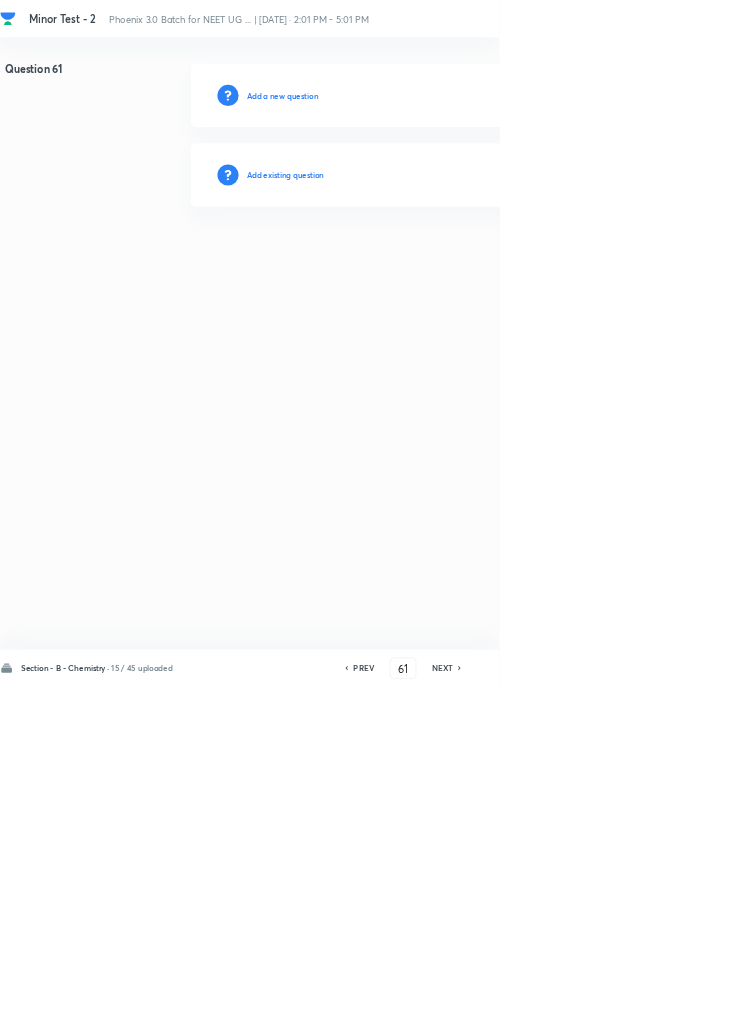 click on "Add existing question" at bounding box center (430, 264) 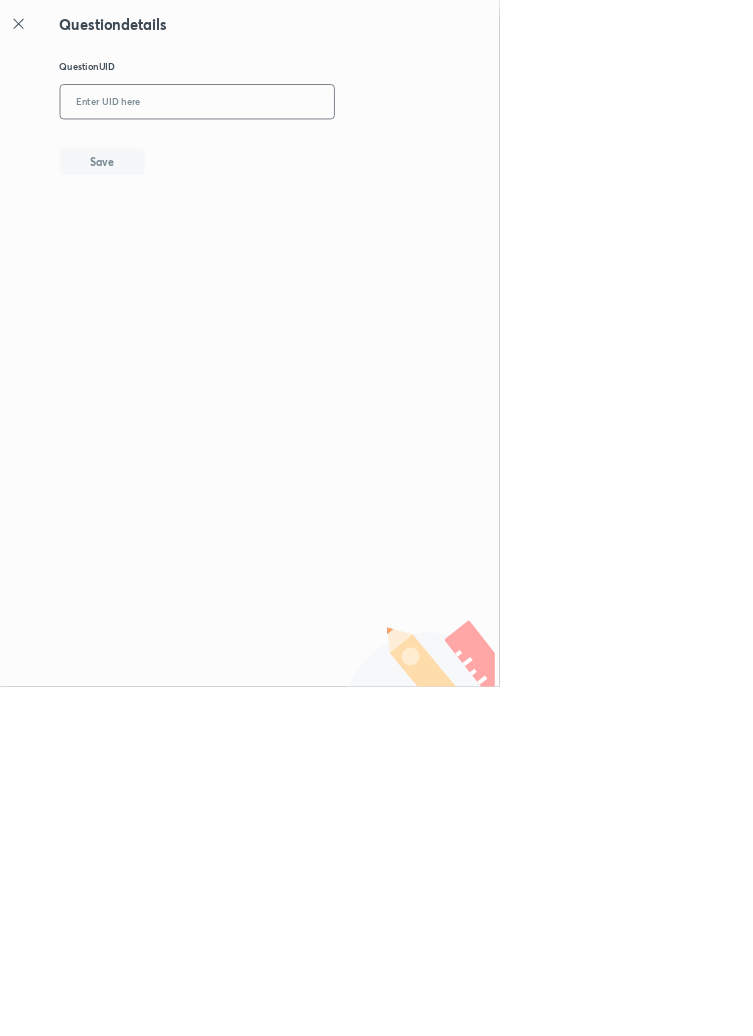 click at bounding box center [297, 154] 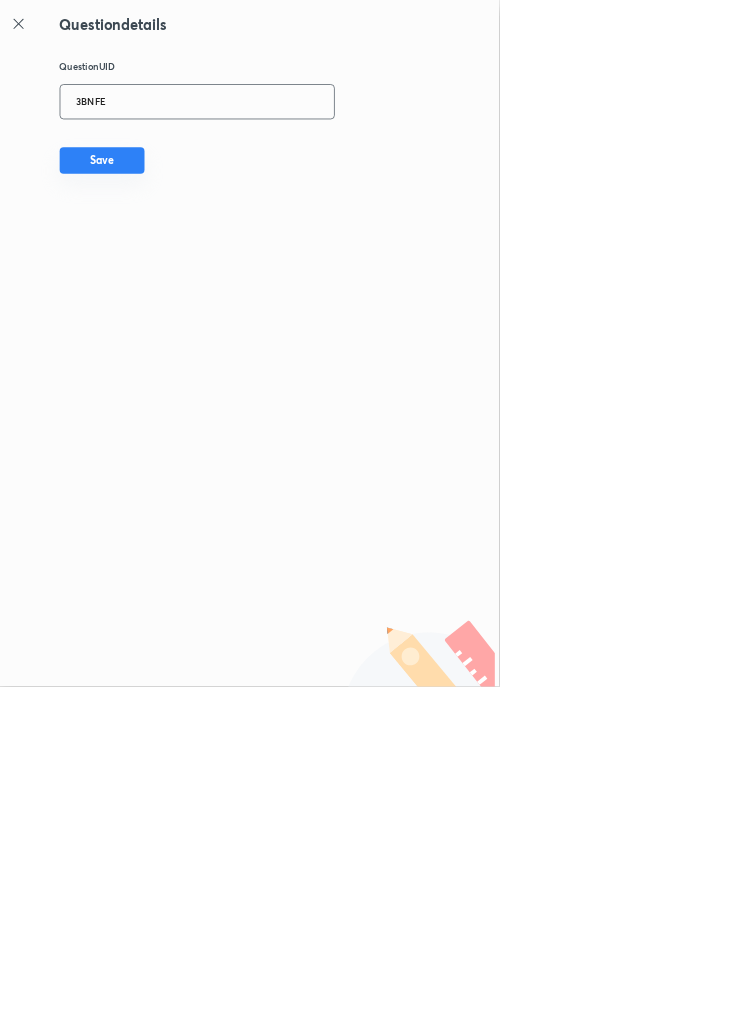 type on "3BNFE" 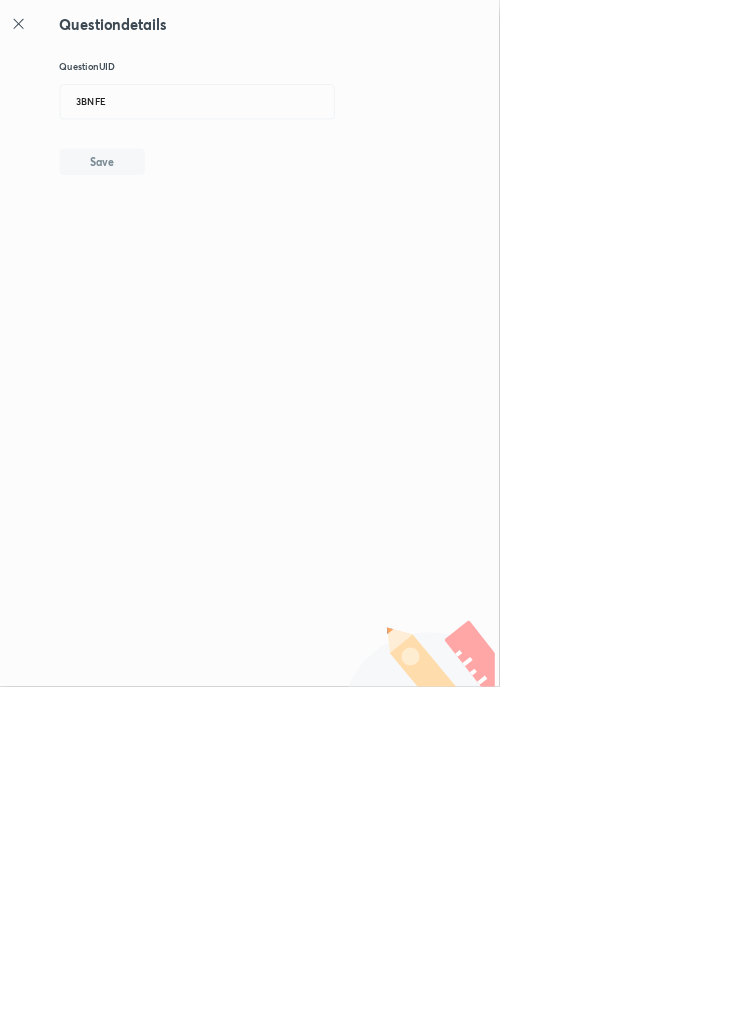 type 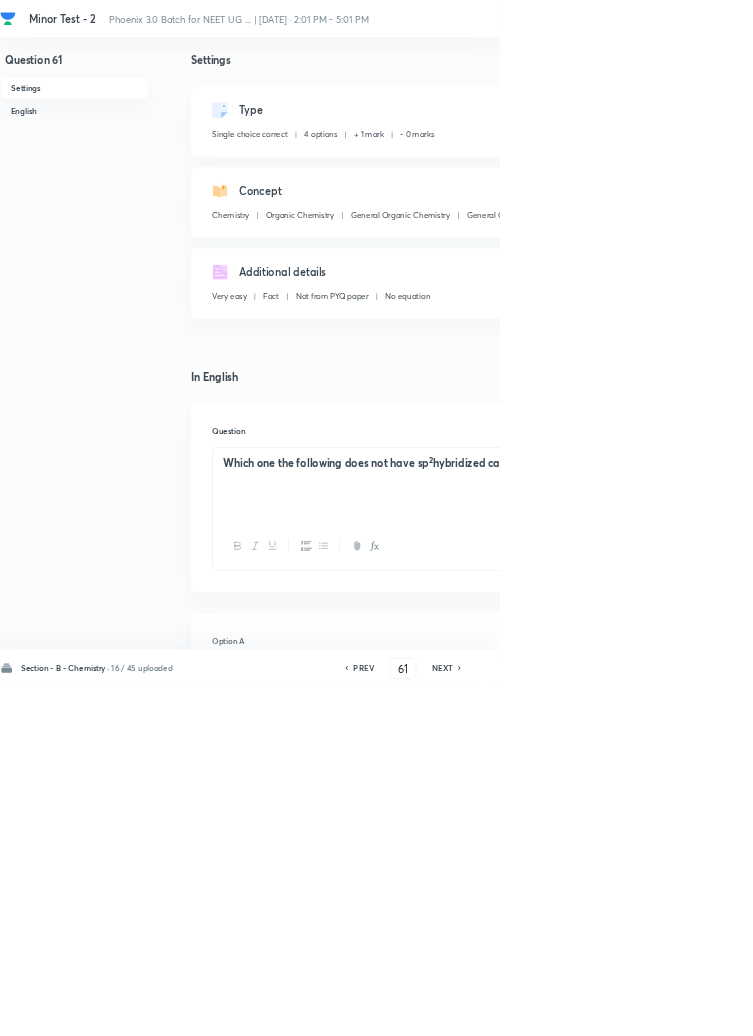 scroll, scrollTop: 0, scrollLeft: 0, axis: both 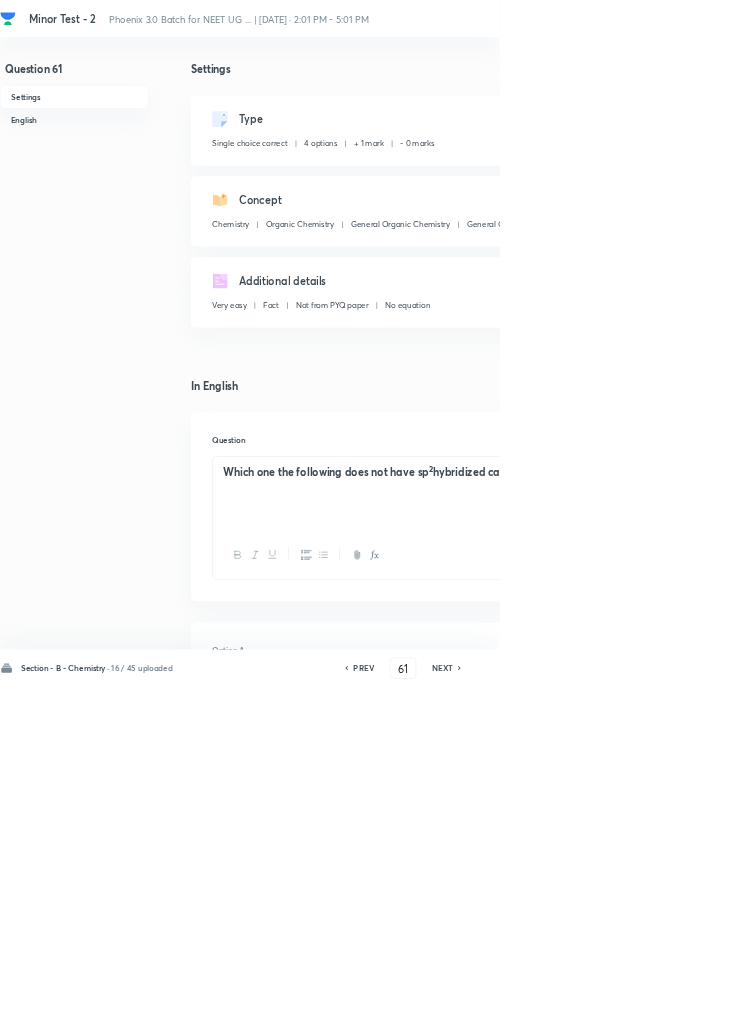 click on "Remove" at bounding box center [996, 1006] 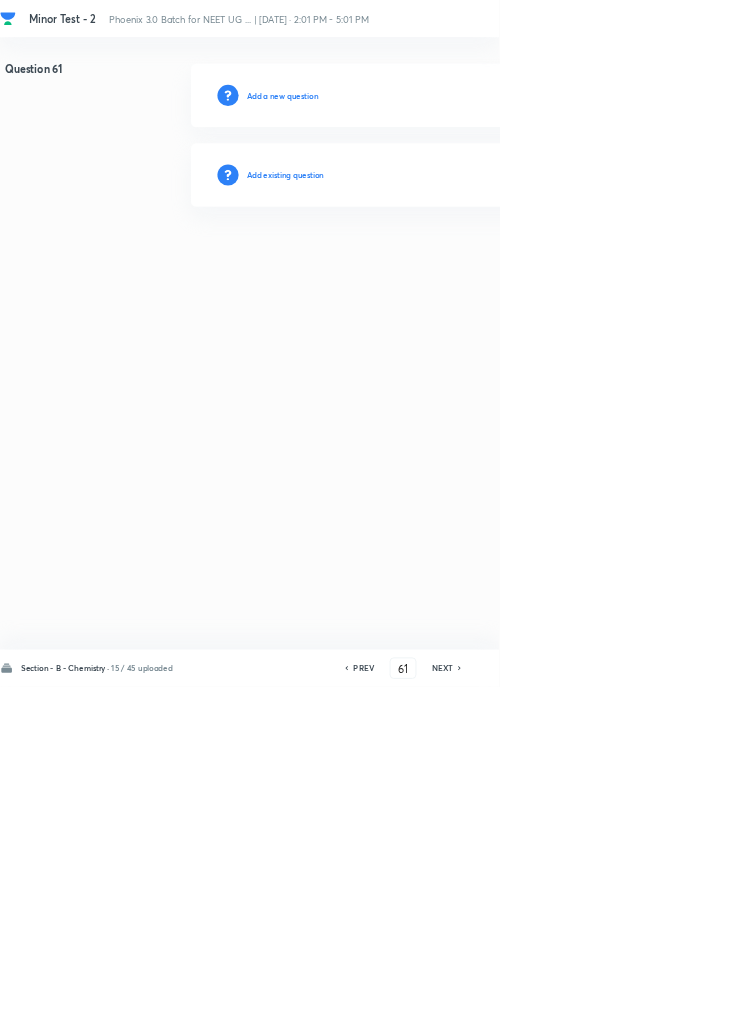 click on "Add existing question" at bounding box center (430, 264) 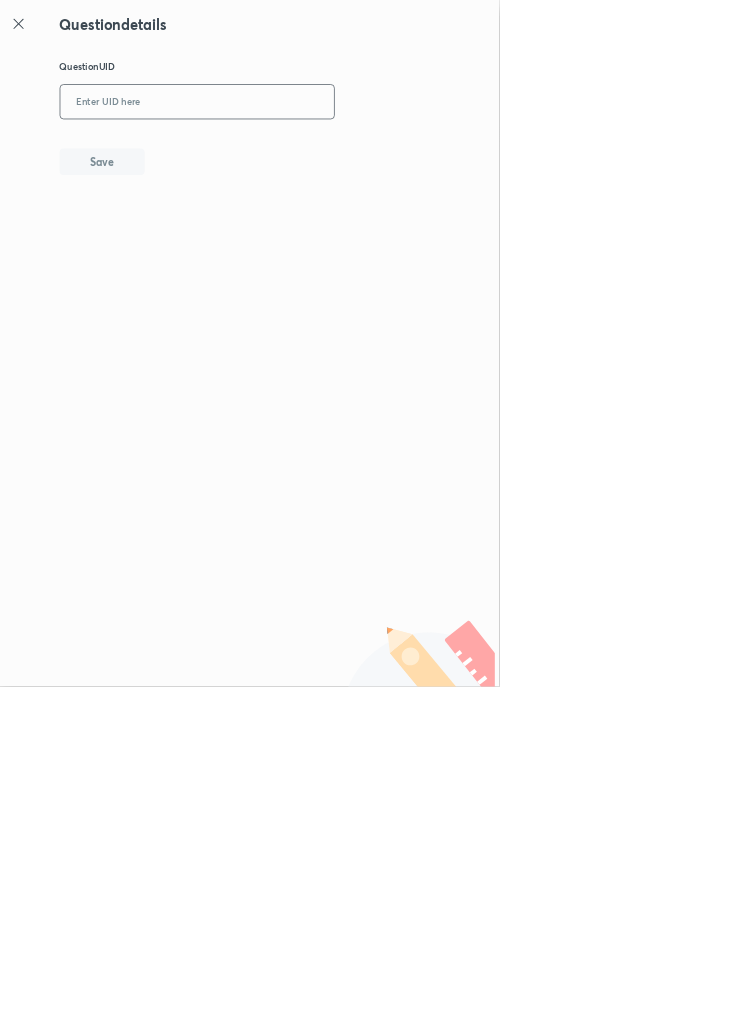 click at bounding box center (297, 154) 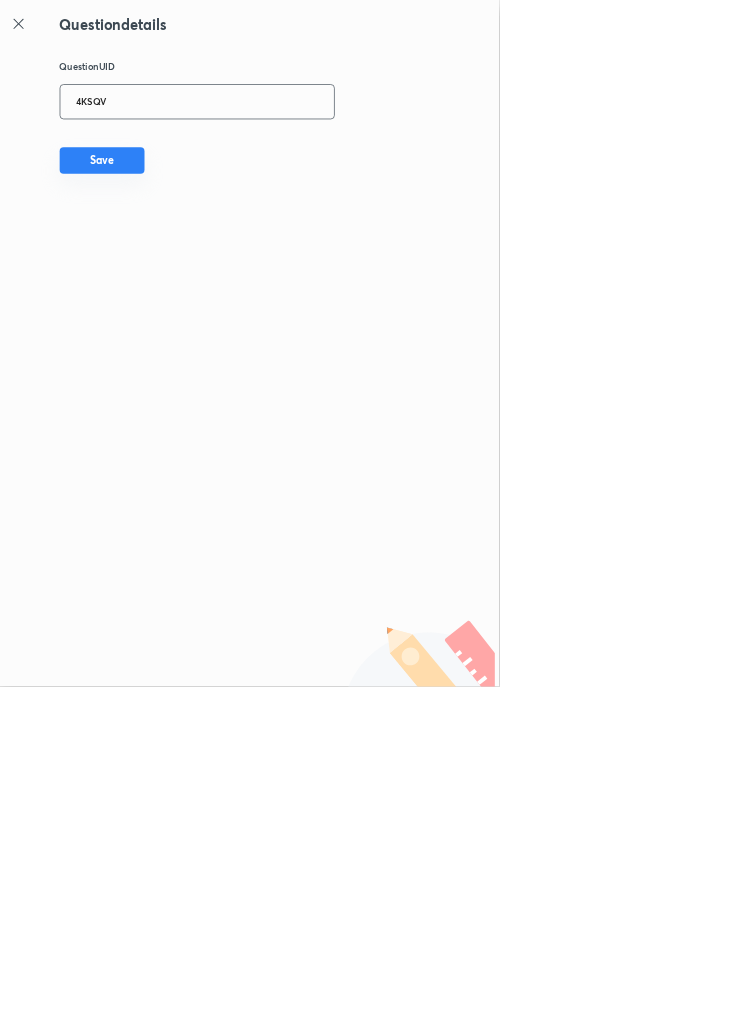 type on "4KSQV" 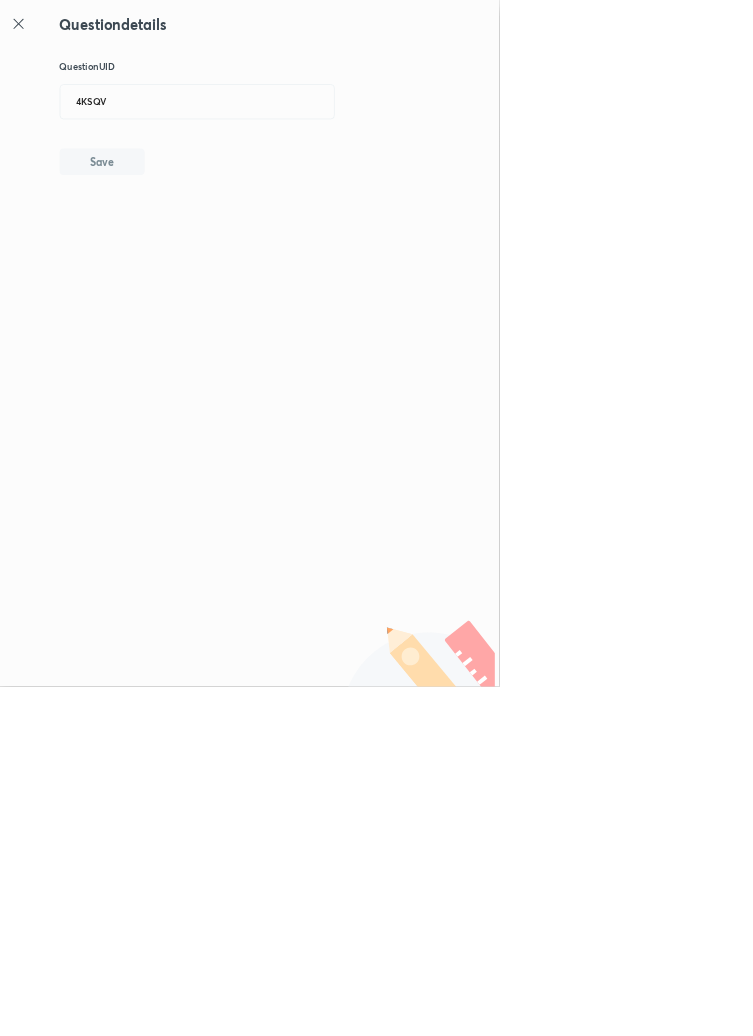 type 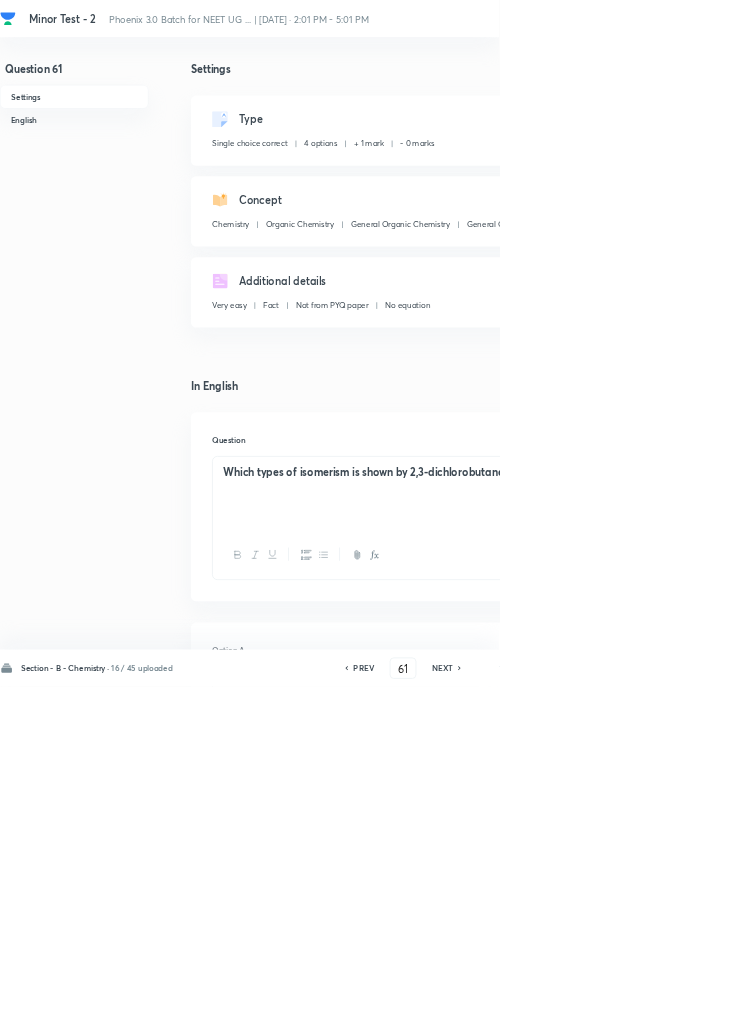 click on "Remove" at bounding box center (996, 1006) 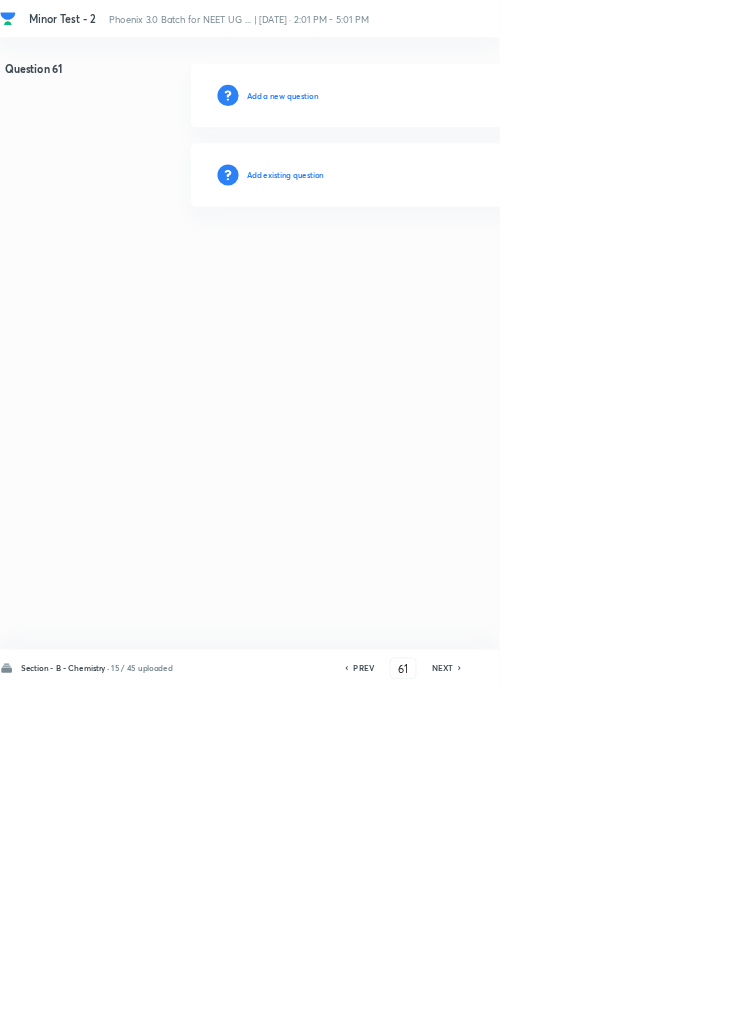 click on "Add existing question" at bounding box center [430, 264] 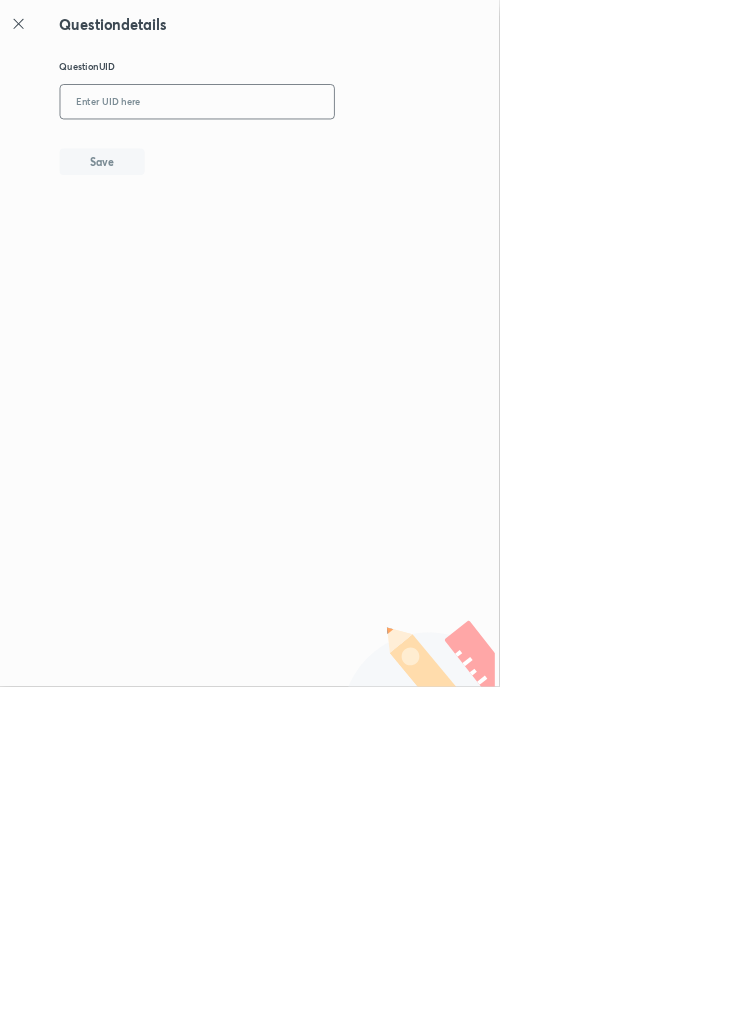 click at bounding box center (297, 154) 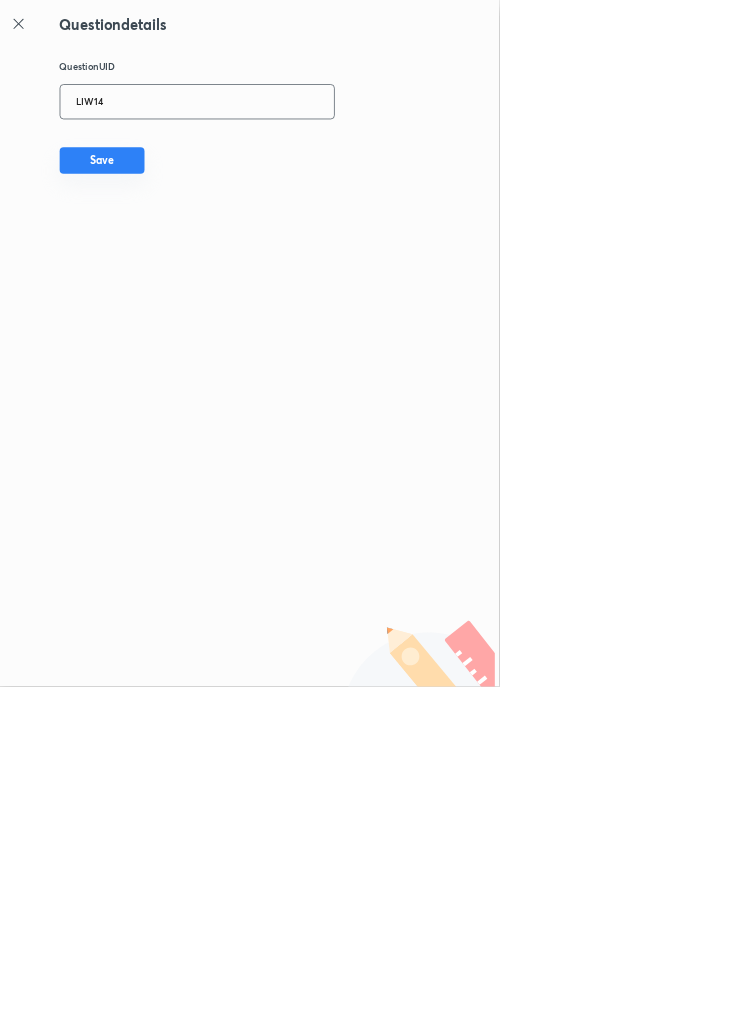 type on "LIW14" 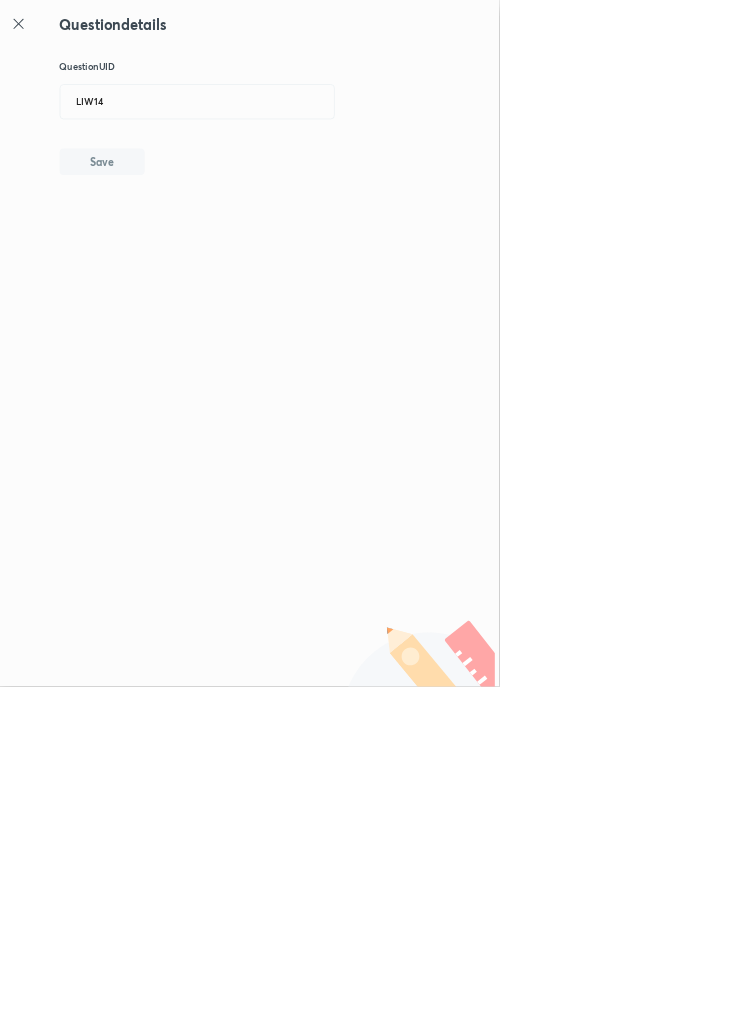 type 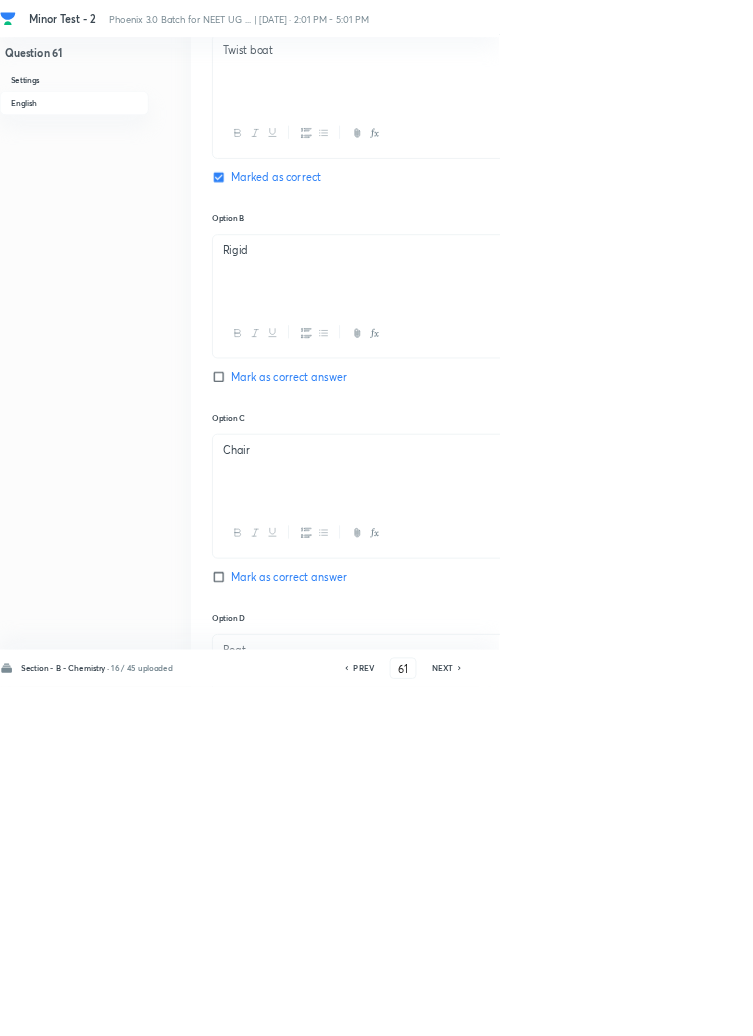 scroll, scrollTop: 1013, scrollLeft: 0, axis: vertical 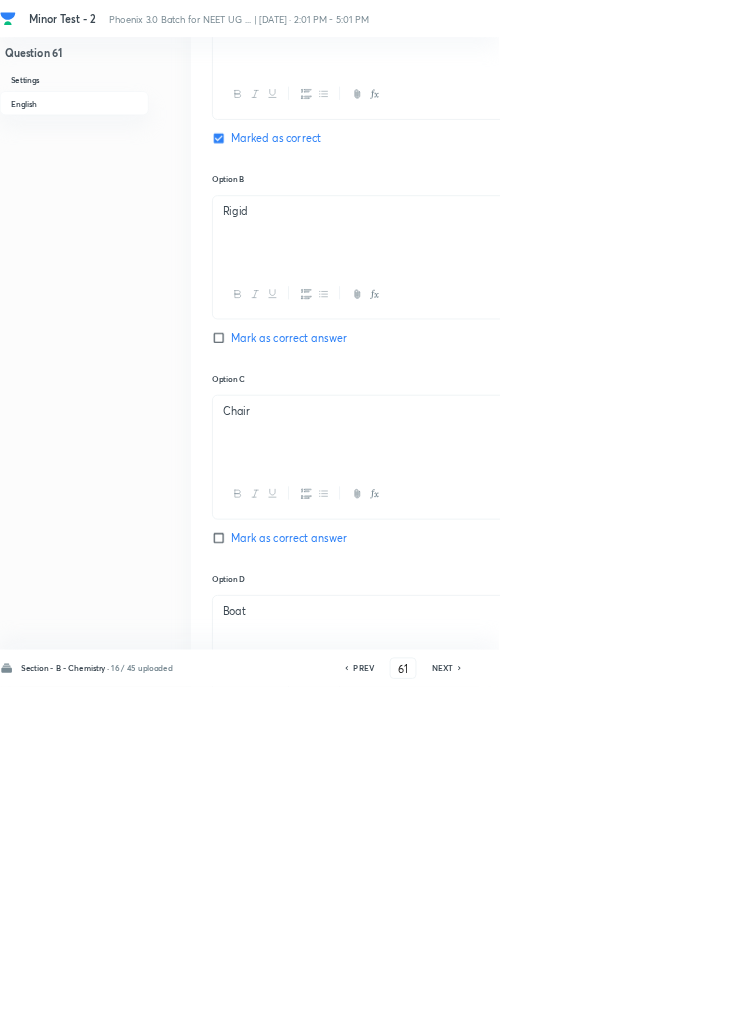 click on "Remove" at bounding box center (996, 1006) 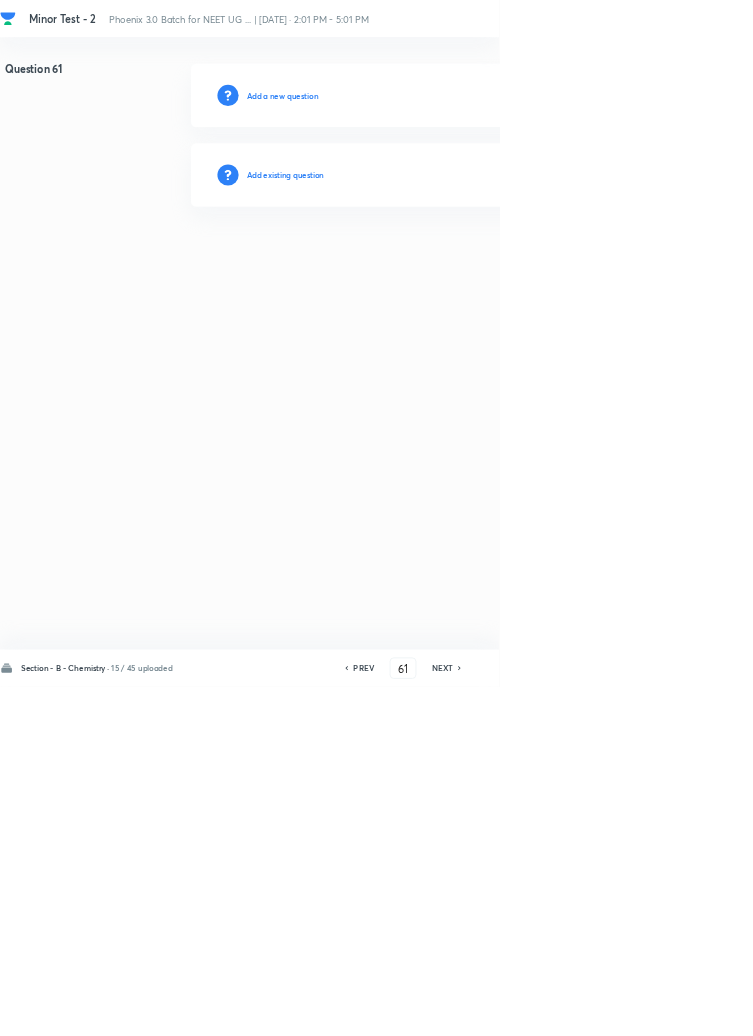 scroll, scrollTop: 0, scrollLeft: 0, axis: both 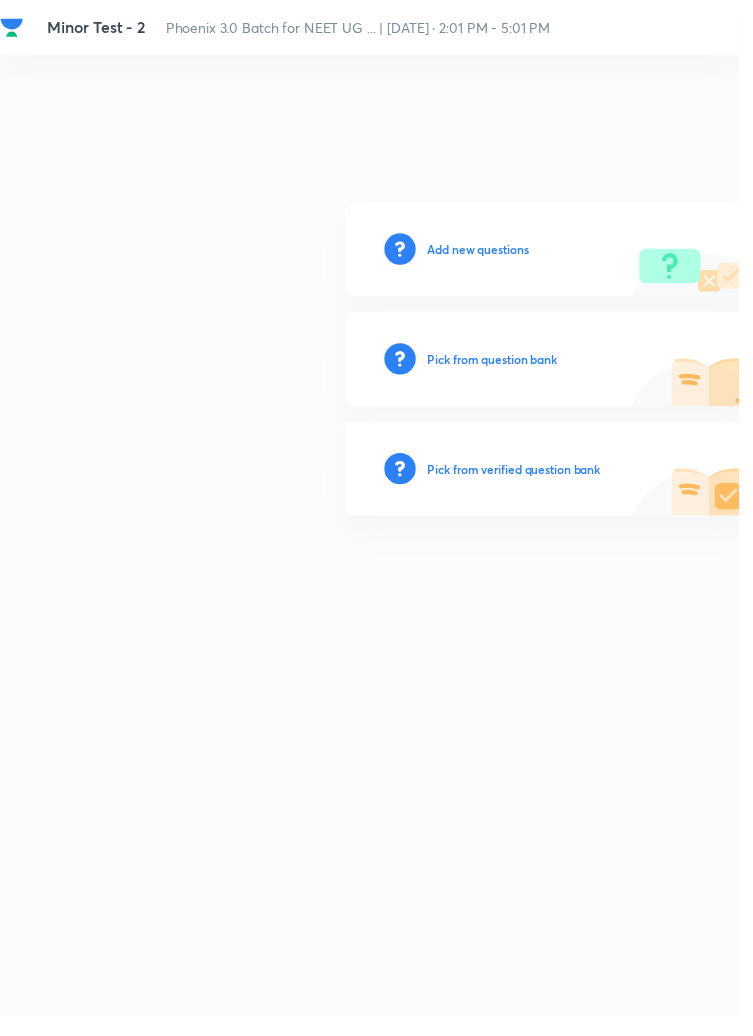 click on "Add new questions" at bounding box center [487, 254] 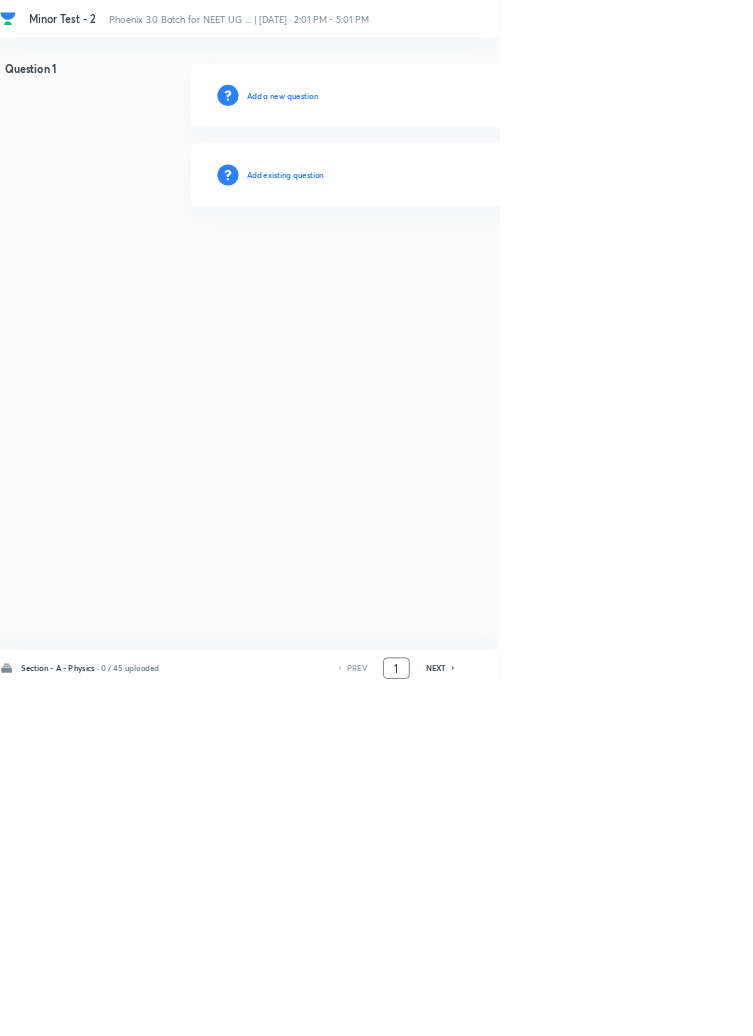 click on "1" at bounding box center [598, 1008] 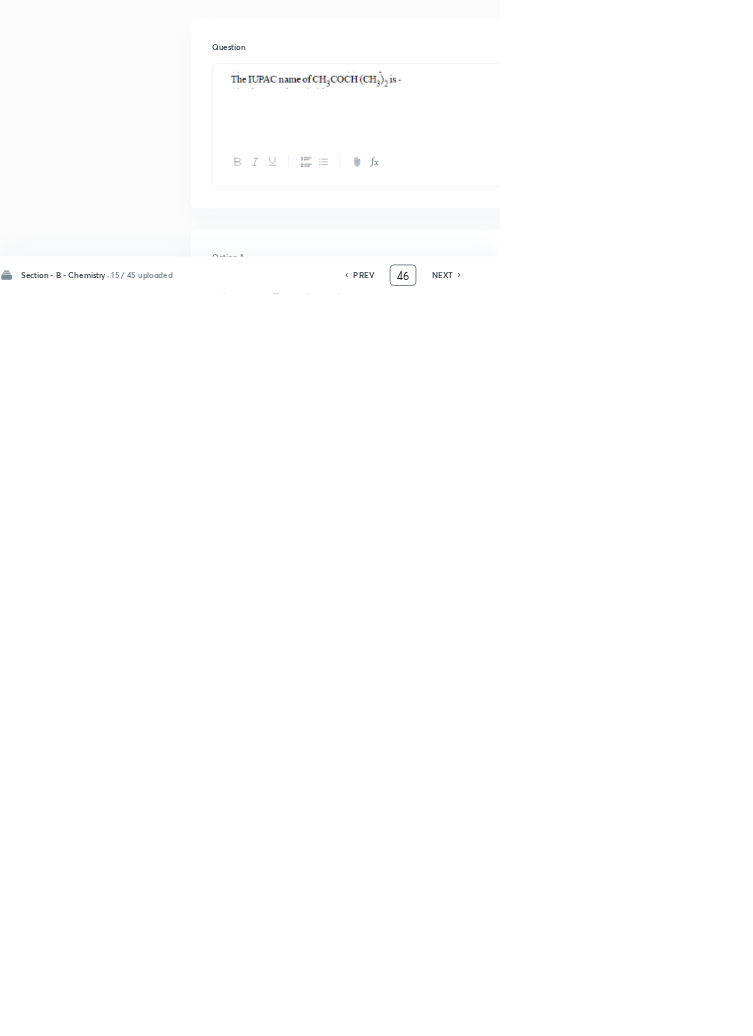 scroll, scrollTop: 0, scrollLeft: 0, axis: both 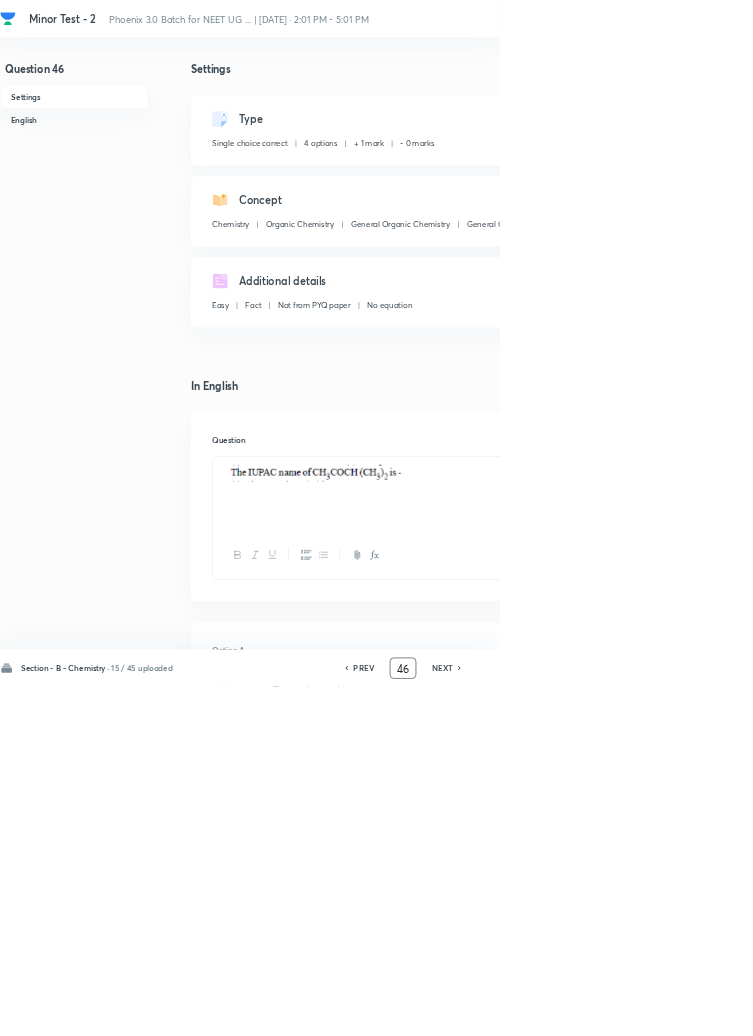 click on "46" at bounding box center [608, 1008] 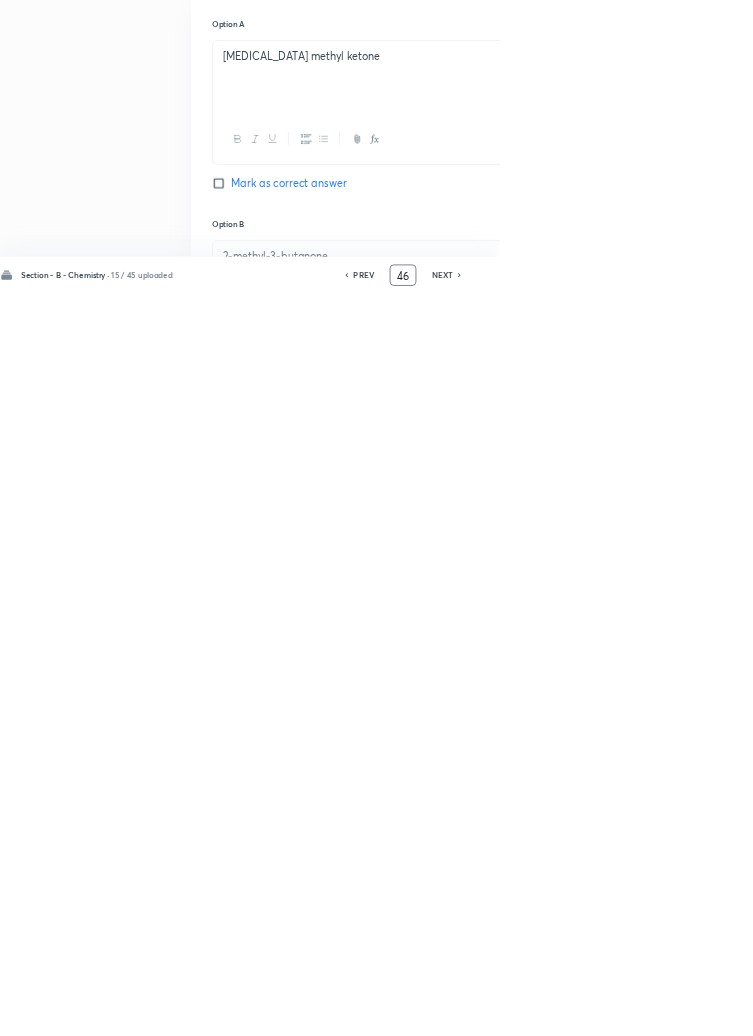 scroll, scrollTop: 457, scrollLeft: 0, axis: vertical 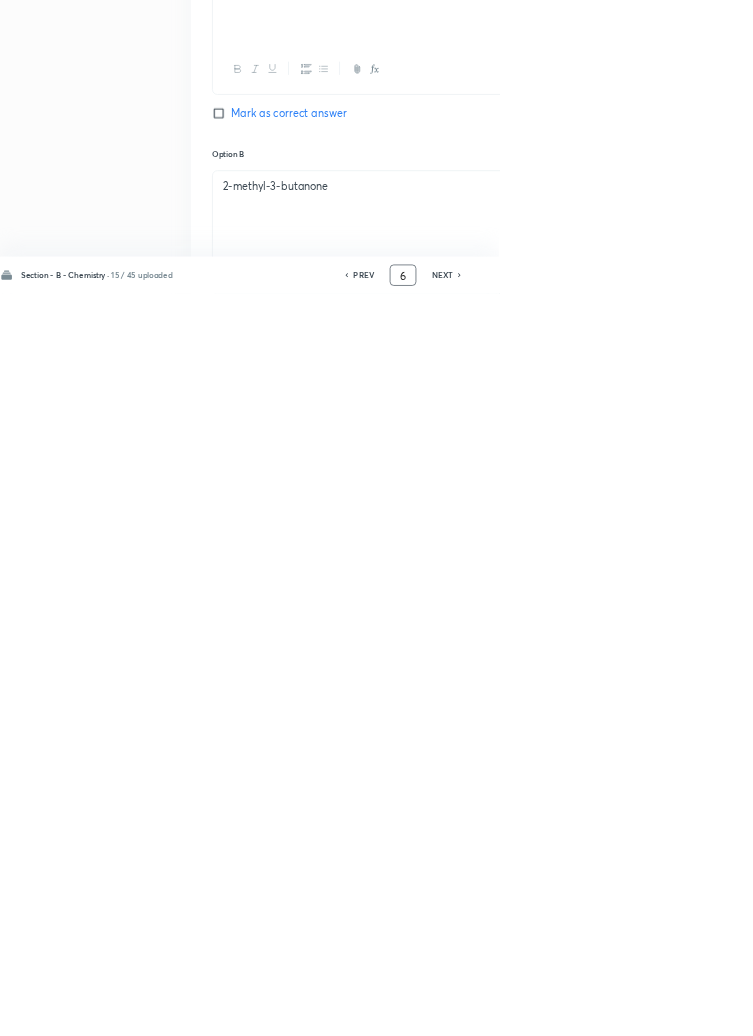 click on "6" at bounding box center (608, 1008) 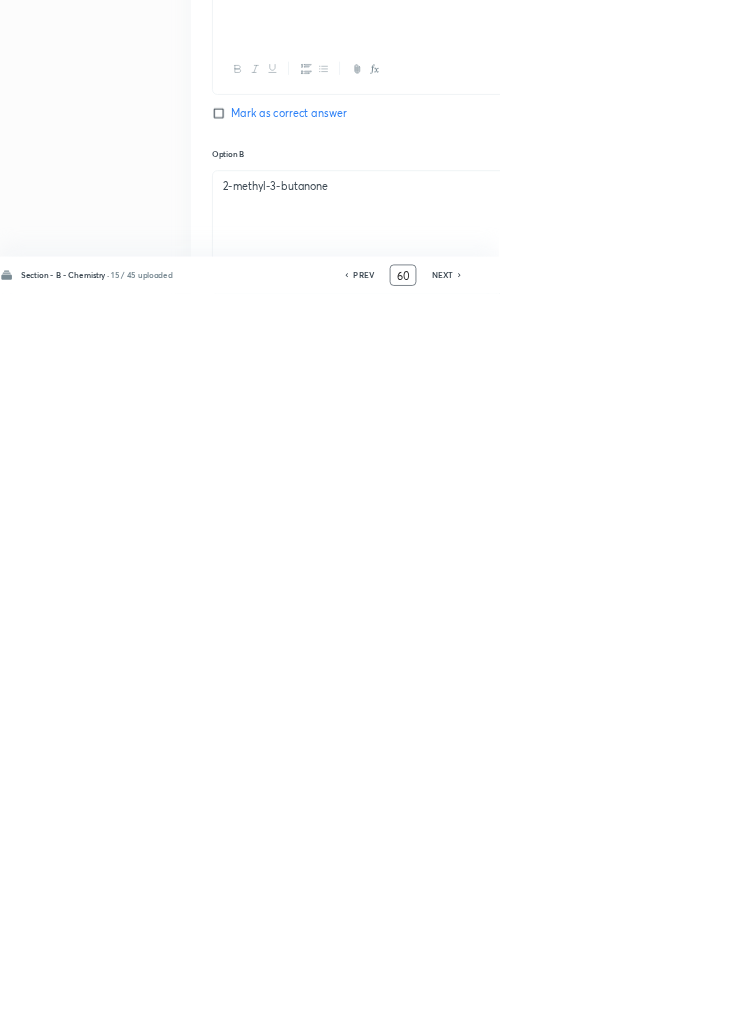 type on "60" 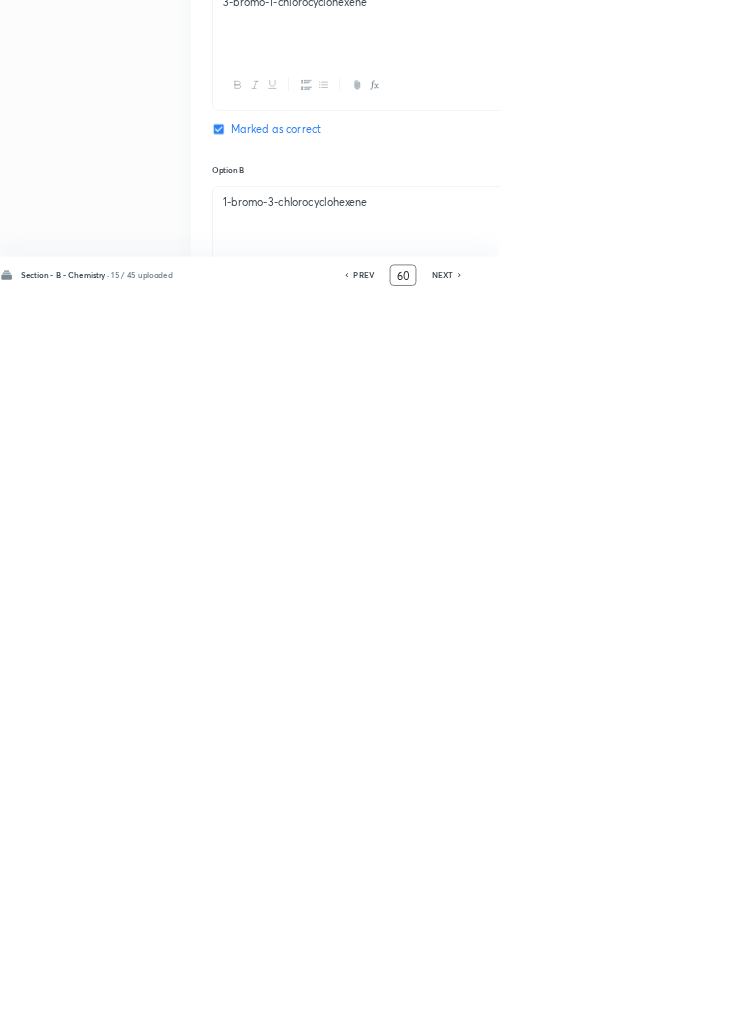 scroll, scrollTop: 457, scrollLeft: 0, axis: vertical 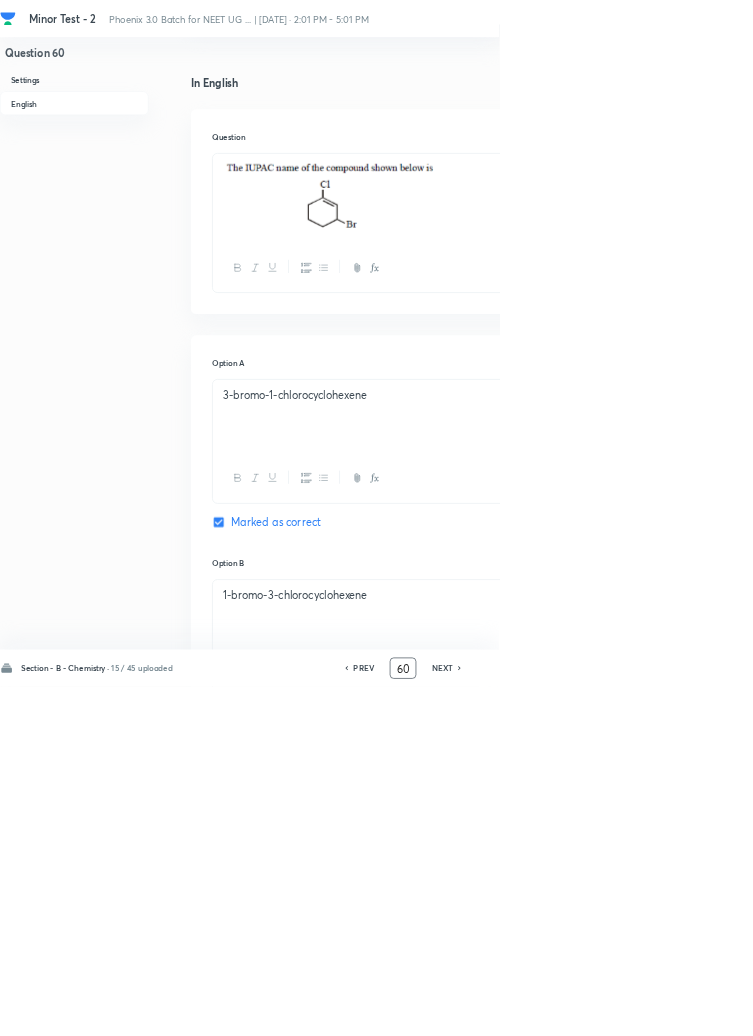 click 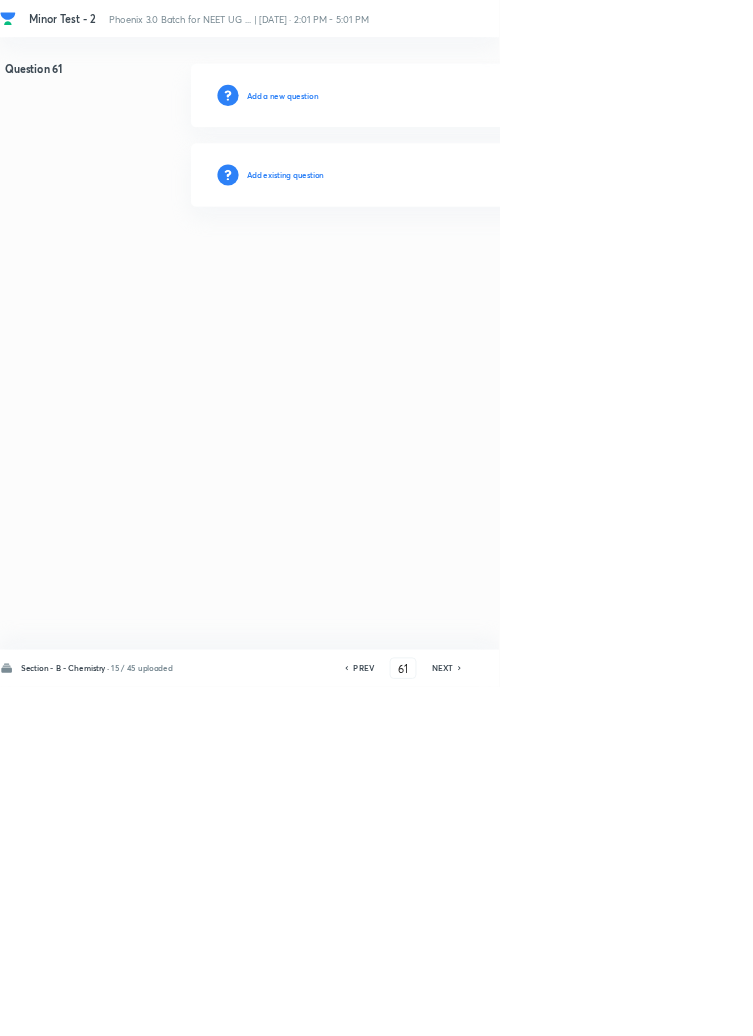 scroll, scrollTop: 0, scrollLeft: 0, axis: both 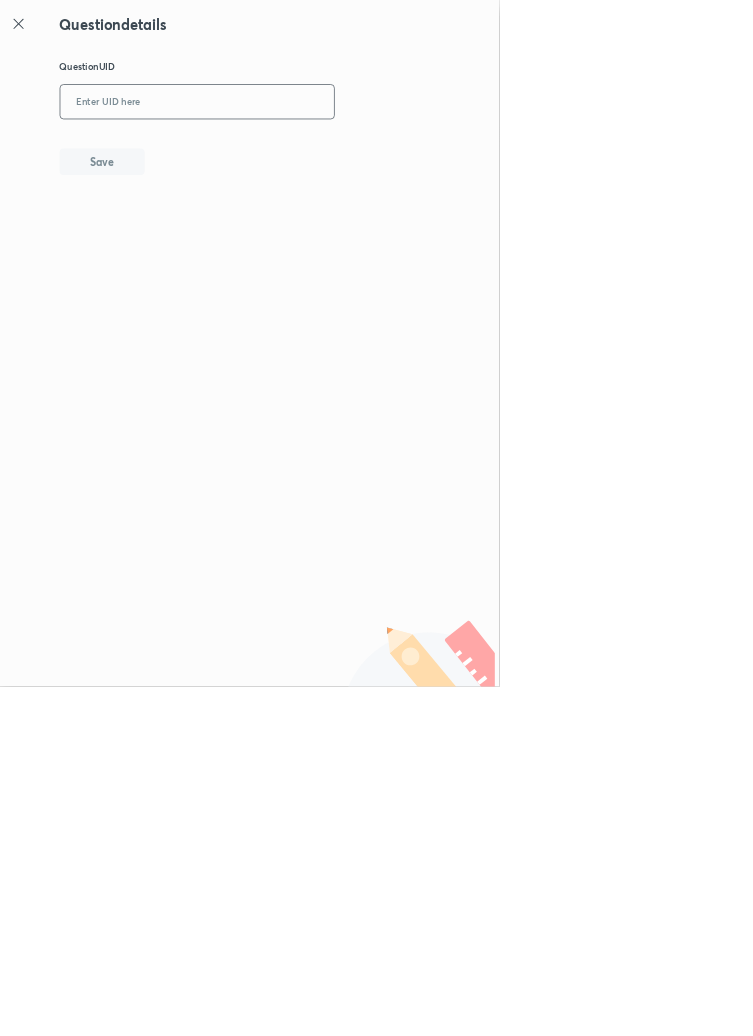 click at bounding box center [297, 154] 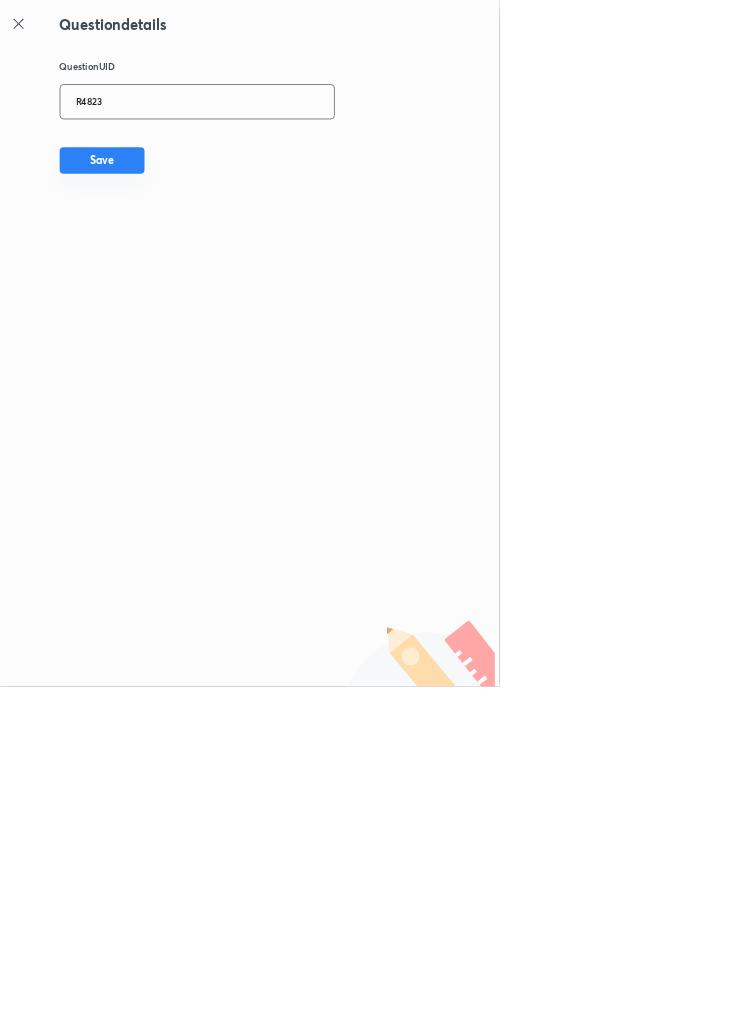 type on "R4823" 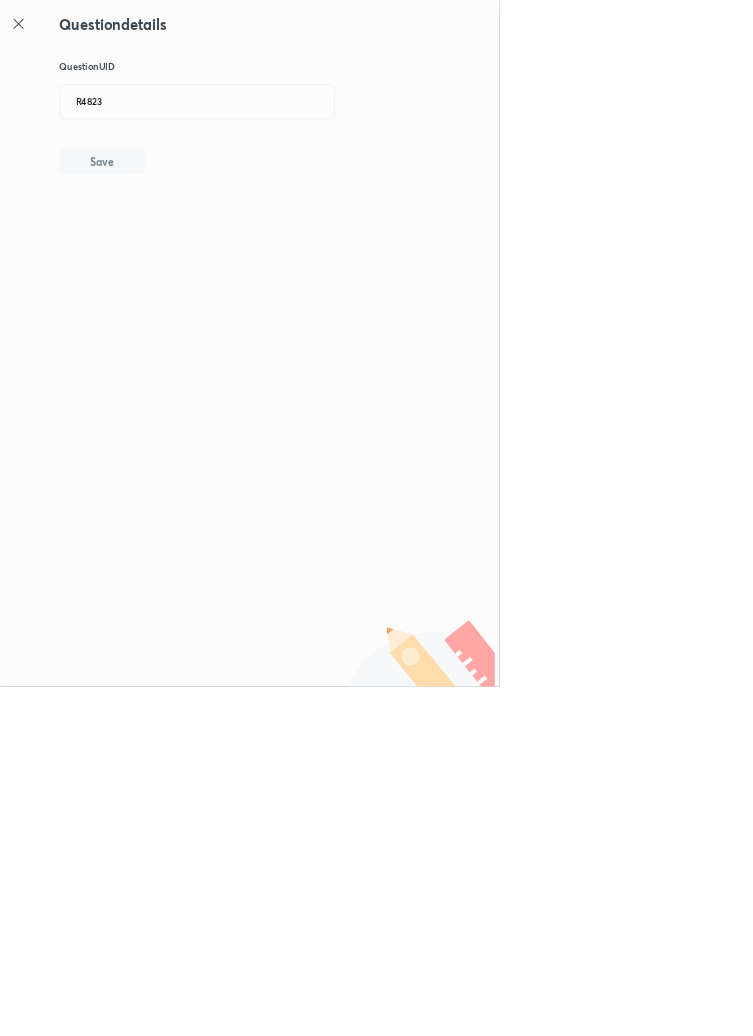 type 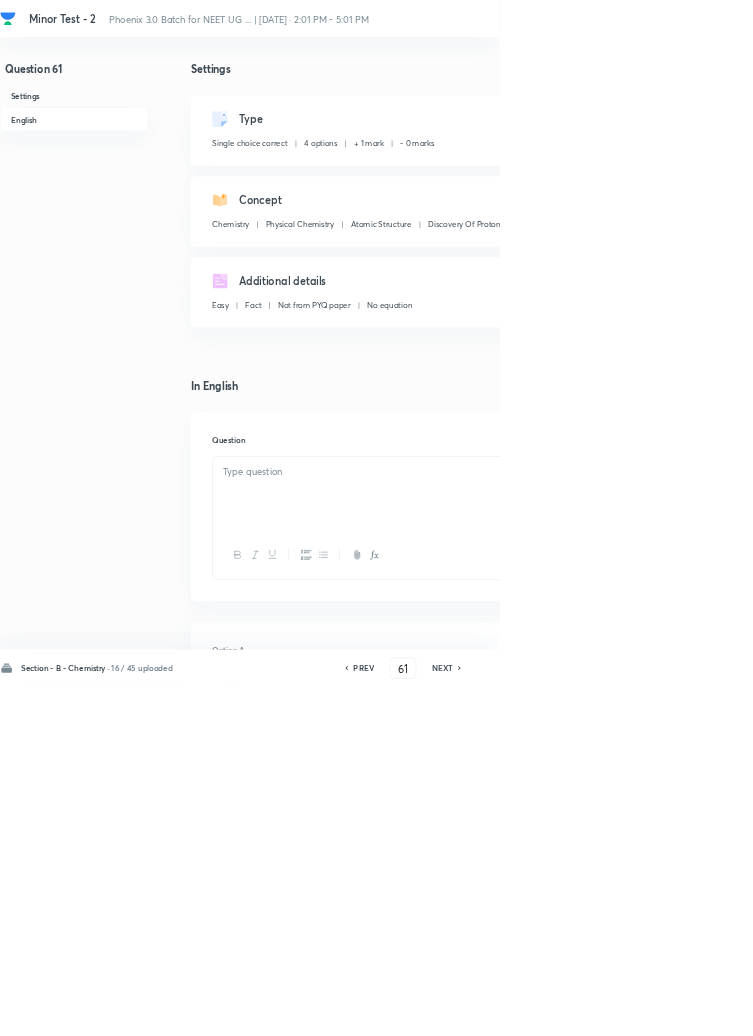 checkbox on "true" 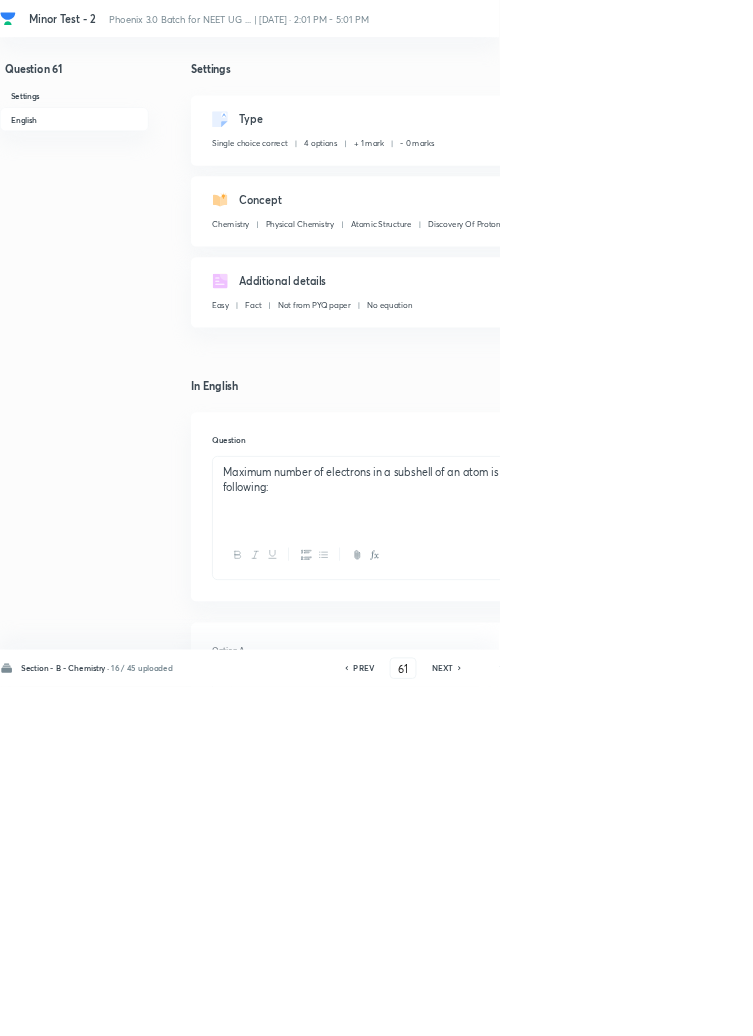 click 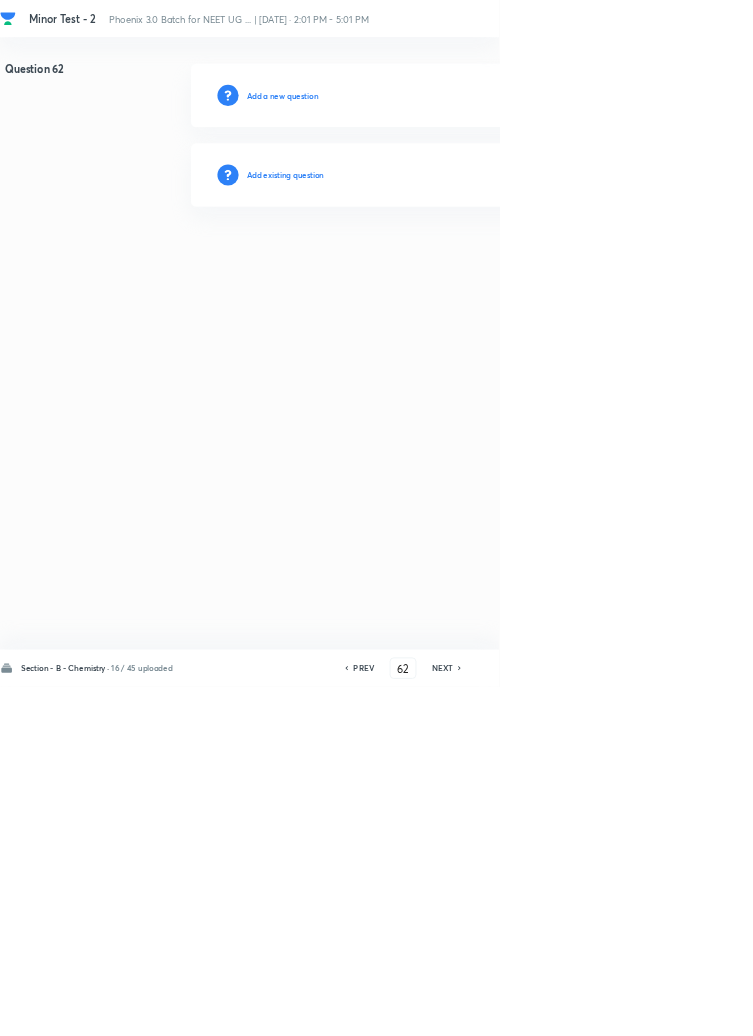 click on "Add existing question" at bounding box center [430, 264] 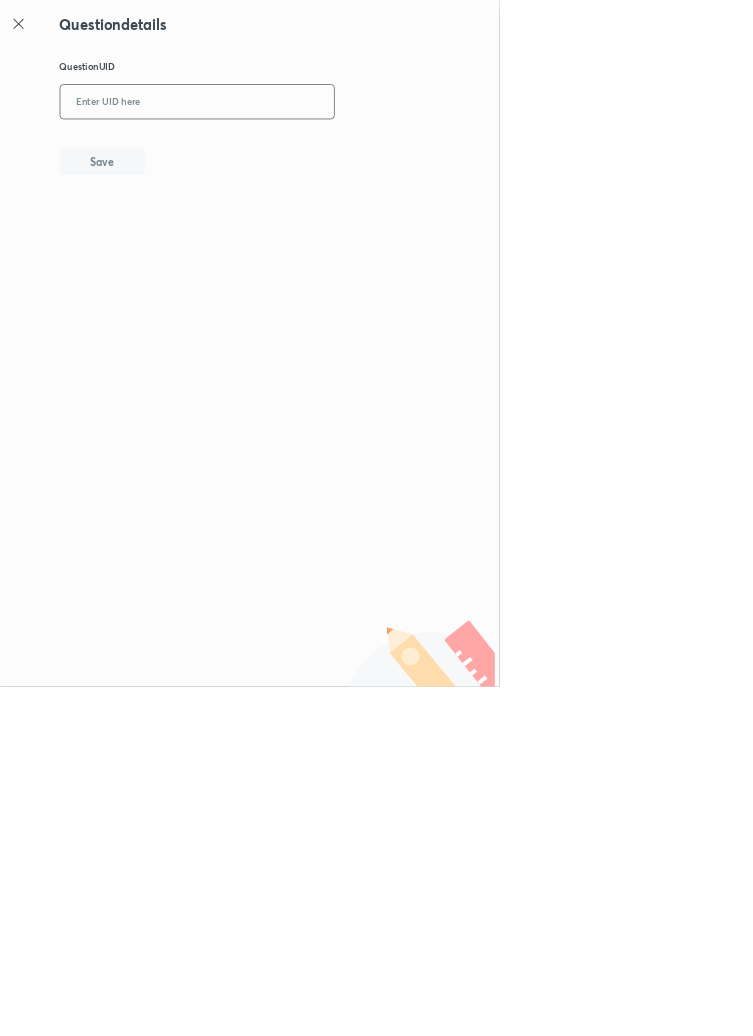 click at bounding box center [297, 154] 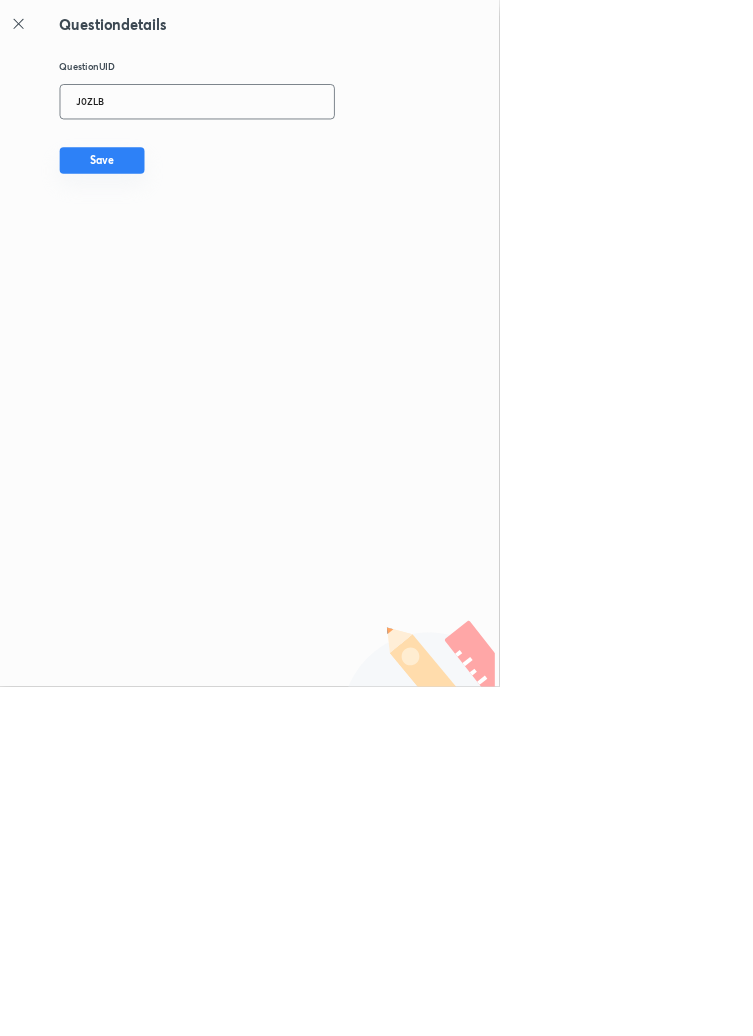 type on "J0ZLB" 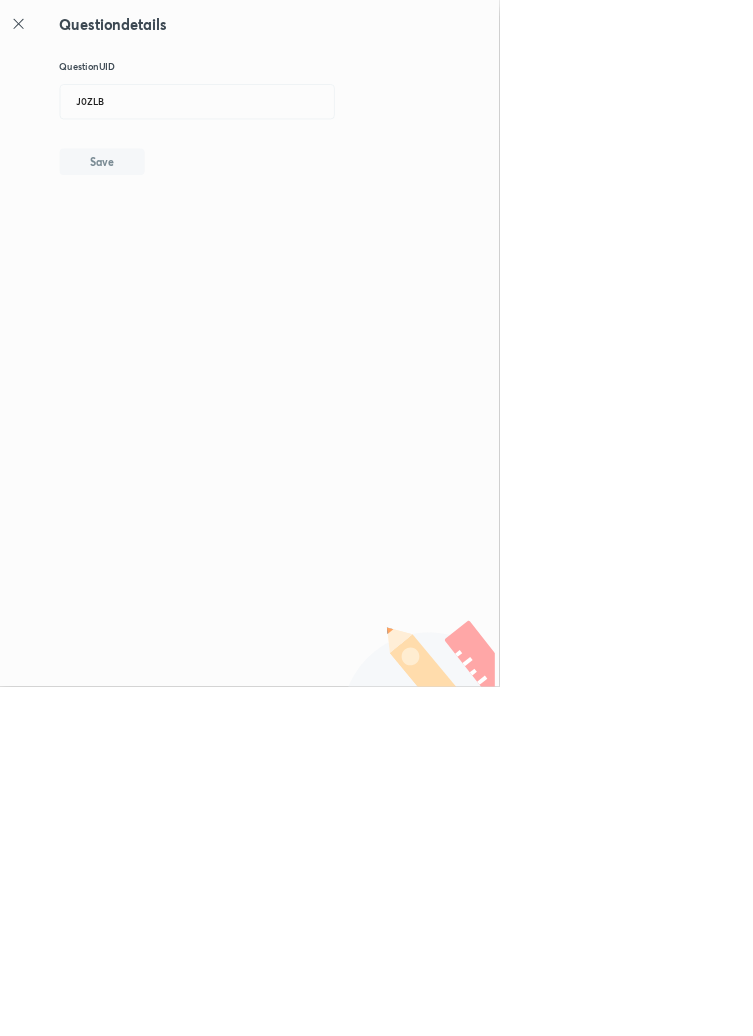 type 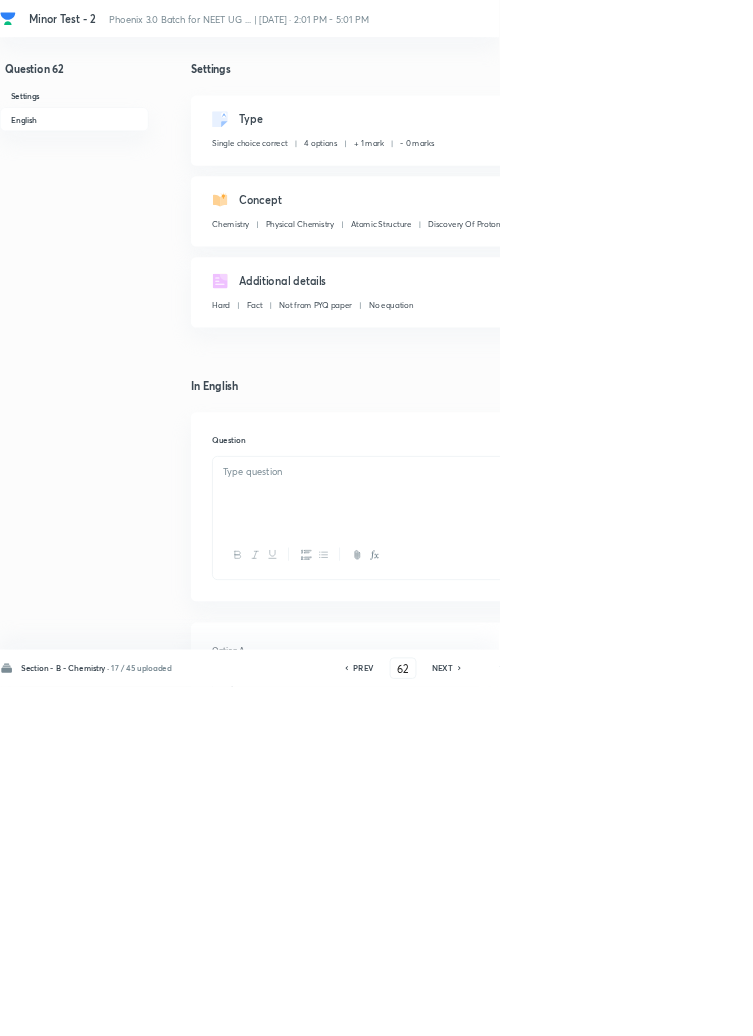 checkbox on "true" 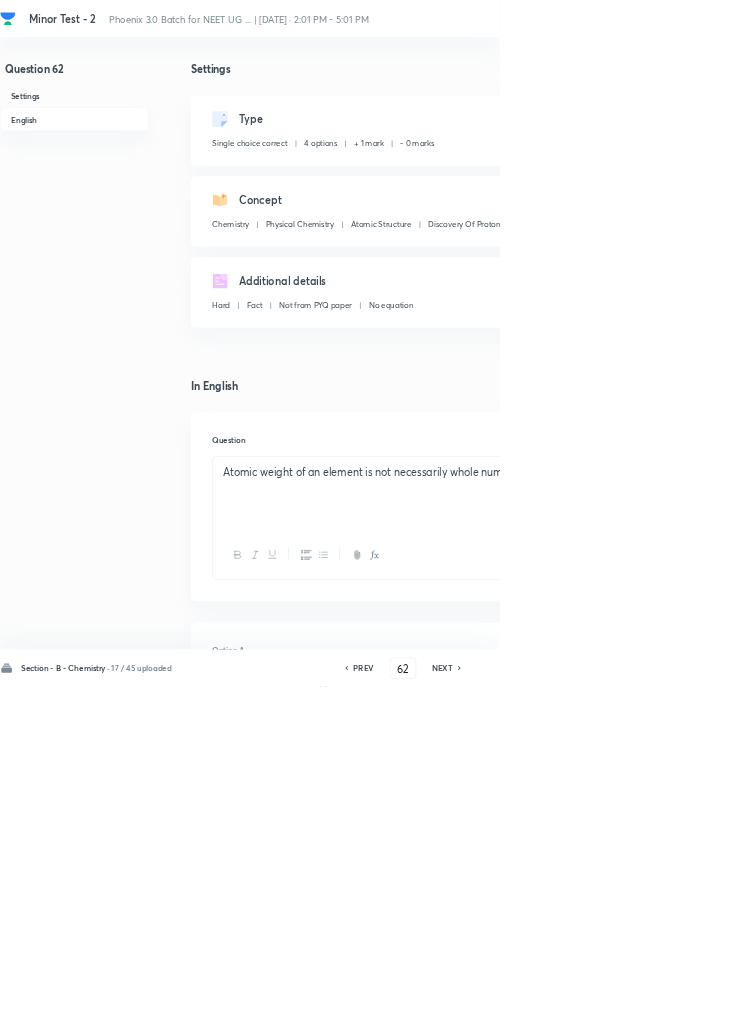 click on "NEXT" at bounding box center [667, 1008] 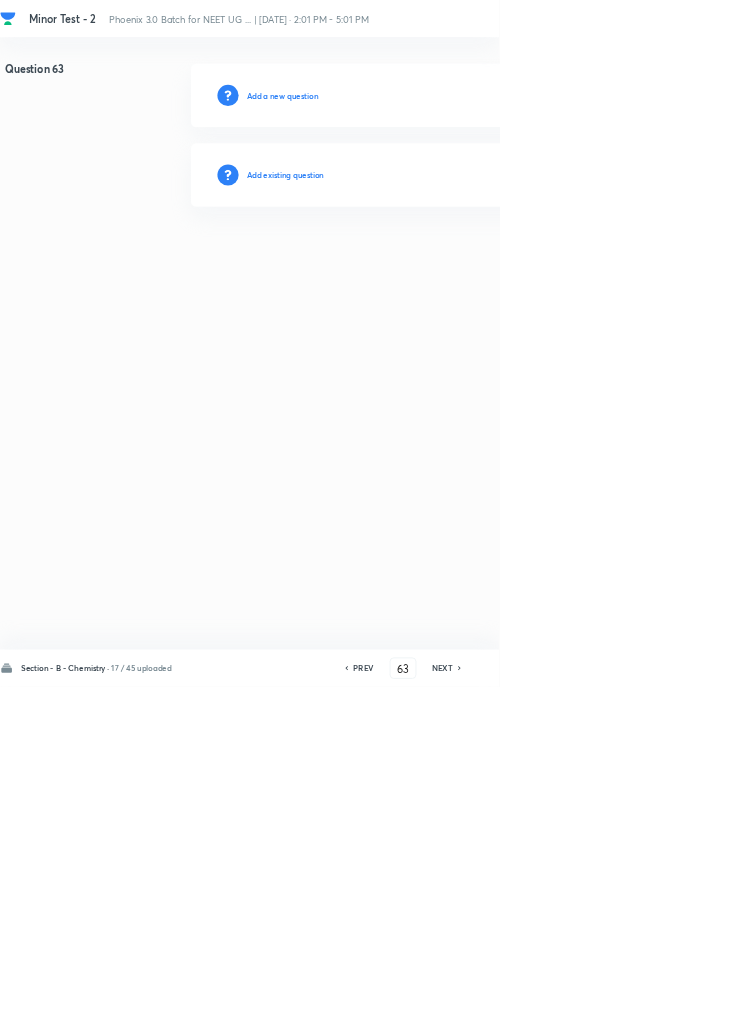 click on "Add existing question" at bounding box center [430, 264] 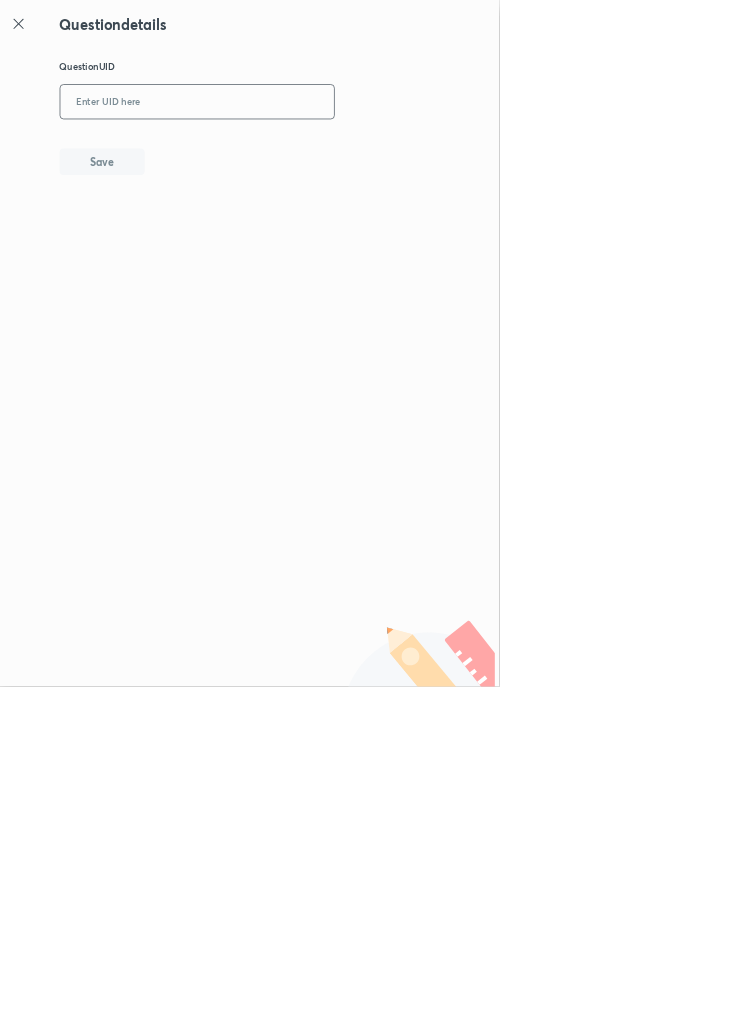 click at bounding box center (297, 154) 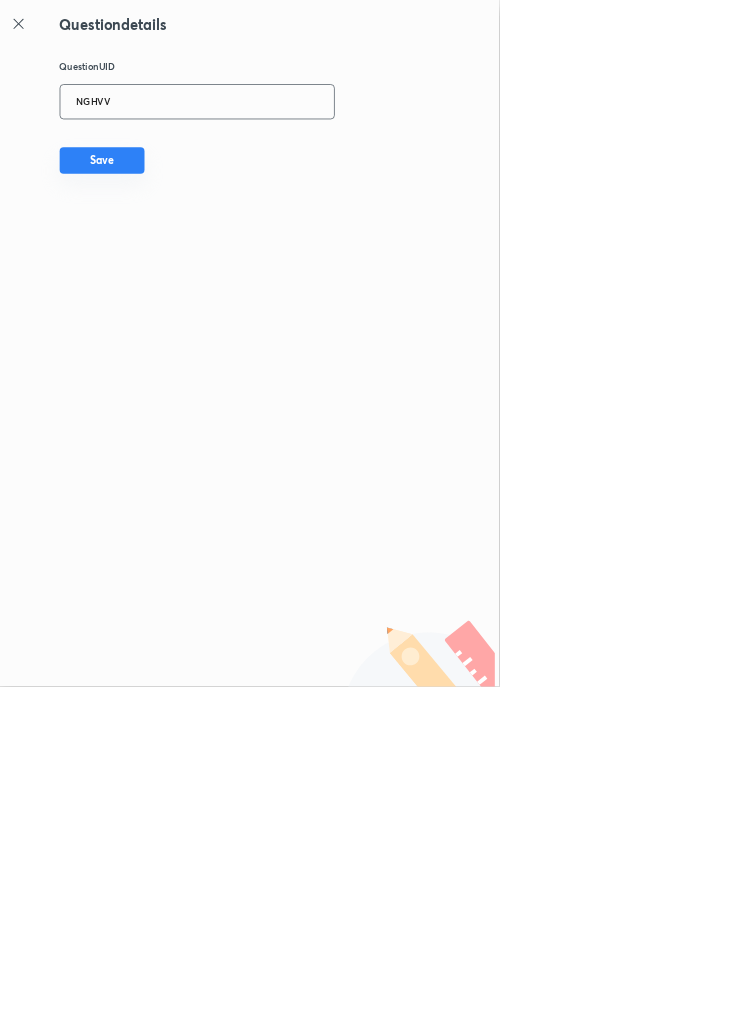 type on "NGHVV" 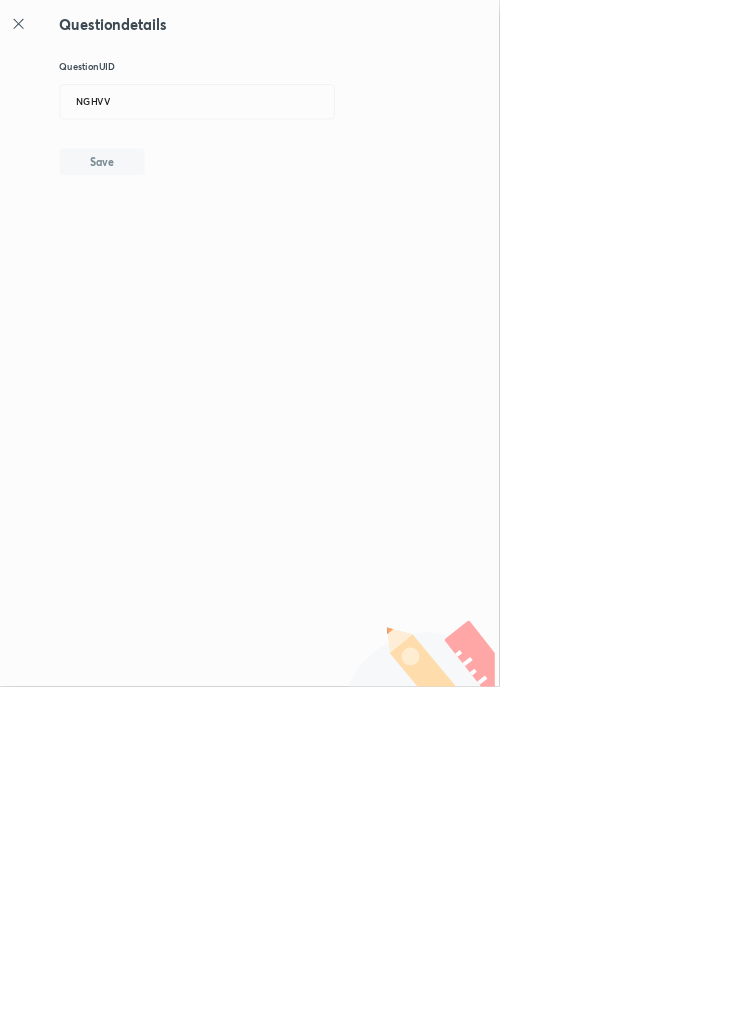type 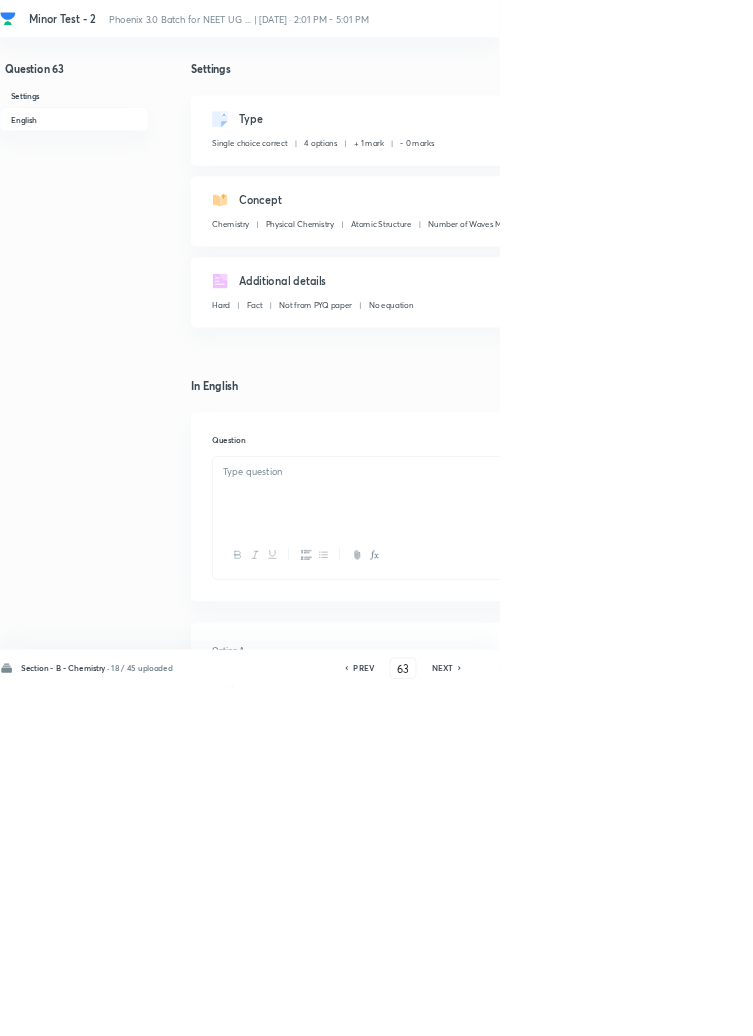 checkbox on "true" 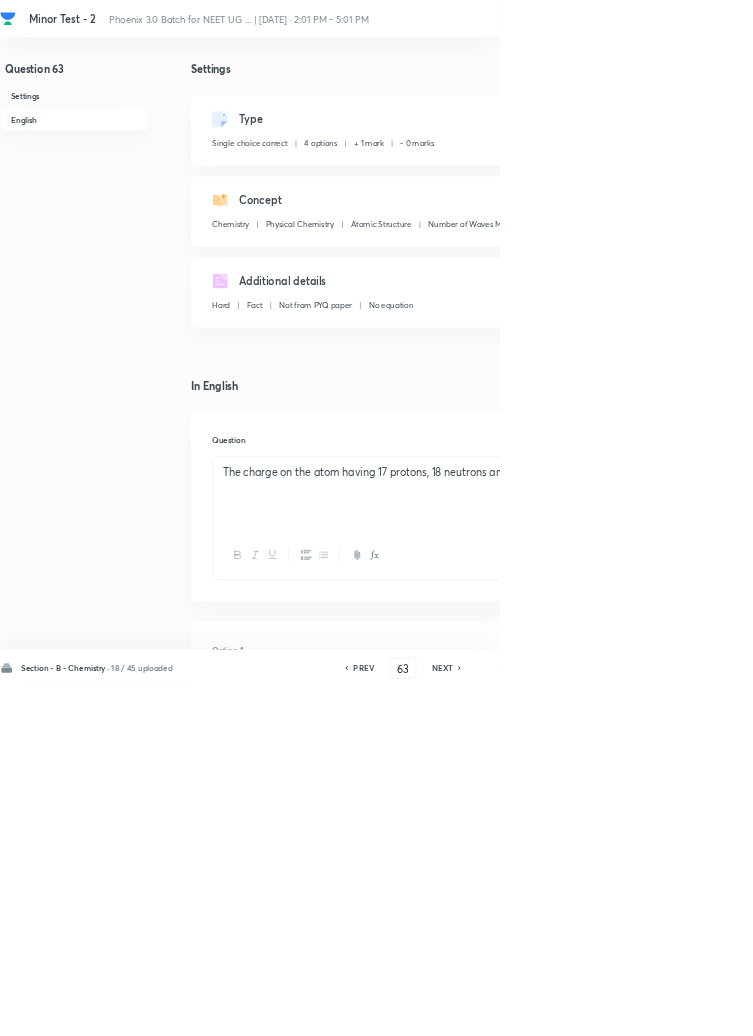click on "NEXT" at bounding box center [667, 1008] 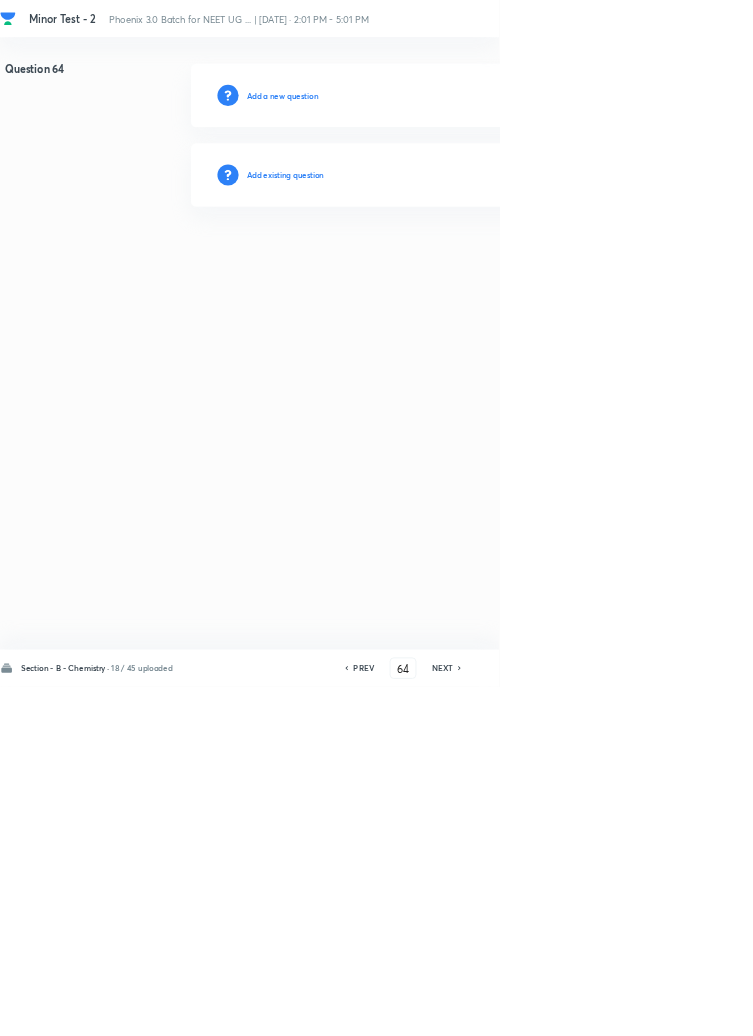 click on "Add existing question" at bounding box center [430, 264] 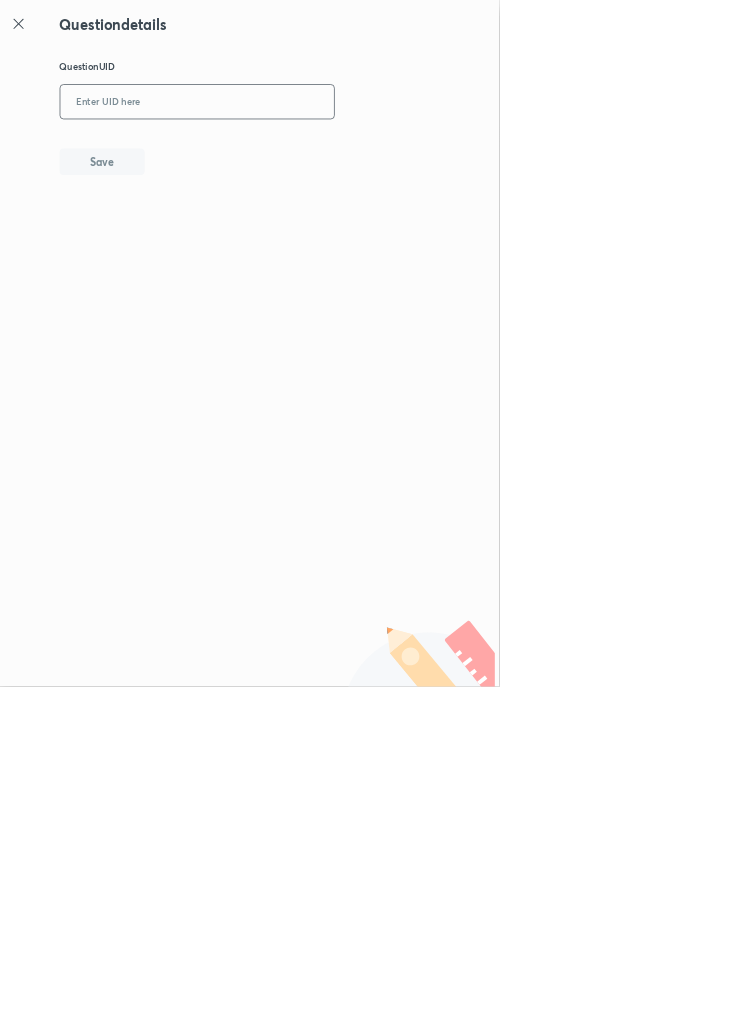 click at bounding box center [297, 154] 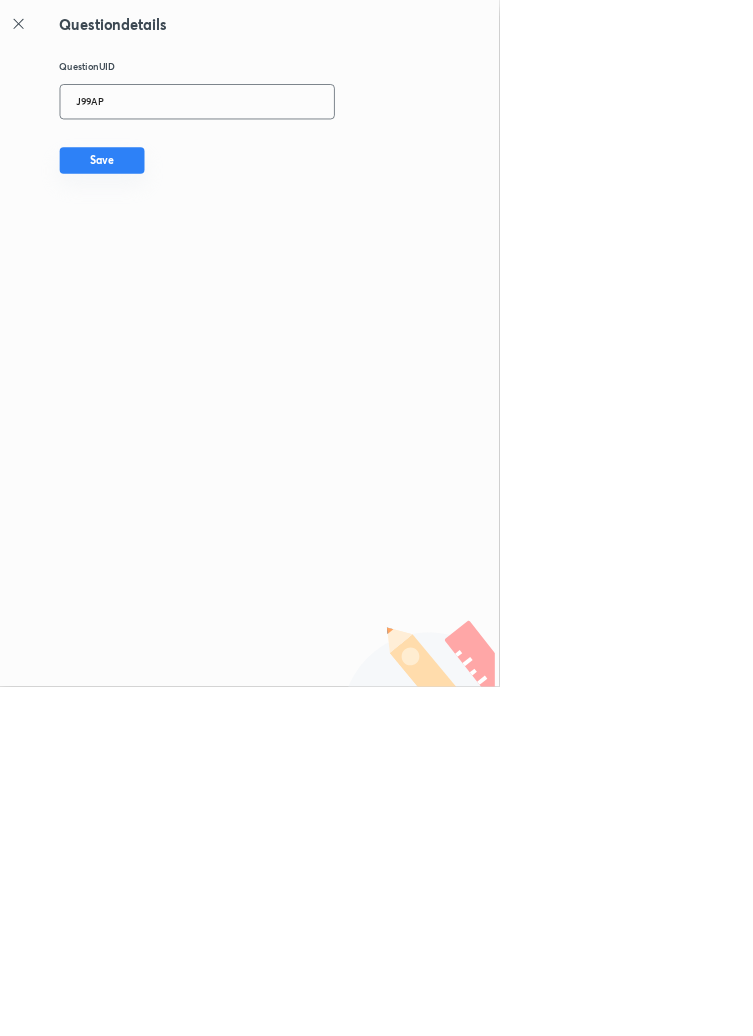 type on "J99AP" 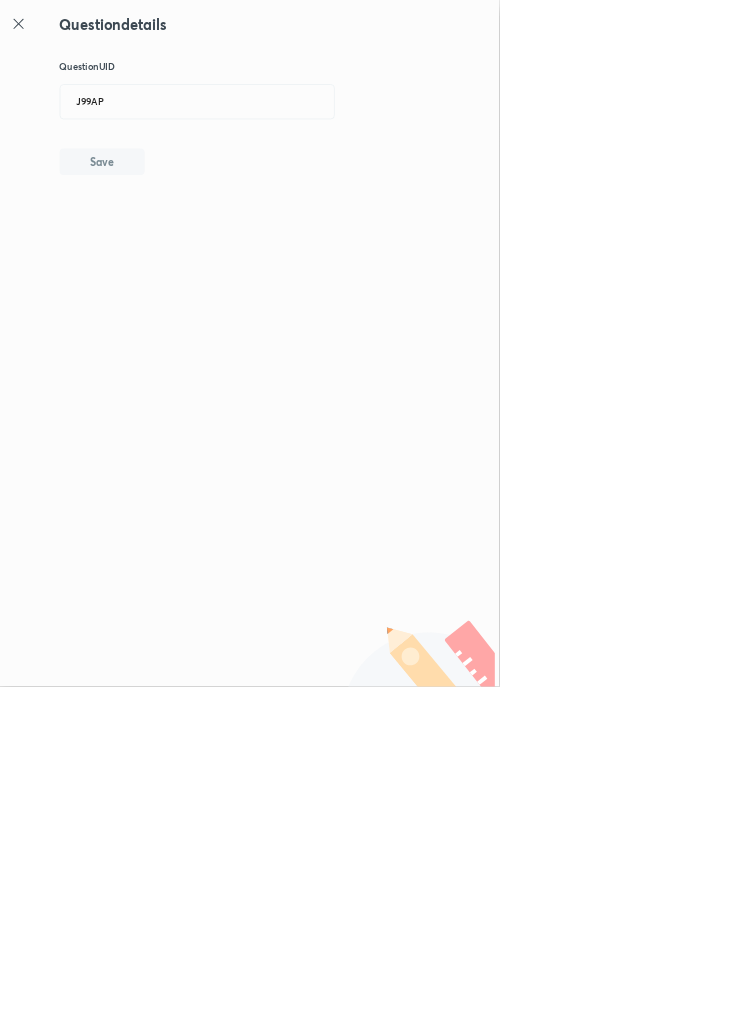 type 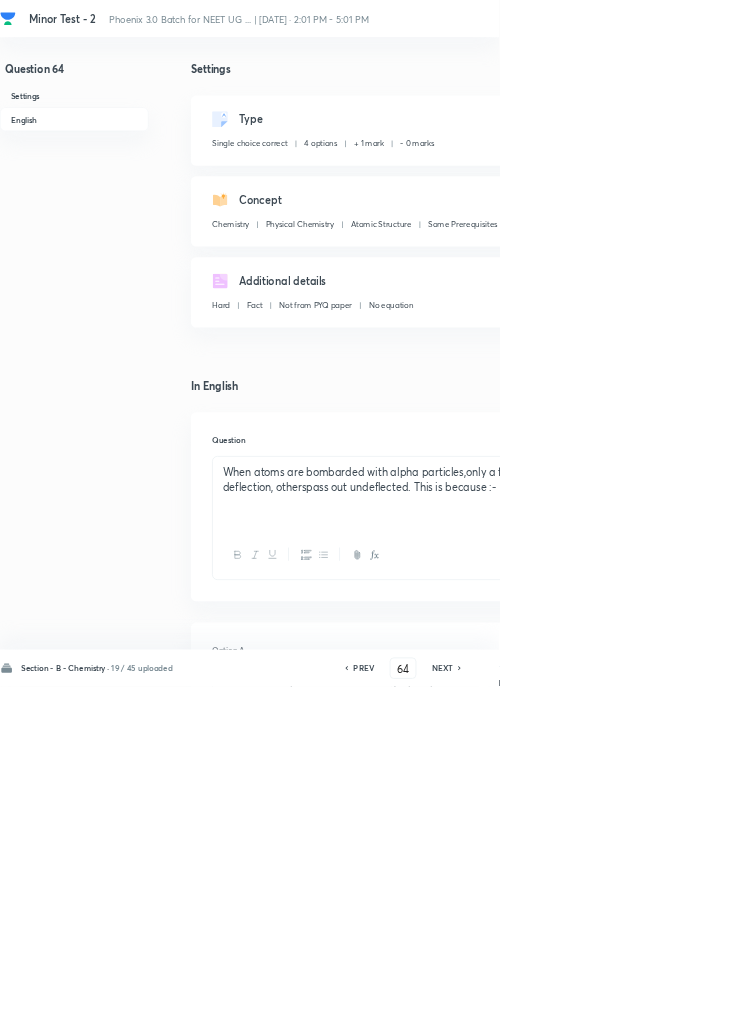 click on "NEXT" at bounding box center (667, 1008) 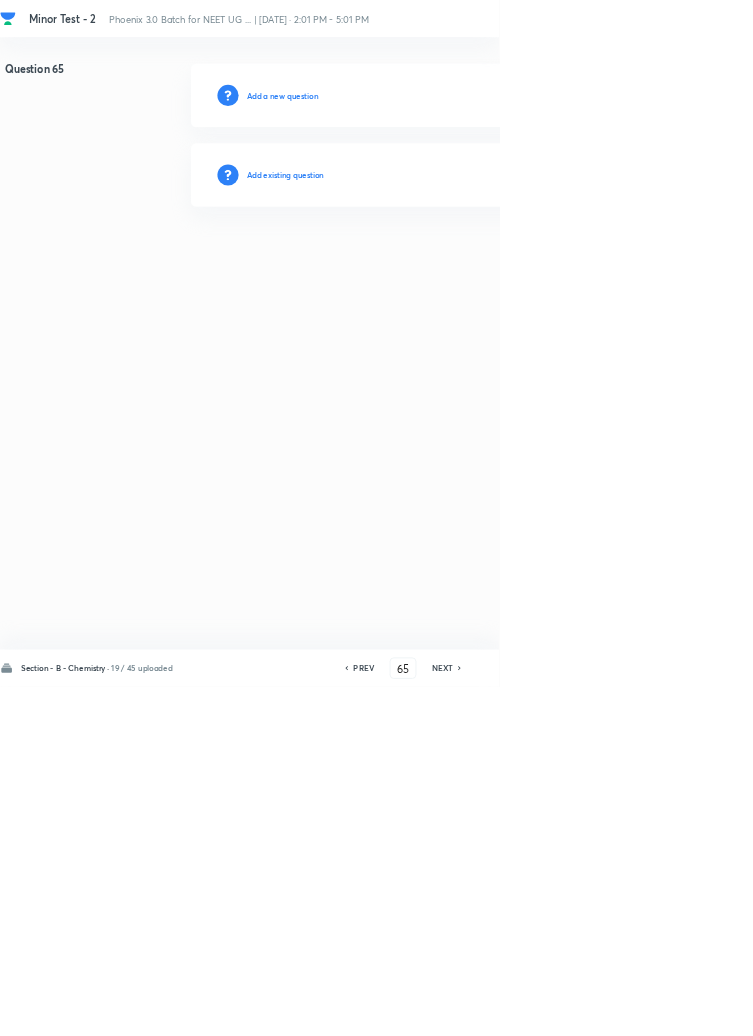 click on "Add existing question" at bounding box center [430, 264] 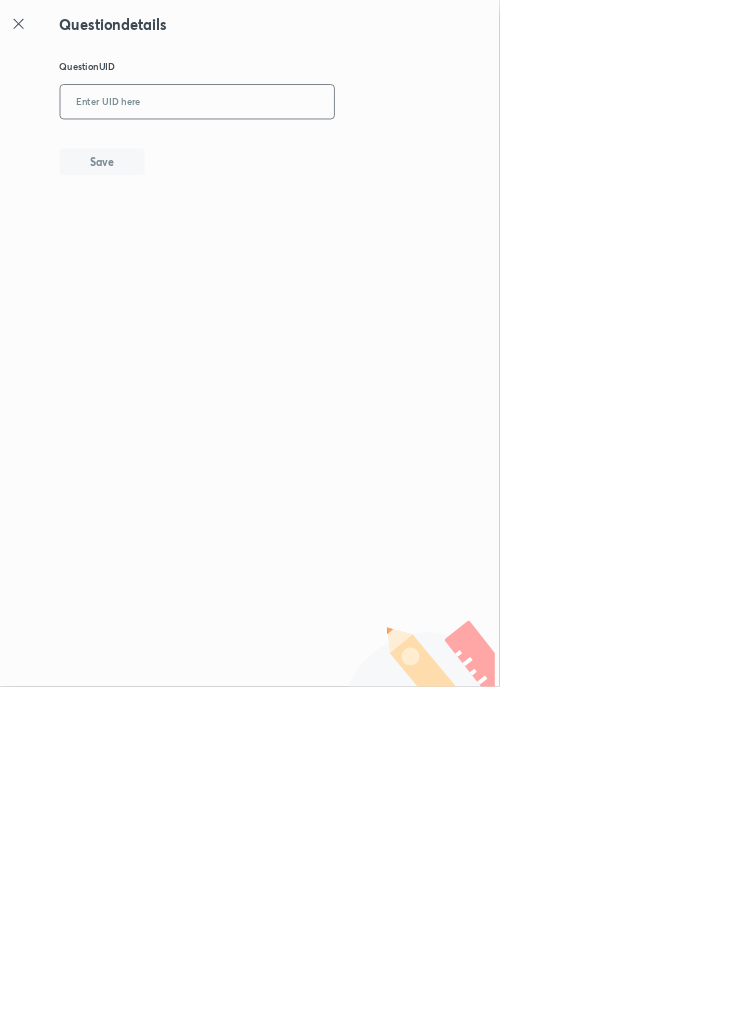 click at bounding box center [297, 154] 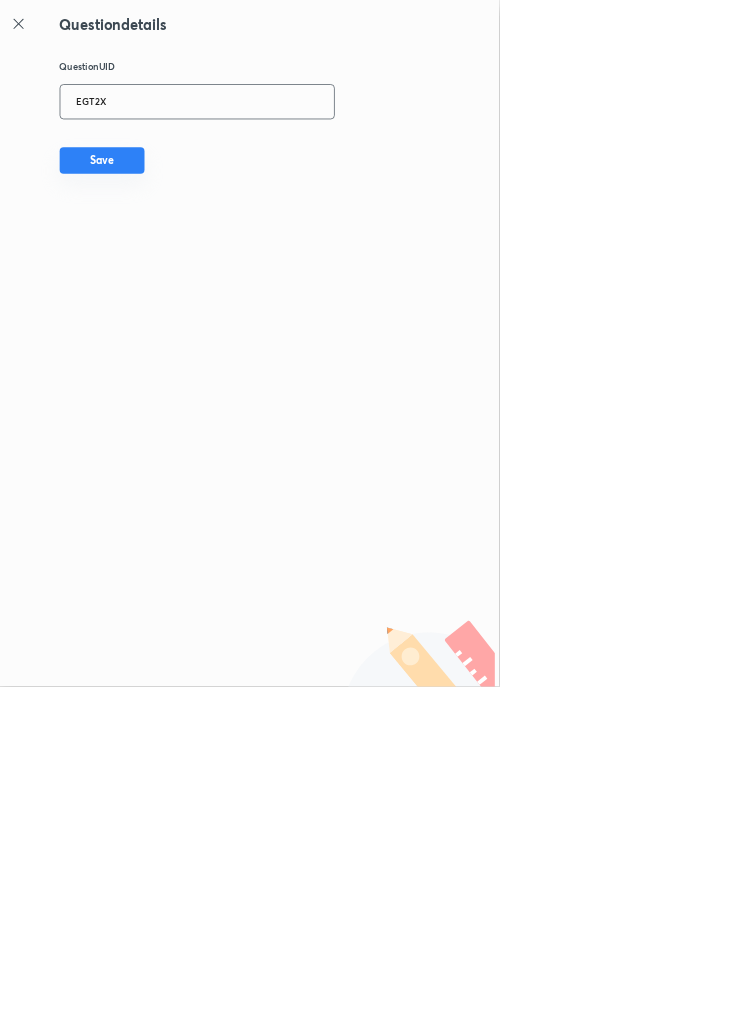 type on "EGT2X" 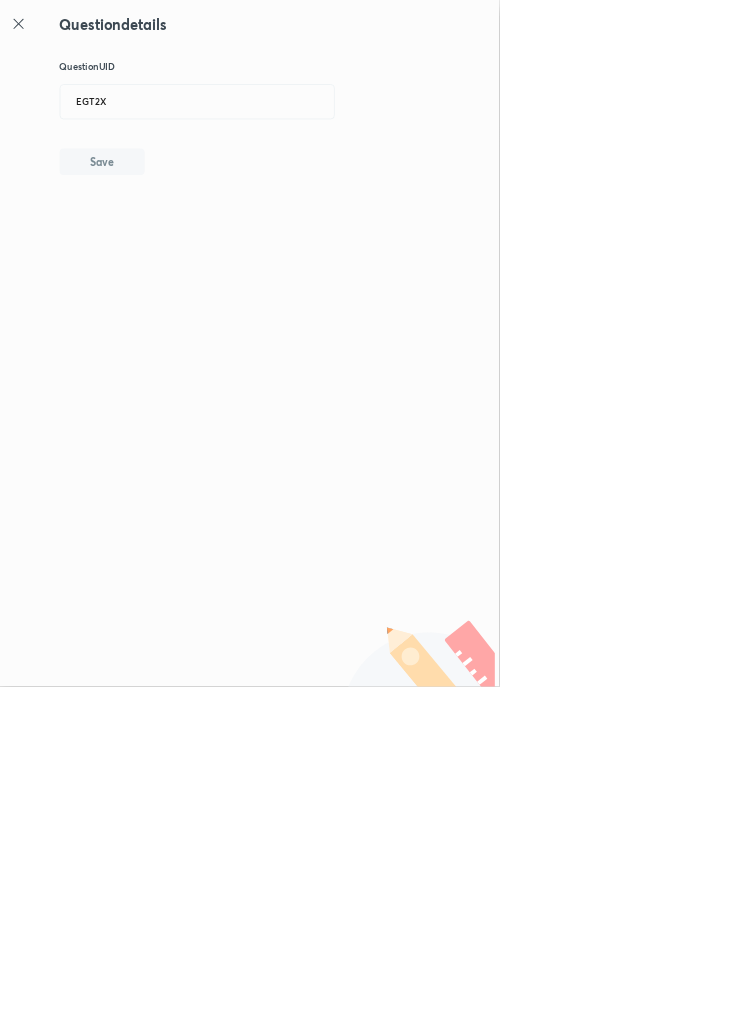 type 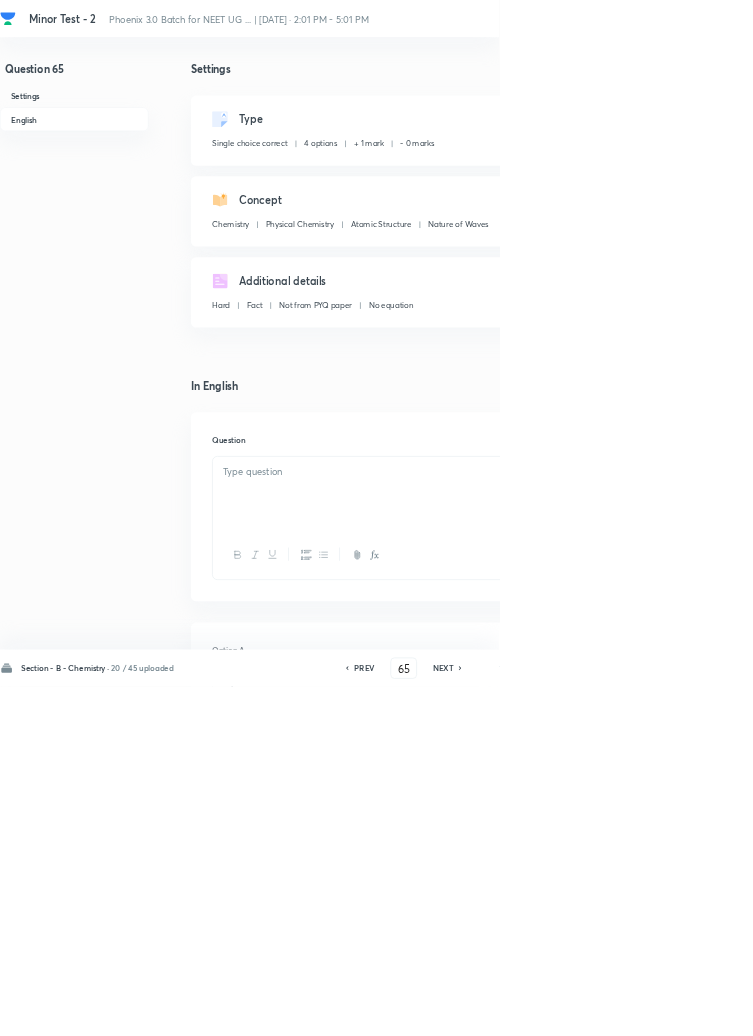 checkbox on "true" 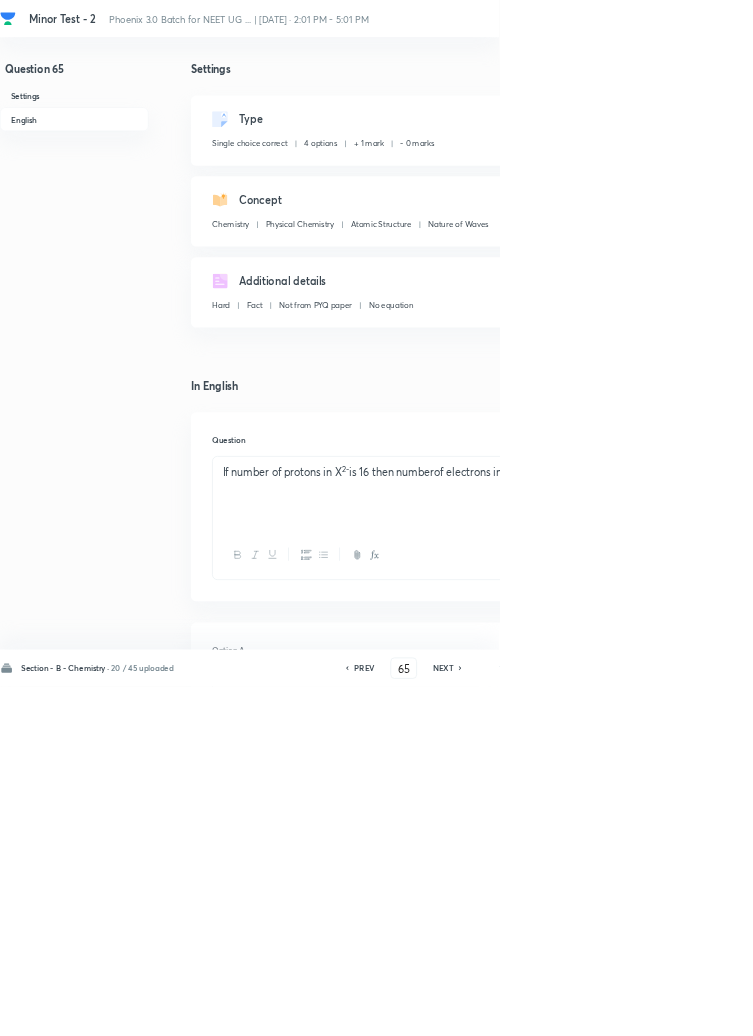 click 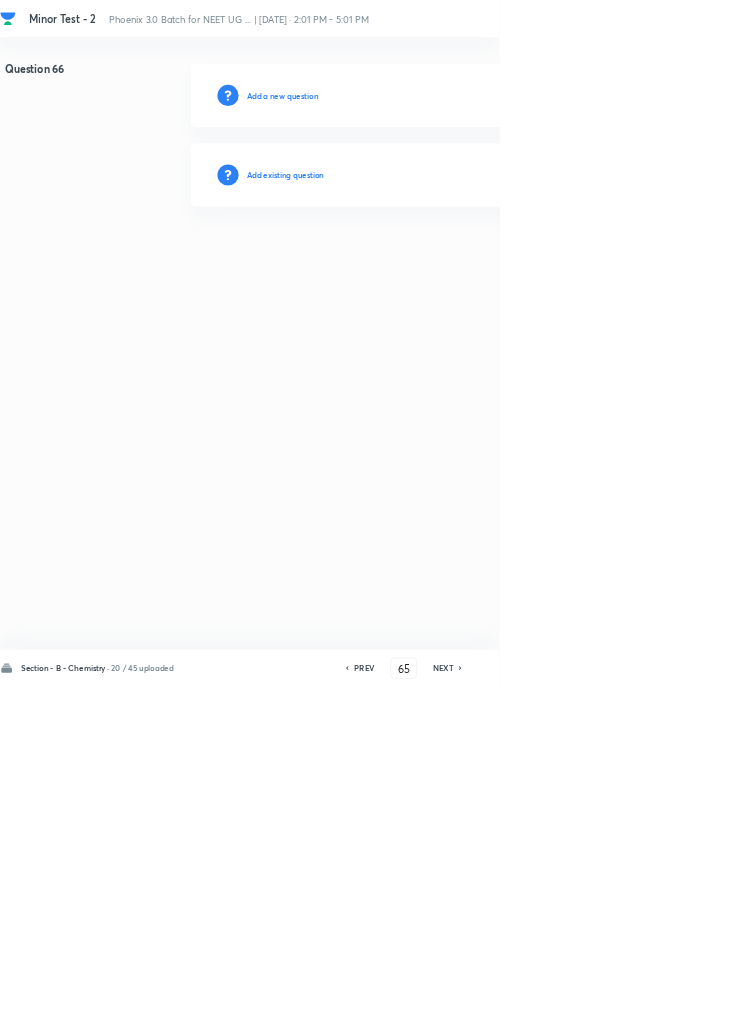 type on "66" 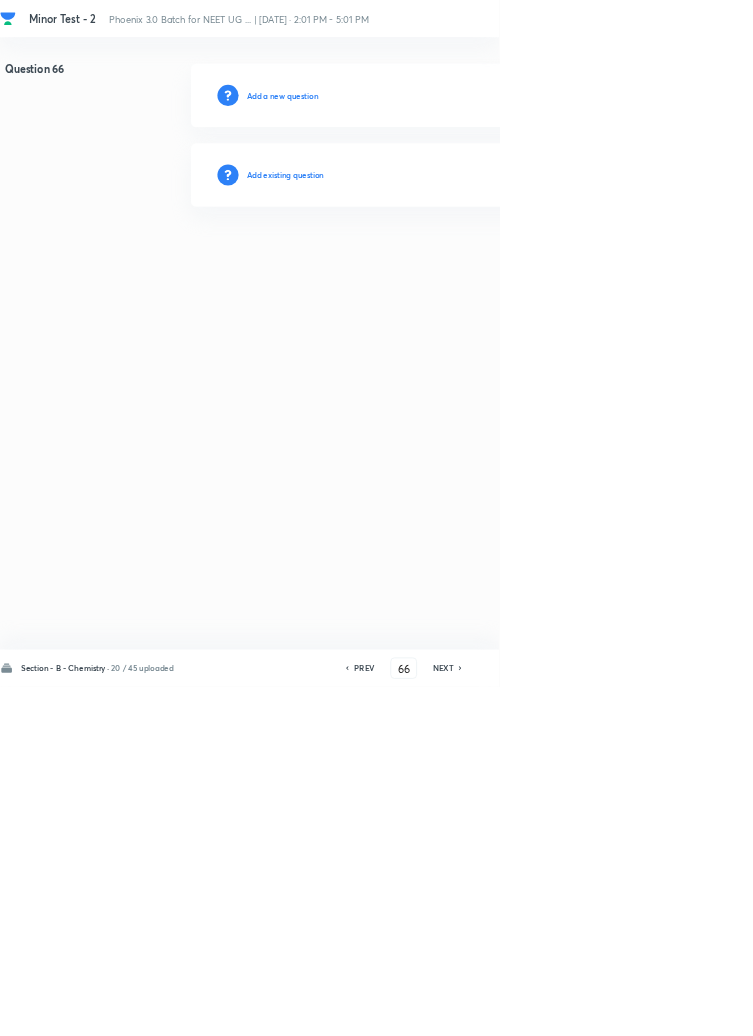 click on "Add existing question" at bounding box center (430, 264) 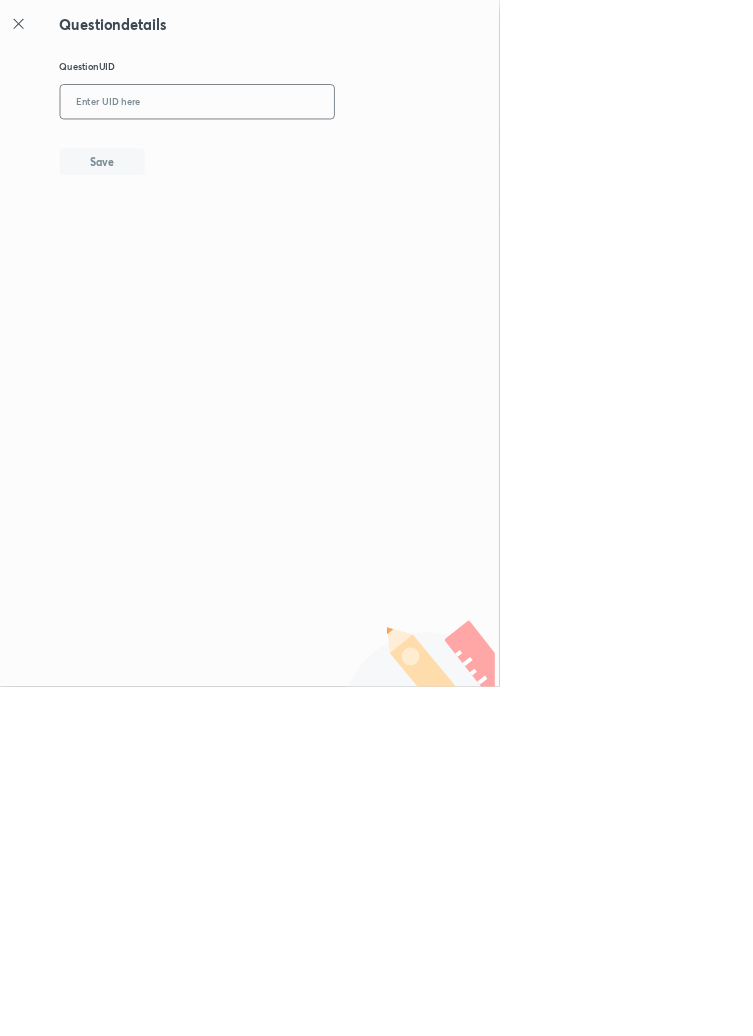 click at bounding box center (297, 154) 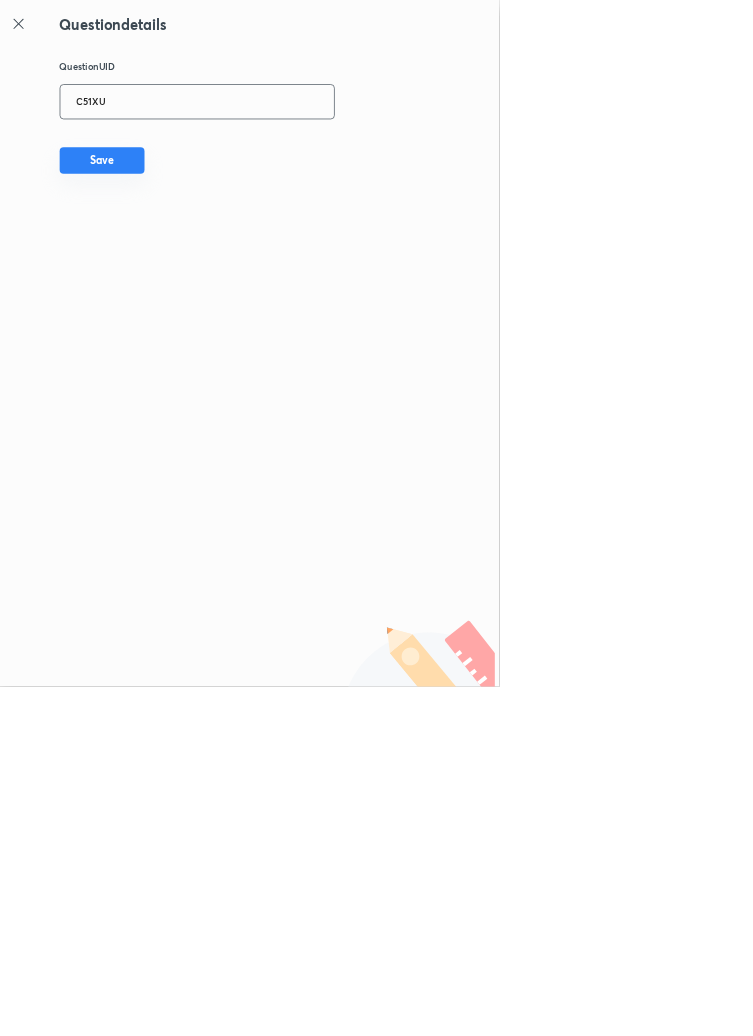 type on "C51XU" 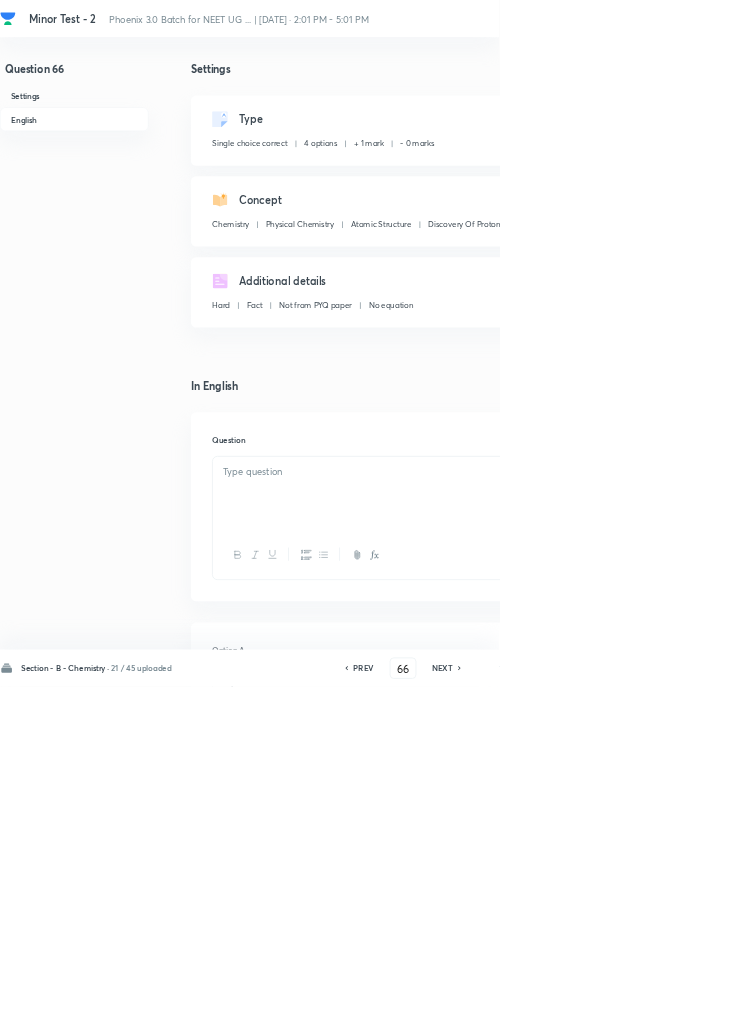 checkbox on "true" 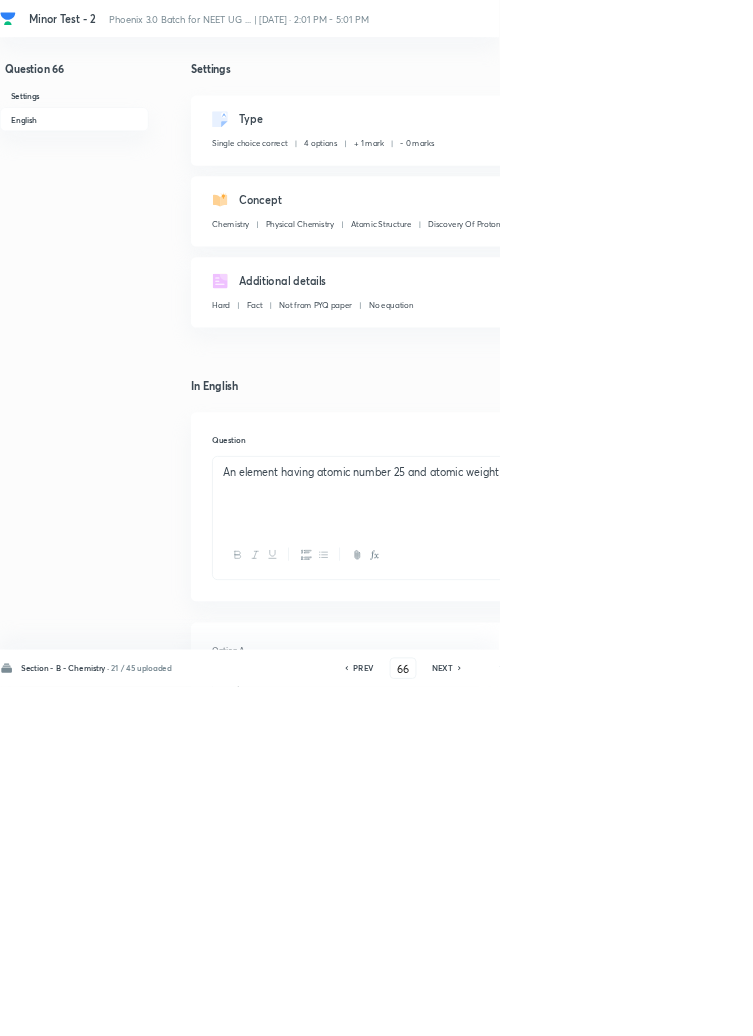 click on "NEXT" at bounding box center (667, 1008) 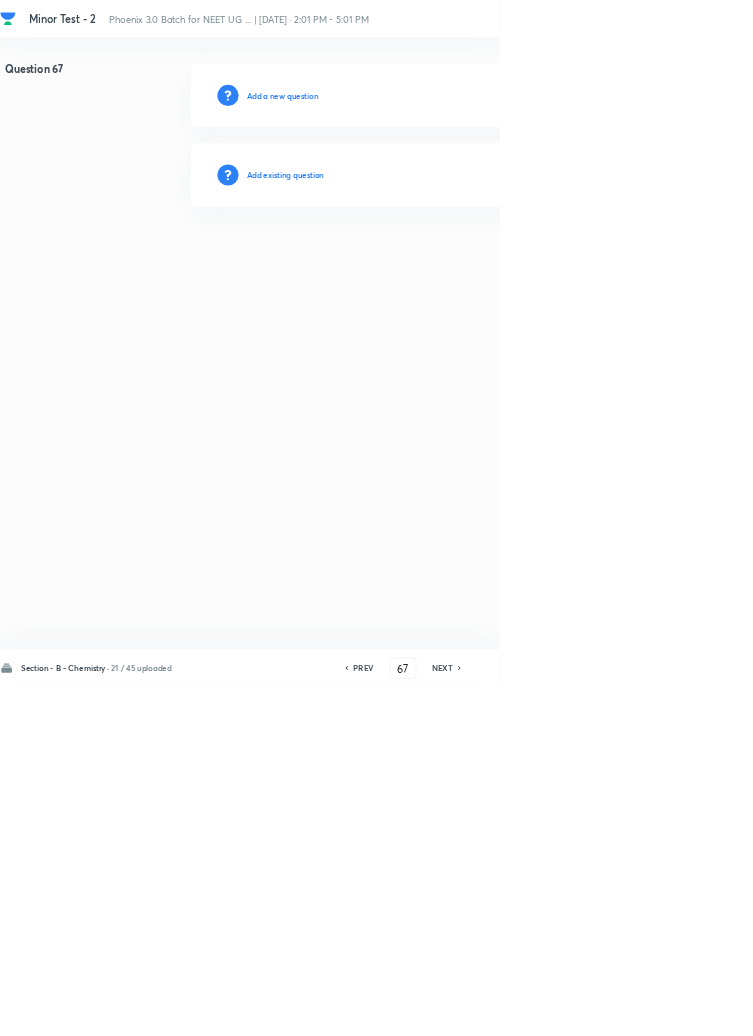 click on "Minor Test - 2 Phoenix 3.0 Batch for NEET UG ... | Aug 3, 2025 · 2:01 PM - 5:01 PM 0 Resume later Question 67 Add a new question Add existing question Section - B - Chemistry ·
21 / 45 uploaded
PREV 67 ​ NEXT Remove Save No internet connection Minor Test - 2 | Unacademy" at bounding box center [376, 204] 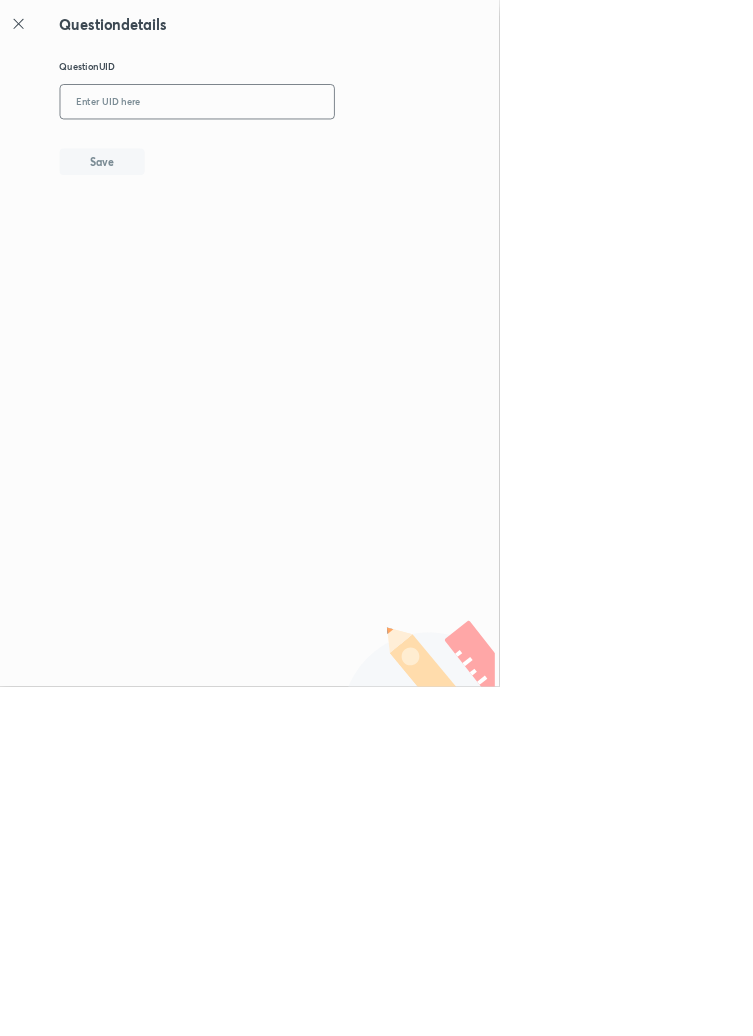 click at bounding box center [297, 154] 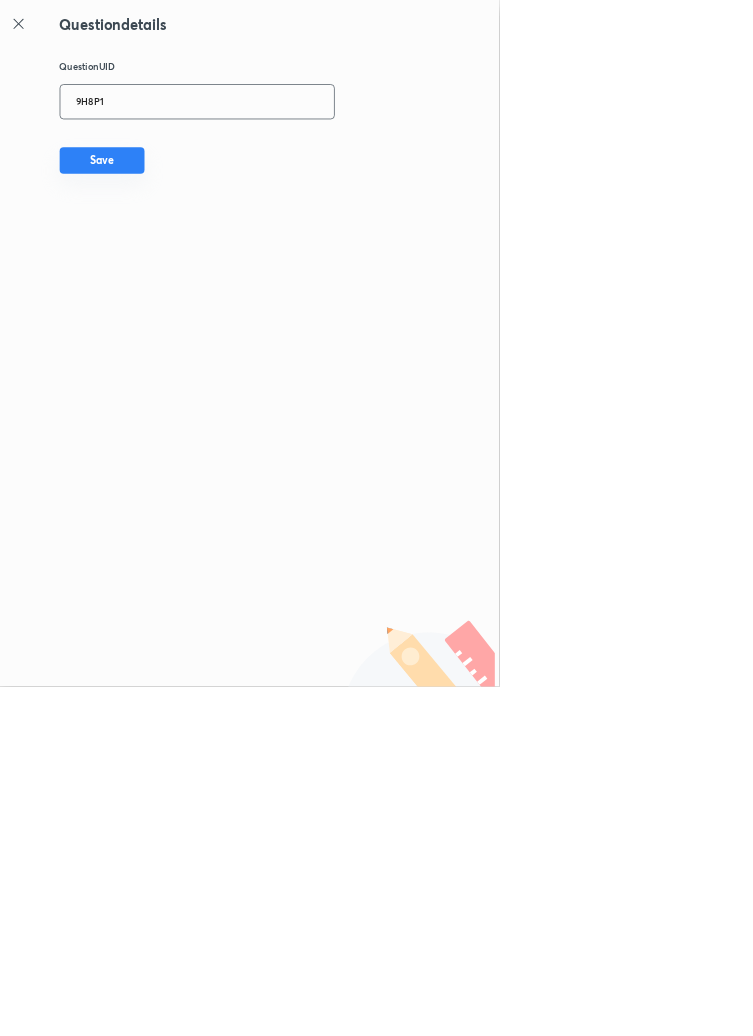 type on "9H8P1" 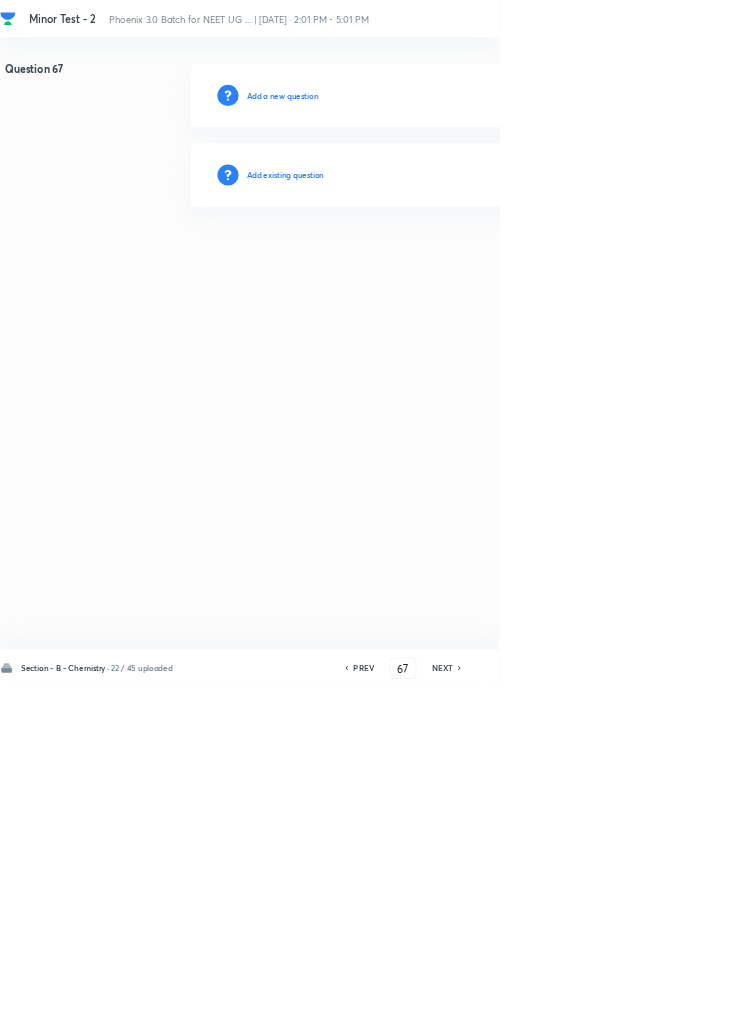 type 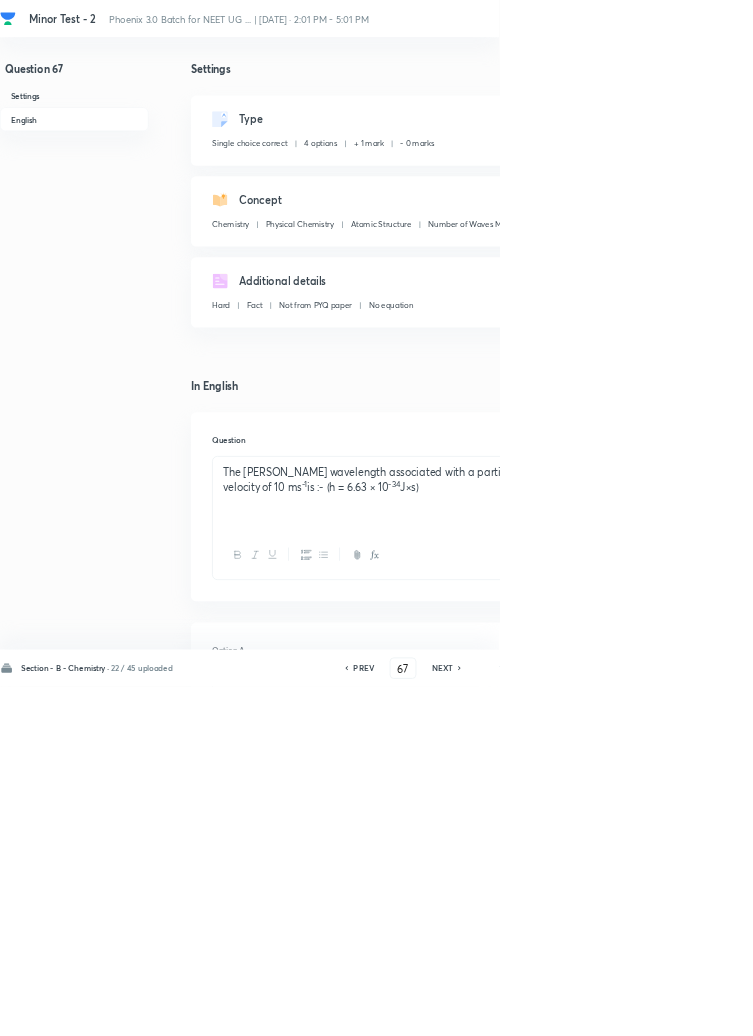 click 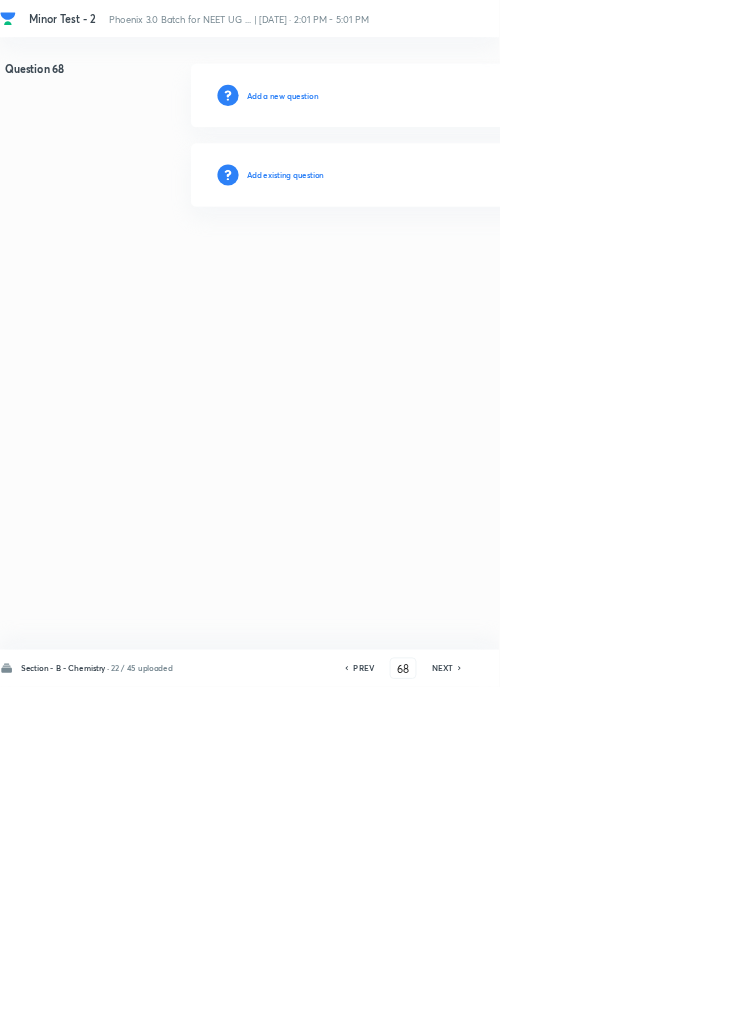 click on "Add existing question" at bounding box center (430, 264) 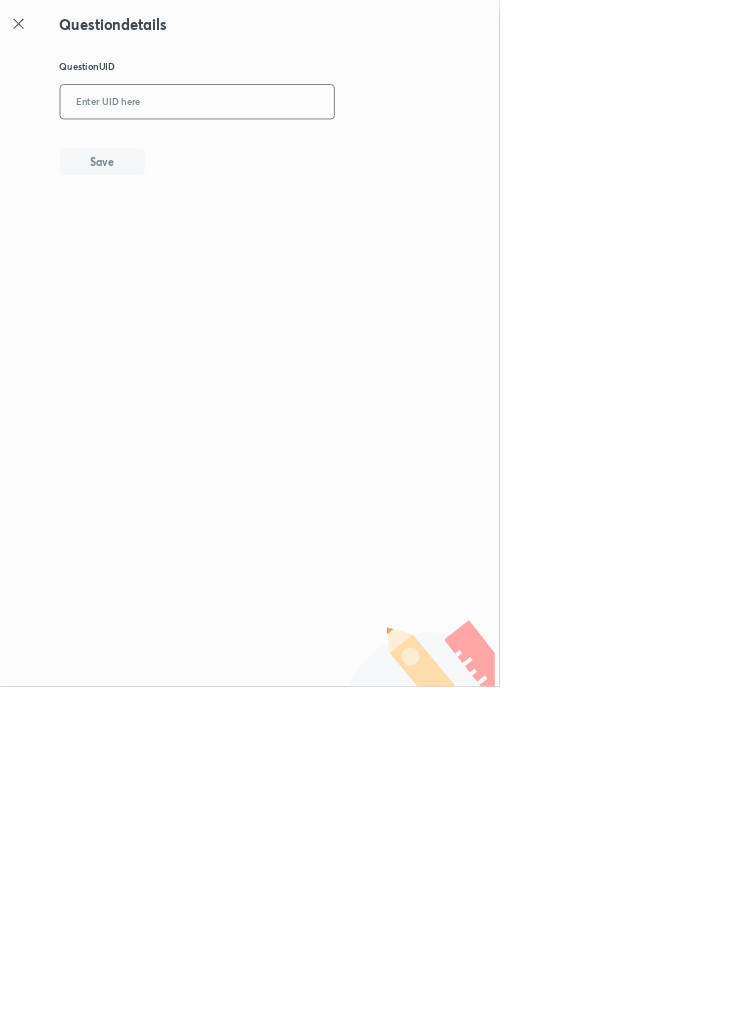 click at bounding box center [297, 154] 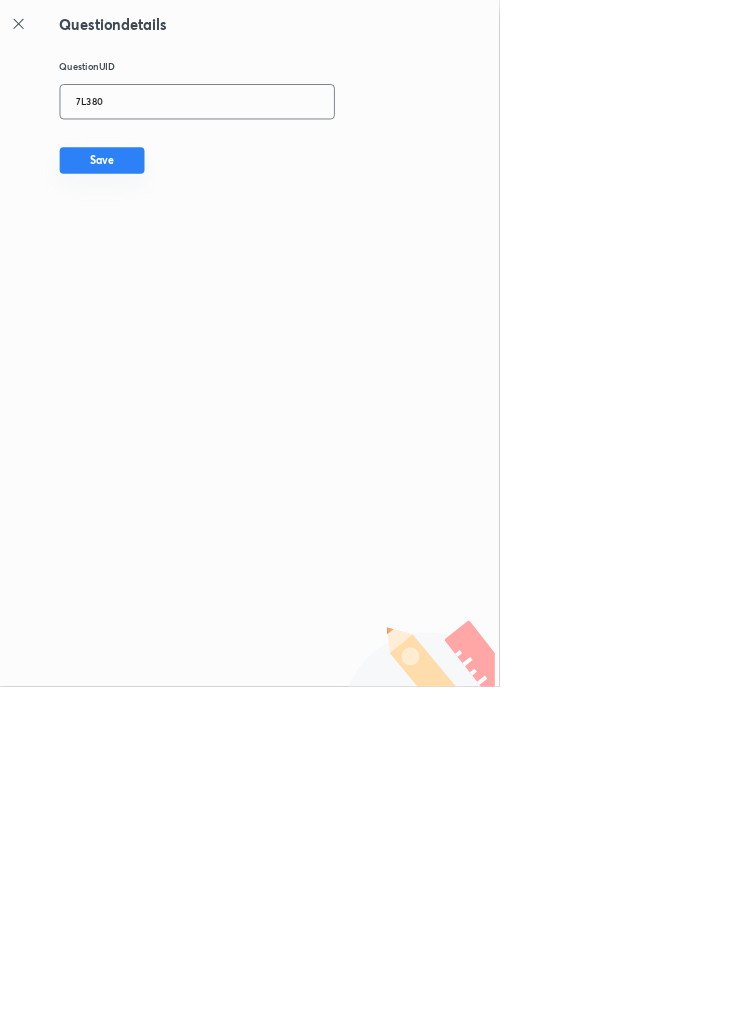 type on "7L380" 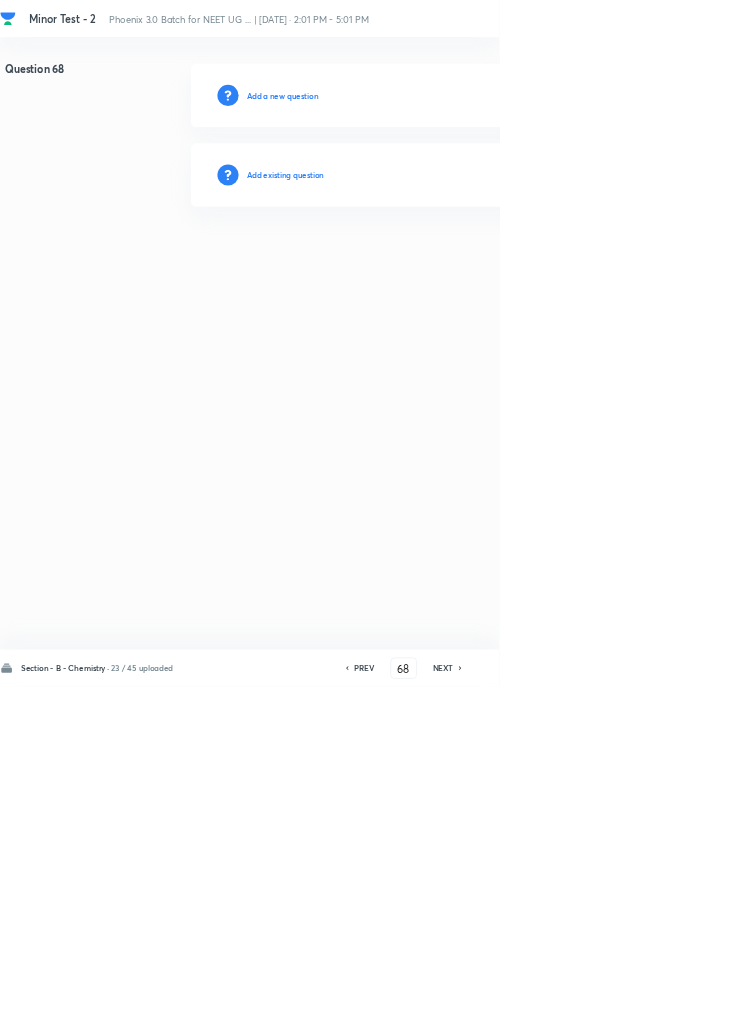 type 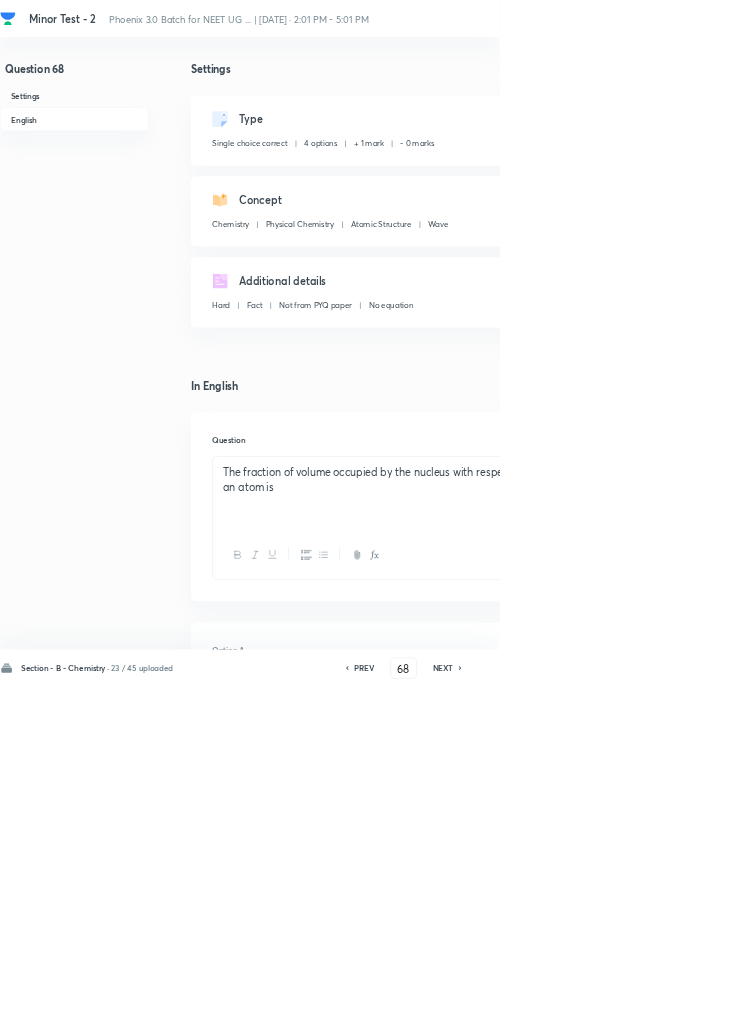 click 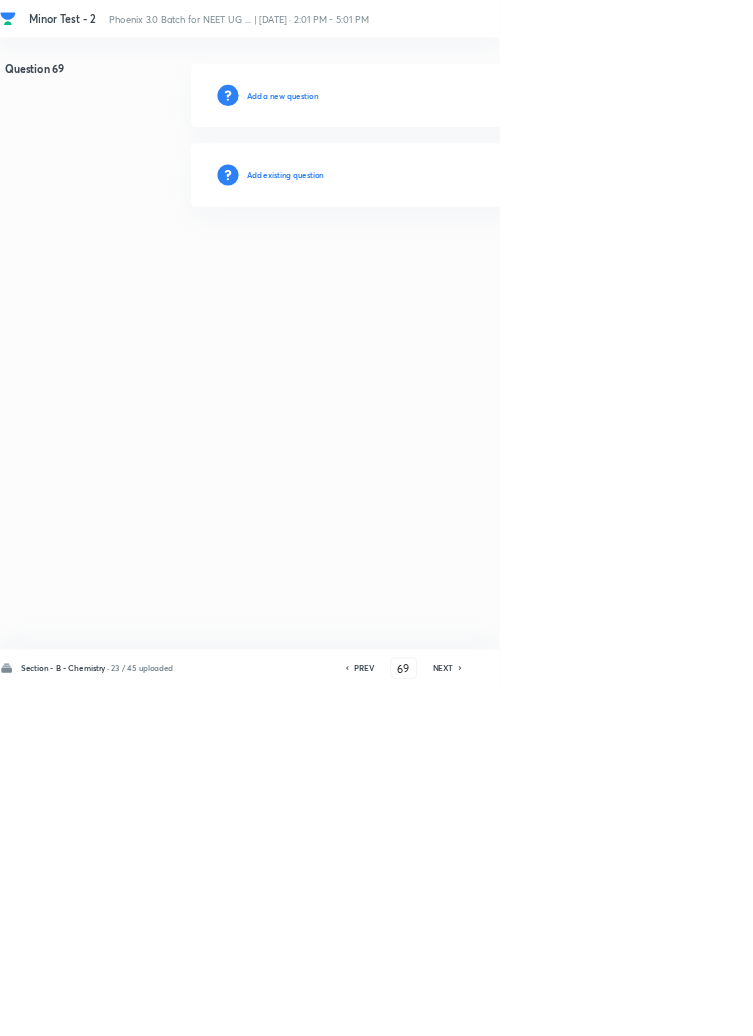 click on "Add existing question" at bounding box center (430, 264) 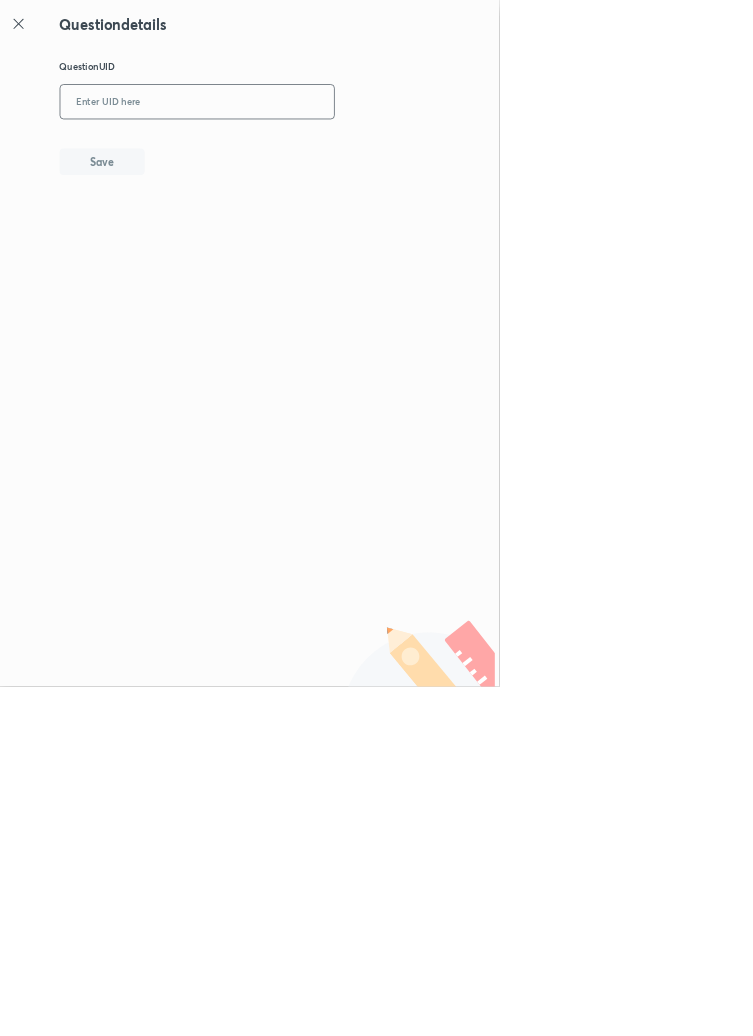 click at bounding box center [297, 154] 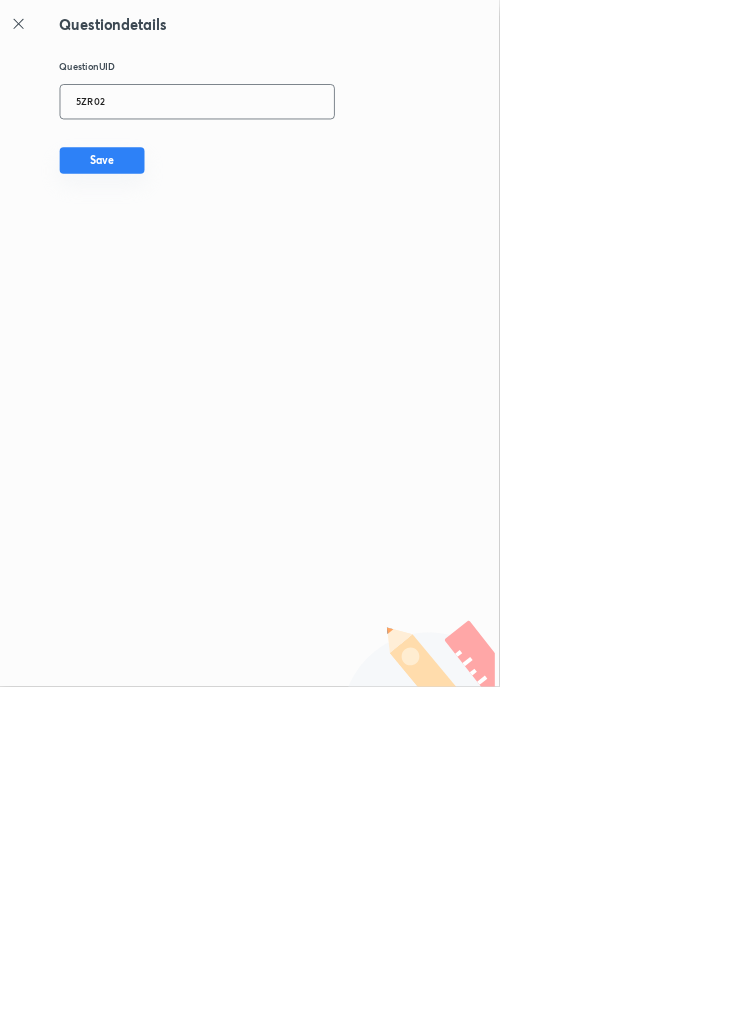 type on "5ZR02" 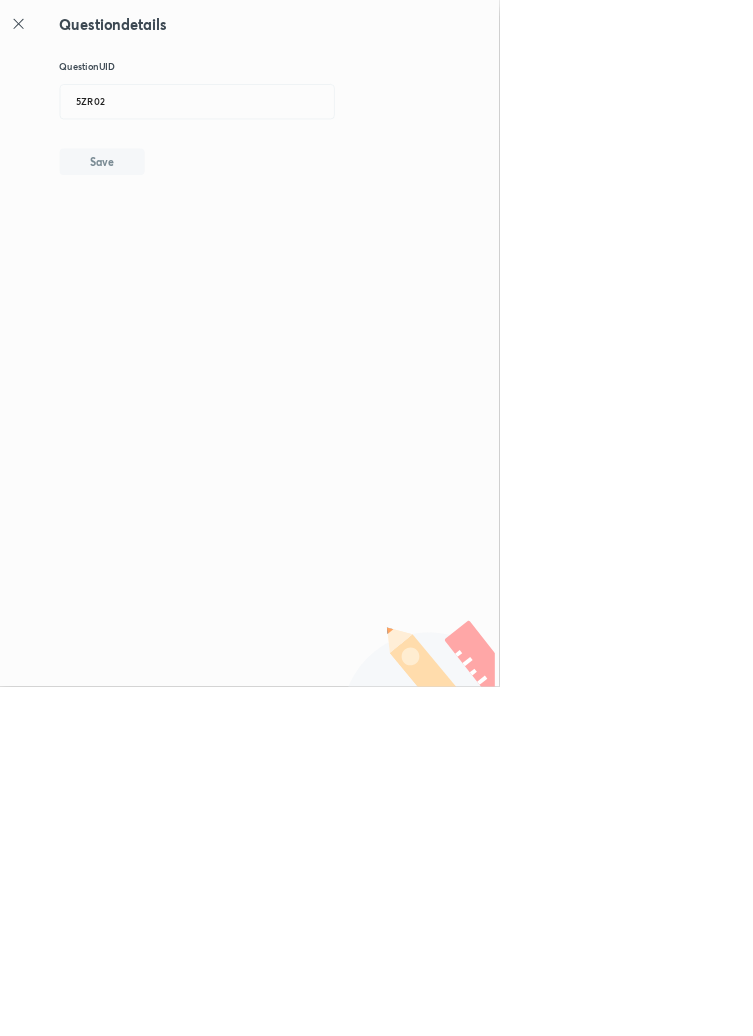 type 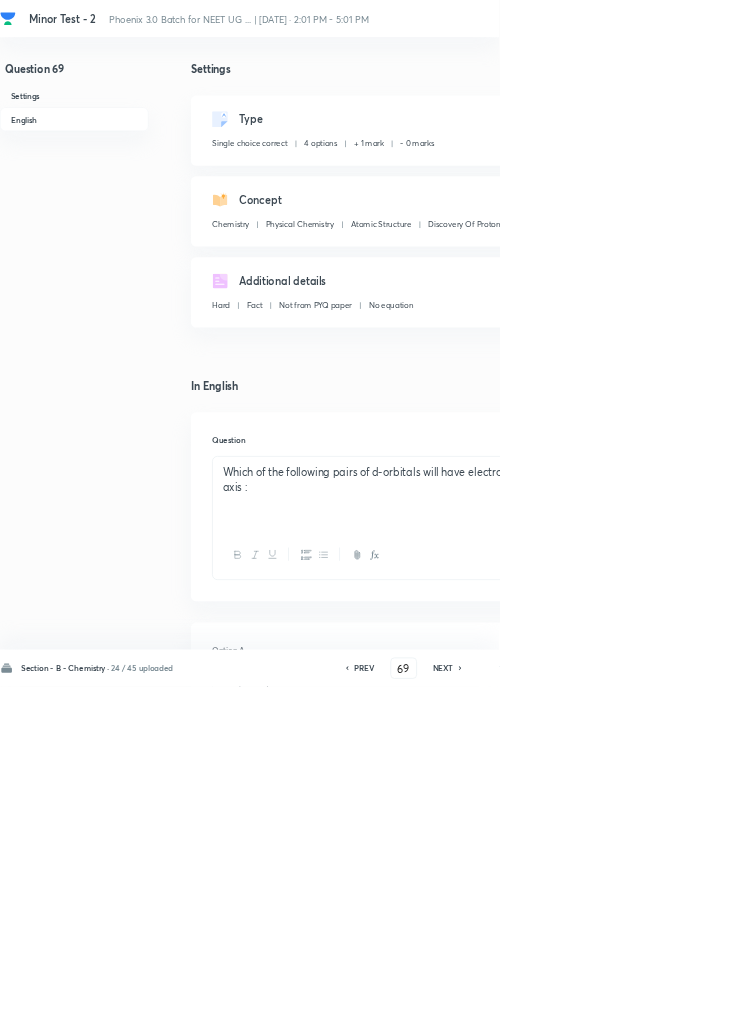 click on "NEXT" at bounding box center (668, 1008) 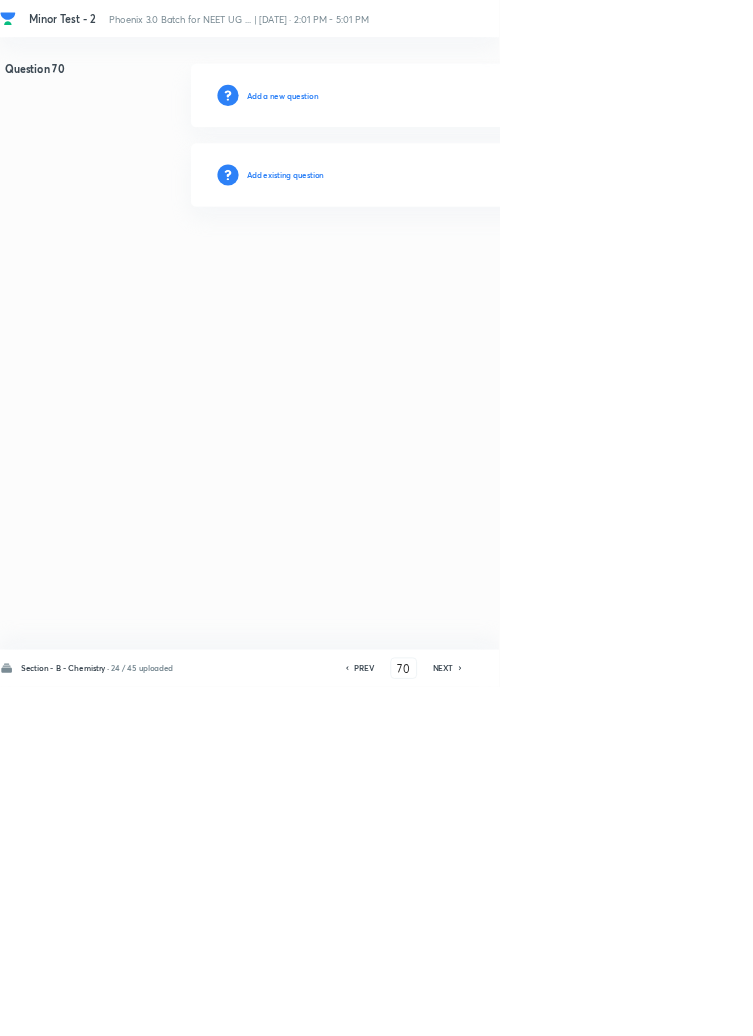 click on "Add existing question" at bounding box center (430, 264) 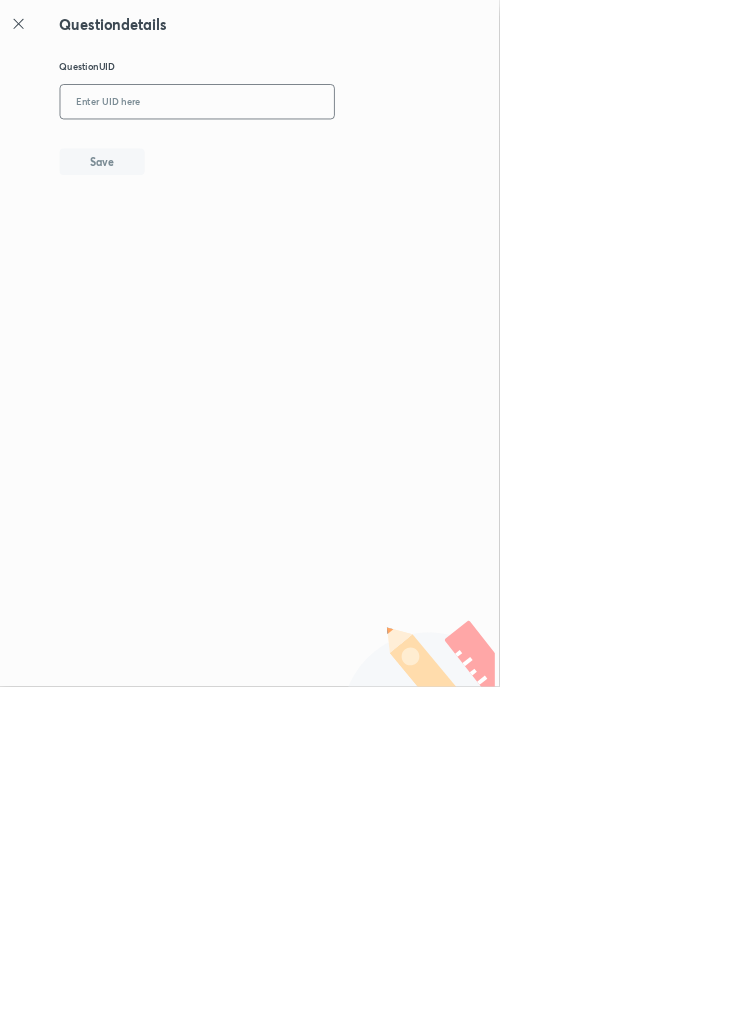 click at bounding box center [297, 154] 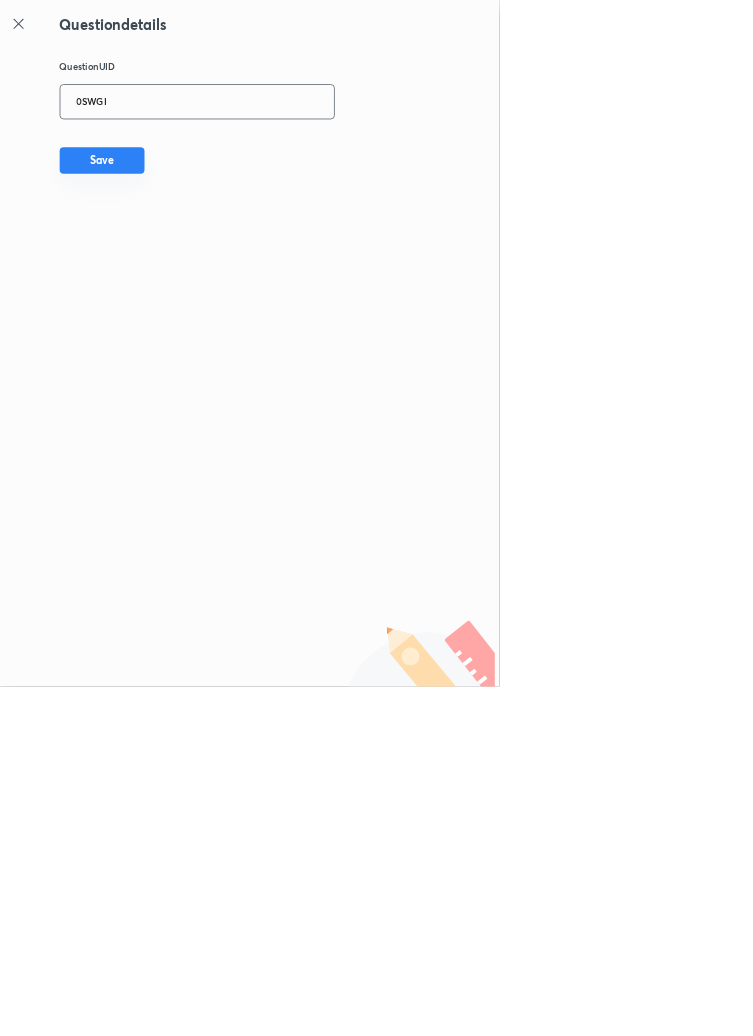type on "0SWGI" 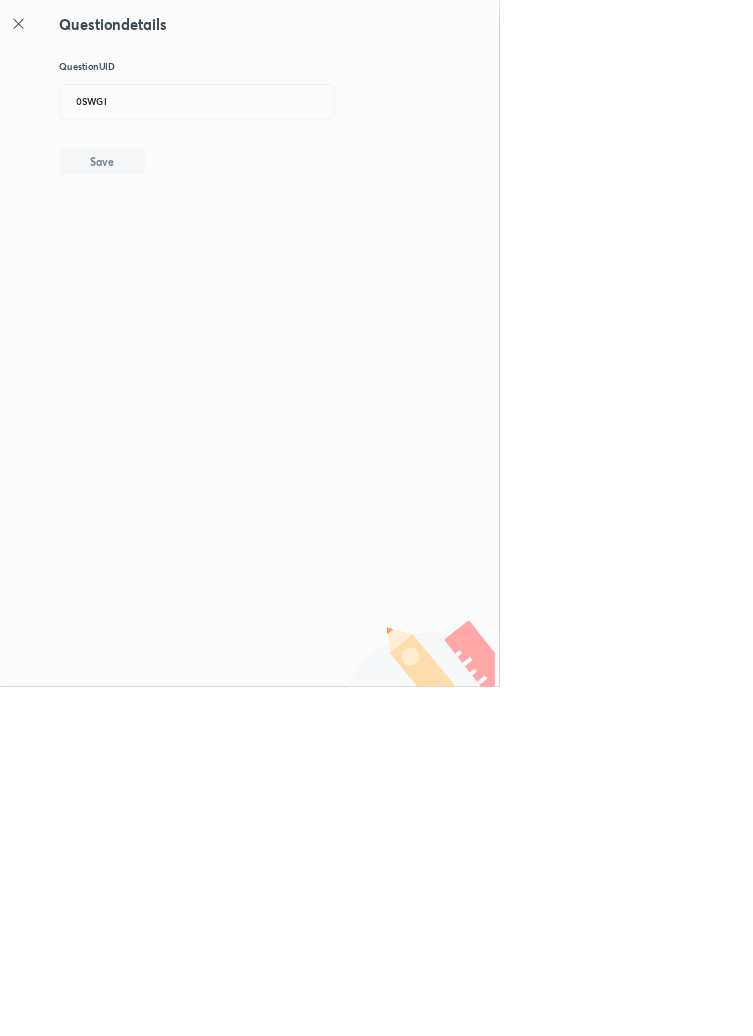 type 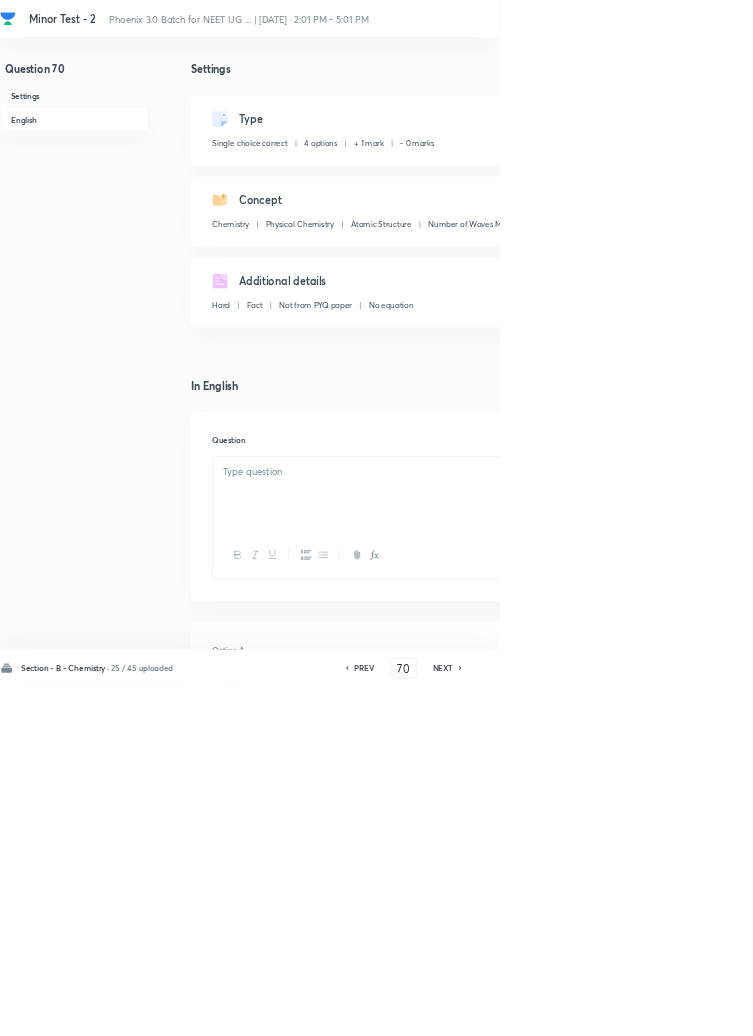 checkbox on "true" 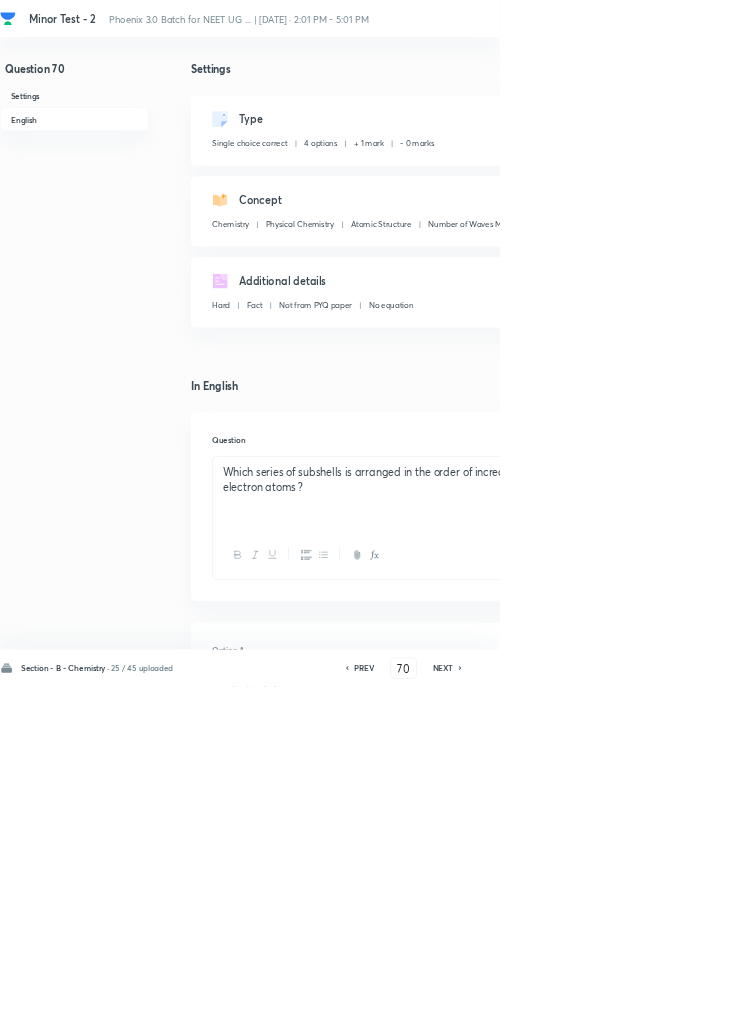 click on "NEXT" at bounding box center (668, 1008) 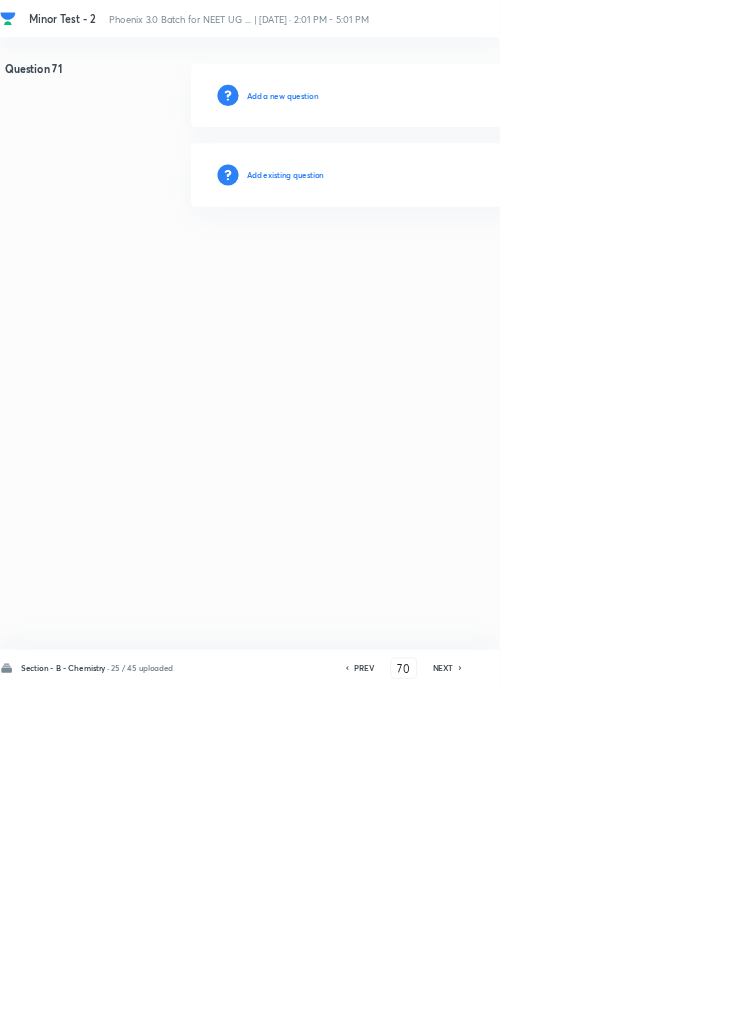 type on "71" 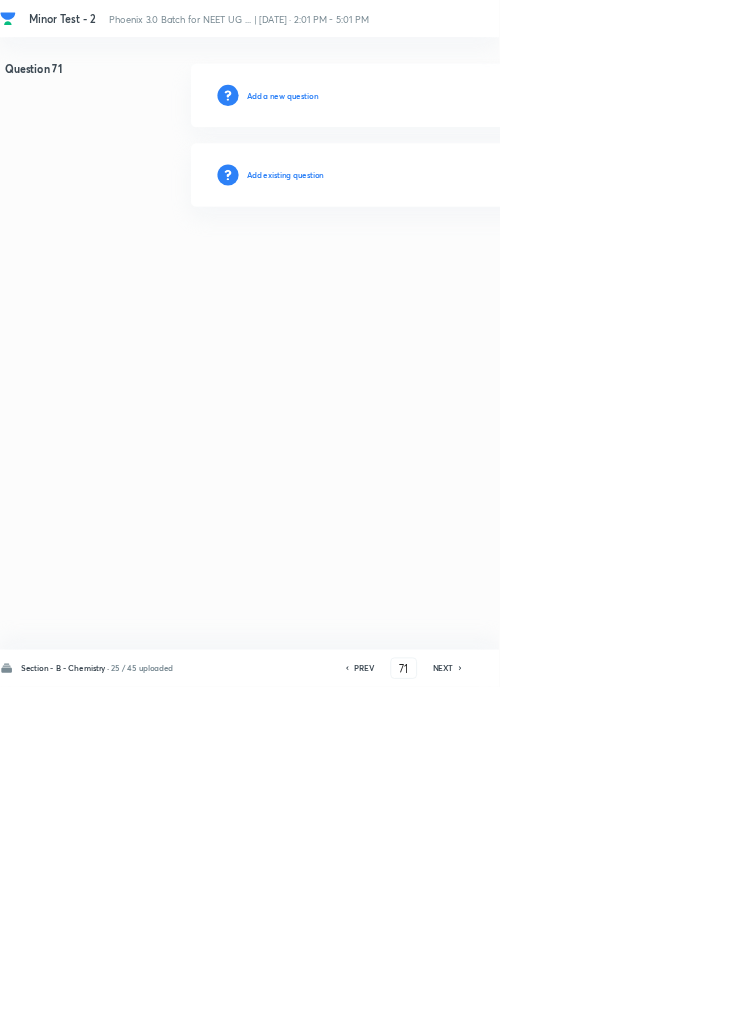 click on "Add existing question" at bounding box center [430, 264] 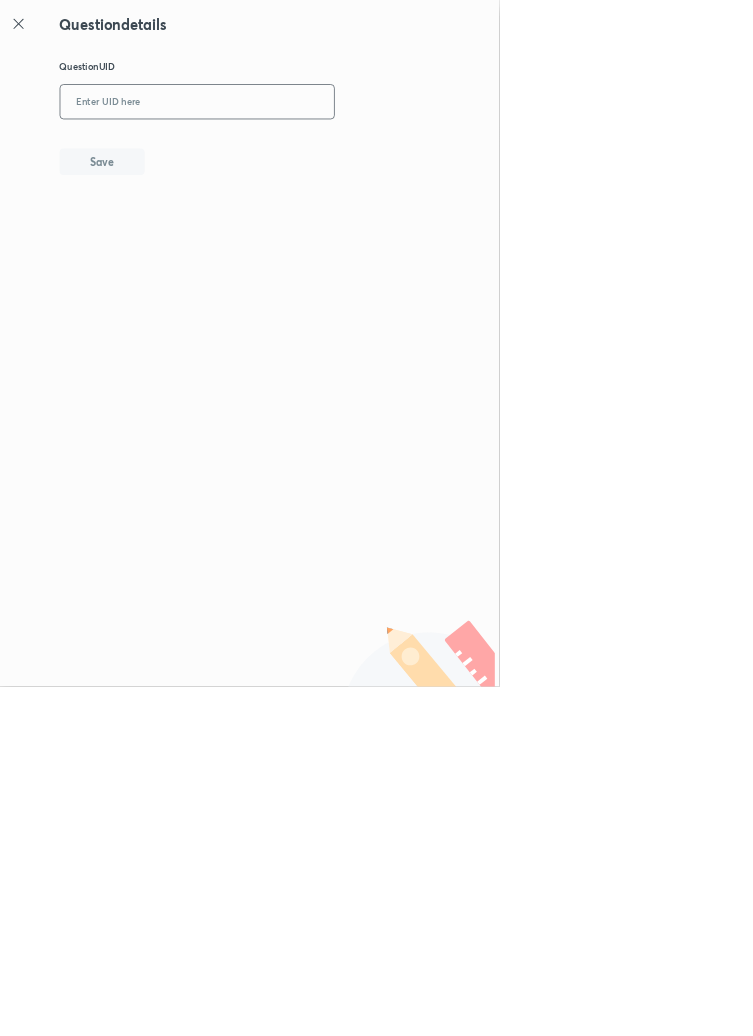 click at bounding box center (297, 154) 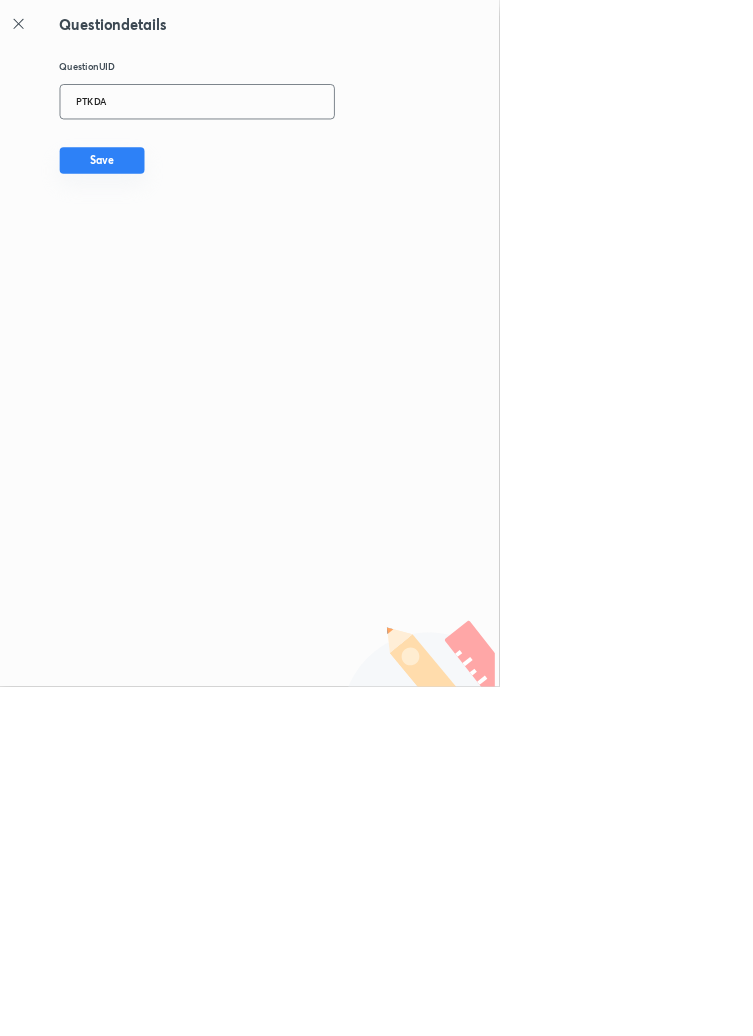 type on "PTKDA" 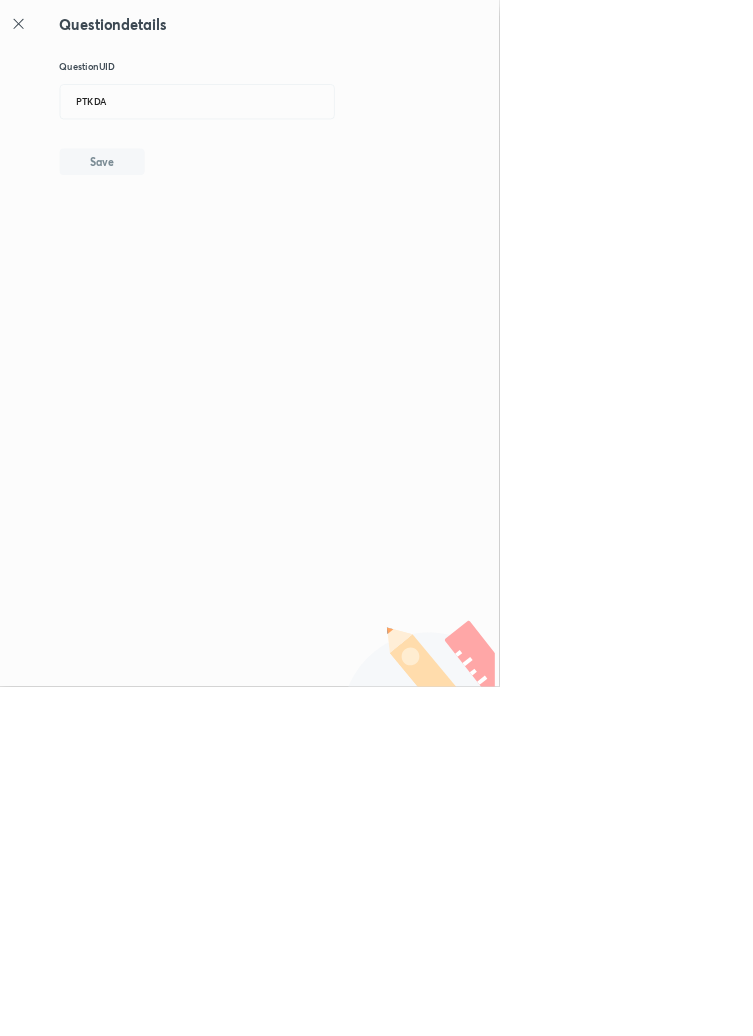 type 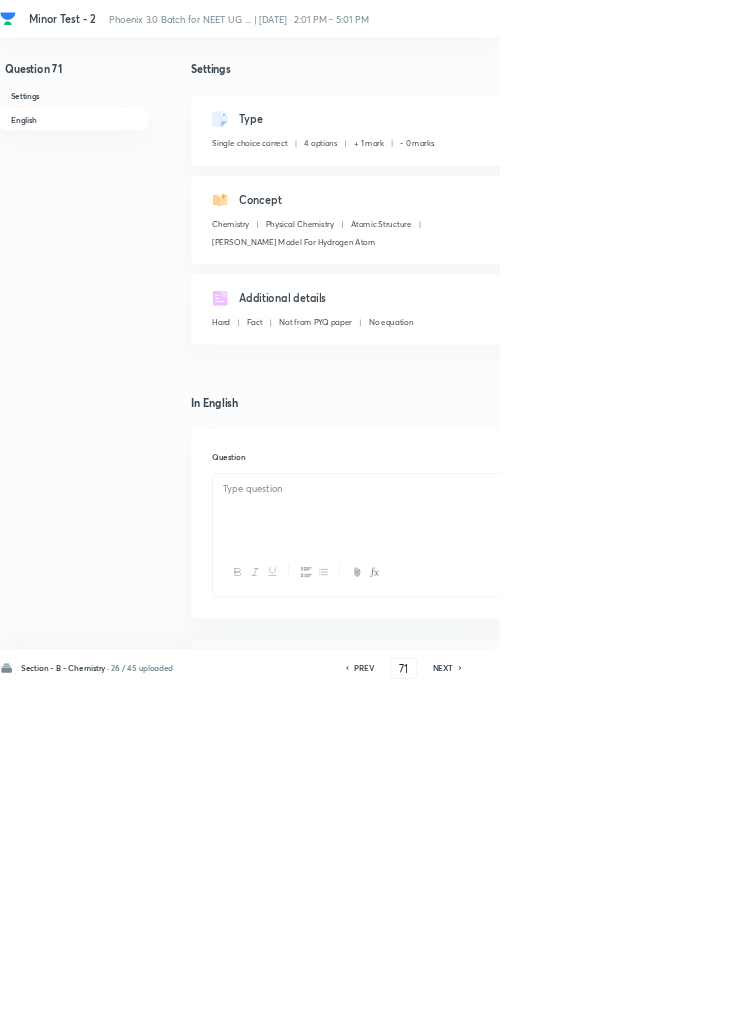 checkbox on "true" 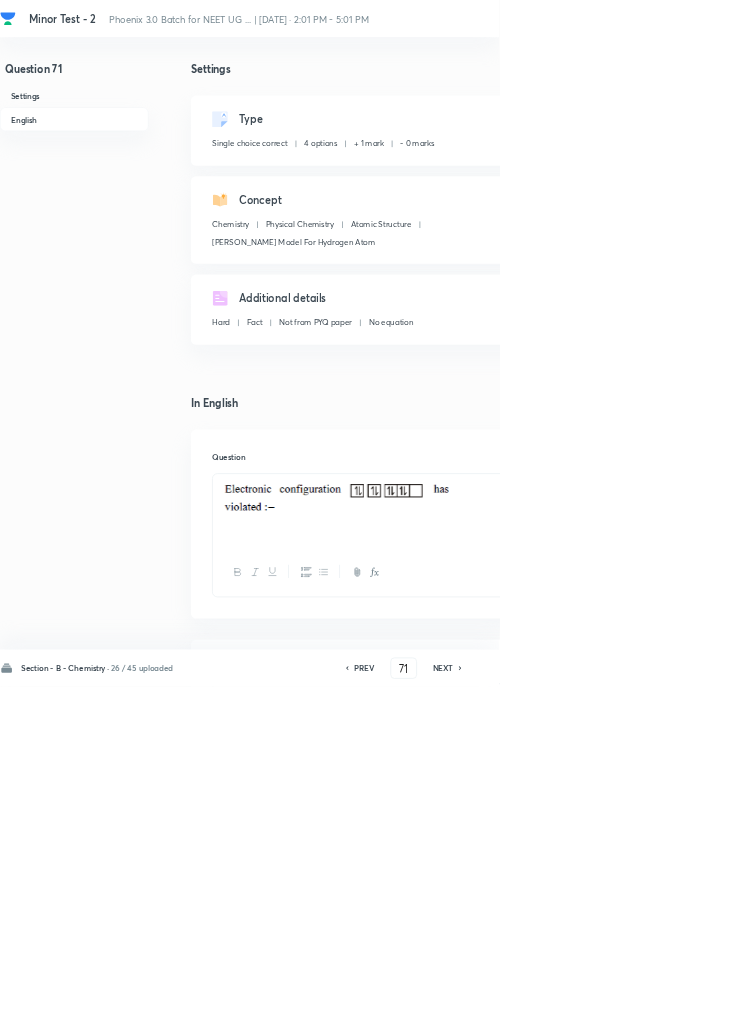 click on "NEXT" at bounding box center (668, 1008) 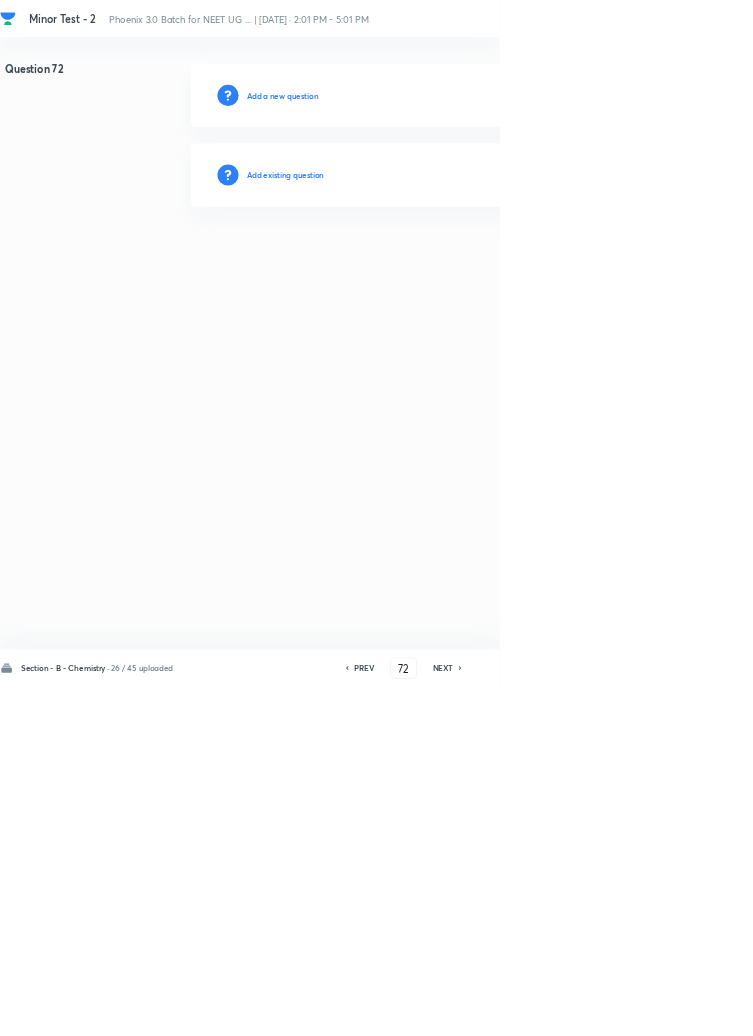 click on "Add existing question" at bounding box center [430, 264] 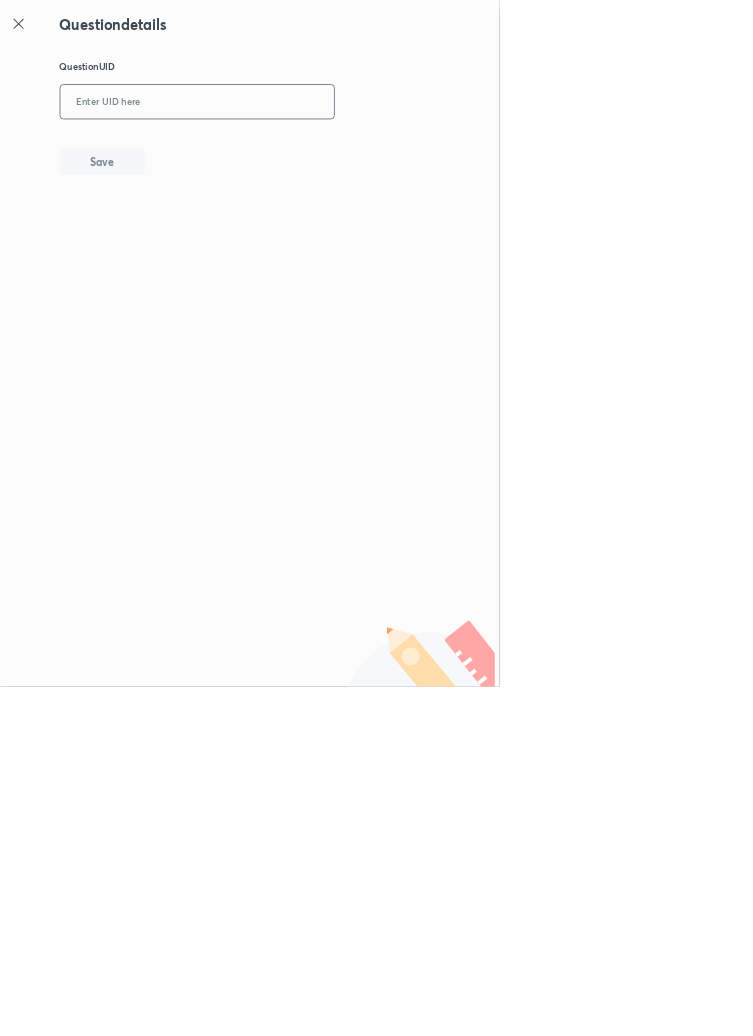 click at bounding box center (297, 154) 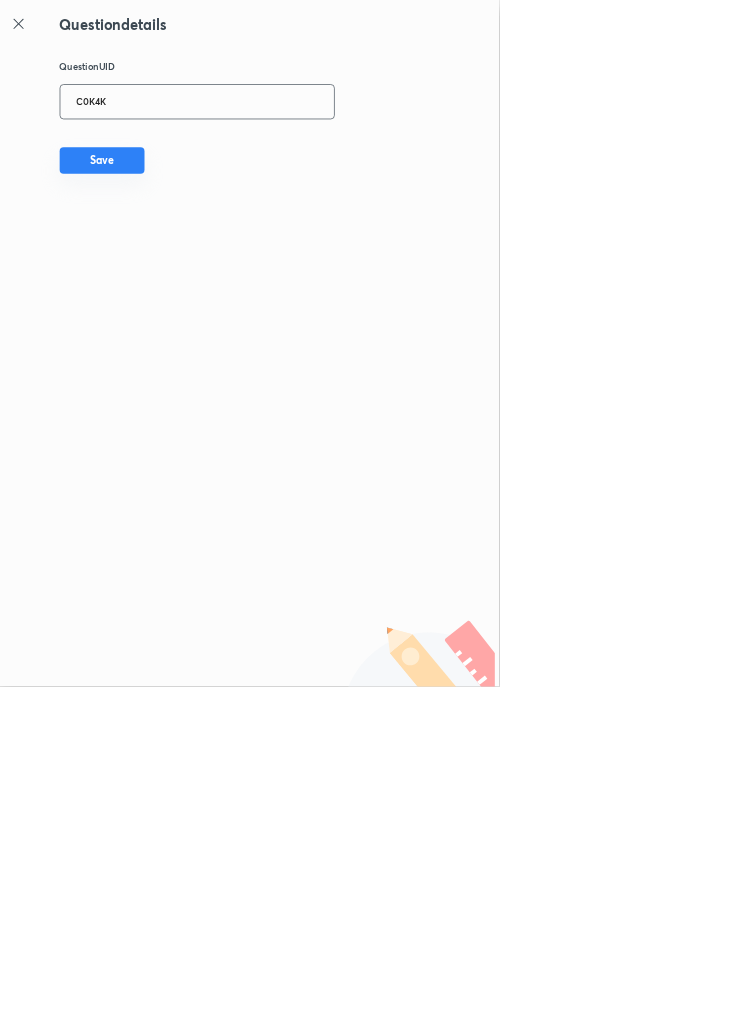 type on "C0K4K" 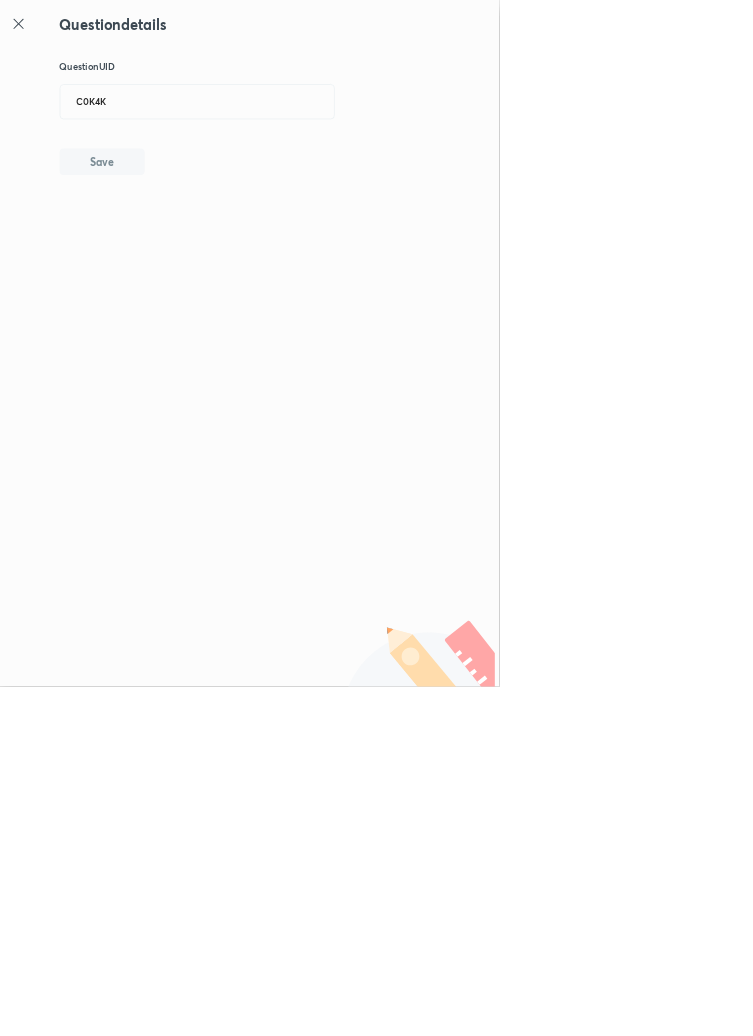 type 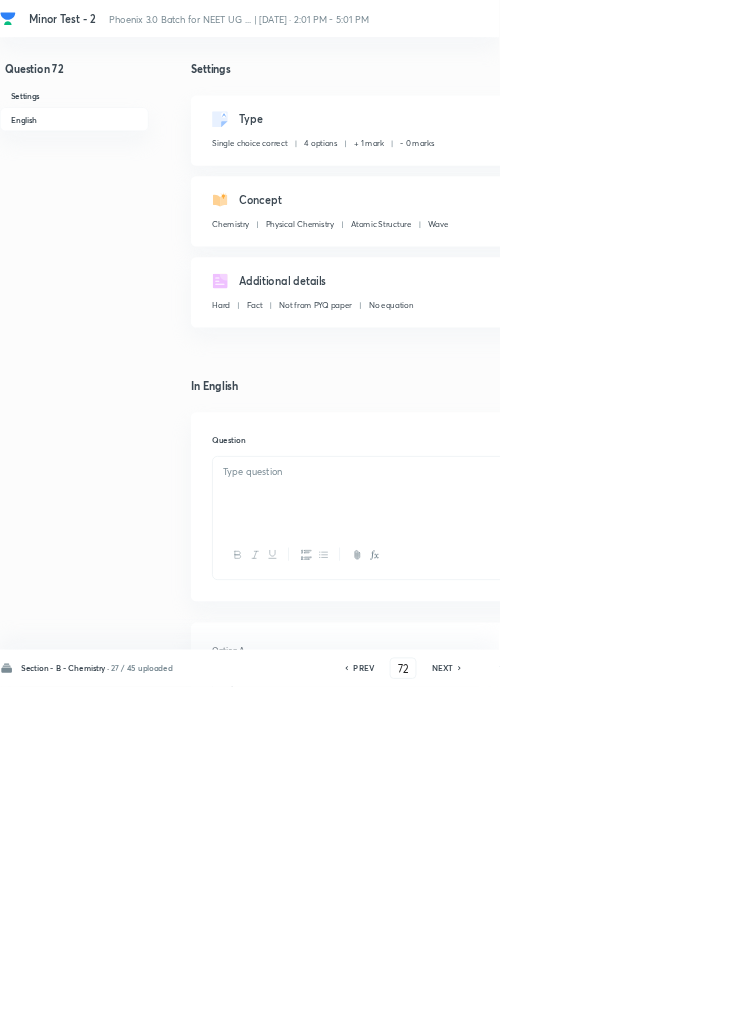 checkbox on "true" 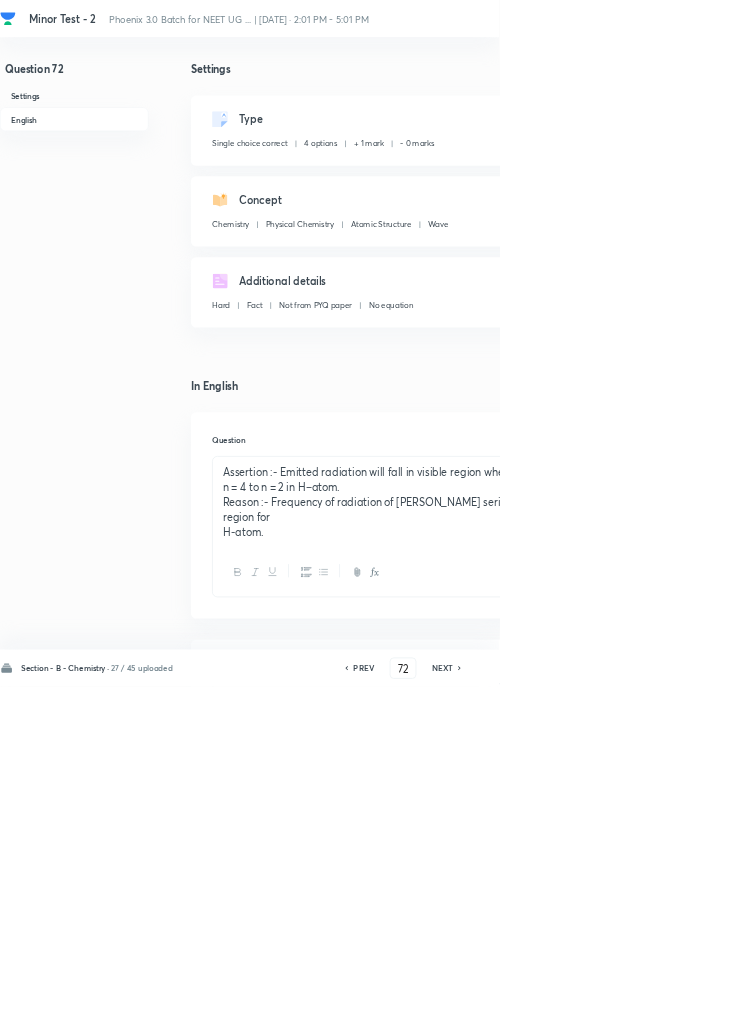 click 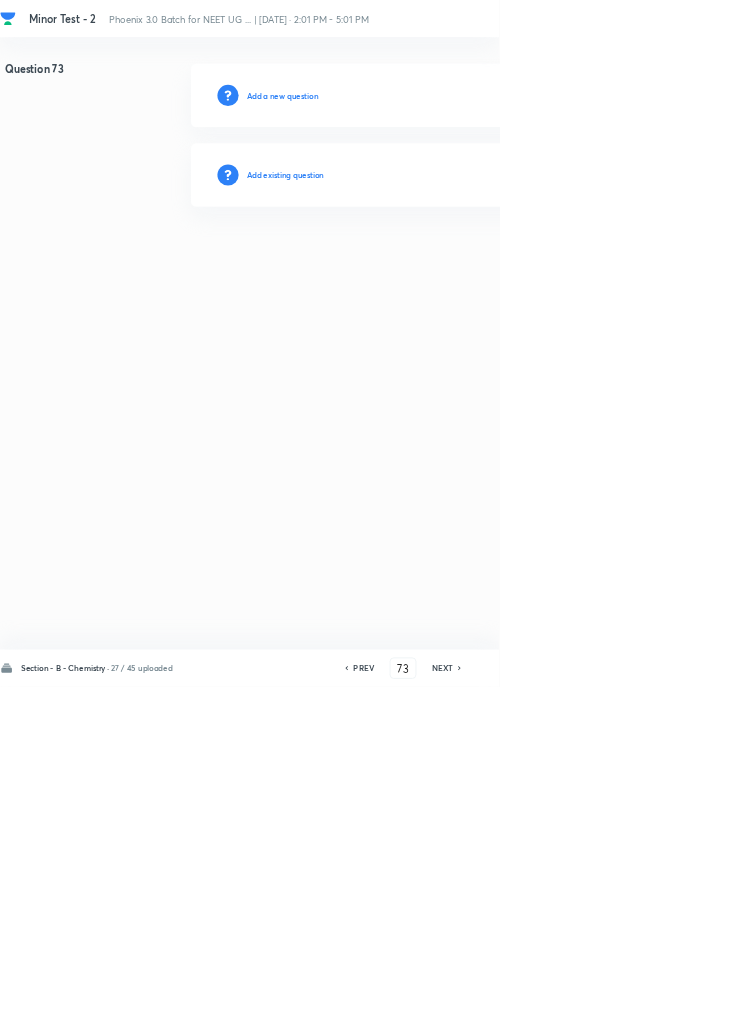 click on "Add existing question" at bounding box center [430, 264] 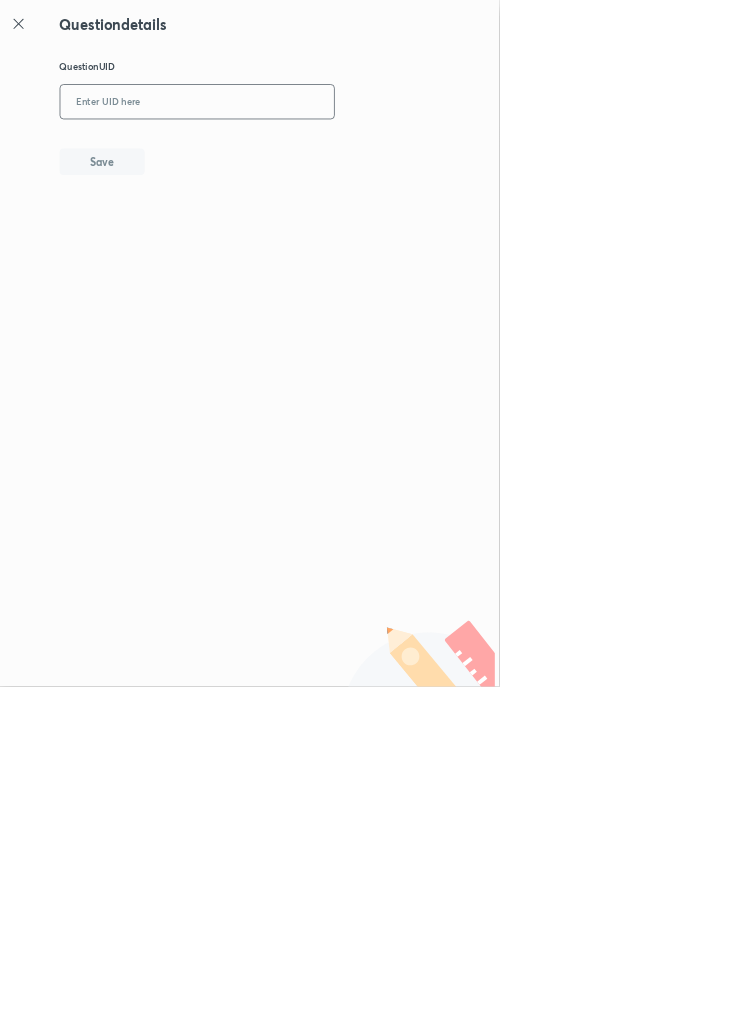 click at bounding box center (297, 154) 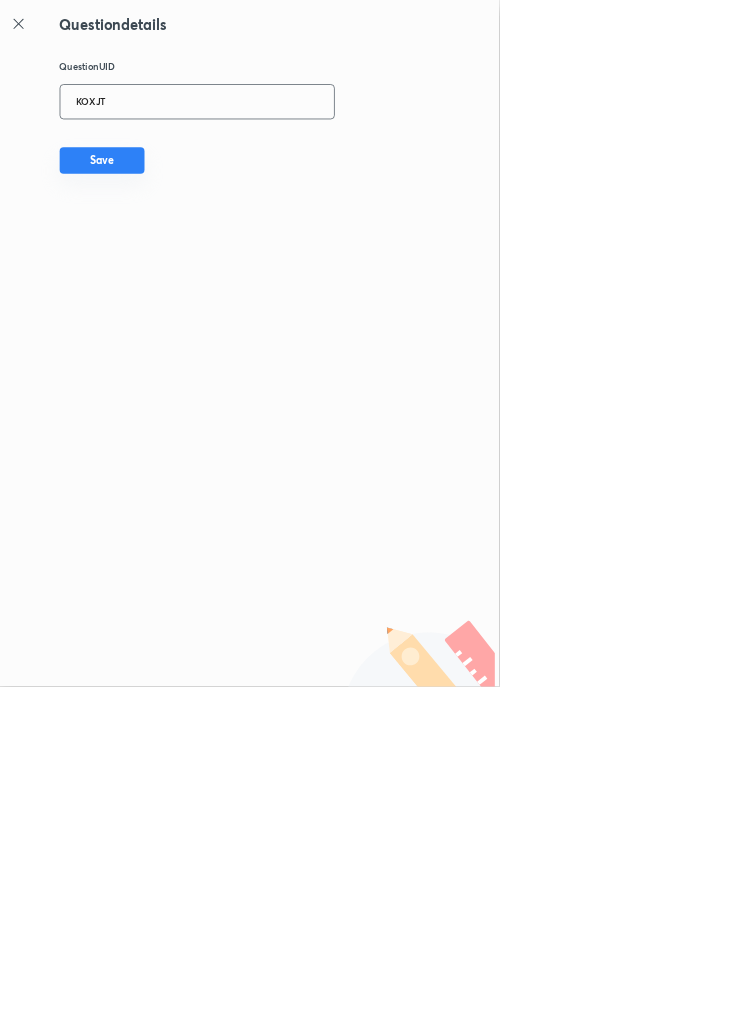 type on "KOXJT" 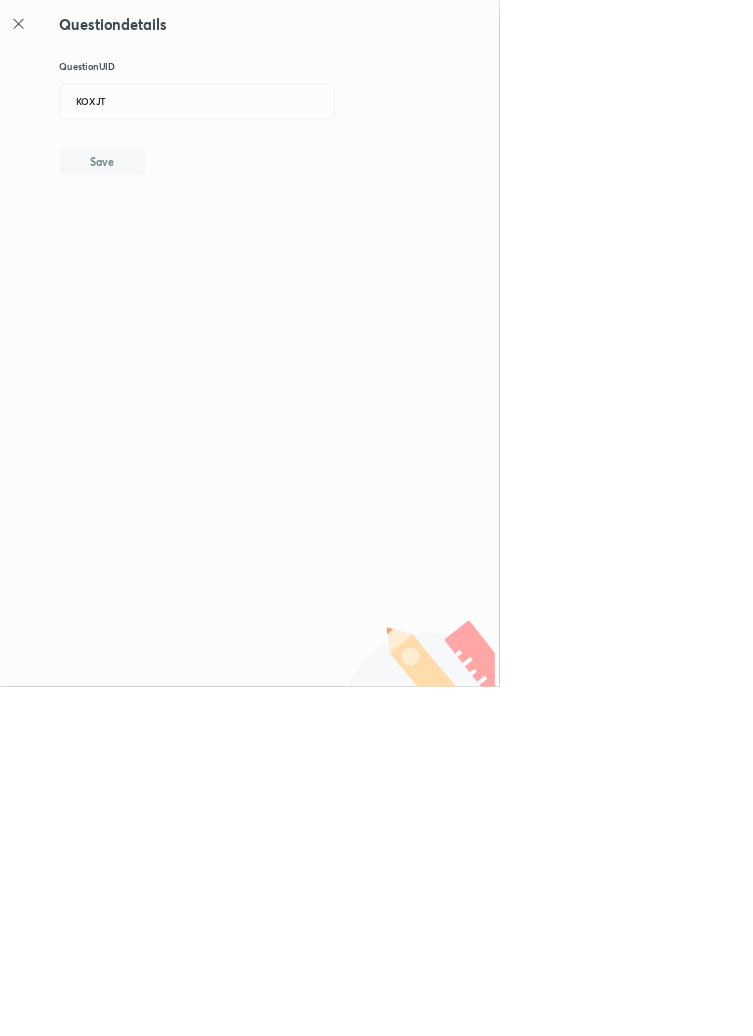 type 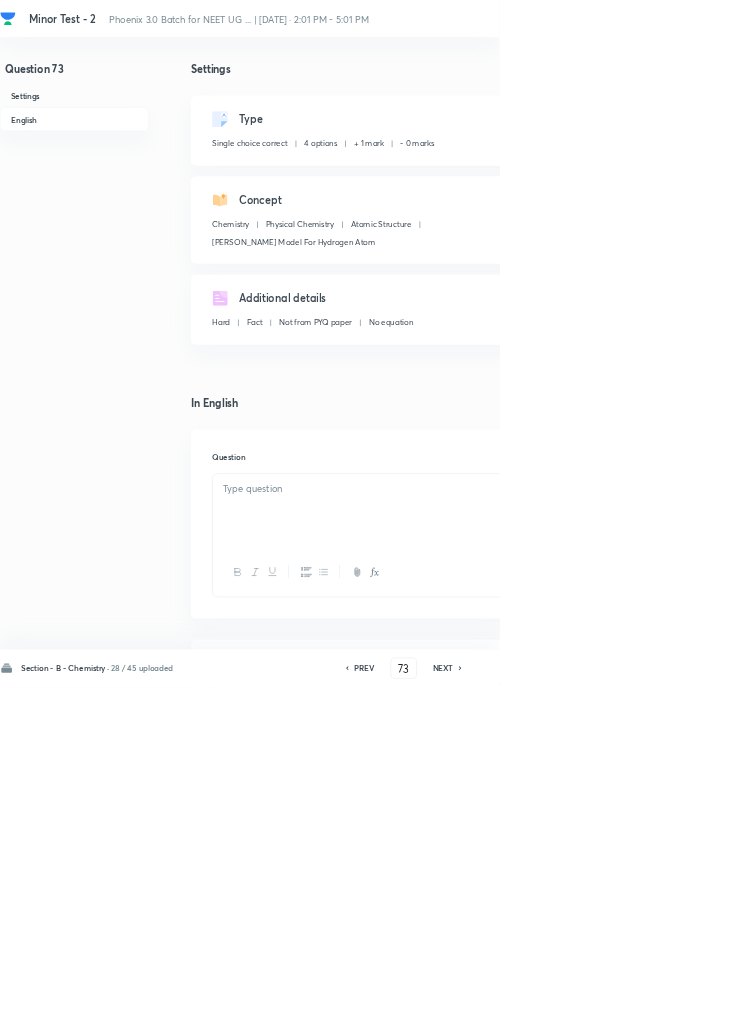 checkbox on "true" 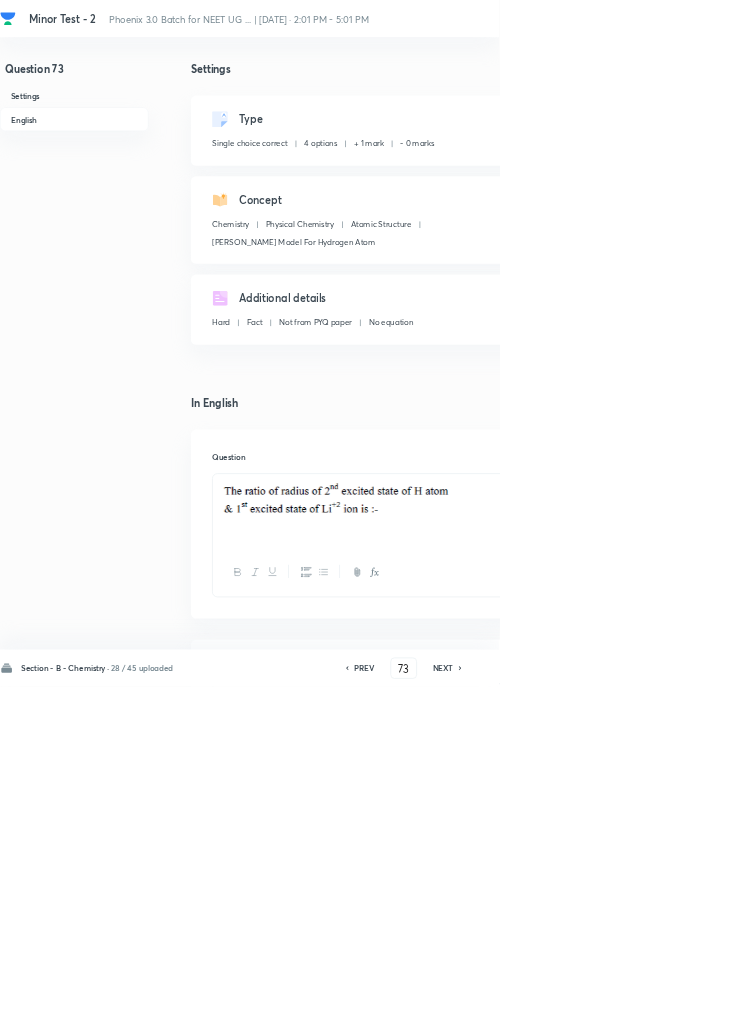 click 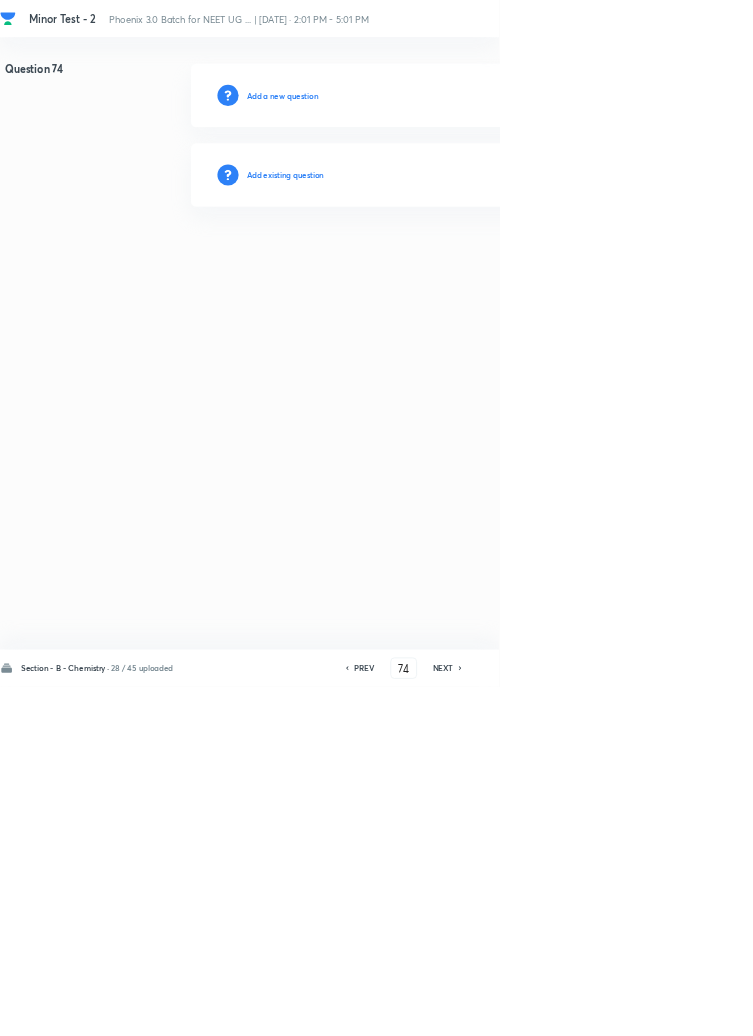 click on "Add existing question" at bounding box center [430, 264] 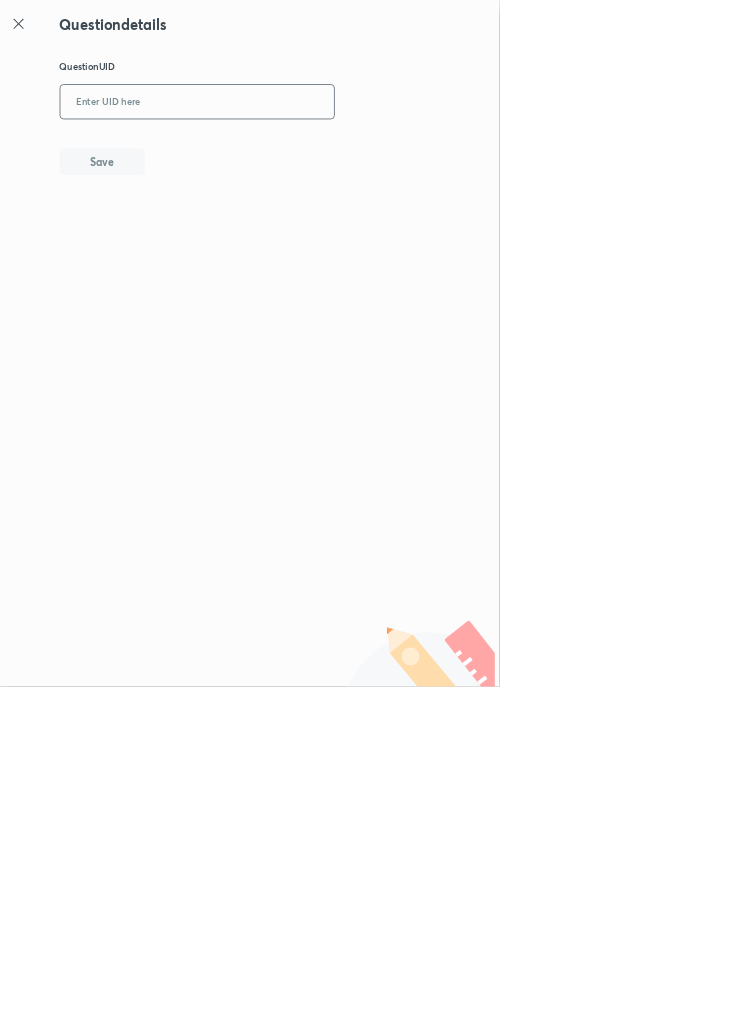 click at bounding box center (297, 154) 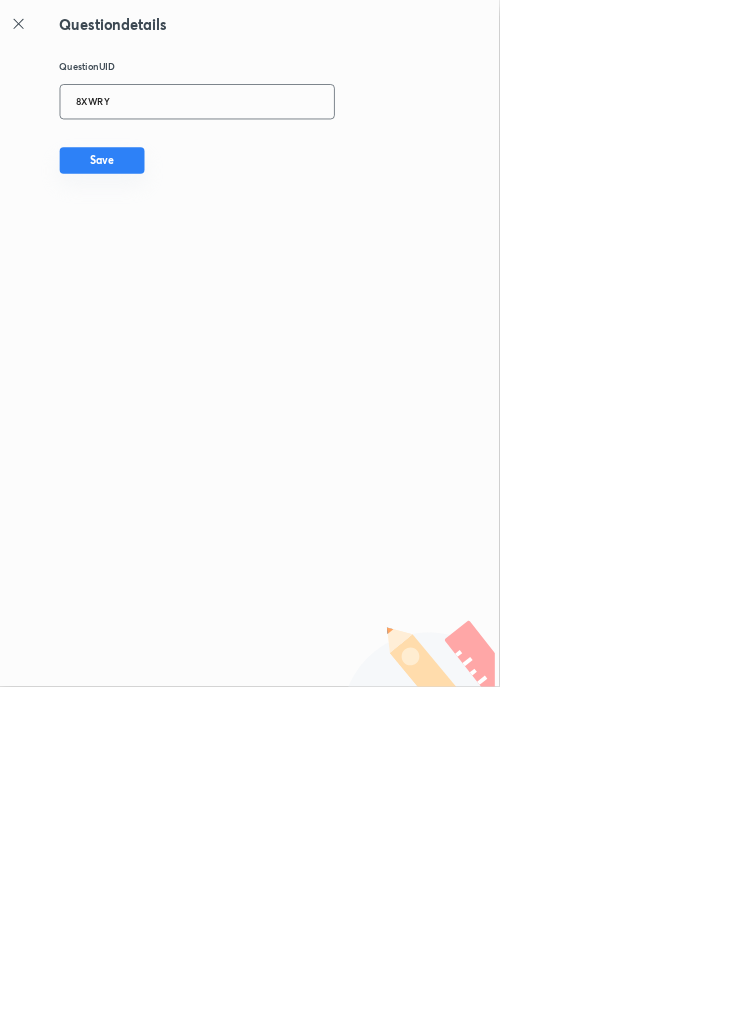 type on "8XWRY" 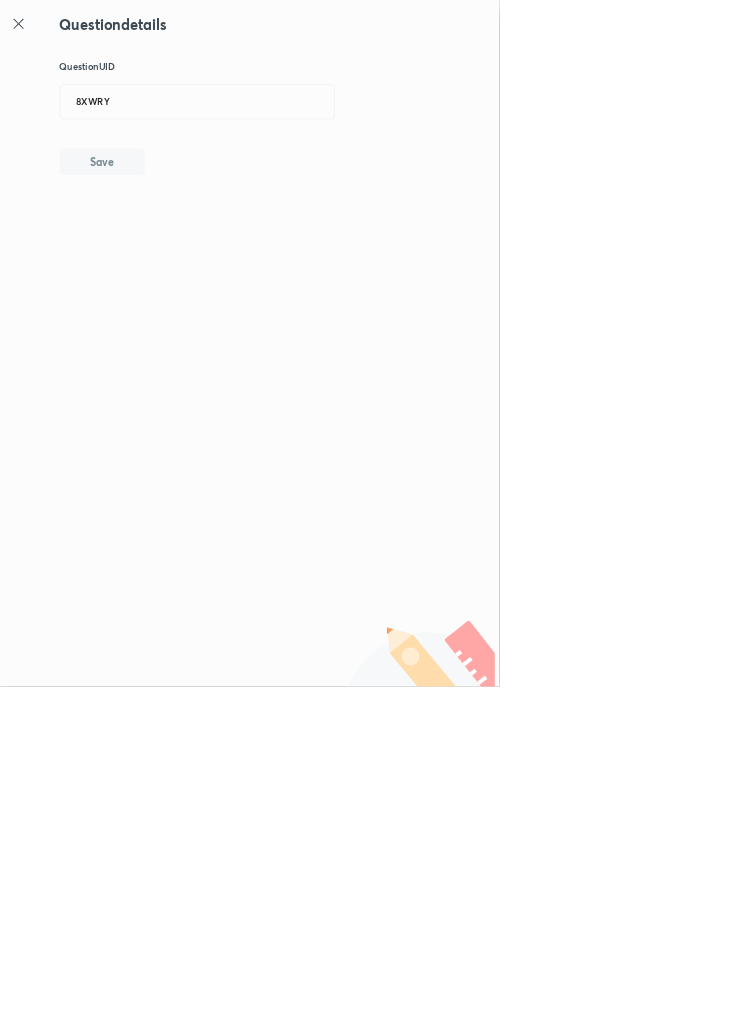 type 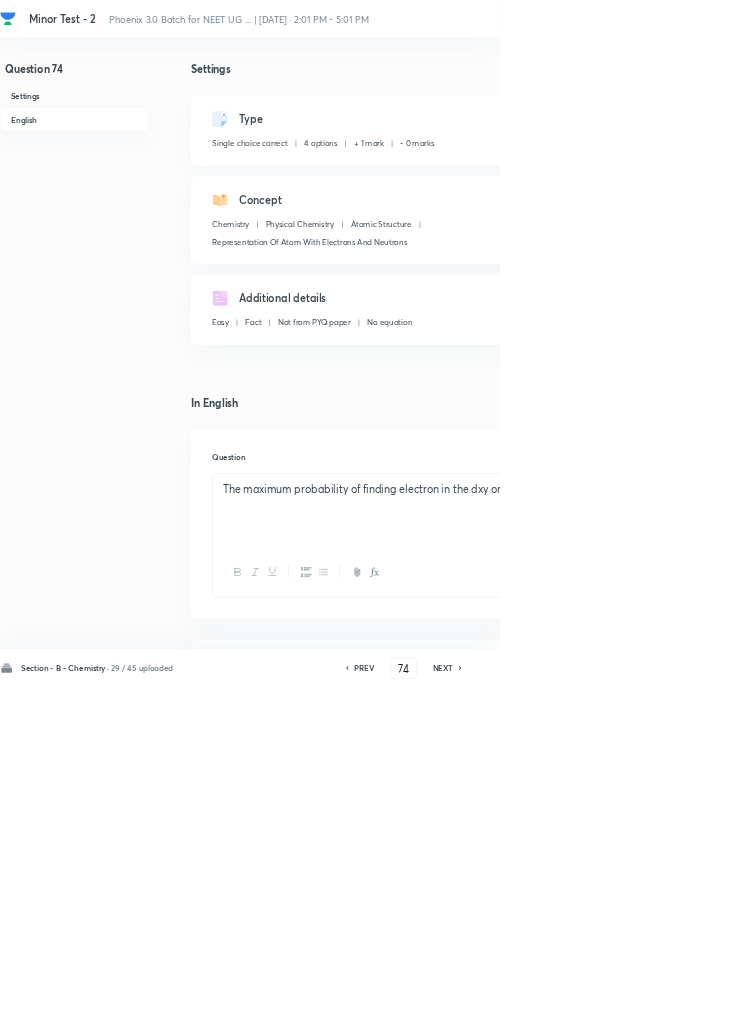 click 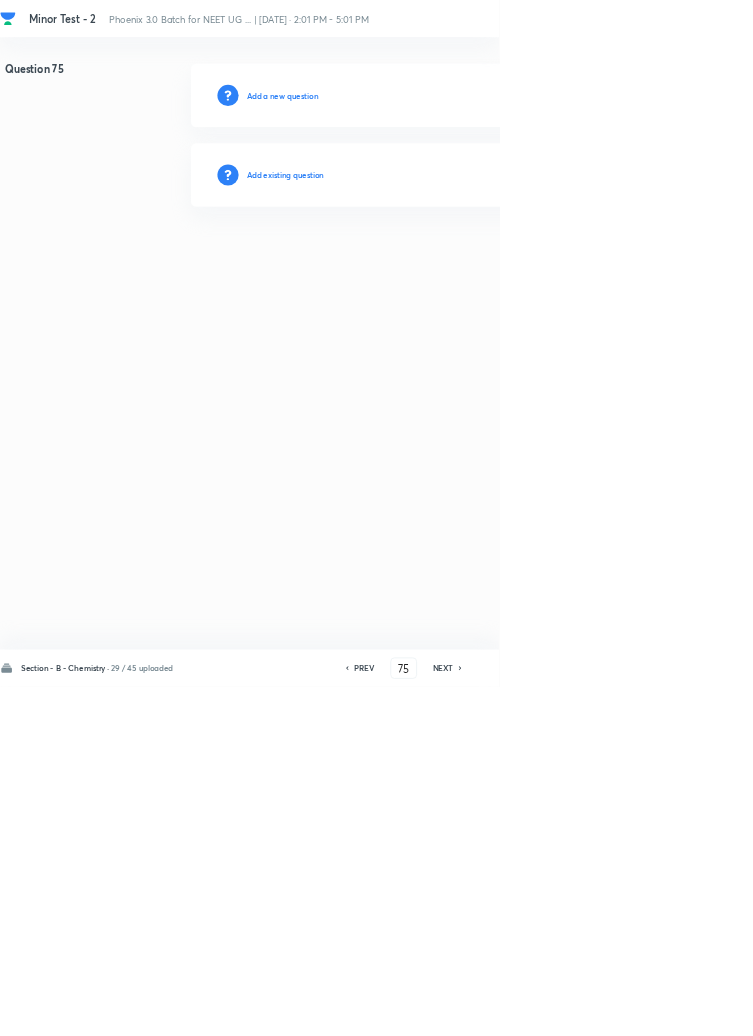 click on "Add existing question" at bounding box center [430, 264] 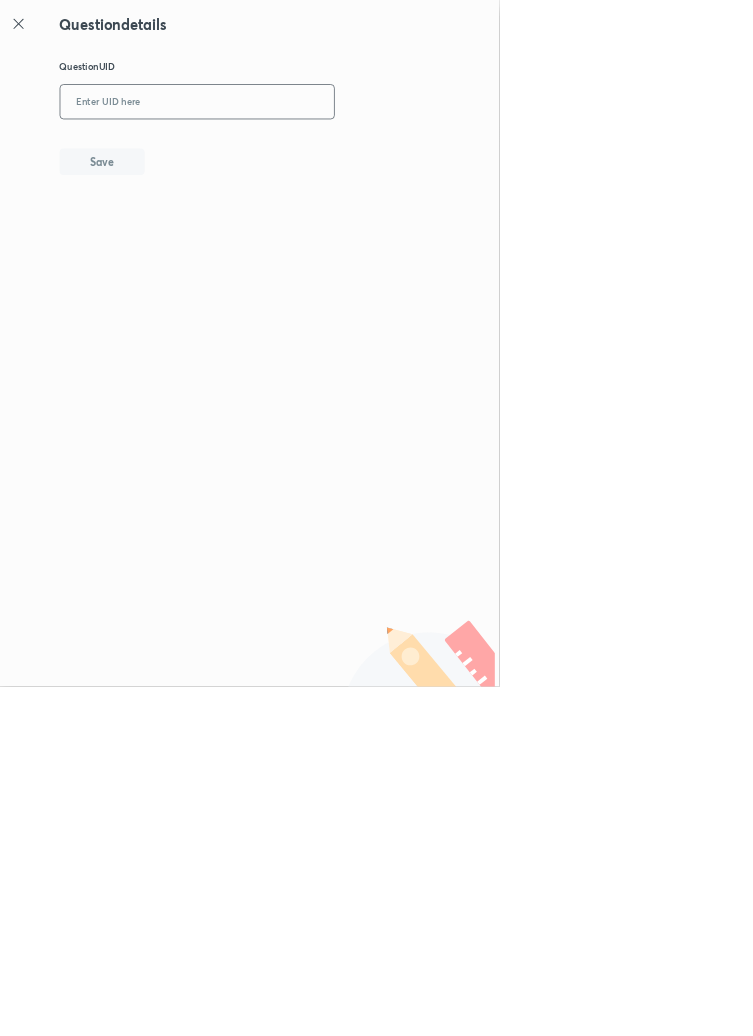 click at bounding box center [297, 154] 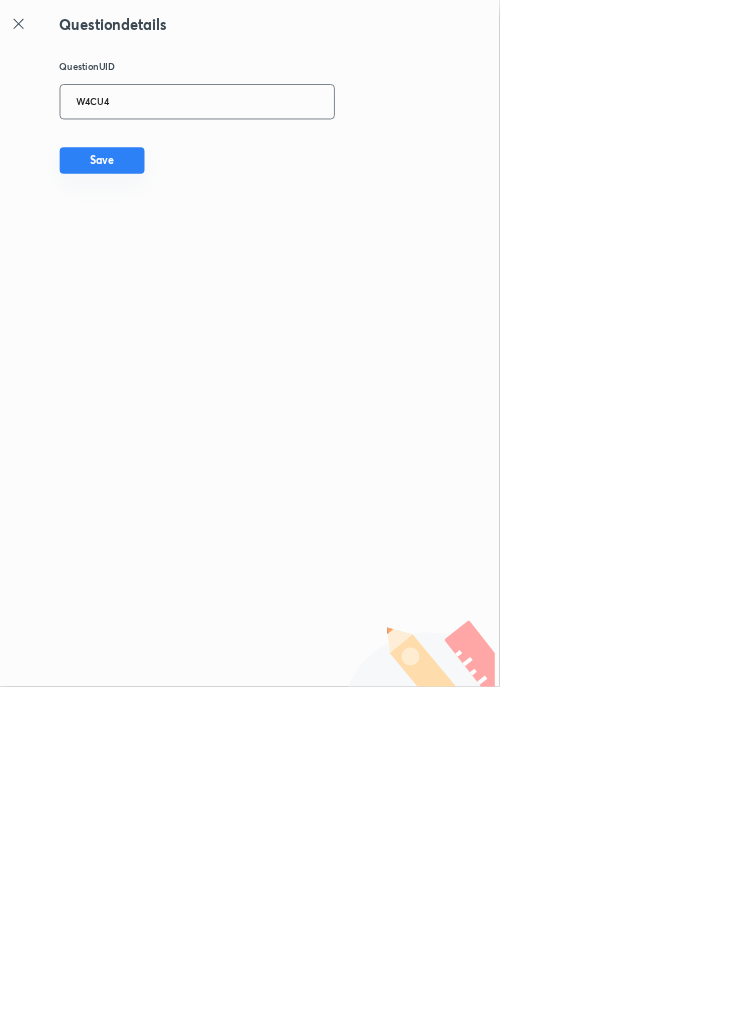 type on "W4CU4" 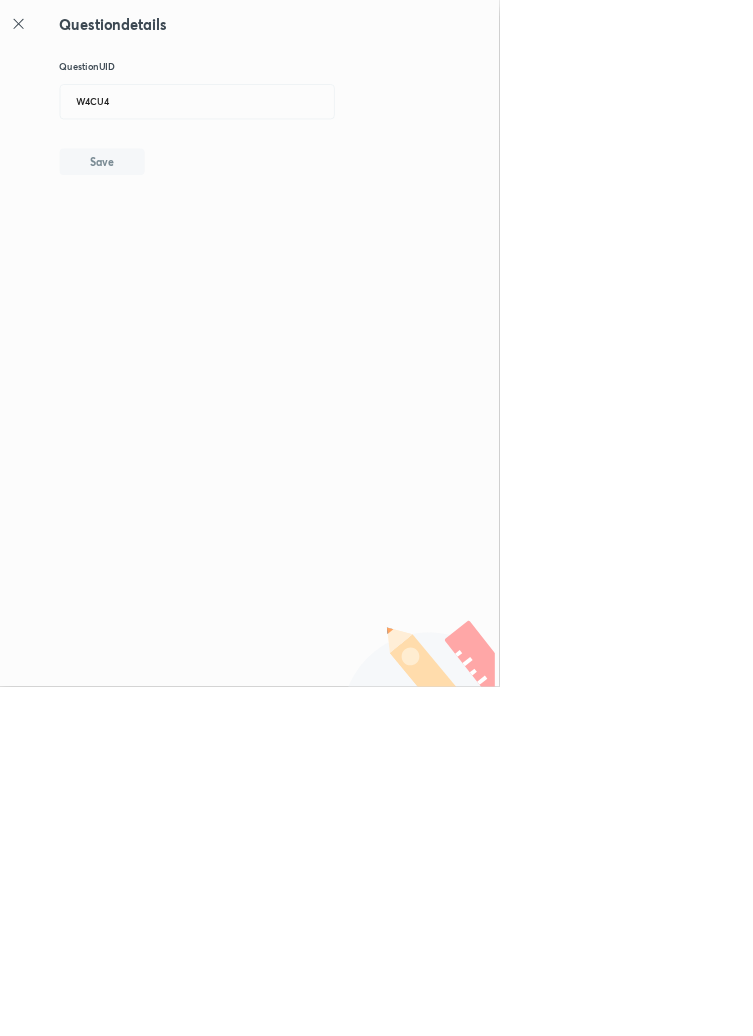 type 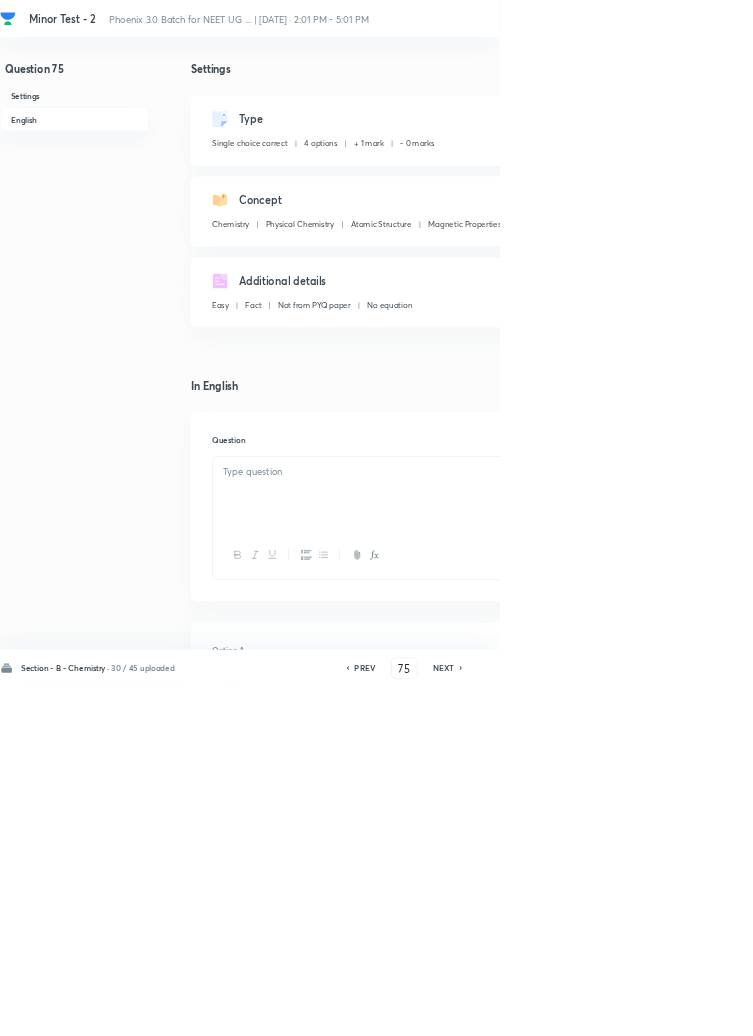 checkbox on "true" 